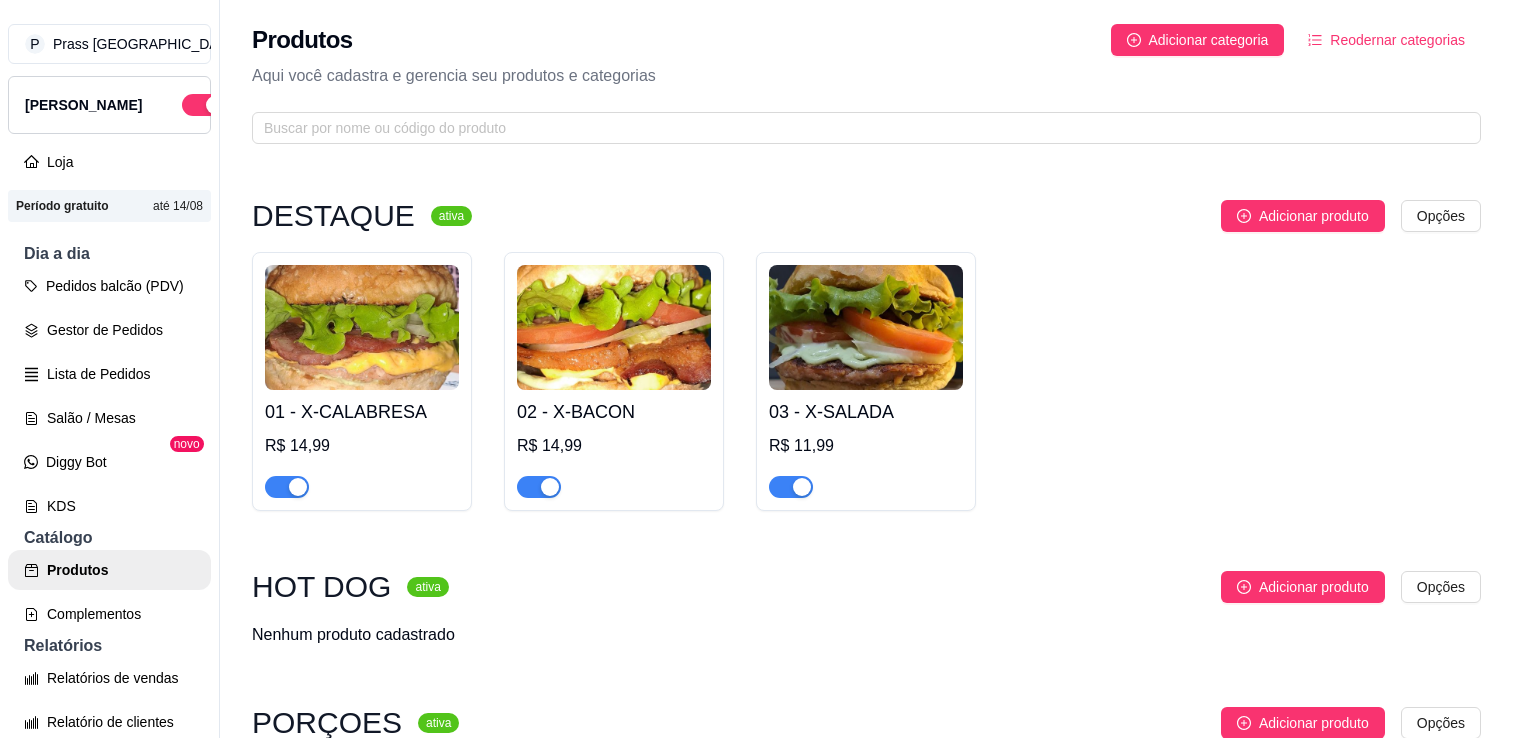 scroll, scrollTop: 0, scrollLeft: 0, axis: both 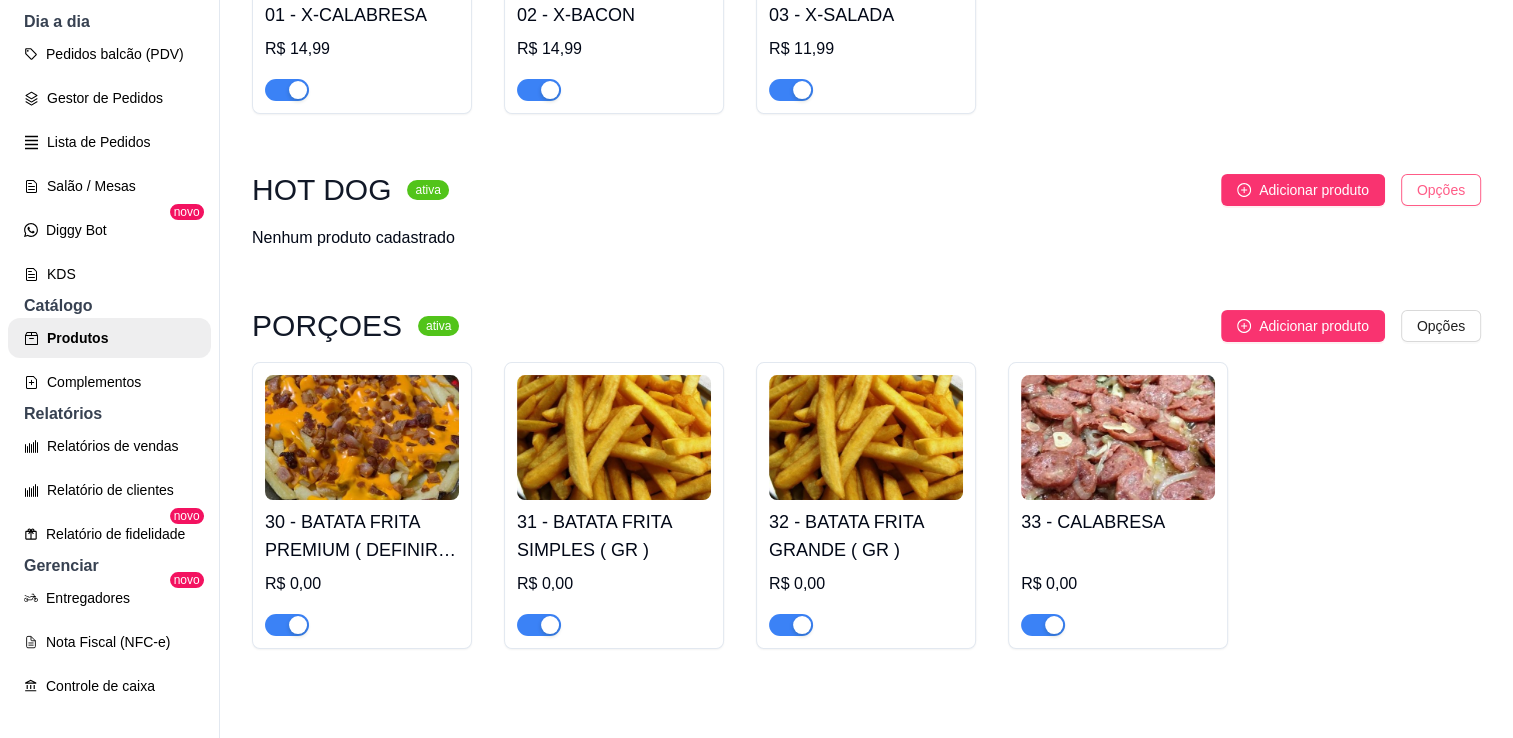 click on "P Prass Hamburg ... Loja Aberta Loja Período gratuito até 14/08   Dia a dia Pedidos balcão (PDV) Gestor de Pedidos Lista de Pedidos Salão / Mesas Diggy Bot novo KDS Catálogo Produtos Complementos Relatórios Relatórios de vendas Relatório de clientes Relatório de fidelidade novo Gerenciar Entregadores novo Nota Fiscal (NFC-e) Controle de caixa Controle de fiado Cupons Clientes Estoque Configurações Diggy Planos Precisa de ajuda? Sair Produtos Adicionar categoria Reodernar categorias Aqui você cadastra e gerencia seu produtos e categorias DESTAQUE ativa Adicionar produto Opções 01 - X-CALABRESA   R$ 14,99 02 - X-BACON   R$ 14,99 03 - X-SALADA   R$ 11,99 HOT DOG ativa Adicionar produto Opções Nenhum produto cadastrado PORÇOES ativa Adicionar produto Opções 30 - BATATA FRITA PREMIUM ( DEFINIR GRAMAGEM )   R$ 0,00 31 - BATATA FRITA SIMPLES ( GR )   R$ 0,00 32 - BATATA FRITA GRANDE ( GR )   R$ 0,00 33 - CALABRESA   R$ 0,00 BEBIDAS ativa Adicionar produto Opções 20 - COCA-COLA 350 ML" at bounding box center (756, 337) 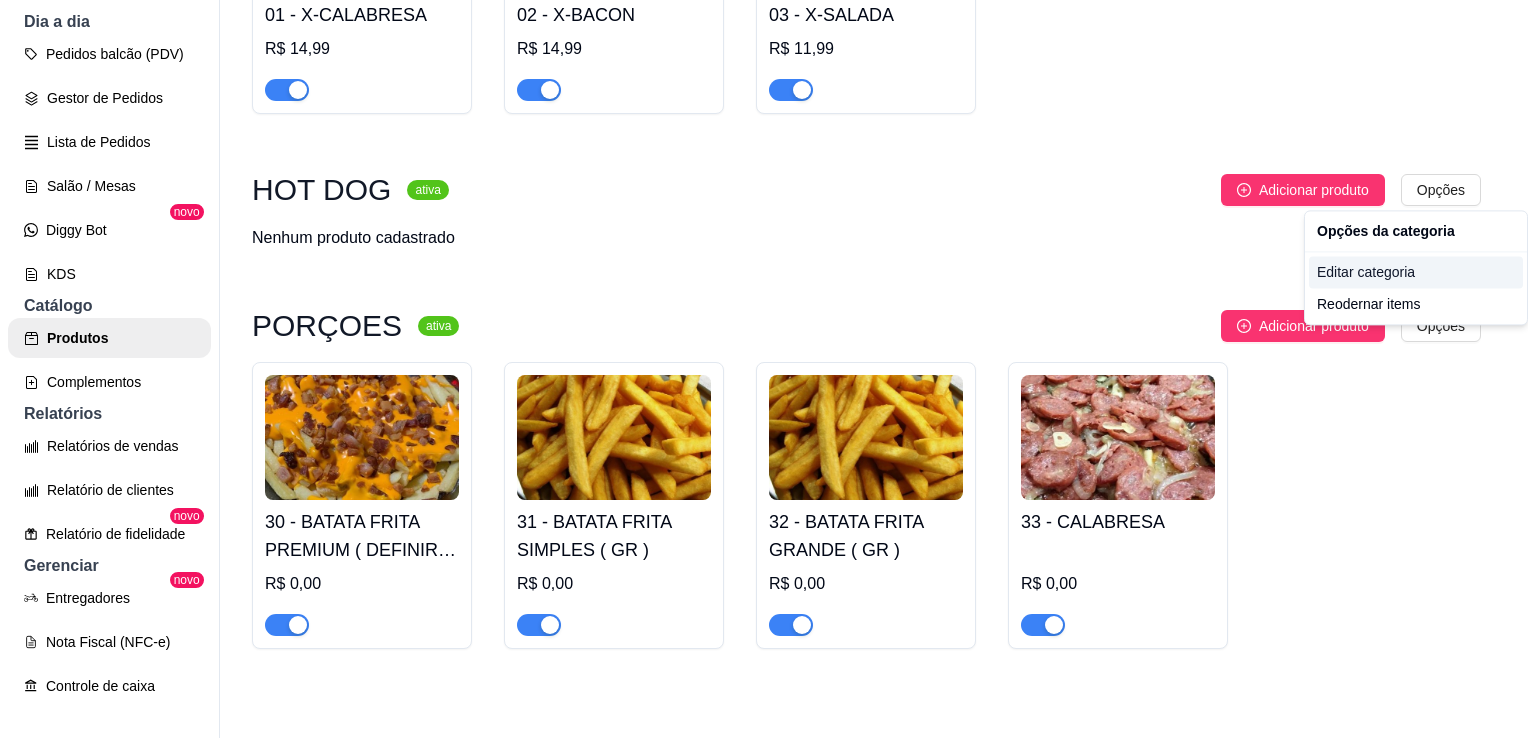click on "Editar categoria" at bounding box center [1416, 272] 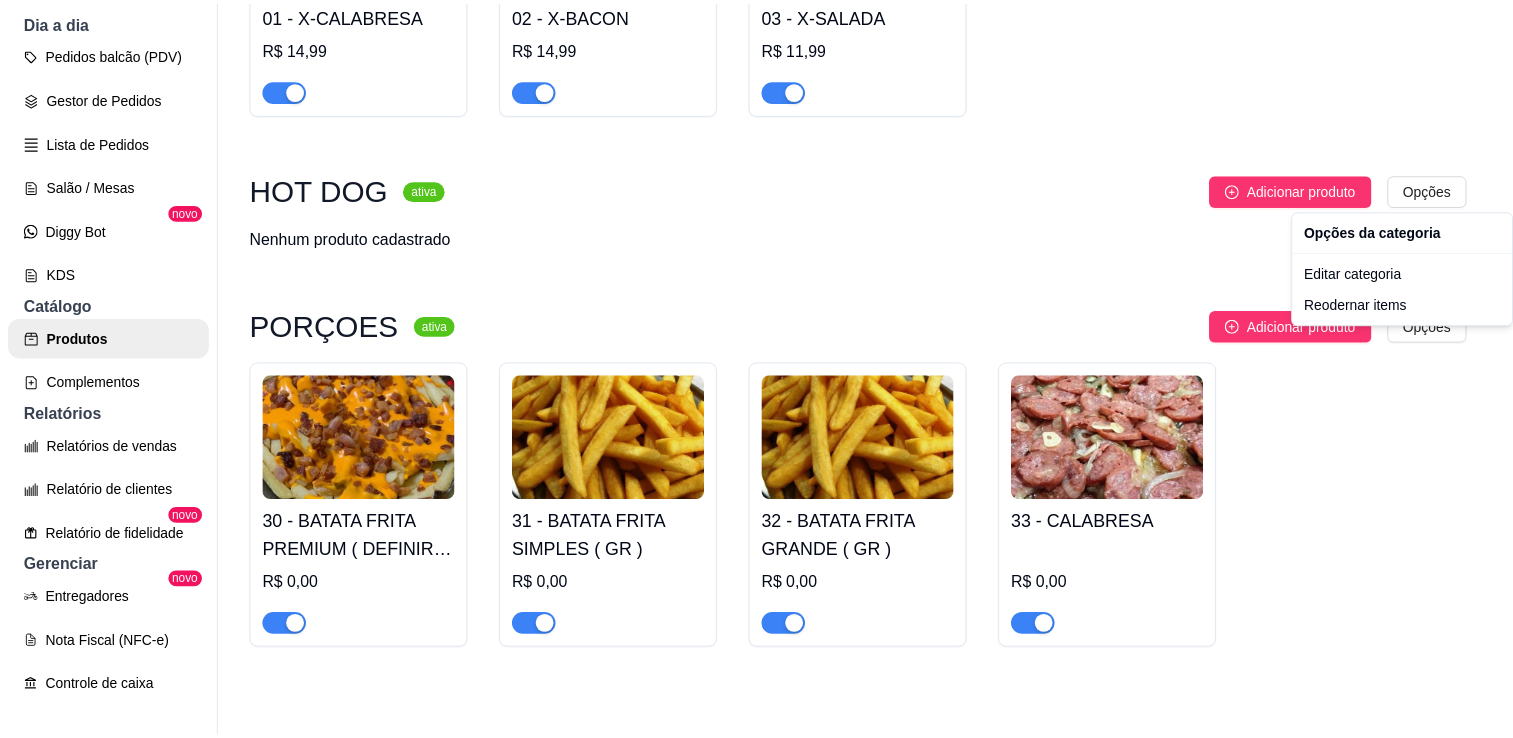 scroll, scrollTop: 0, scrollLeft: 0, axis: both 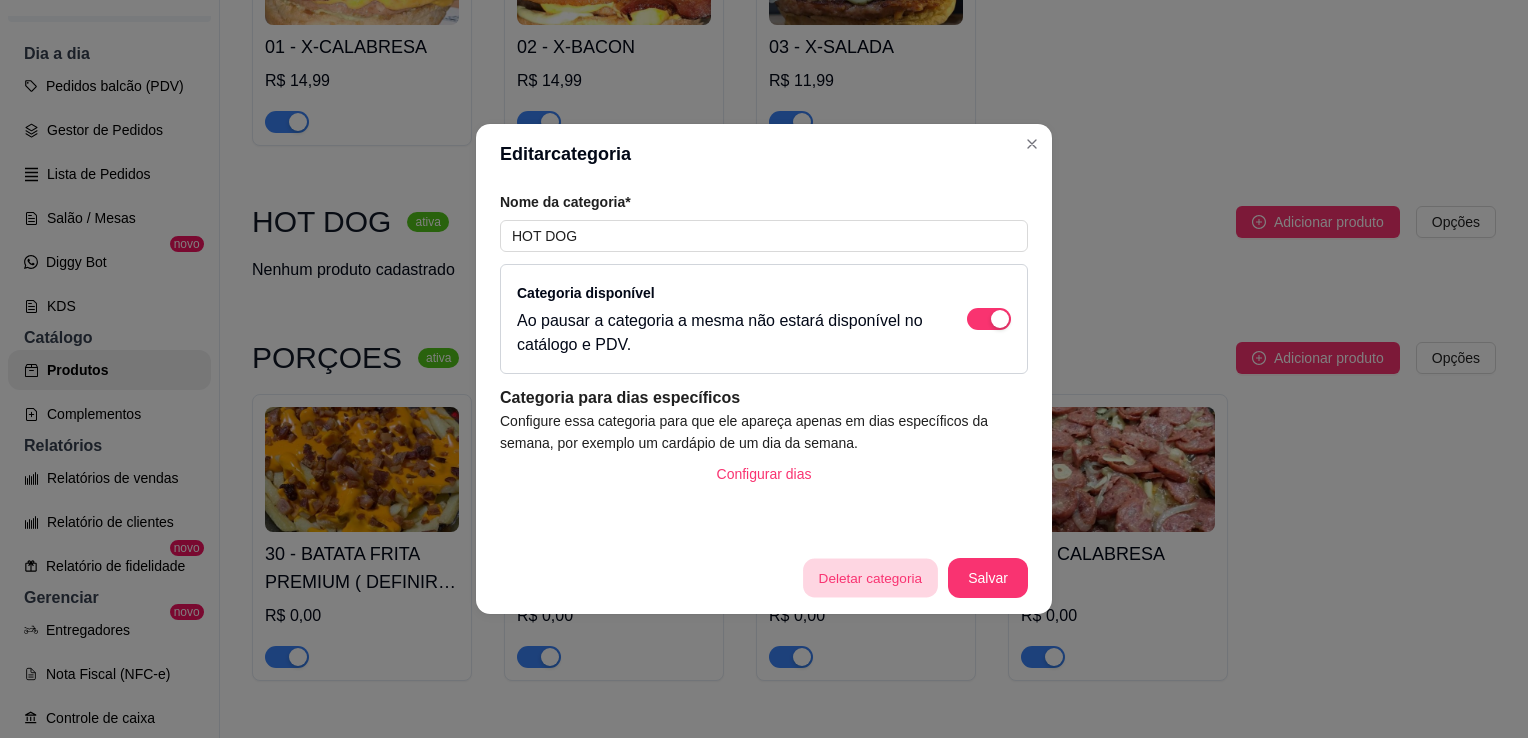 click on "Deletar categoria" at bounding box center (870, 578) 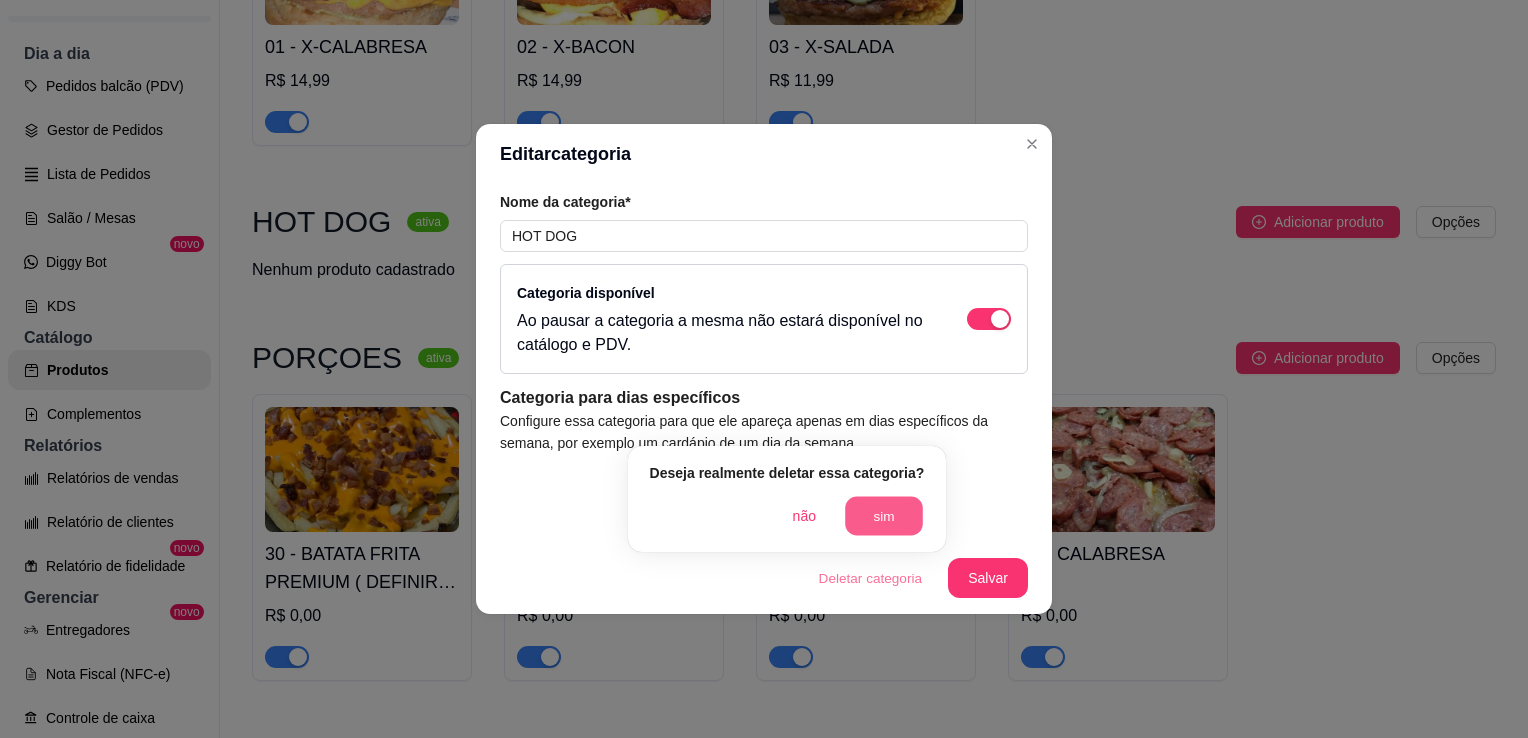 click on "sim" at bounding box center (884, 516) 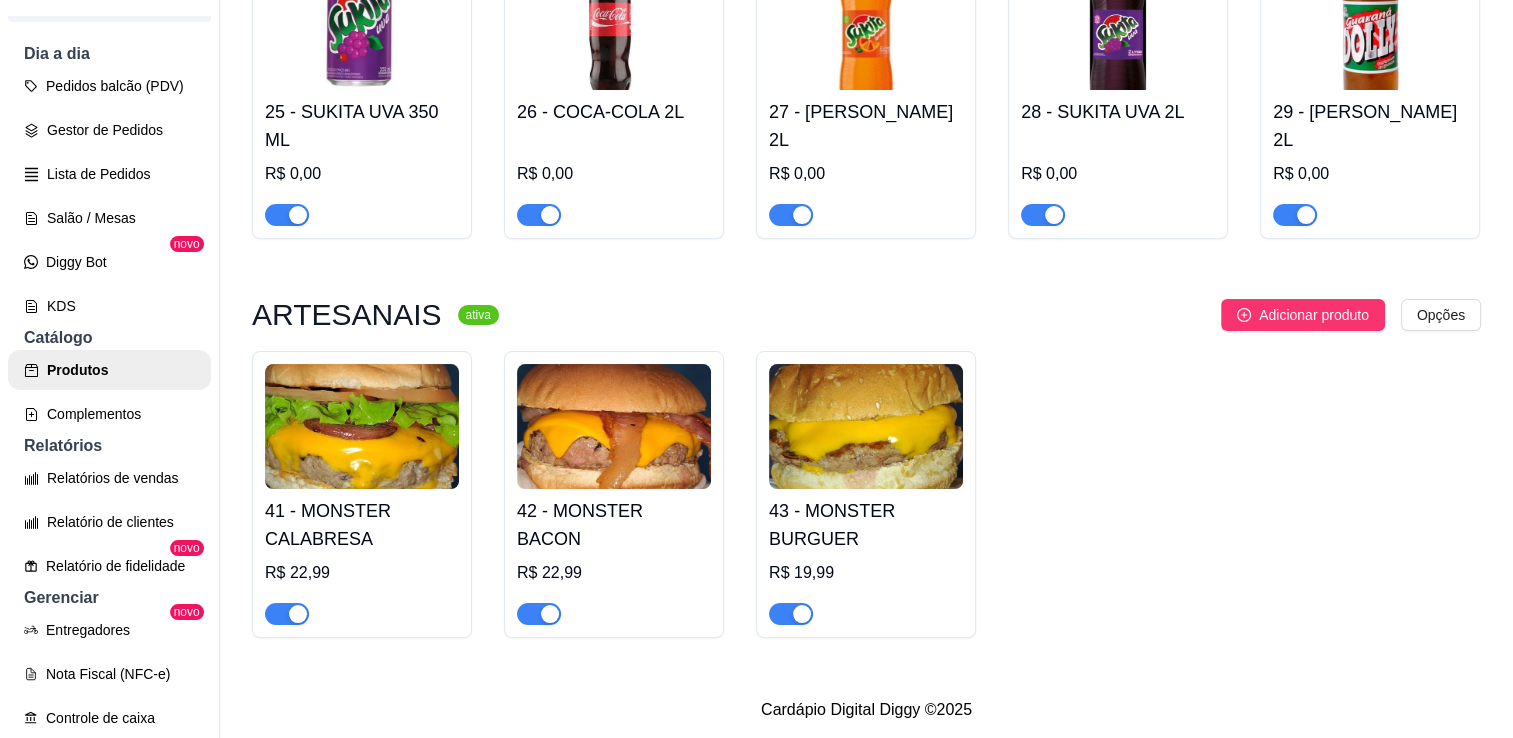 scroll, scrollTop: 1728, scrollLeft: 0, axis: vertical 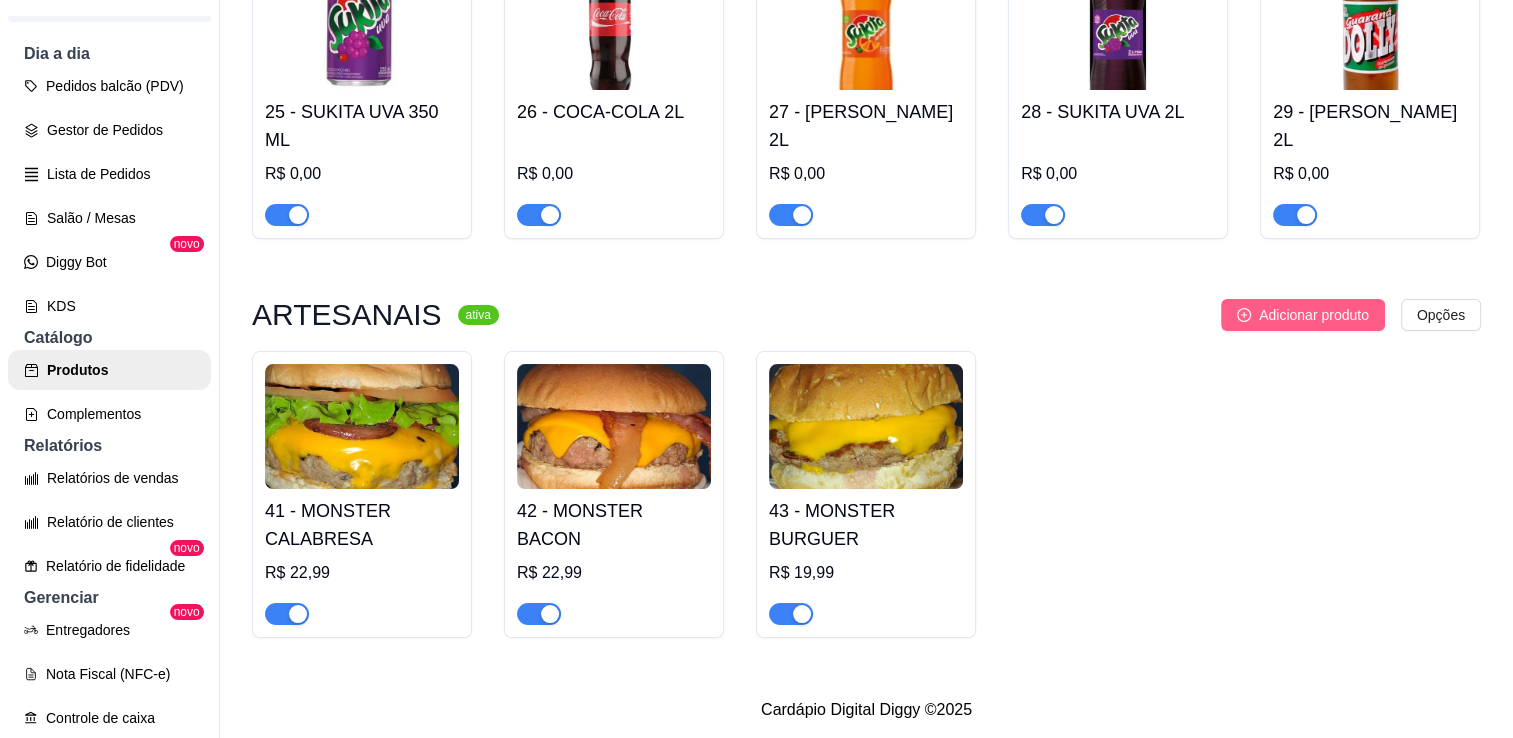 click on "Adicionar produto" at bounding box center (1314, 315) 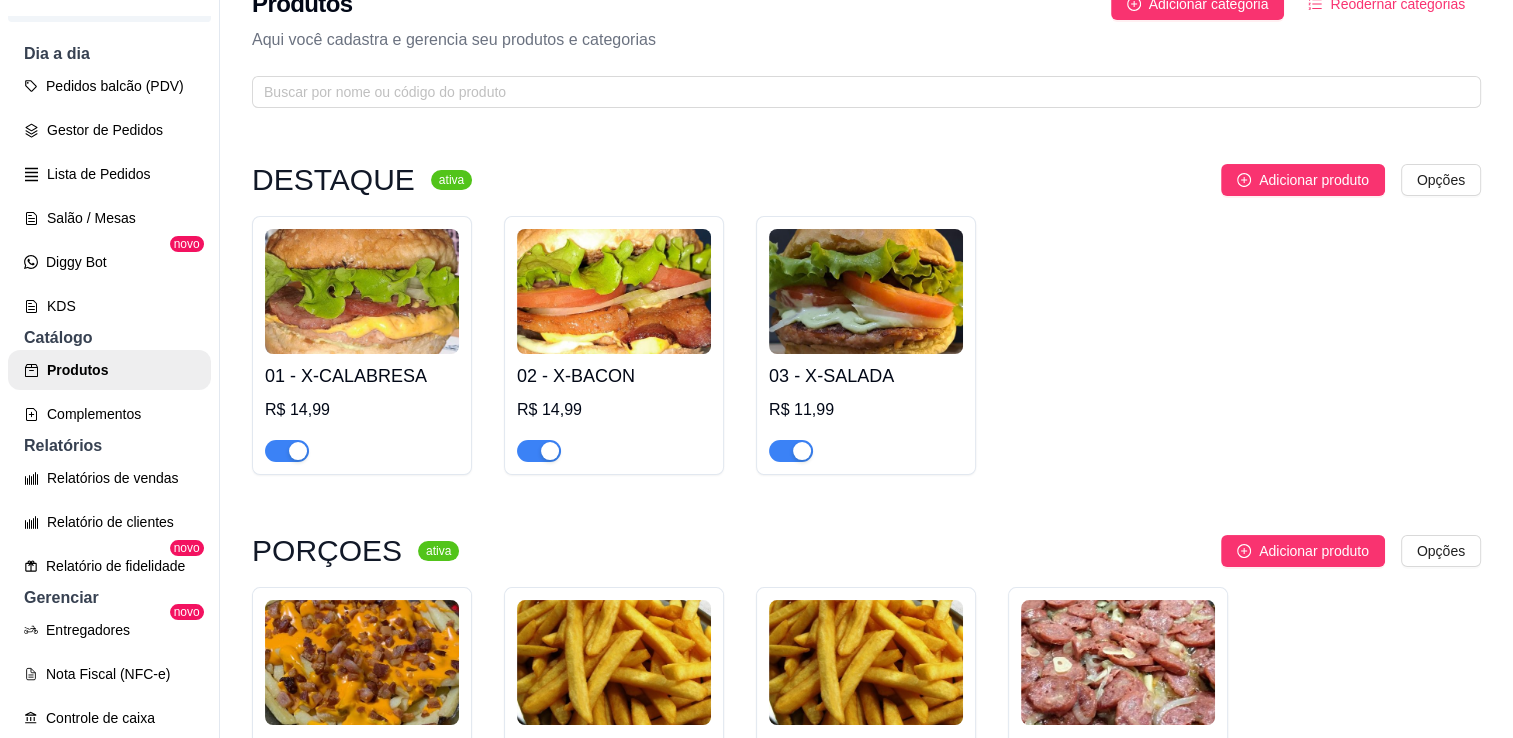 scroll, scrollTop: 0, scrollLeft: 0, axis: both 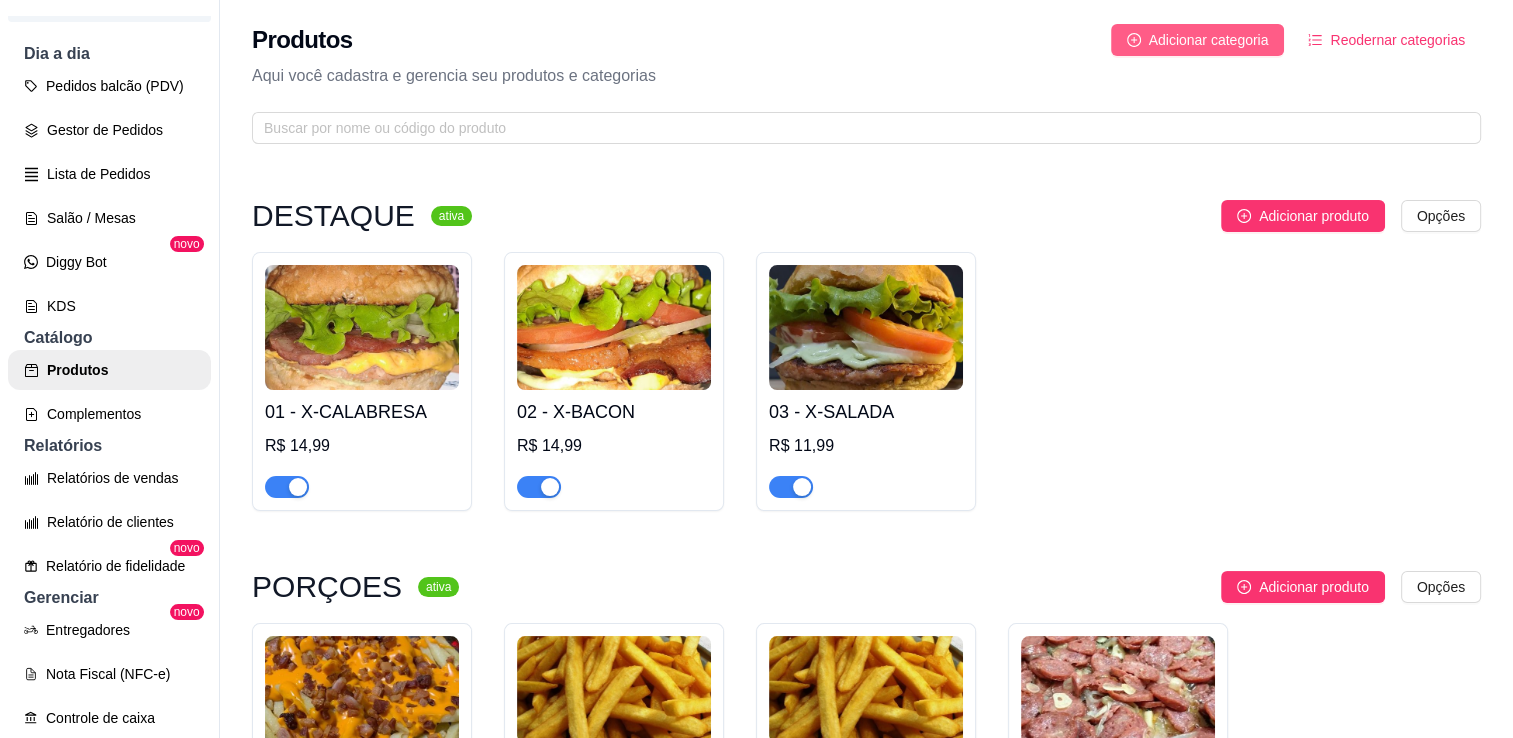 click on "Adicionar categoria" at bounding box center (1209, 40) 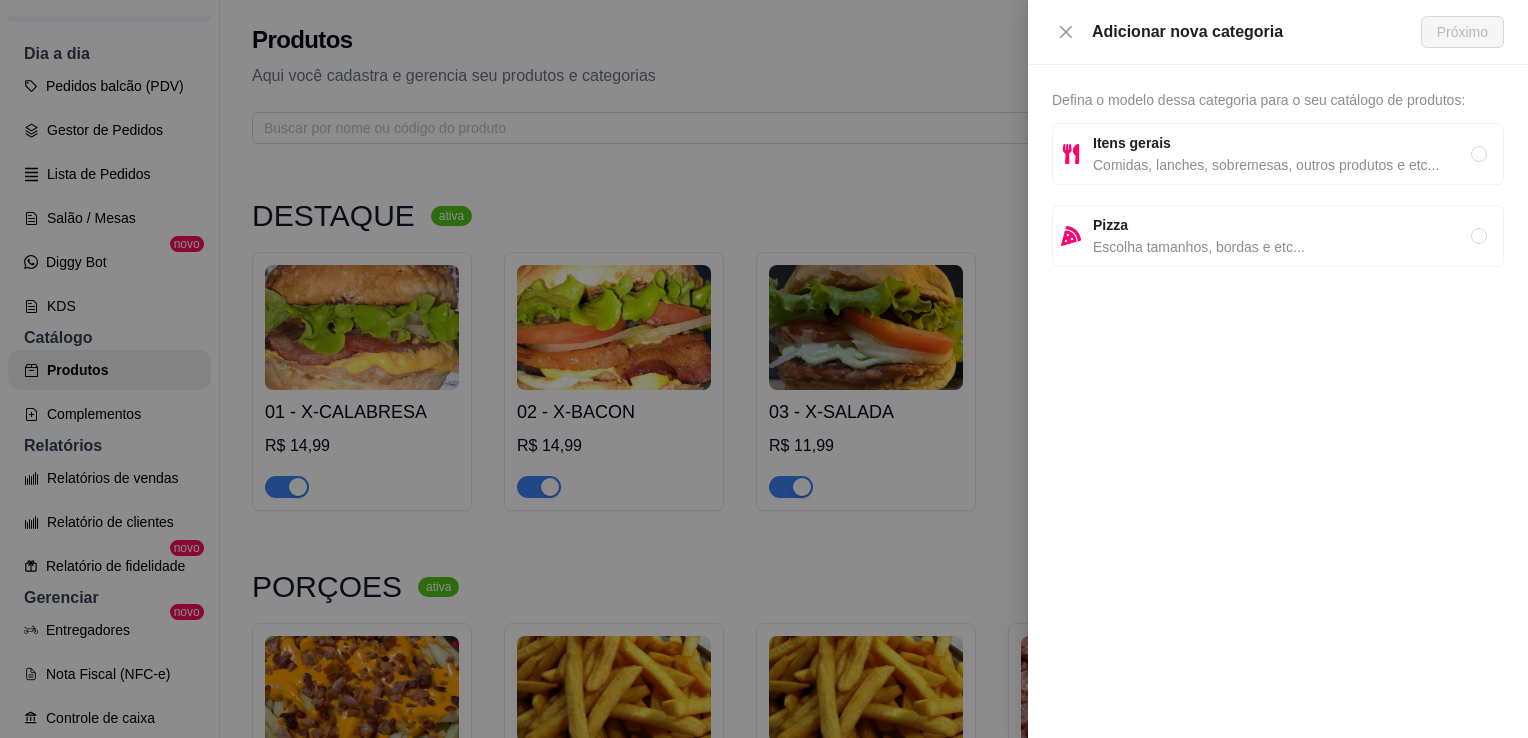 click on "Adicionar nova categoria" at bounding box center [1236, 32] 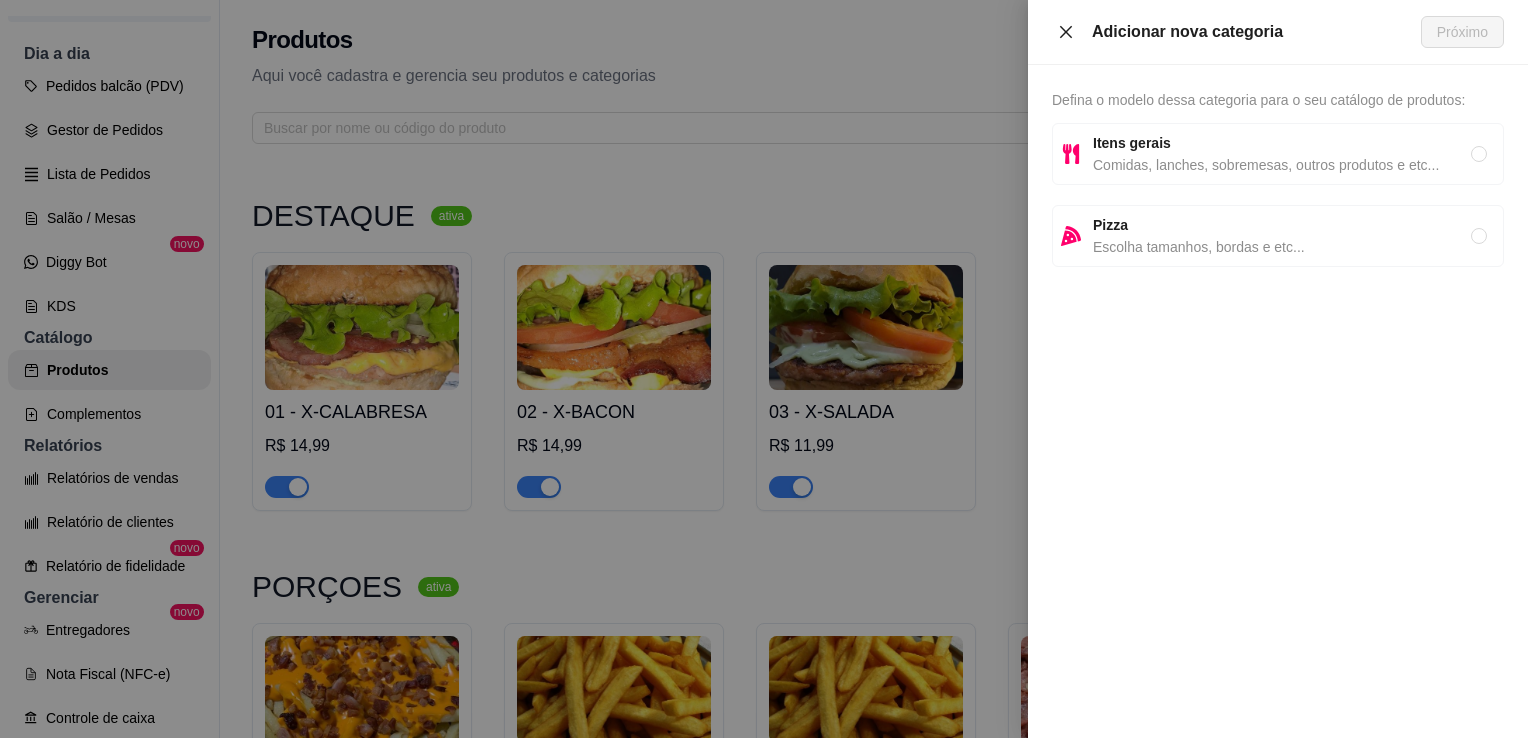 click 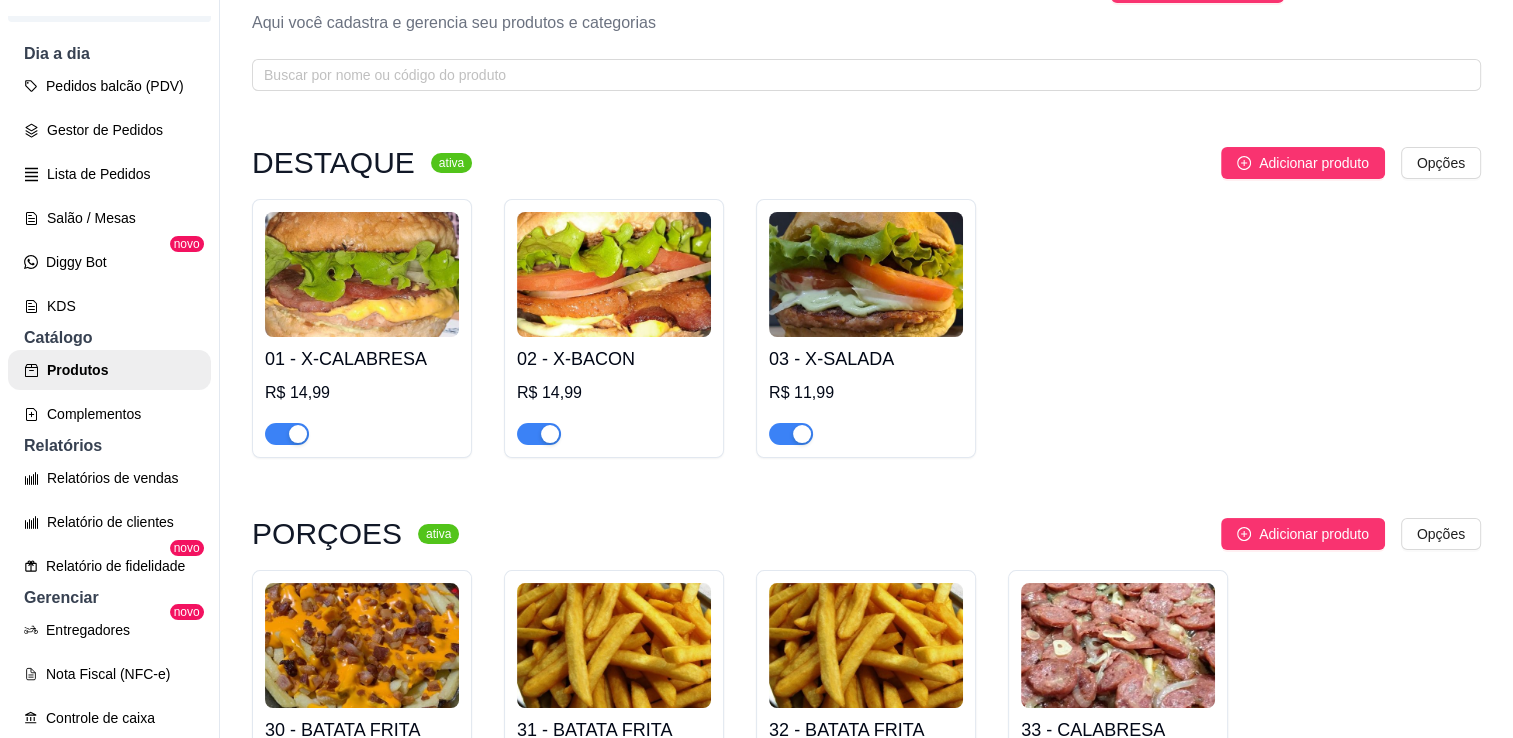scroll, scrollTop: 0, scrollLeft: 0, axis: both 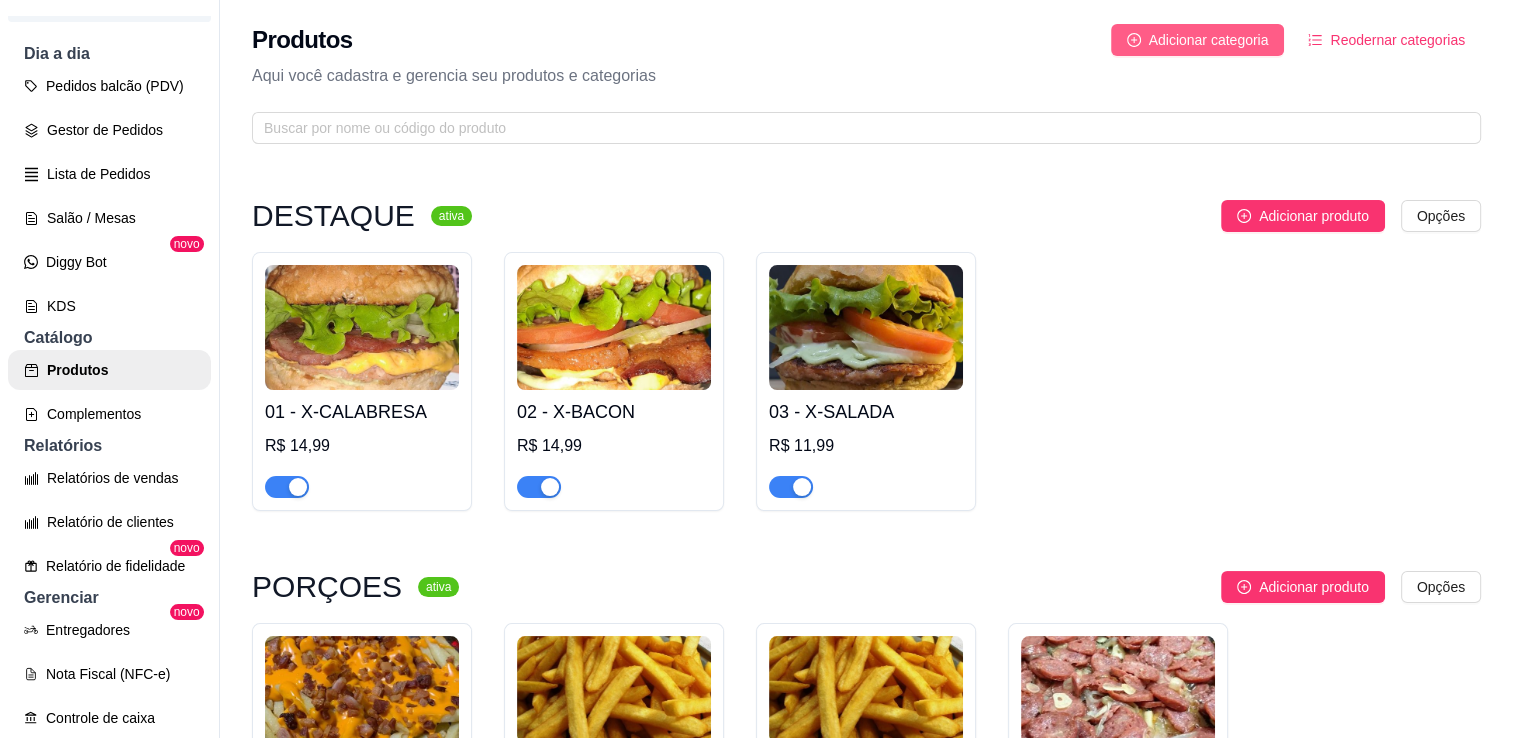 click on "Adicionar categoria" at bounding box center (1209, 40) 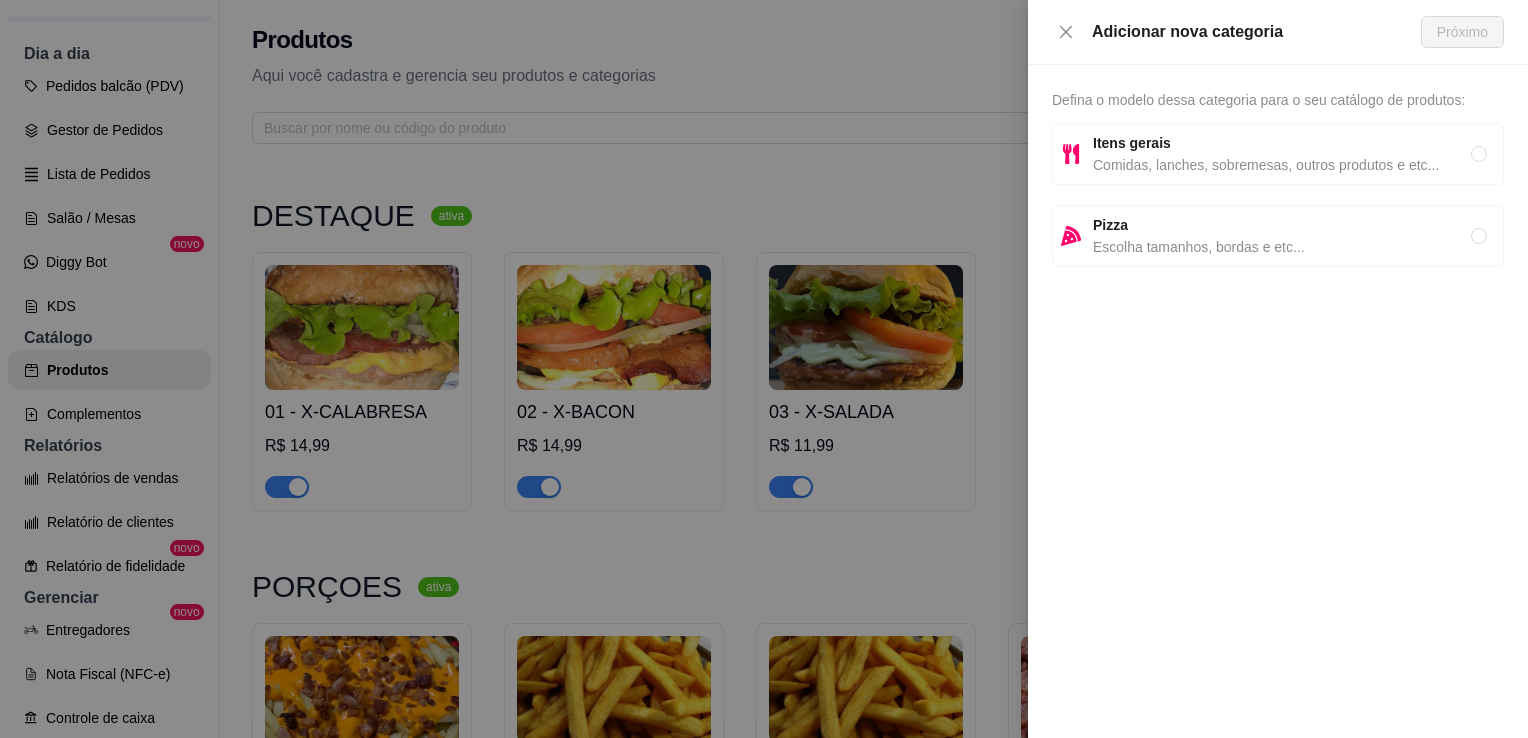 click on "Comidas, lanches, sobremesas, outros produtos e etc..." at bounding box center [1282, 165] 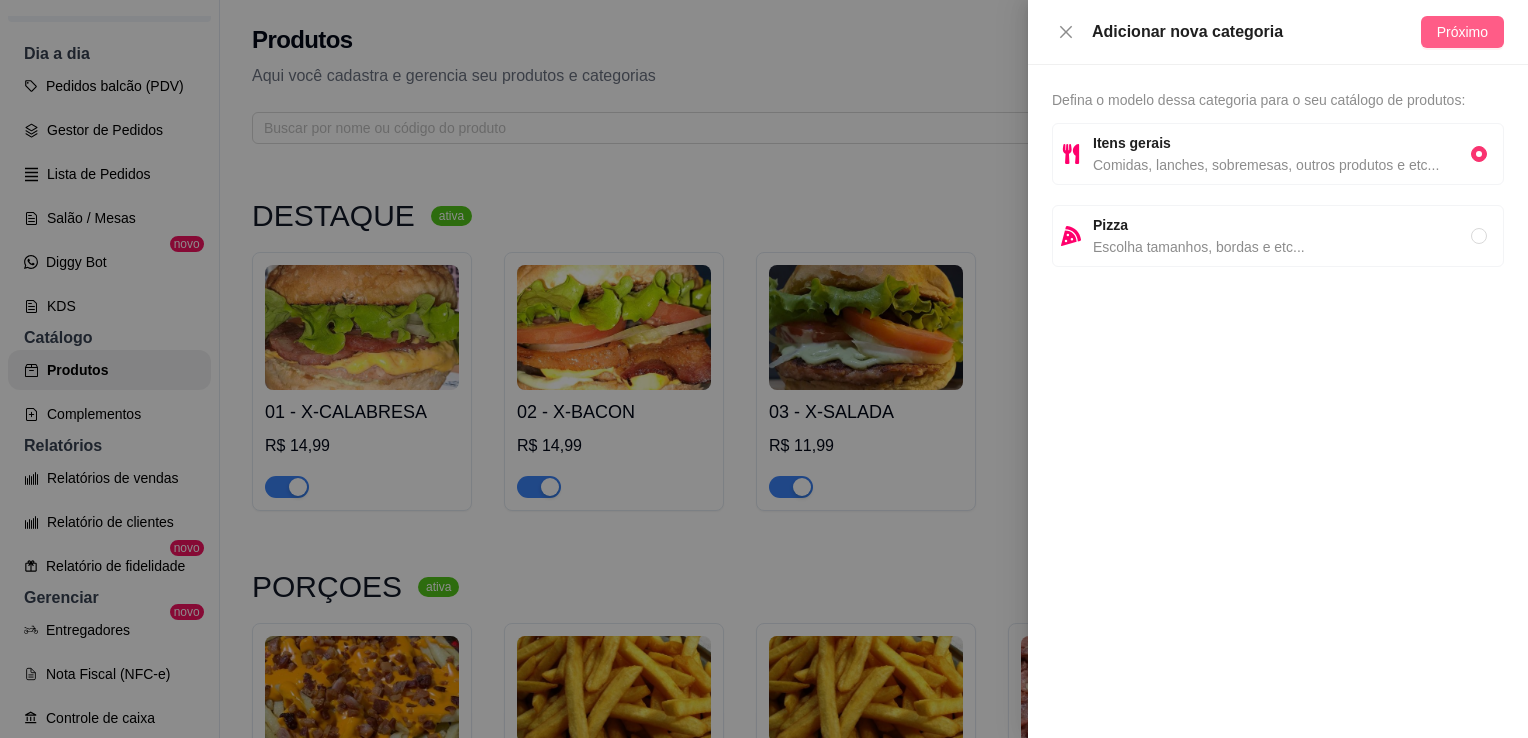 click on "Próximo" at bounding box center [1462, 32] 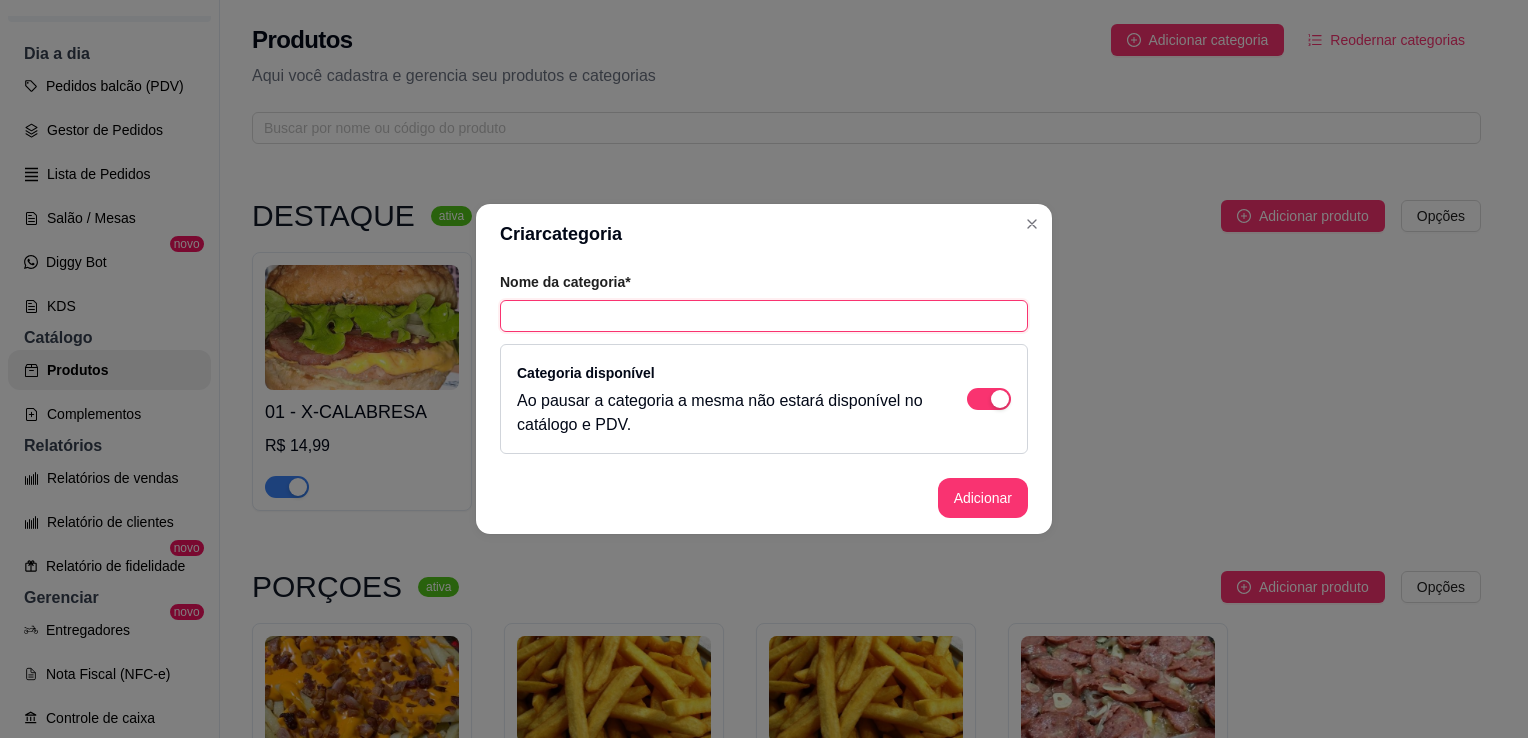 click at bounding box center (764, 316) 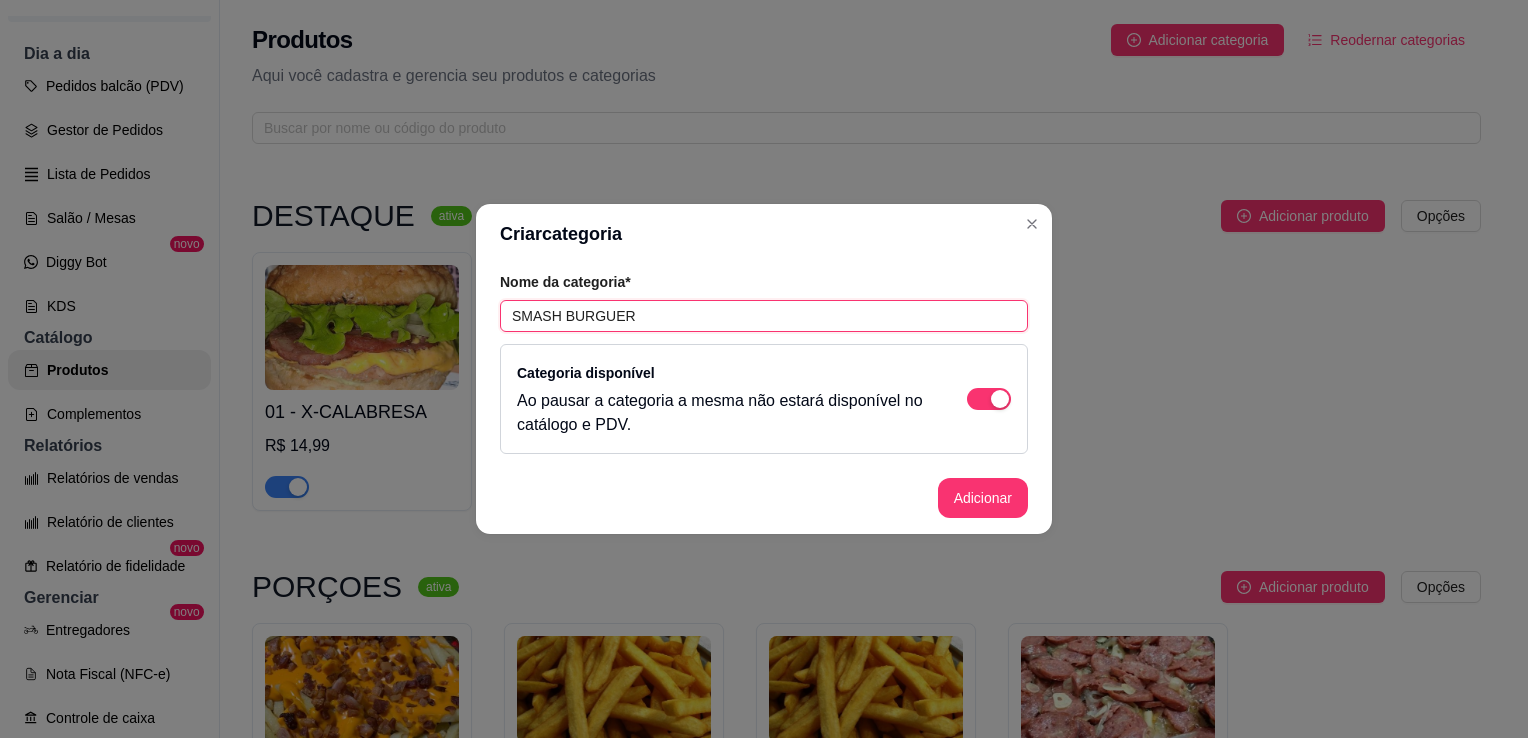 type on "SMASH BURGUER" 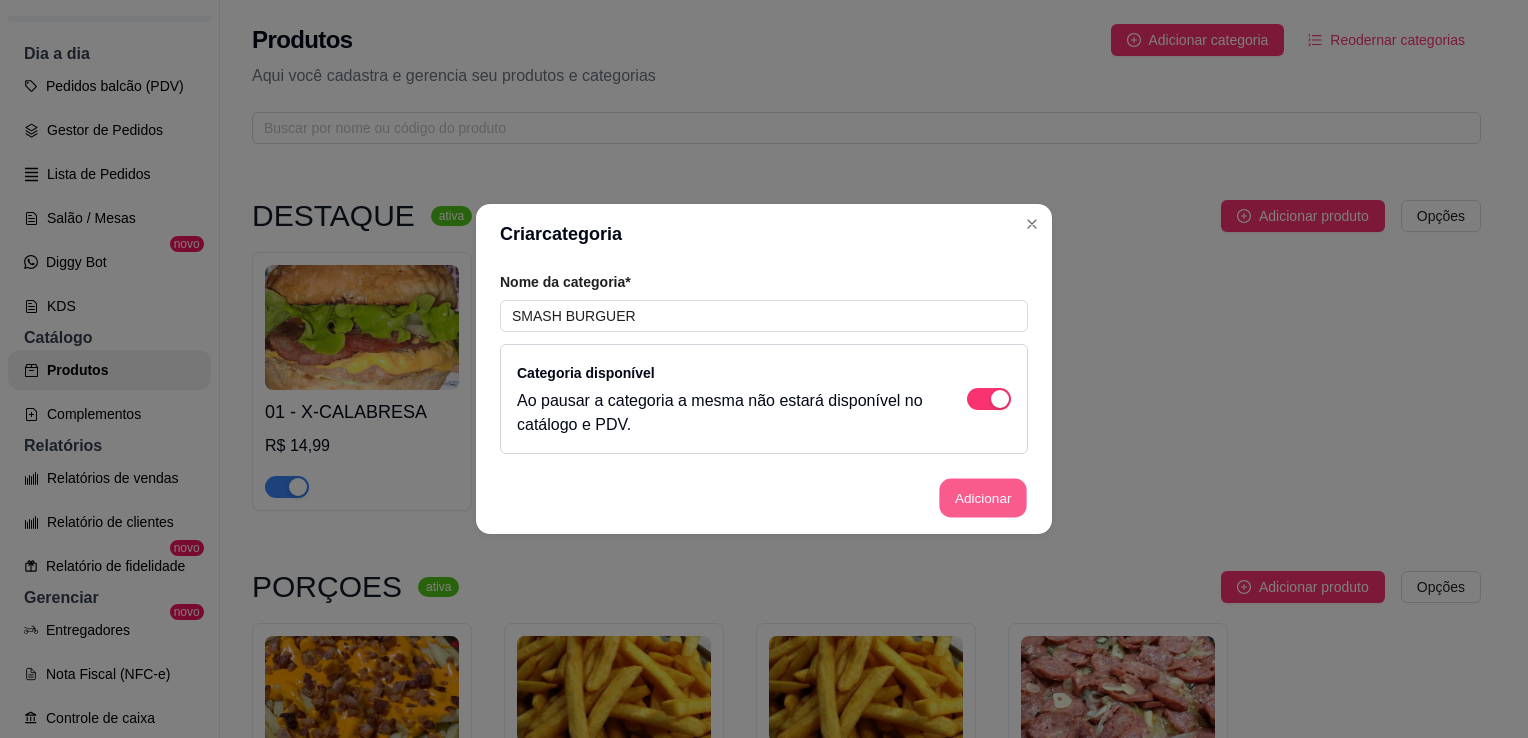 click on "Adicionar" at bounding box center (983, 498) 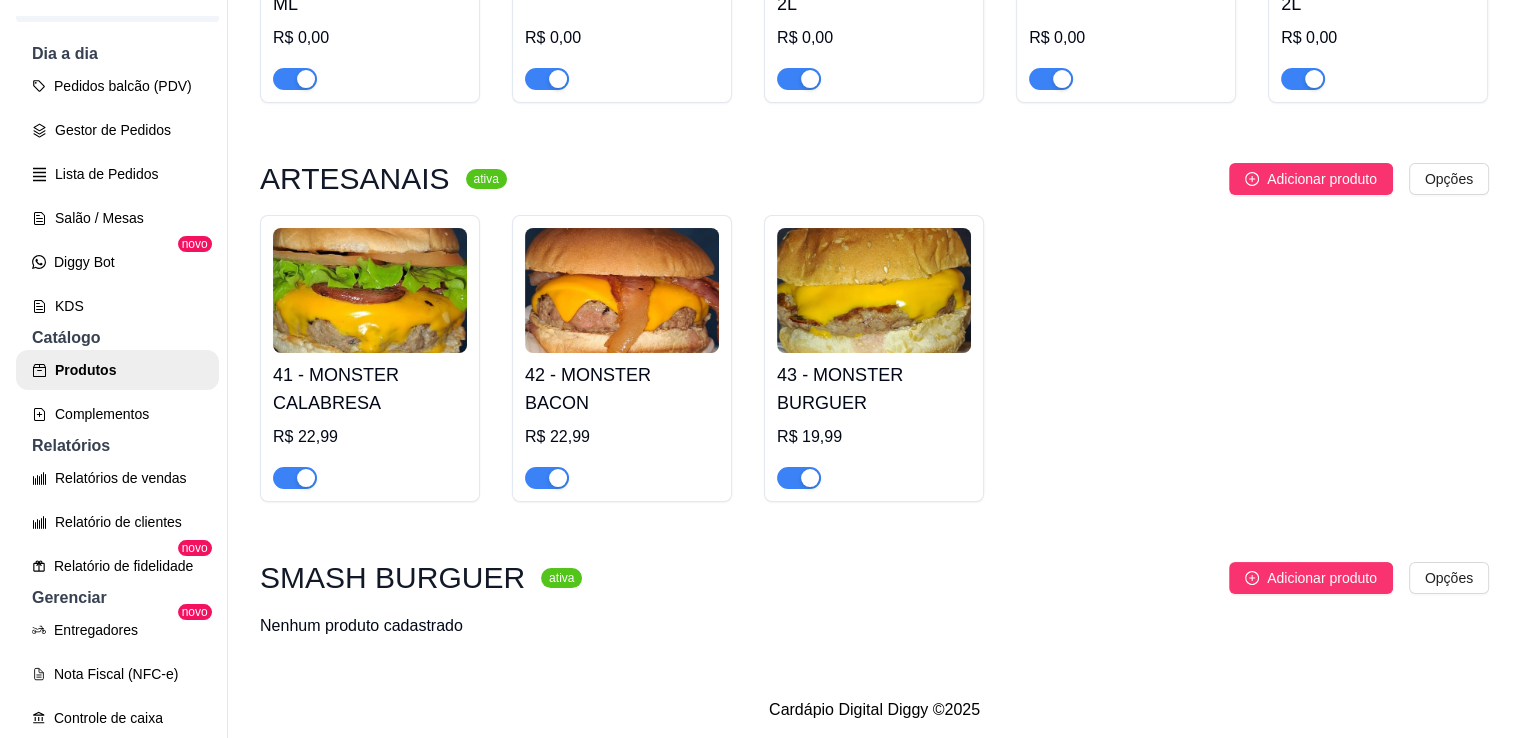 scroll, scrollTop: 1864, scrollLeft: 0, axis: vertical 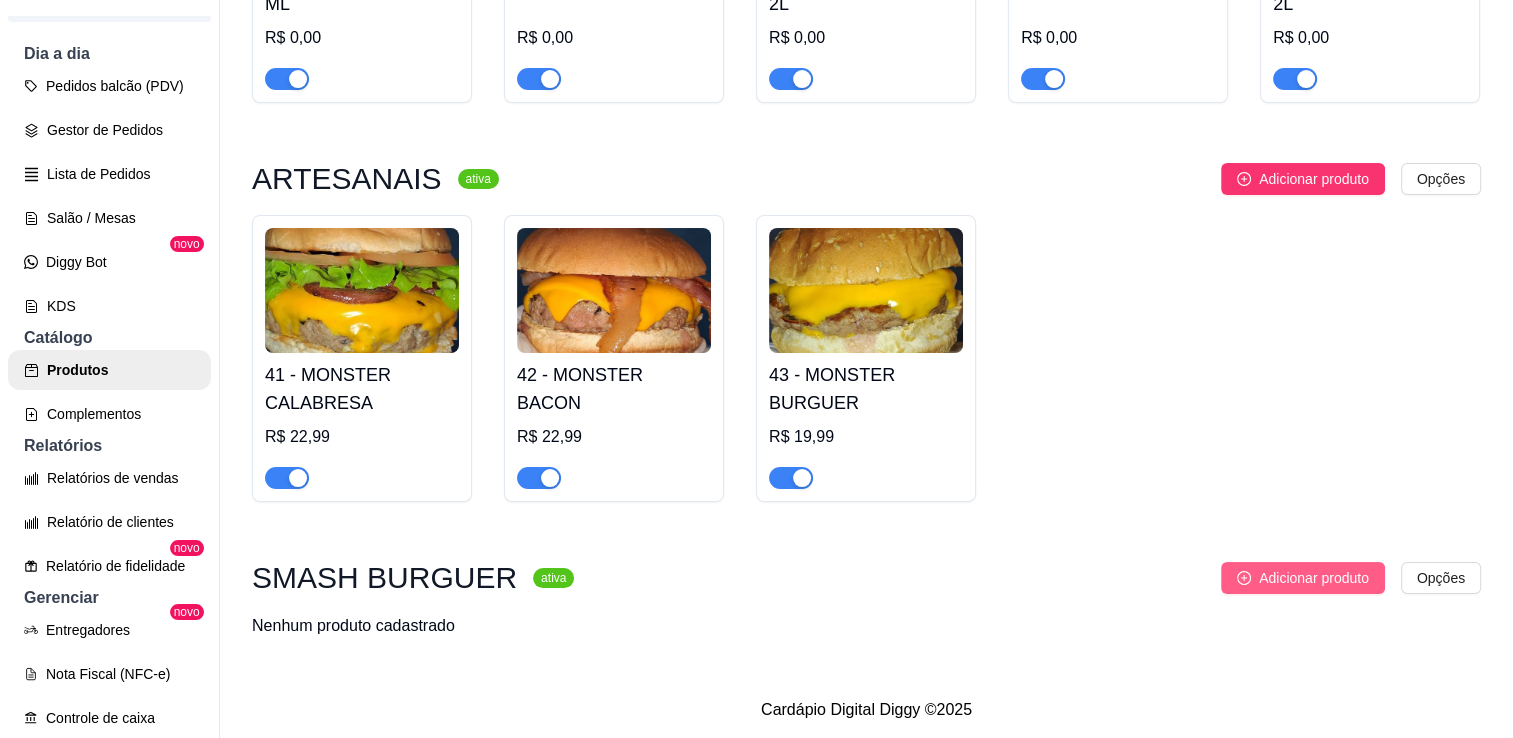 click on "Adicionar produto" at bounding box center [1314, 578] 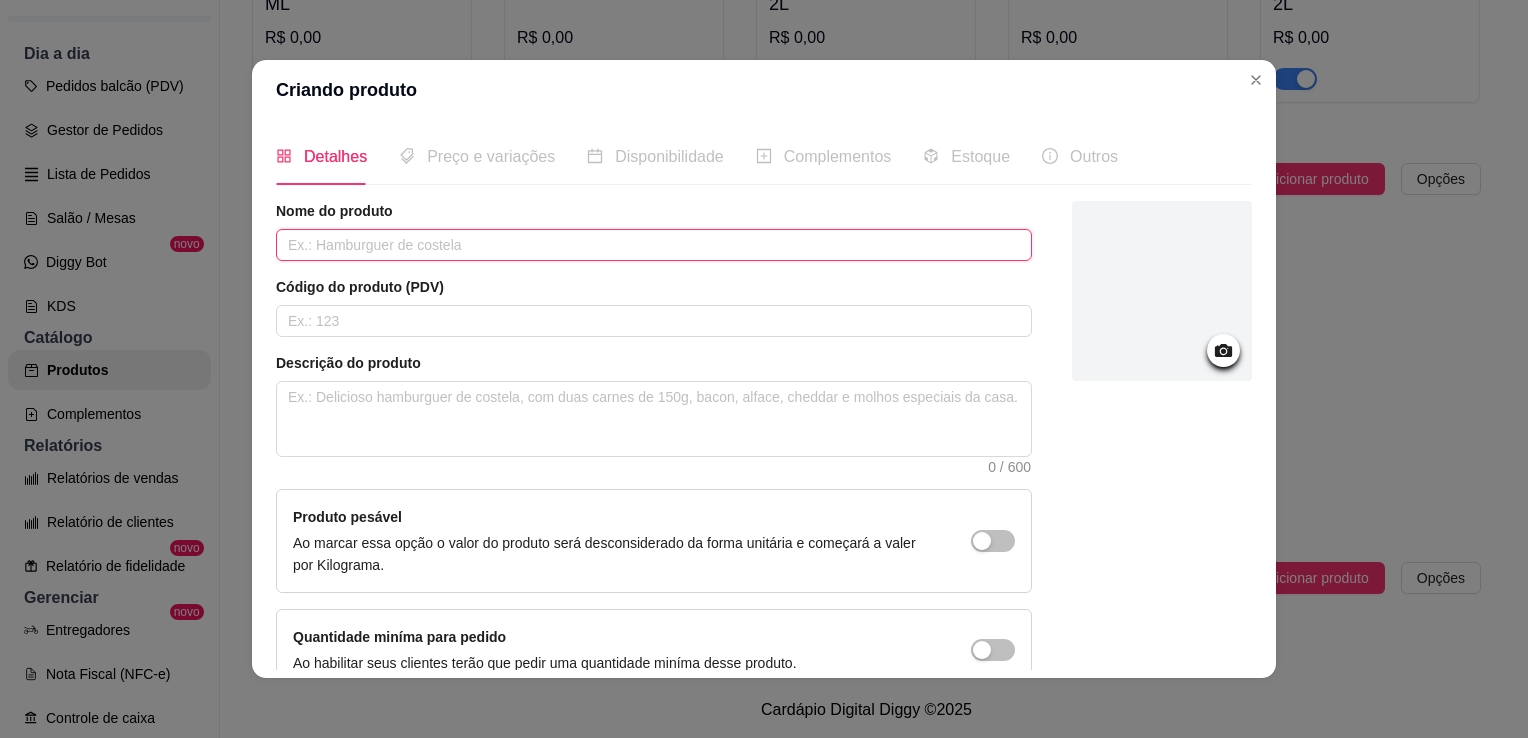 click at bounding box center (654, 245) 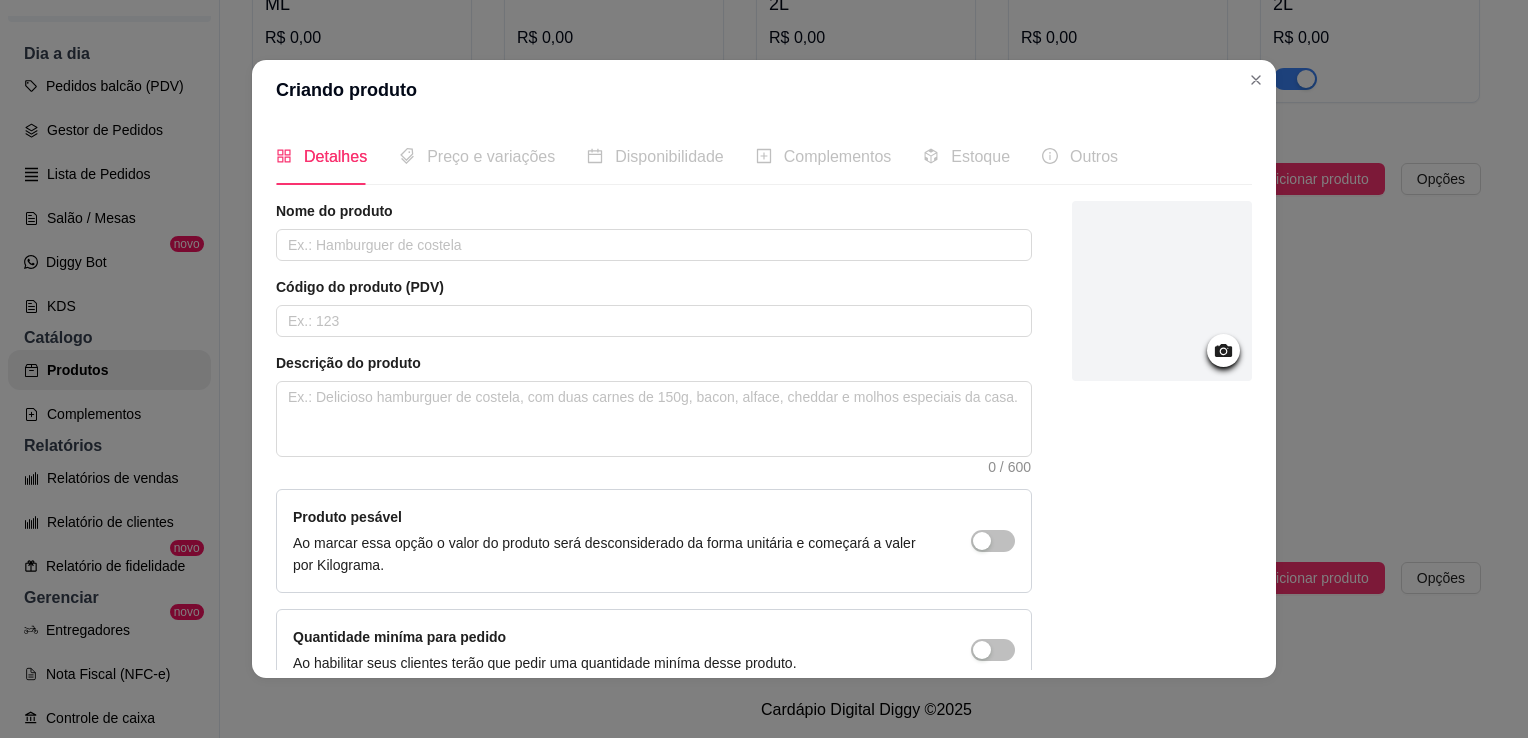 click 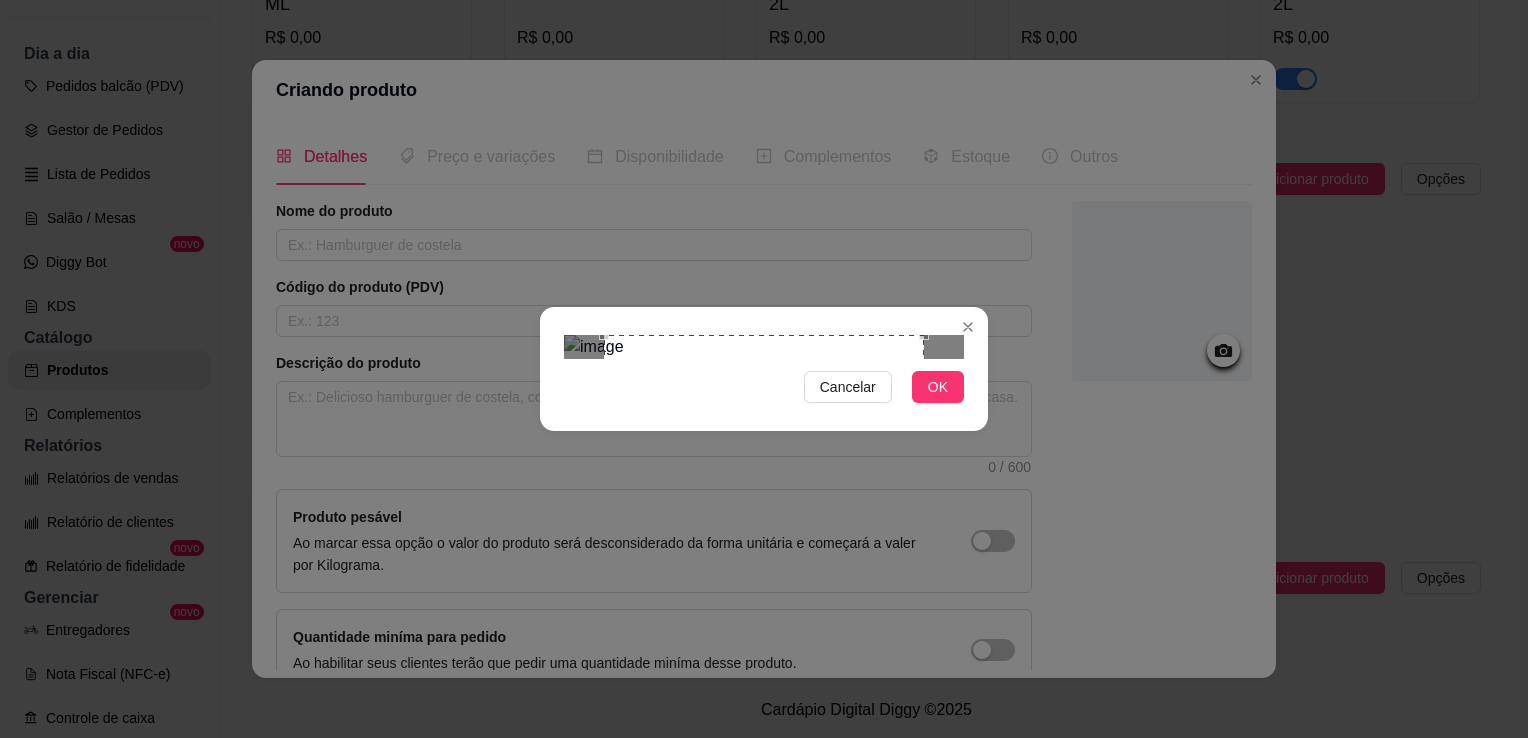click on "Cancelar OK" at bounding box center [764, 369] 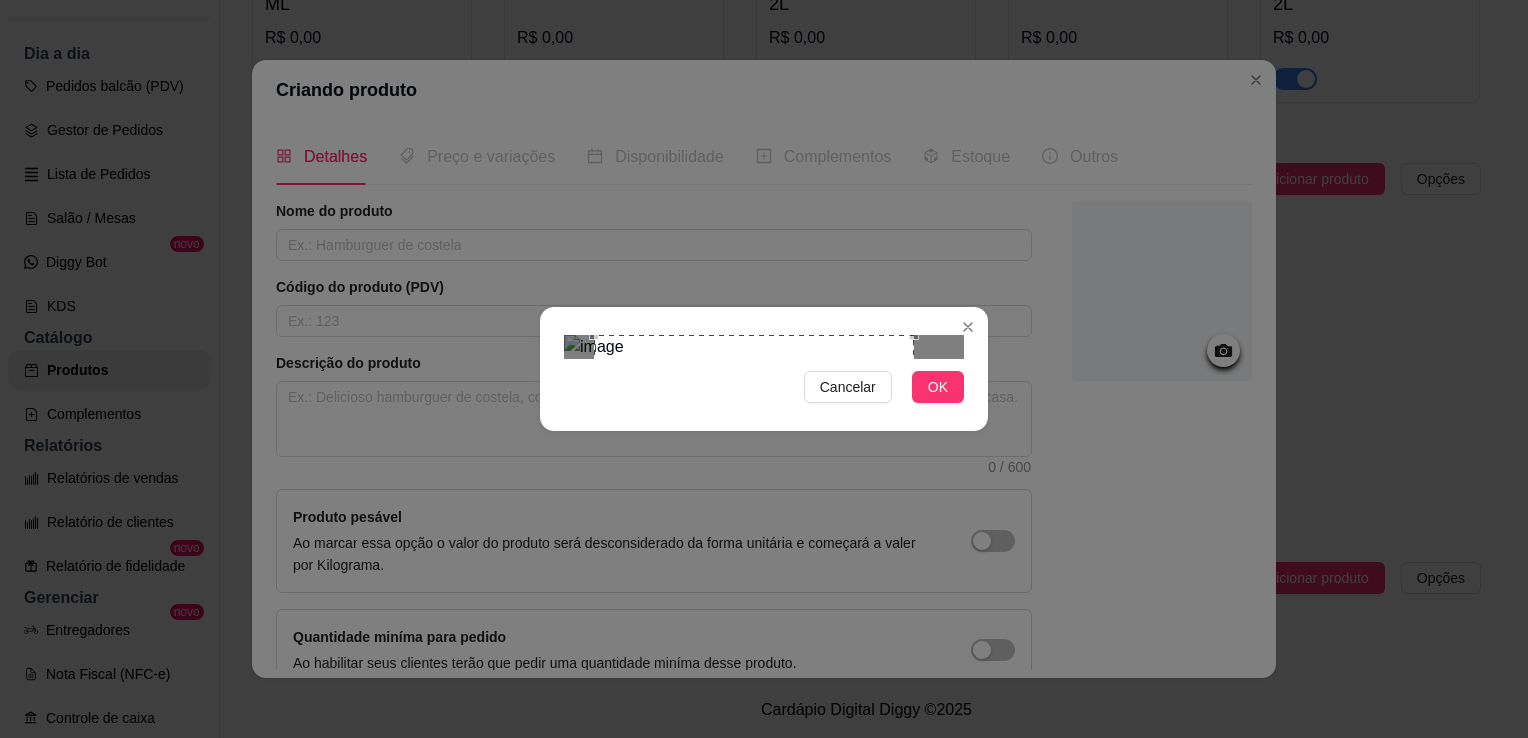 click at bounding box center (754, 495) 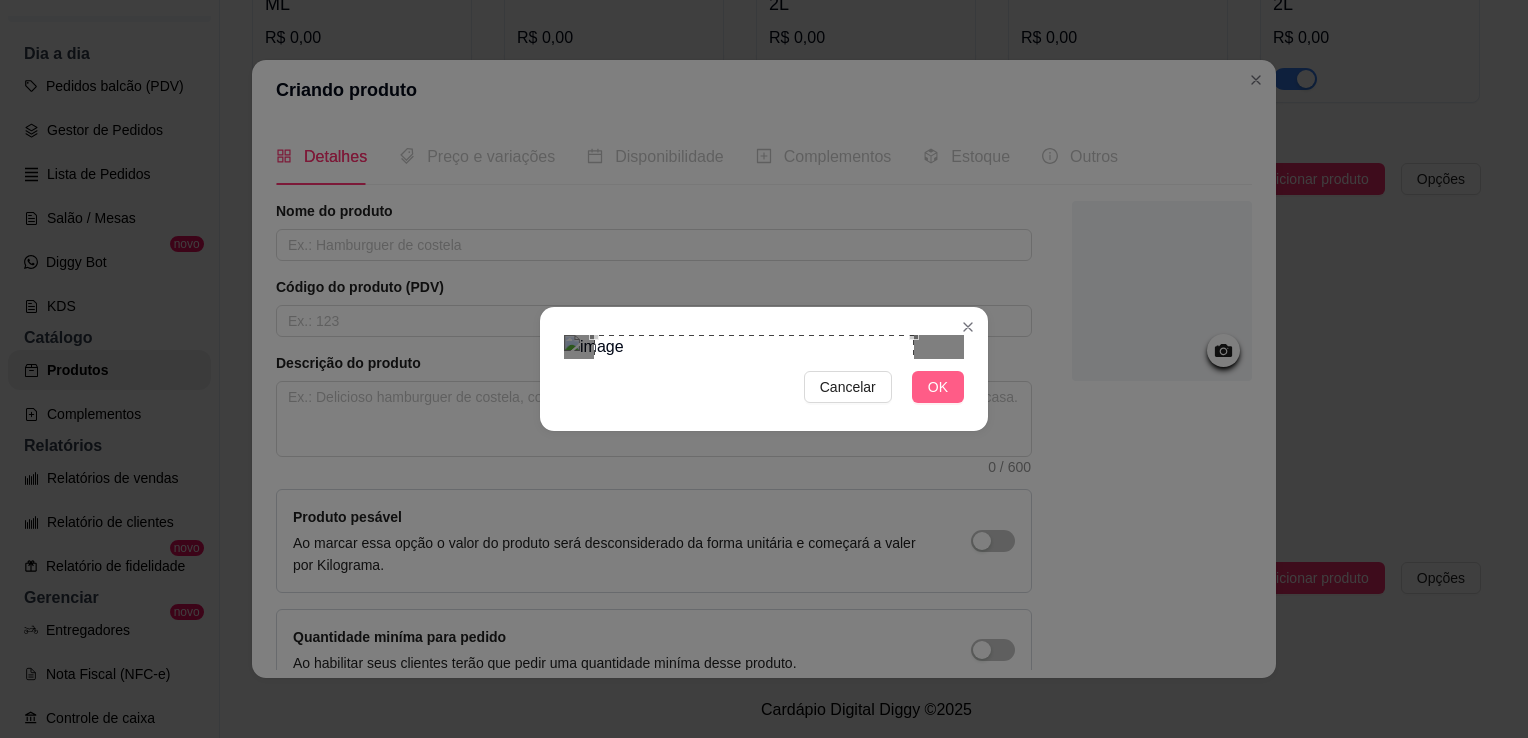 click on "OK" at bounding box center (938, 387) 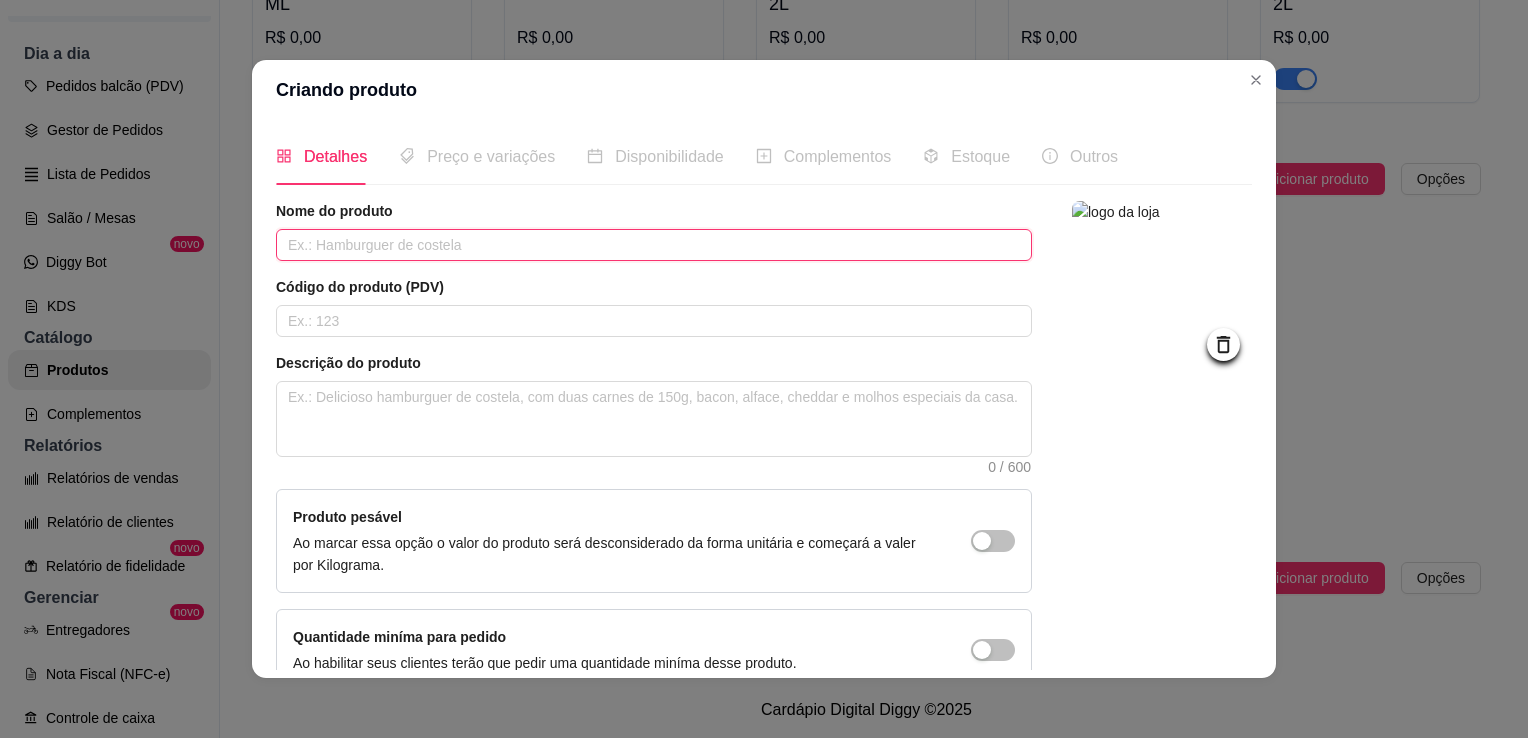 click at bounding box center [654, 245] 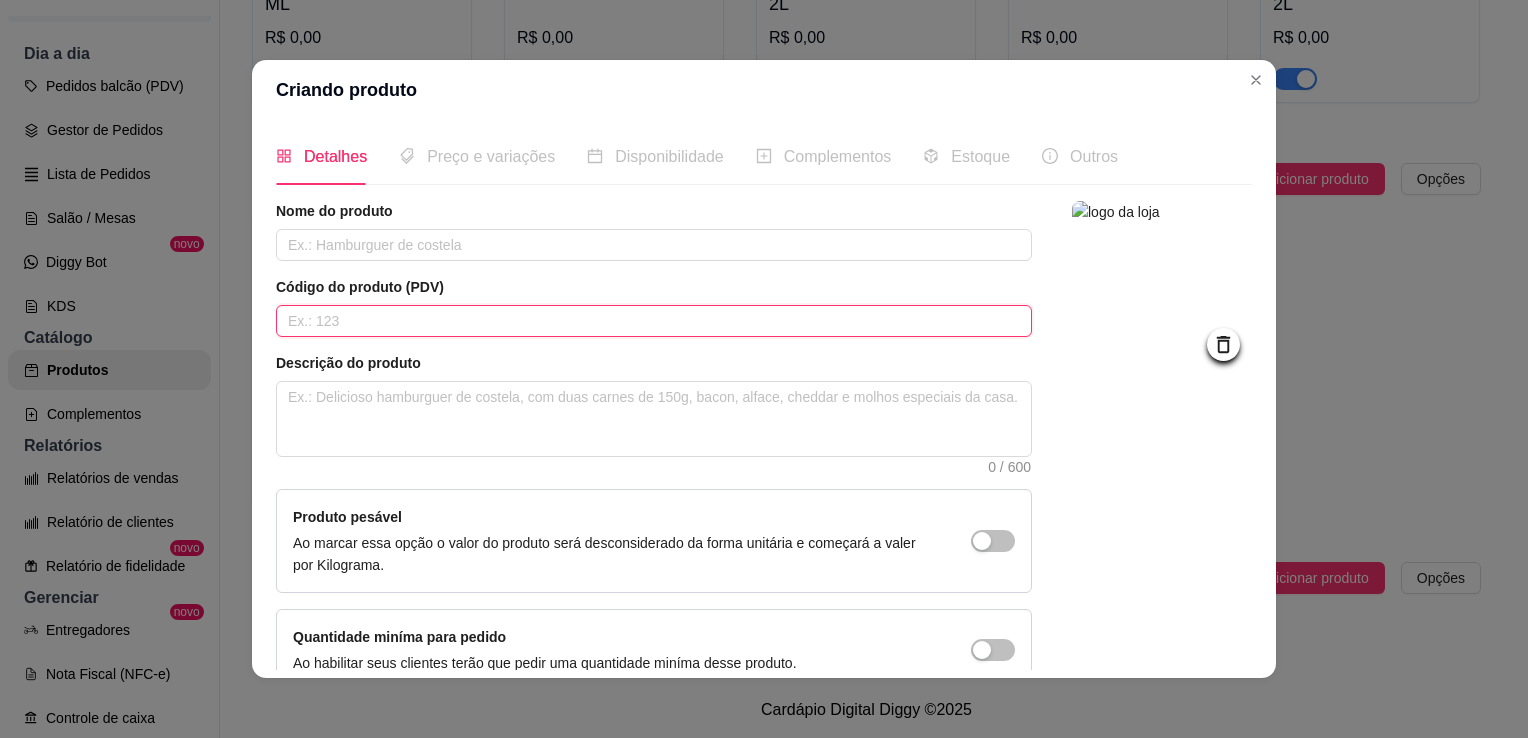 click at bounding box center [654, 321] 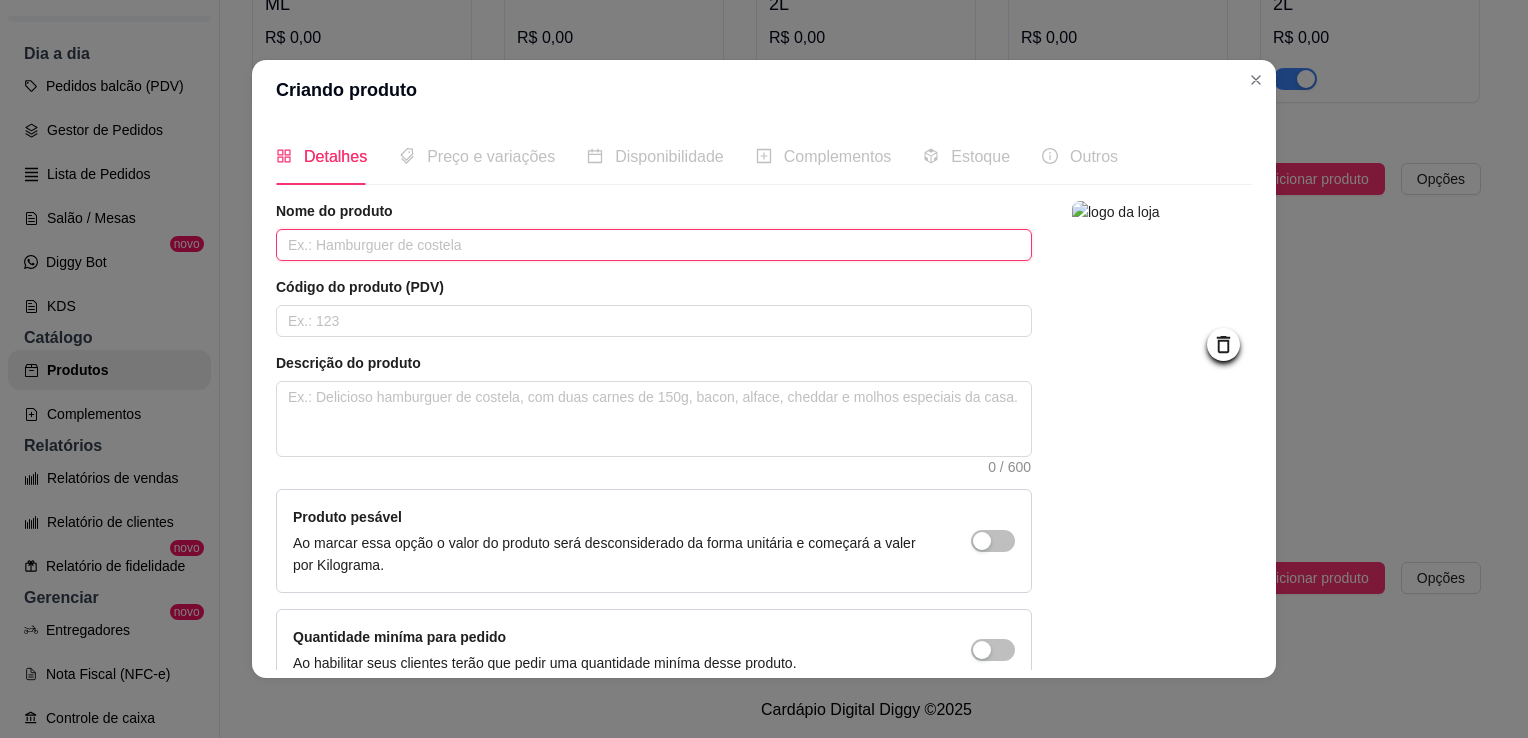 click at bounding box center (654, 245) 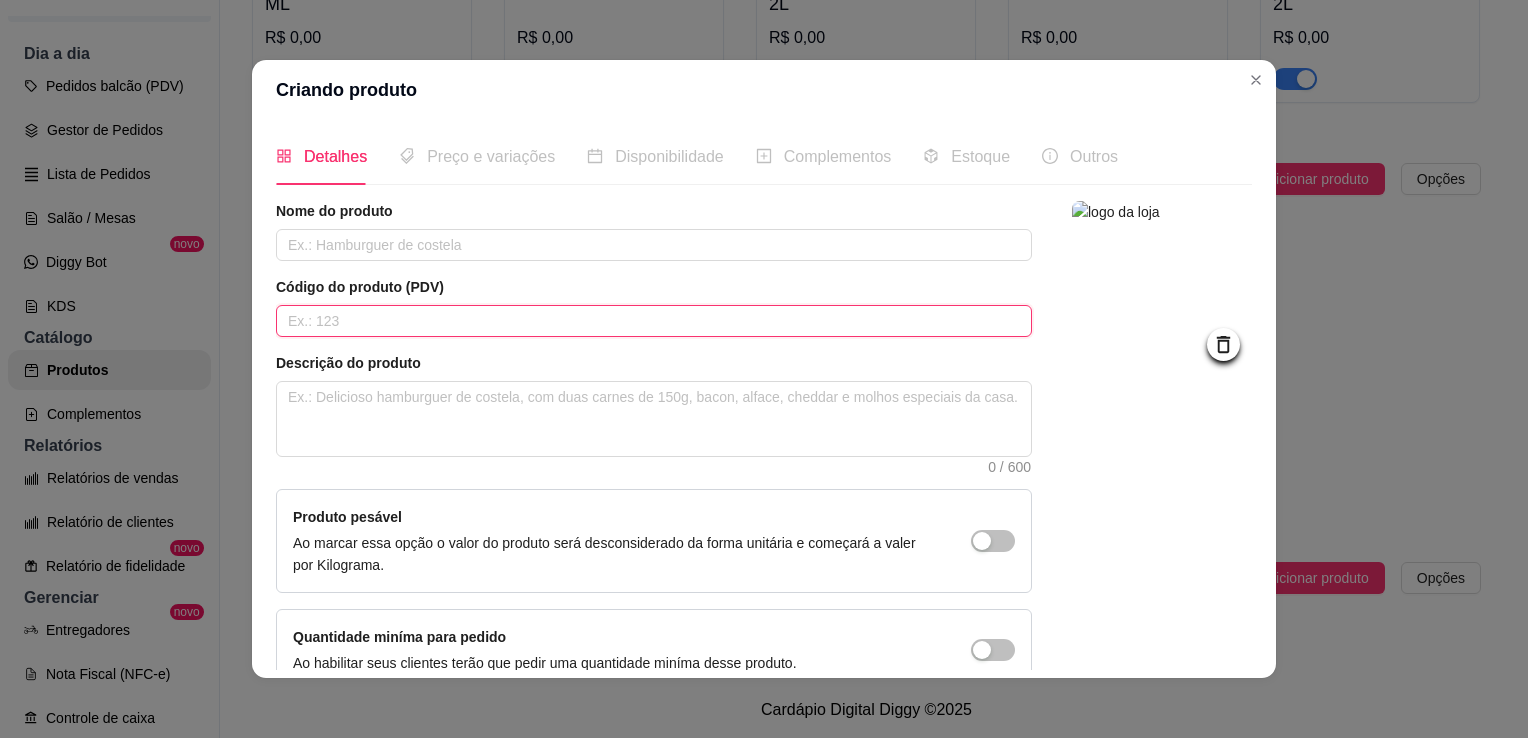 click at bounding box center [654, 321] 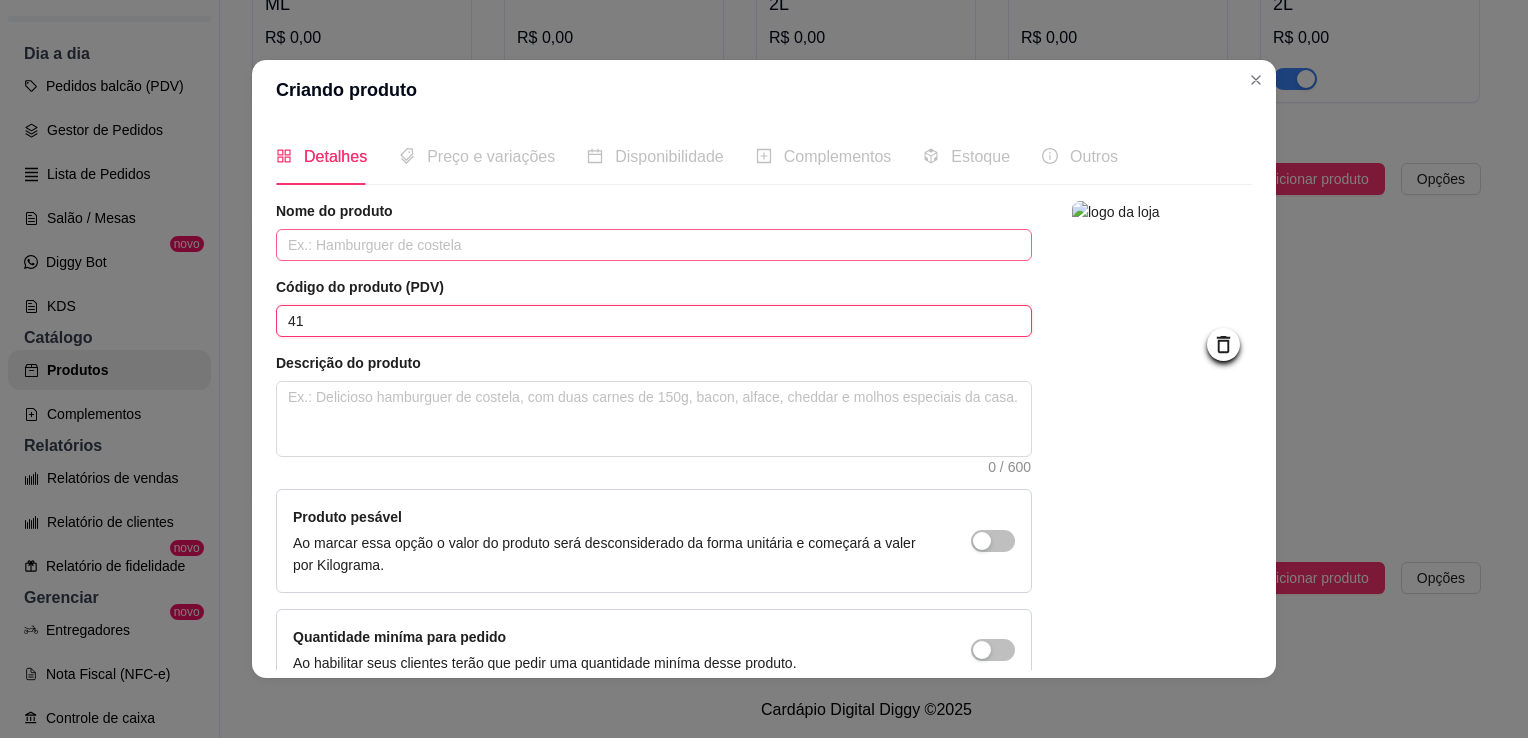 type on "41" 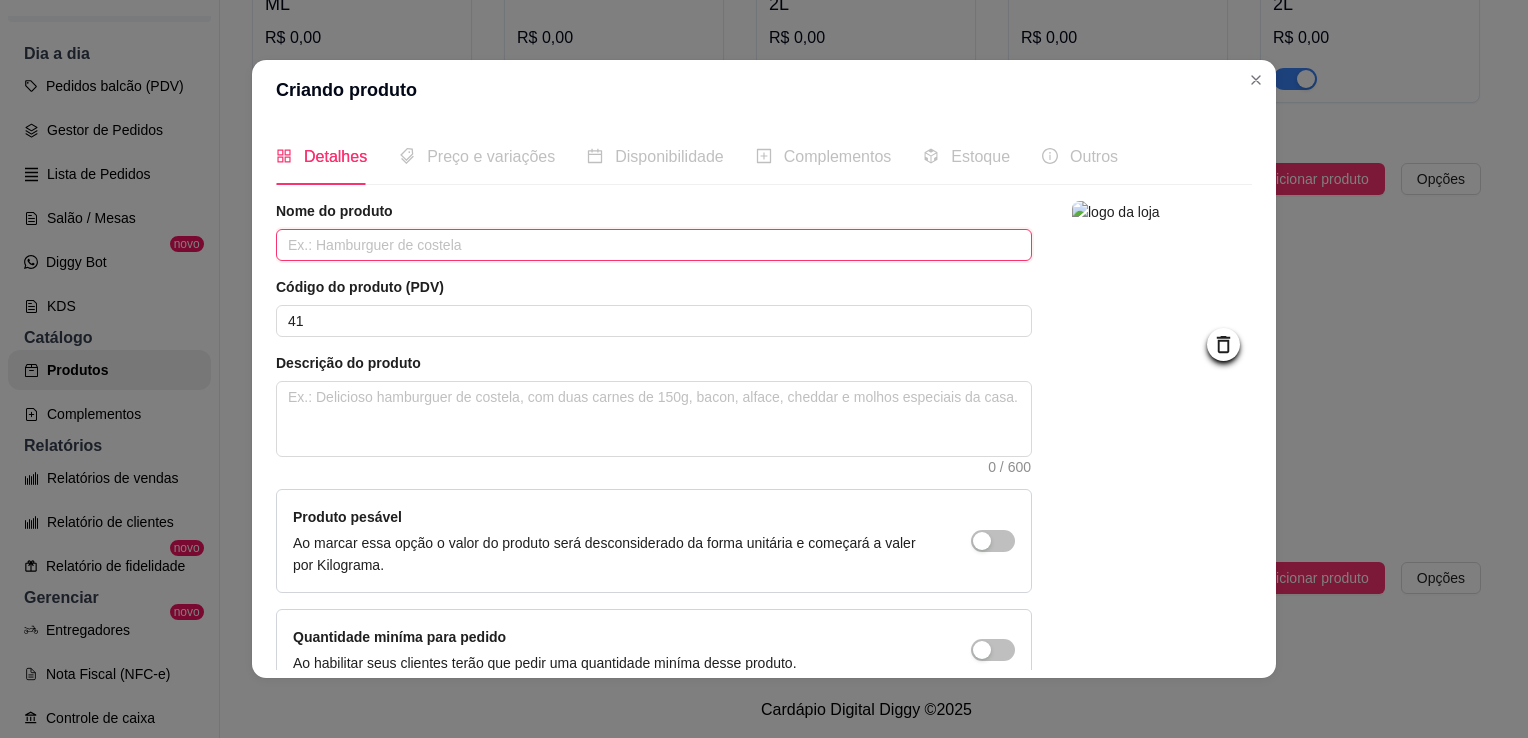 click at bounding box center [654, 245] 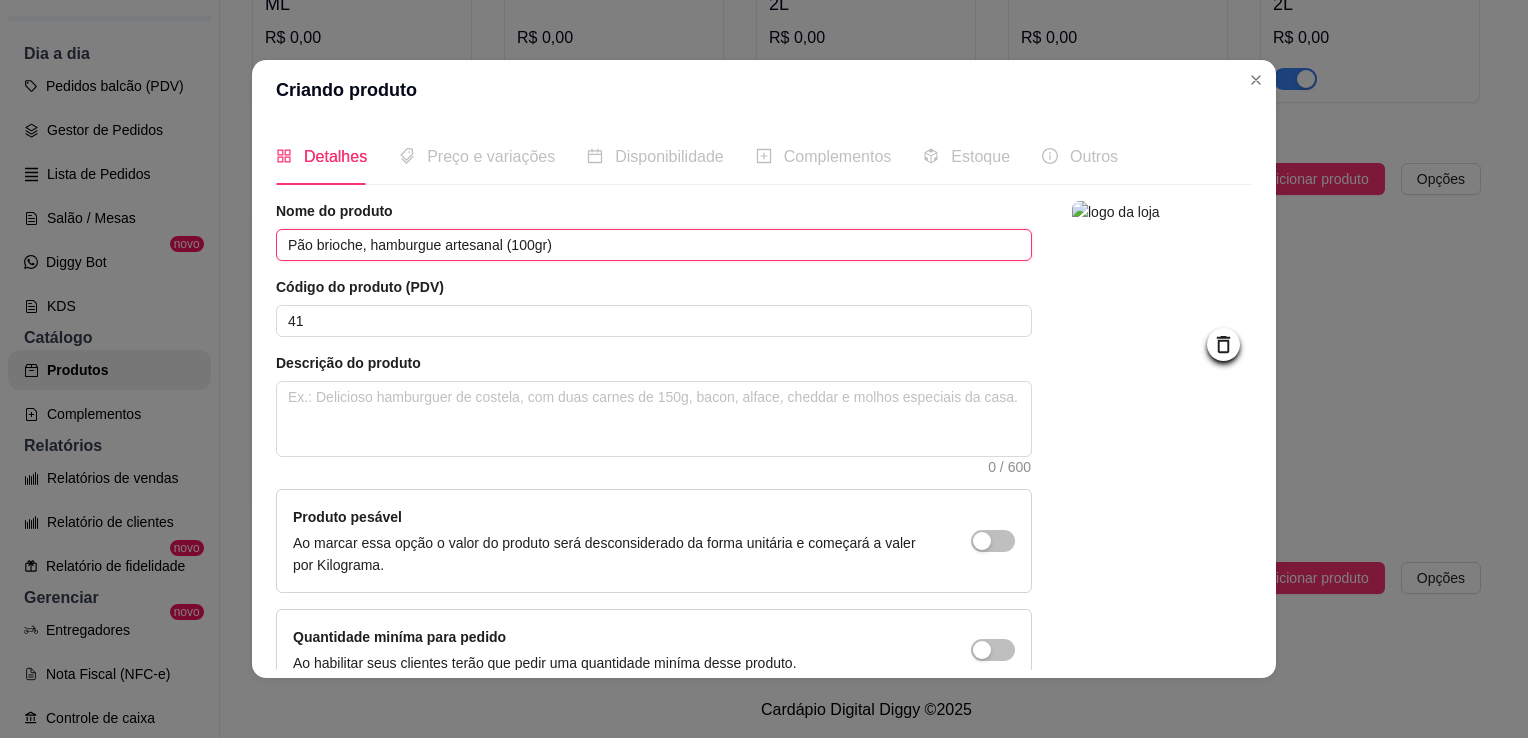 click on "Pão brioche, hamburgue artesanal (100gr)" at bounding box center [654, 245] 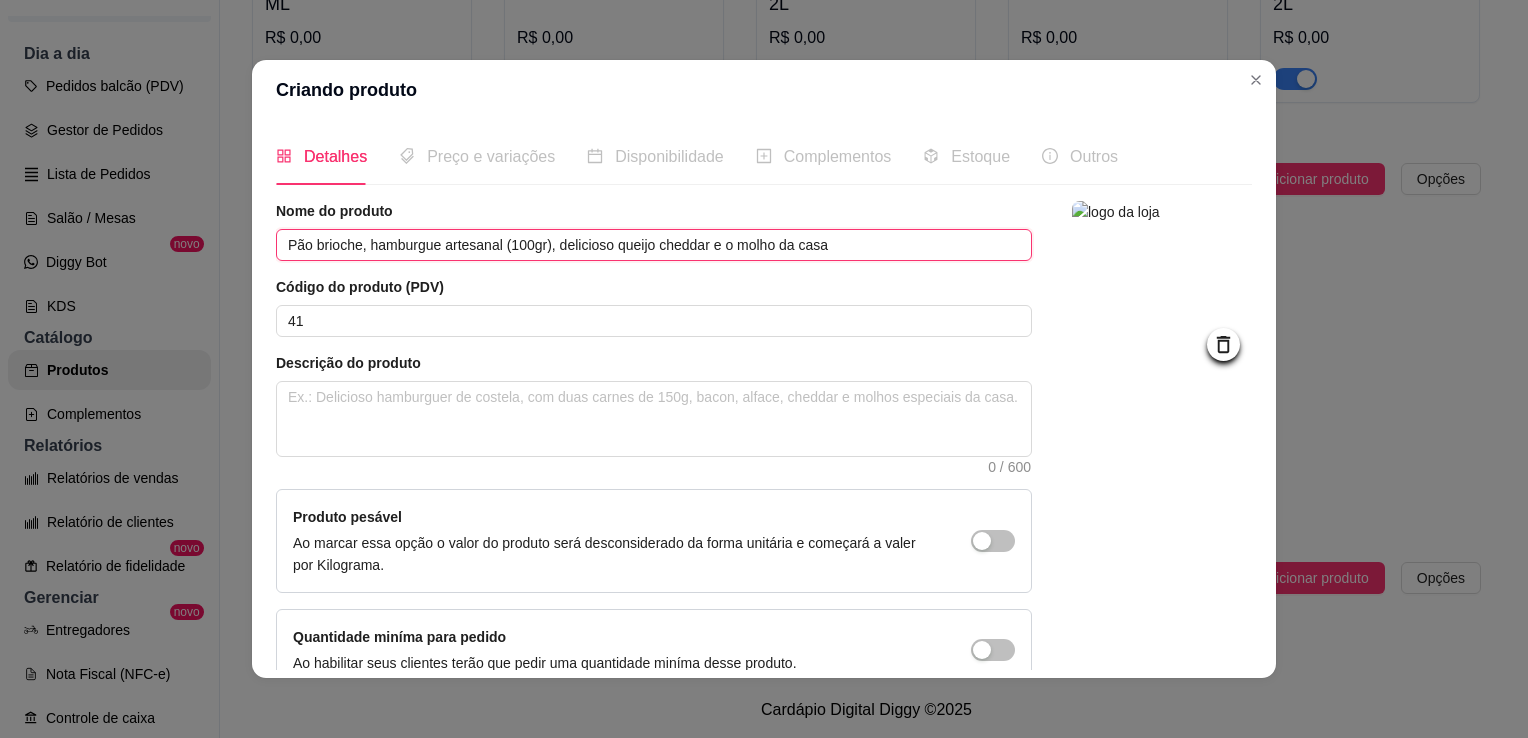 drag, startPoint x: 832, startPoint y: 249, endPoint x: 202, endPoint y: 238, distance: 630.096 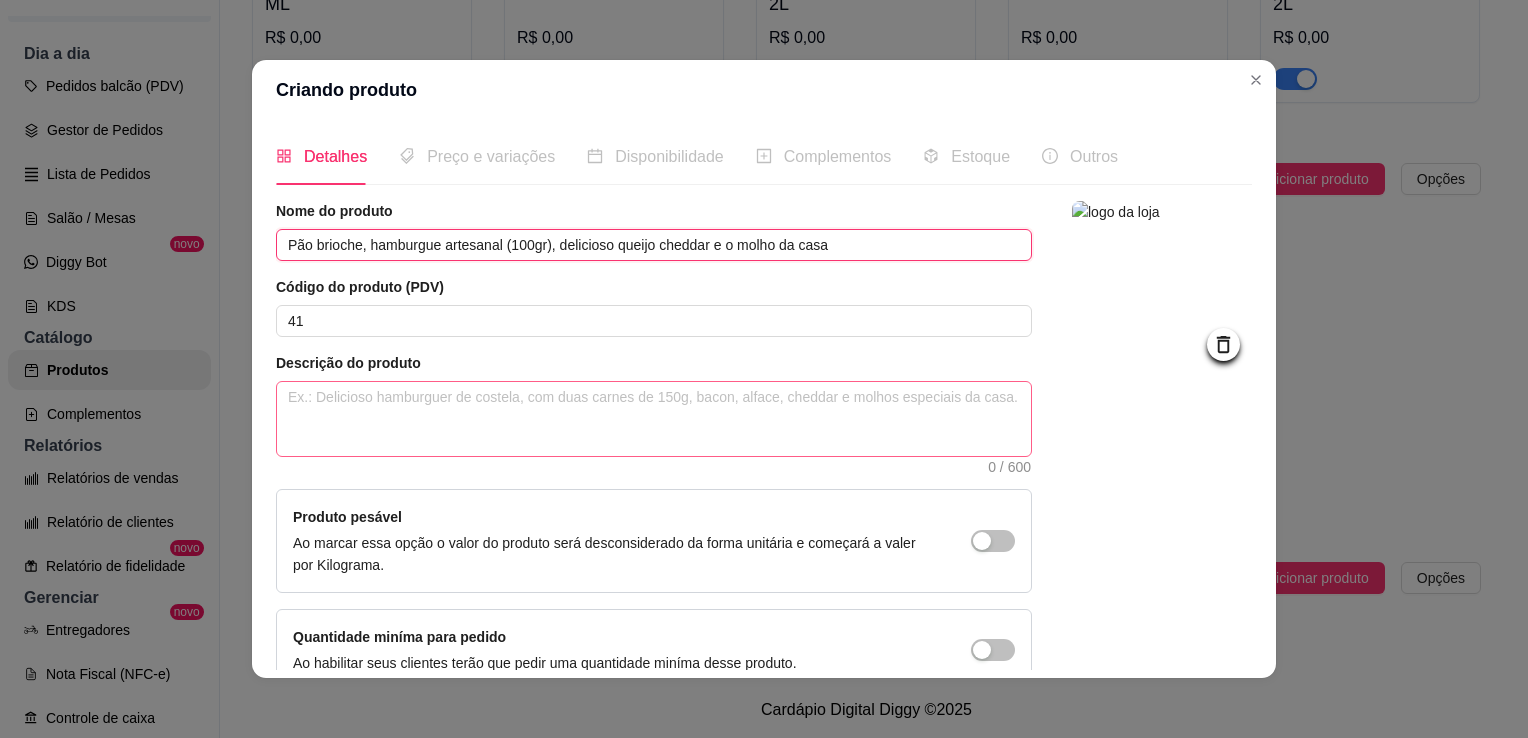 type on "Pão brioche, hamburgue artesanal (100gr), delicioso queijo cheddar e o molho da casa" 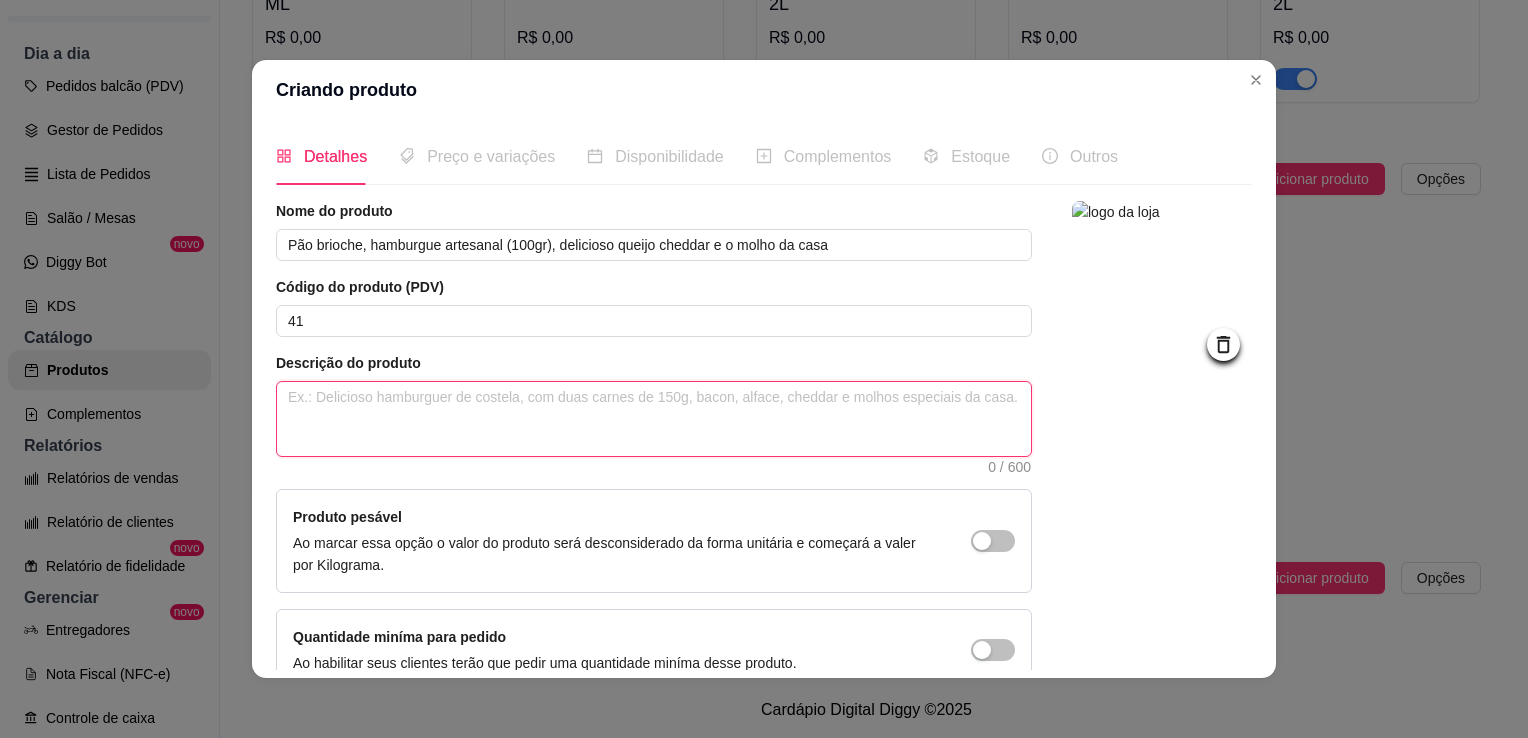 click at bounding box center [654, 419] 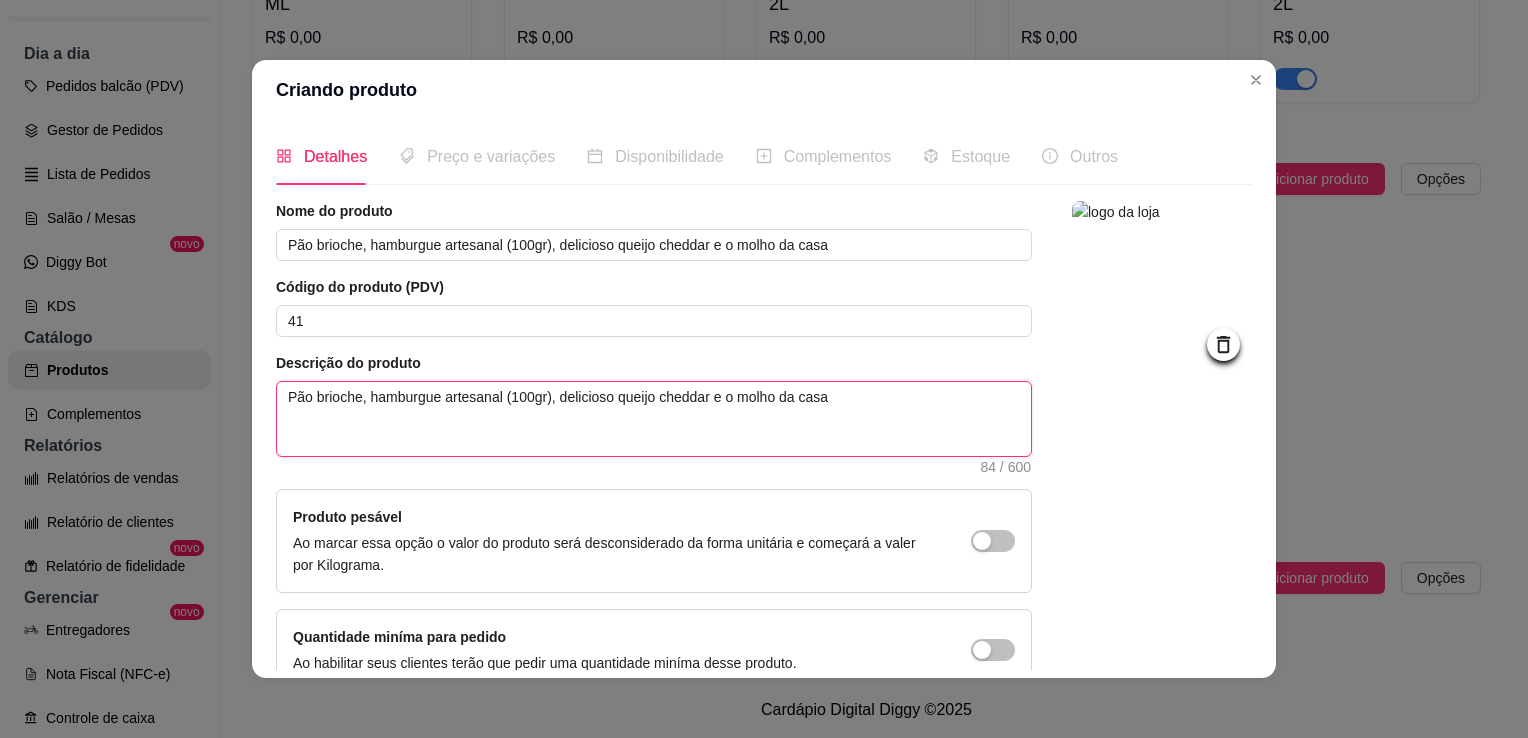 click on "Pão brioche, hamburgue artesanal (100gr), delicioso queijo cheddar e o molho da casa" at bounding box center (654, 419) 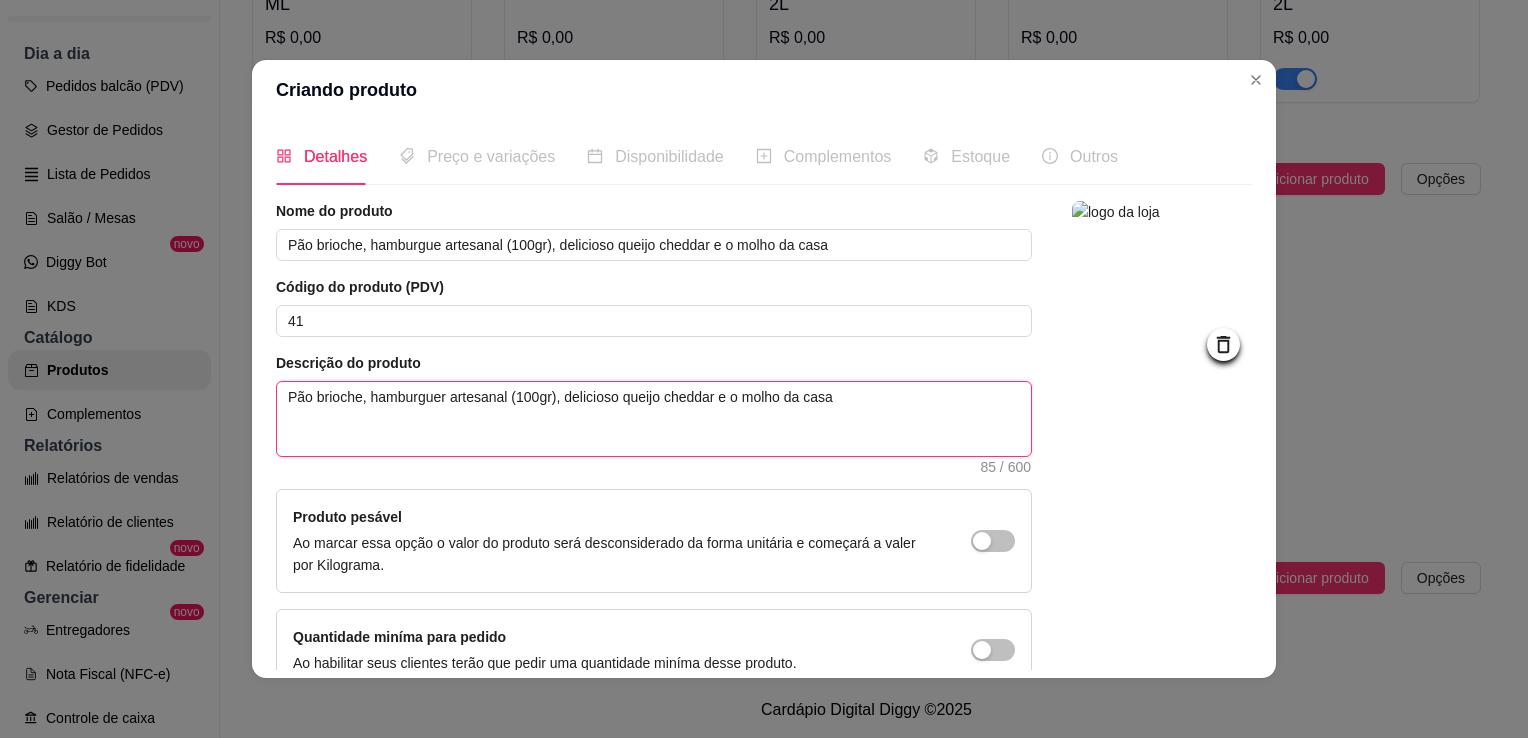 click on "Pão brioche, hamburguer artesanal (100gr), delicioso queijo cheddar e o molho da casa" at bounding box center [654, 419] 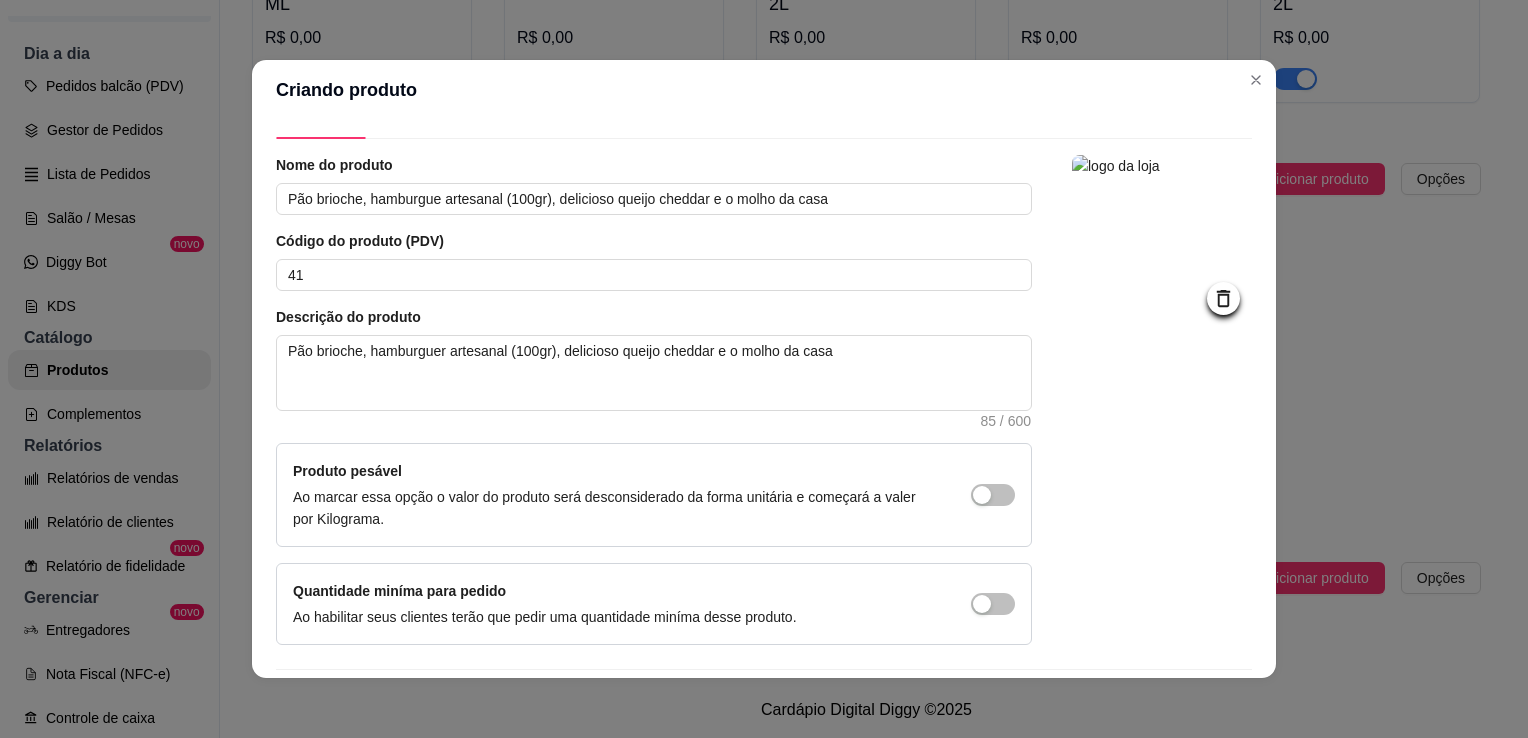 scroll, scrollTop: 23, scrollLeft: 0, axis: vertical 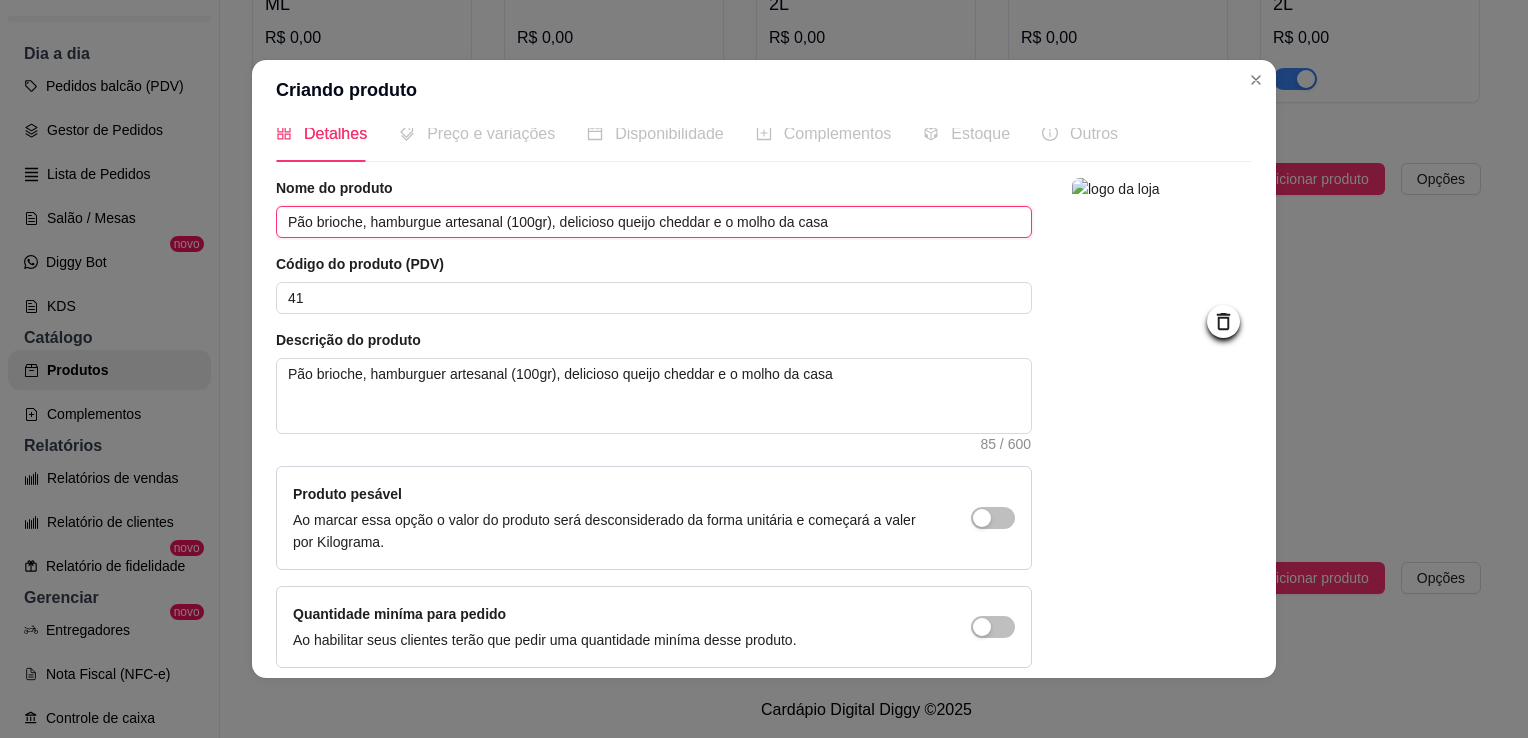 click on "Pão brioche, hamburgue artesanal (100gr), delicioso queijo cheddar e o molho da casa" at bounding box center (654, 222) 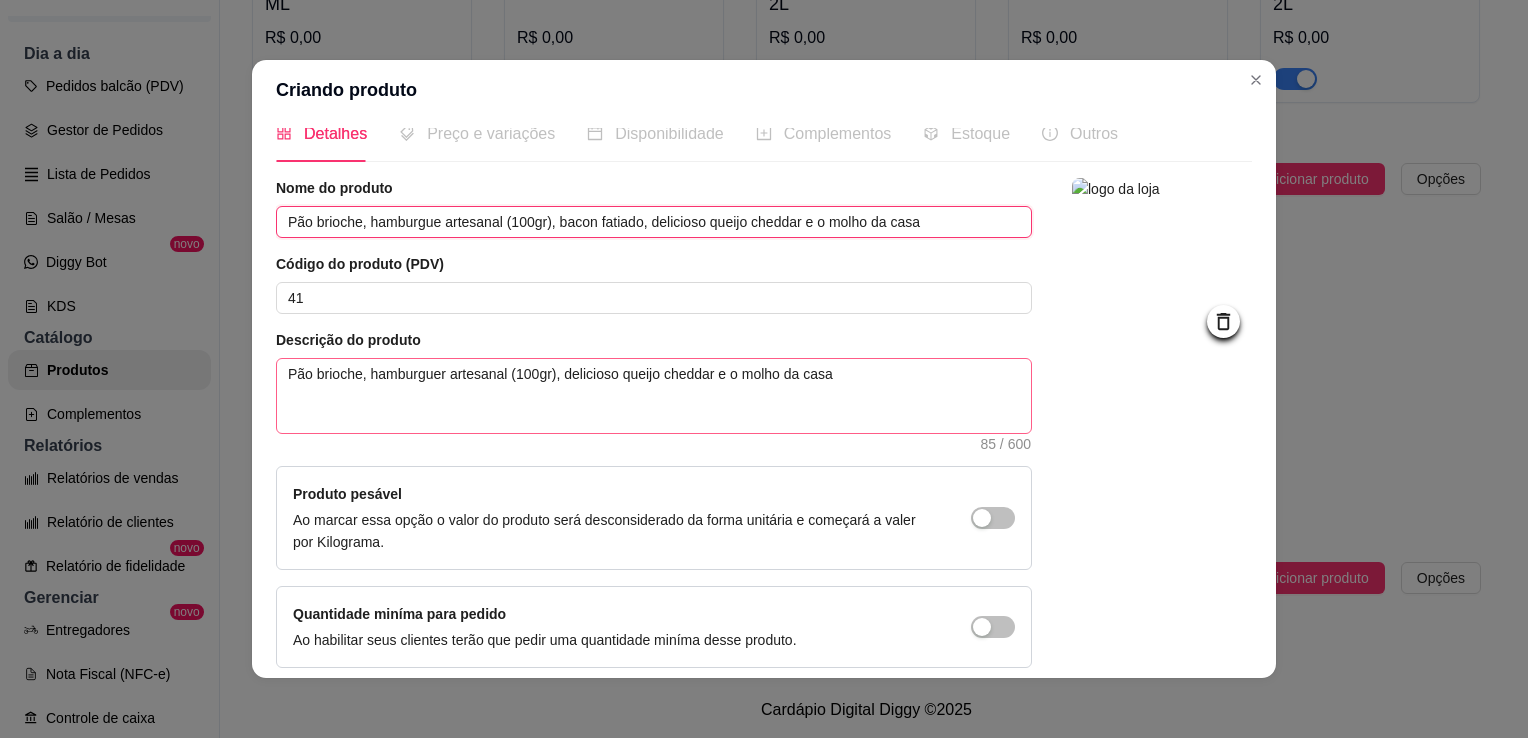 type on "Pão brioche, hamburgue artesanal (100gr), bacon fatiado, delicioso queijo cheddar e o molho da casa" 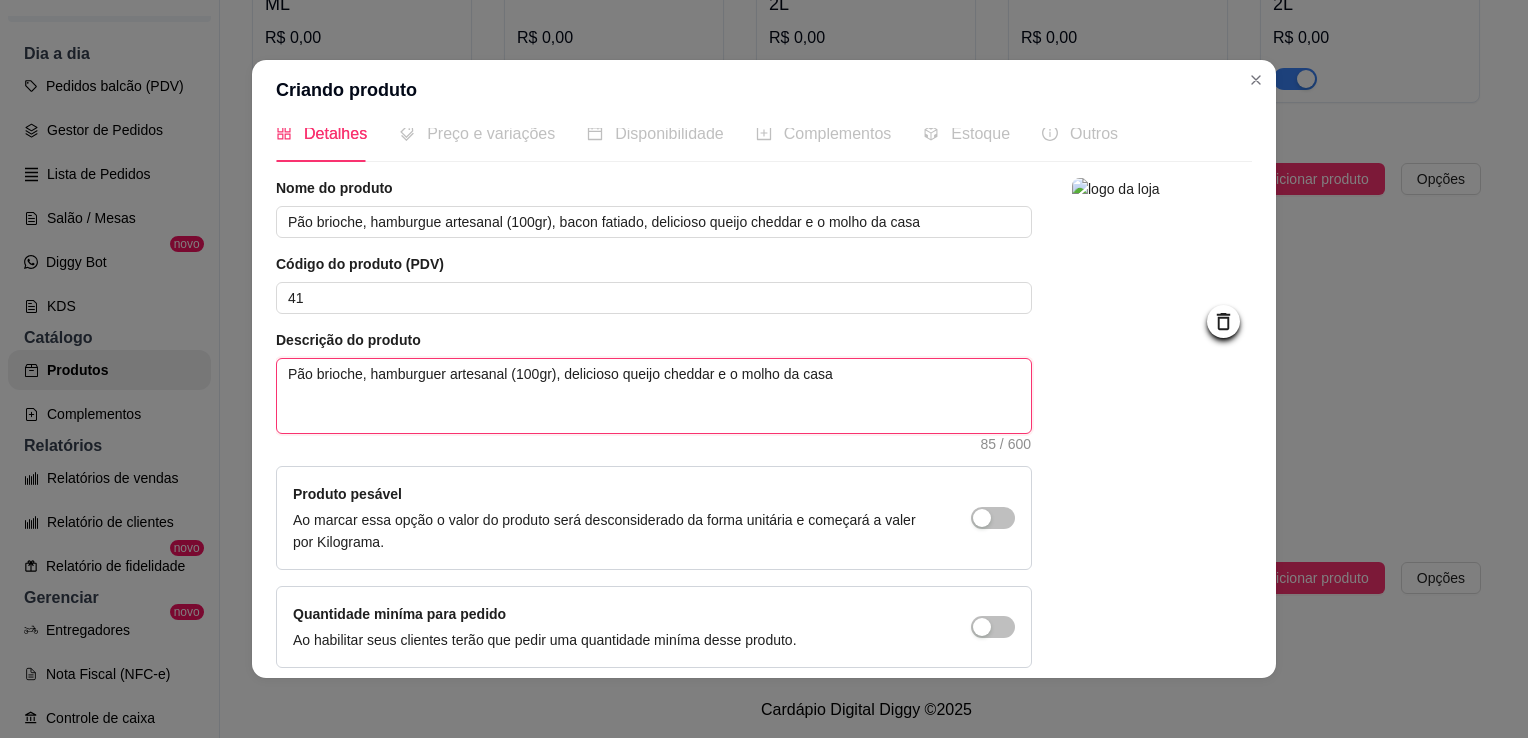 click on "Pão brioche, hamburguer artesanal (100gr), delicioso queijo cheddar e o molho da casa" at bounding box center [654, 396] 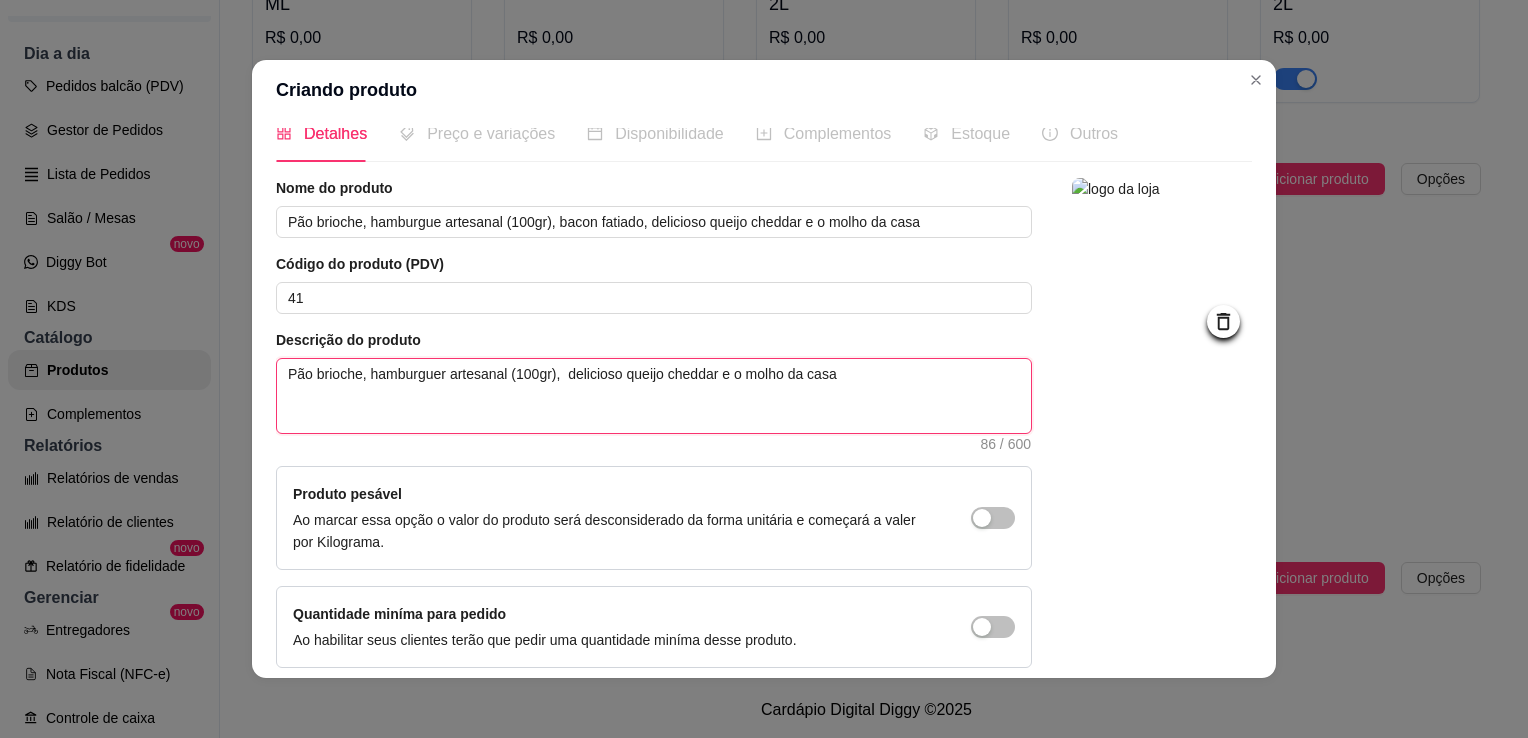 type 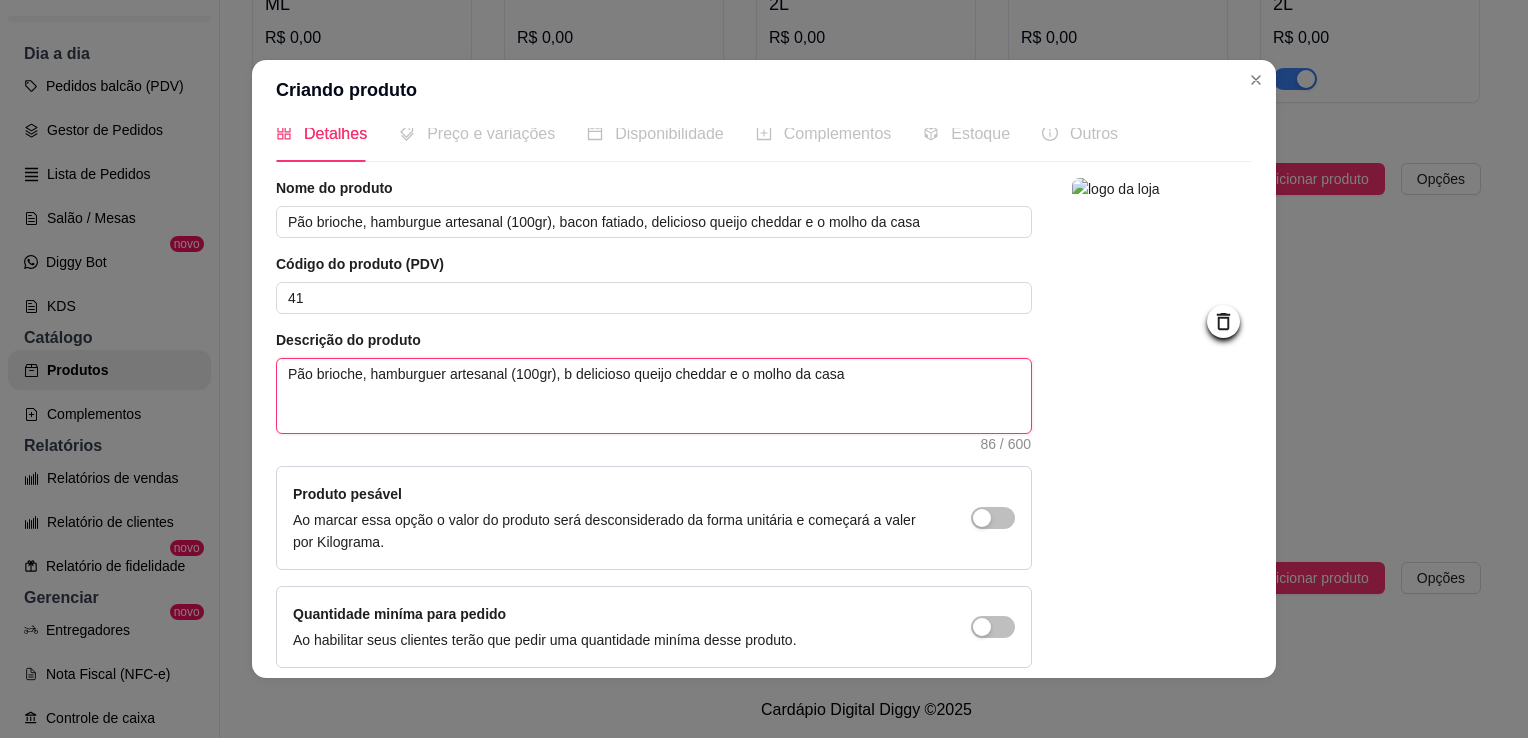 type 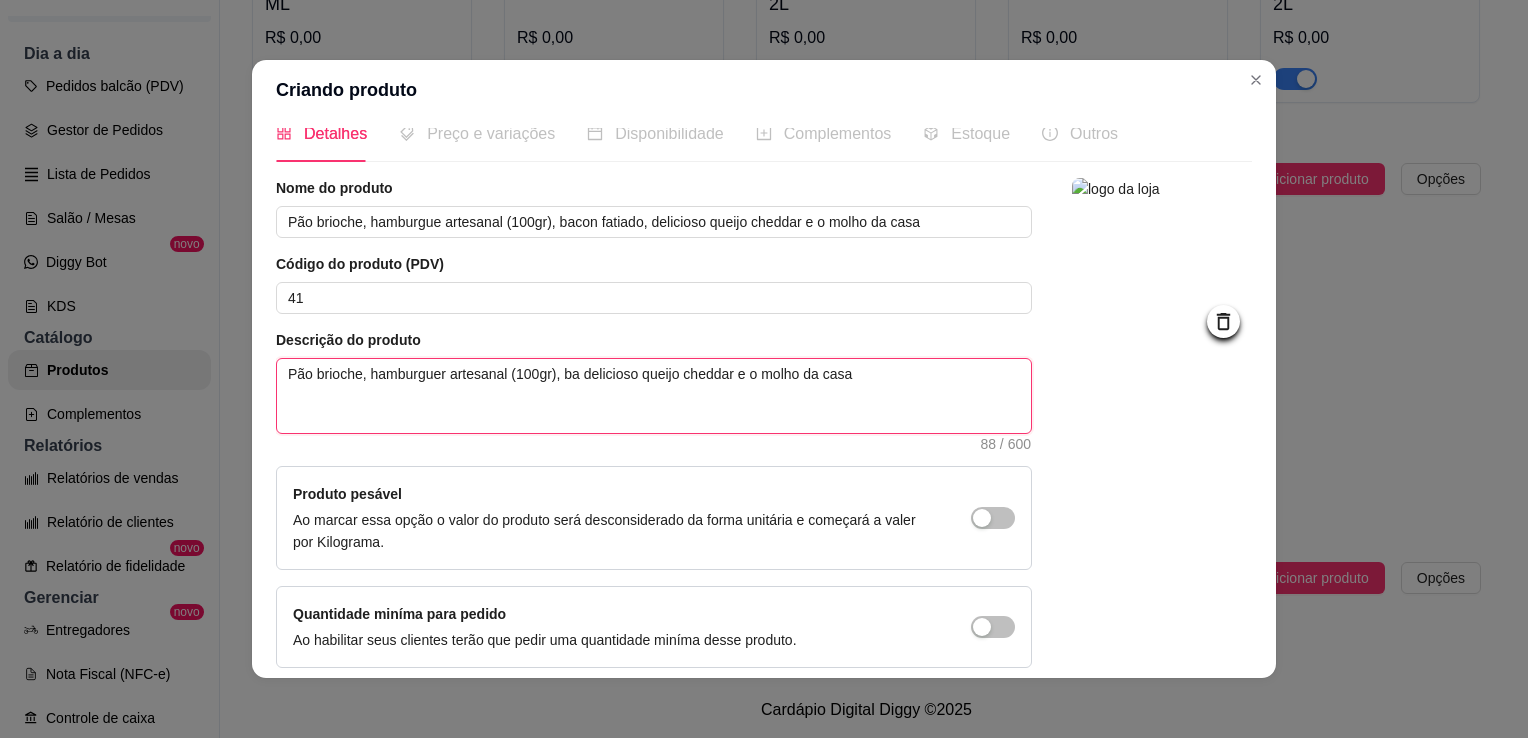 type 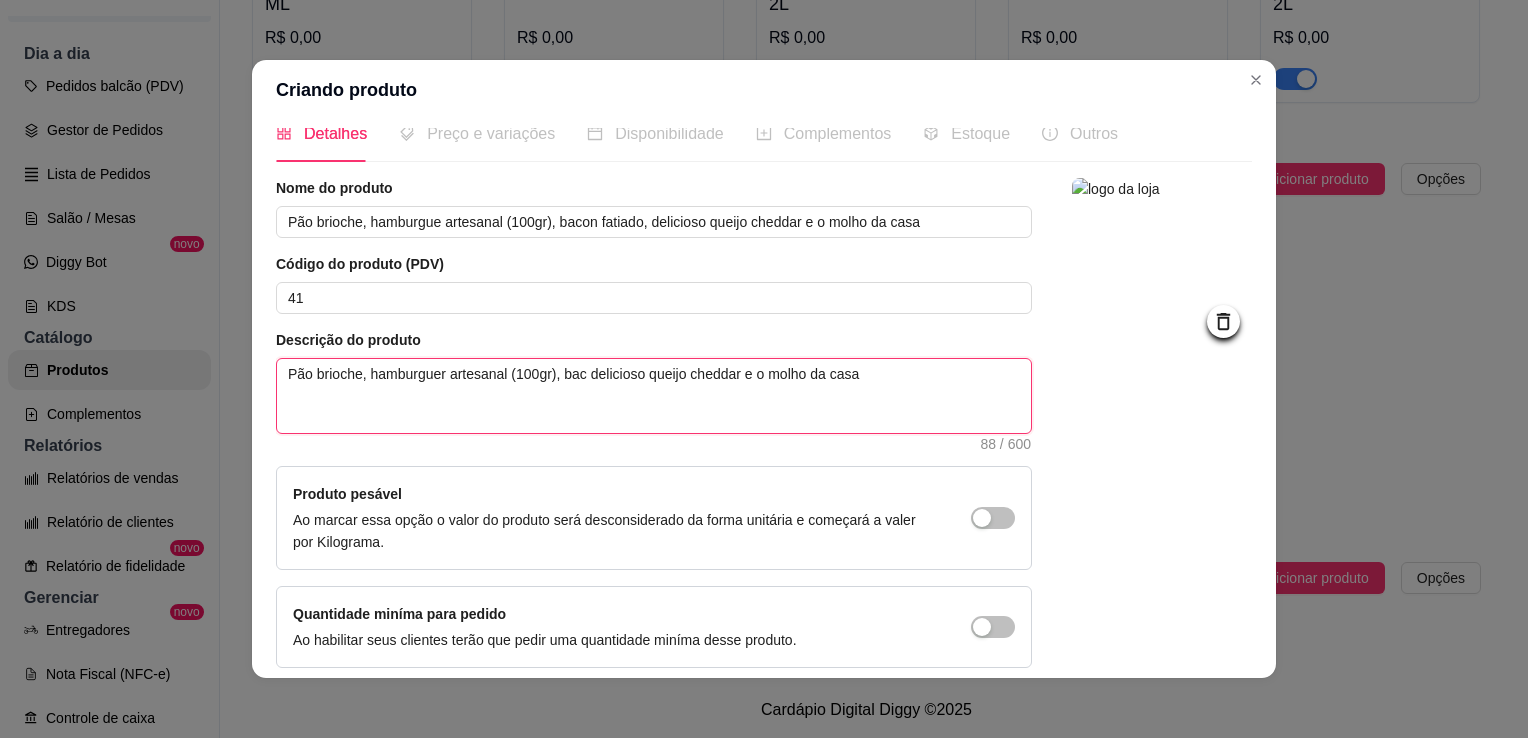 type 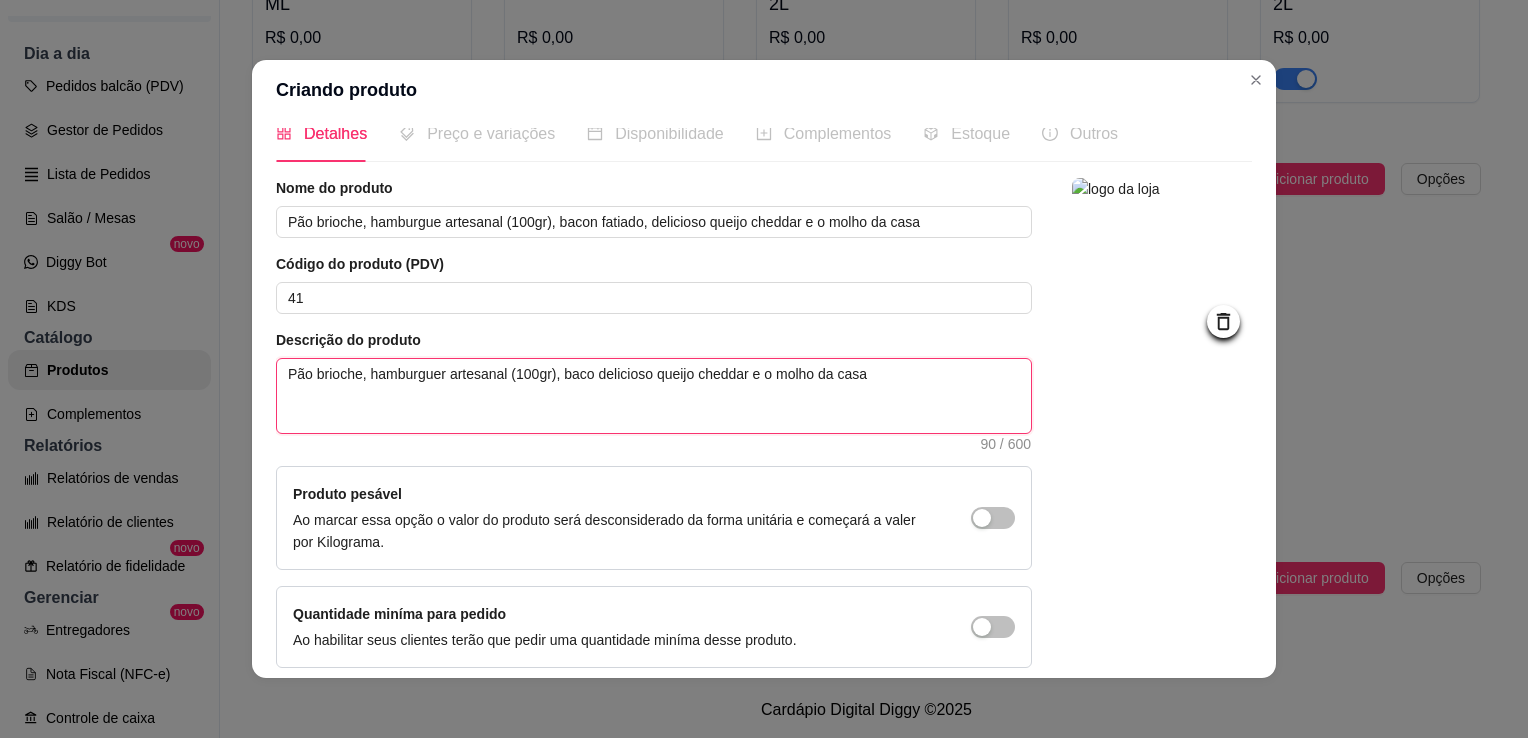 type 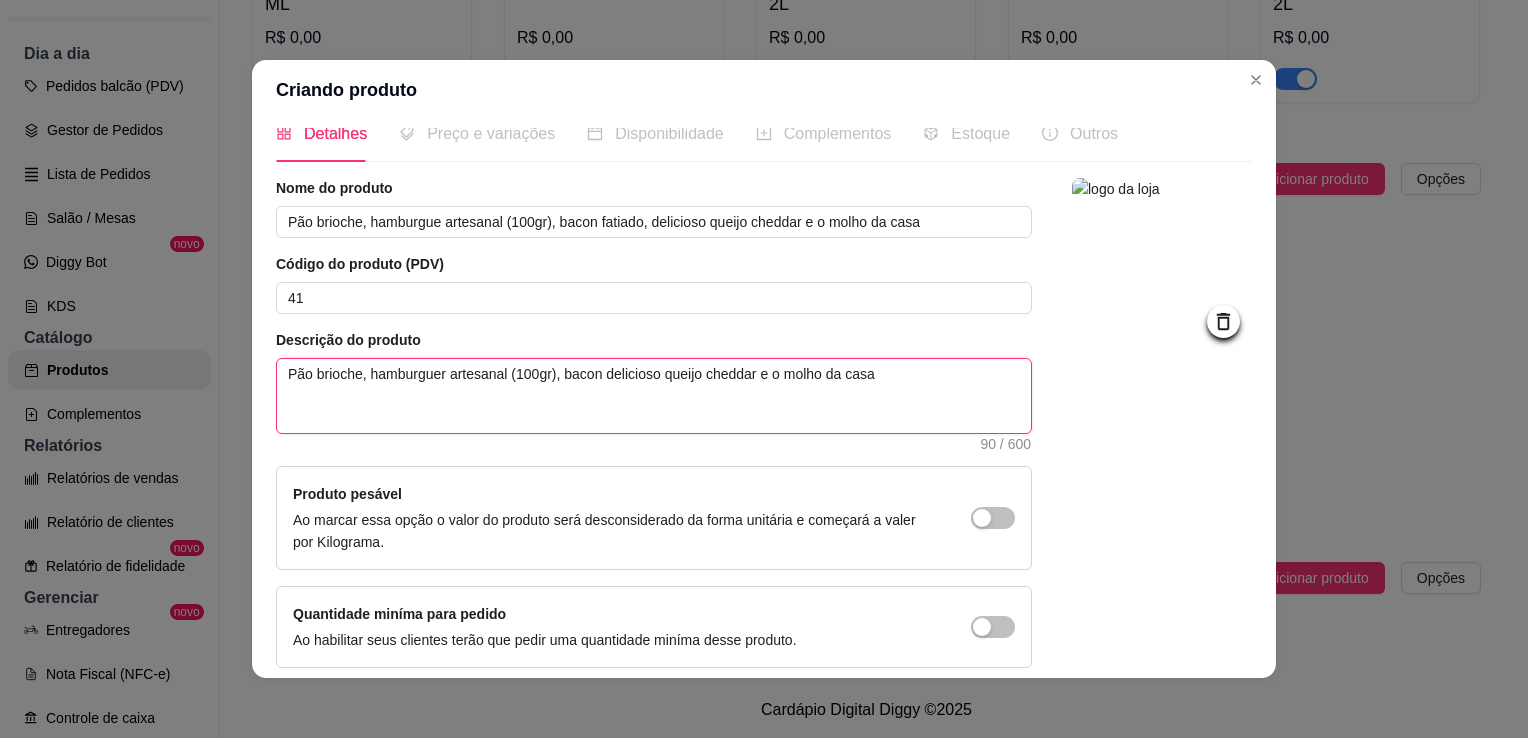 type 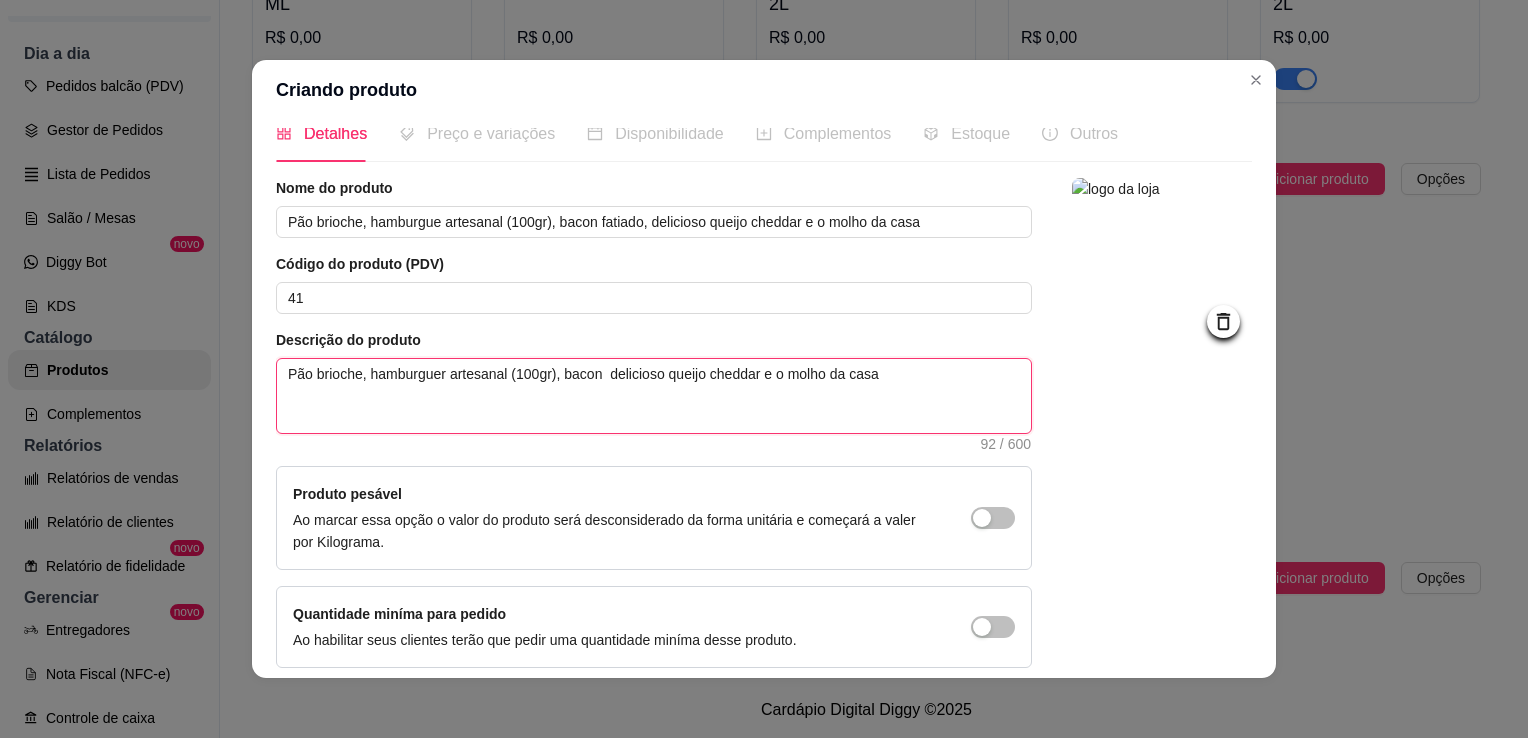 type 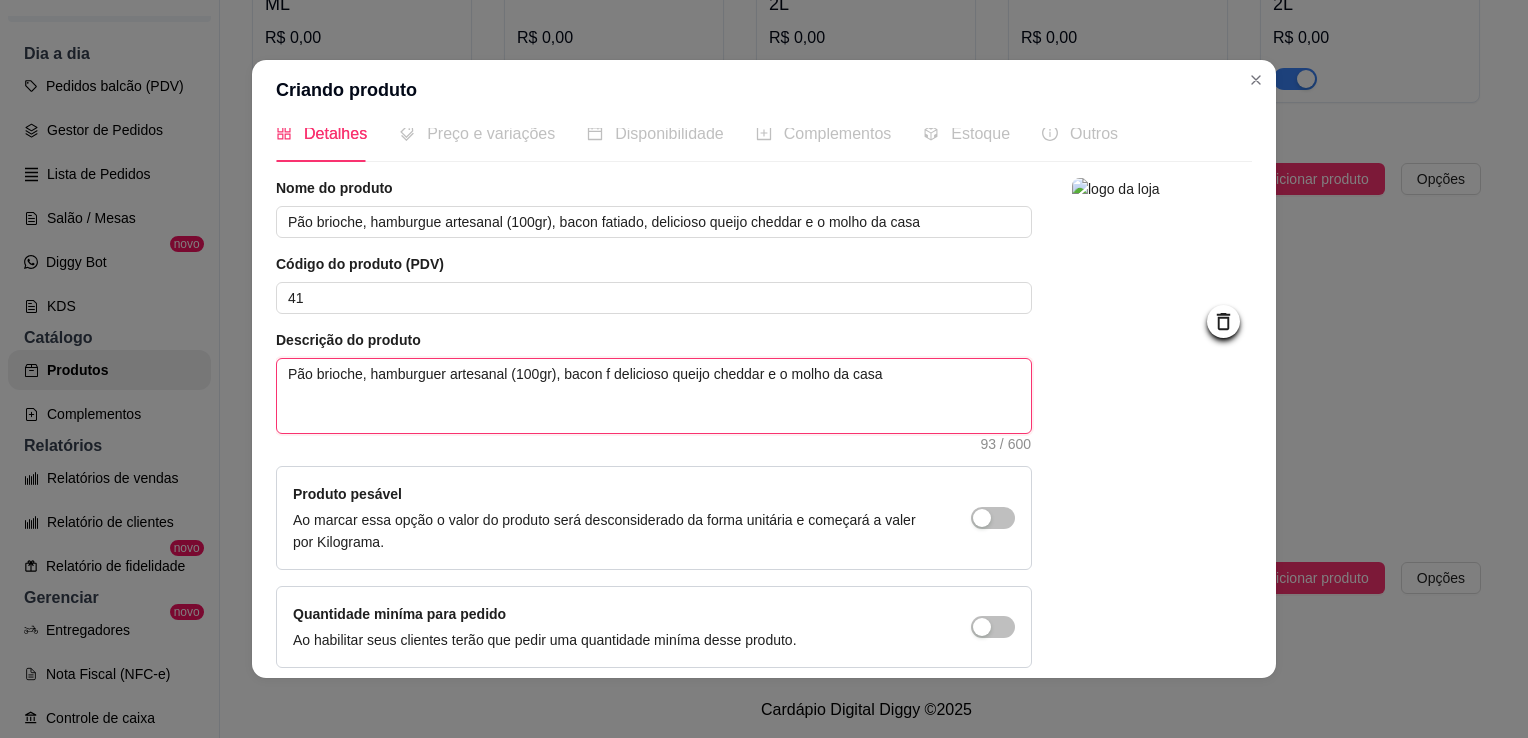 type 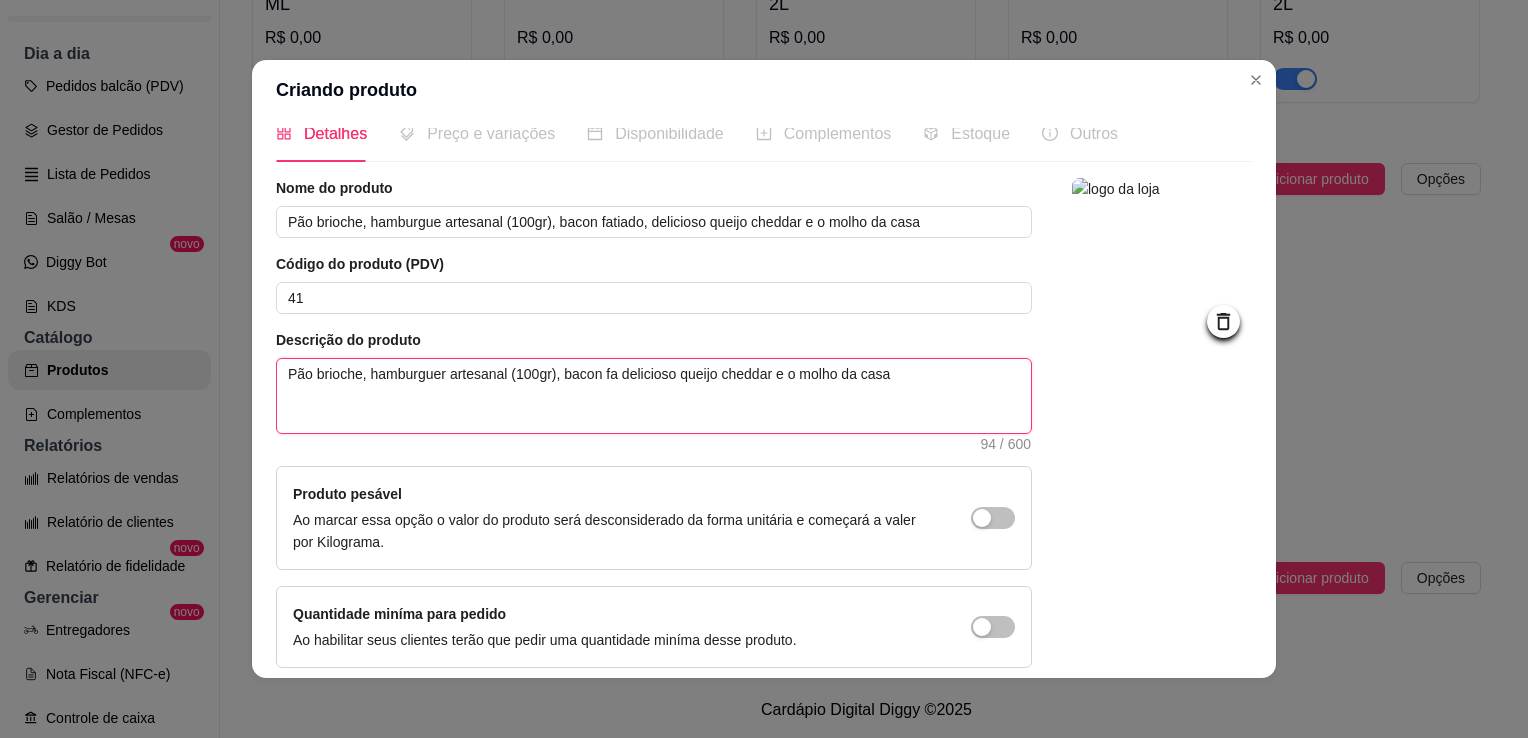 type 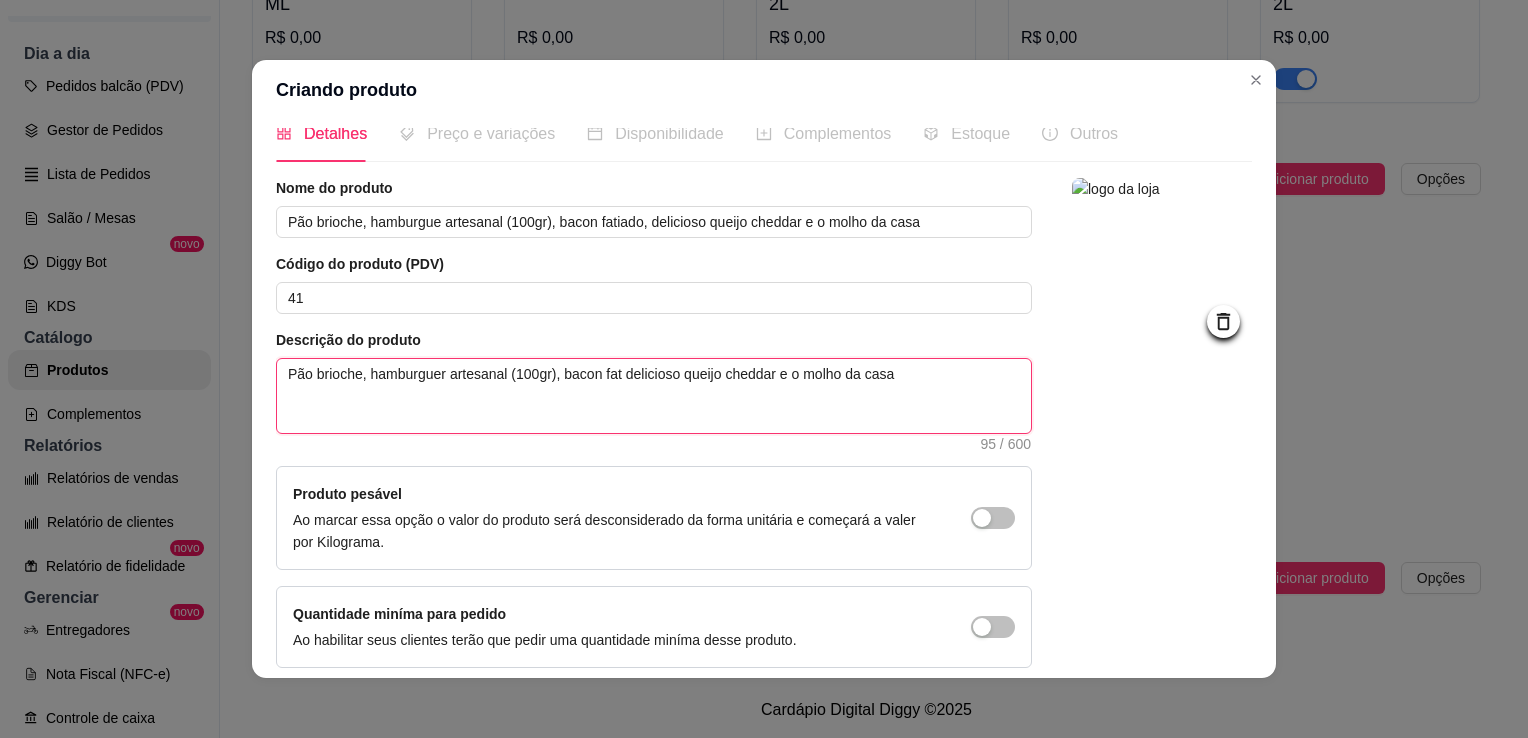 type 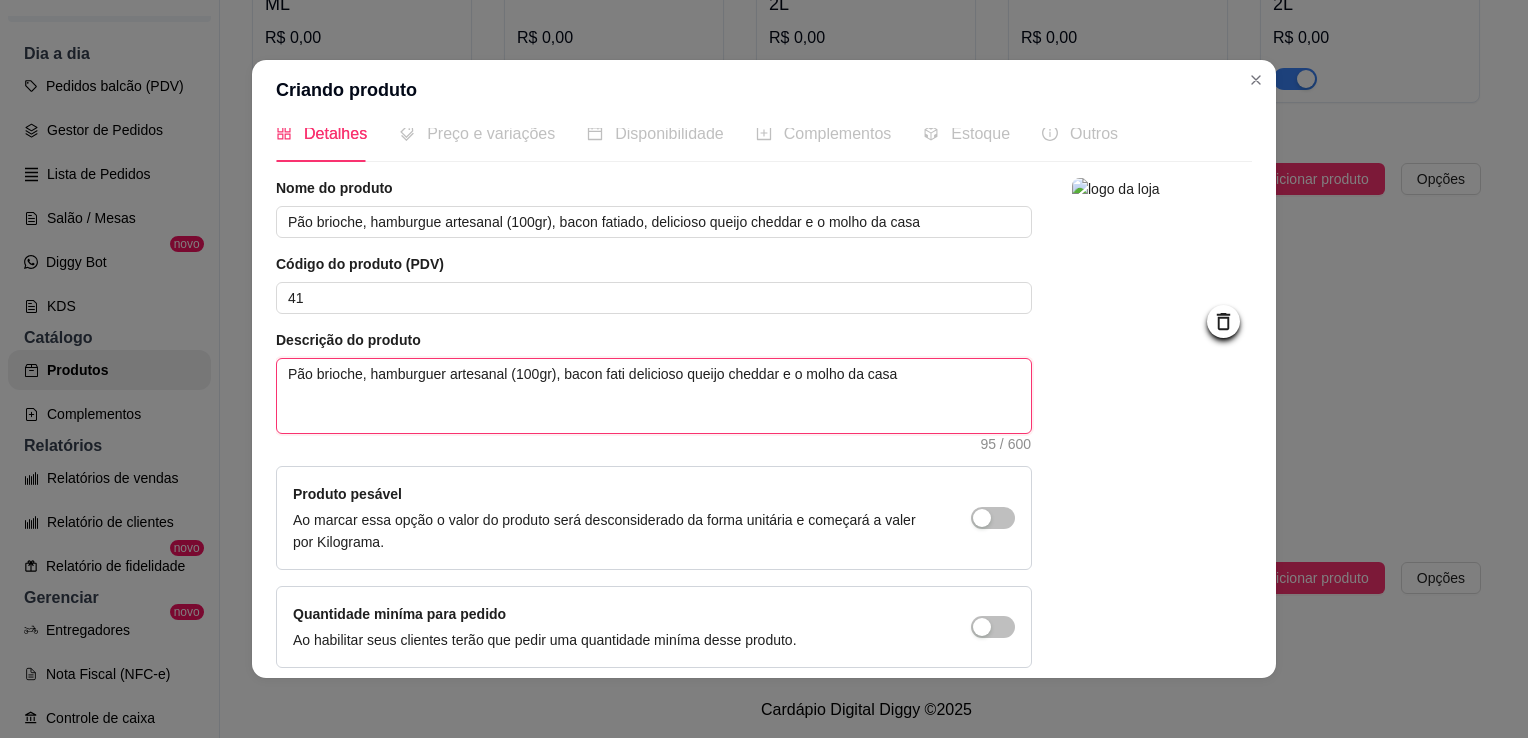 type 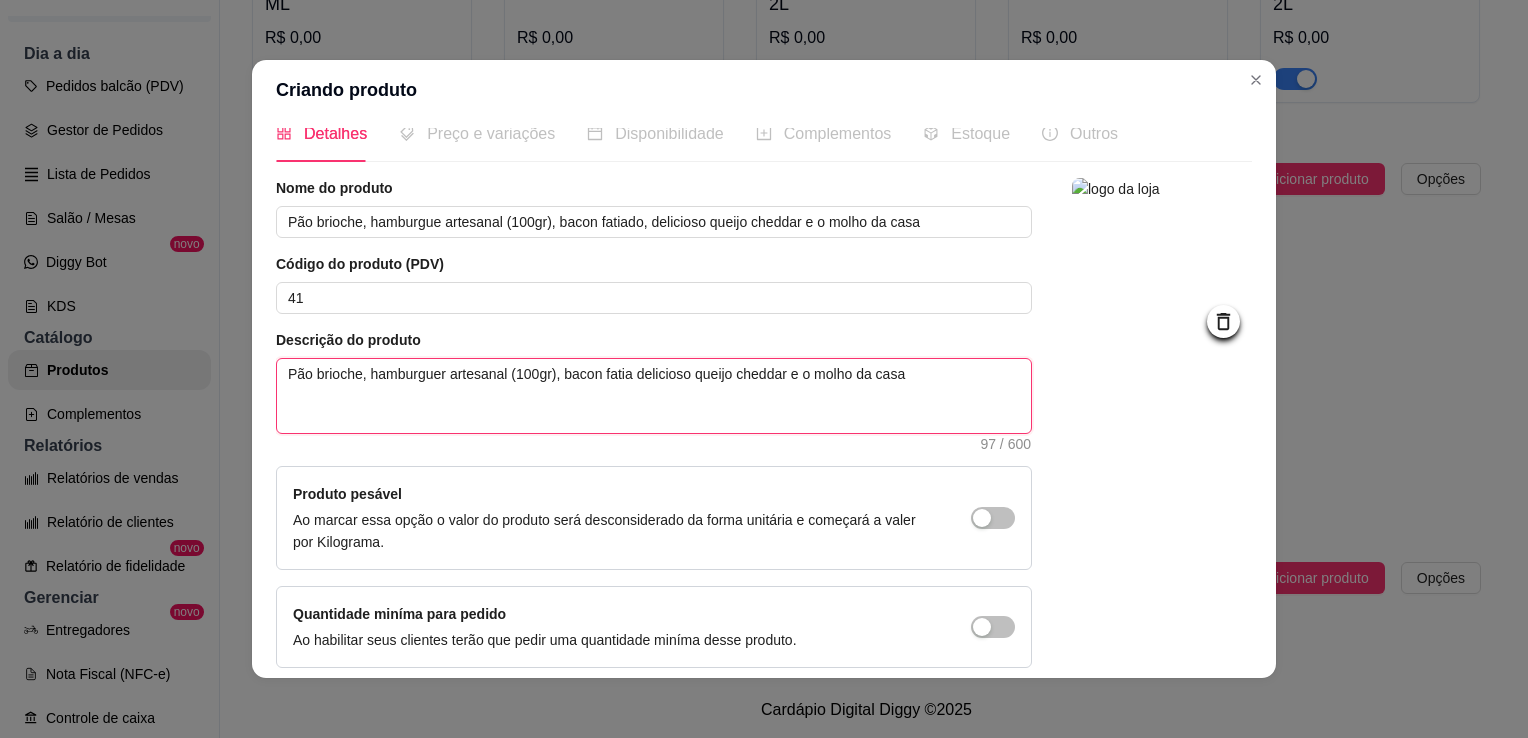 type 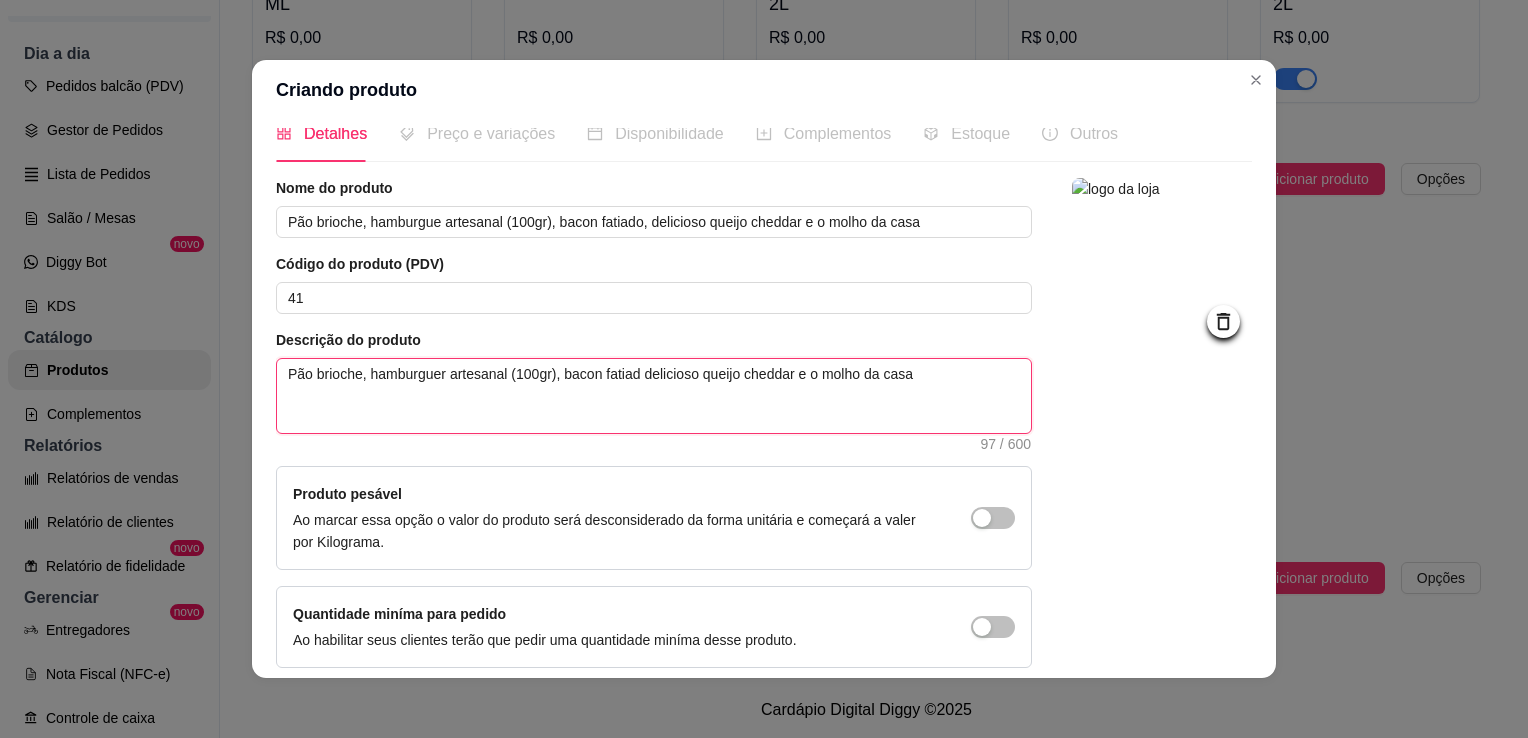 type 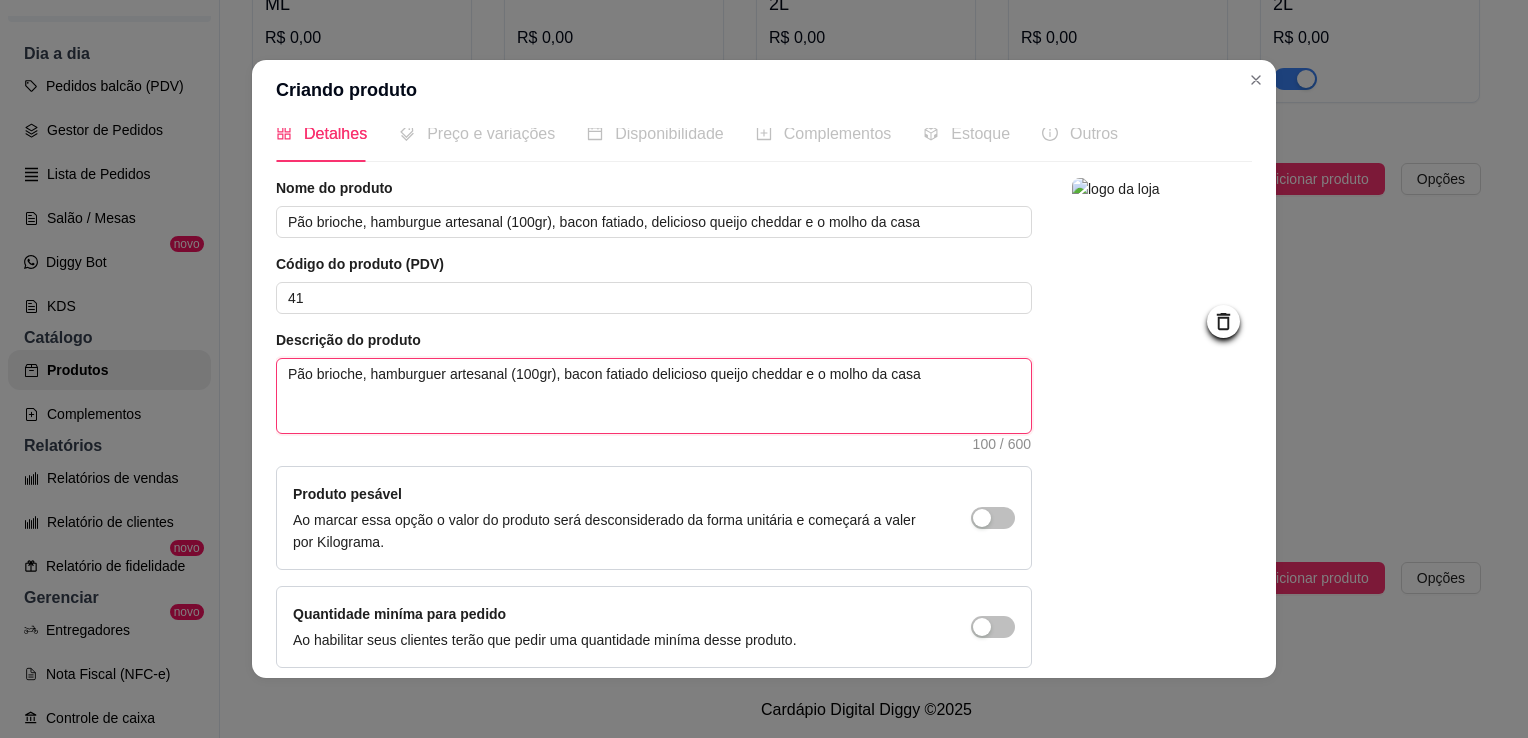 type 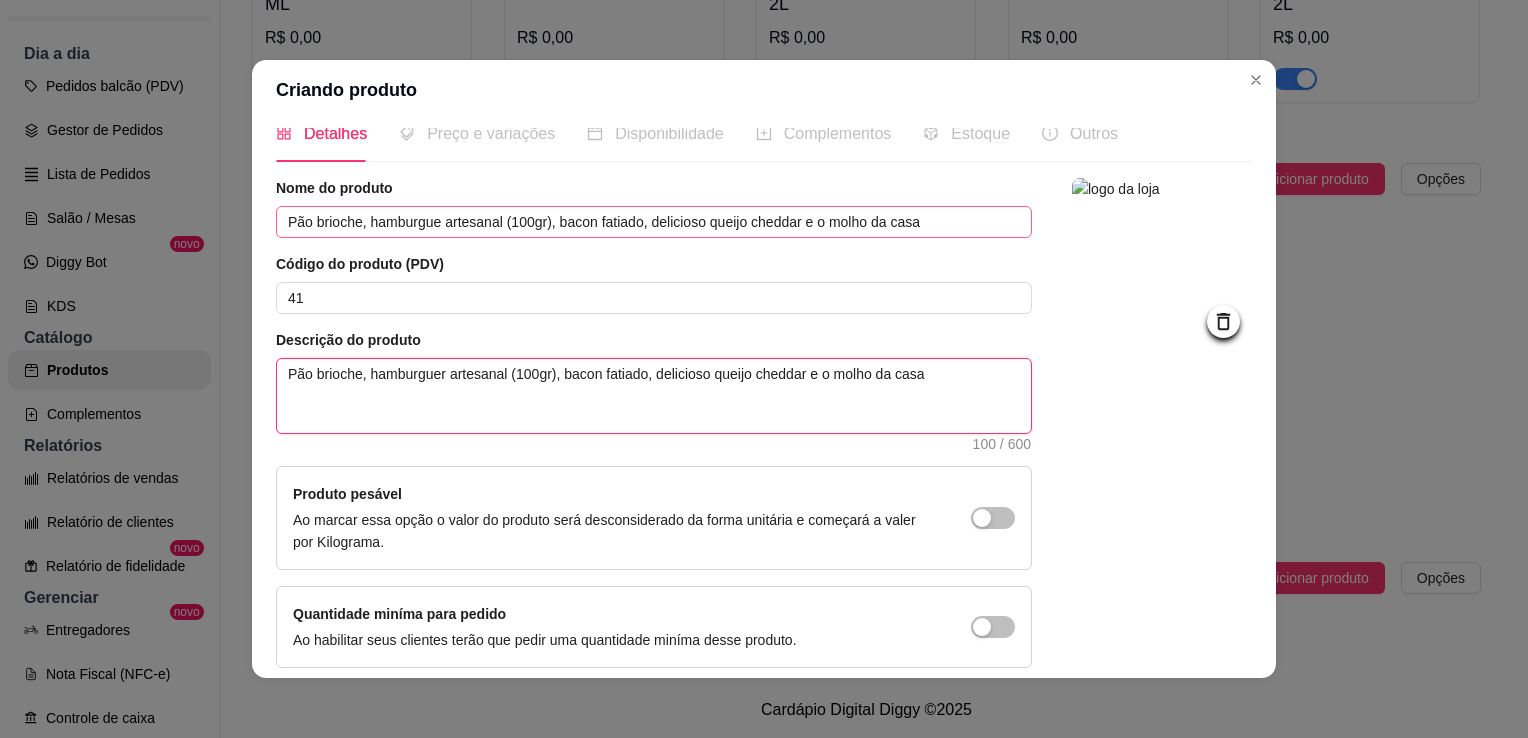 type on "Pão brioche, hamburguer artesanal (100gr), bacon fatiado, delicioso queijo cheddar e o molho da casa" 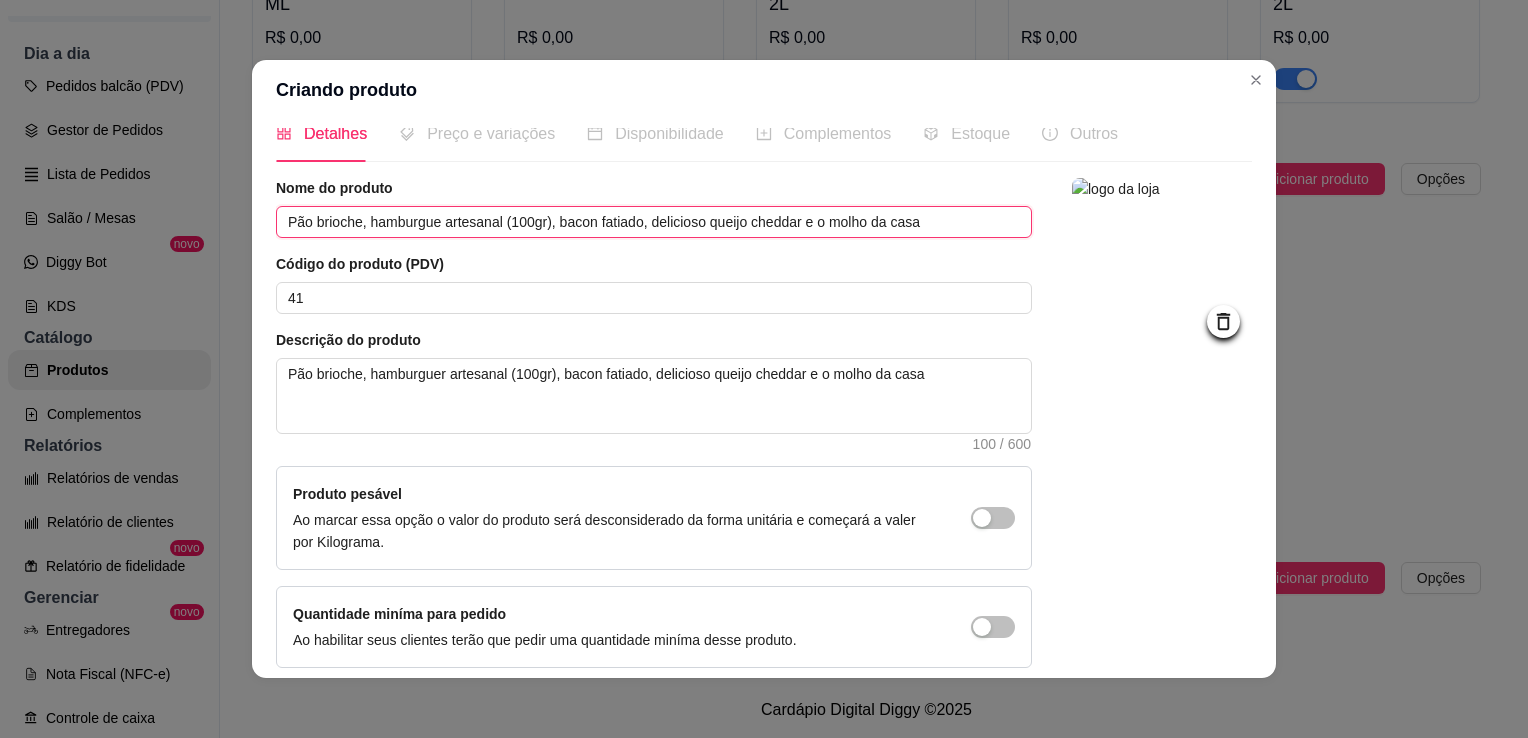 scroll, scrollTop: 11, scrollLeft: 0, axis: vertical 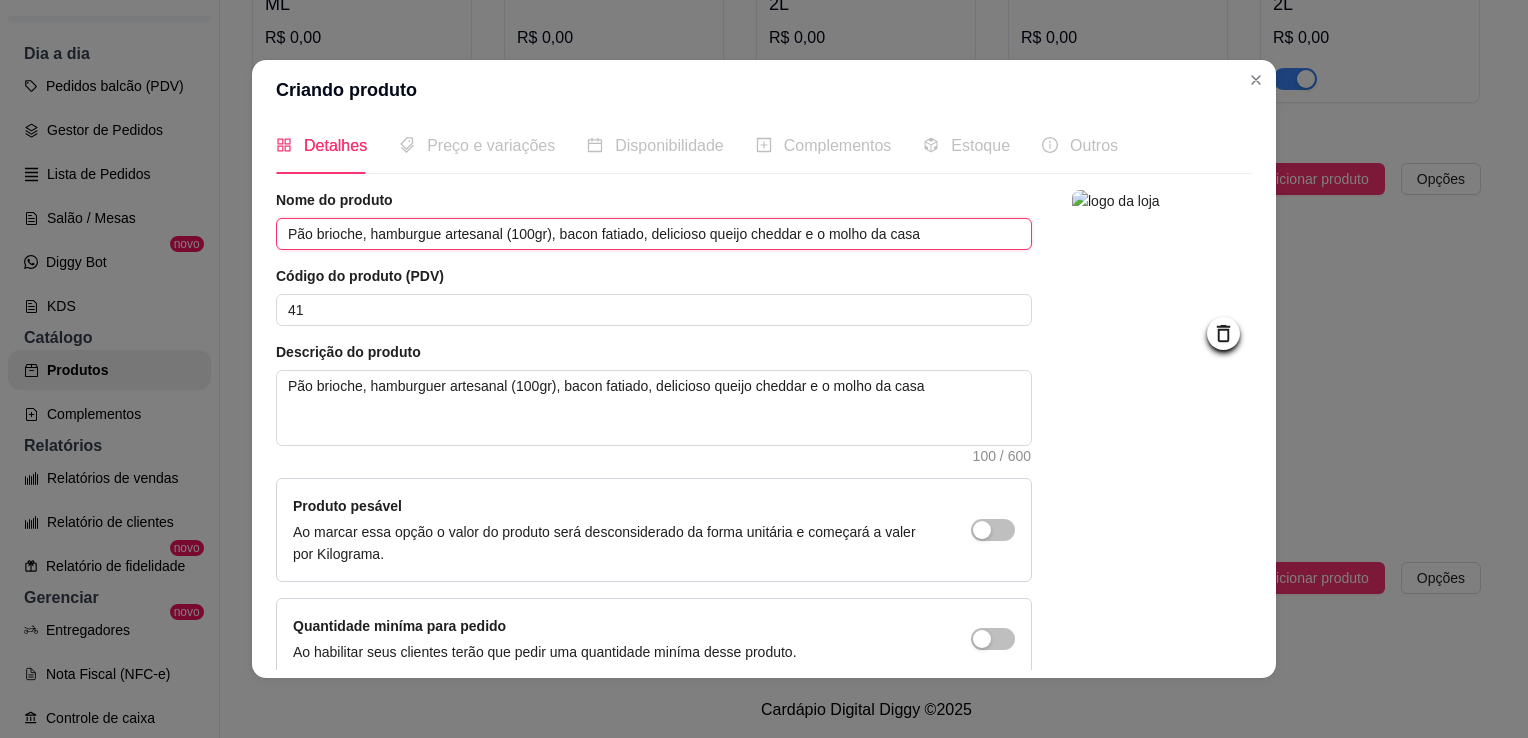 drag, startPoint x: 912, startPoint y: 208, endPoint x: 147, endPoint y: 166, distance: 766.1521 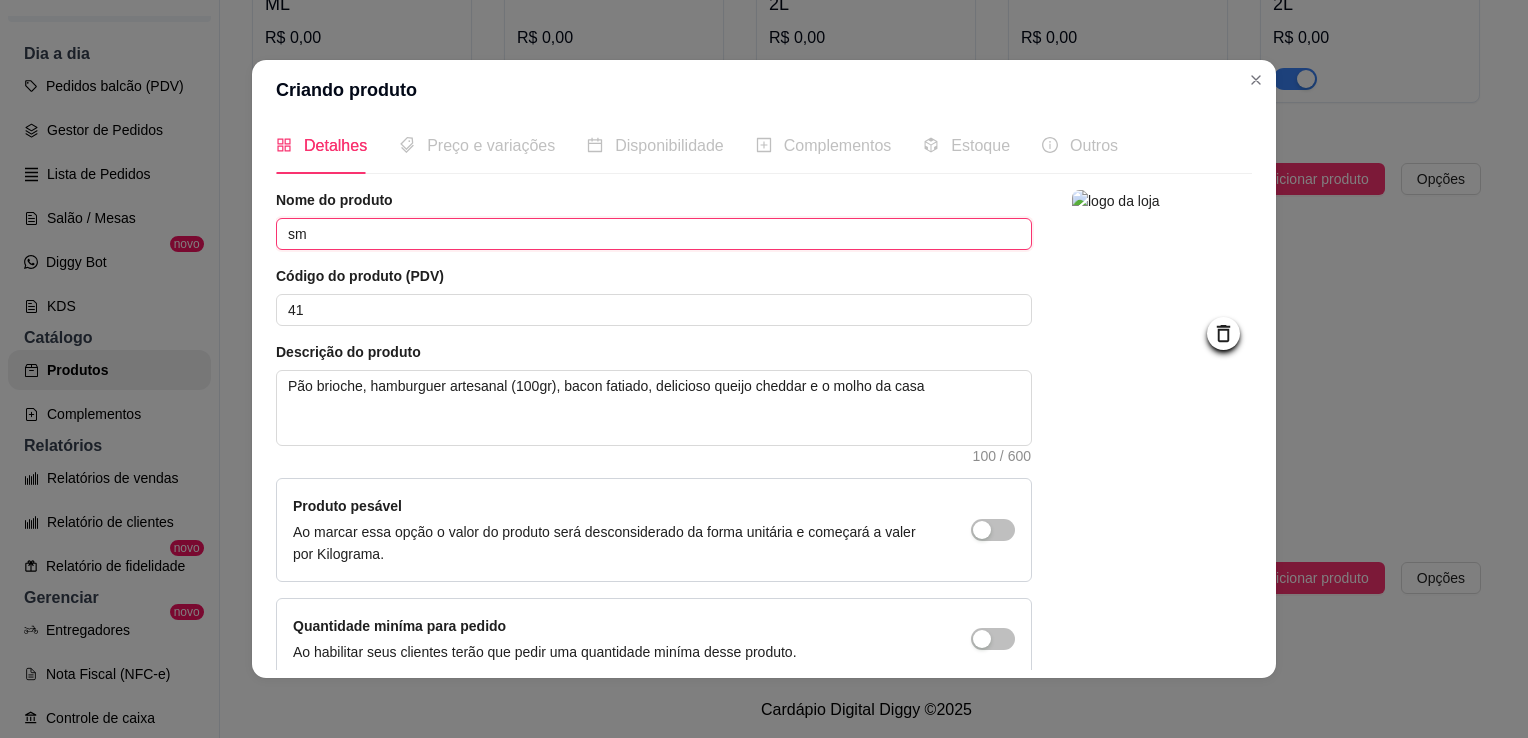 type on "s" 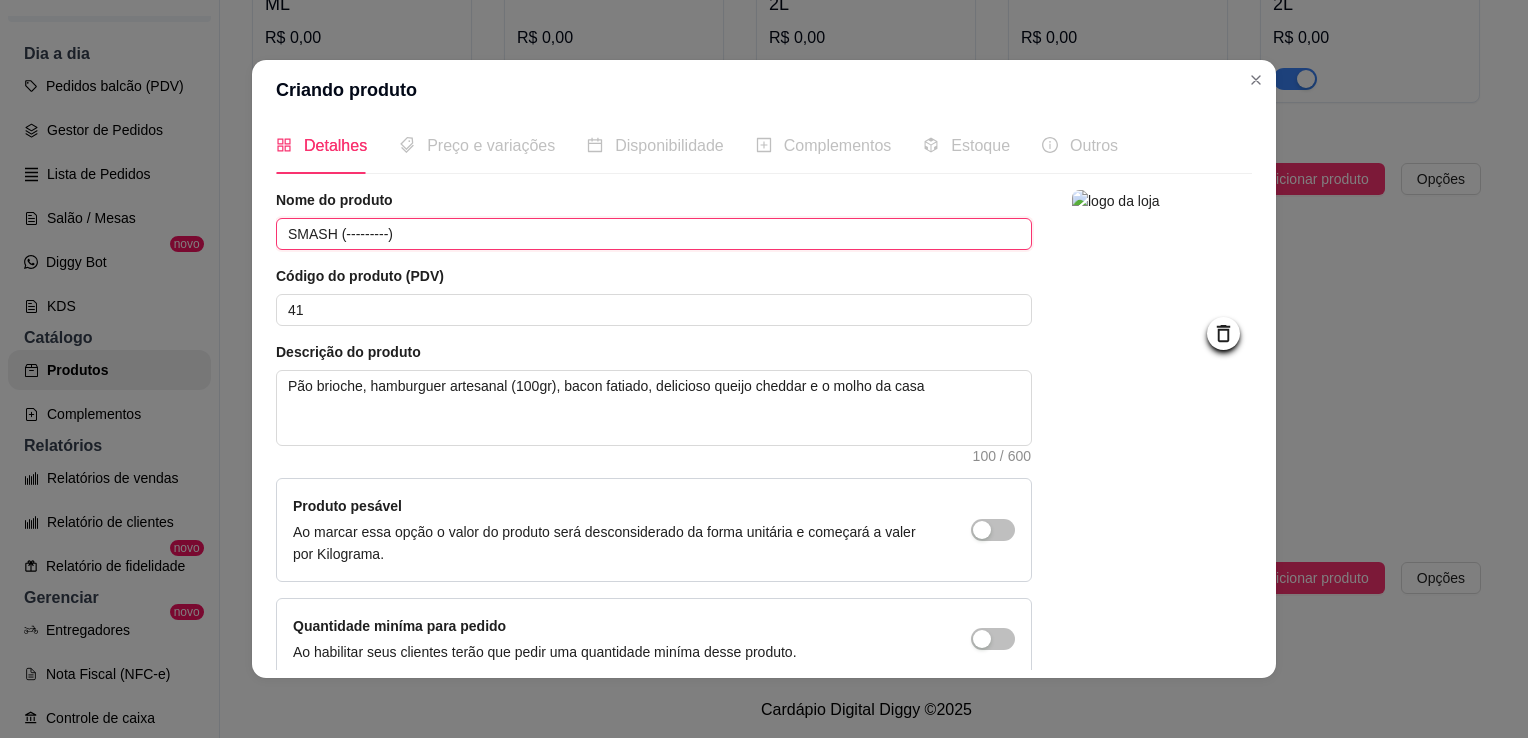type on "SMASH (---------)" 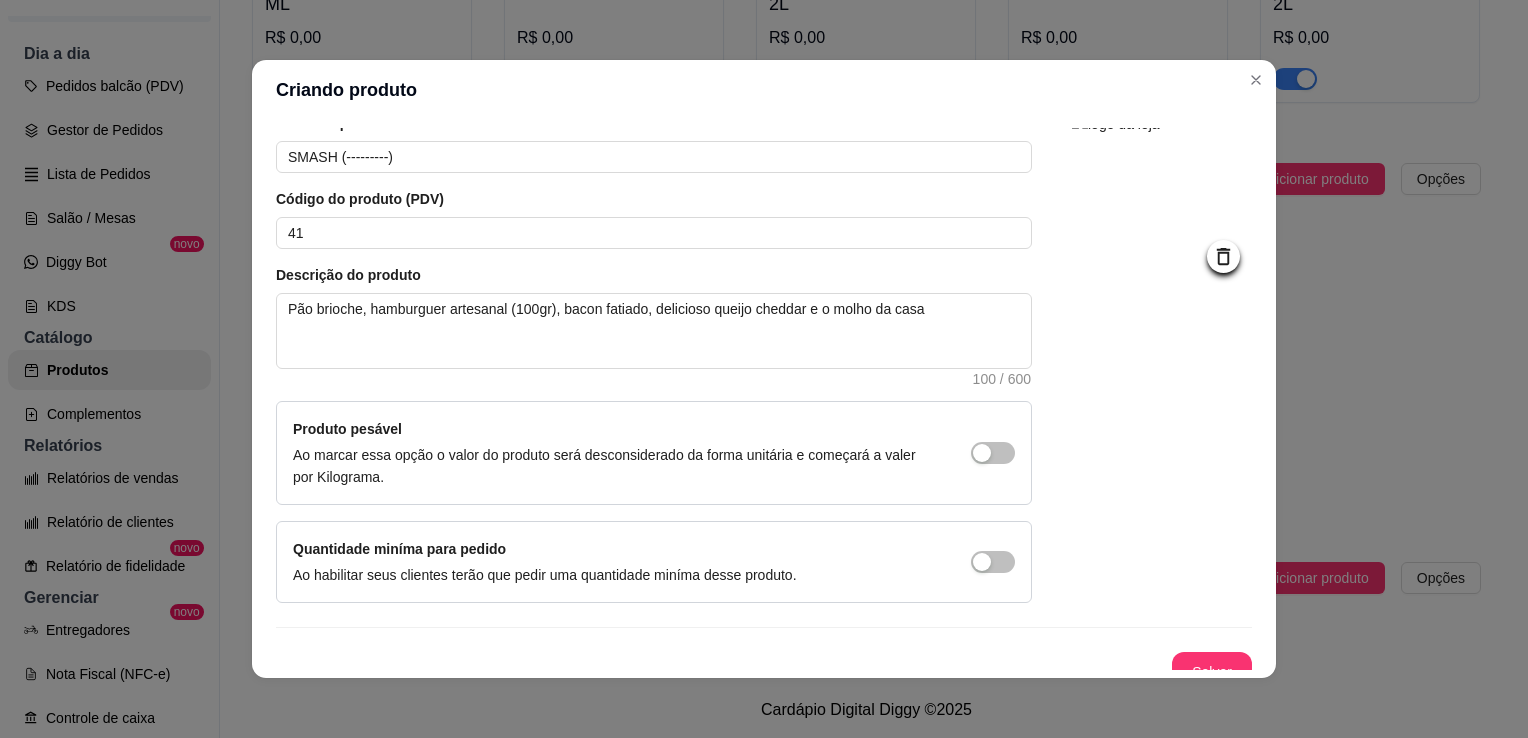 scroll, scrollTop: 107, scrollLeft: 0, axis: vertical 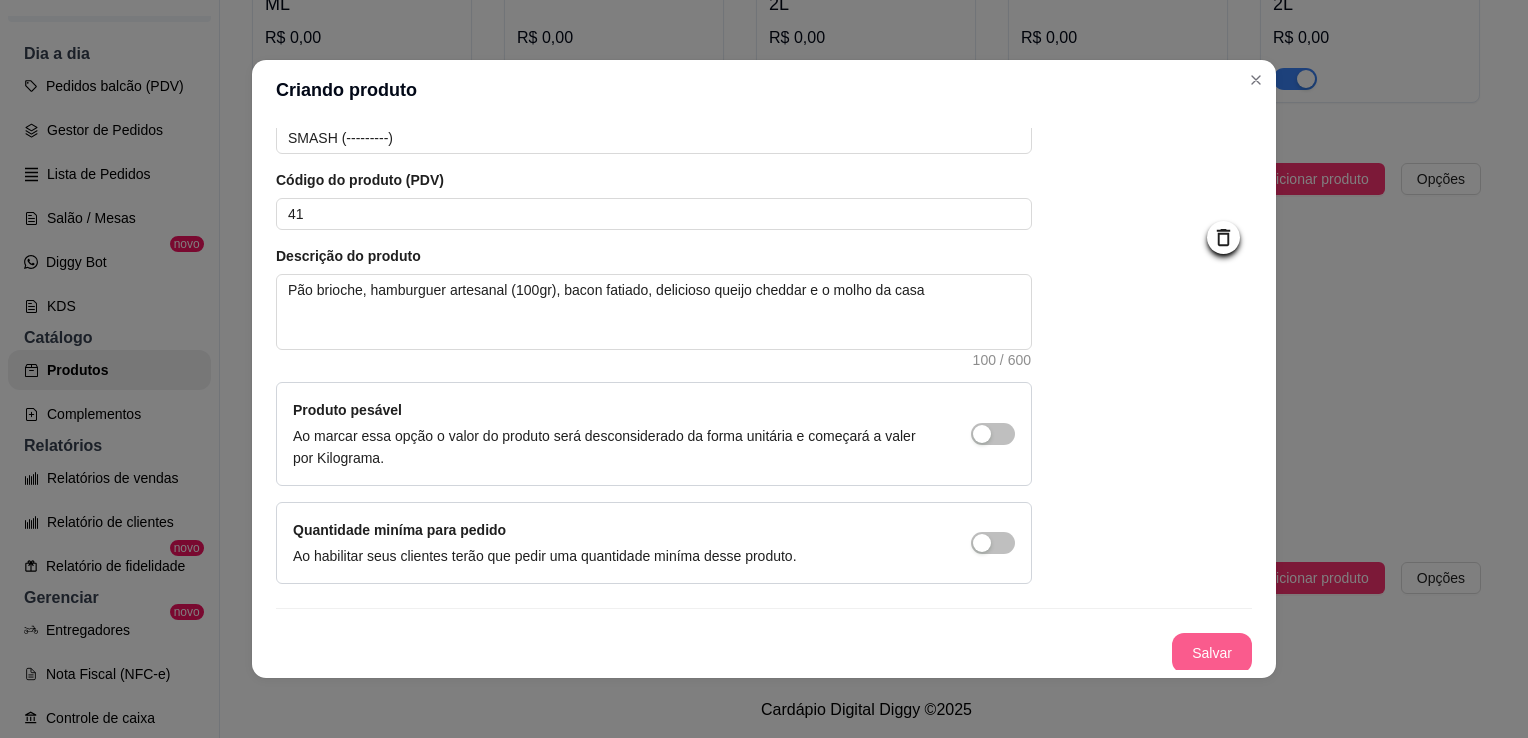 click on "Salvar" at bounding box center [1212, 653] 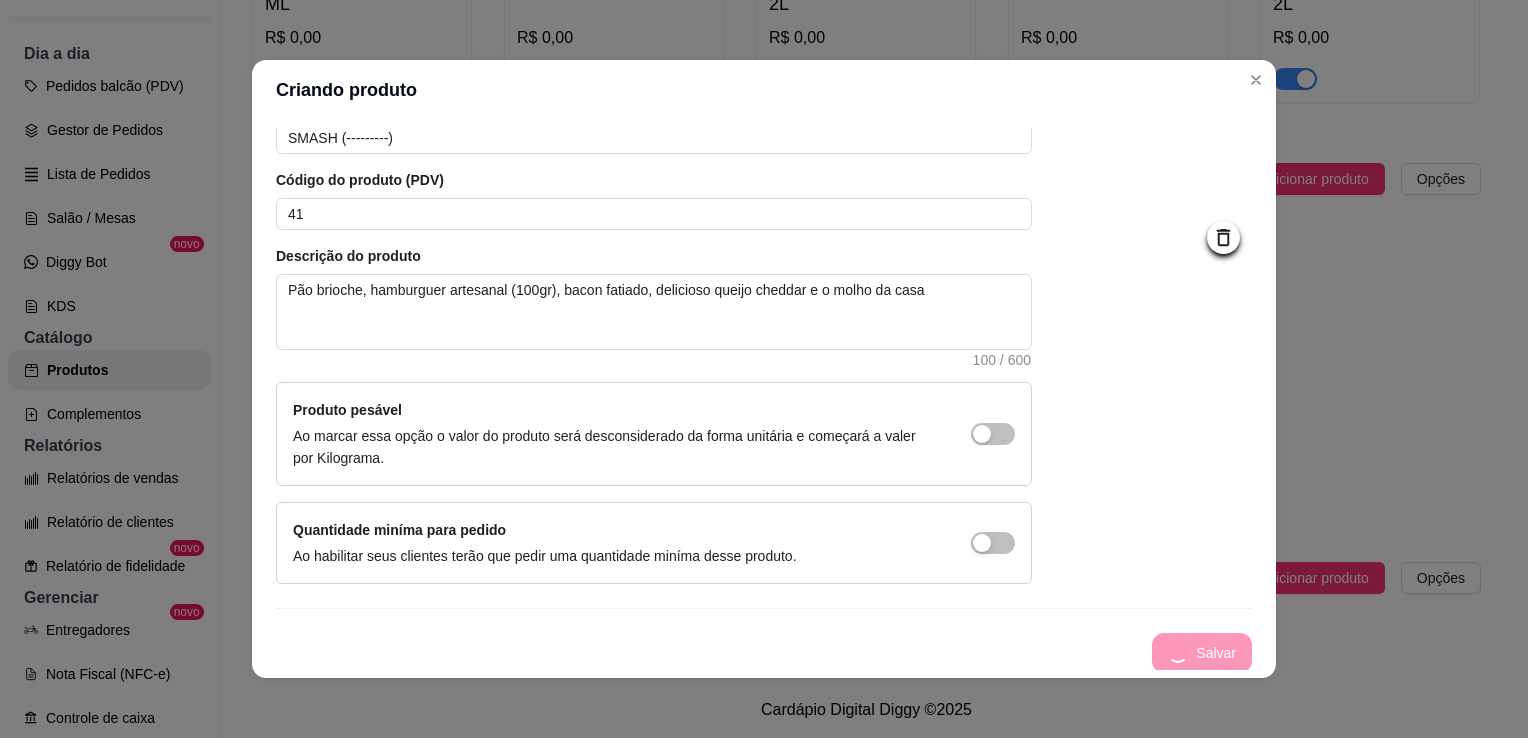 type 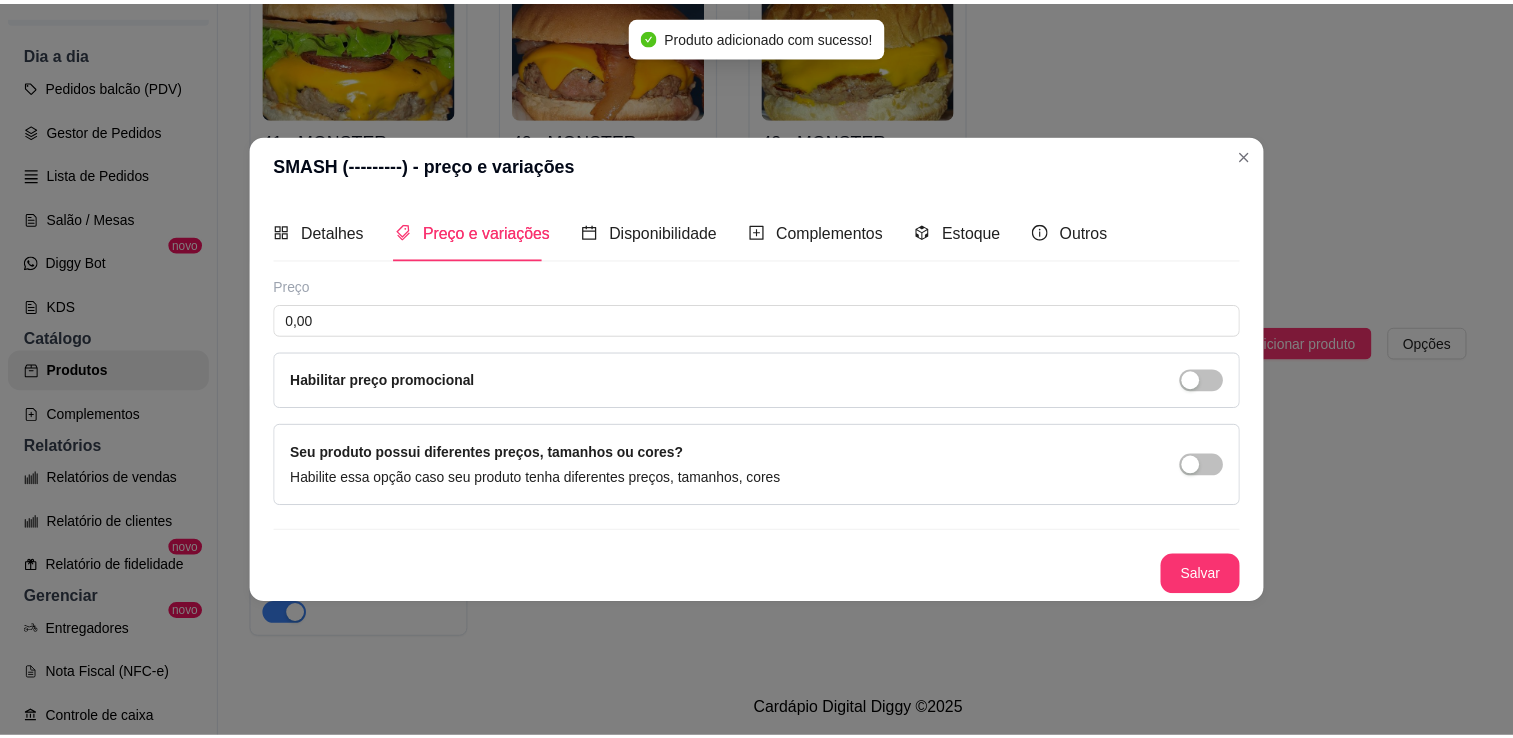 scroll, scrollTop: 0, scrollLeft: 0, axis: both 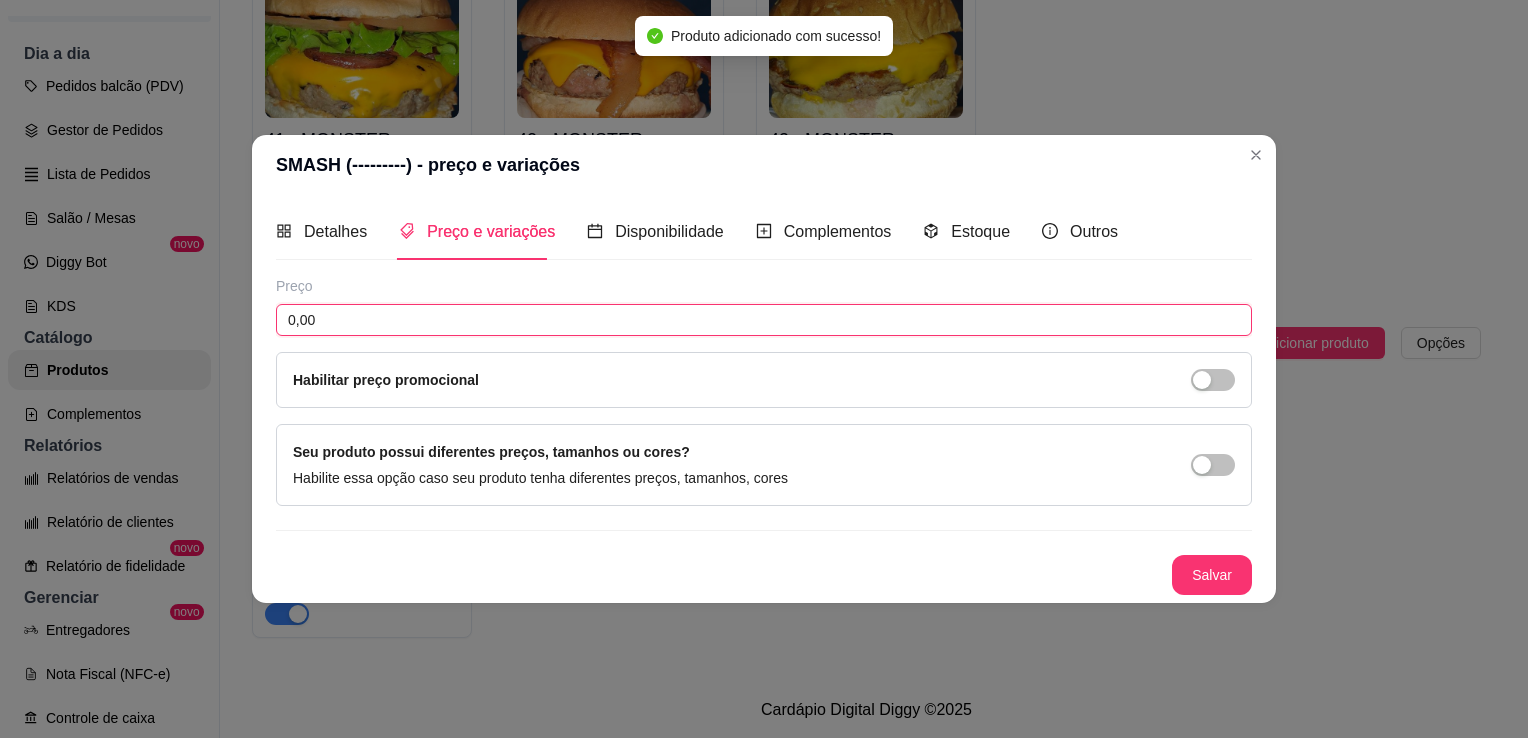 drag, startPoint x: 315, startPoint y: 310, endPoint x: 222, endPoint y: 319, distance: 93.43447 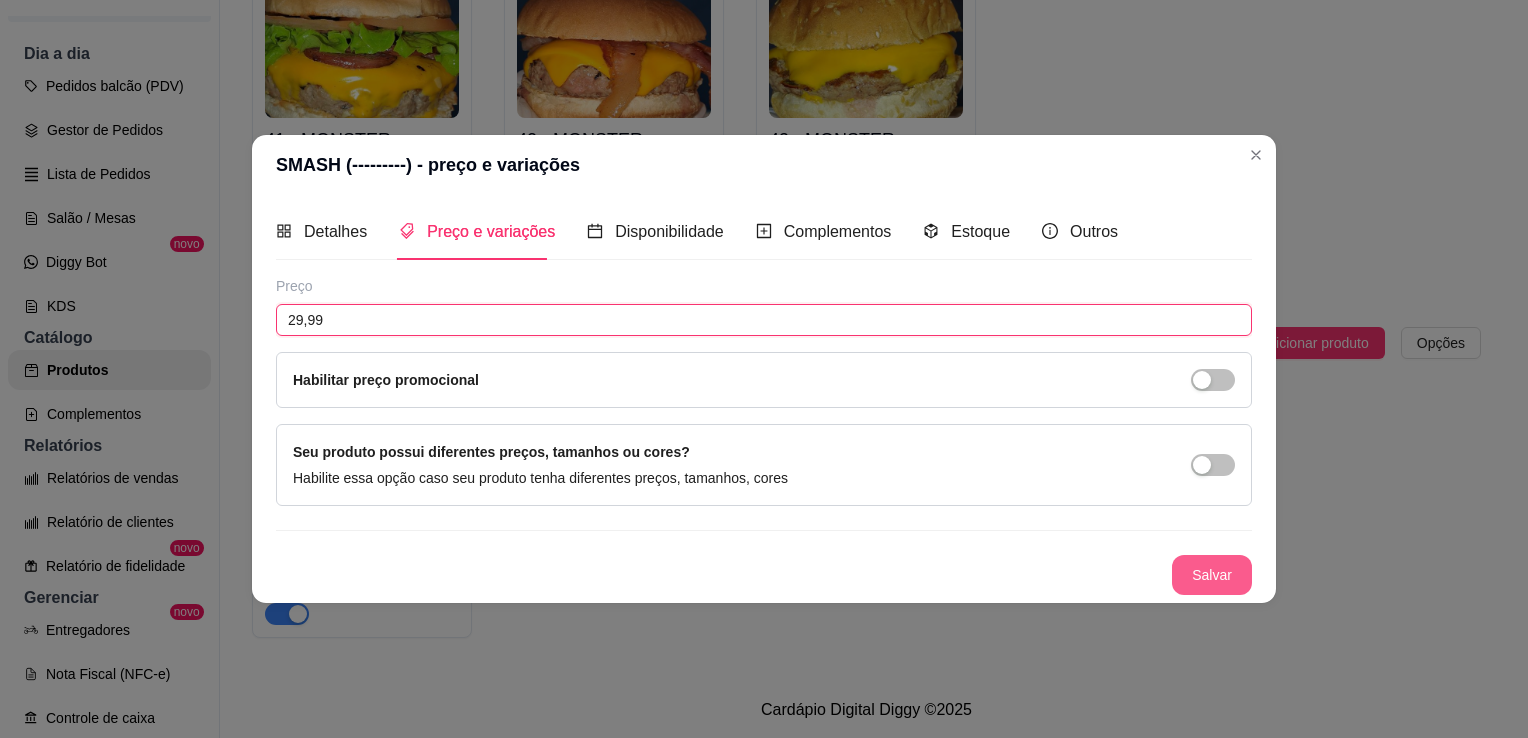 type on "29,99" 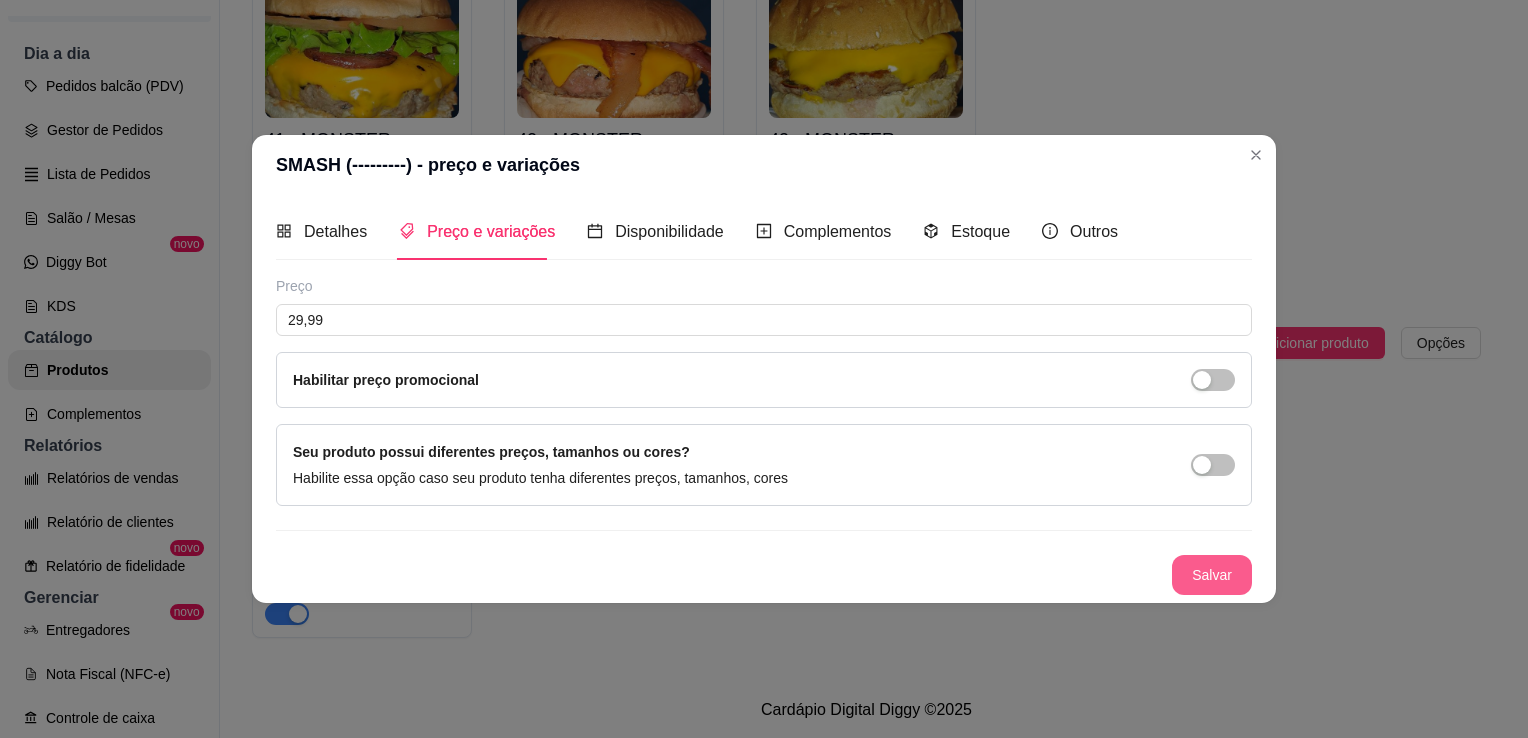 click on "Salvar" at bounding box center (1212, 575) 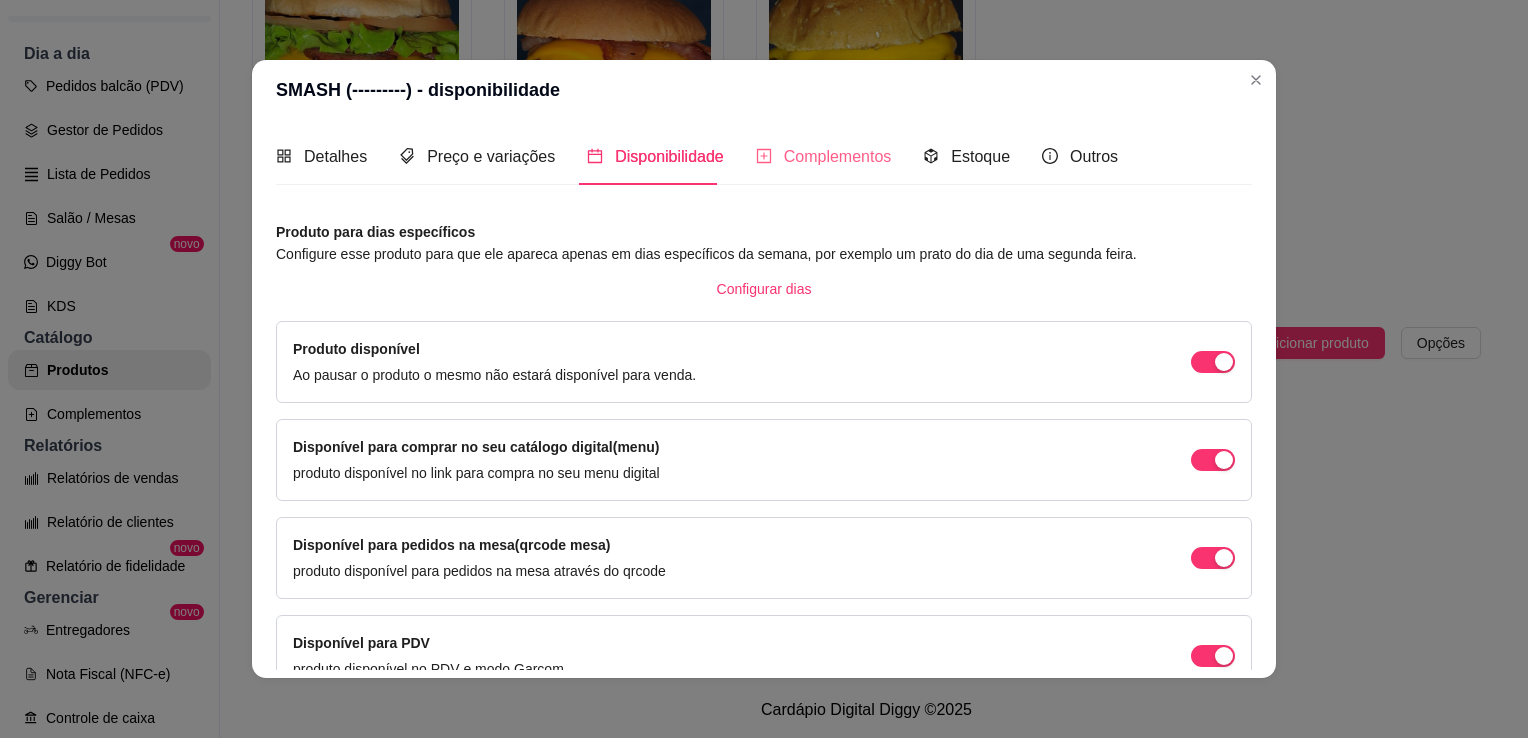 click on "Complementos" at bounding box center (824, 156) 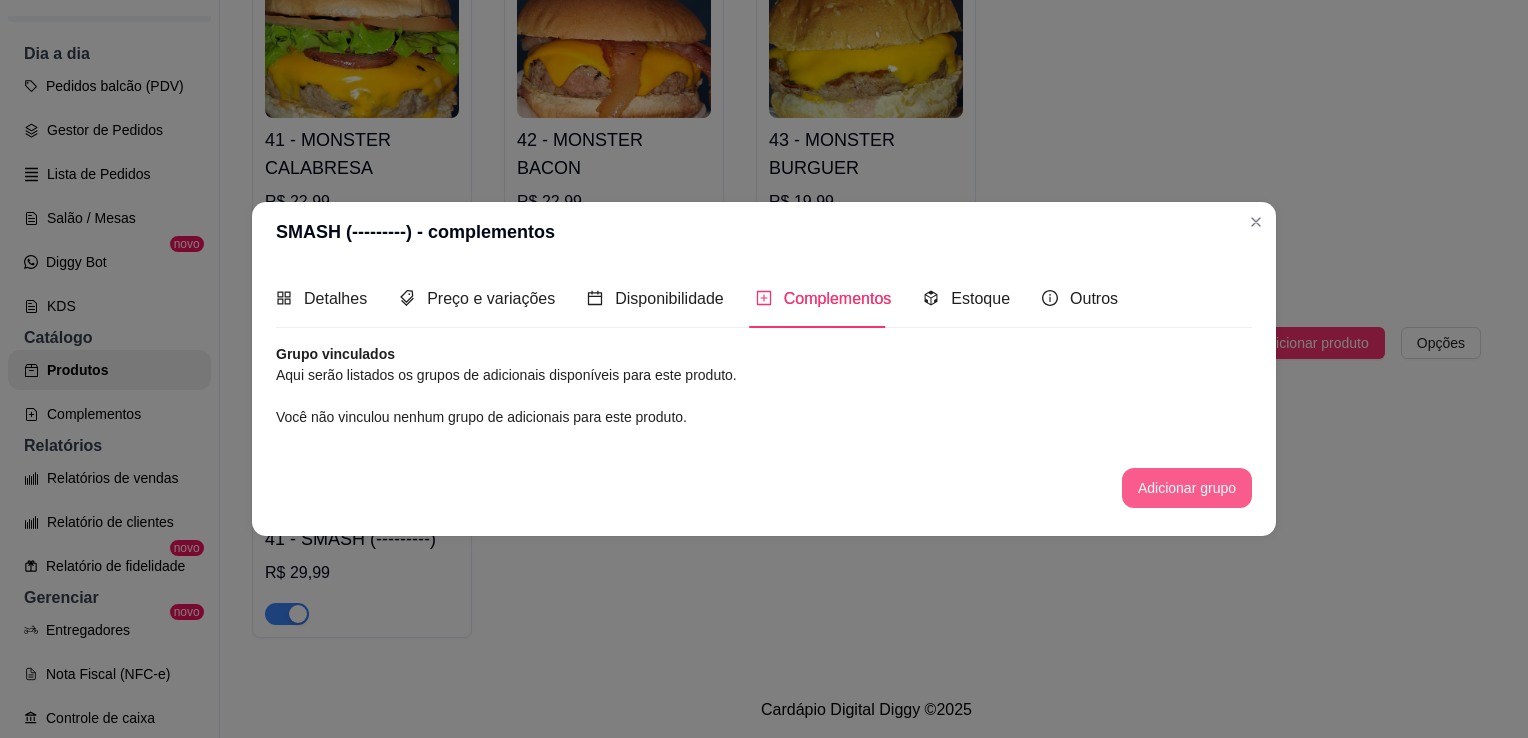click on "Adicionar grupo" at bounding box center [1187, 488] 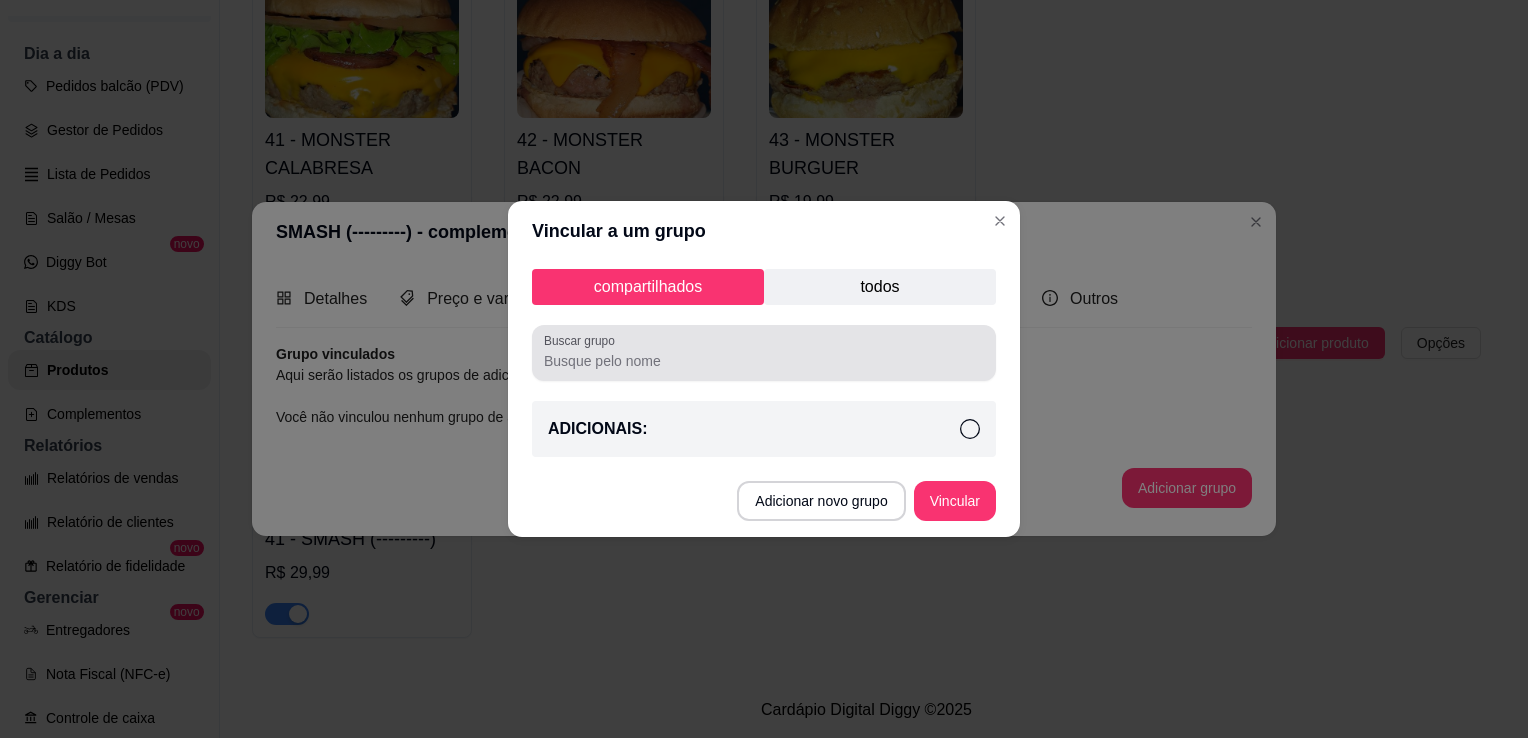 click on "Buscar grupo" at bounding box center [764, 361] 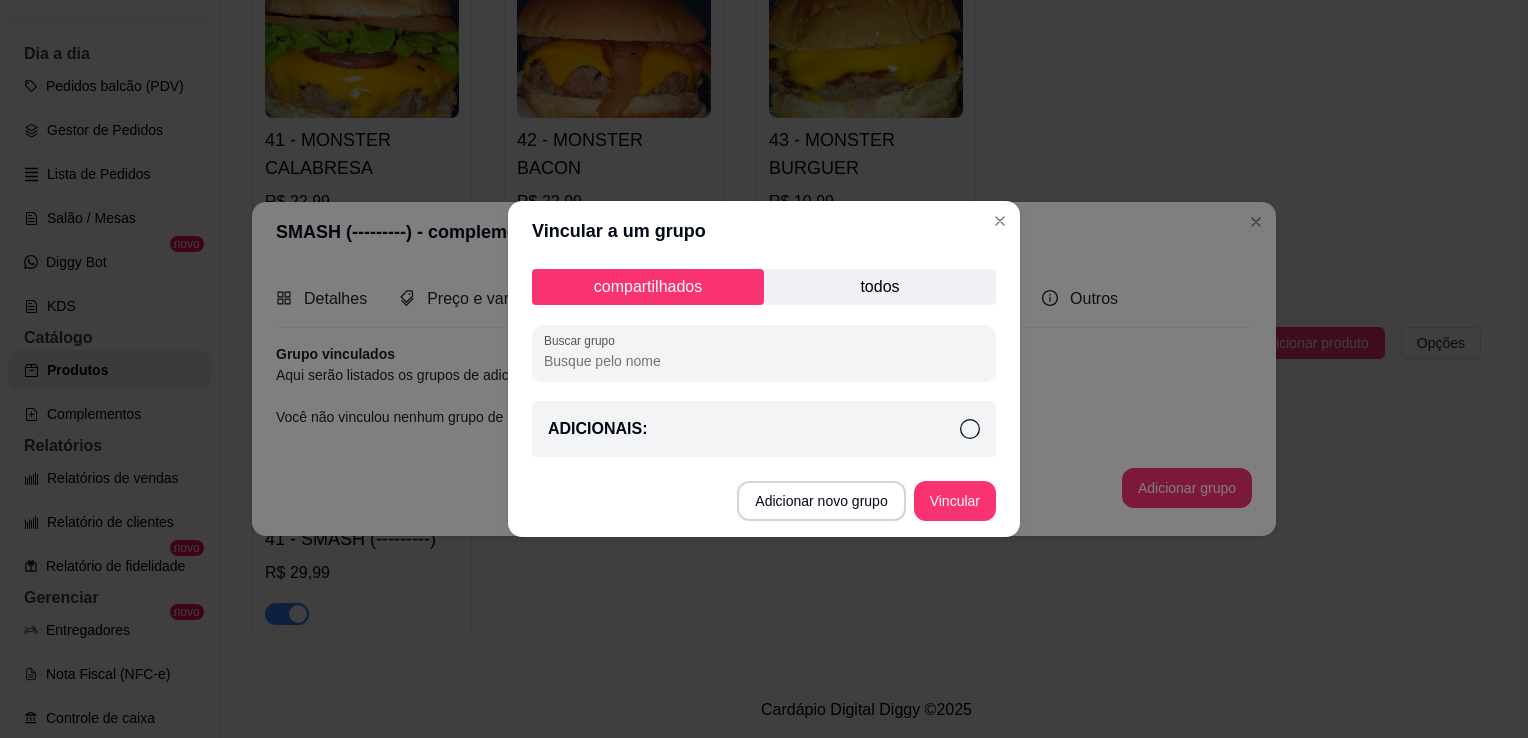 click on "todos" at bounding box center [880, 287] 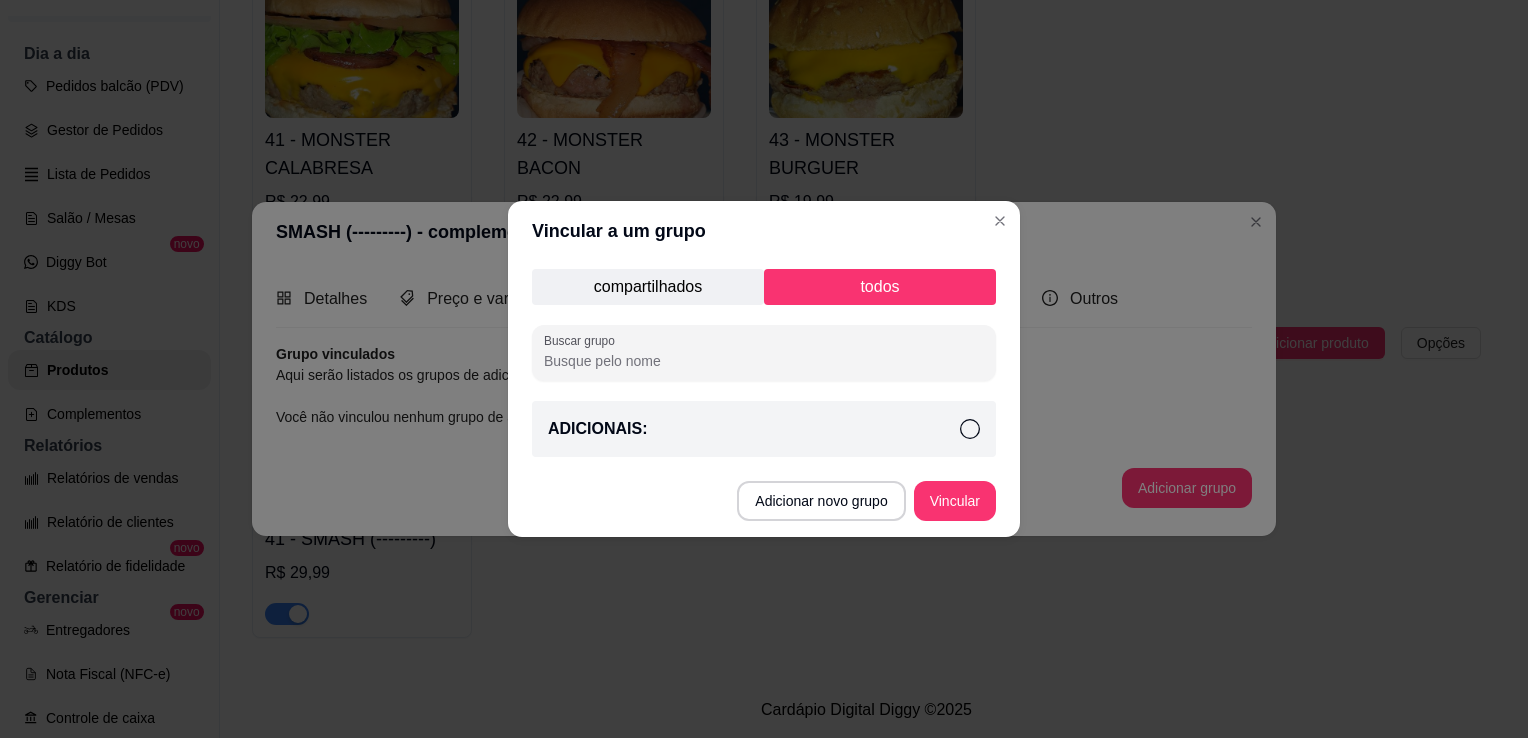 click on "compartilhados" at bounding box center (648, 287) 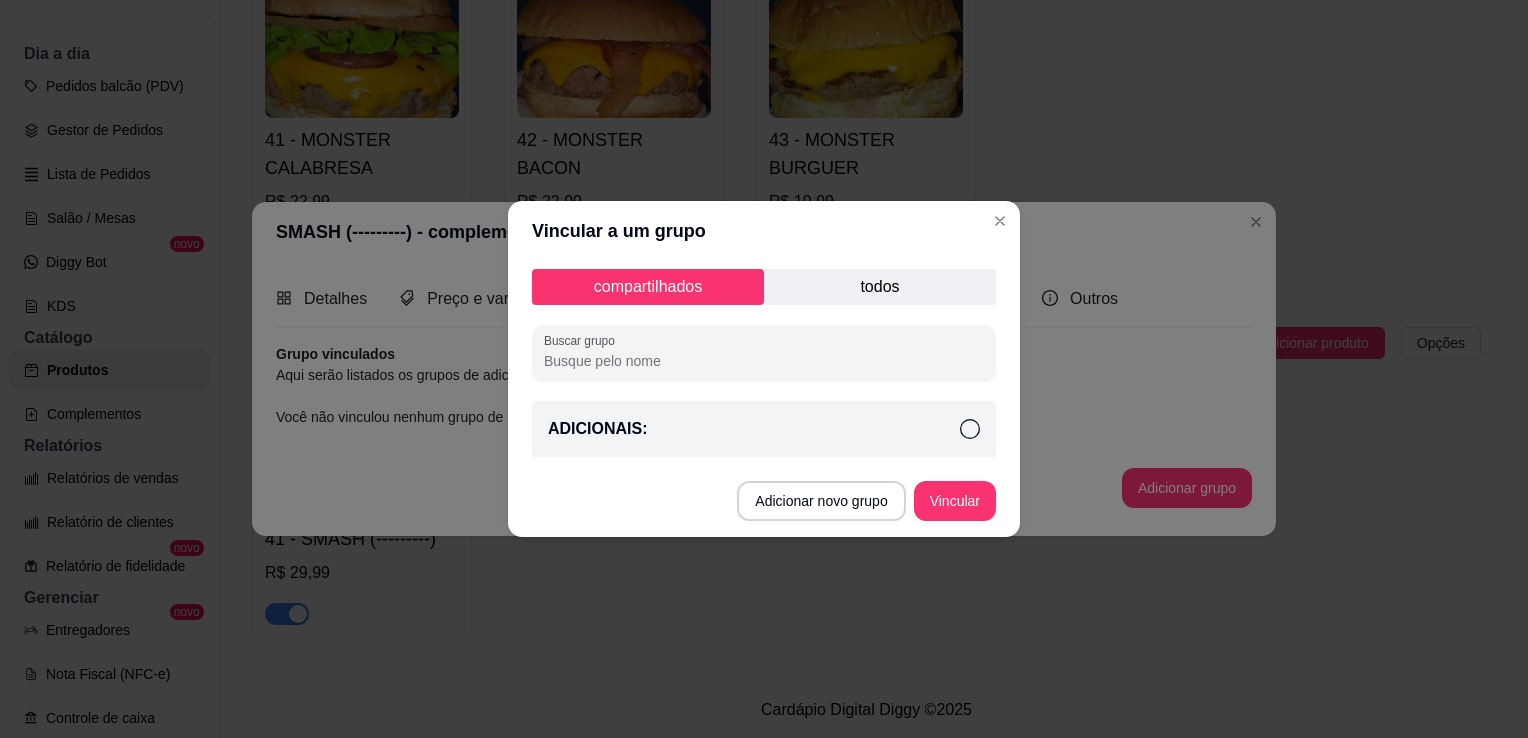 click on "ADICIONAIS:" at bounding box center [764, 429] 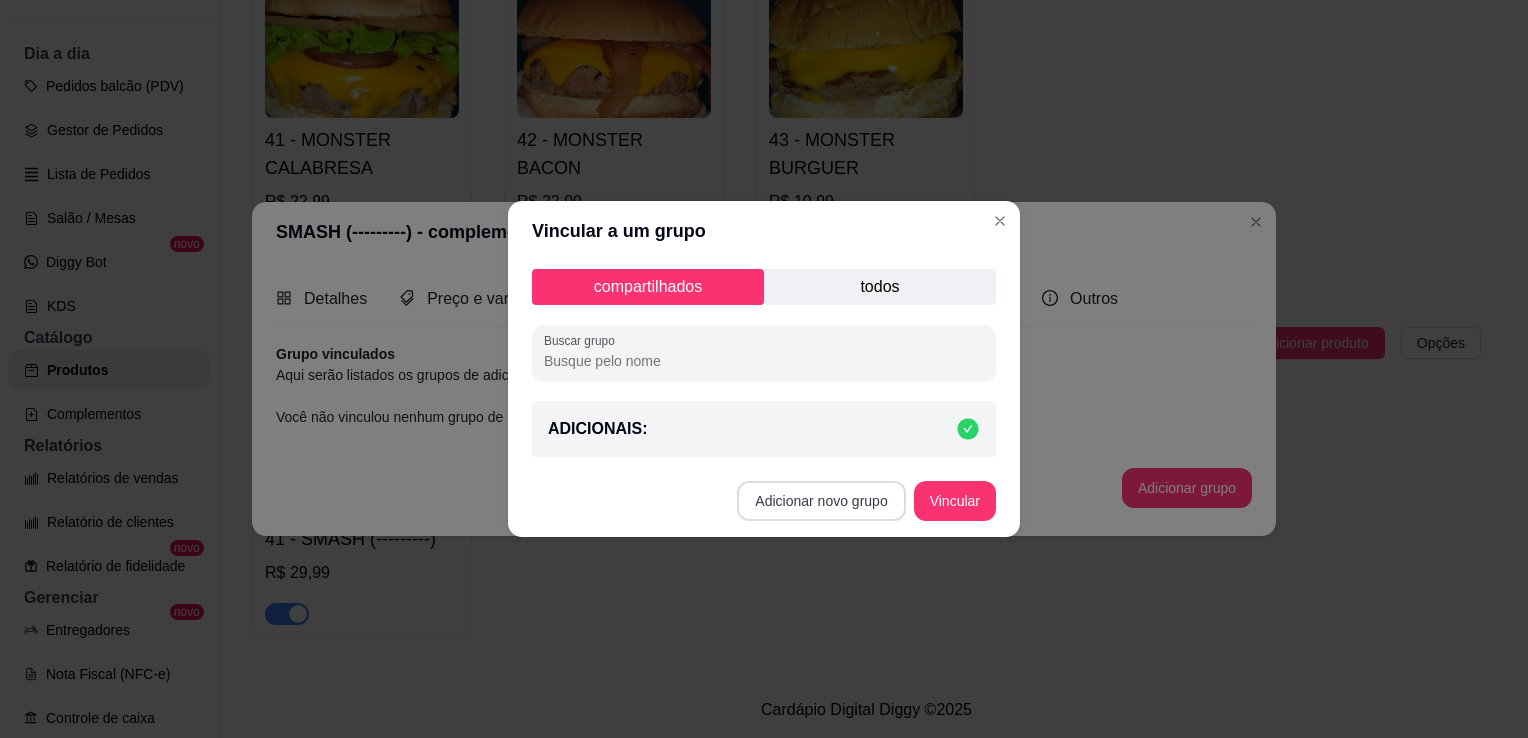 click on "Adicionar novo grupo" at bounding box center (821, 501) 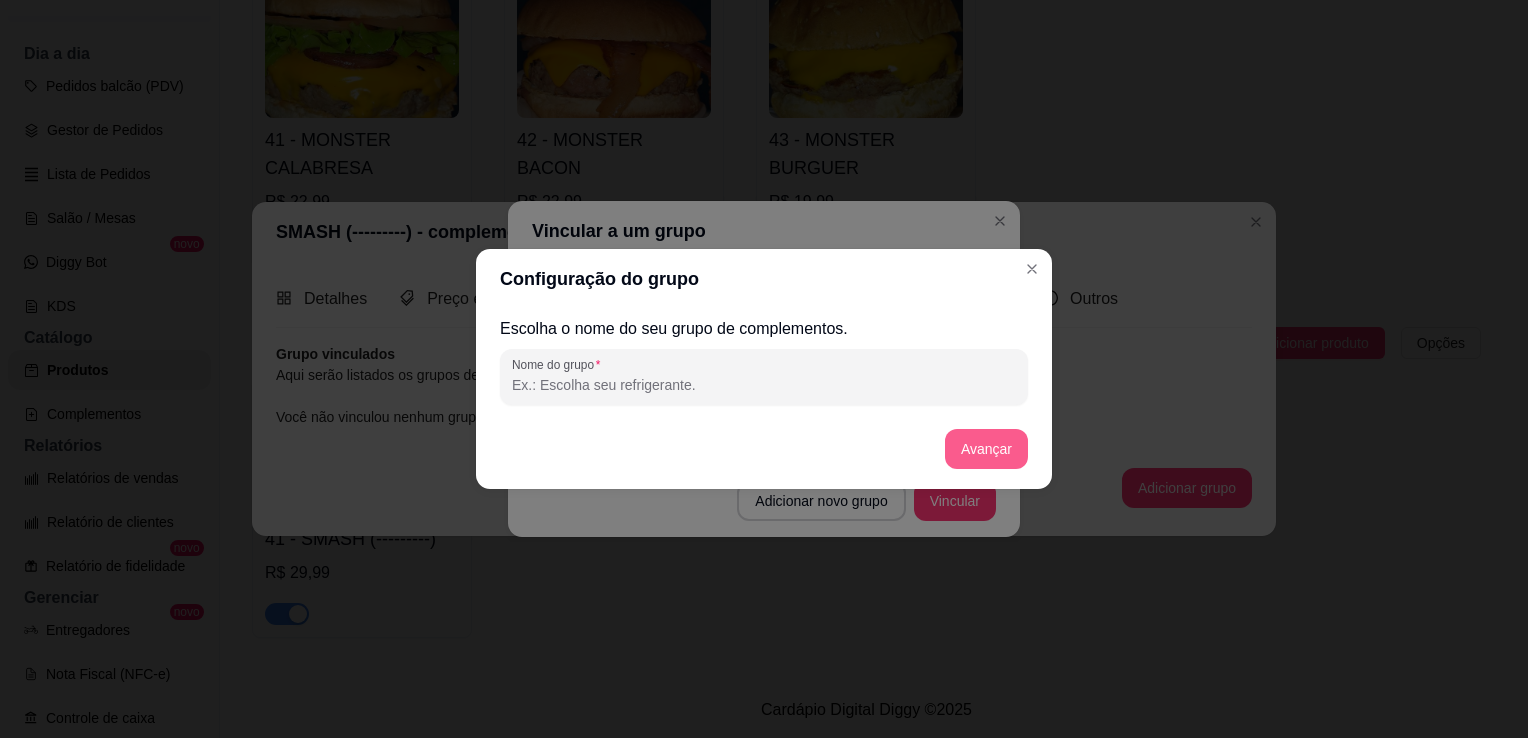click on "Avançar" at bounding box center [986, 449] 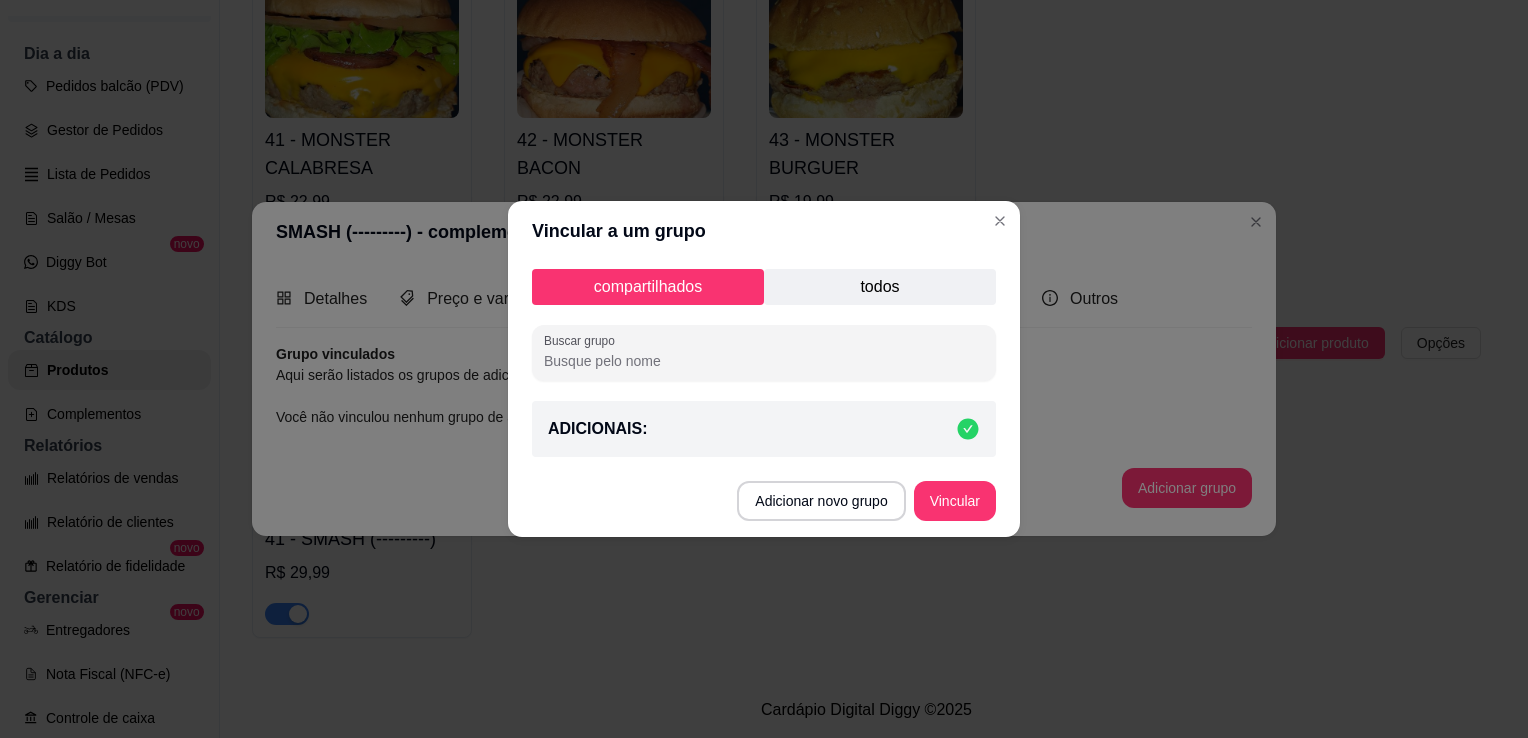 click on "Adicionar novo grupo Vincular" at bounding box center [764, 501] 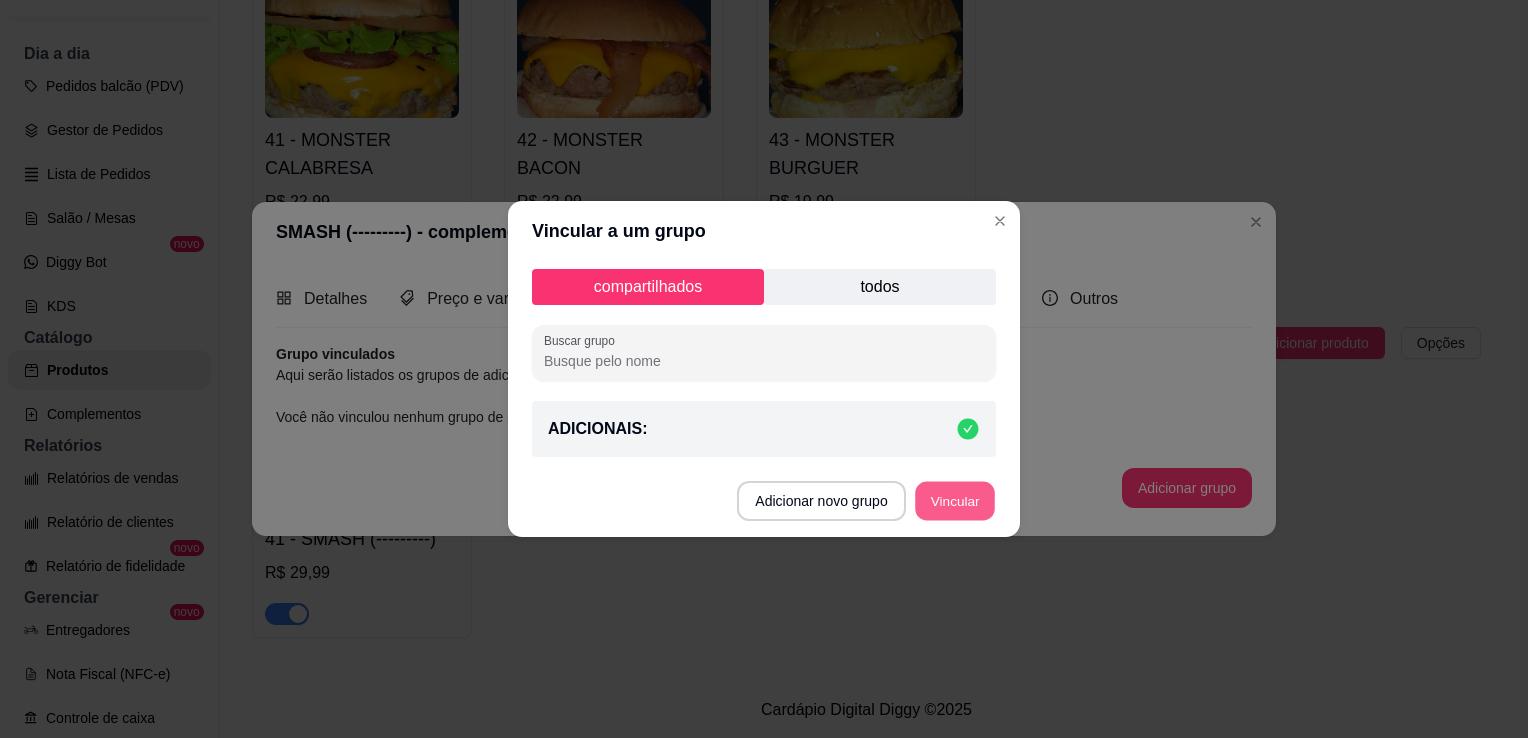 click on "Vincular" at bounding box center [955, 501] 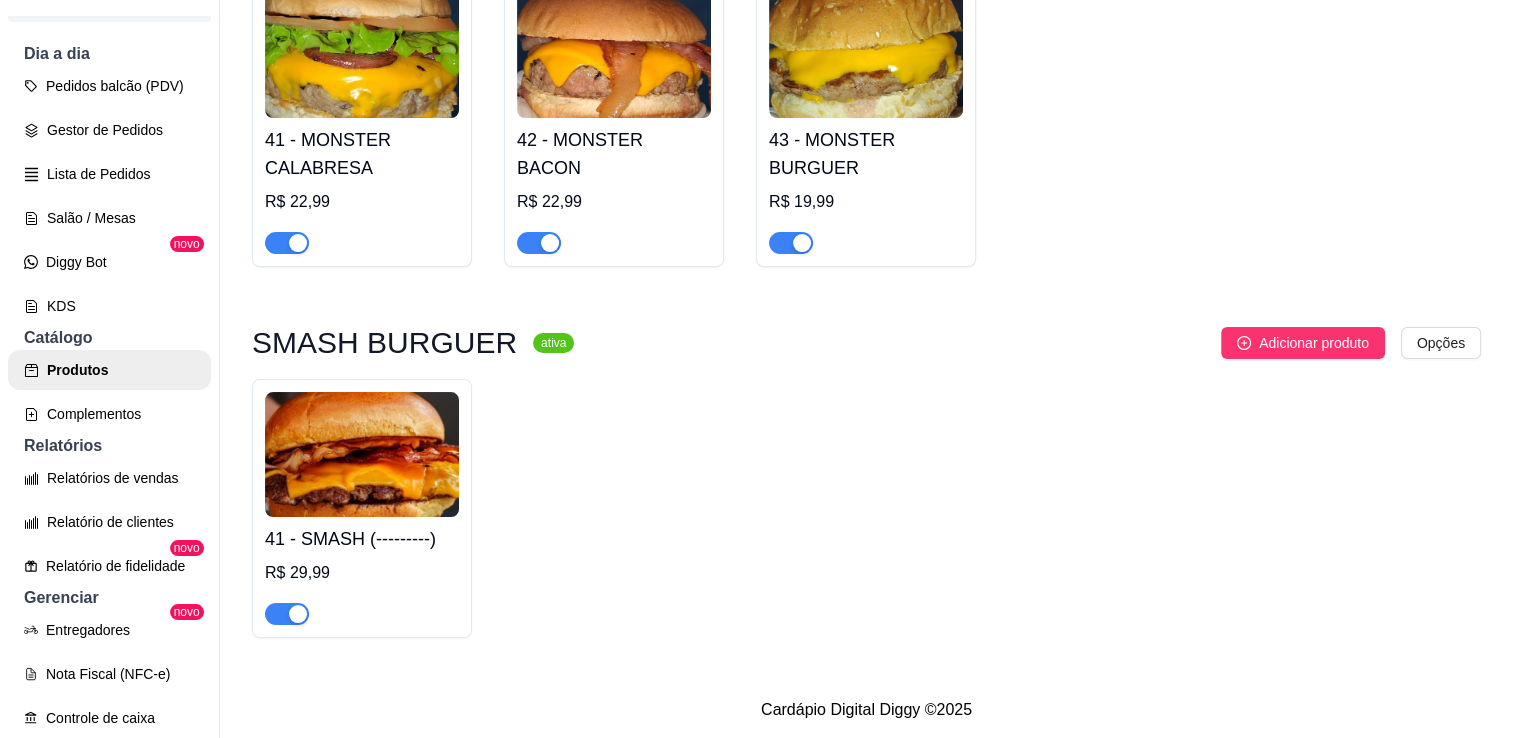 click on "Adicionar produto" at bounding box center [1314, -56] 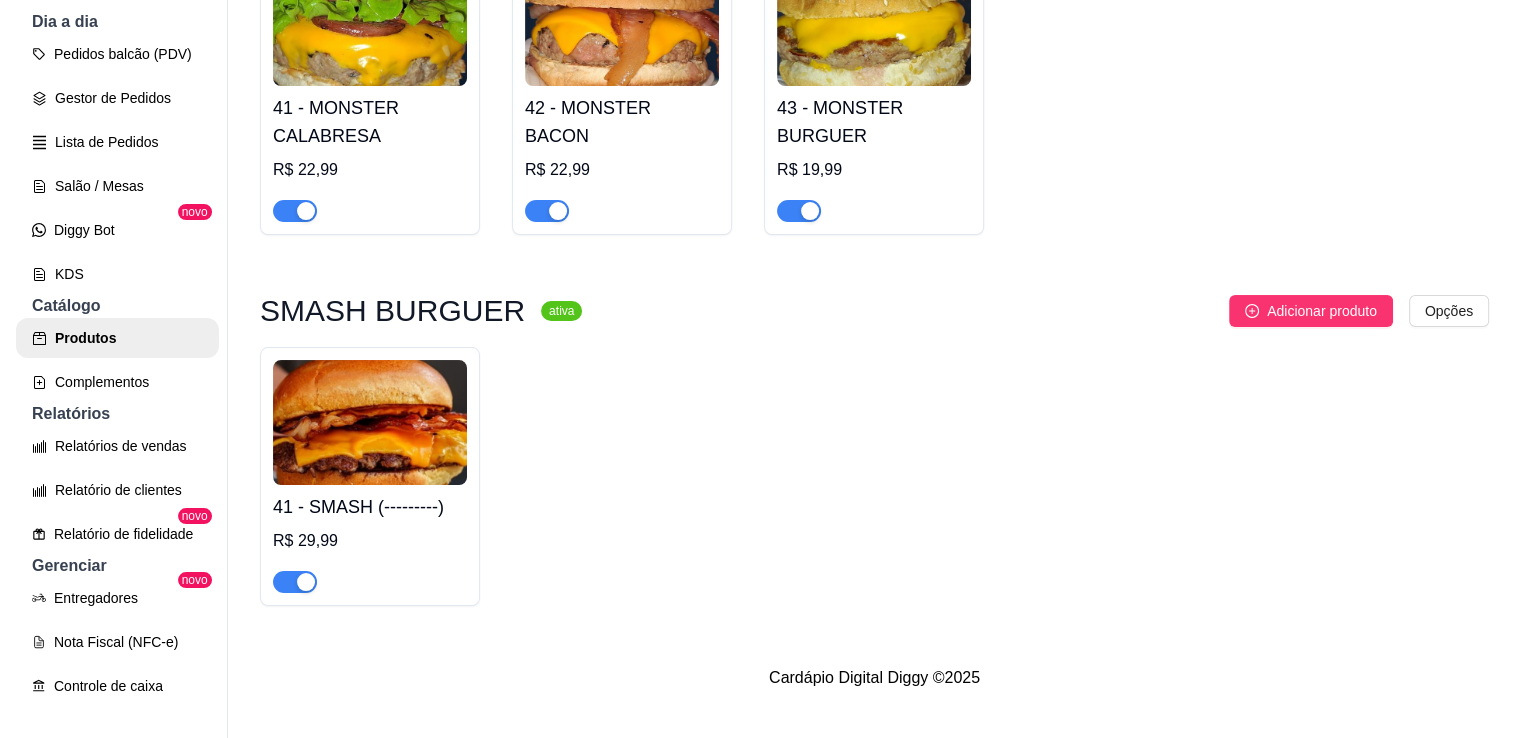 scroll, scrollTop: 2100, scrollLeft: 0, axis: vertical 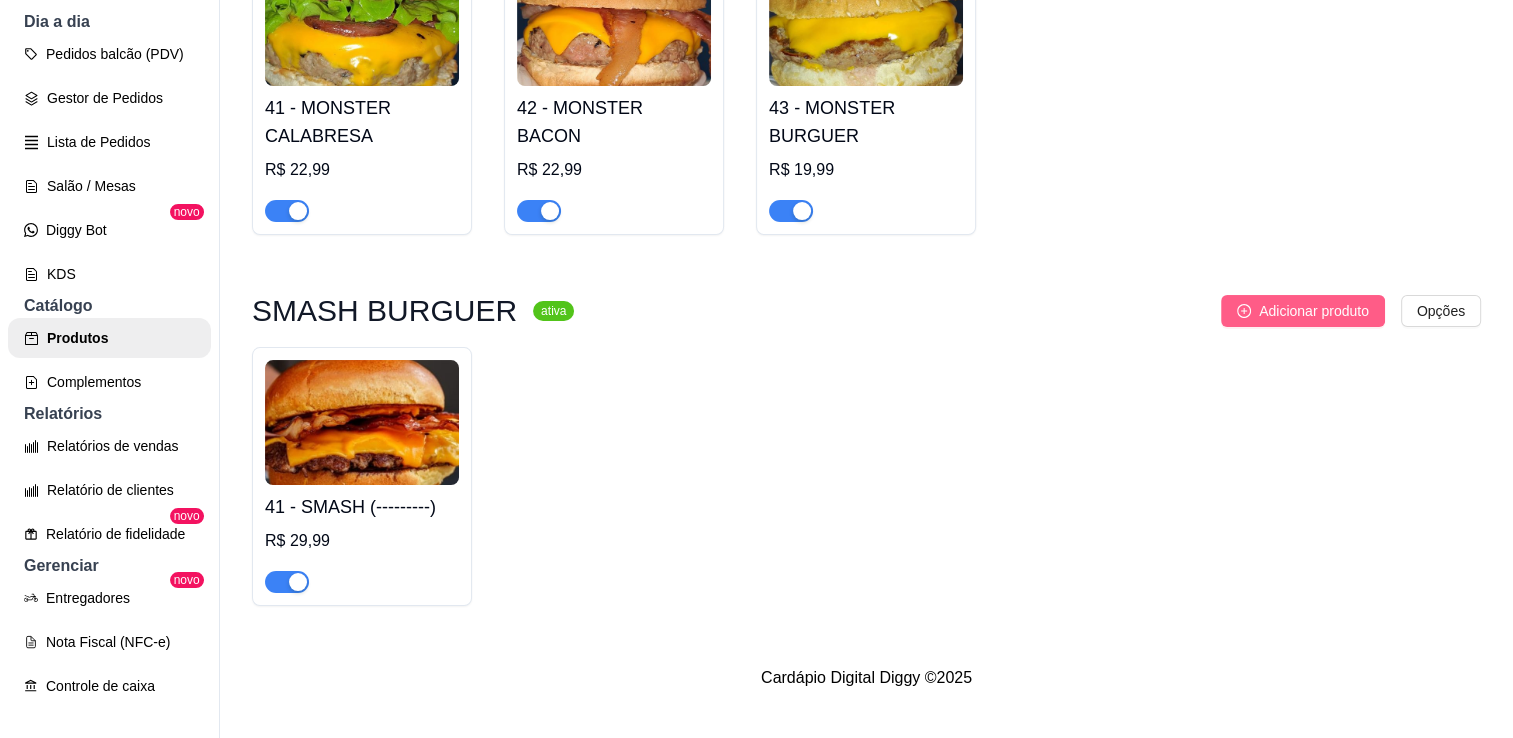 click on "Adicionar produto" at bounding box center [1303, 311] 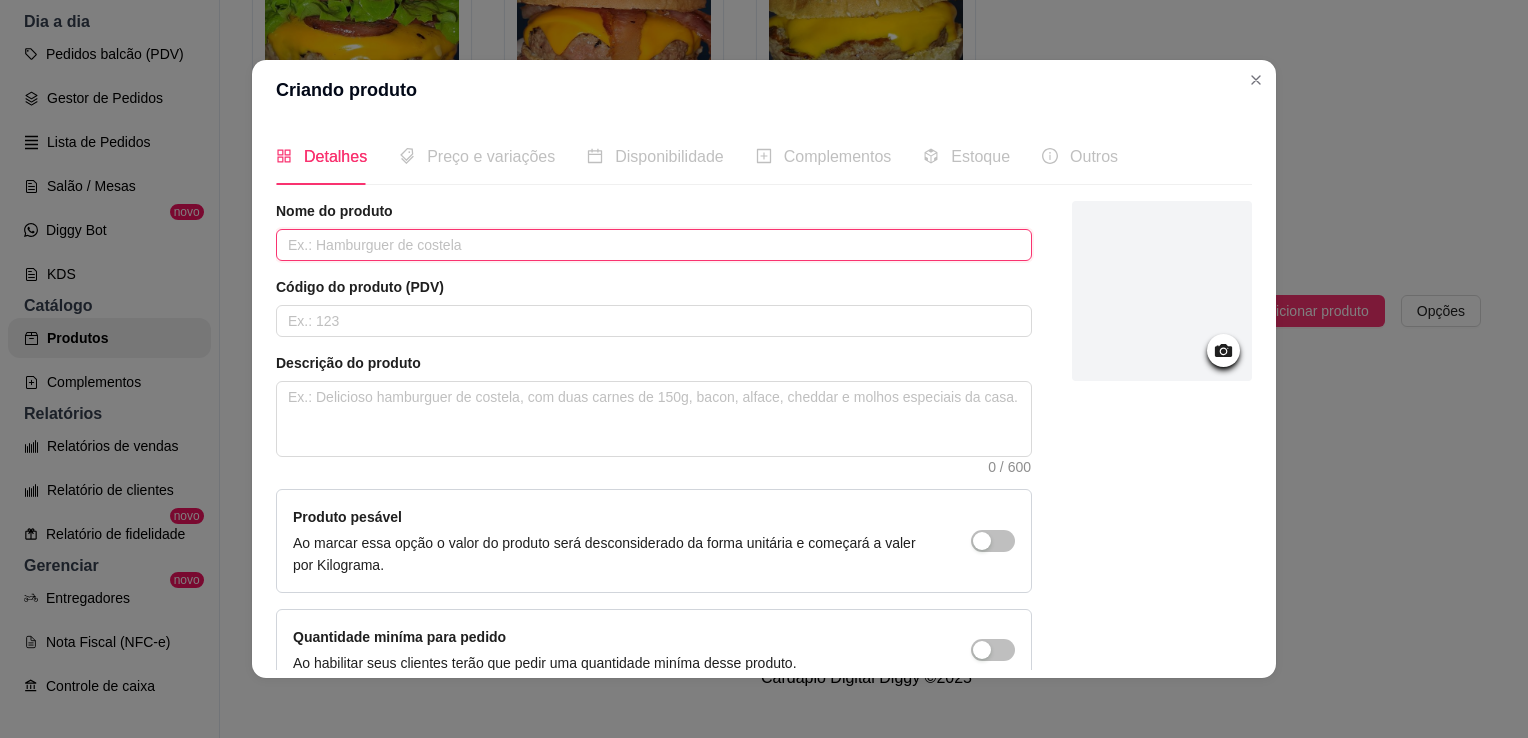 click at bounding box center (654, 245) 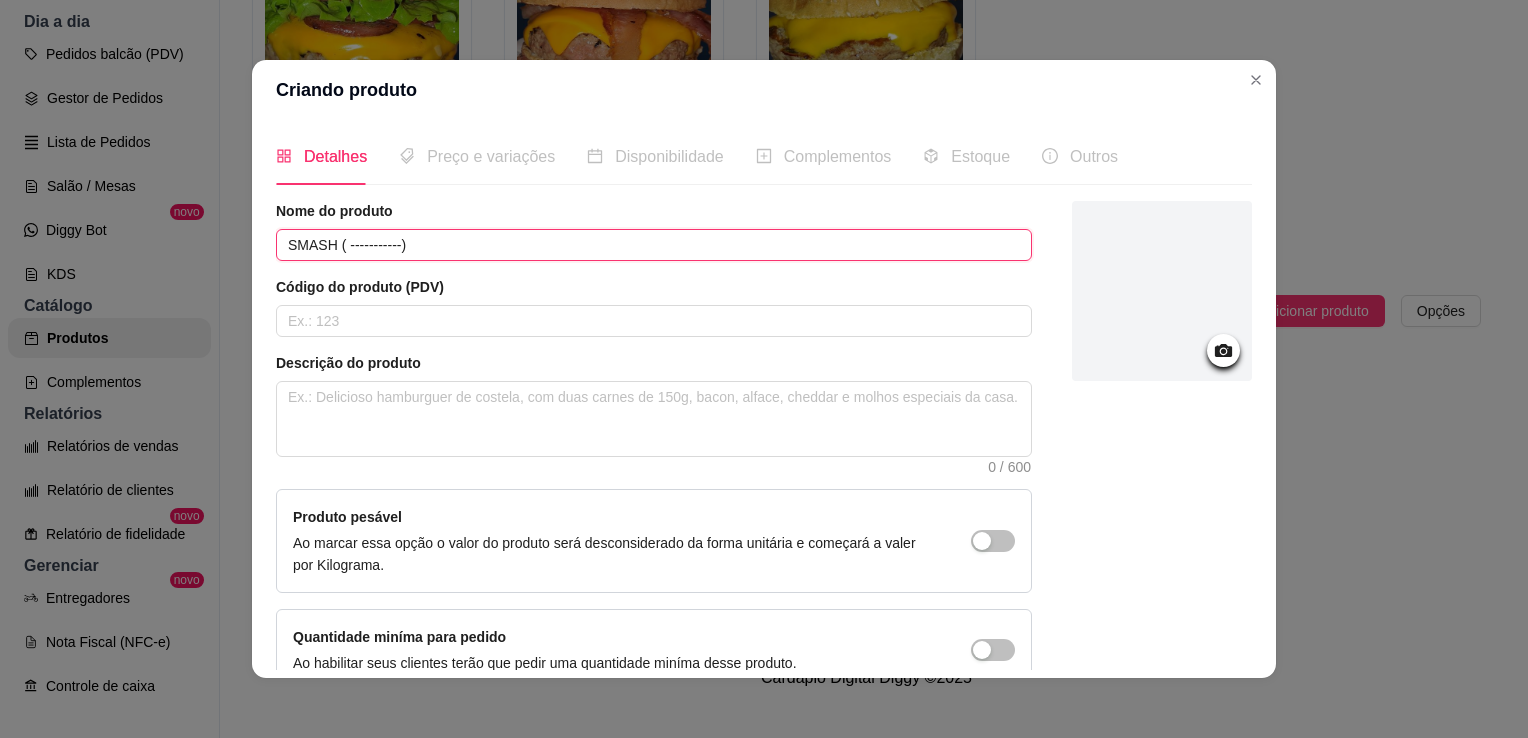 type on "SMASH ( -----------)" 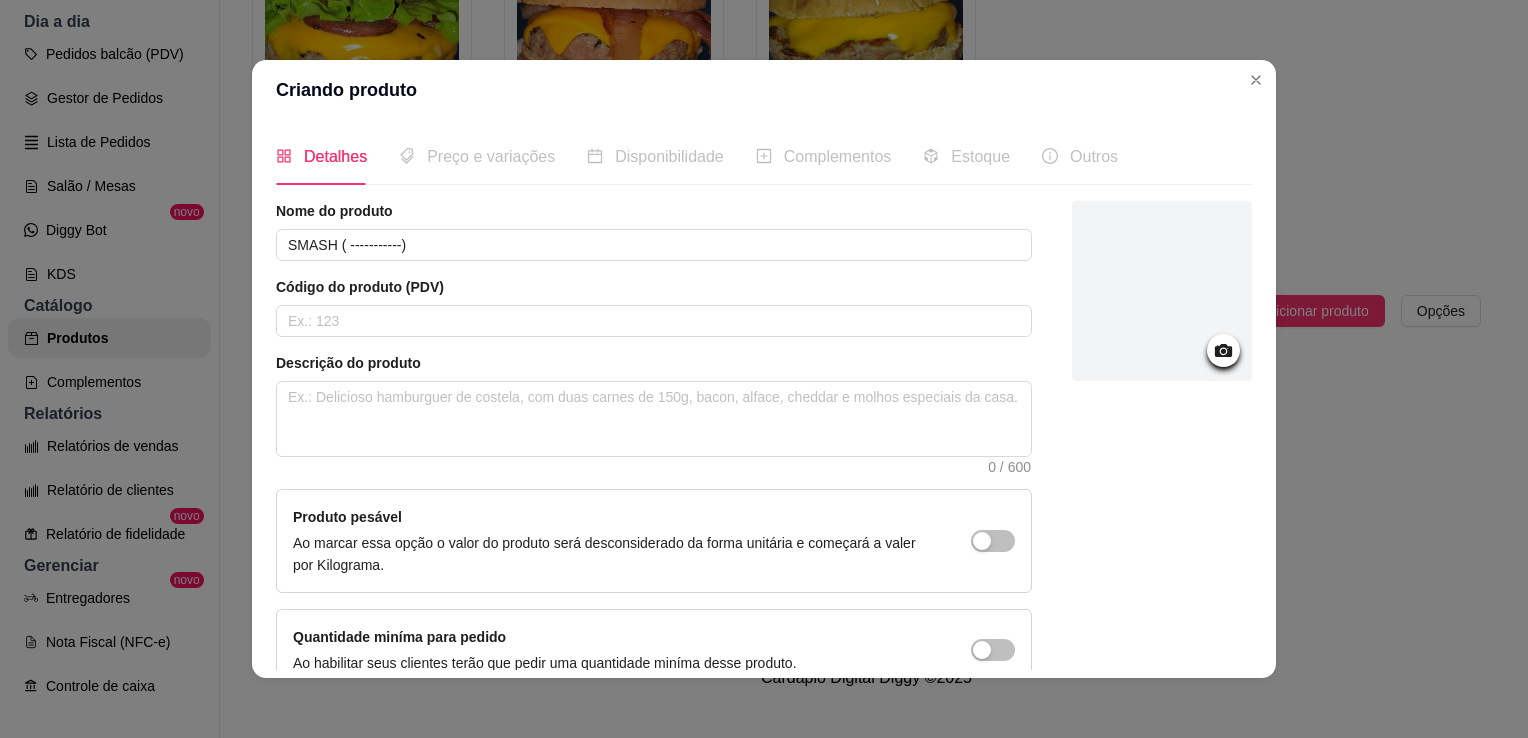 click at bounding box center [1223, 350] 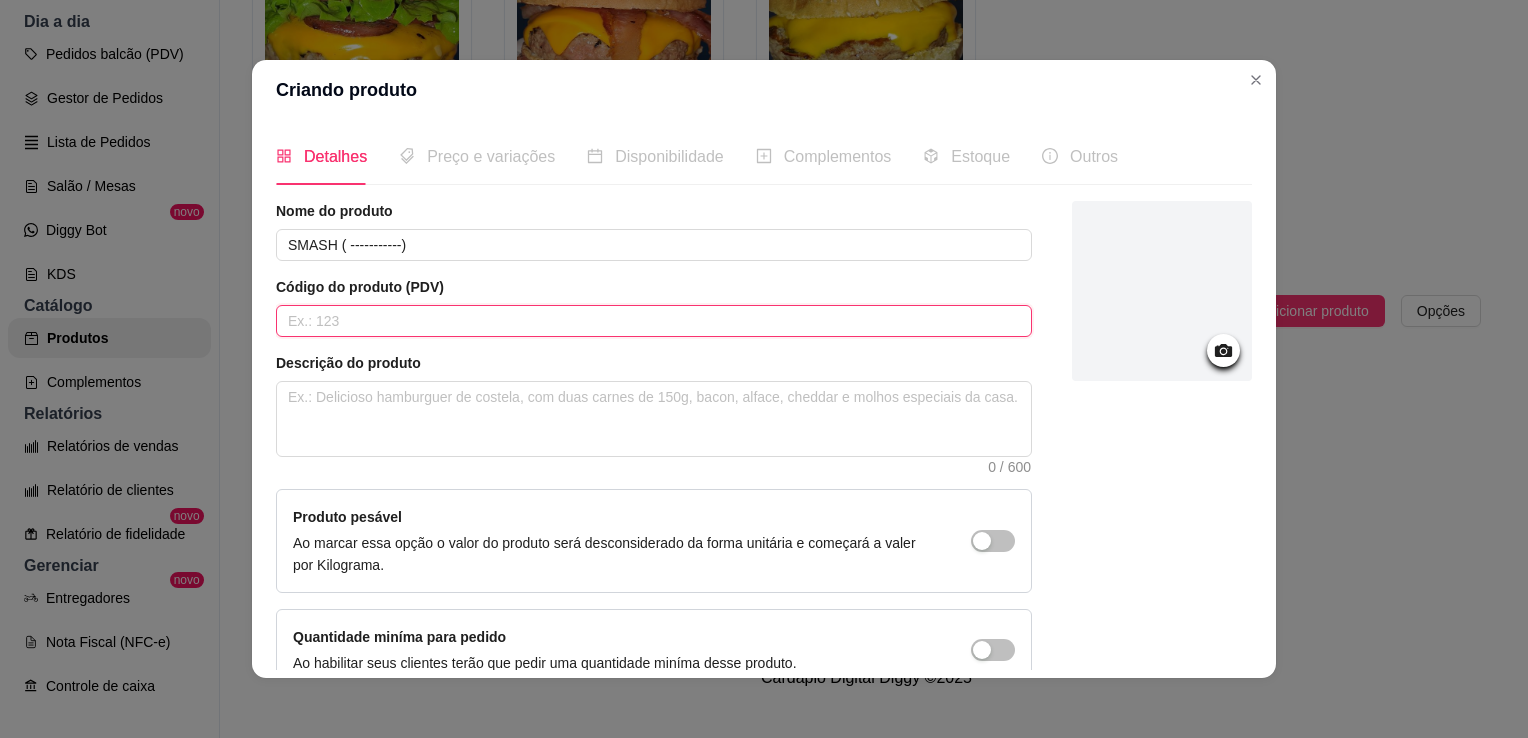 click at bounding box center (654, 321) 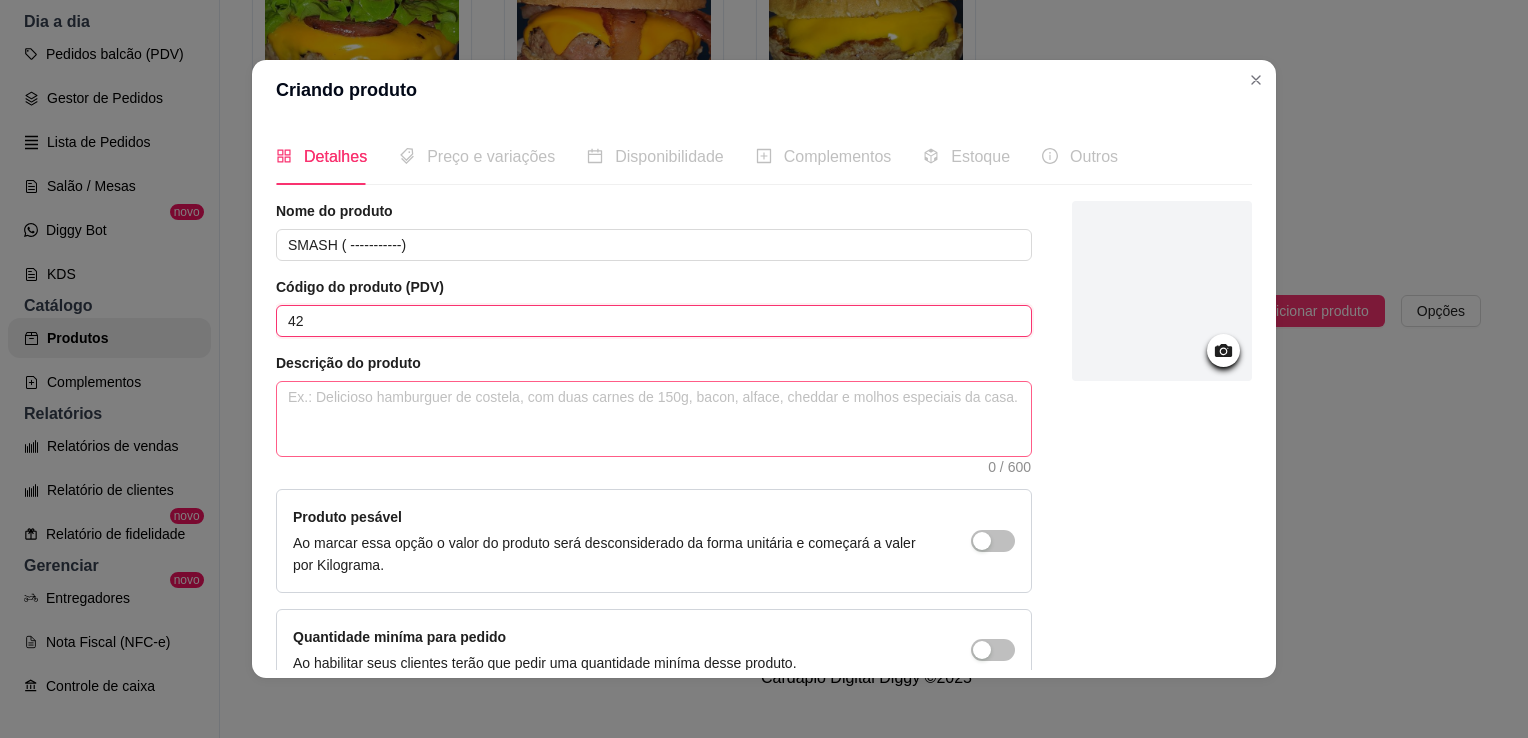 type on "42" 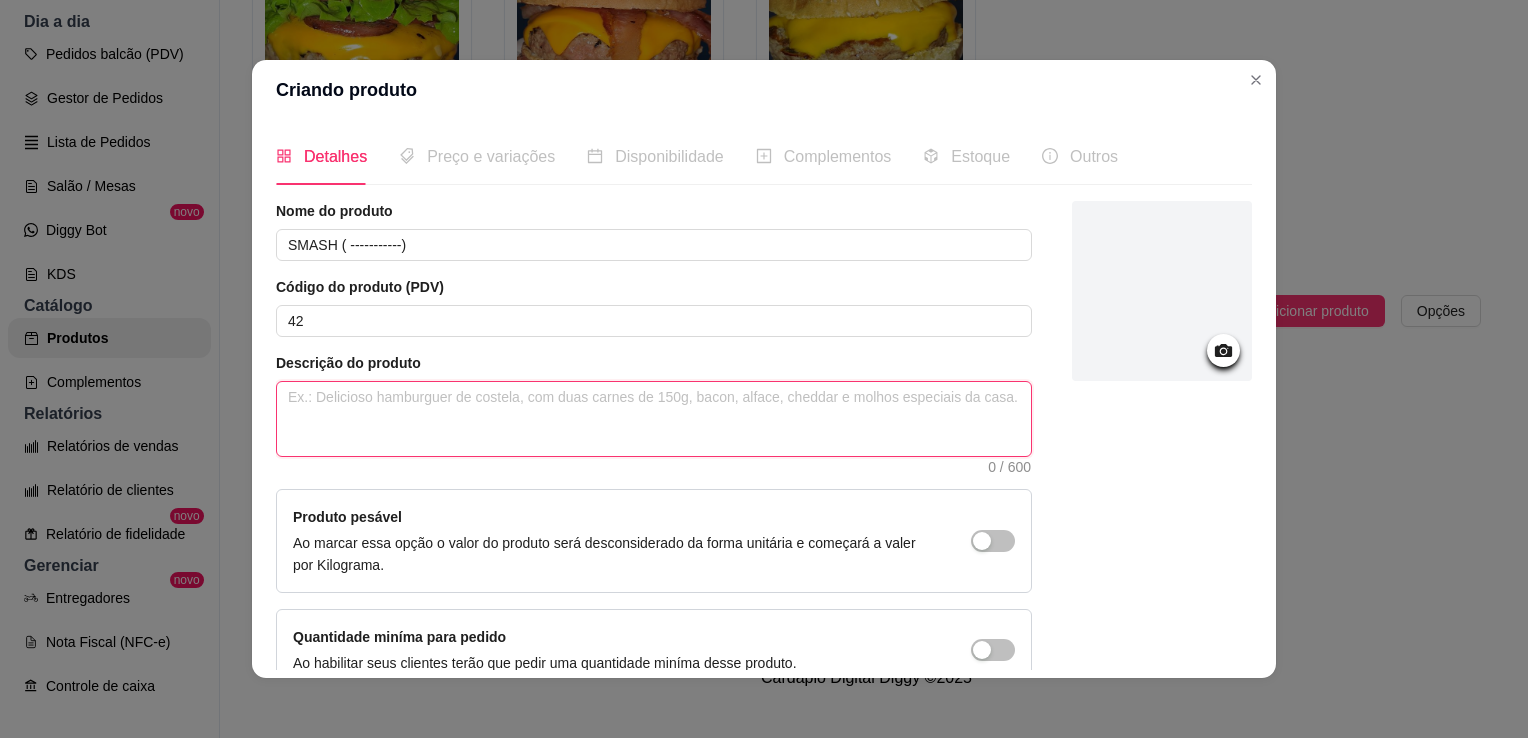 click at bounding box center (654, 419) 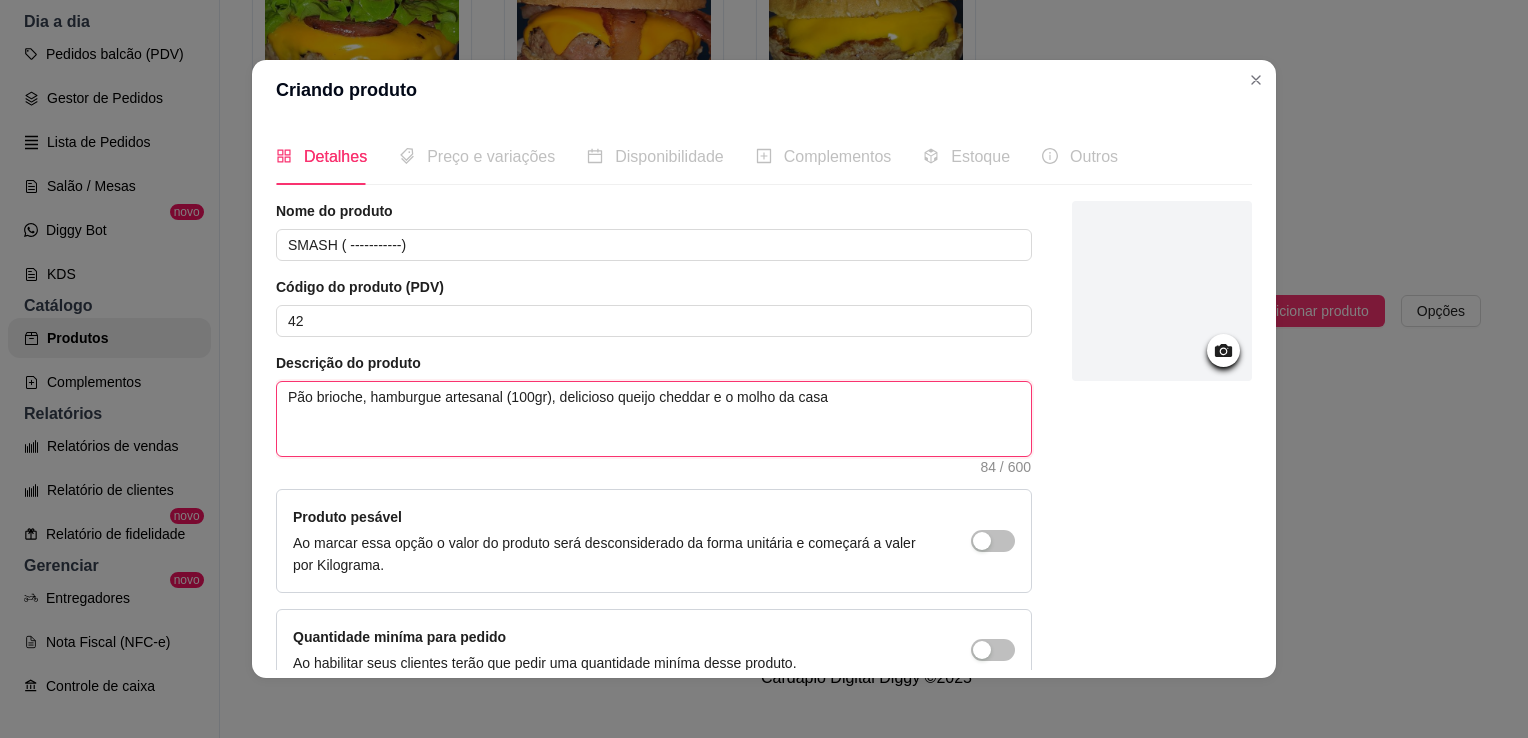 type 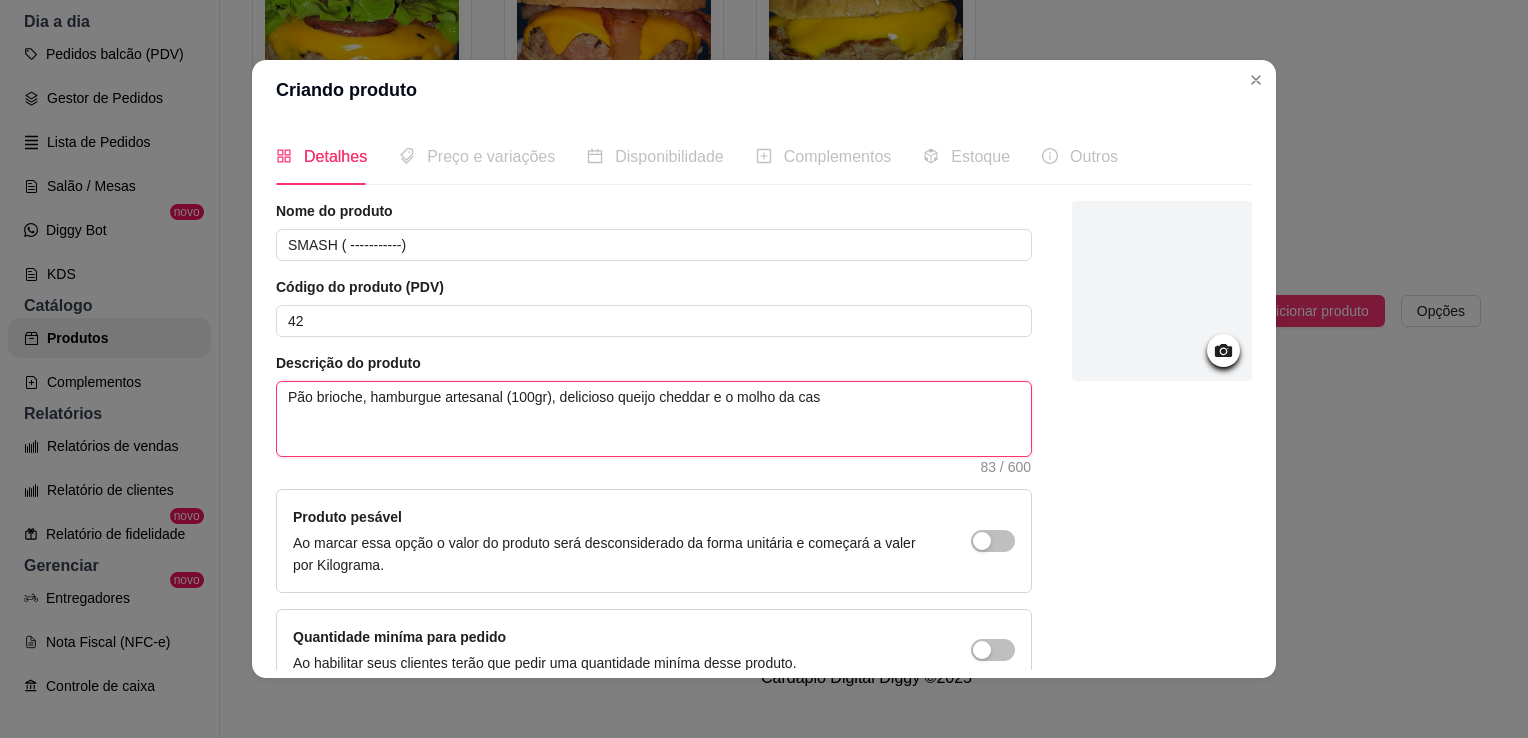 type 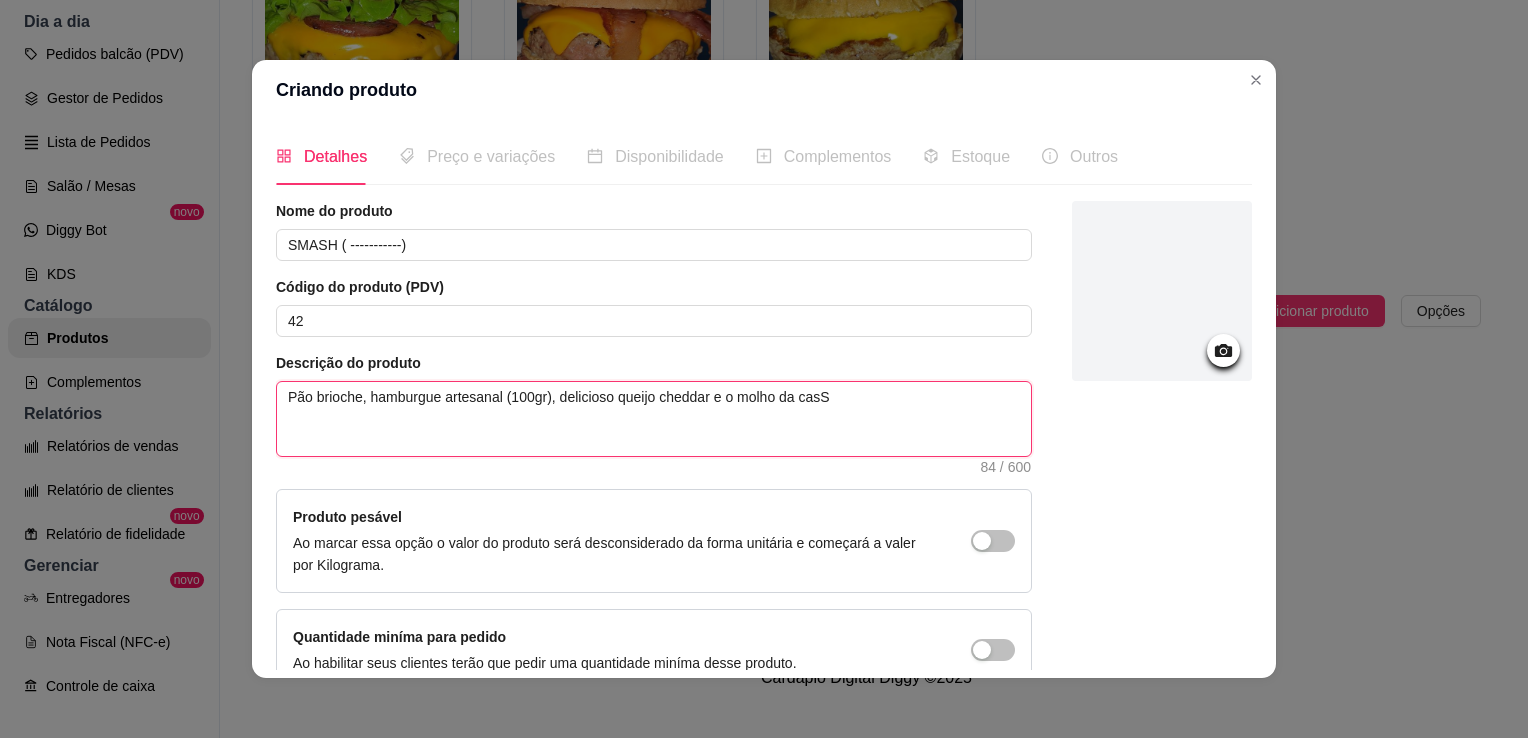 type 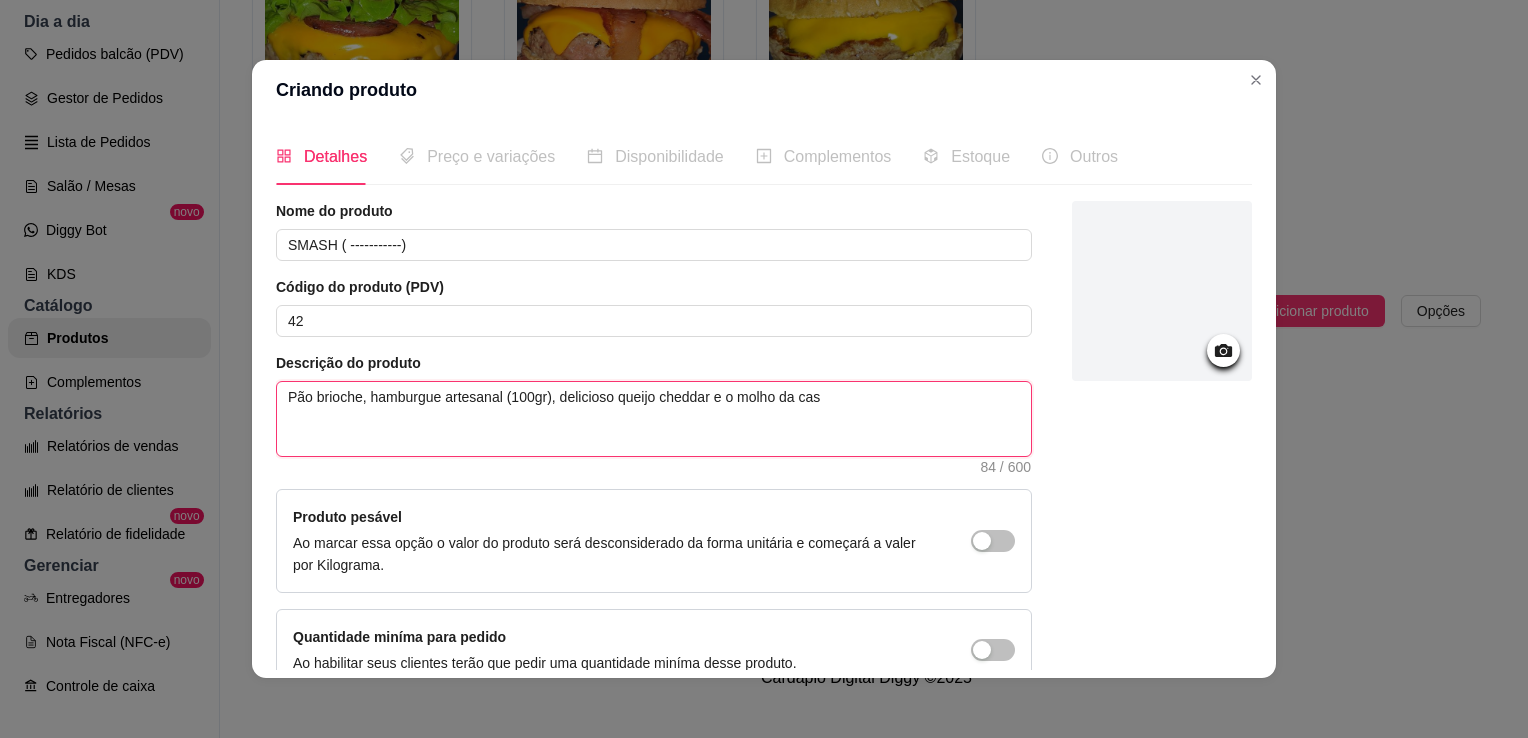 type 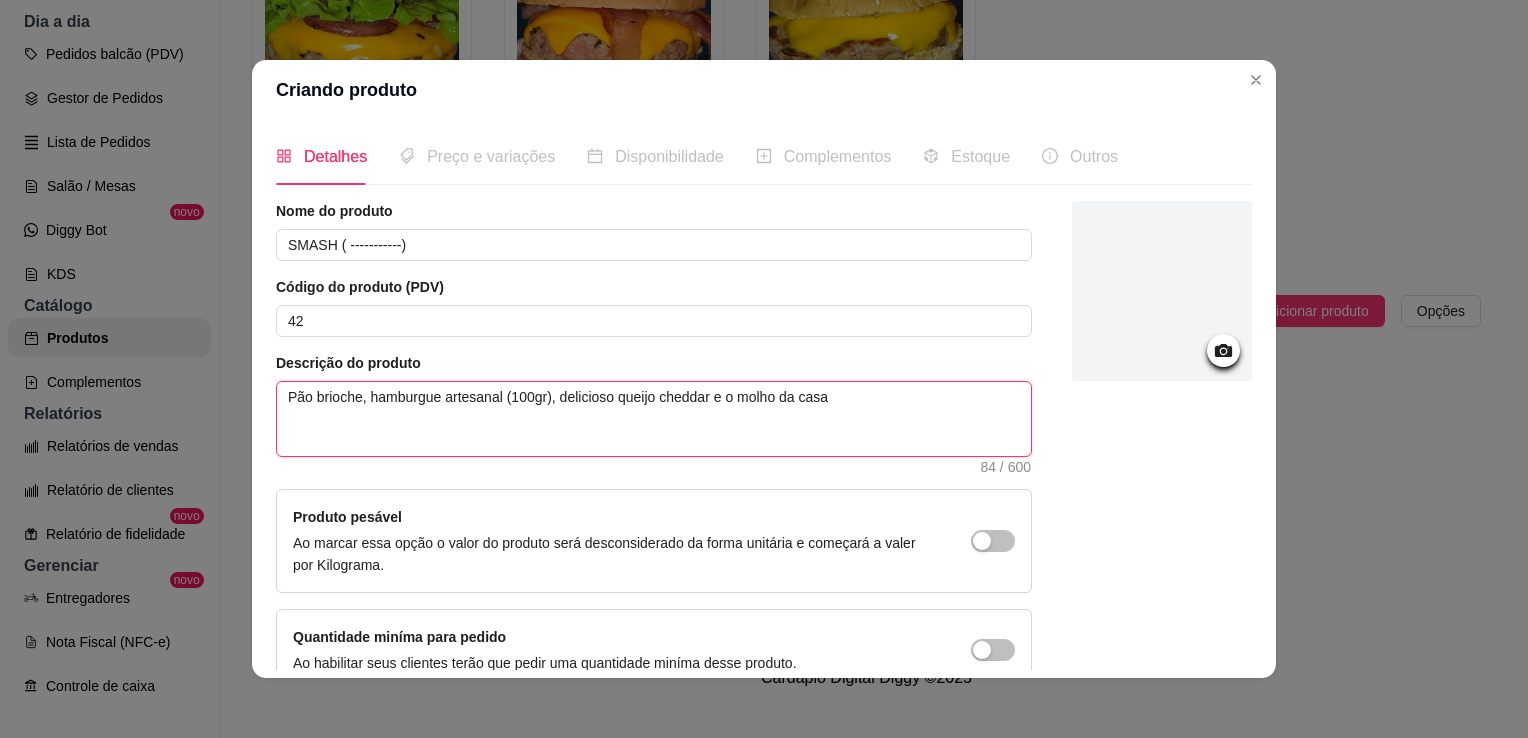 type on "Pão brioche, hamburgue artesanal (100gr), delicioso queijo cheddar e o molho da casa" 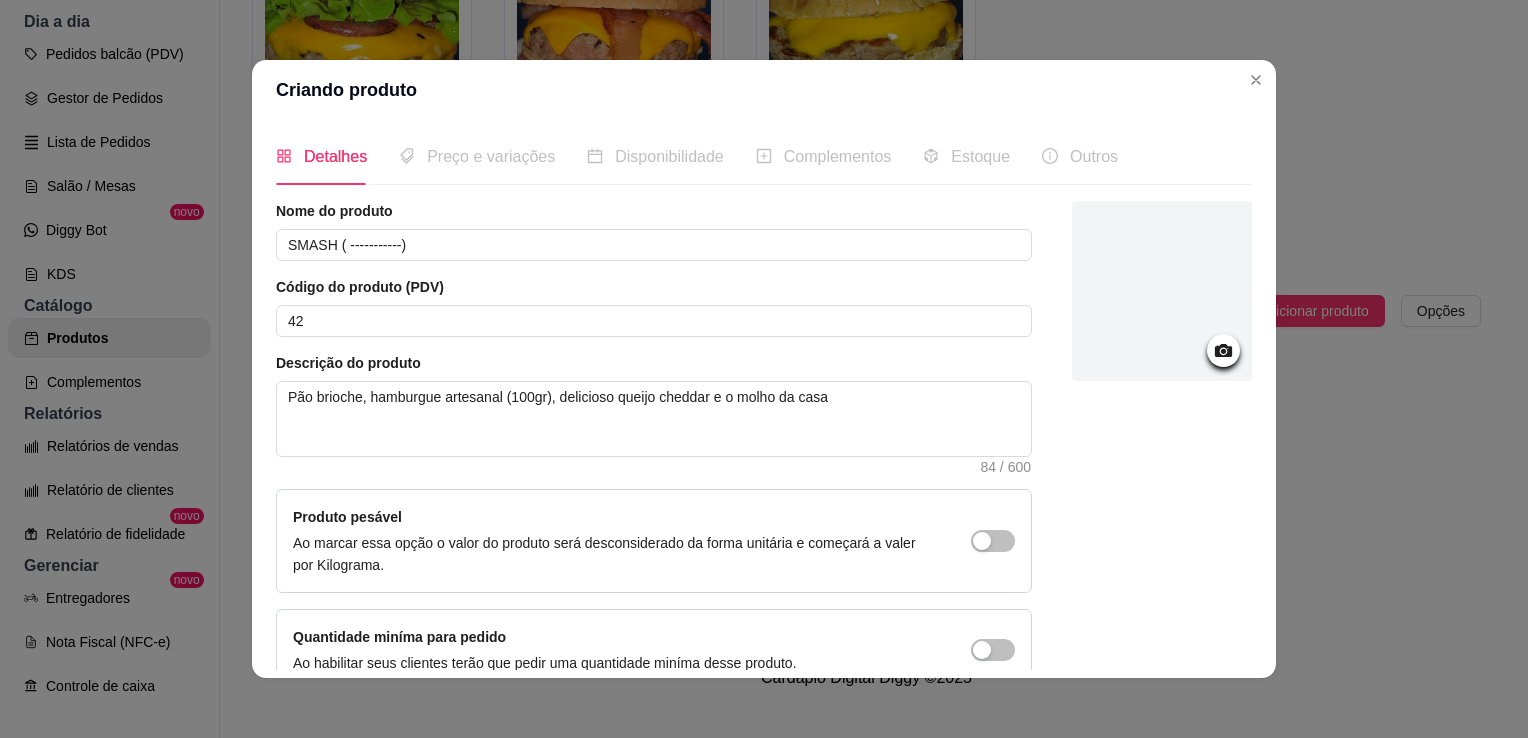 click 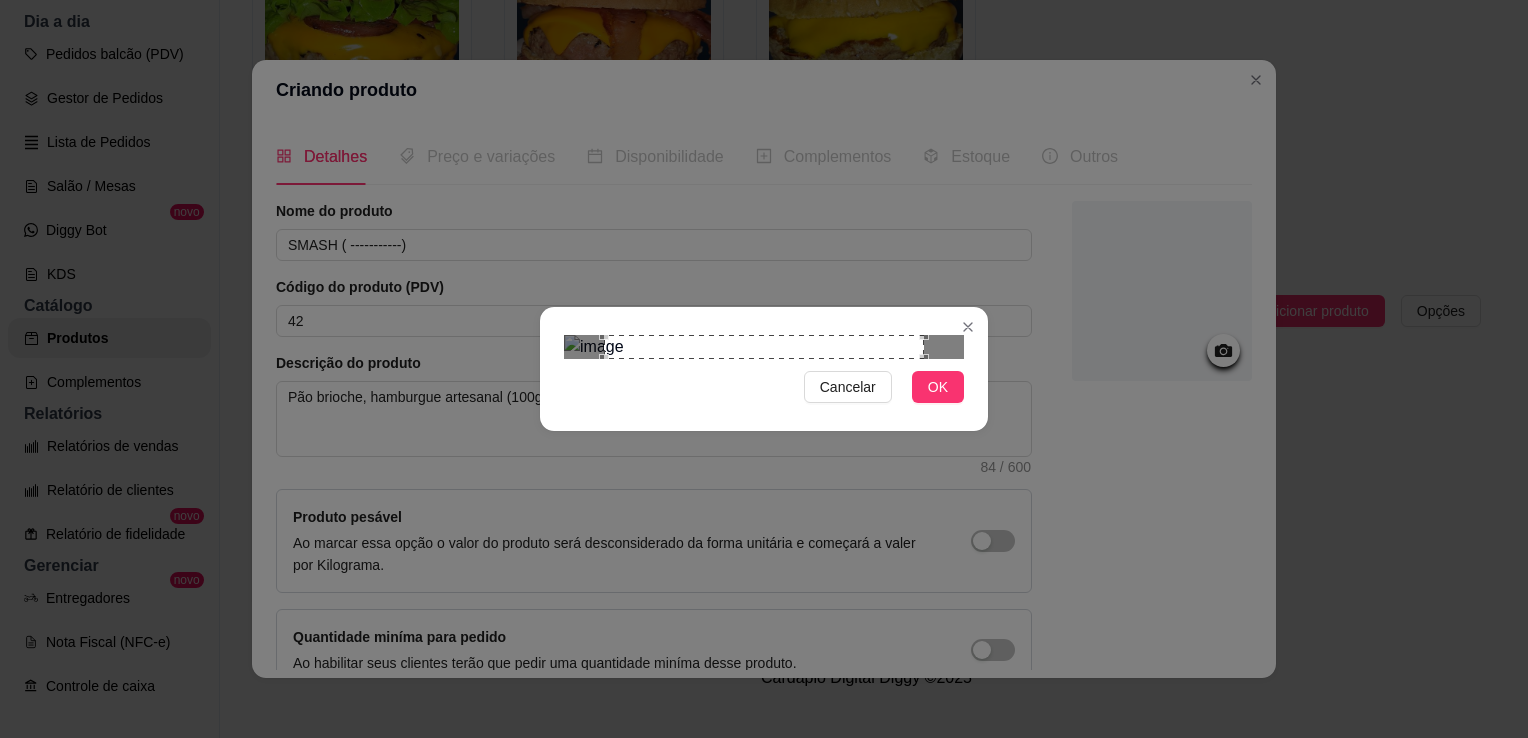 click at bounding box center [764, 347] 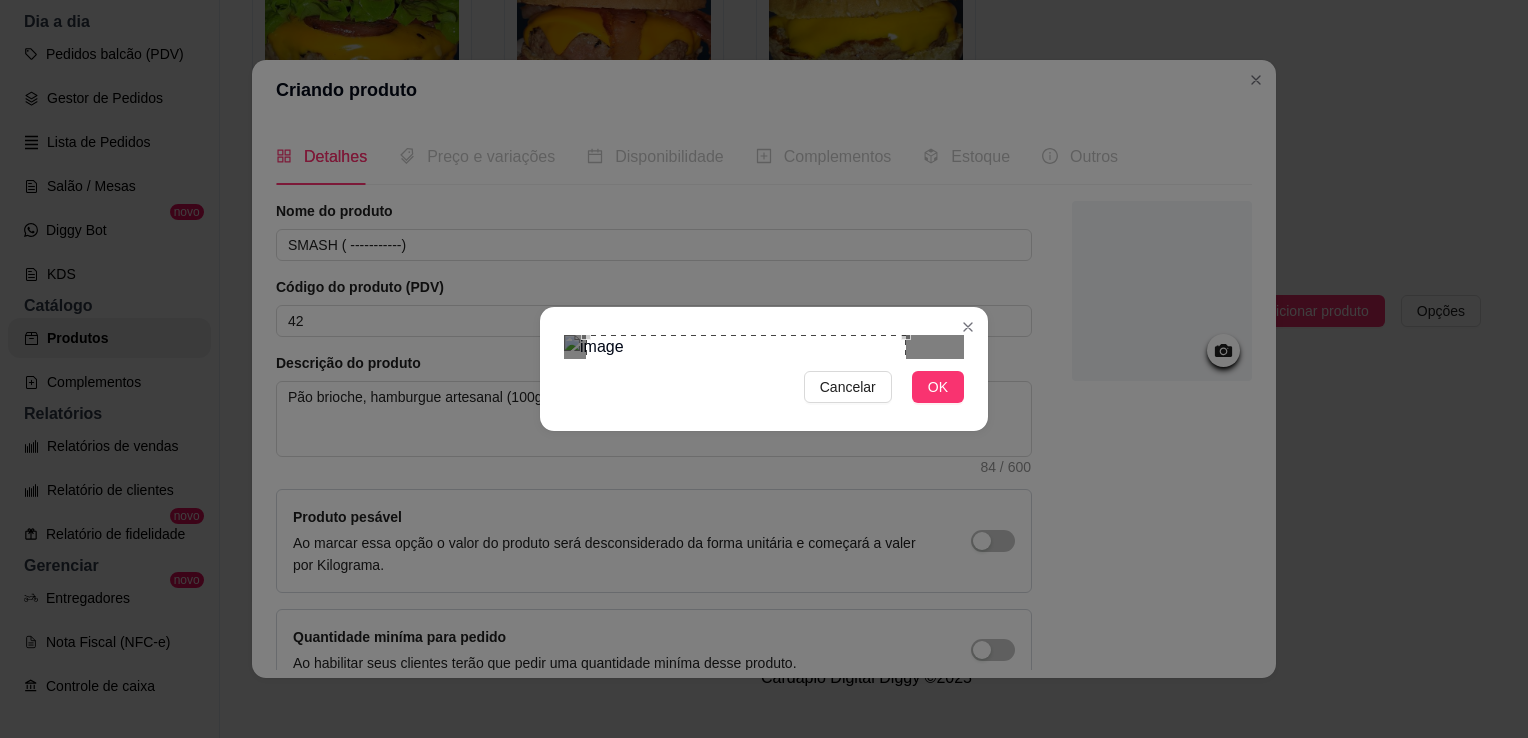 click at bounding box center [746, 495] 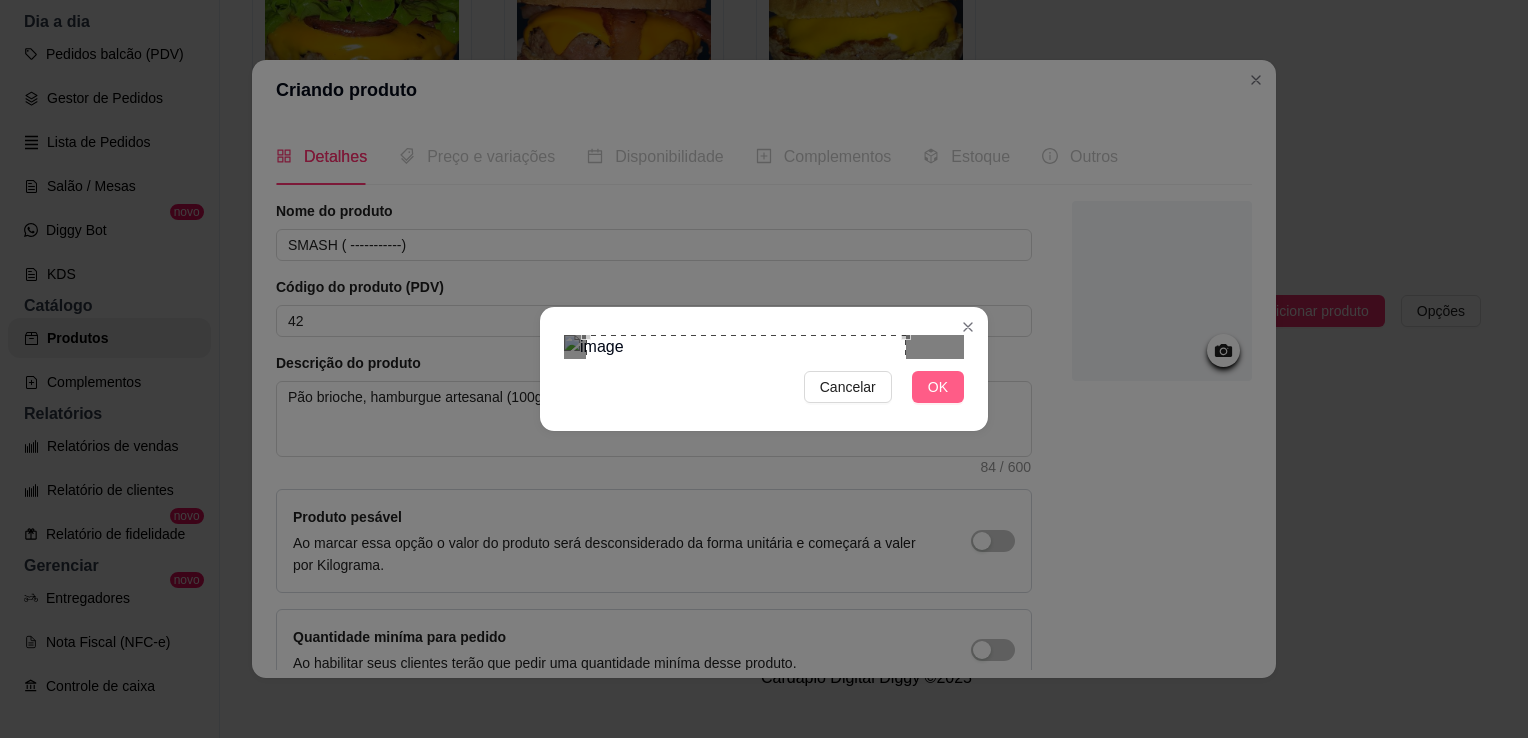 click on "OK" at bounding box center [938, 387] 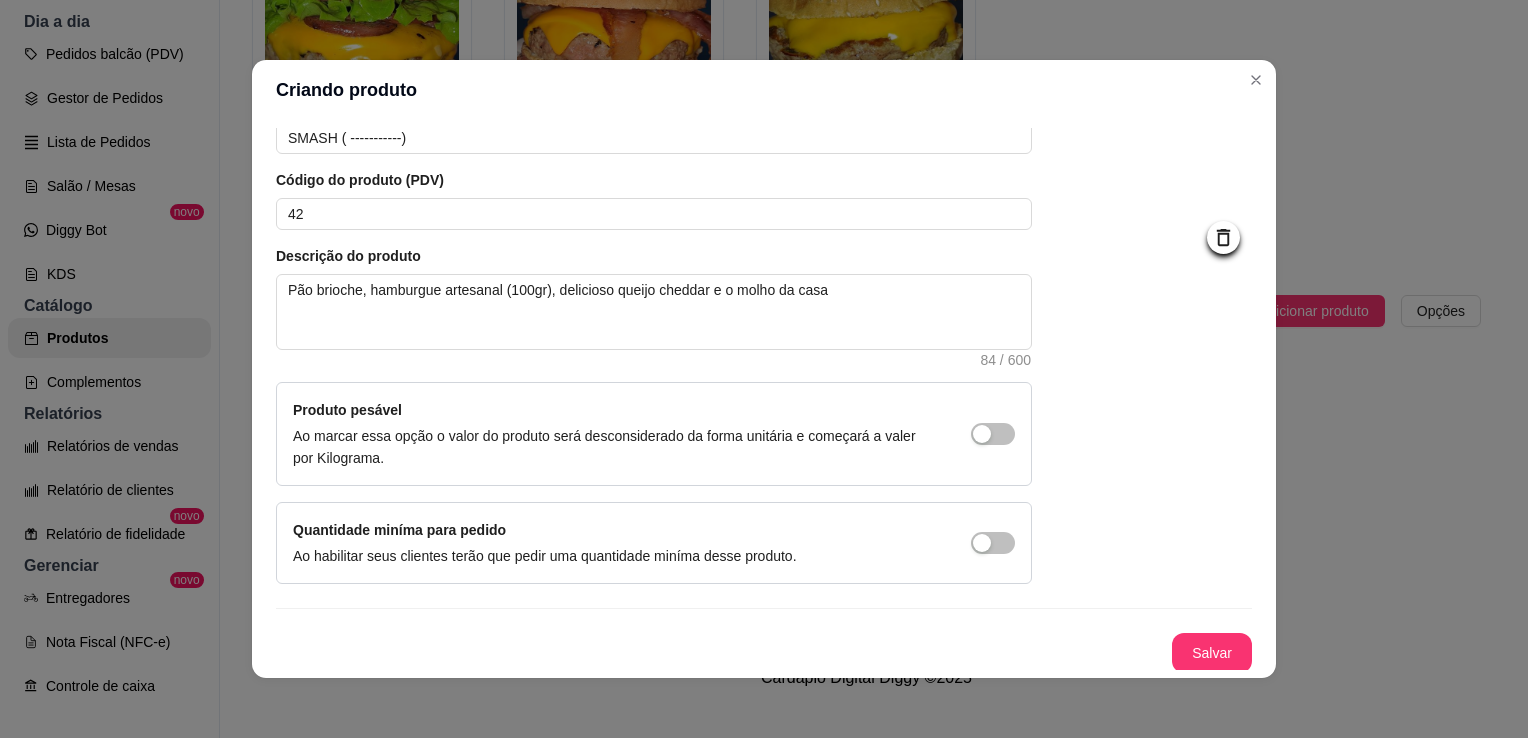 scroll, scrollTop: 0, scrollLeft: 0, axis: both 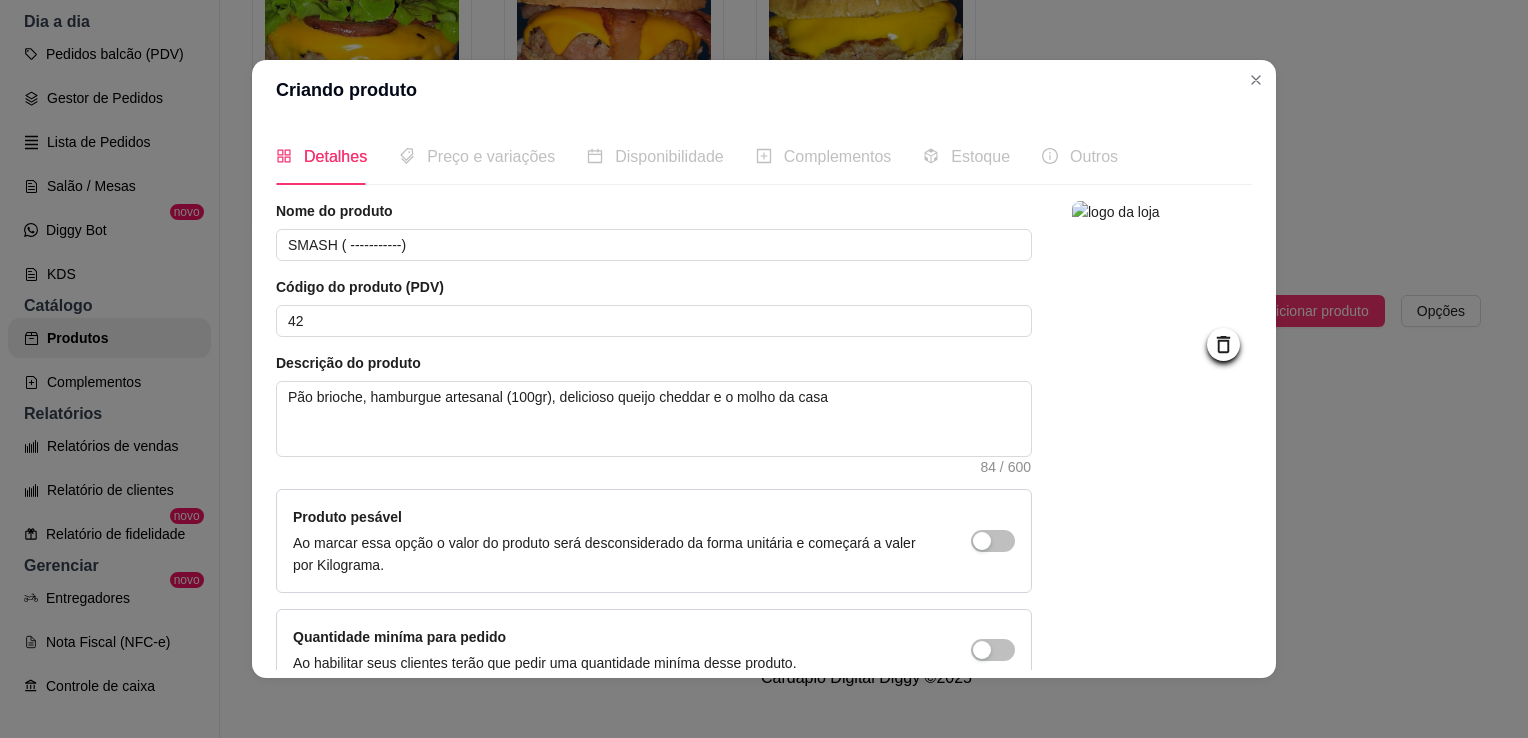 click on "Preço e variações" at bounding box center (491, 156) 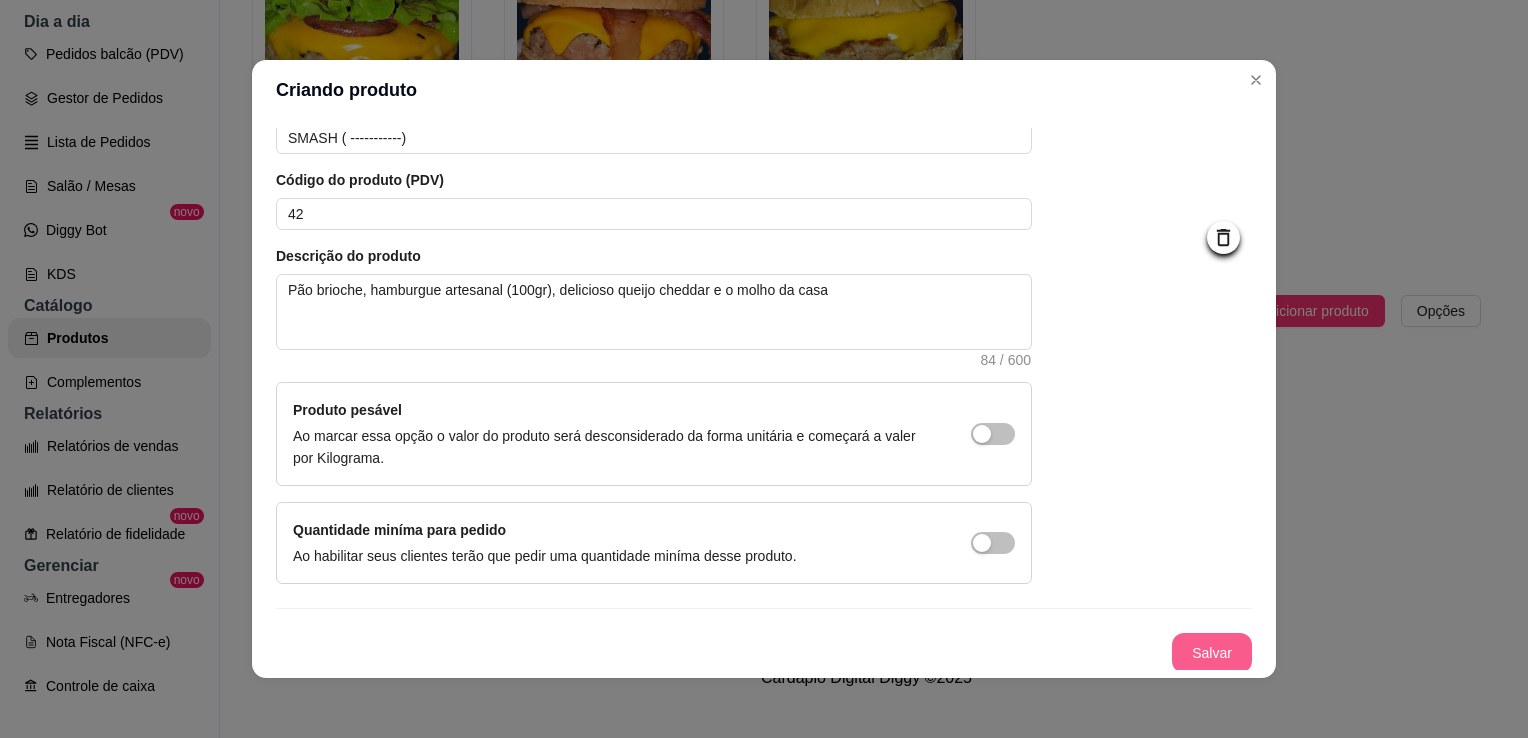 click on "Salvar" at bounding box center (1212, 653) 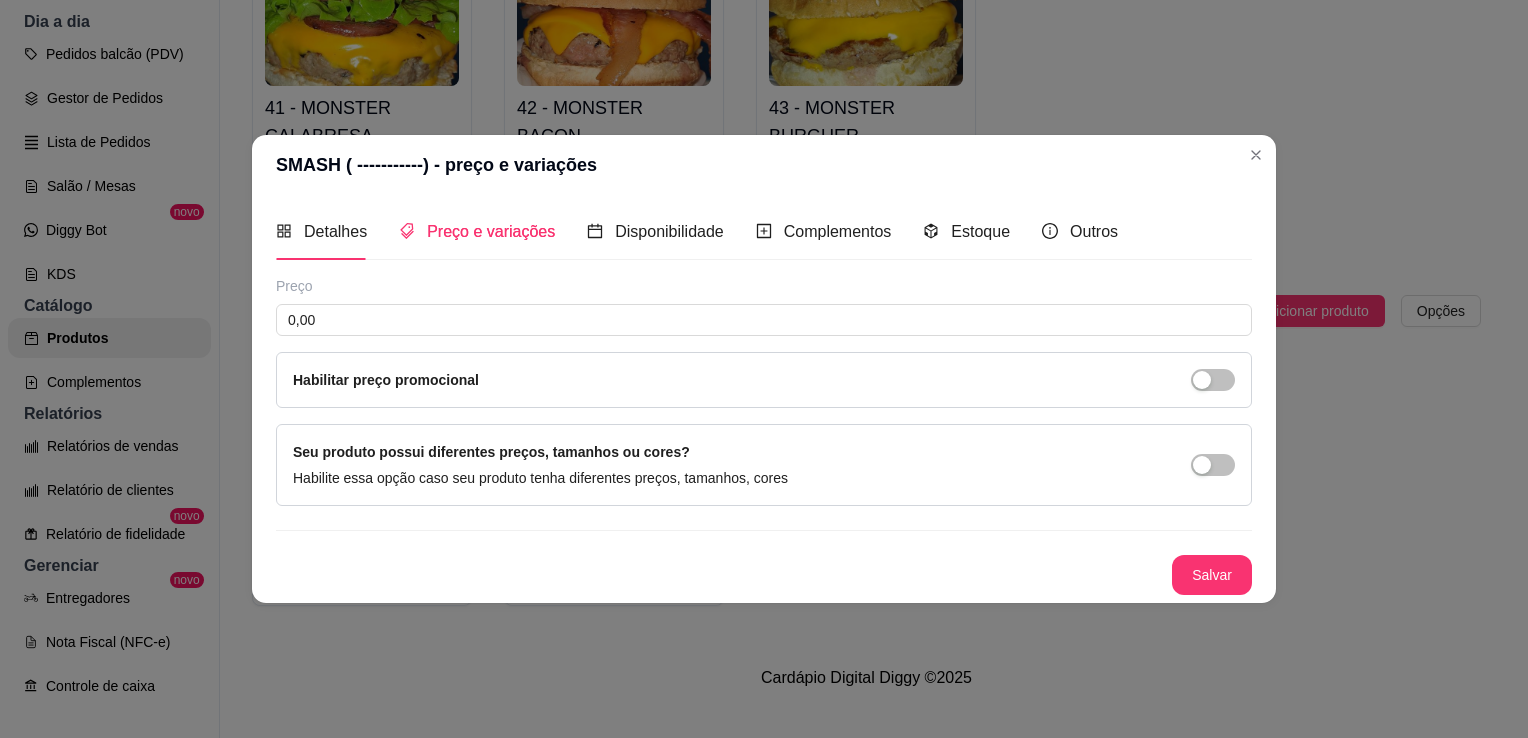 type 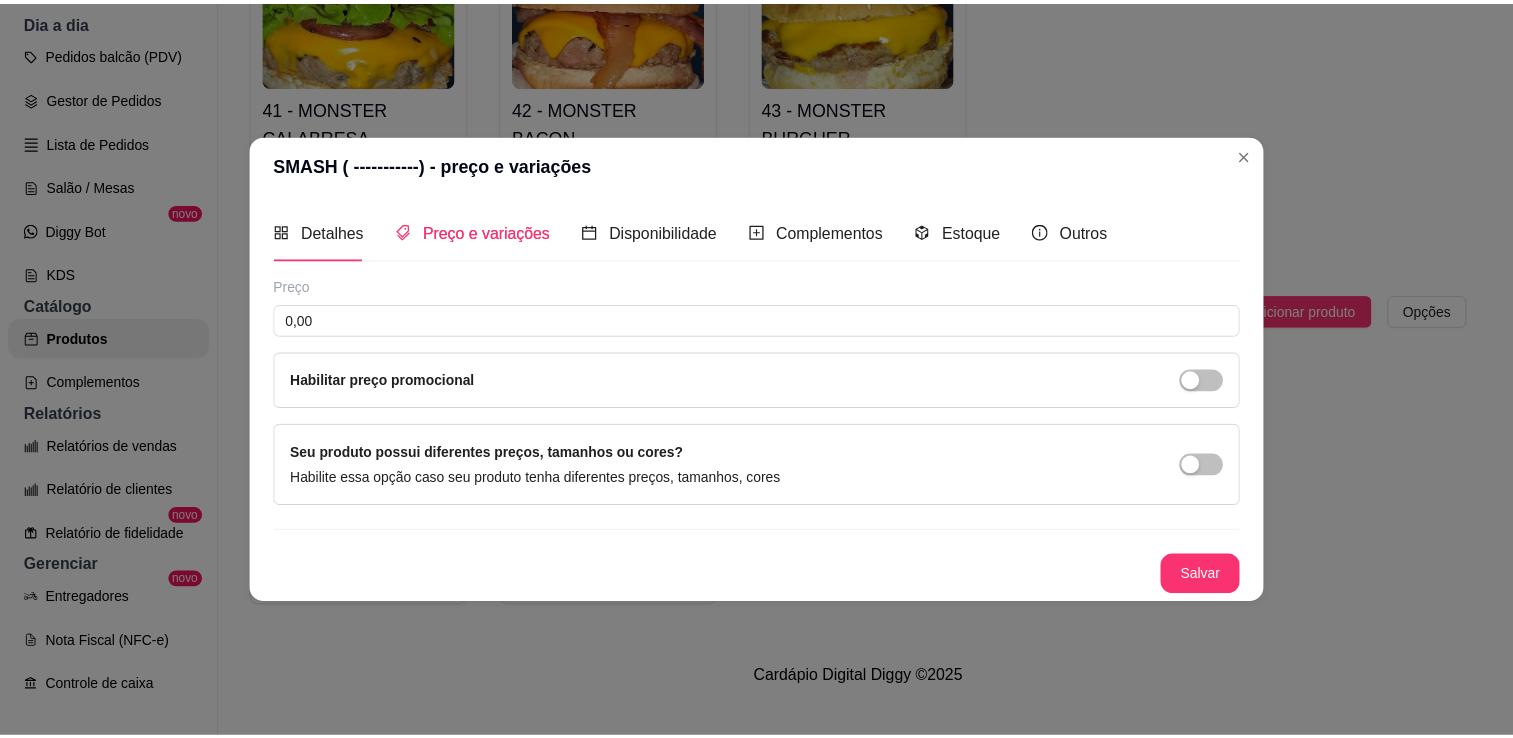 scroll, scrollTop: 0, scrollLeft: 0, axis: both 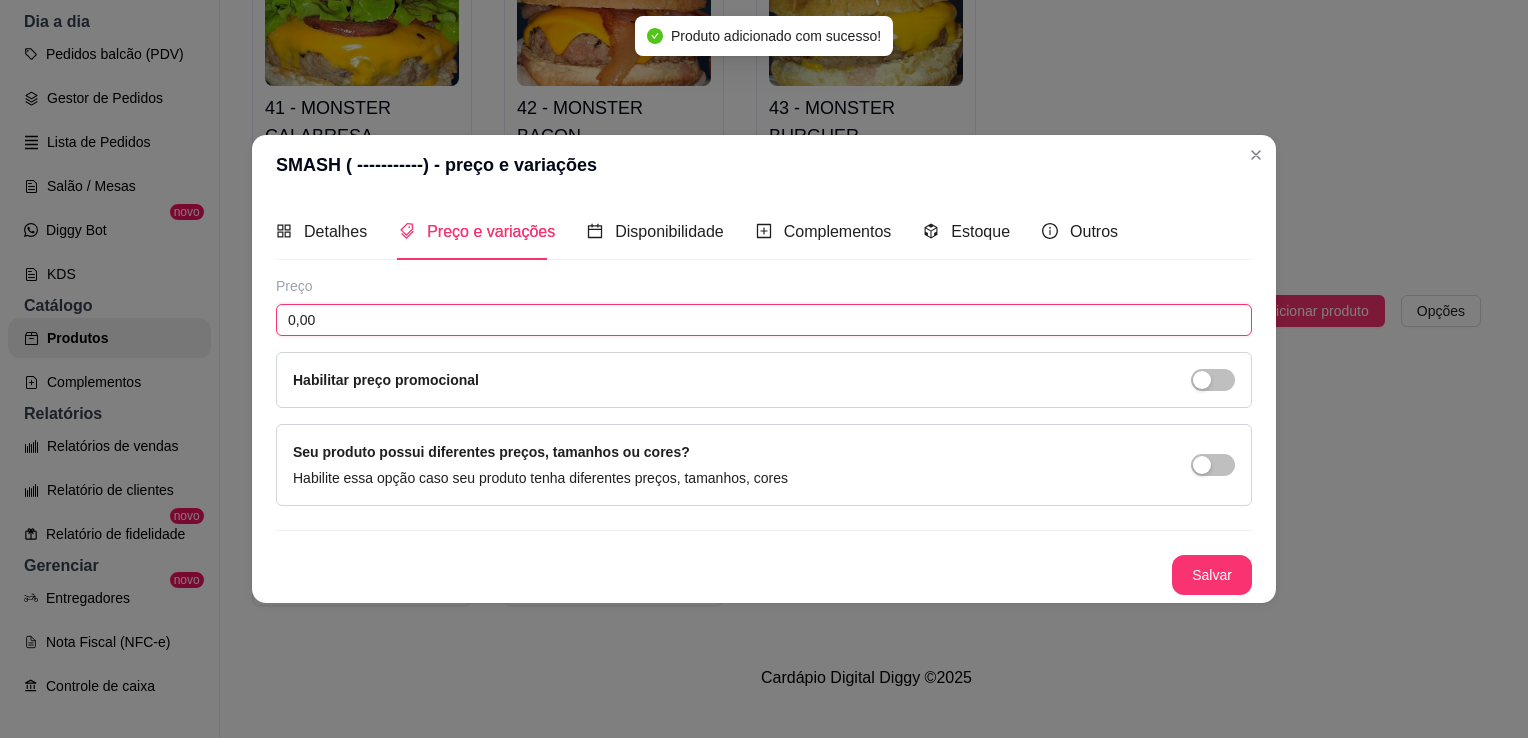 drag, startPoint x: 375, startPoint y: 322, endPoint x: 232, endPoint y: 350, distance: 145.71547 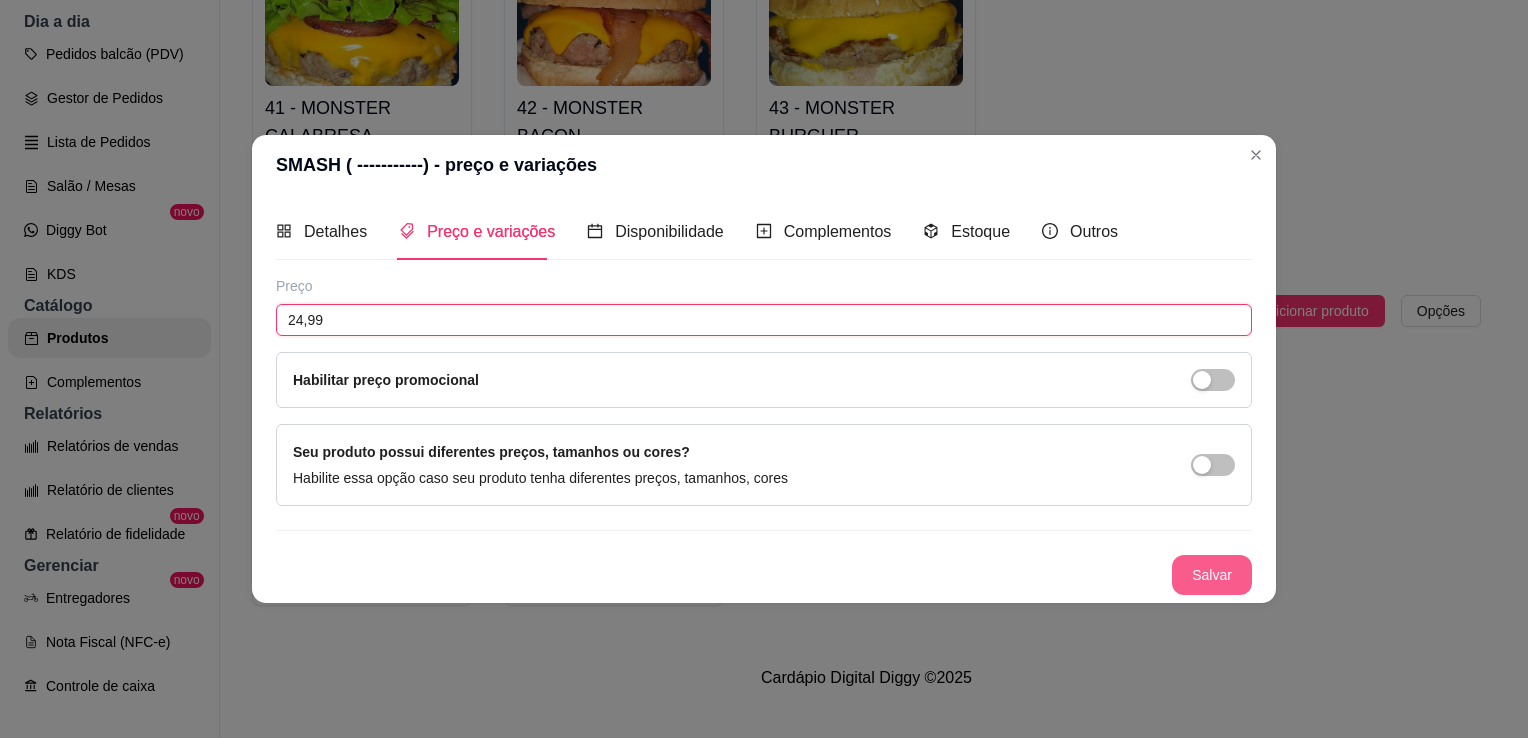 type on "24,99" 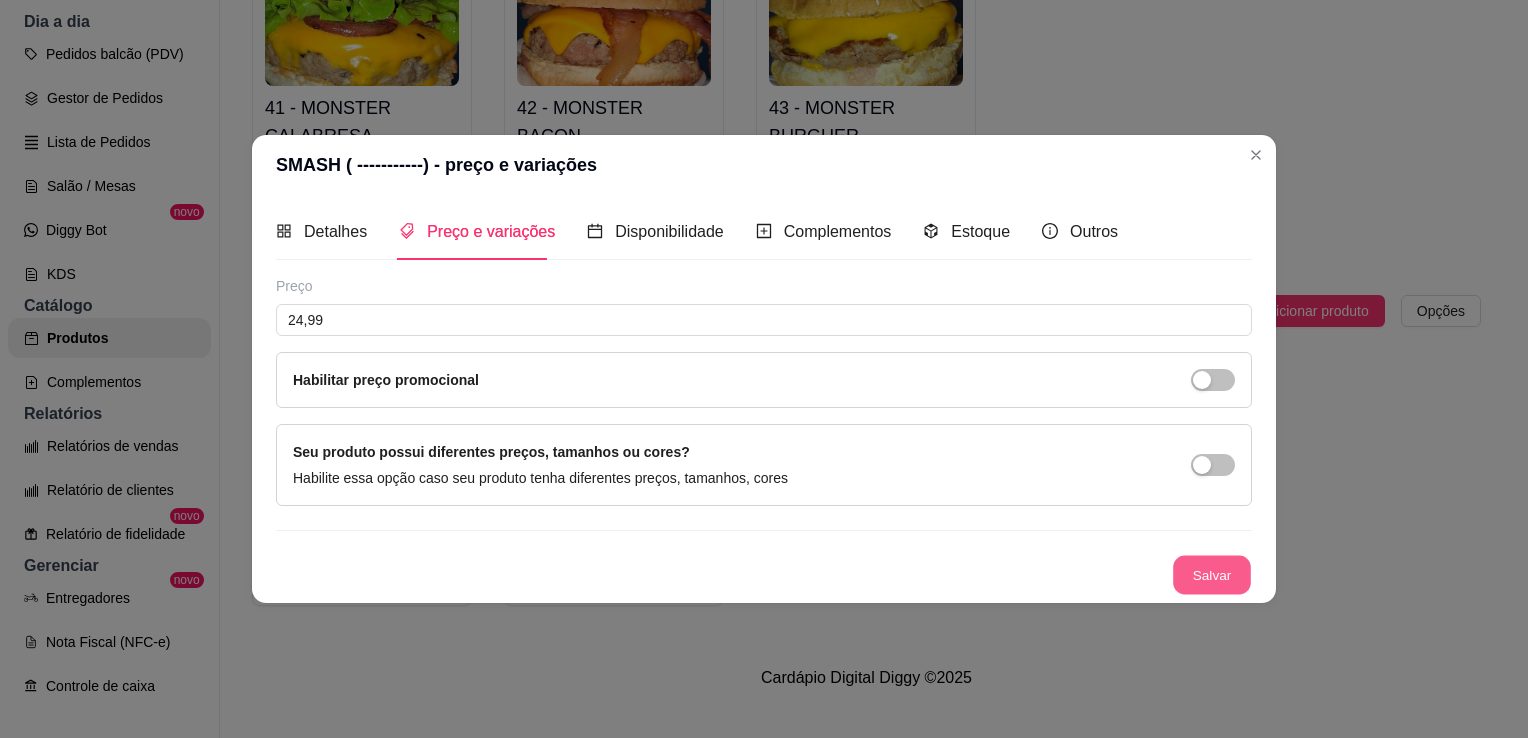 click on "Salvar" at bounding box center (1212, 575) 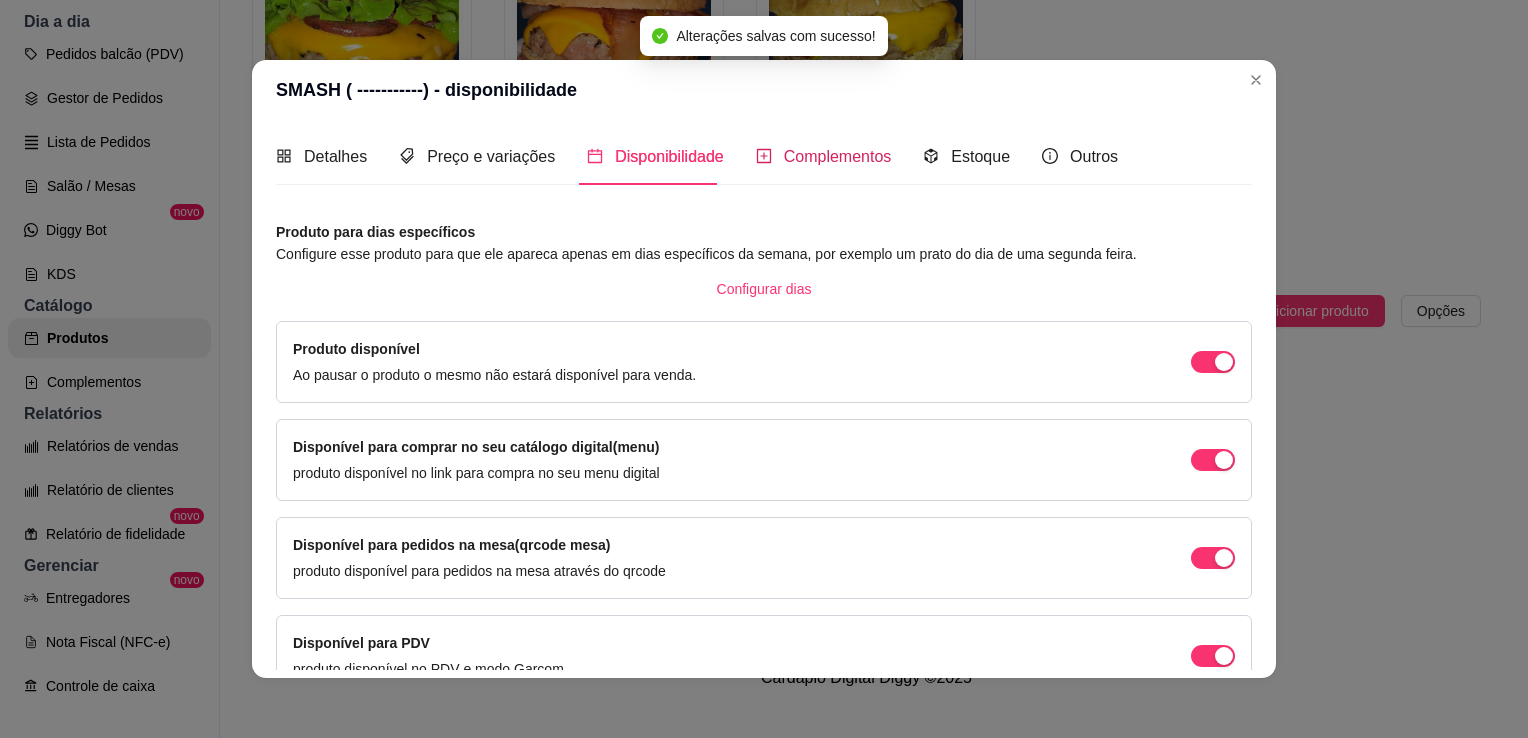 click on "Complementos" at bounding box center [824, 156] 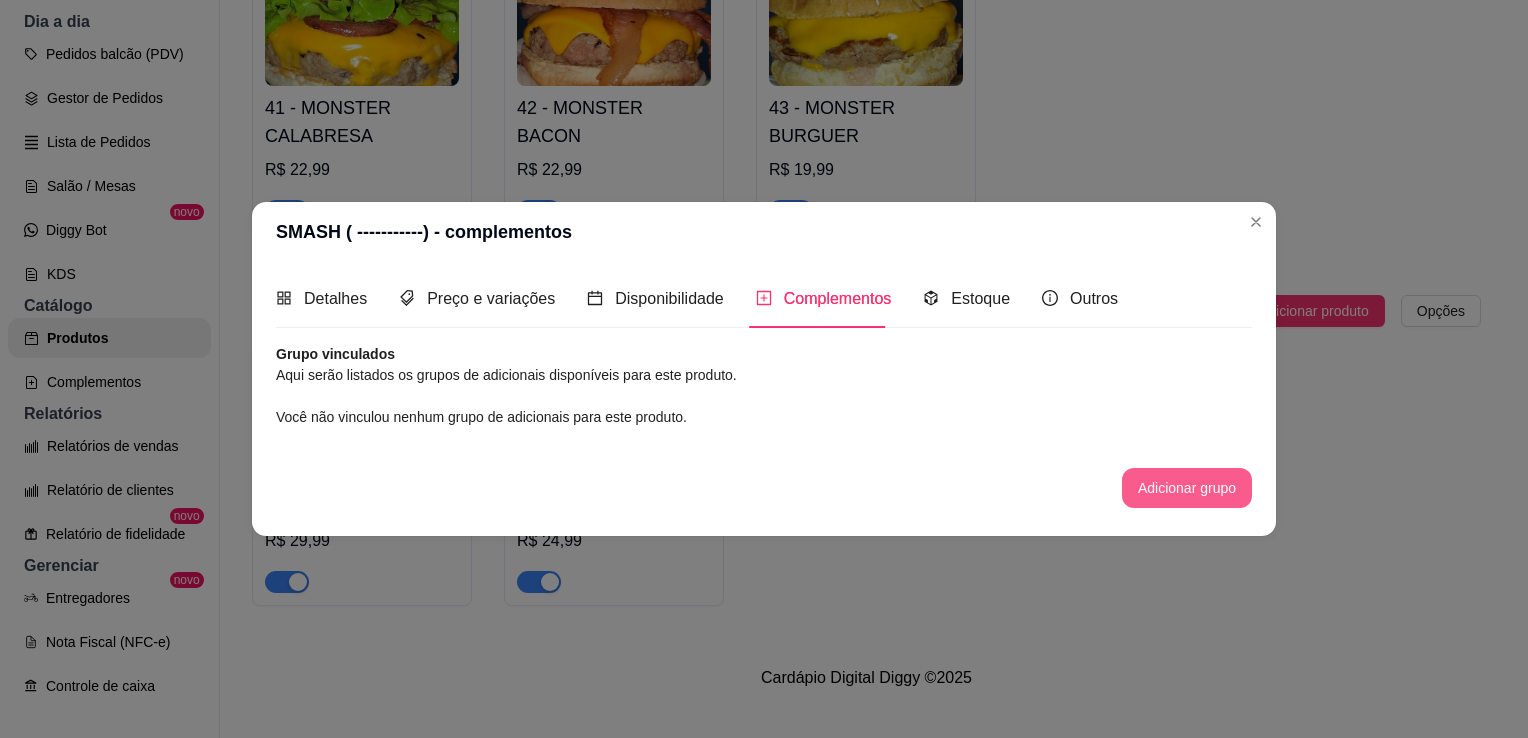 click on "Adicionar grupo" at bounding box center (1187, 488) 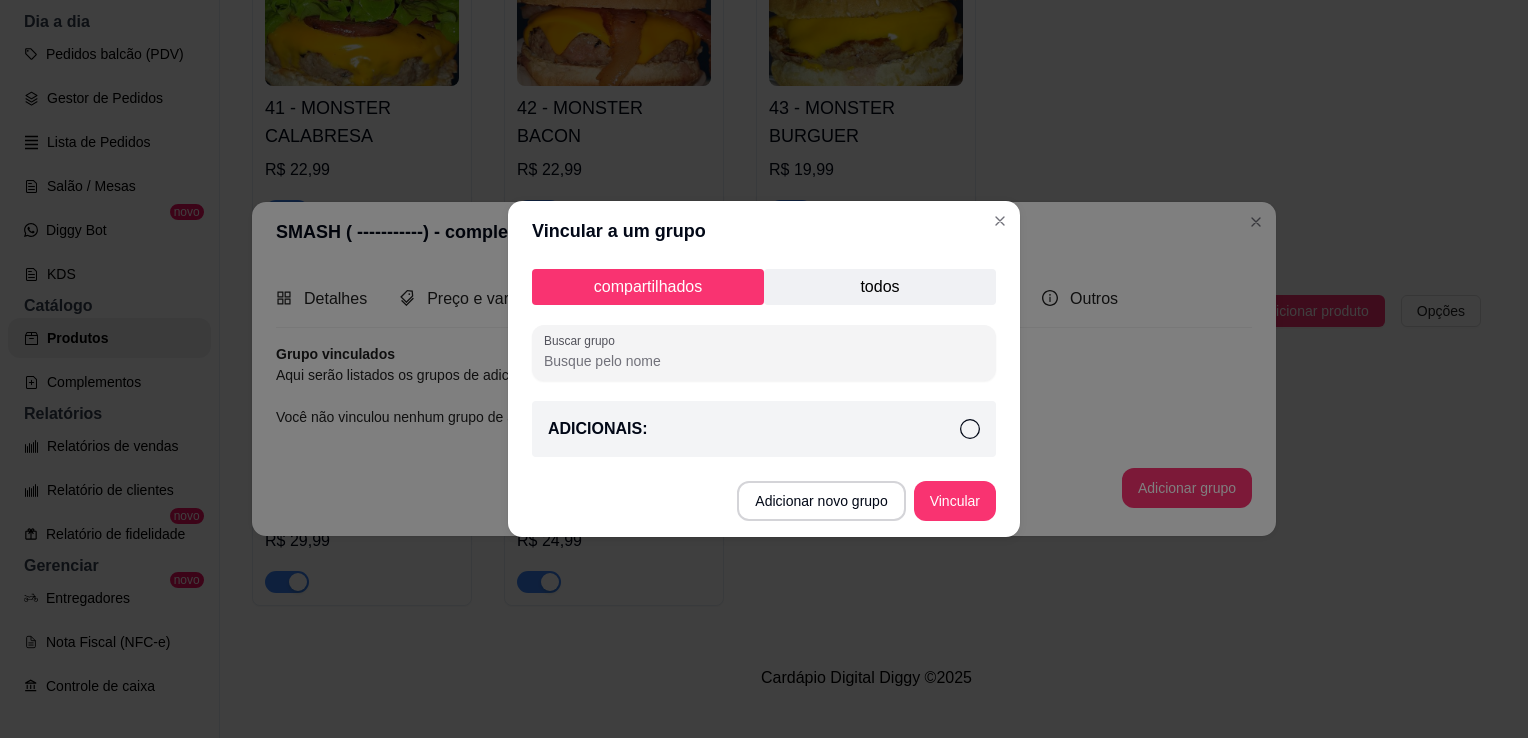 click on "ADICIONAIS:" at bounding box center (764, 429) 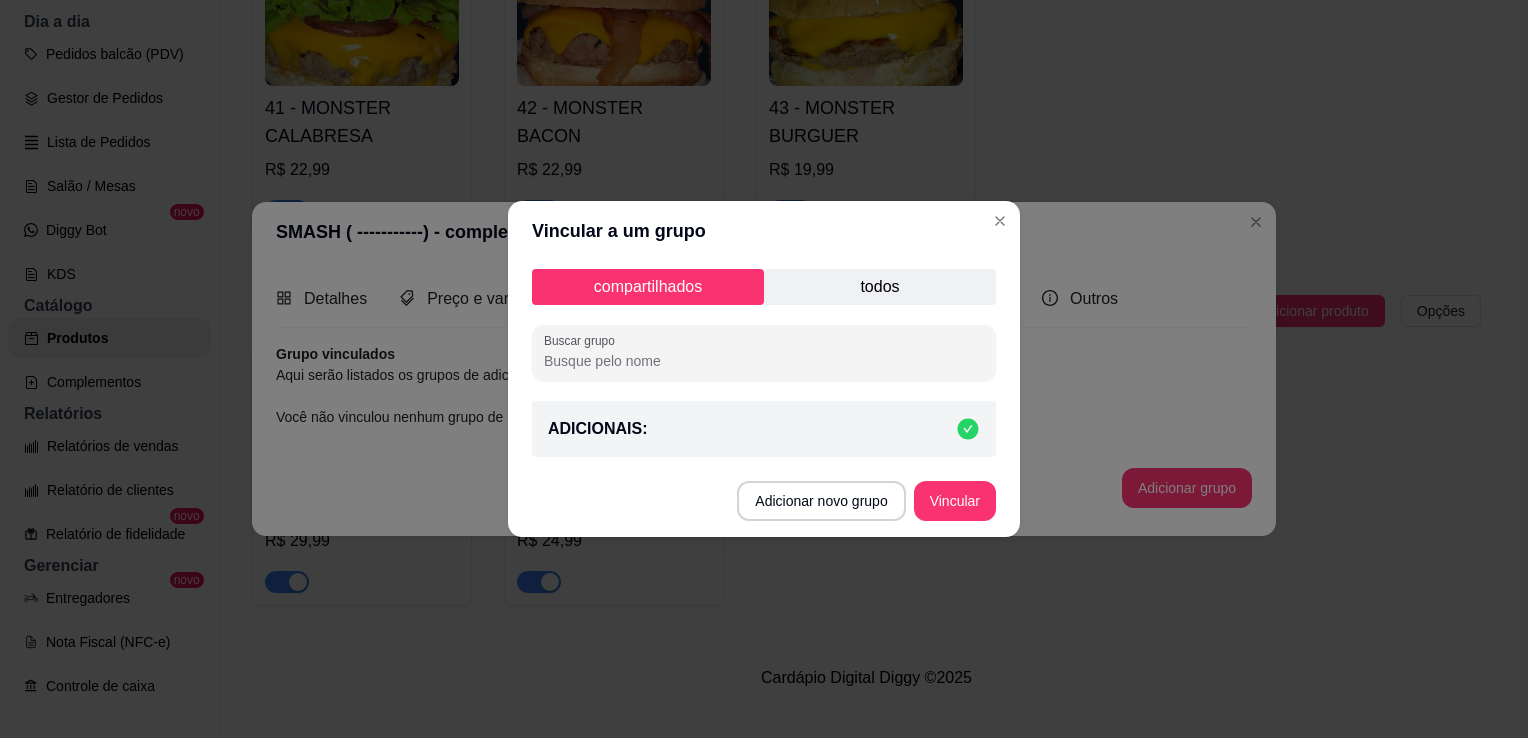 click on "Adicionar novo grupo Vincular" at bounding box center (764, 501) 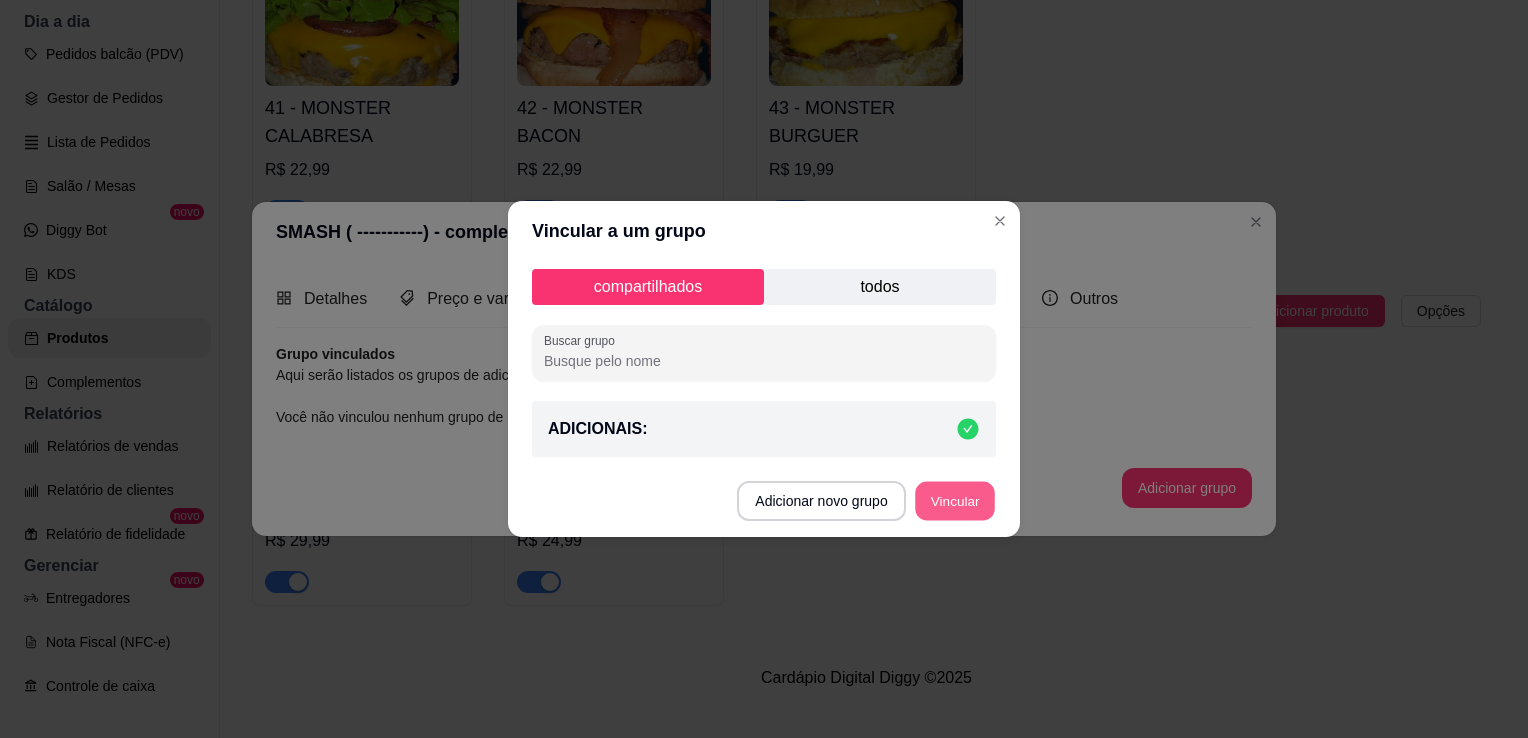 click on "Vincular" at bounding box center [955, 501] 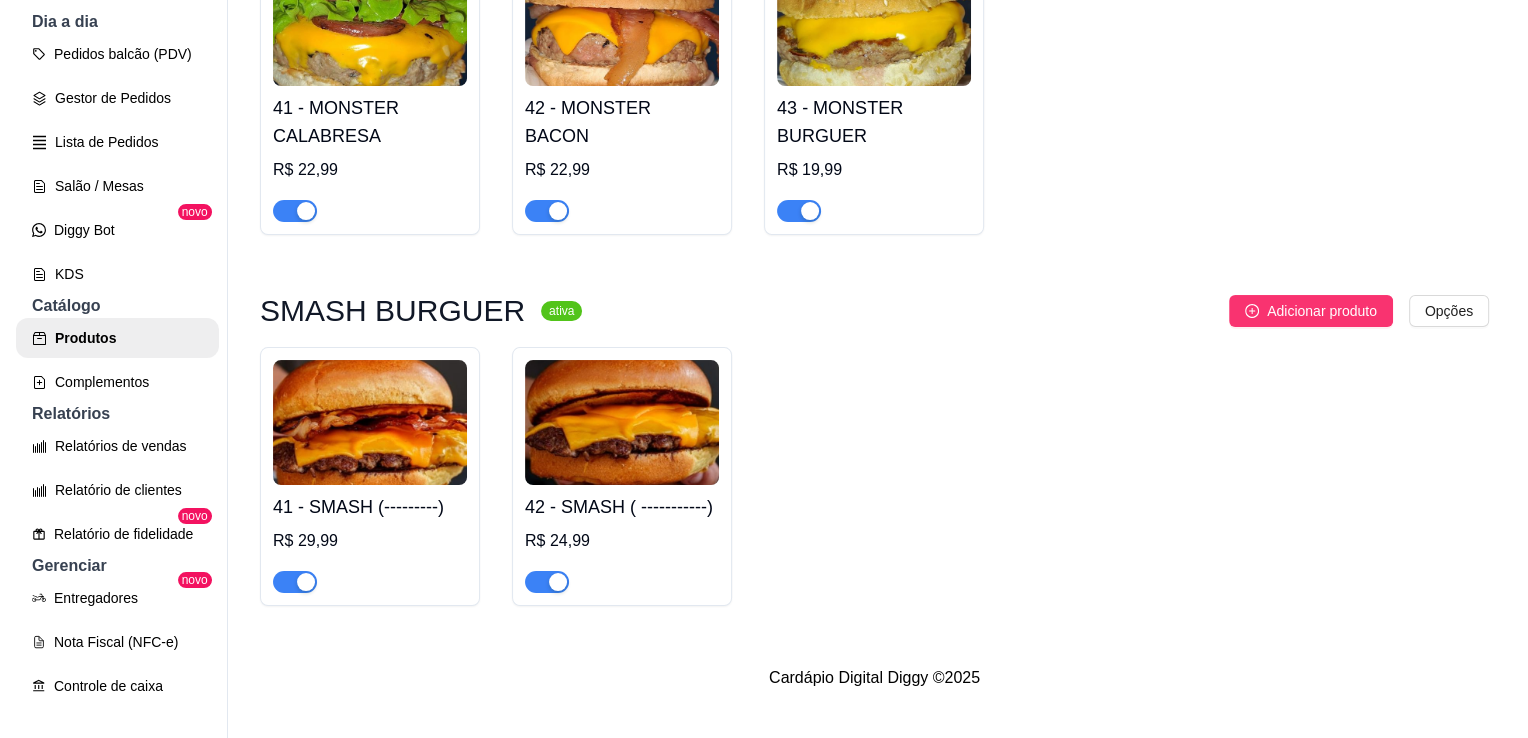scroll, scrollTop: 2128, scrollLeft: 0, axis: vertical 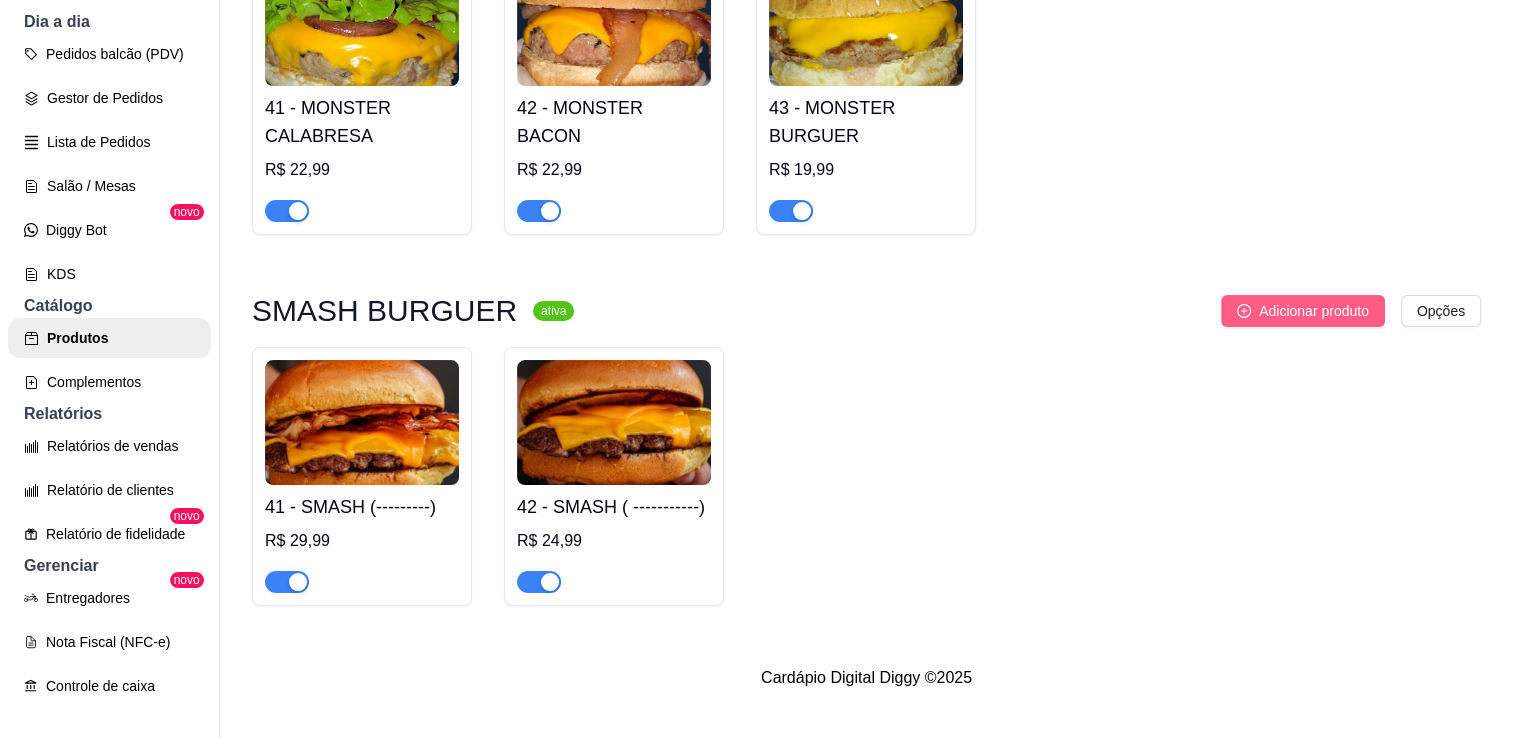 click on "Adicionar produto" at bounding box center (1314, 311) 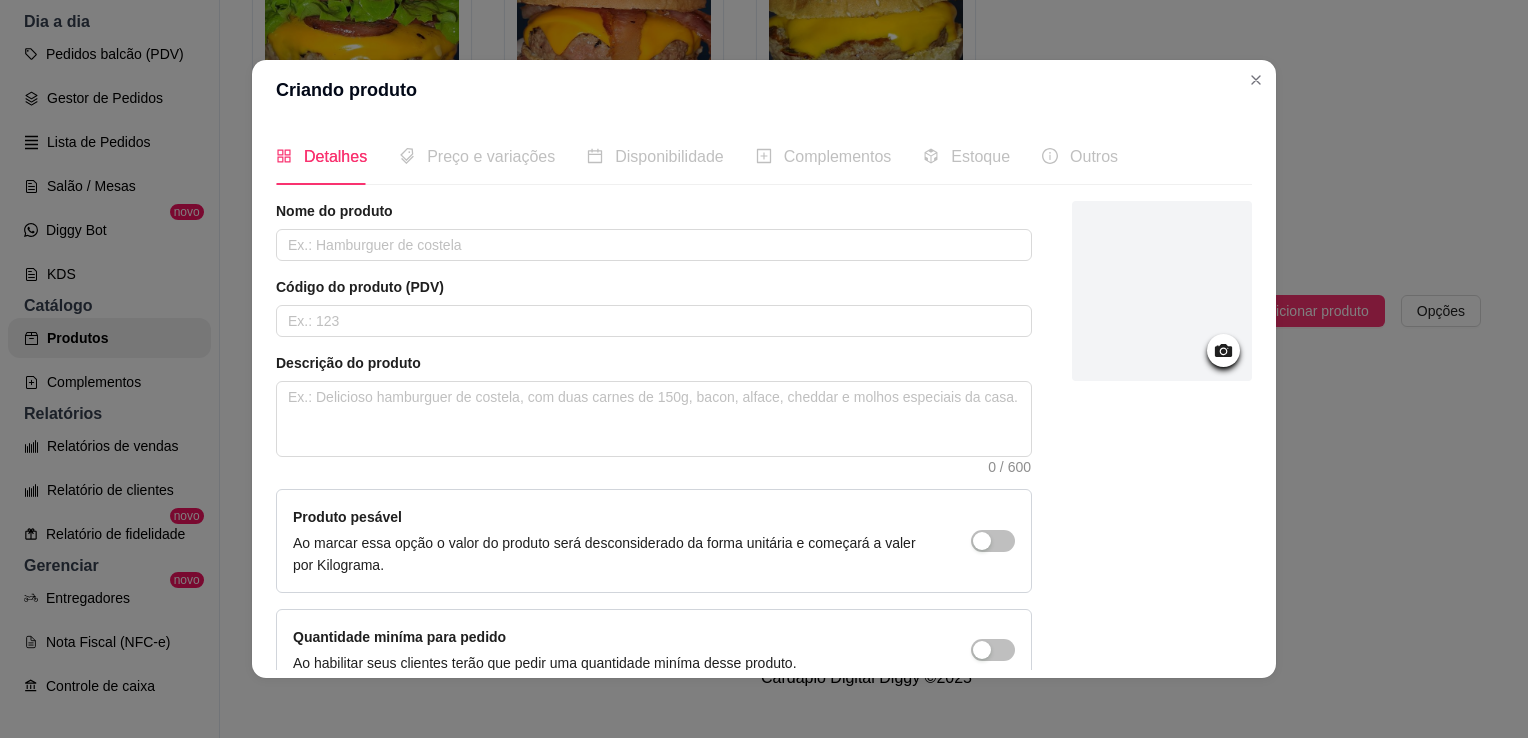 click on "Preço e variações" at bounding box center [491, 156] 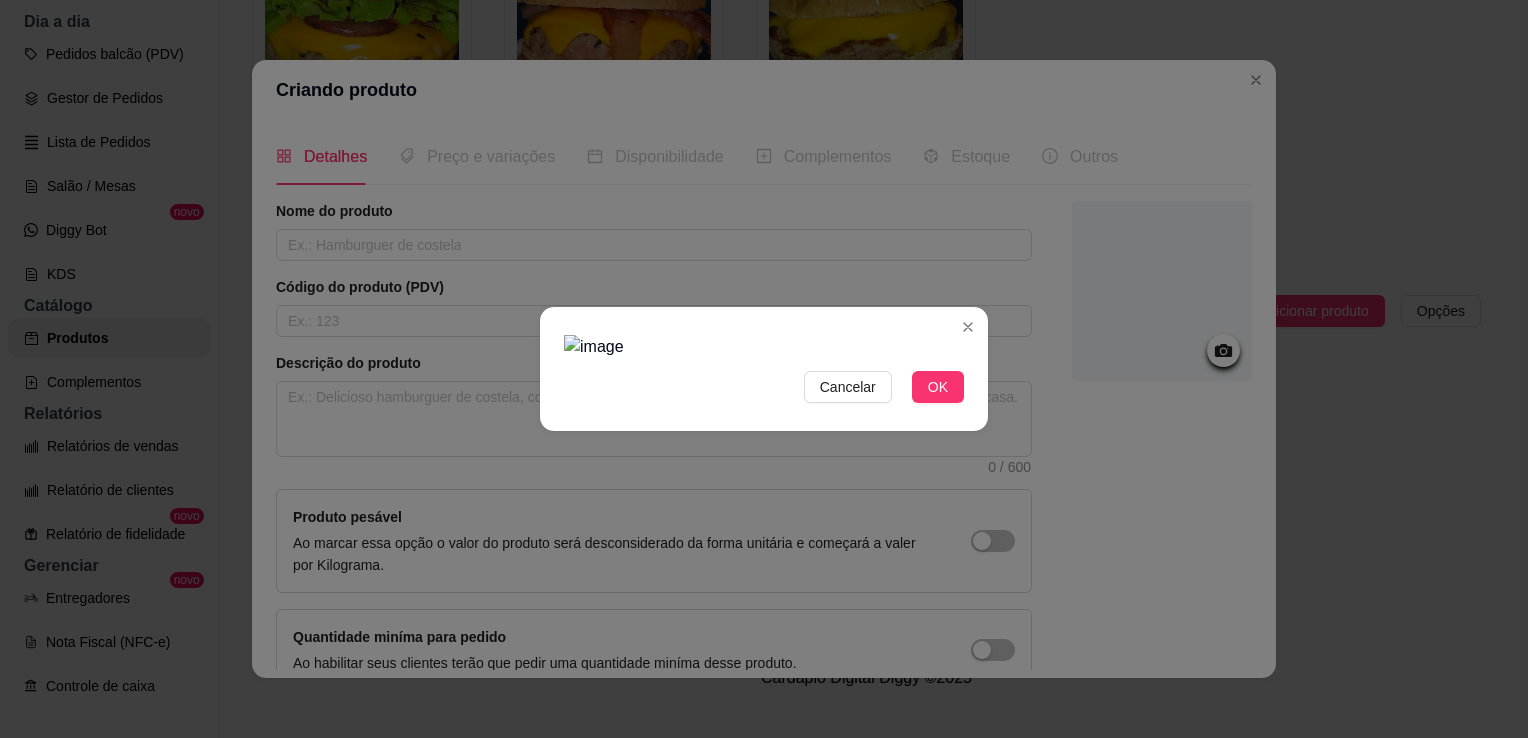 click at bounding box center (764, 347) 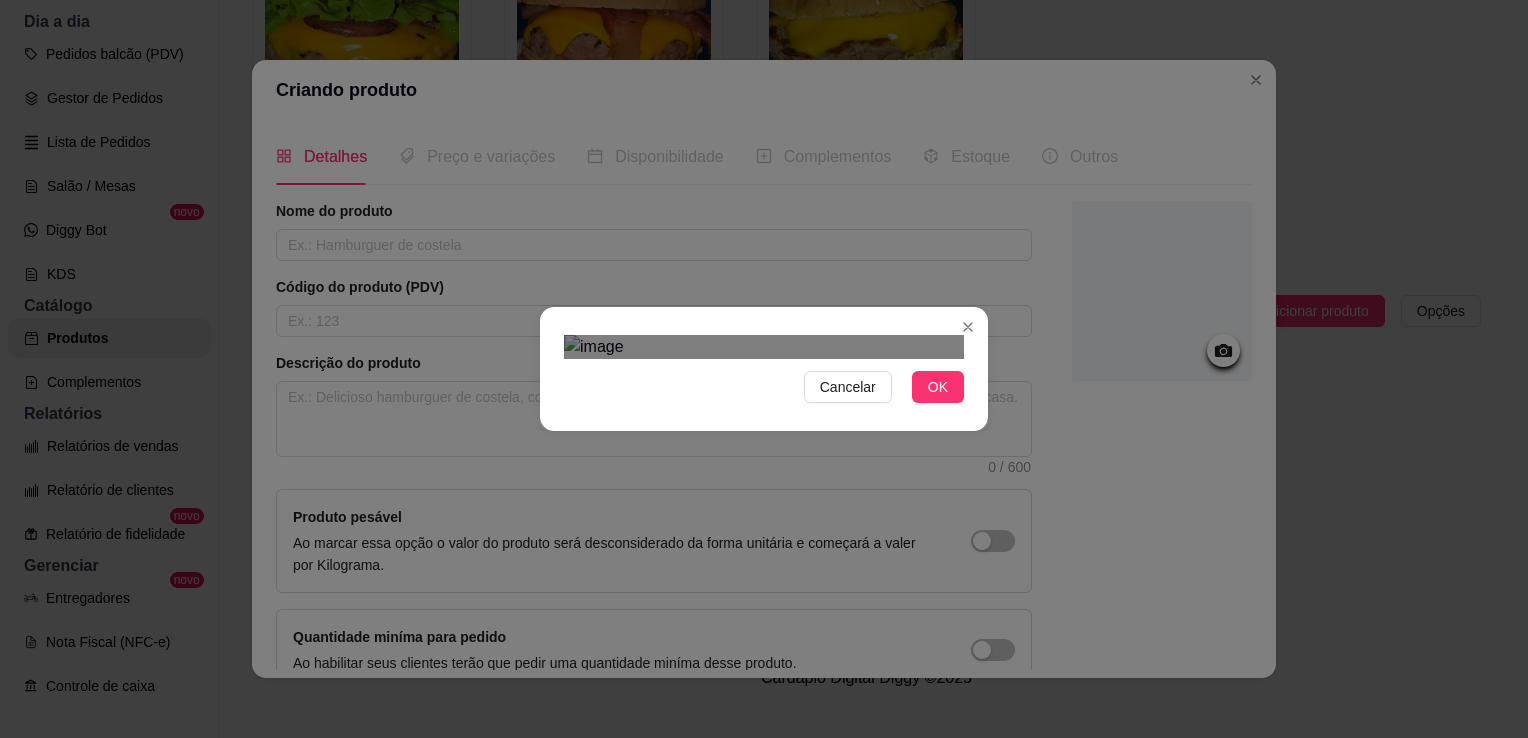 click at bounding box center (764, 347) 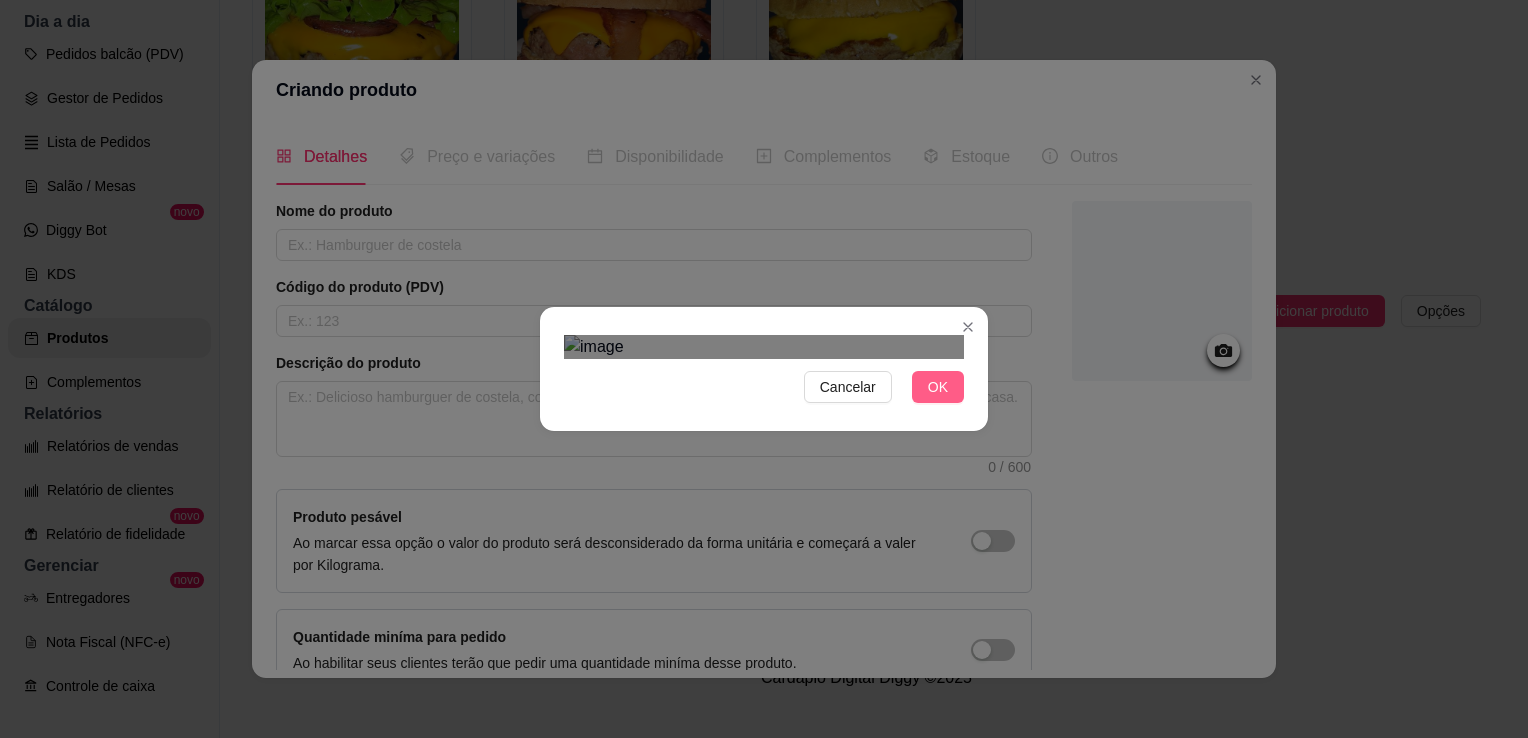 click on "OK" at bounding box center (938, 387) 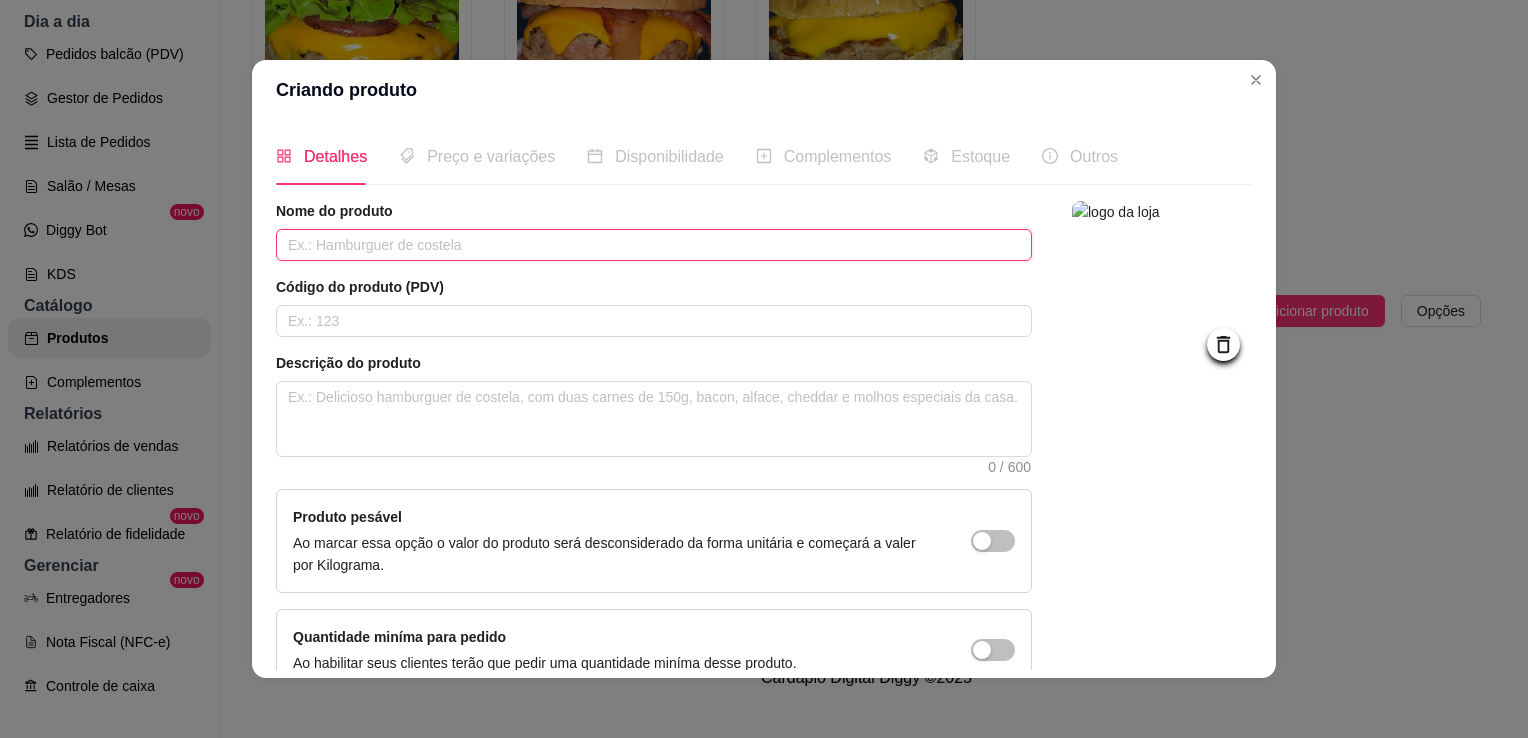 click at bounding box center [654, 245] 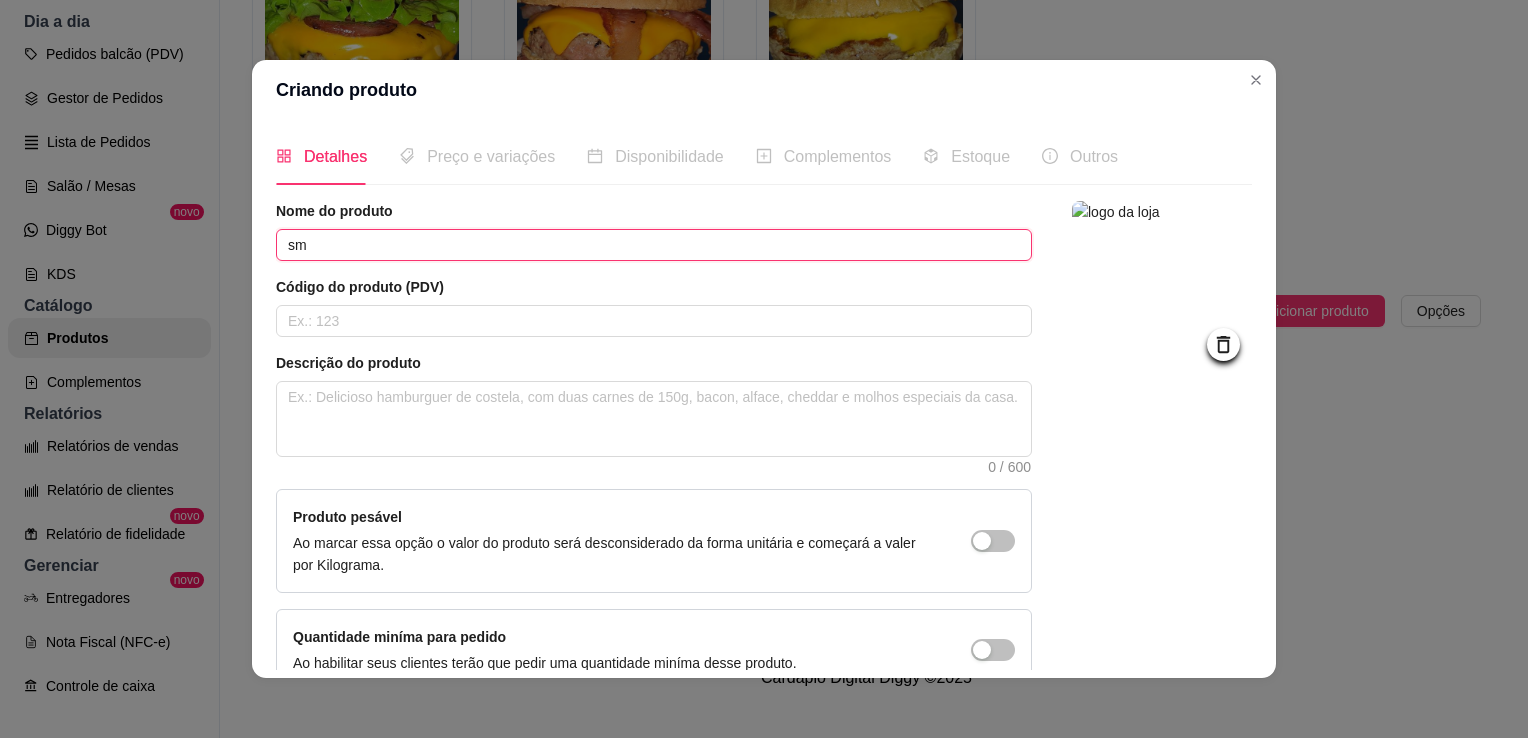 type on "s" 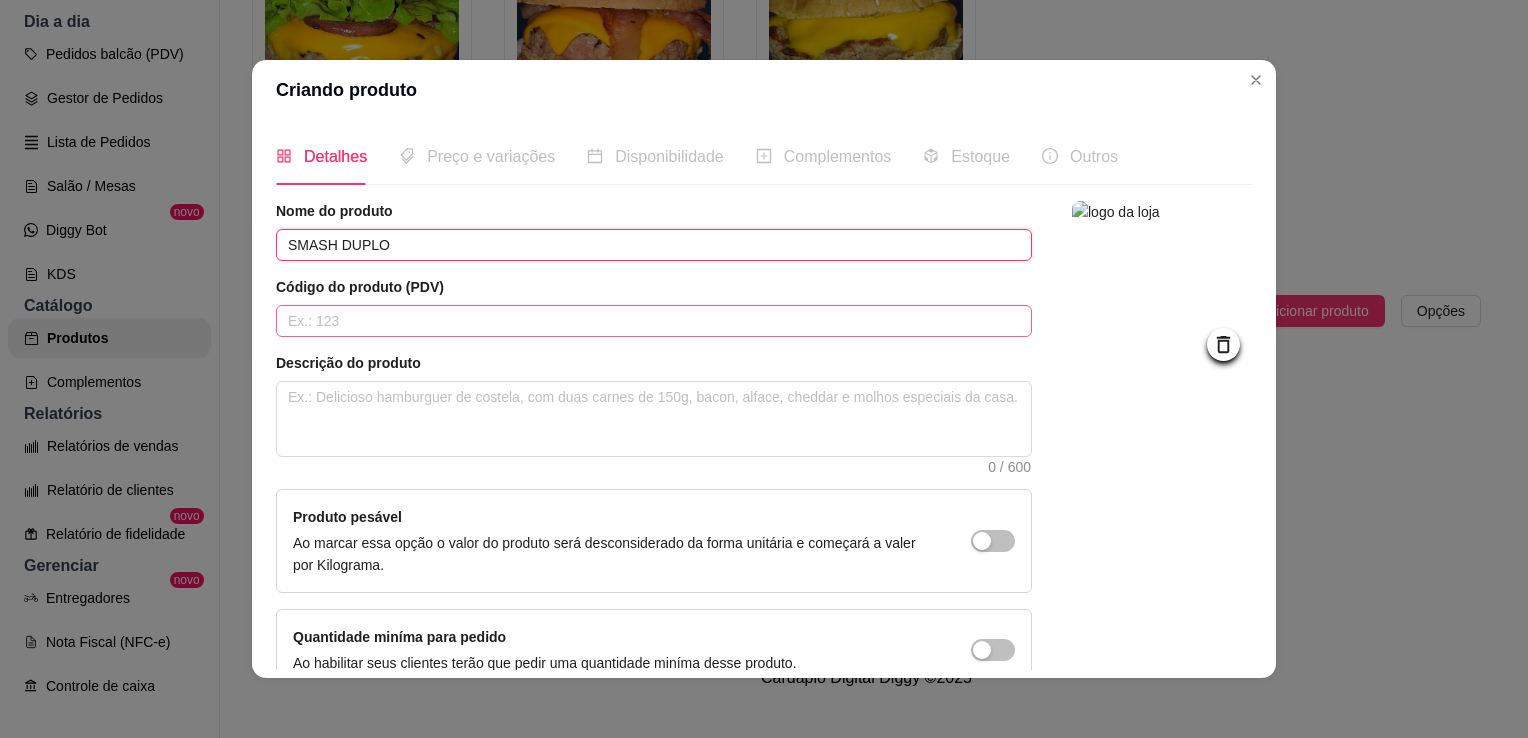 type on "SMASH DUPLO" 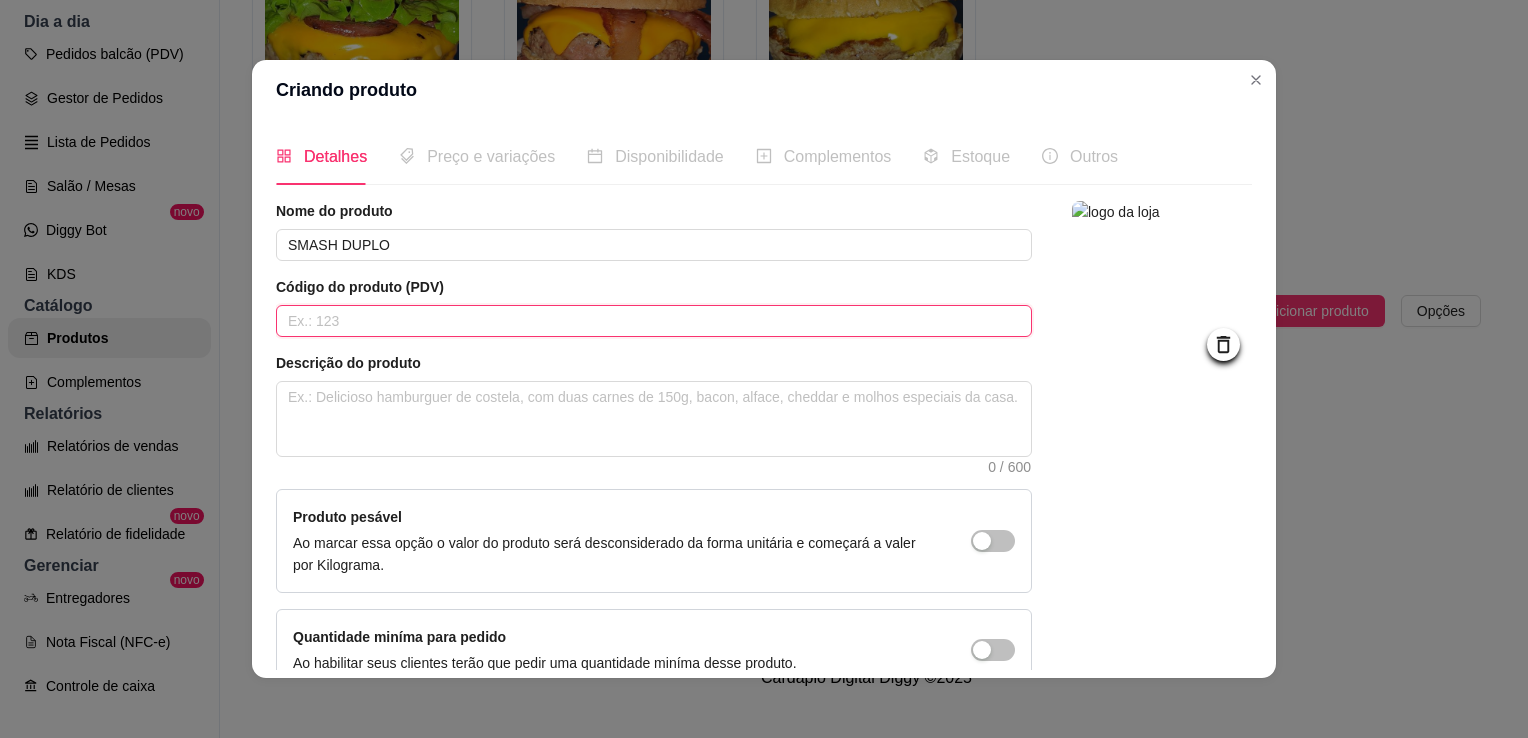 click at bounding box center (654, 321) 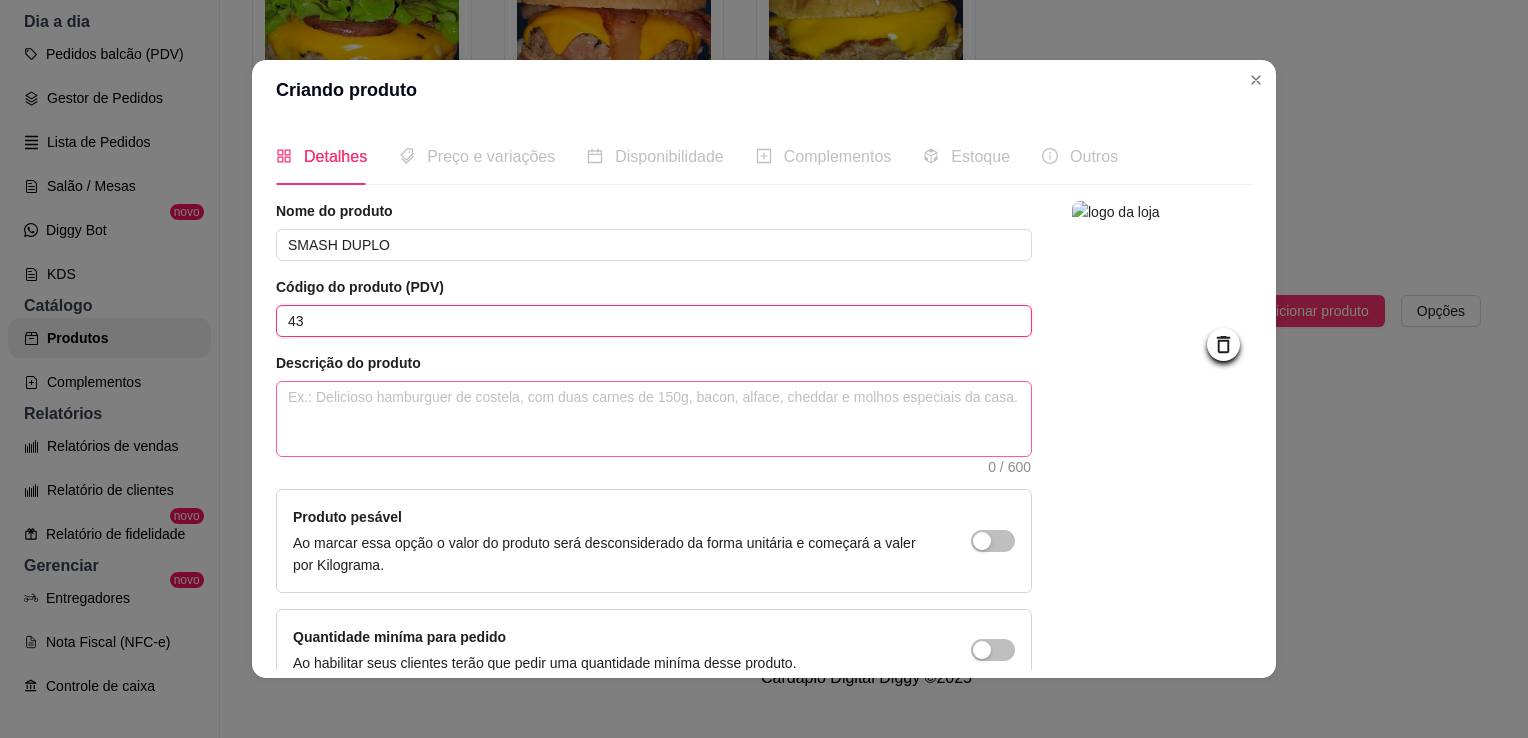 type on "43" 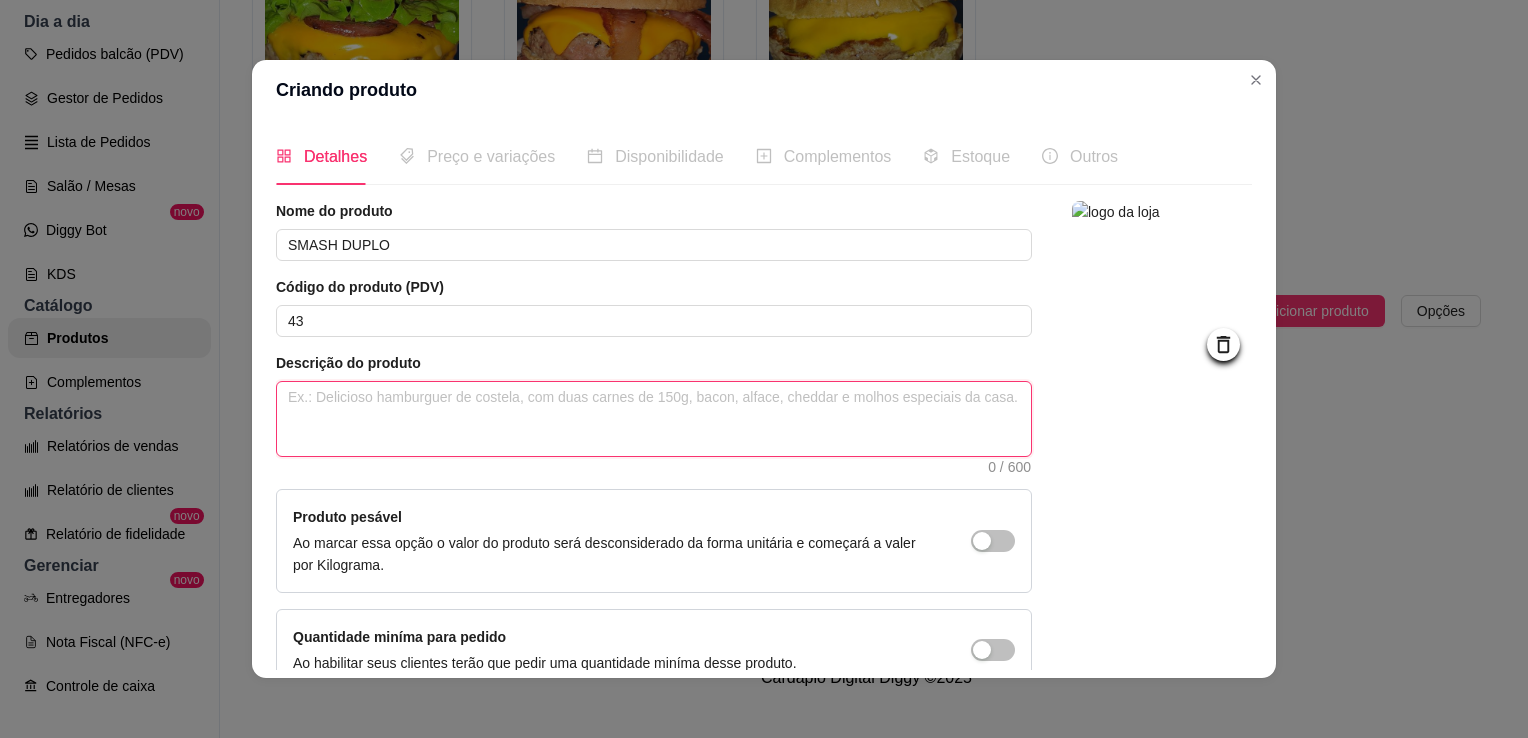 click at bounding box center [654, 419] 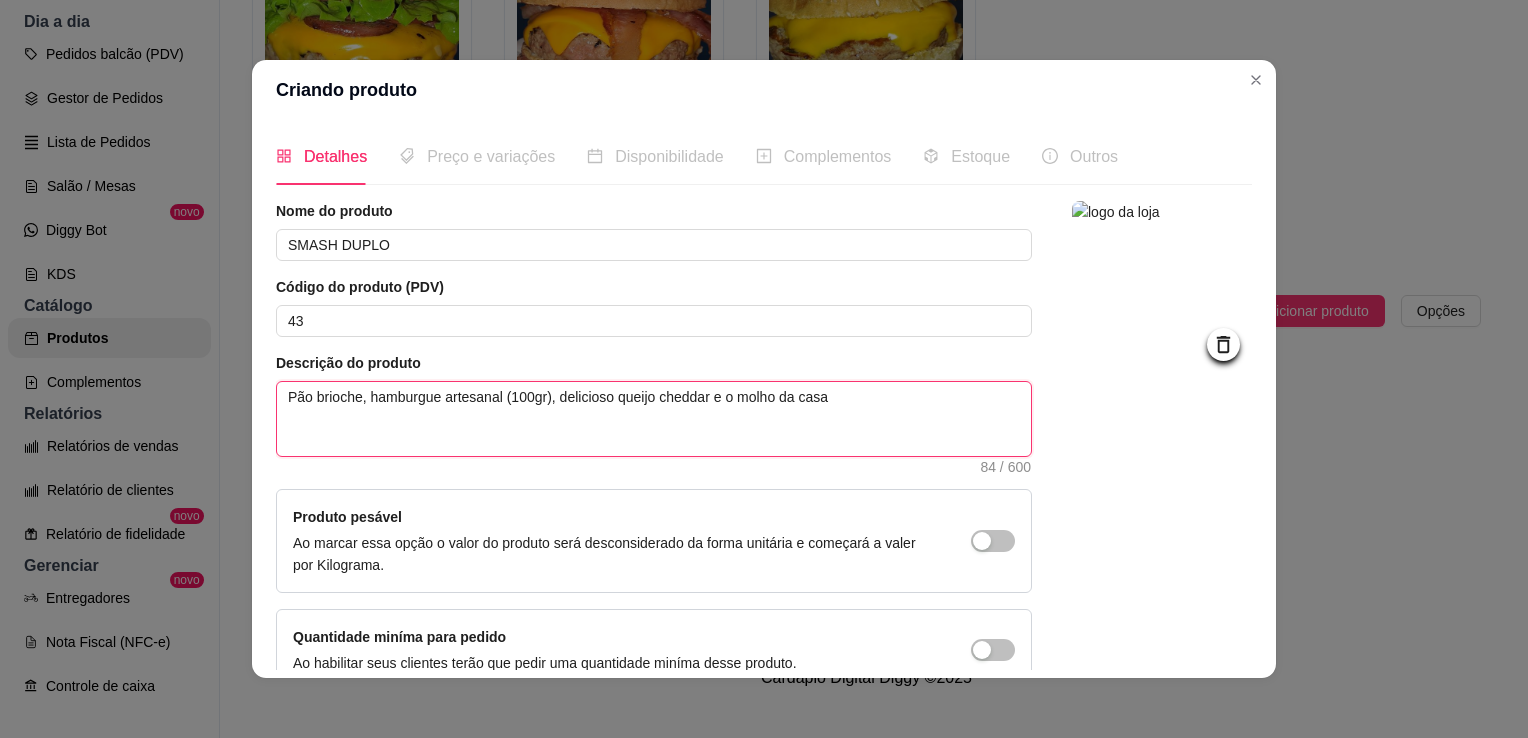 click on "Pão brioche, hamburgue artesanal (100gr), delicioso queijo cheddar e o molho da casa" at bounding box center (654, 419) 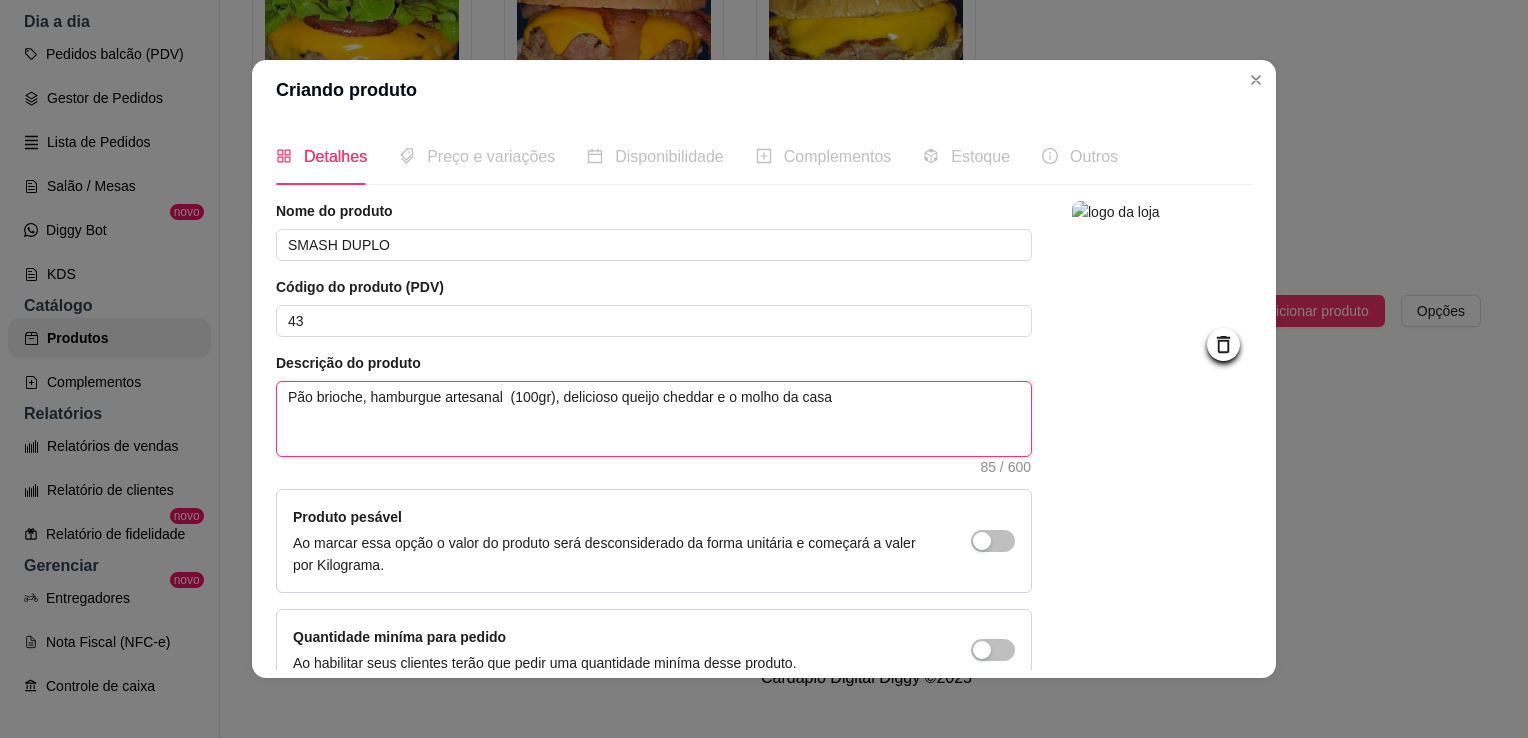 type 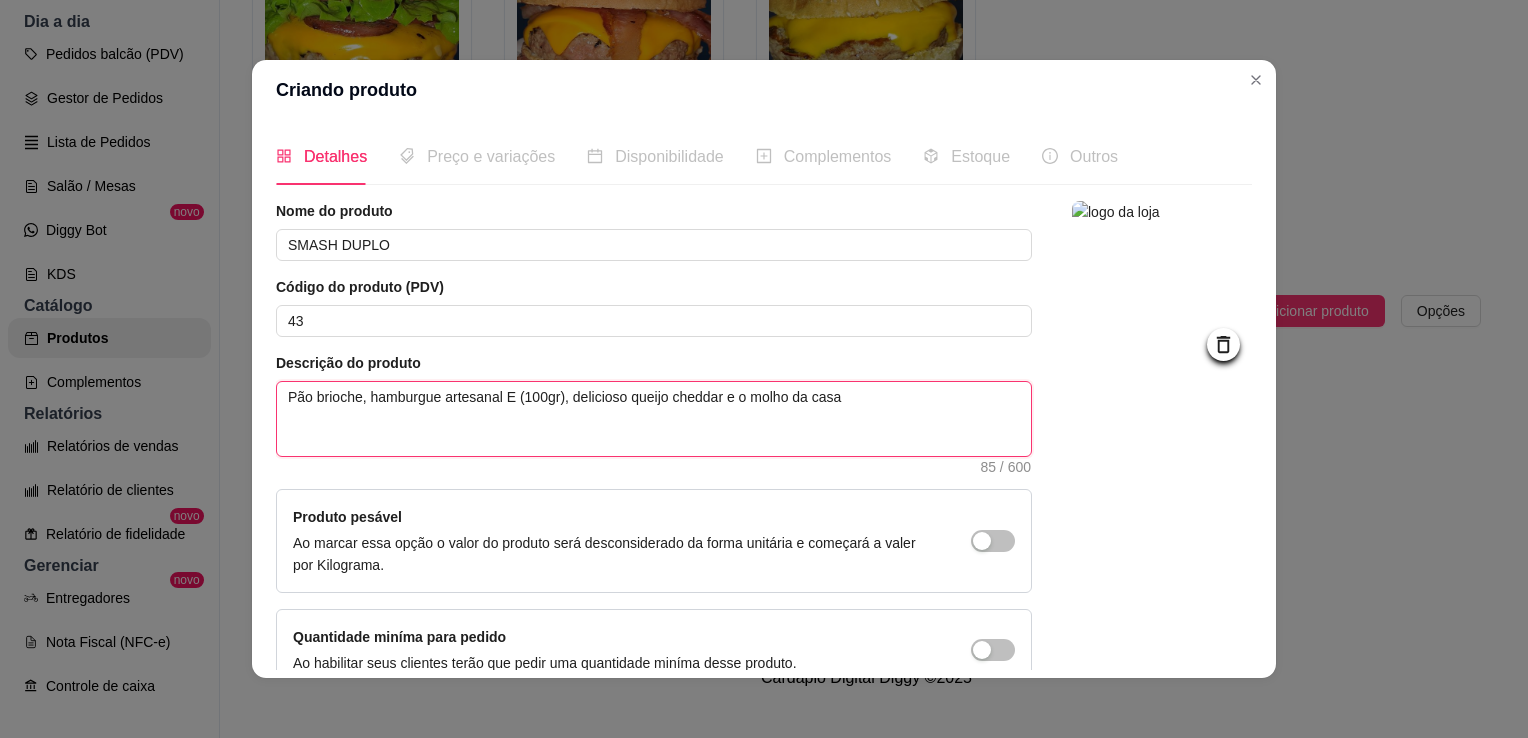type 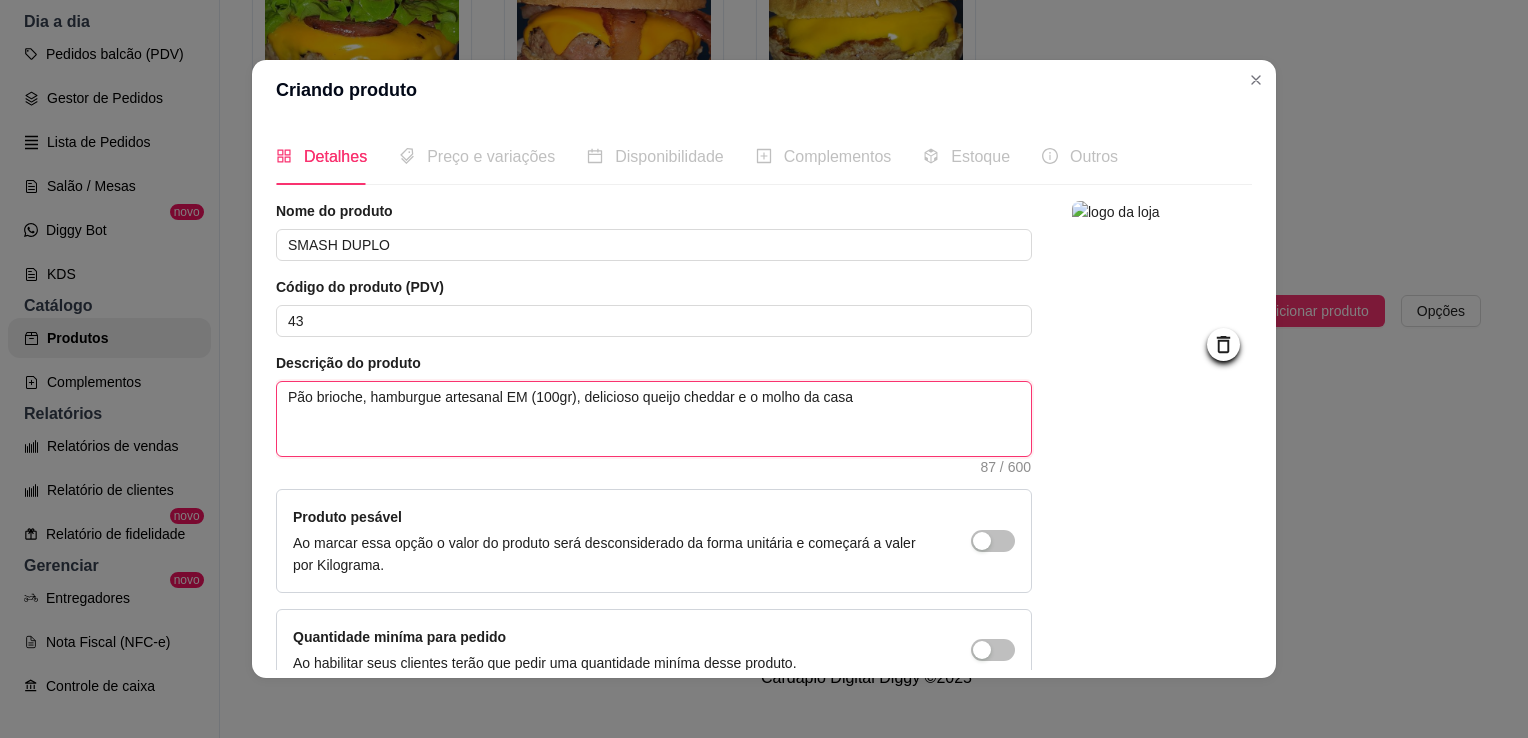 type 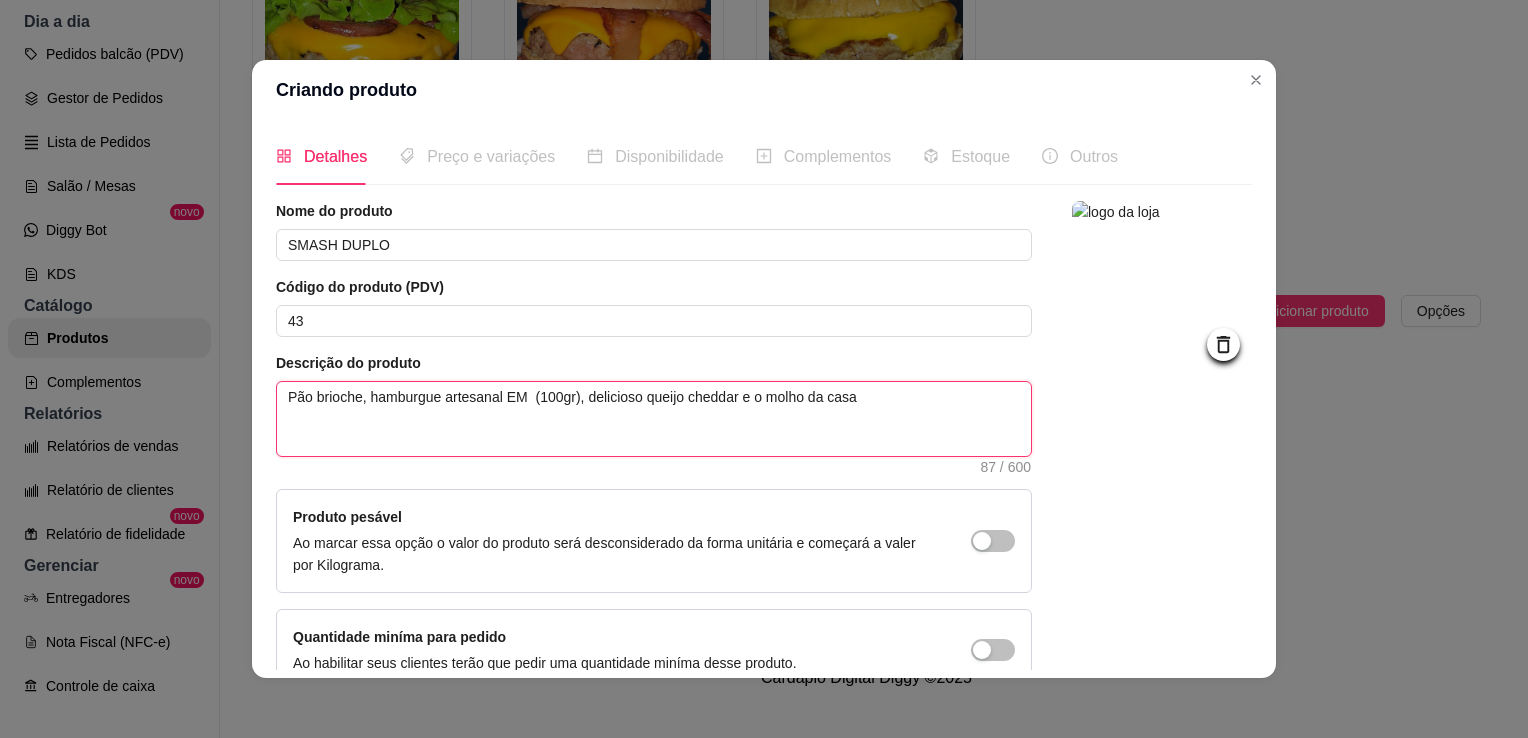 type 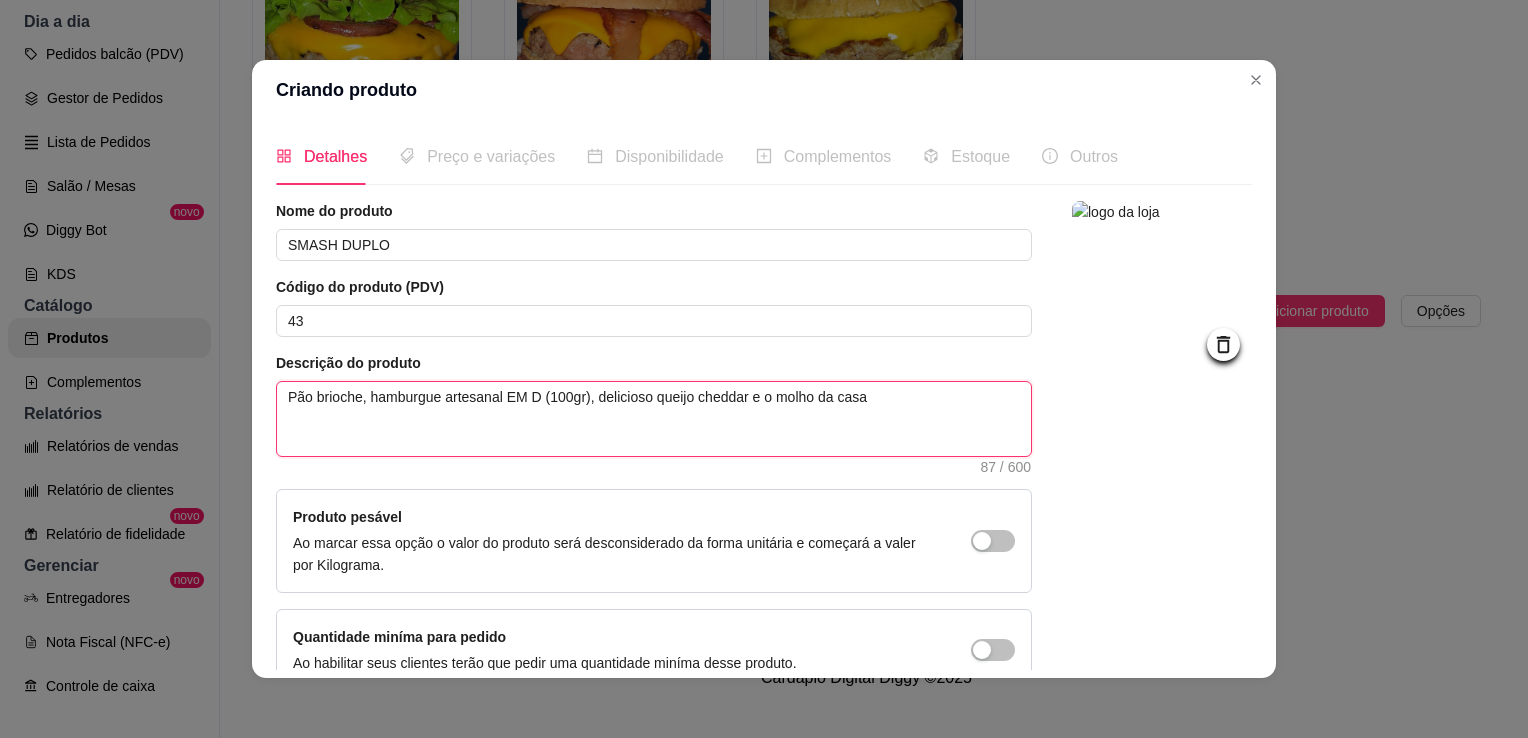 type 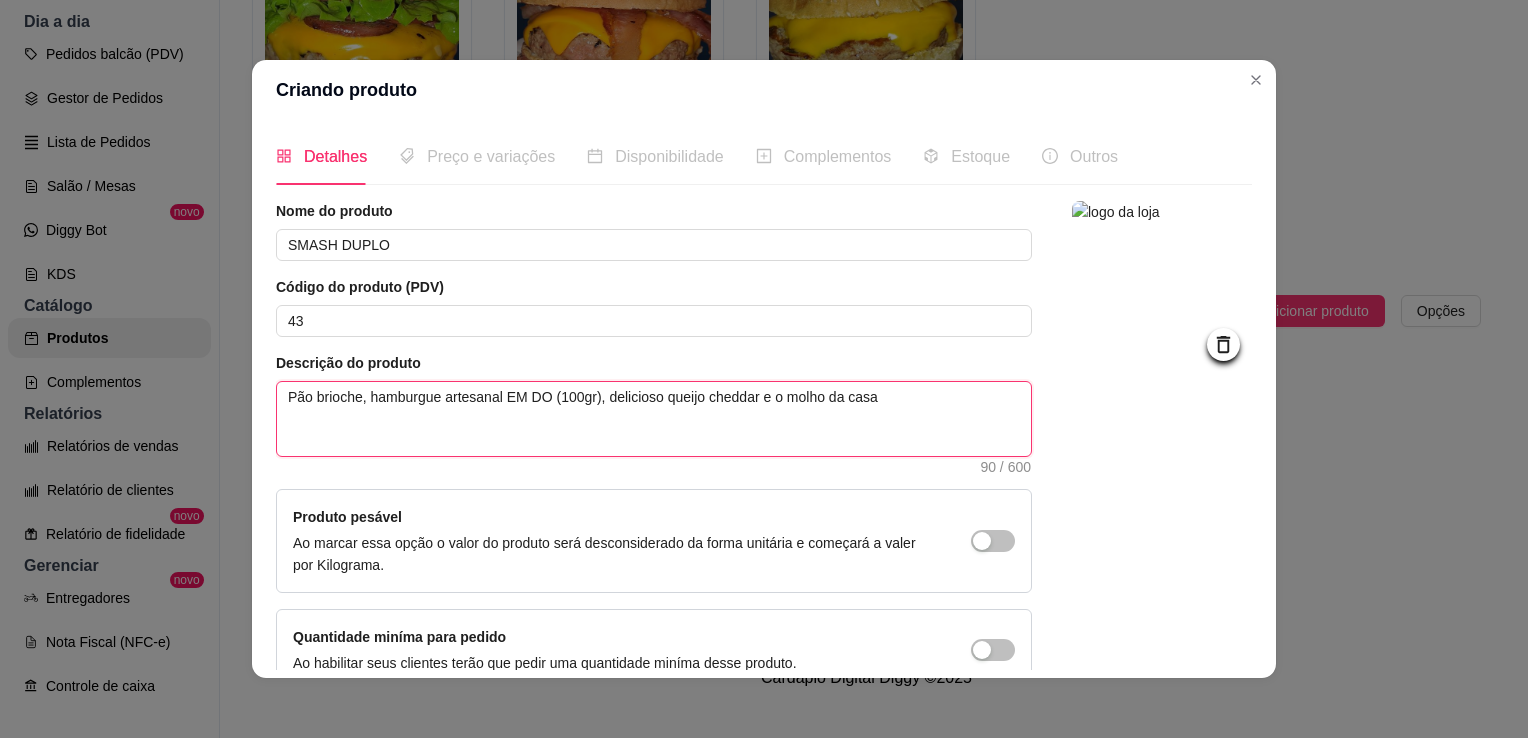 type 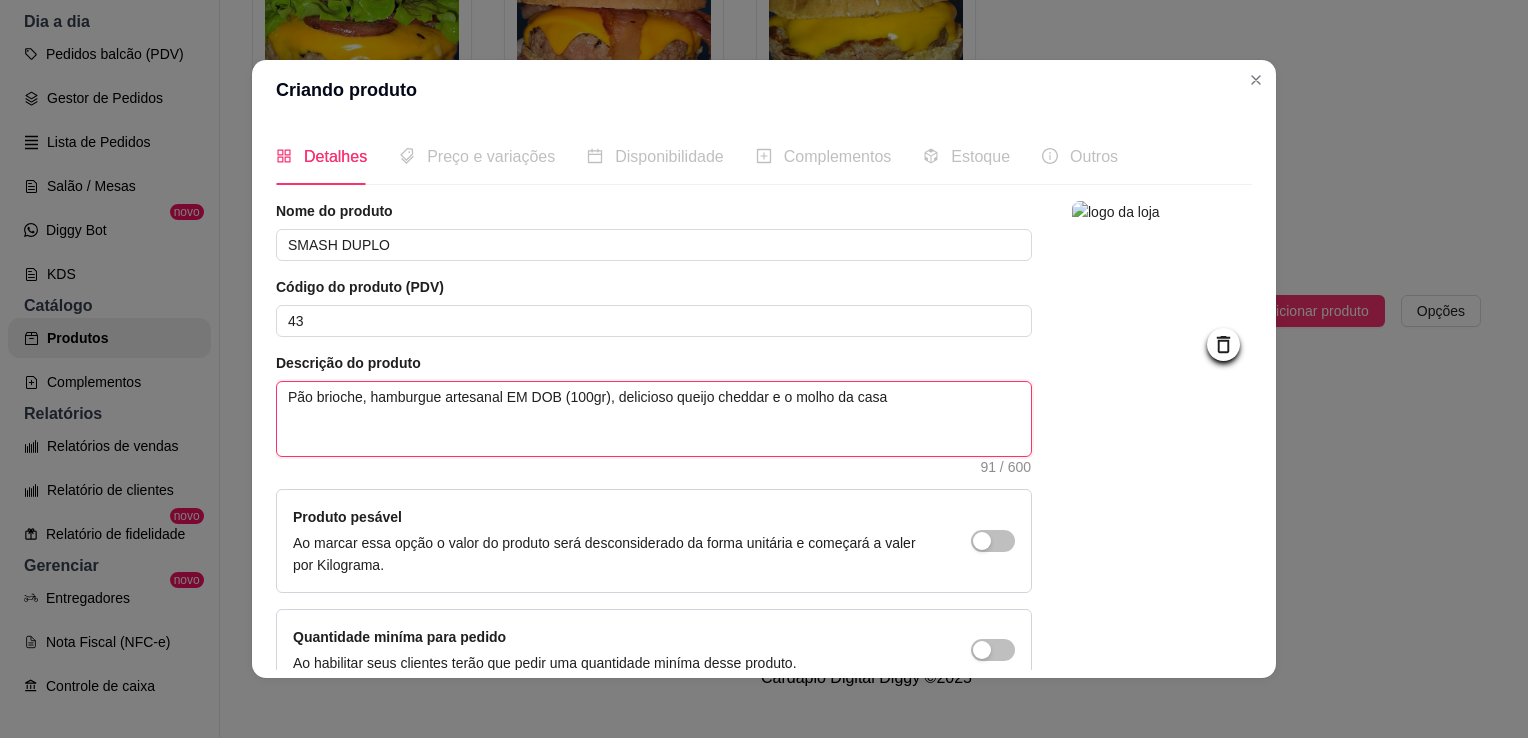 type 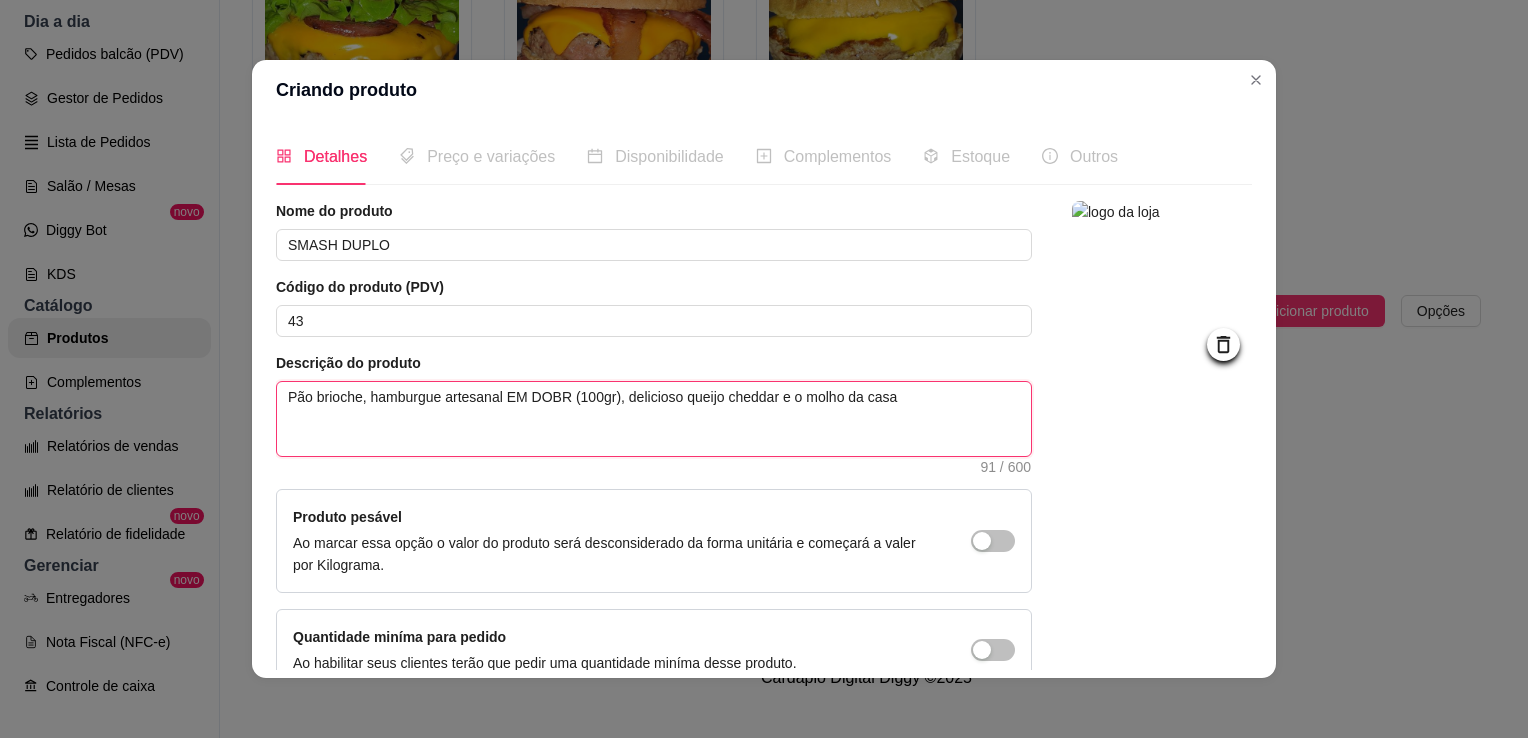 type 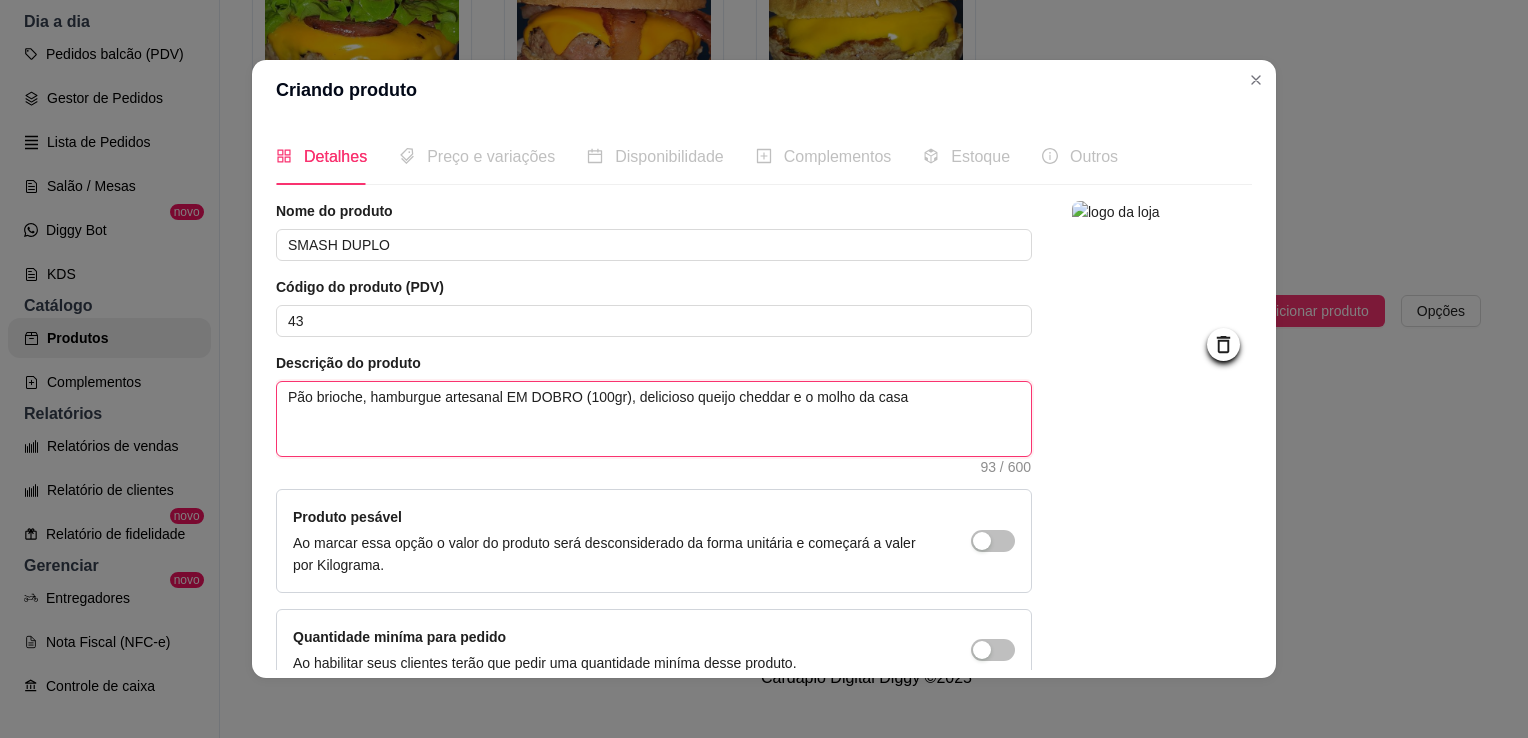 type 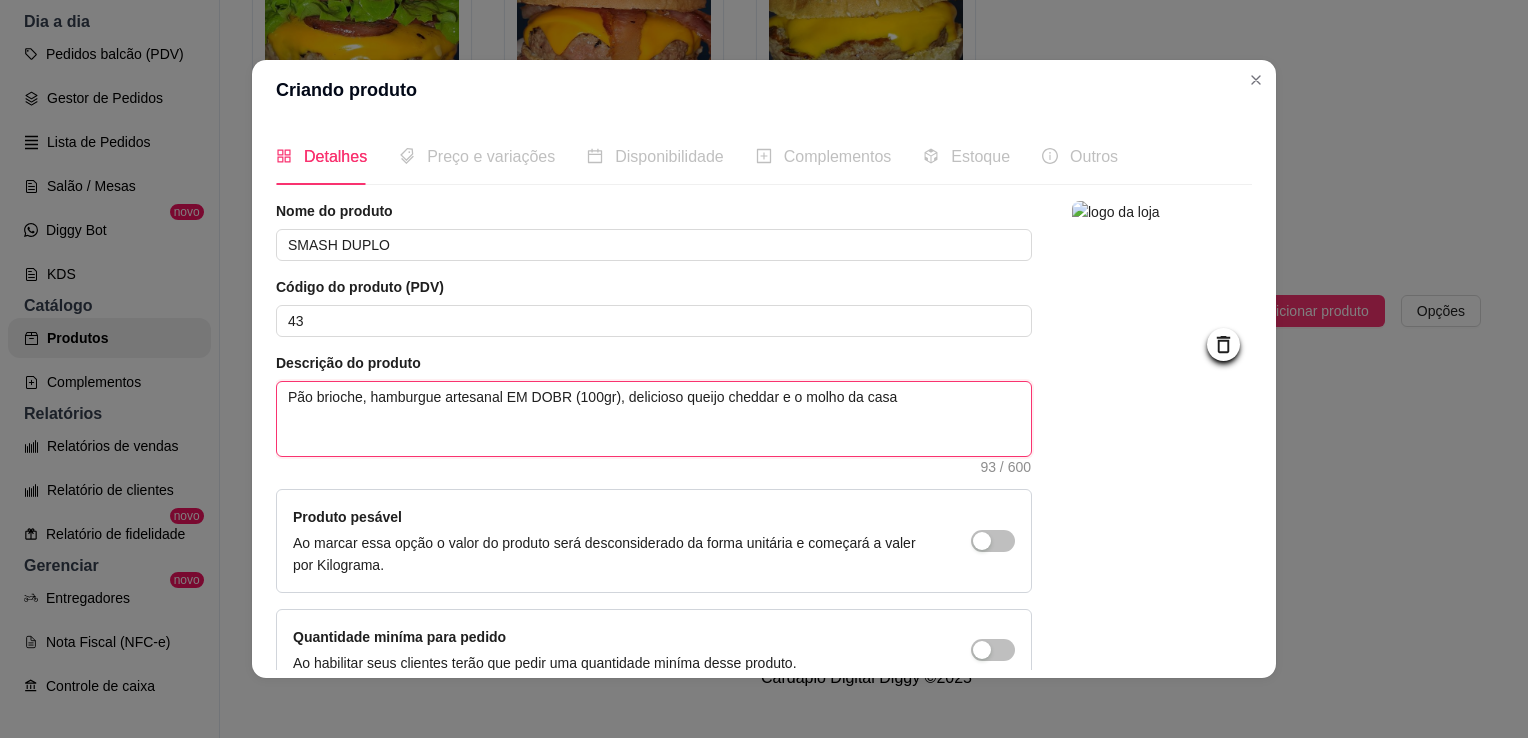 type 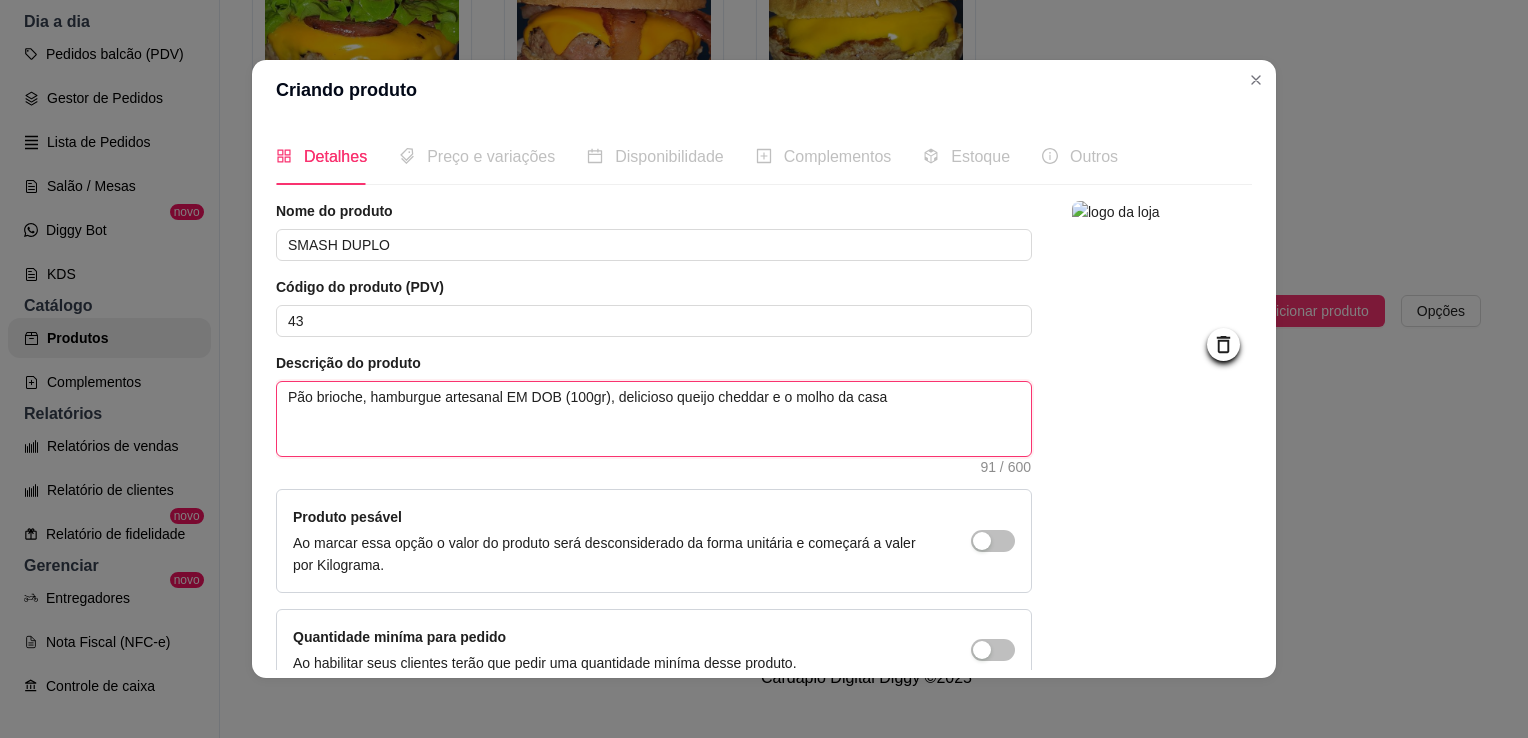 type 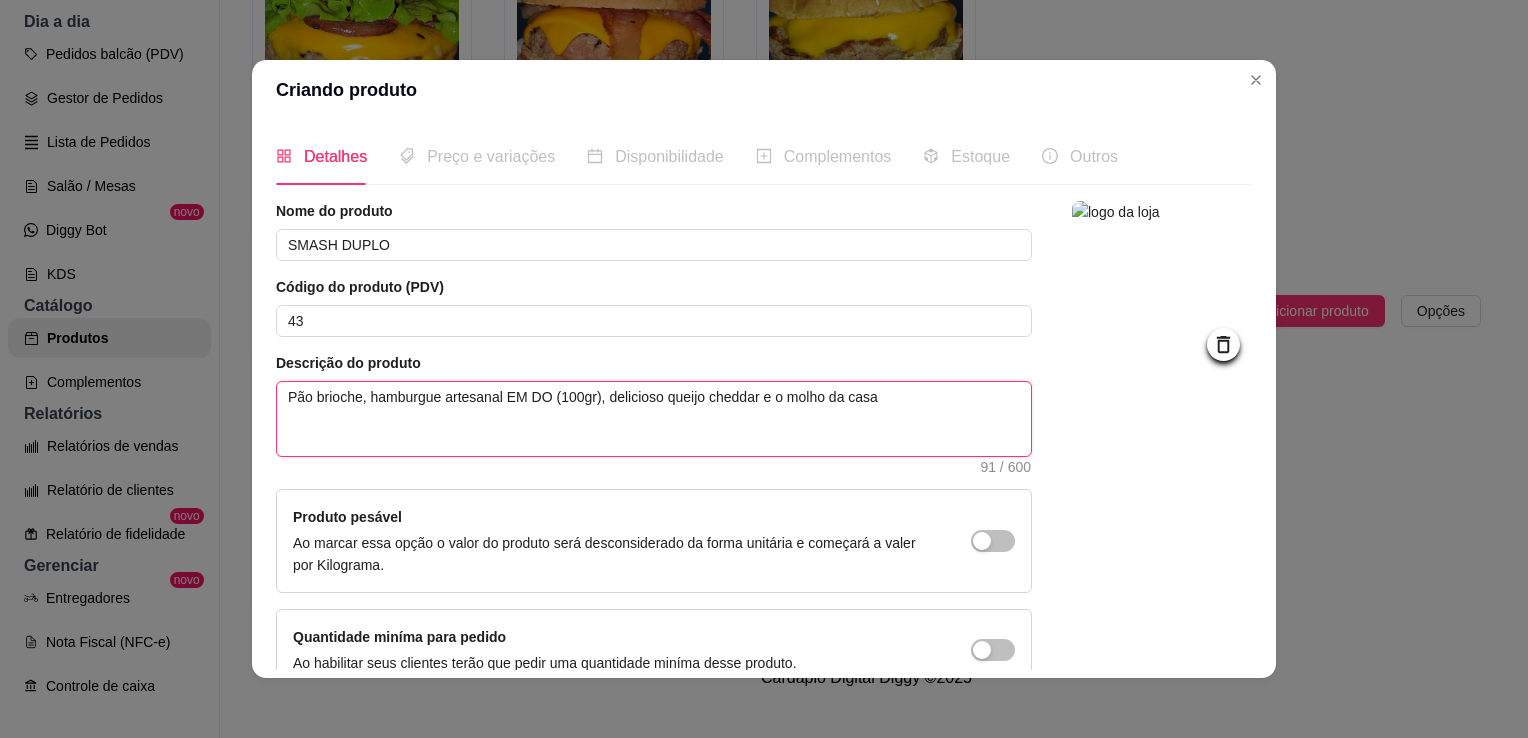 type 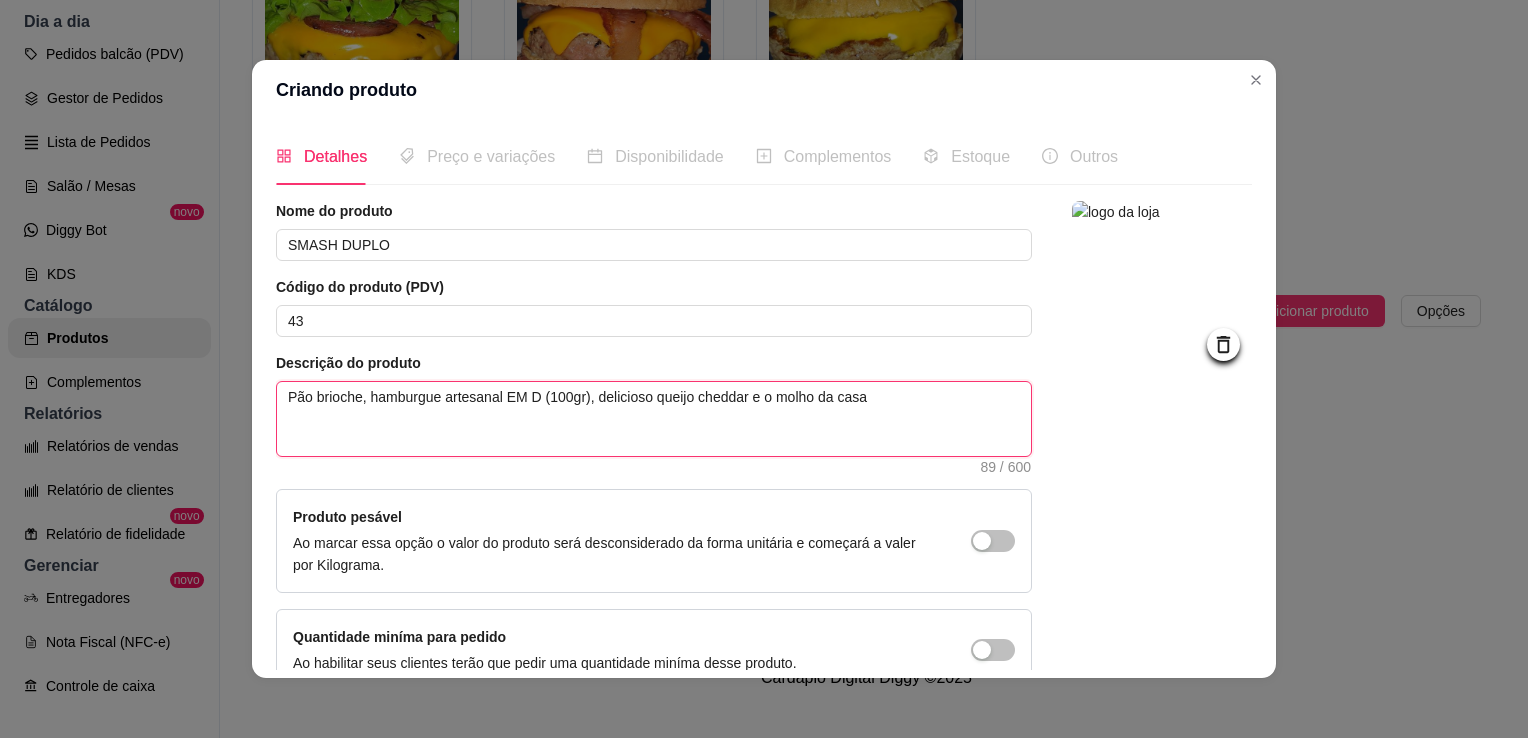 type 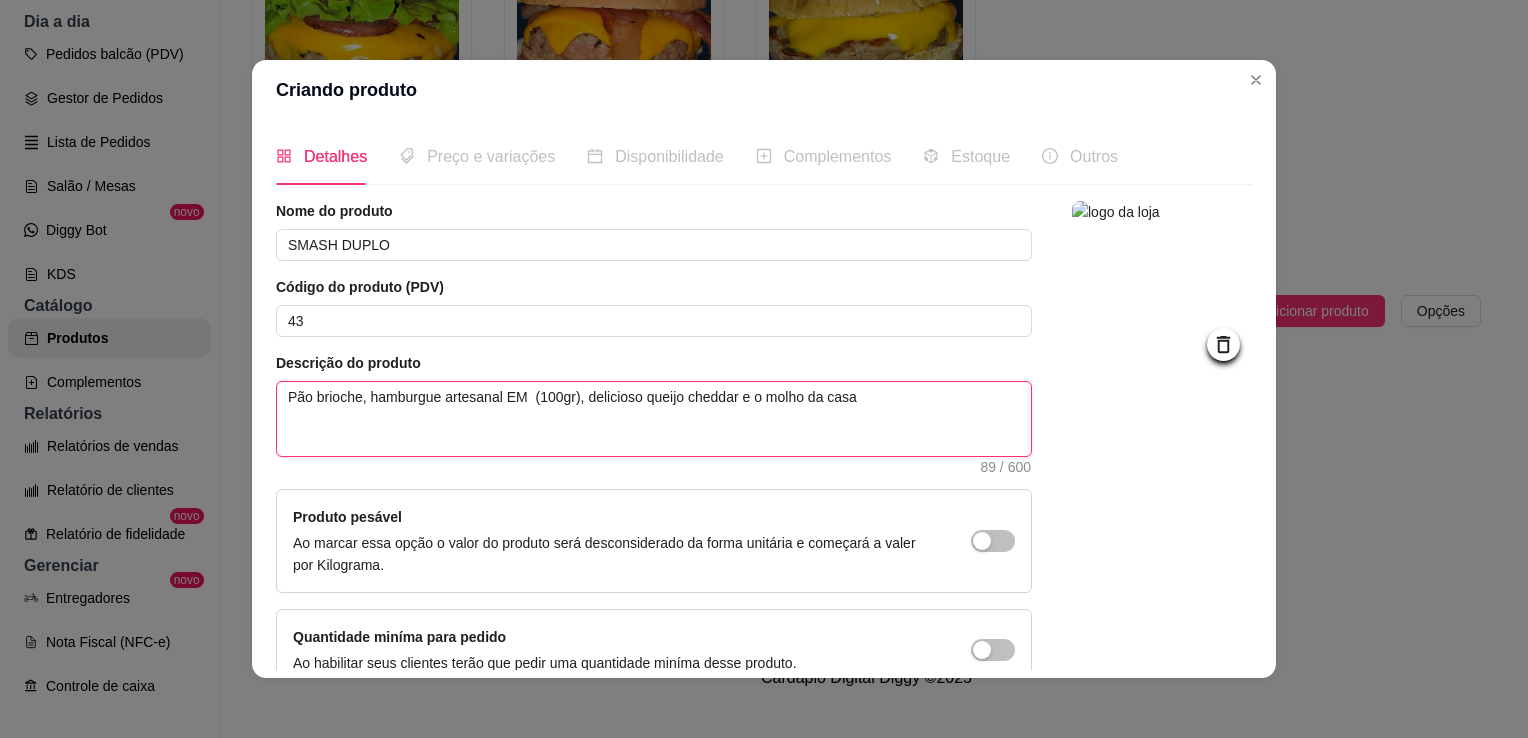 type 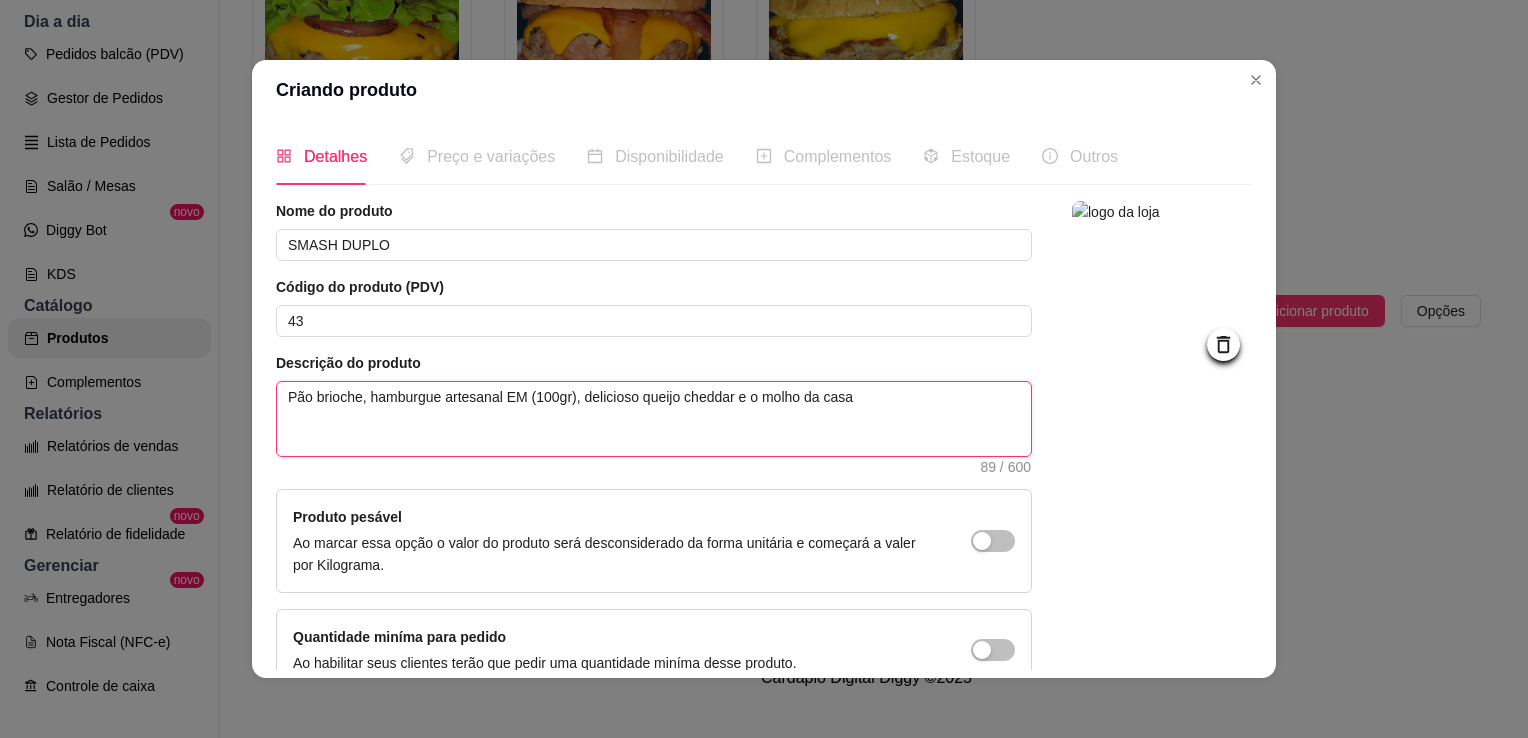 type 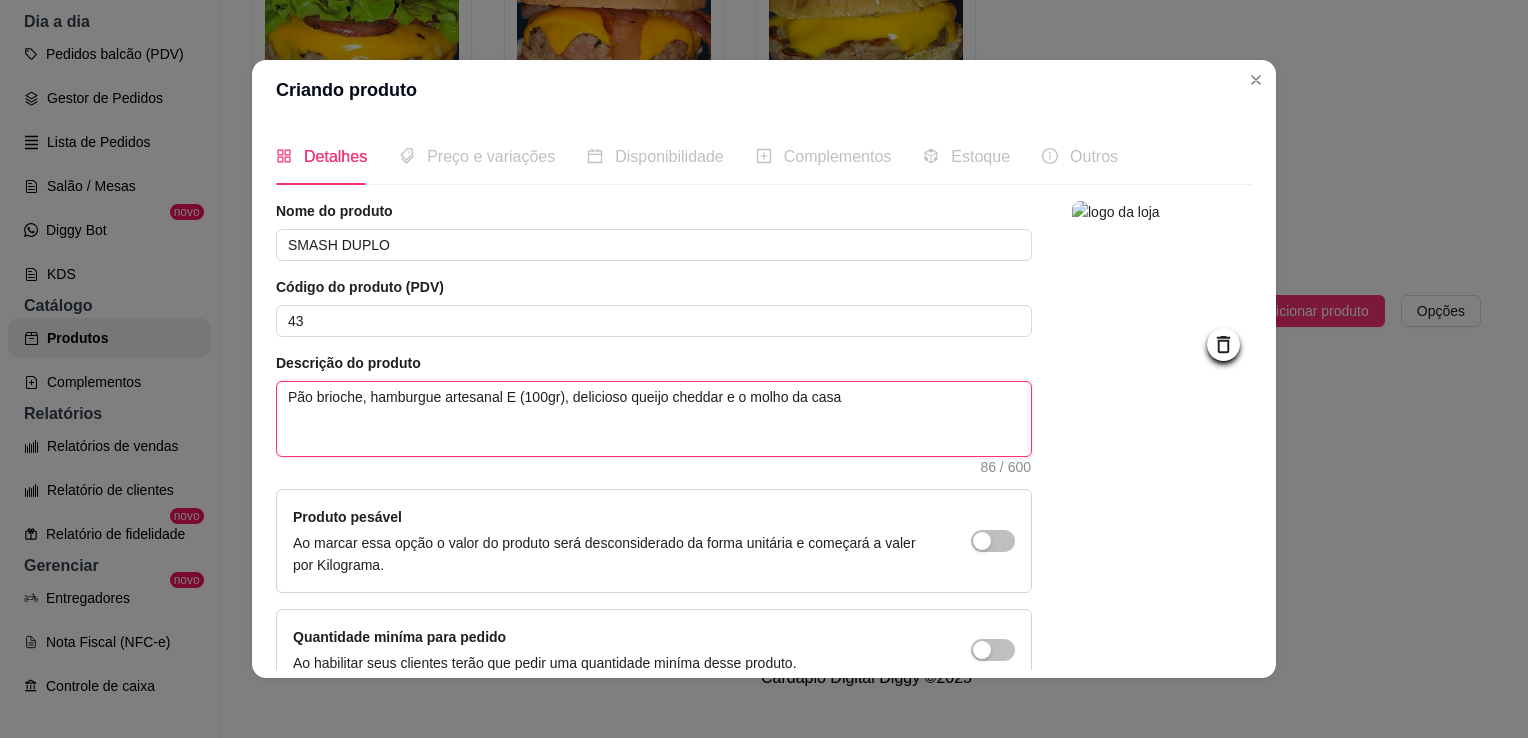 type 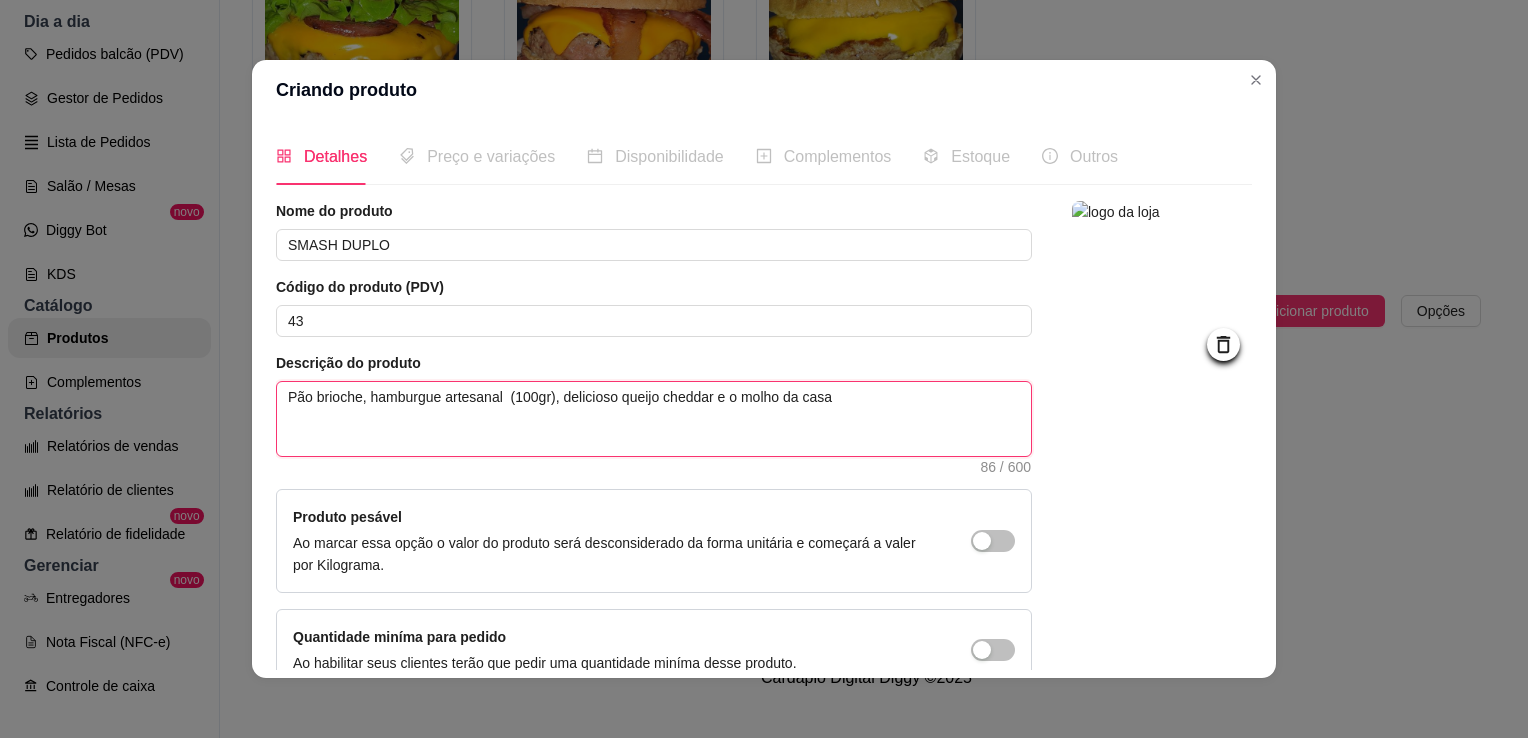 type 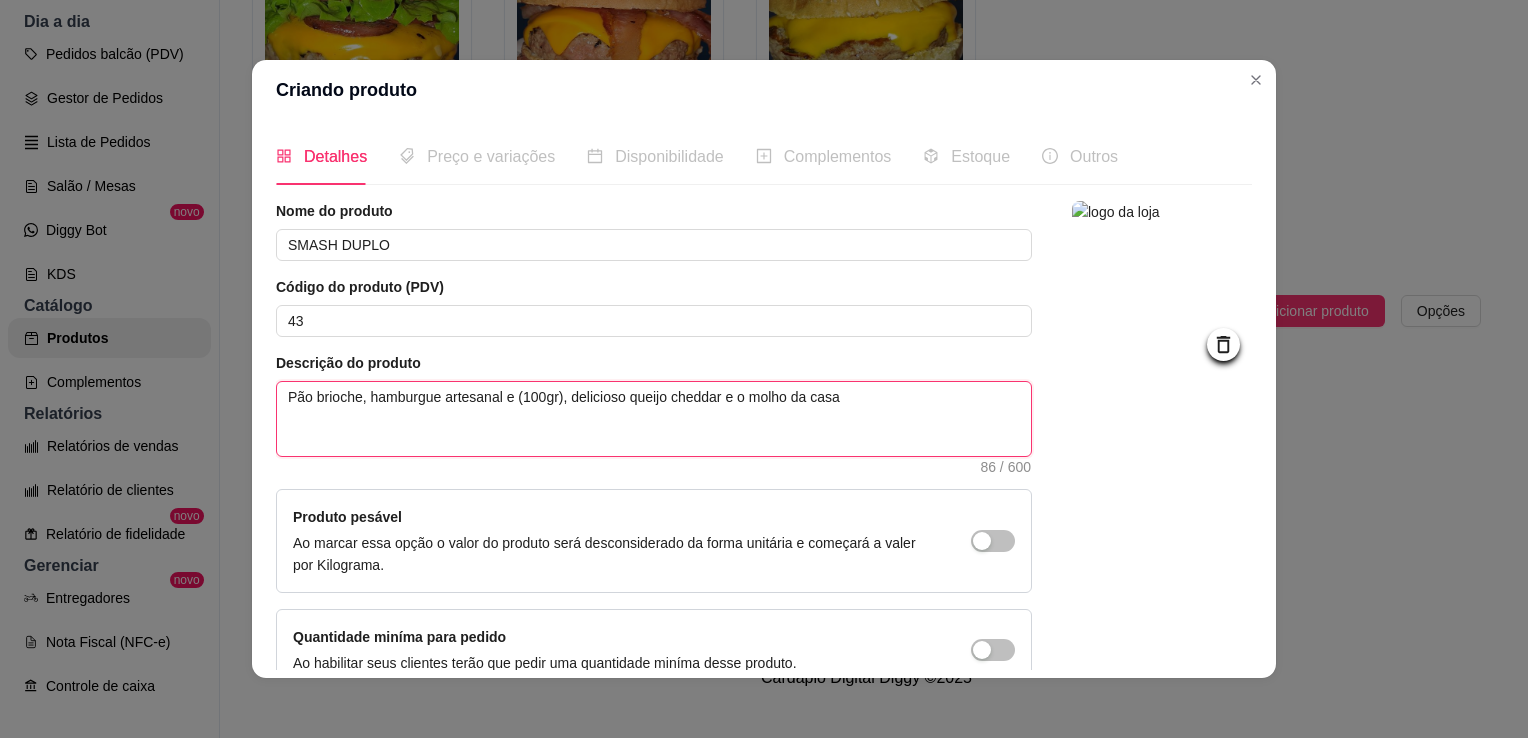 type 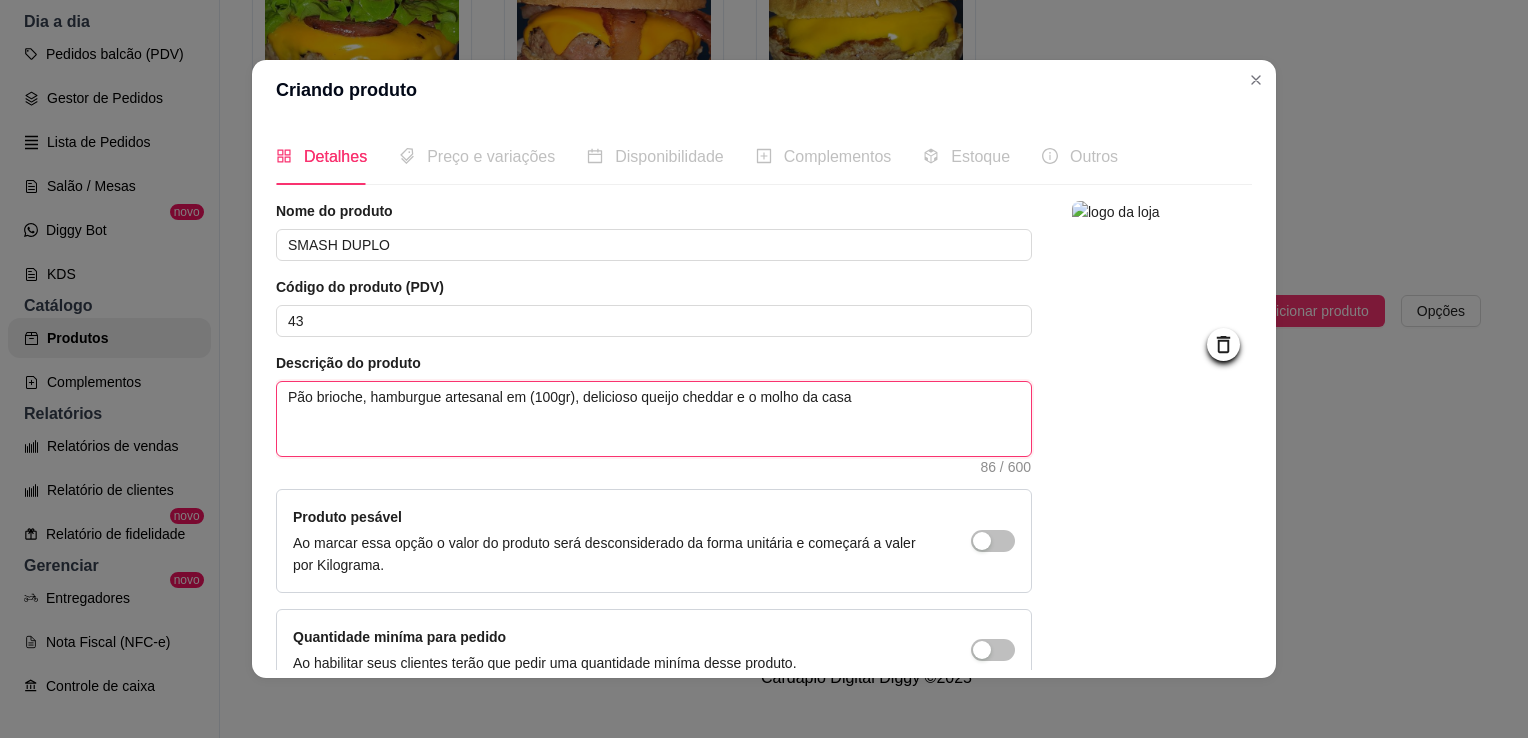 type 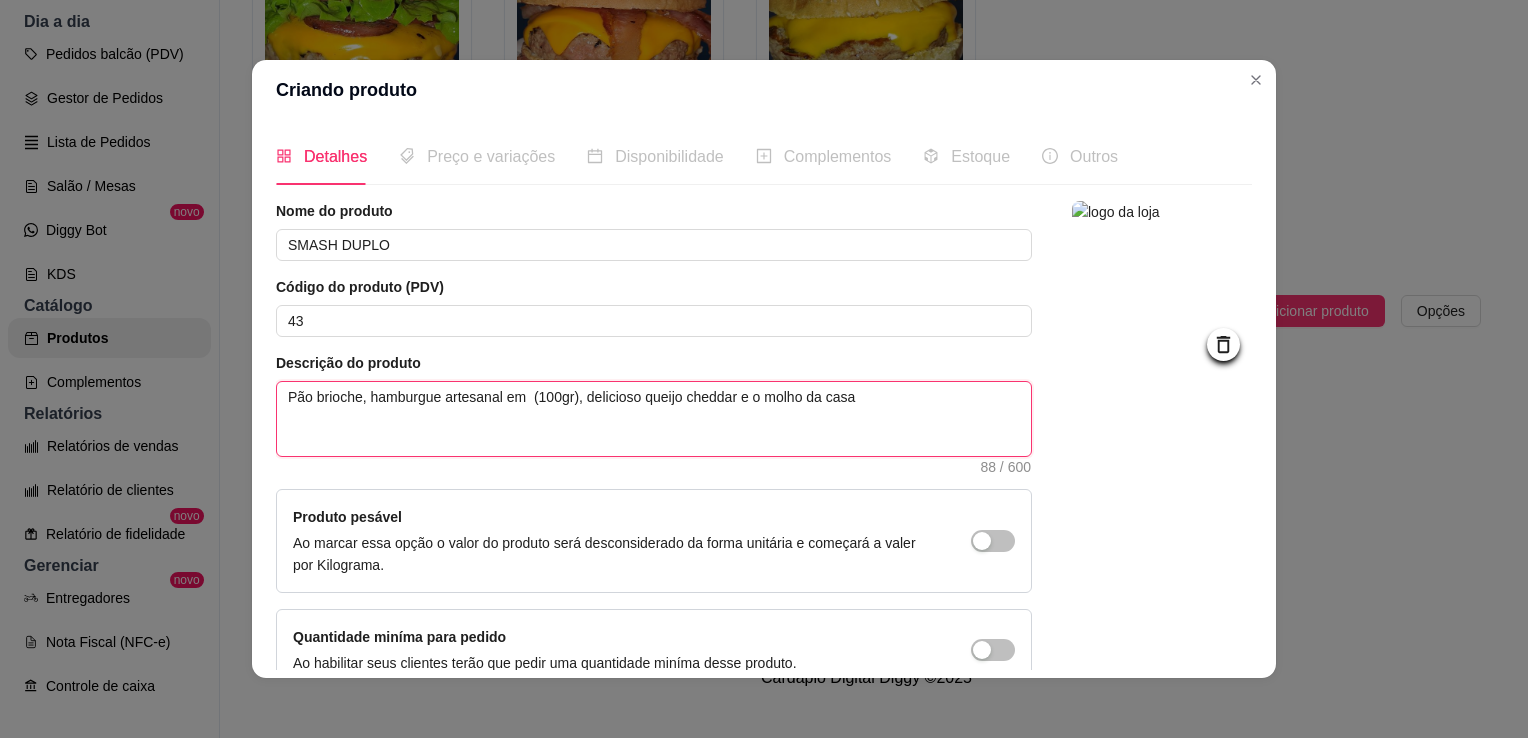 type 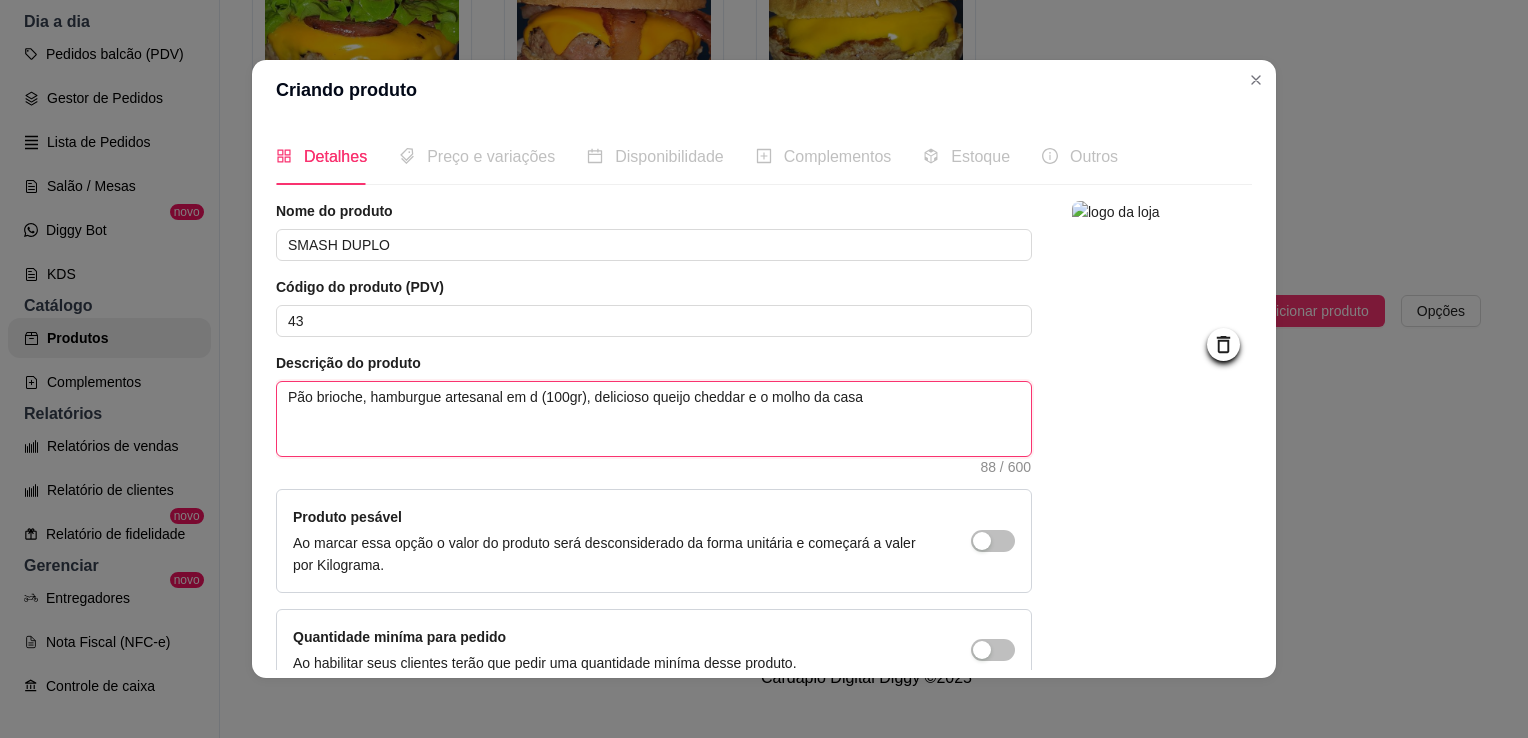 type 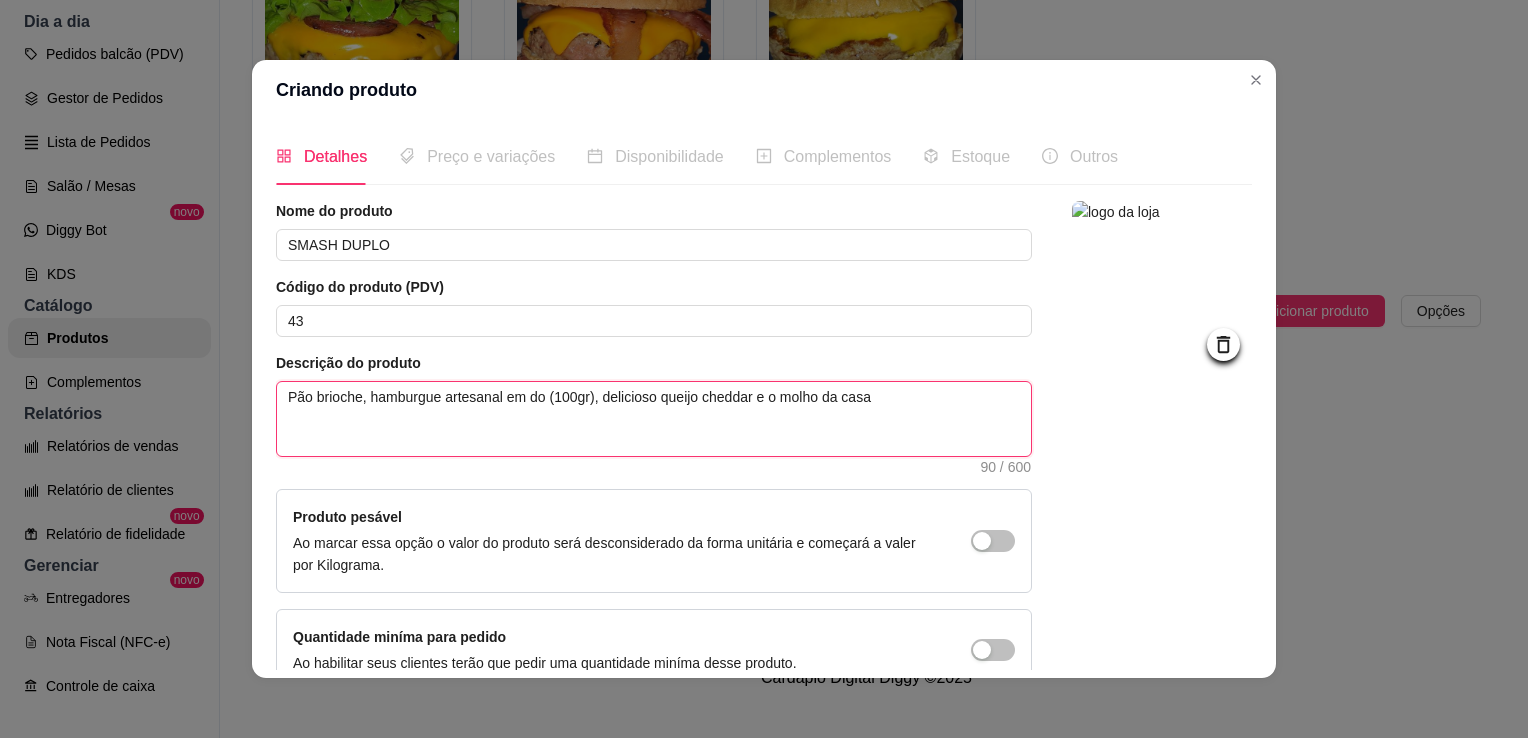 type 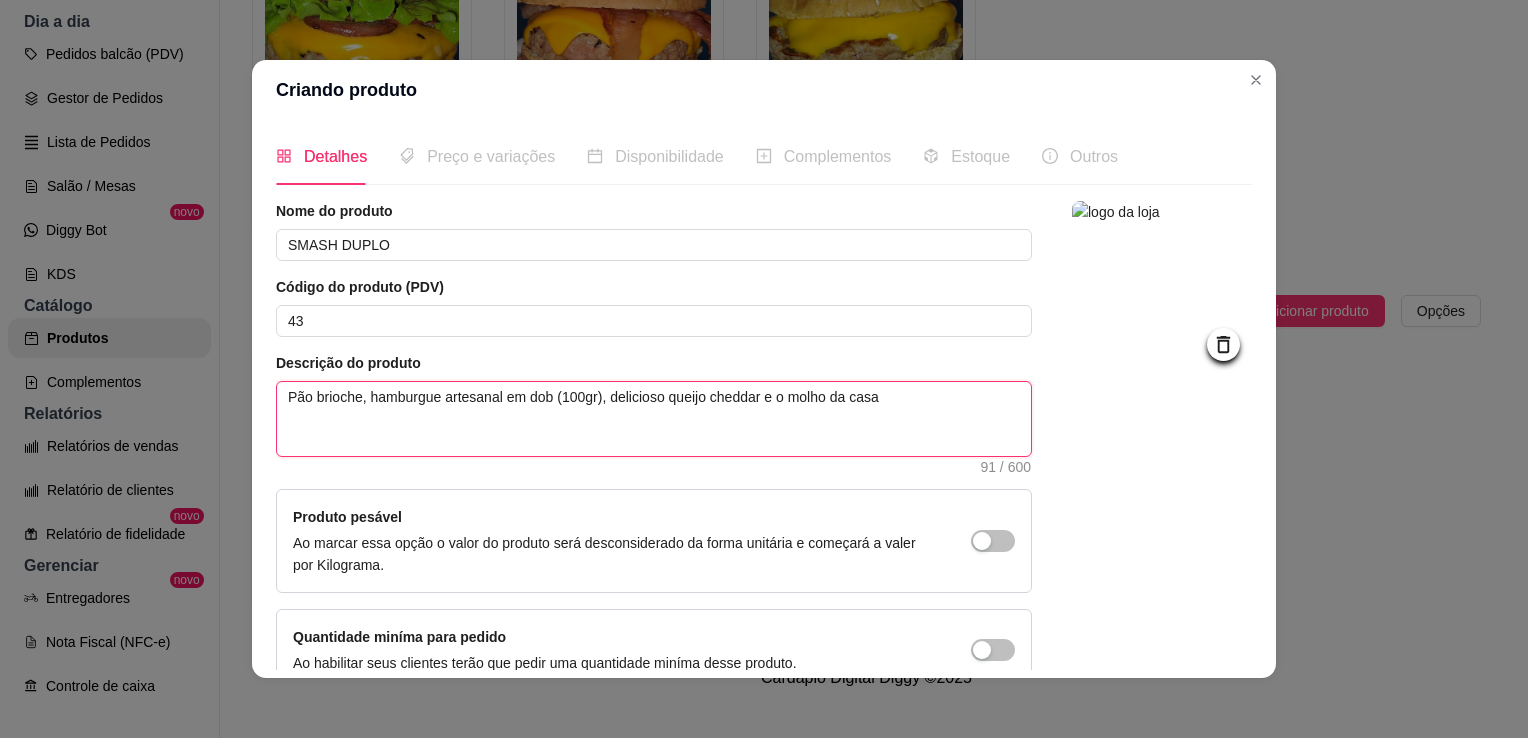 type 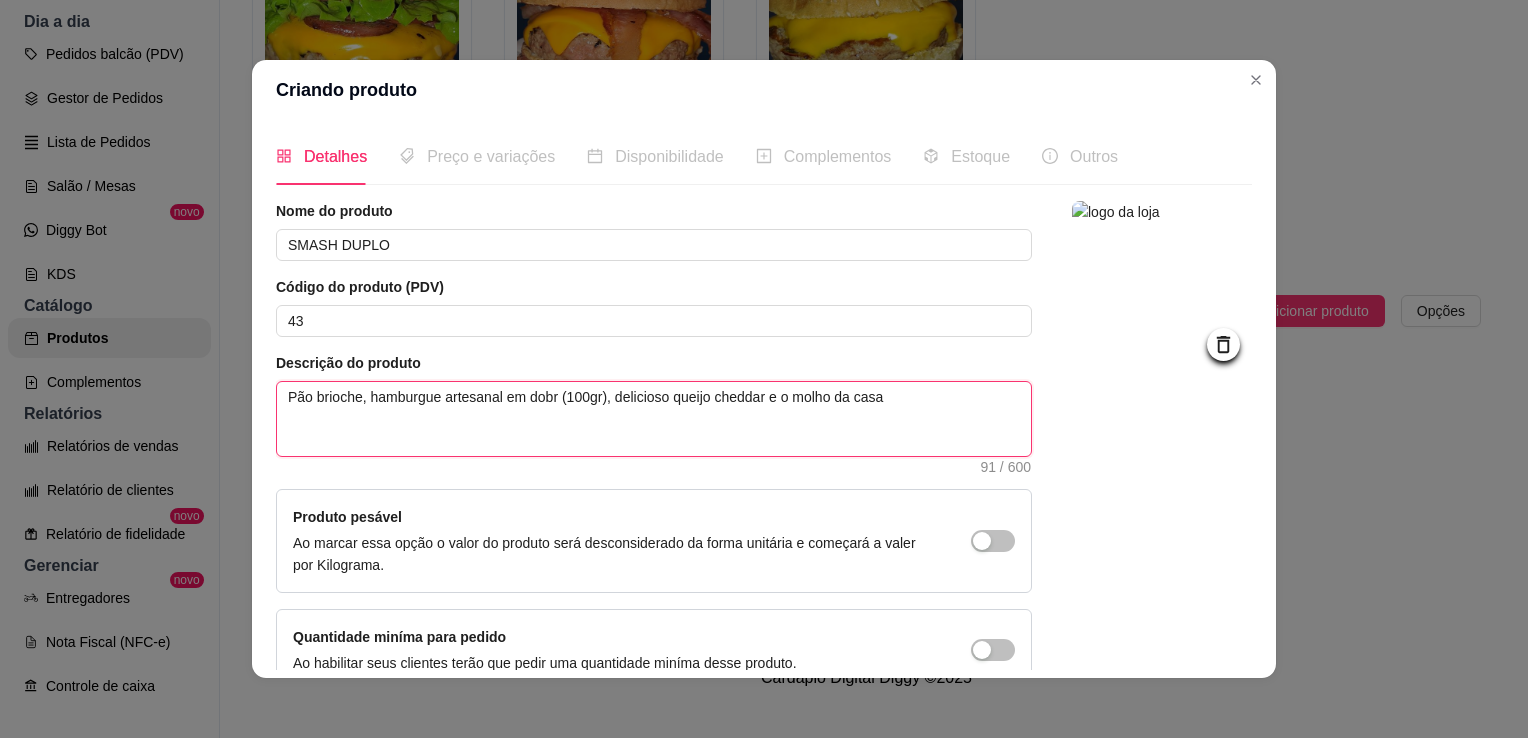 type 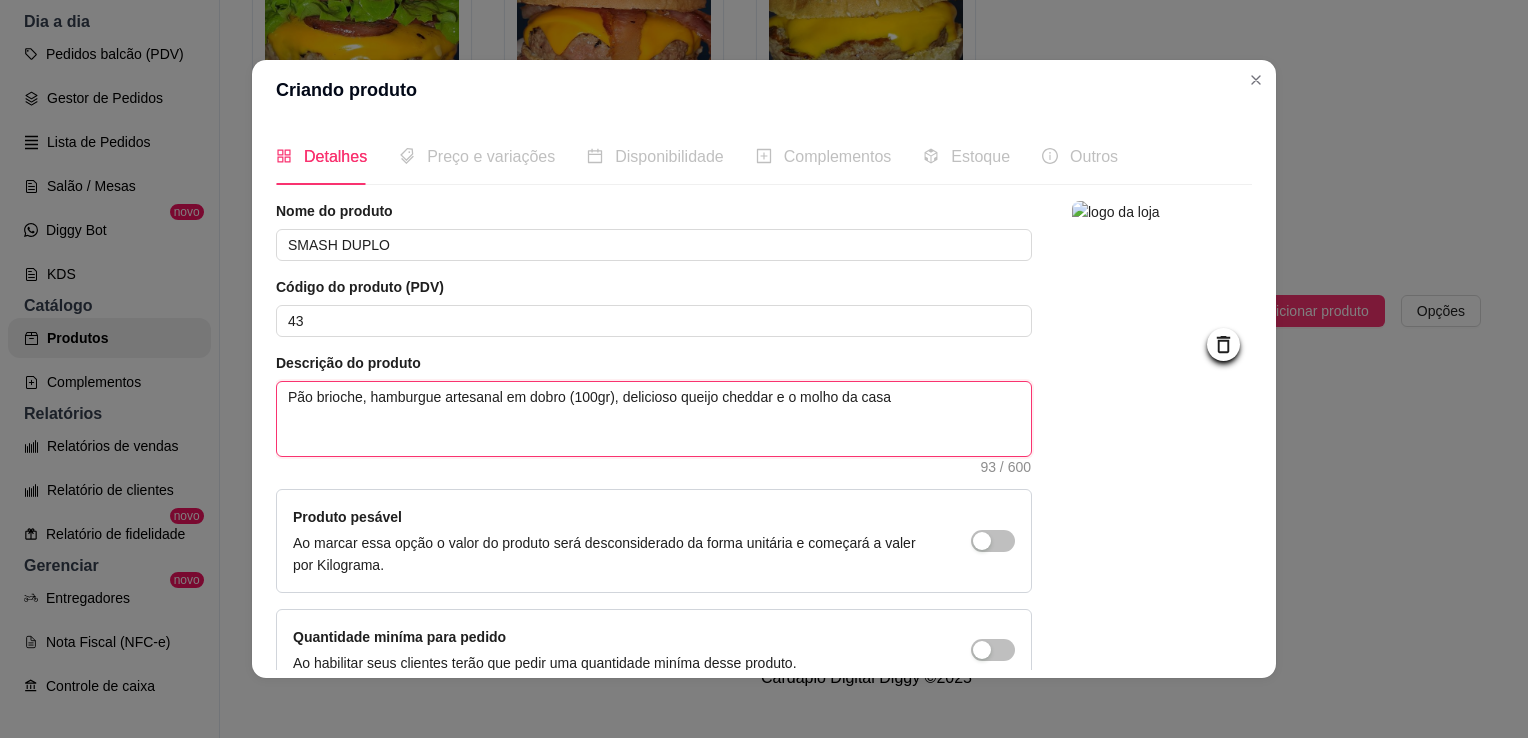 click on "Pão brioche, hamburgue artesanal em dobro (100gr), delicioso queijo cheddar e o molho da casa" at bounding box center (654, 419) 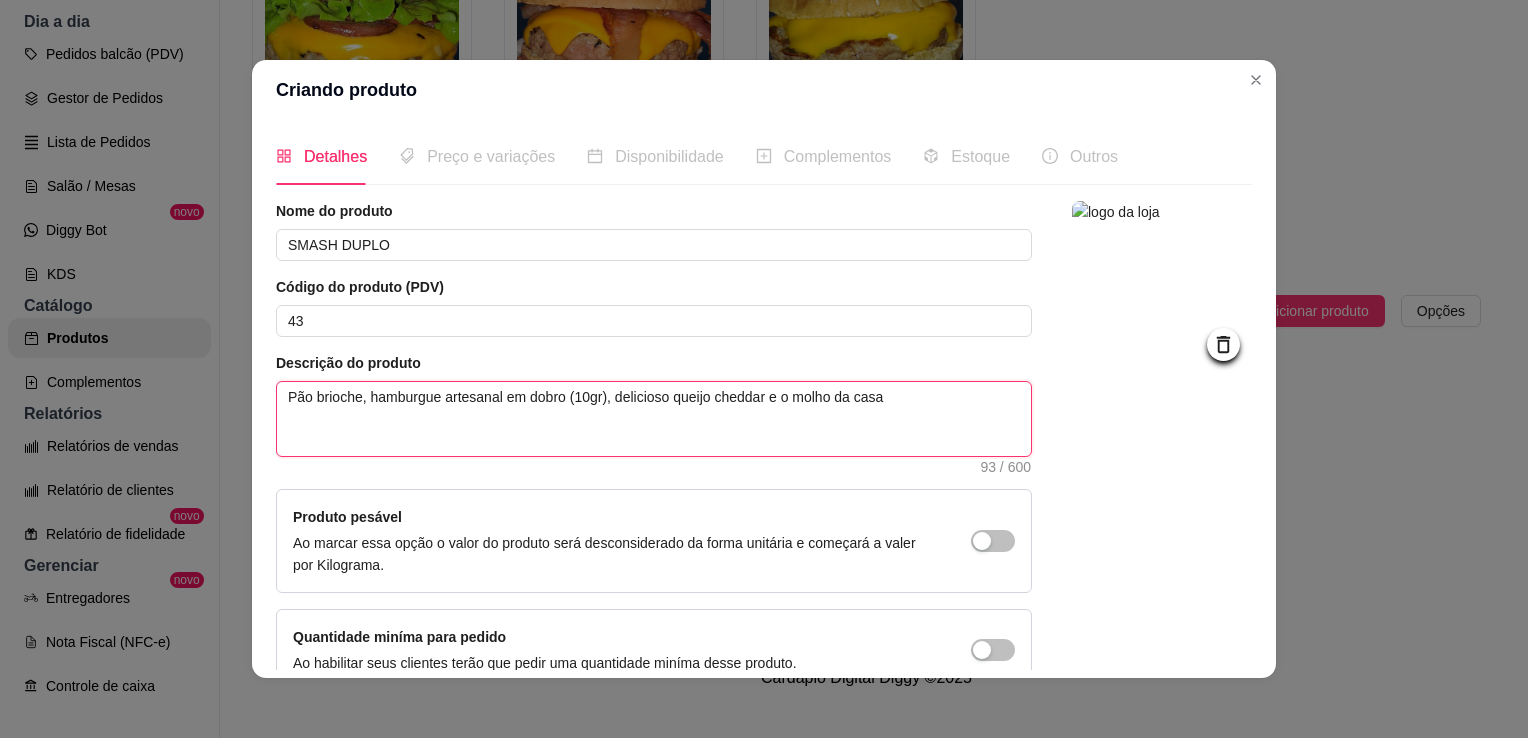 type 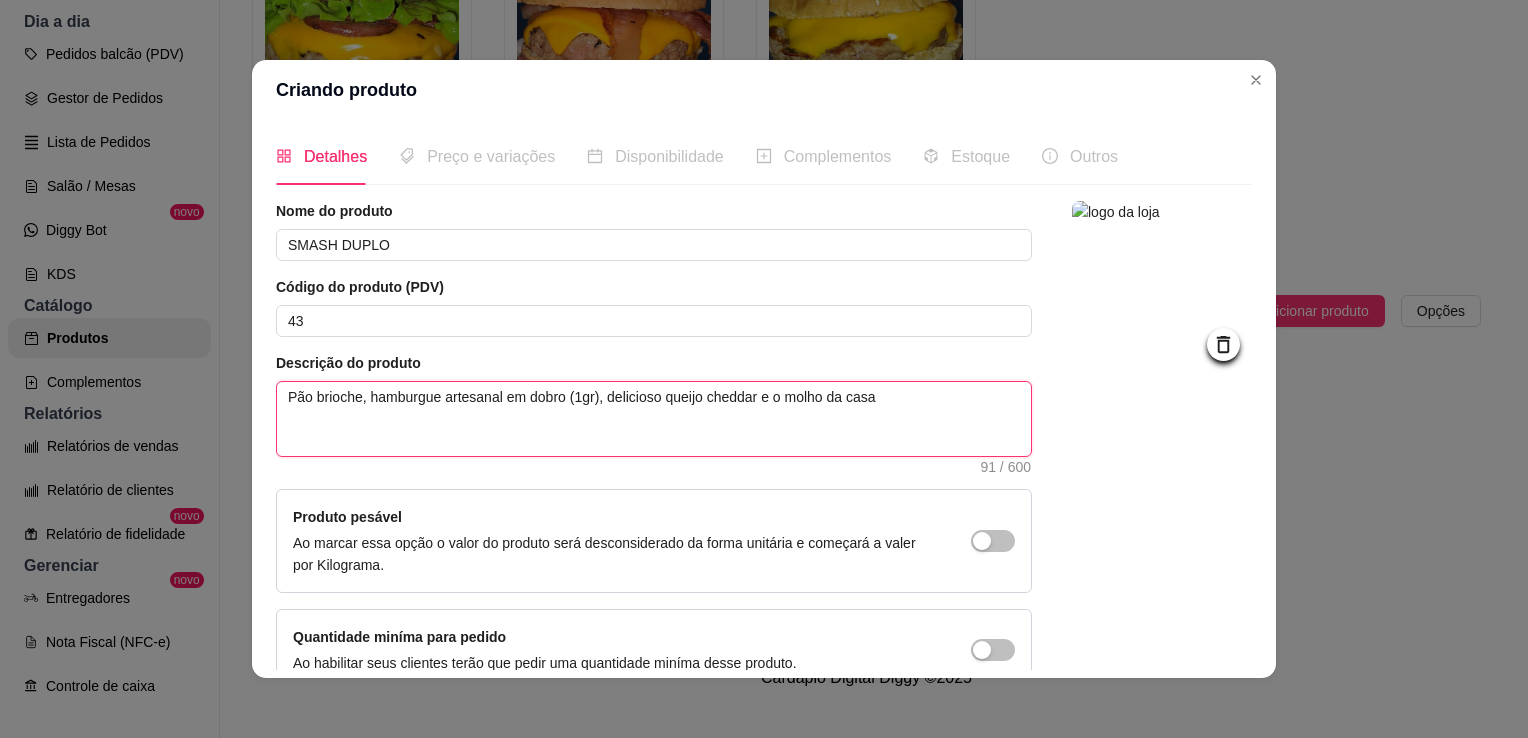 type 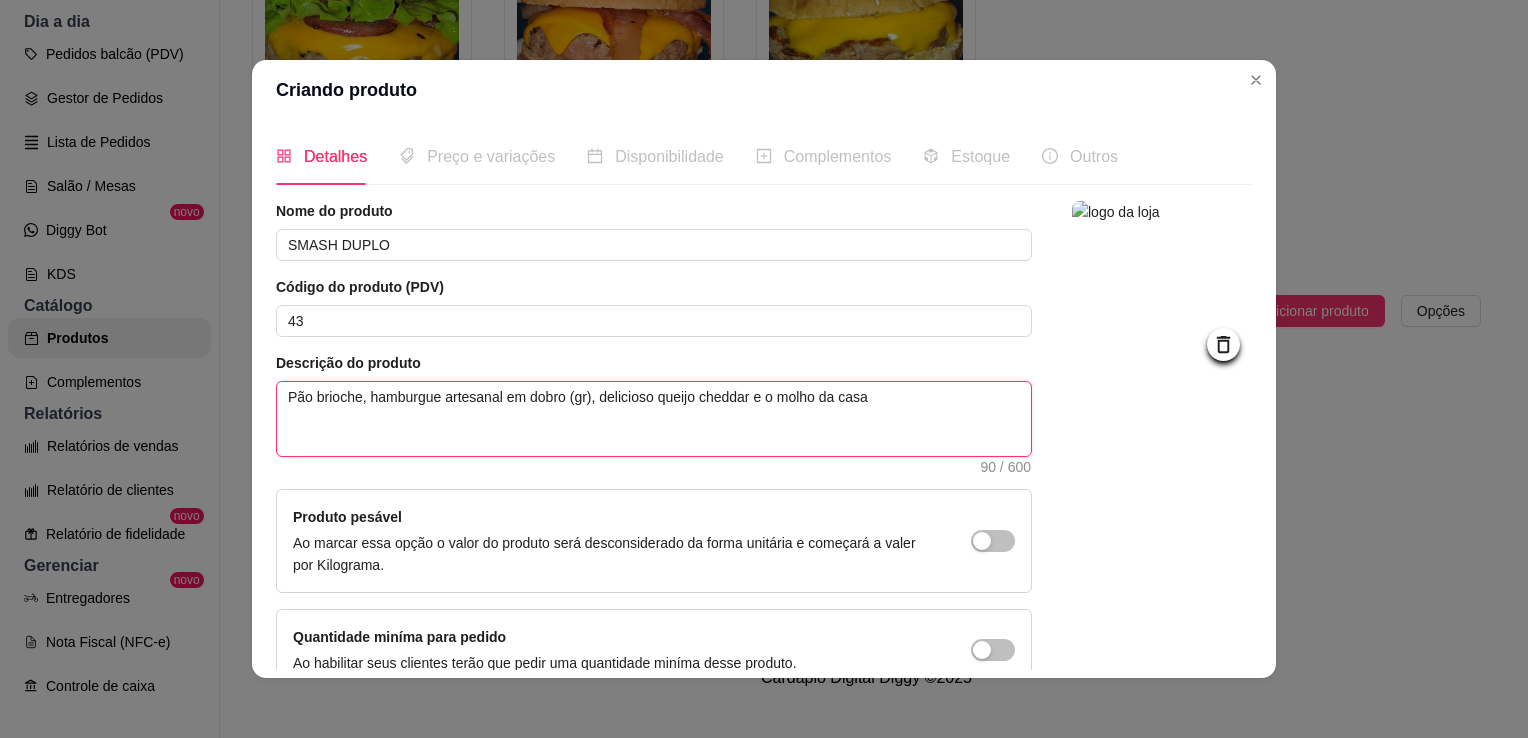 type 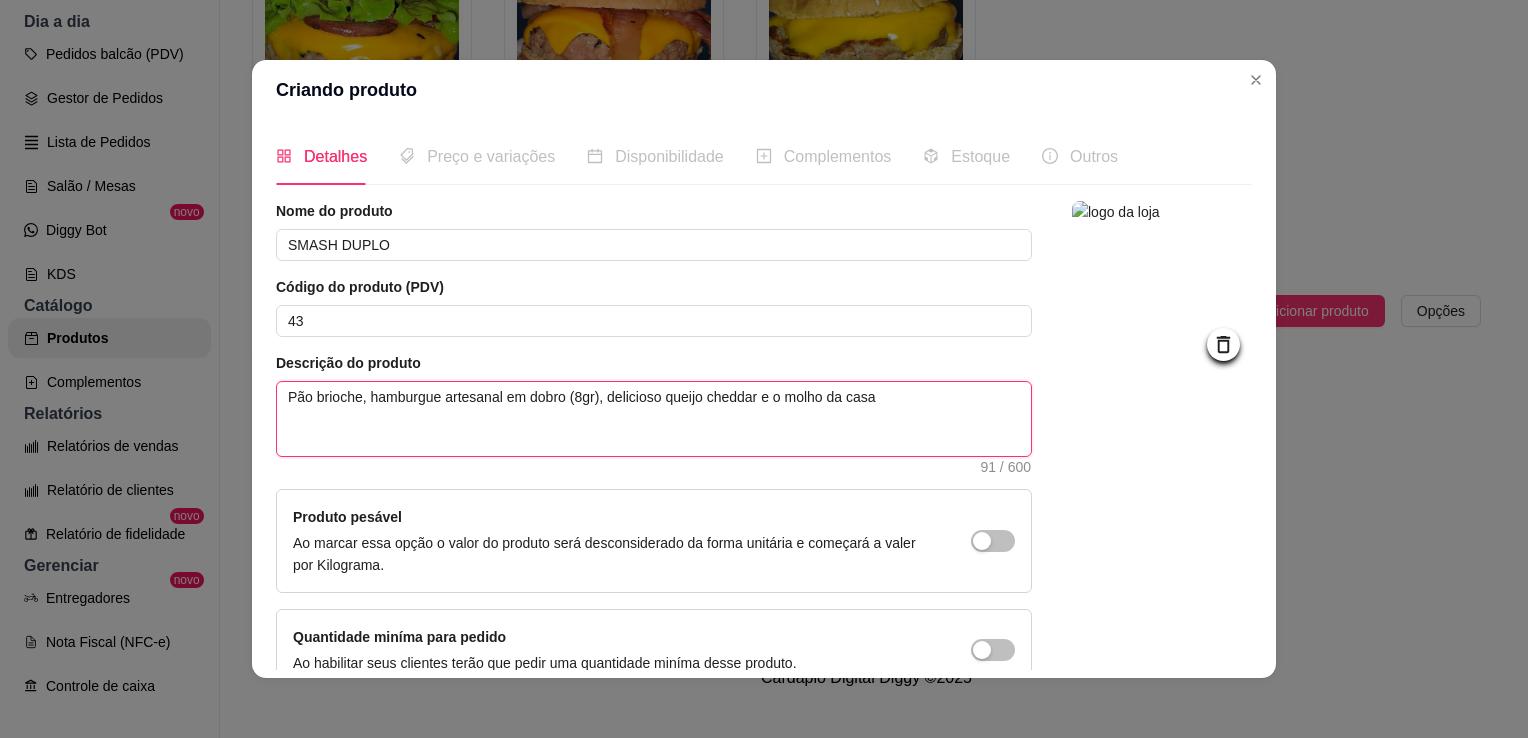 type 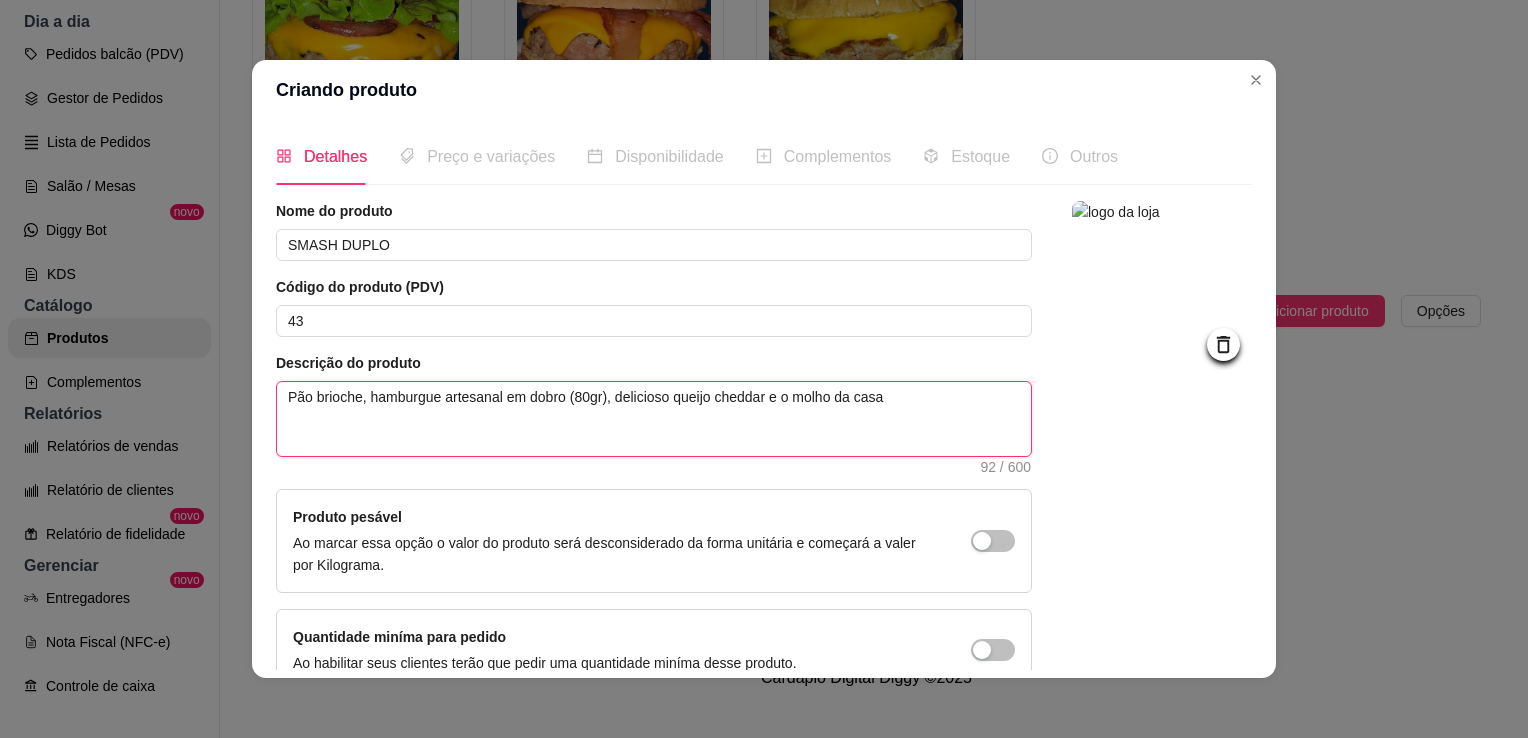 type on "Pão brioche, hamburgue artesanal em dobro (80gr), delicioso queijo cheddar e o molho da casa" 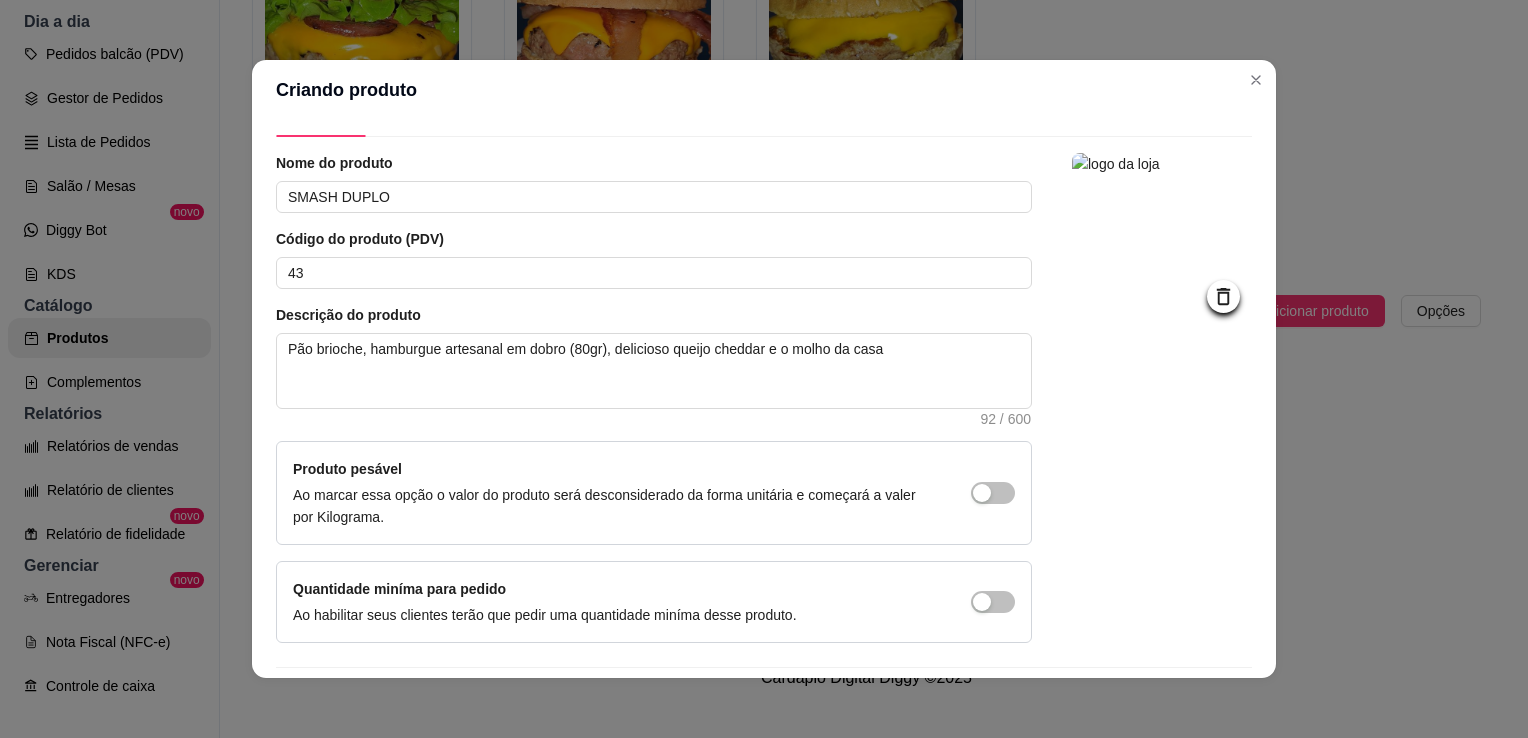 scroll, scrollTop: 0, scrollLeft: 0, axis: both 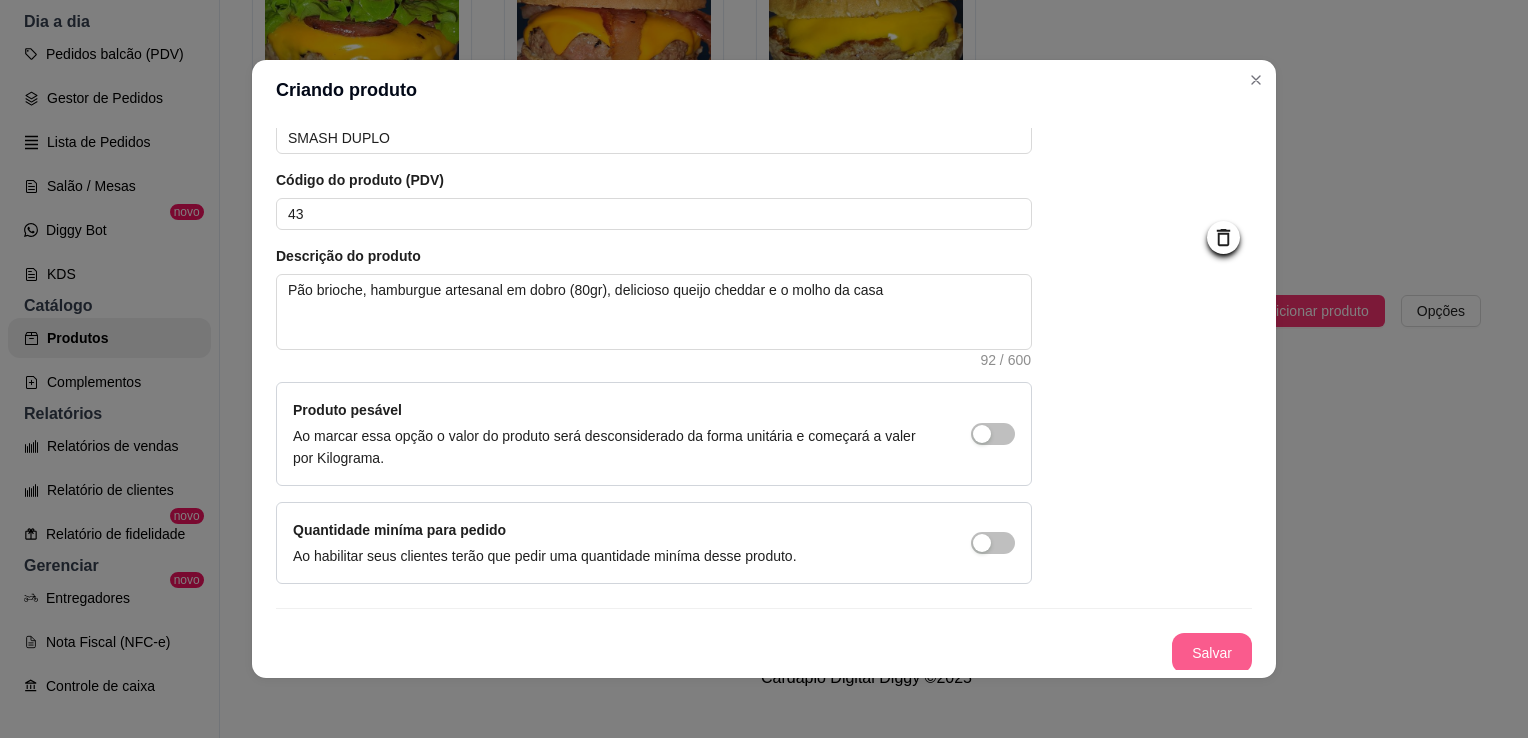 click on "Salvar" at bounding box center [1212, 653] 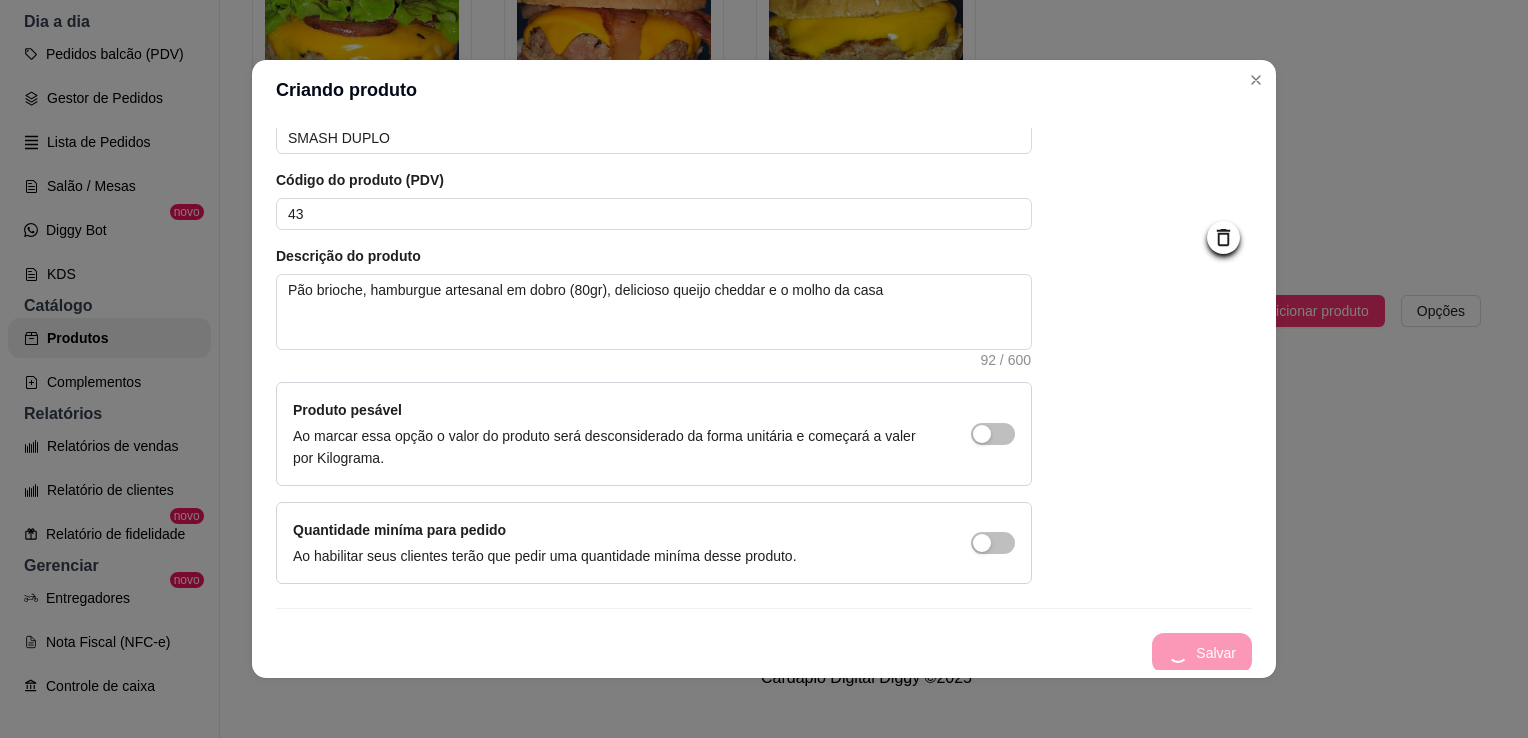 type 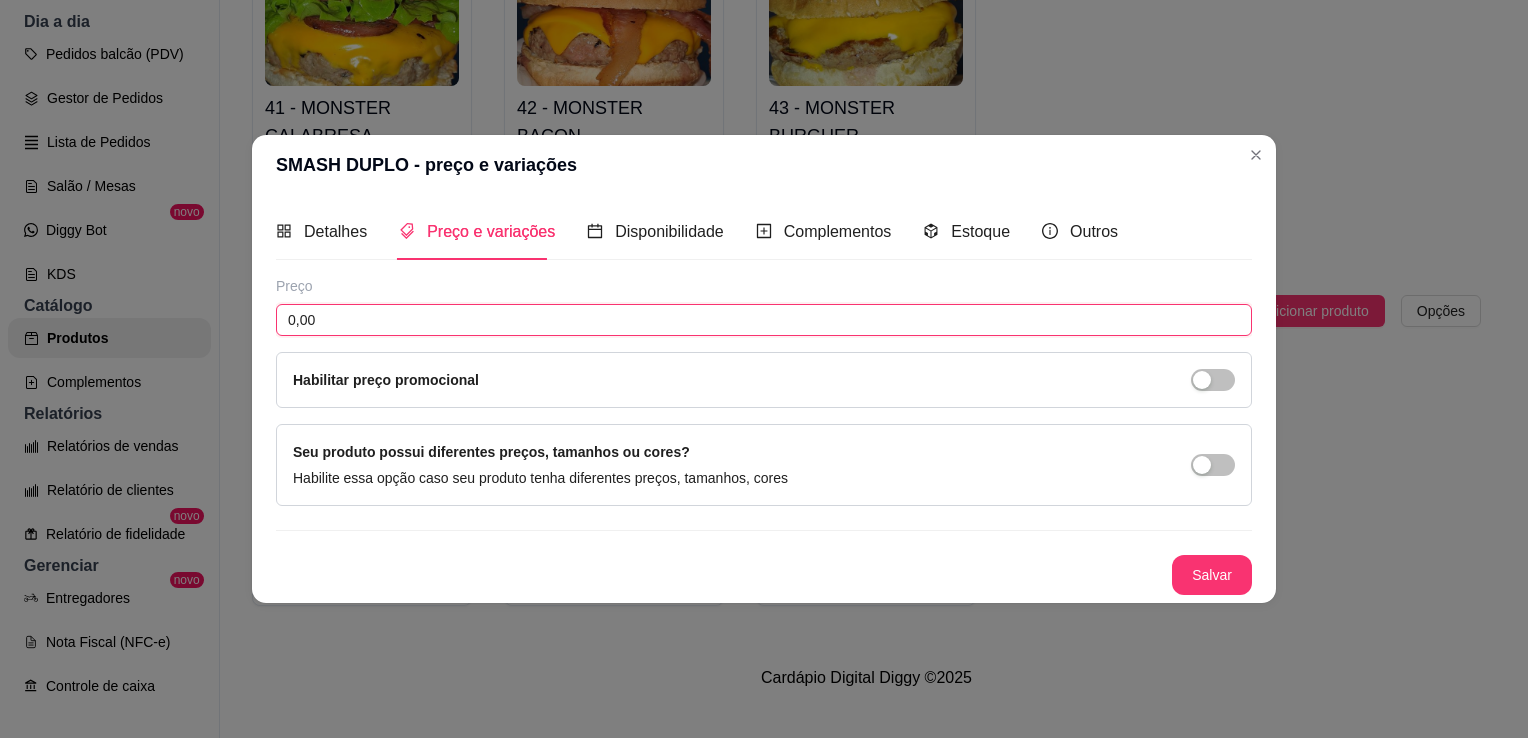 click on "0,00" at bounding box center [764, 320] 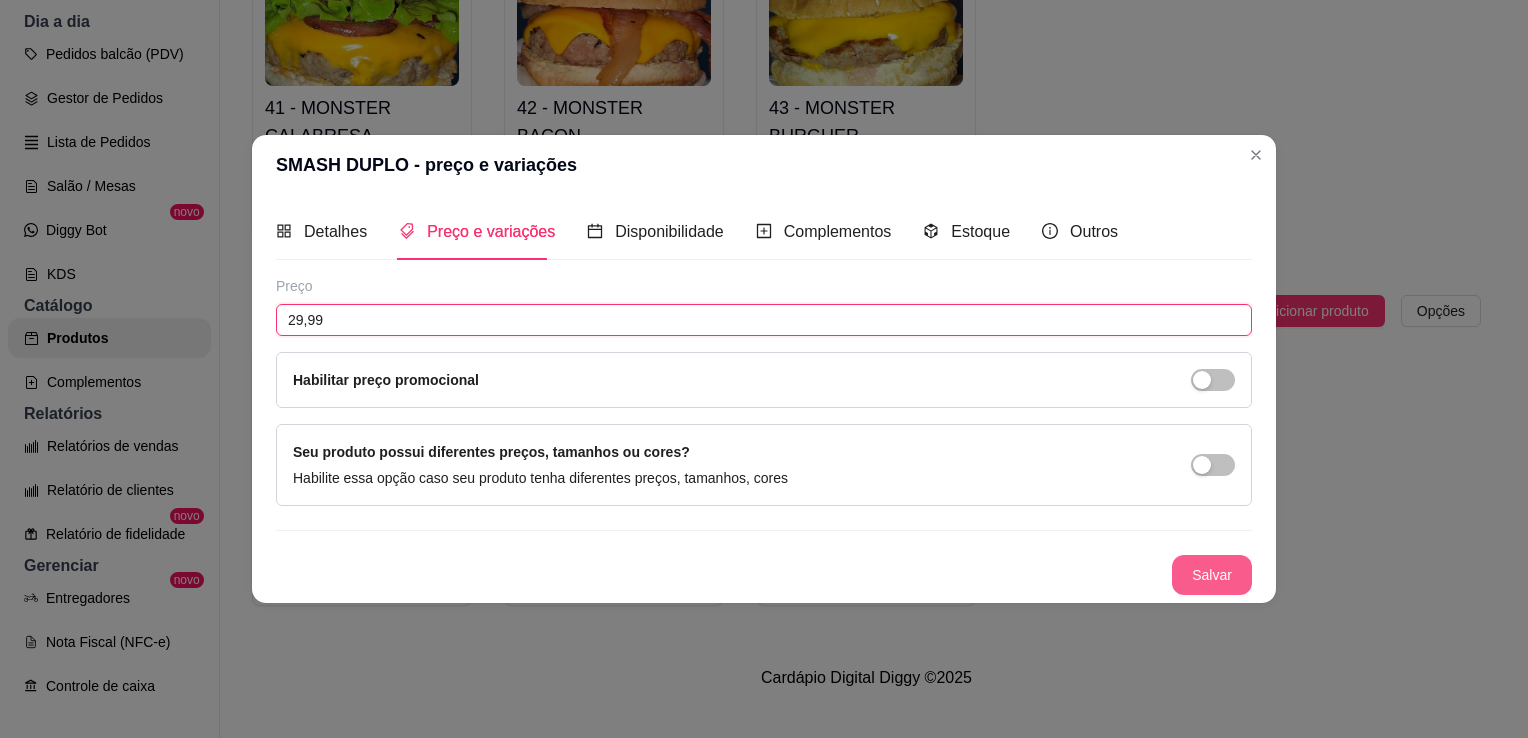 type on "29,99" 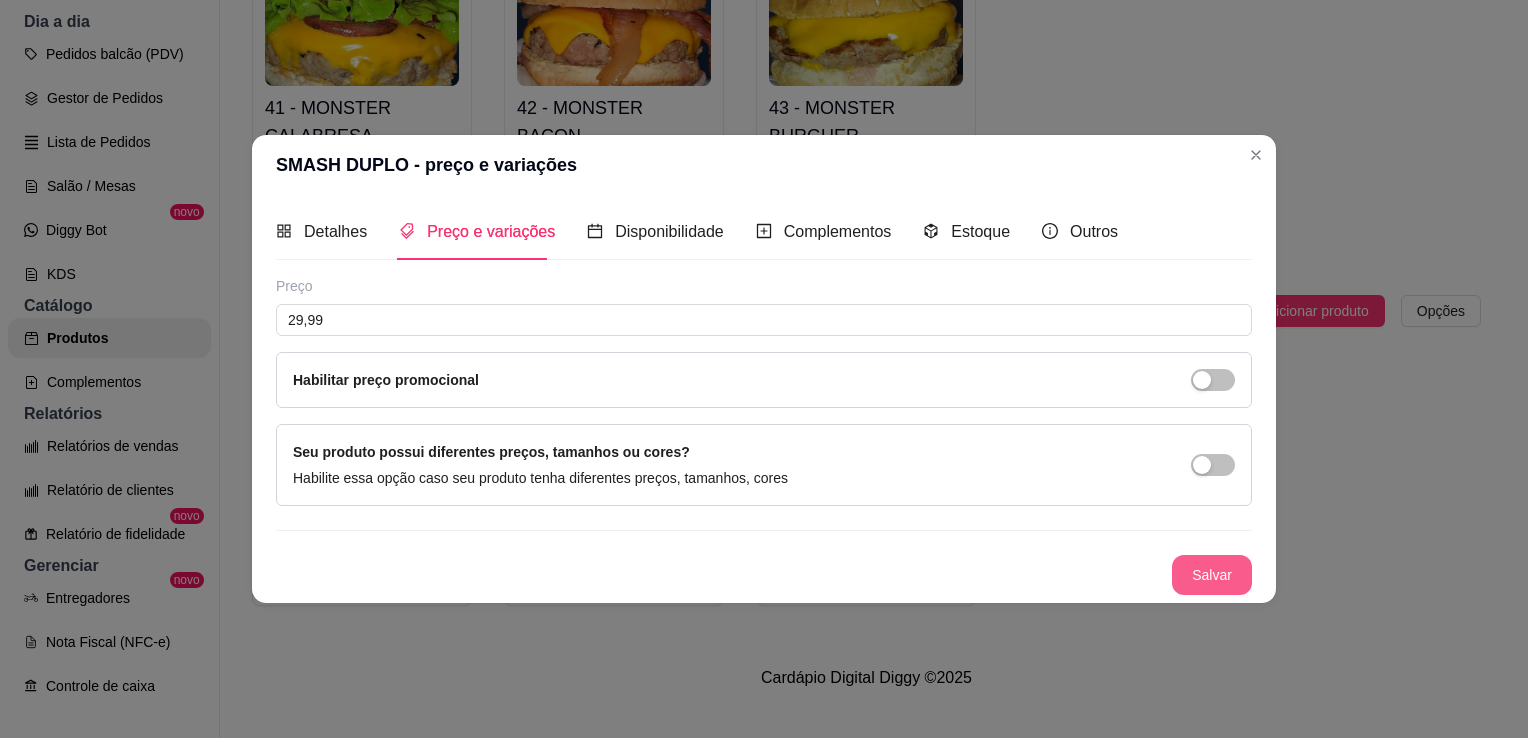 click on "Salvar" at bounding box center (1212, 575) 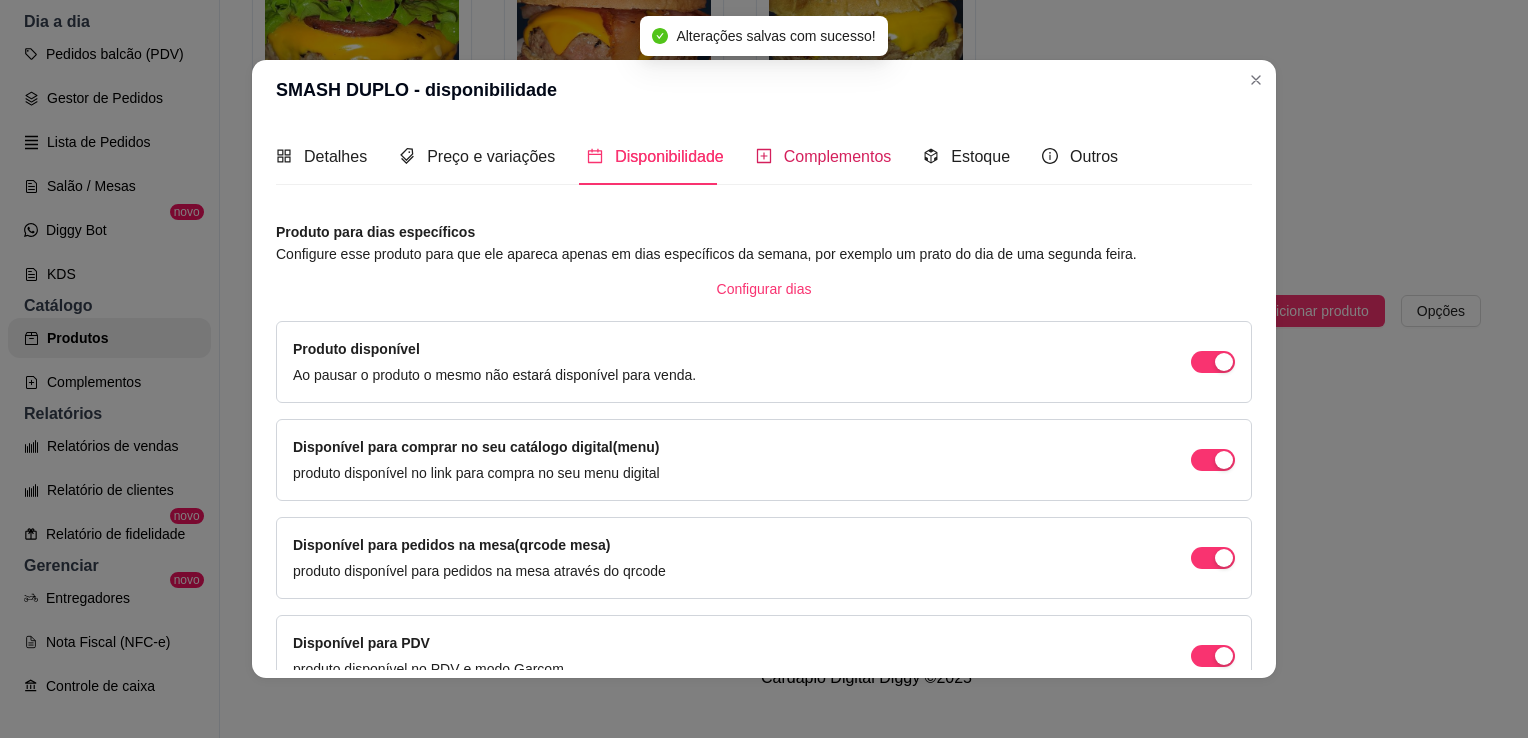 click on "Complementos" at bounding box center (838, 156) 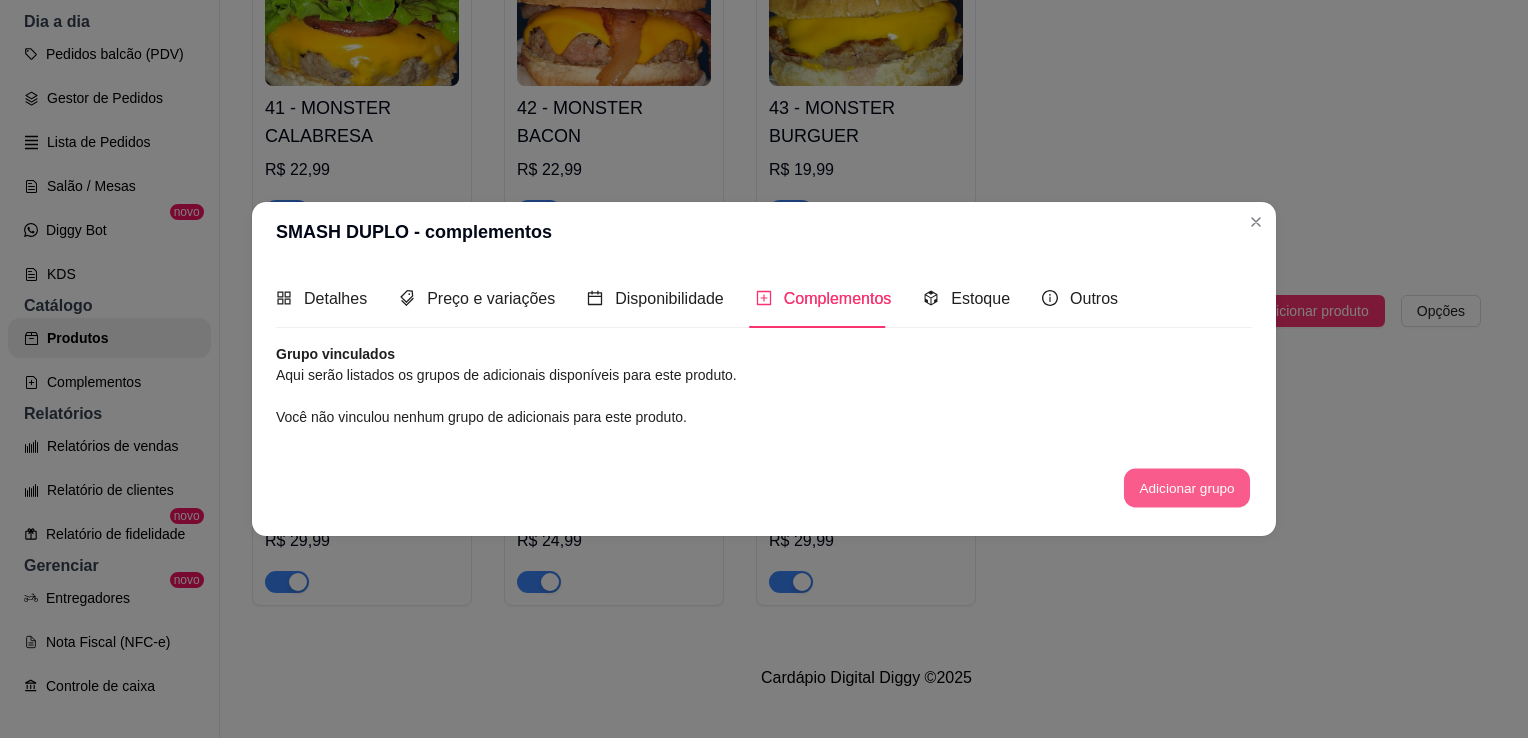 click on "Adicionar grupo" at bounding box center (1187, 487) 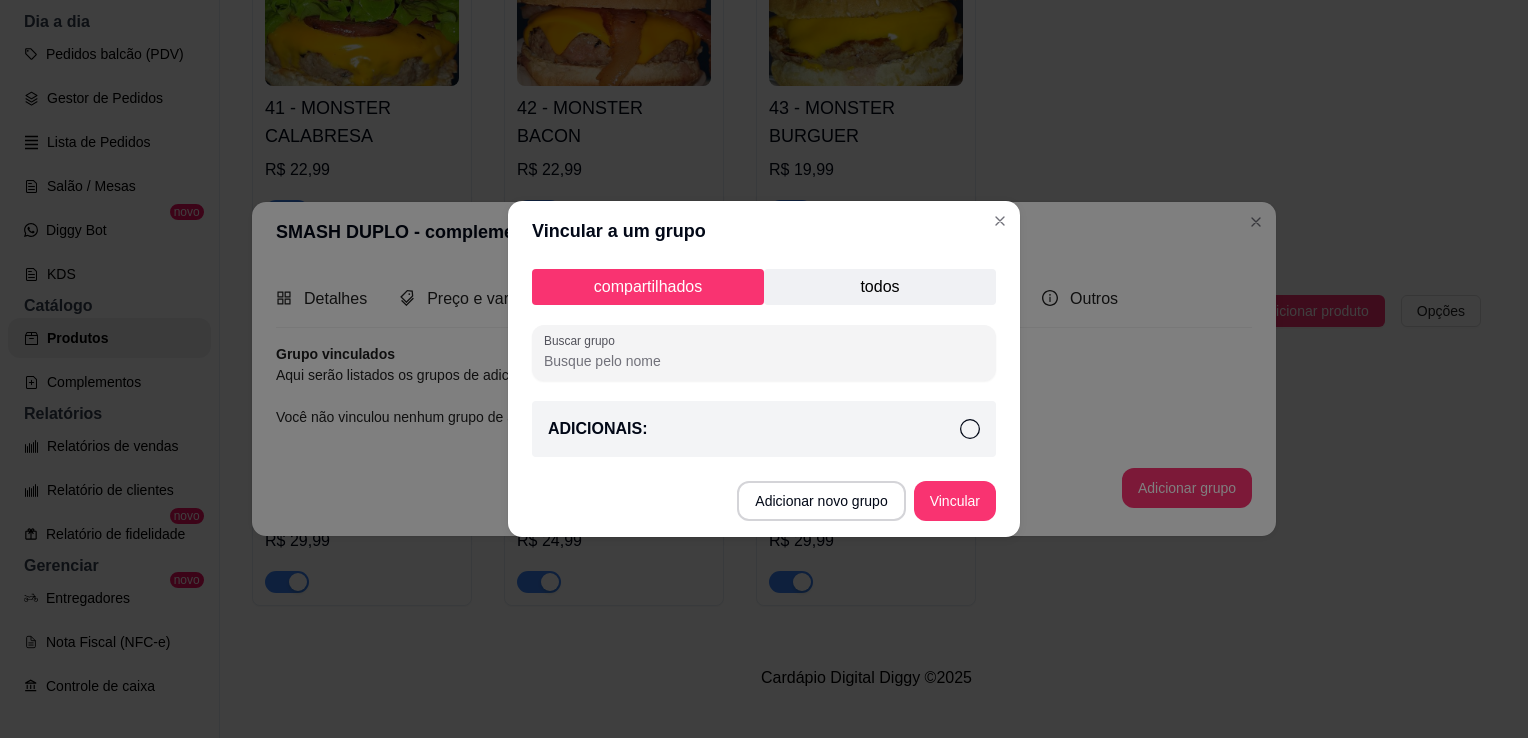 click on "ADICIONAIS:" at bounding box center [764, 429] 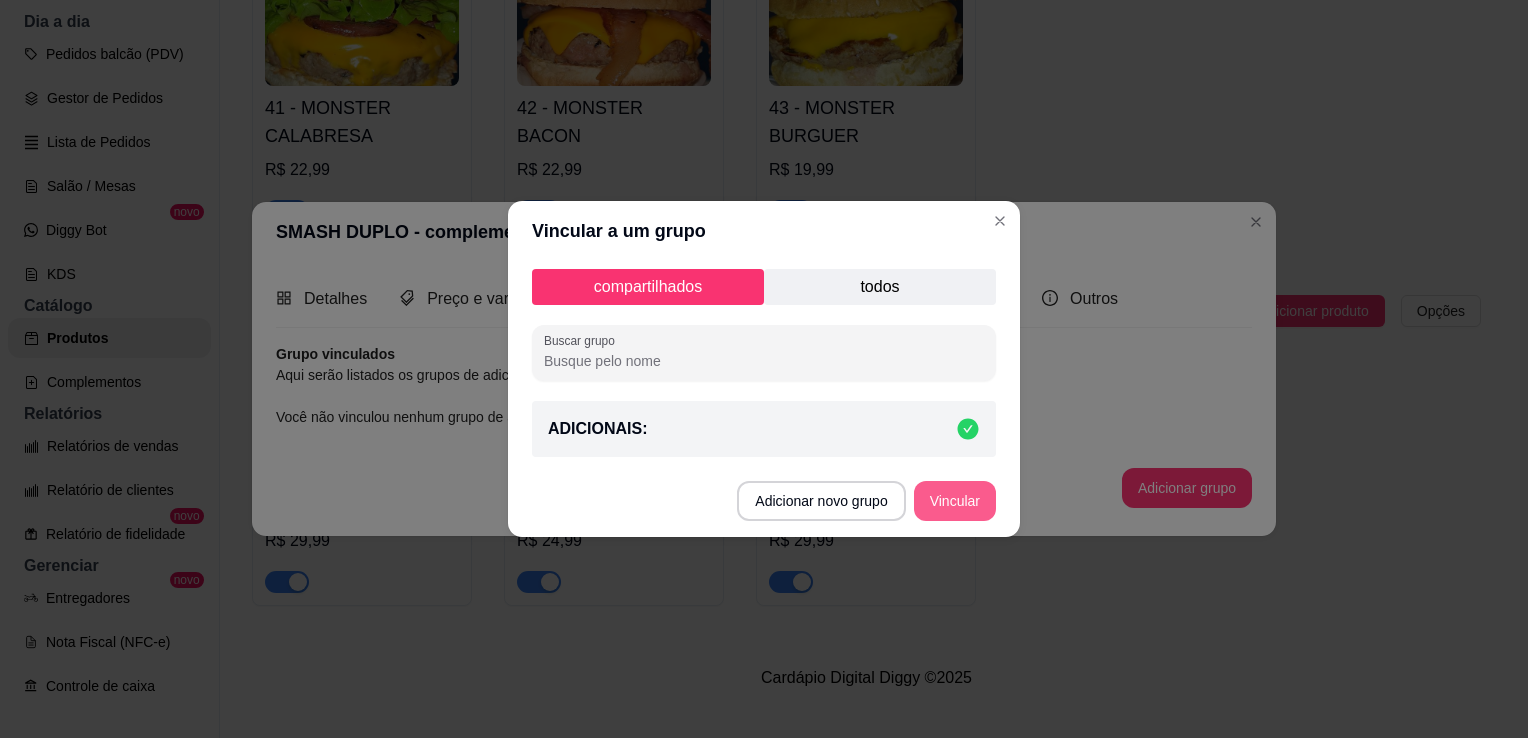 click on "Vincular" at bounding box center (955, 501) 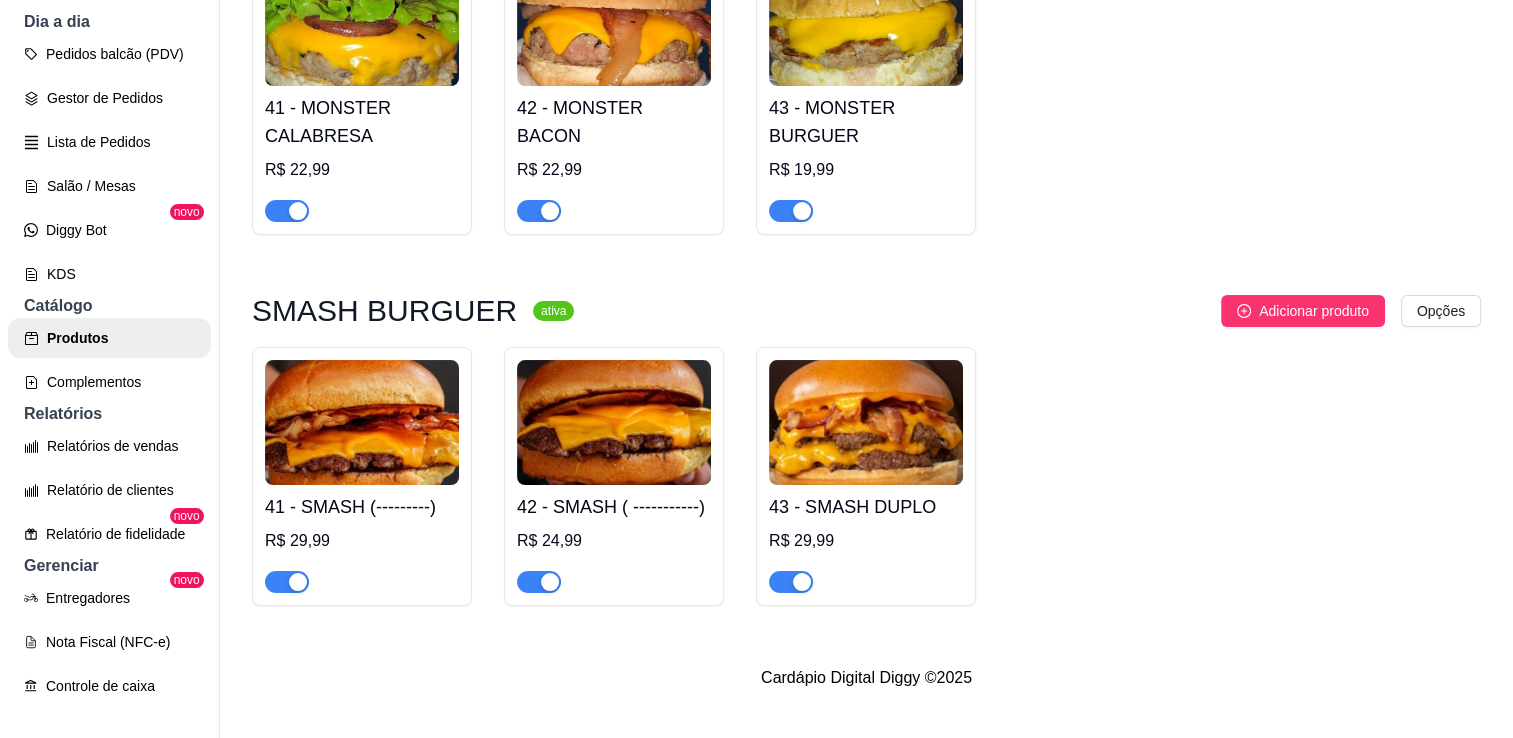 click on "41 - SMASH (---------)   R$ 29,99 42 - SMASH ( -----------)   R$ 24,99 43 - SMASH DUPLO   R$ 29,99" at bounding box center [866, 476] 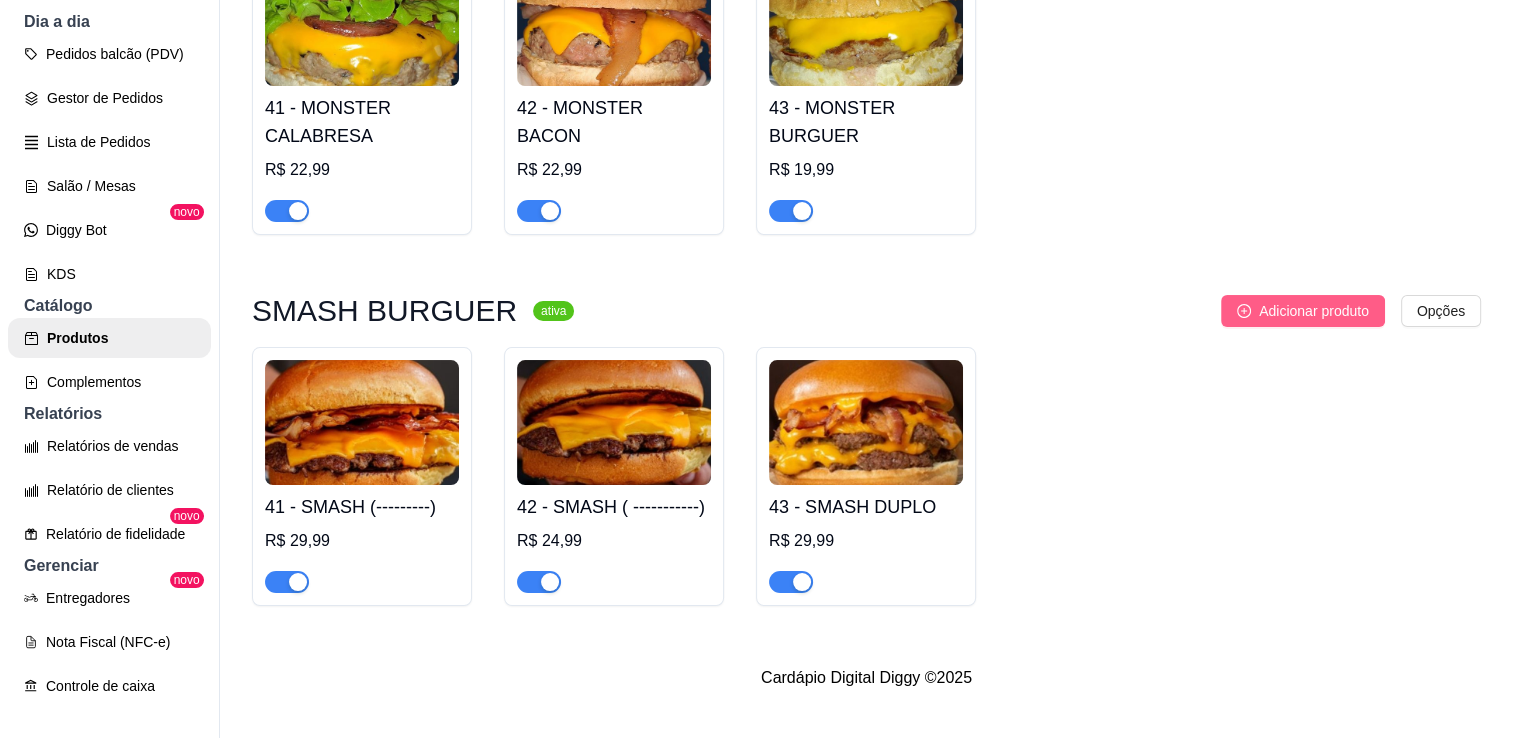 click on "Adicionar produto" at bounding box center [1314, 311] 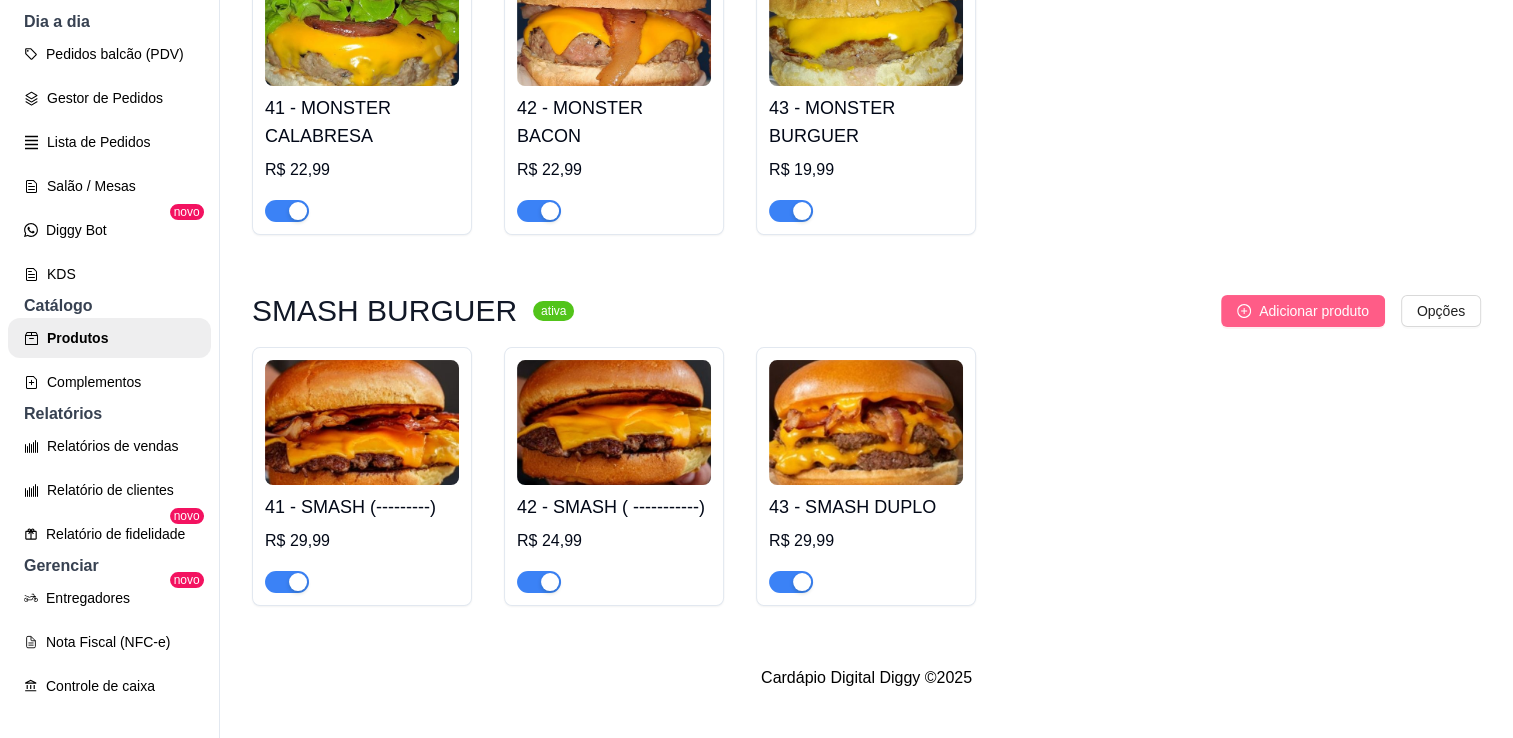 click on "Adicionar produto" at bounding box center [1314, 311] 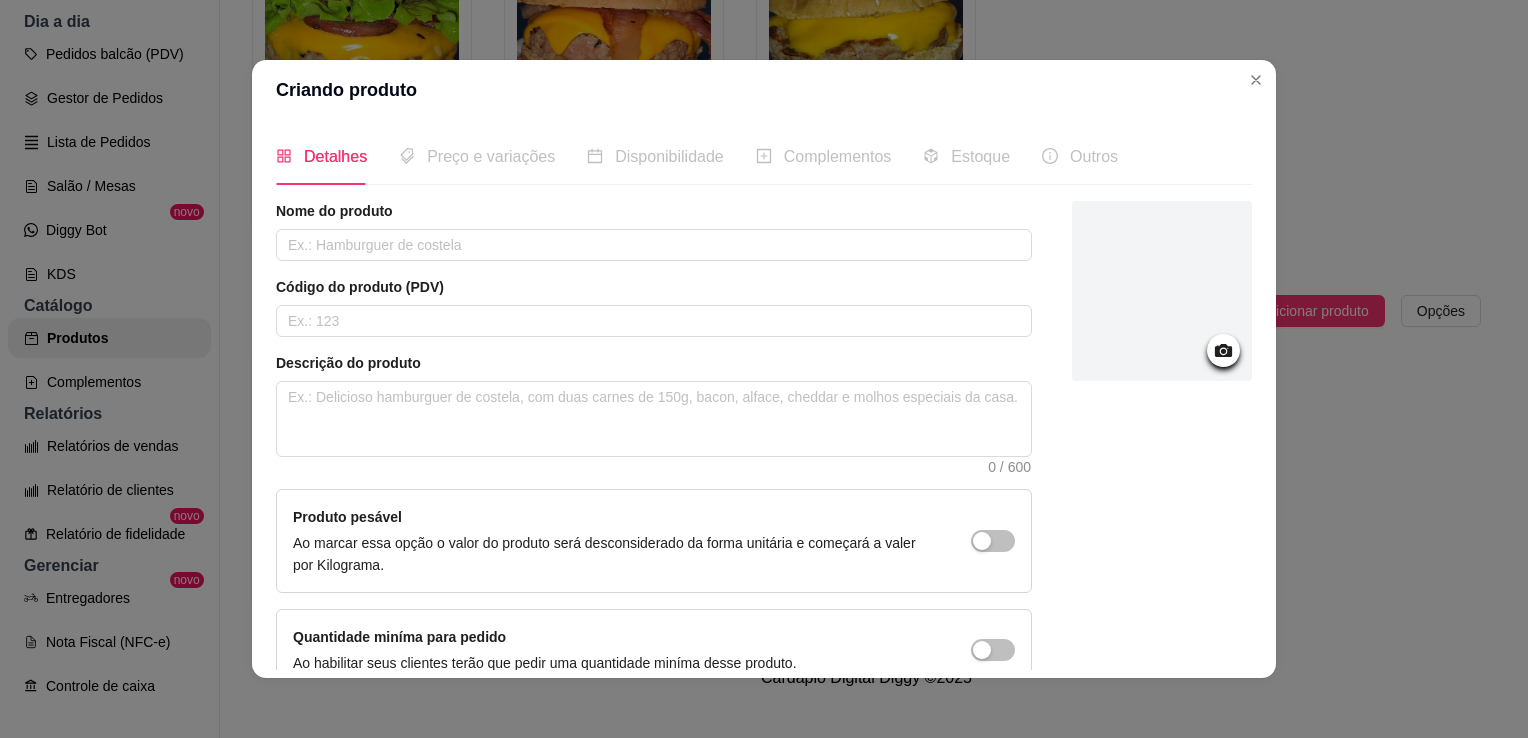 click 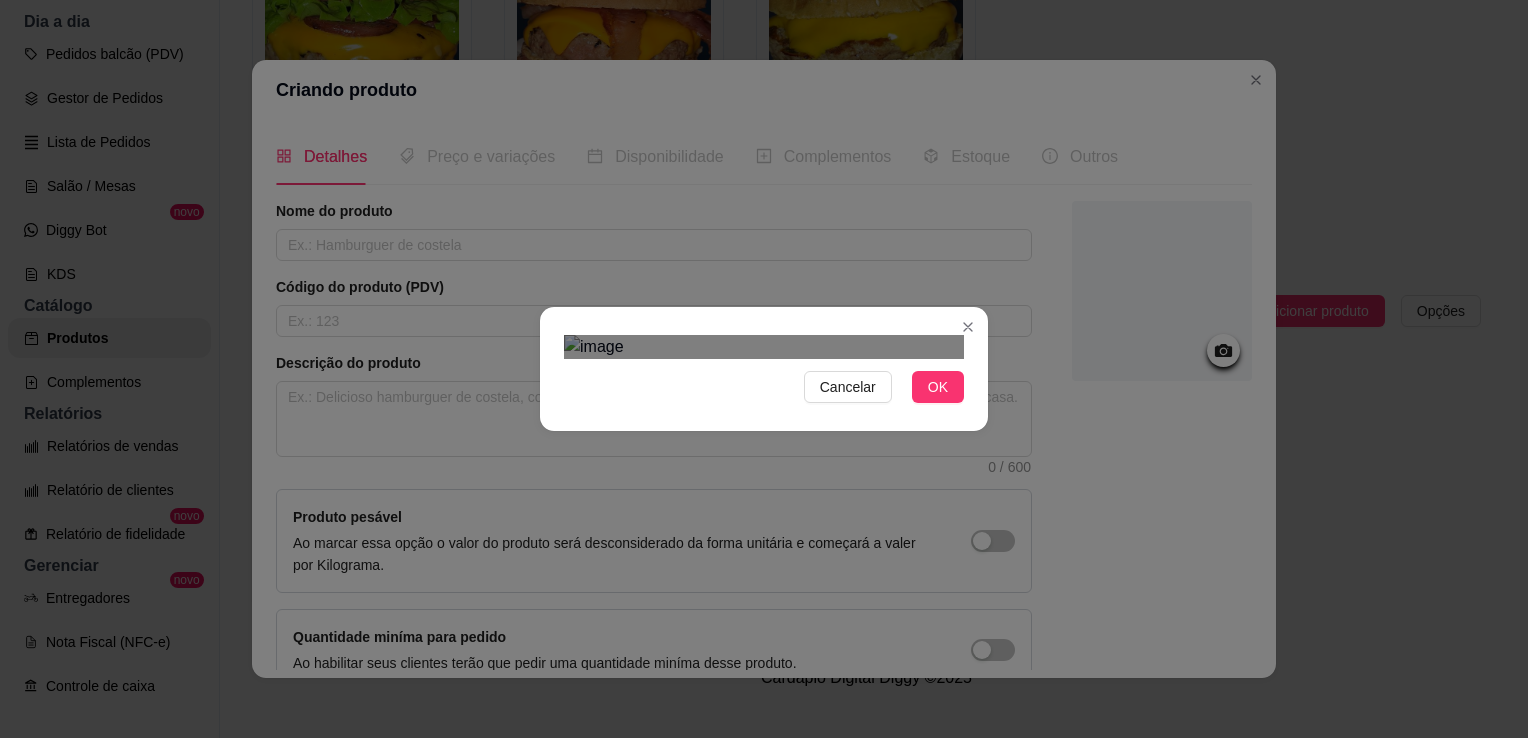 click at bounding box center (764, 347) 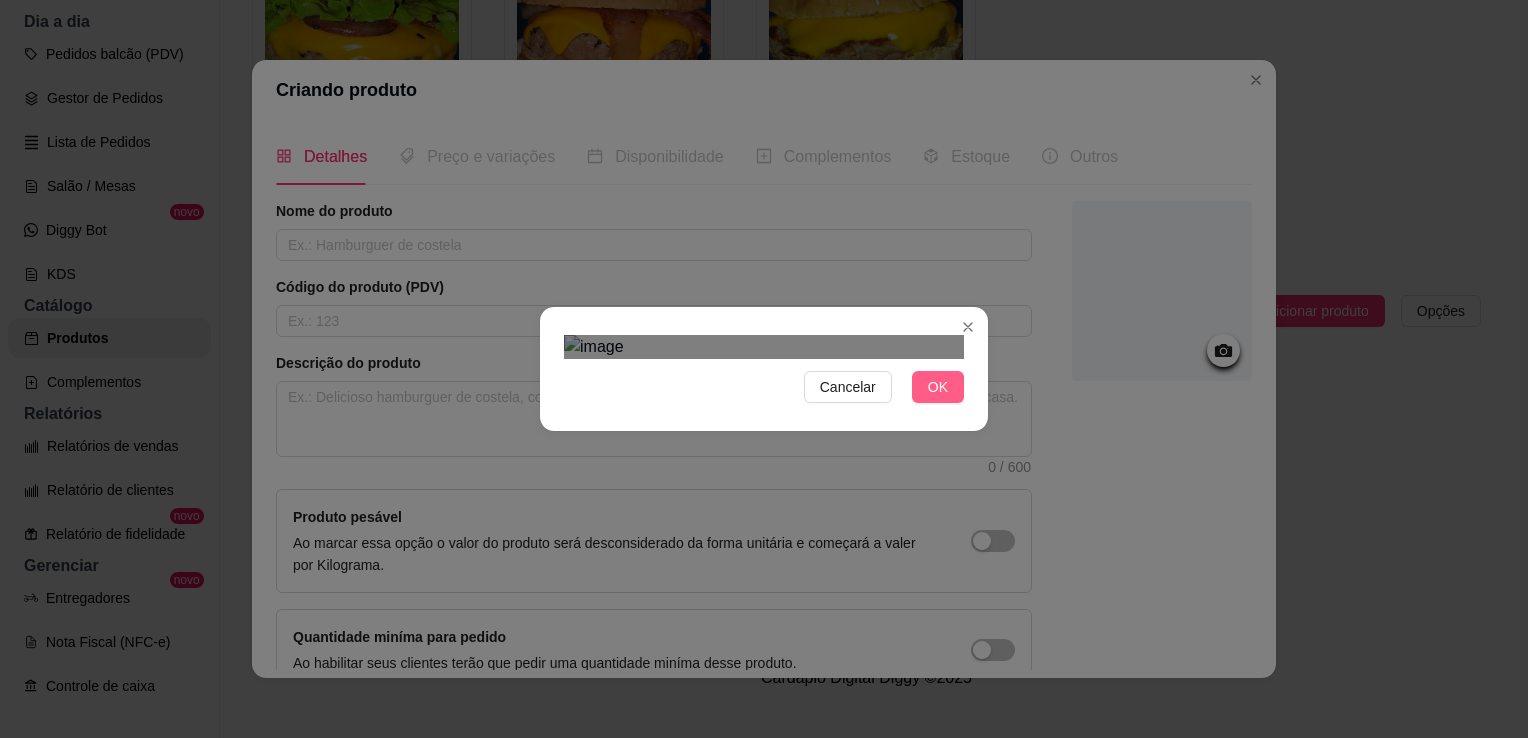 click on "OK" at bounding box center [938, 387] 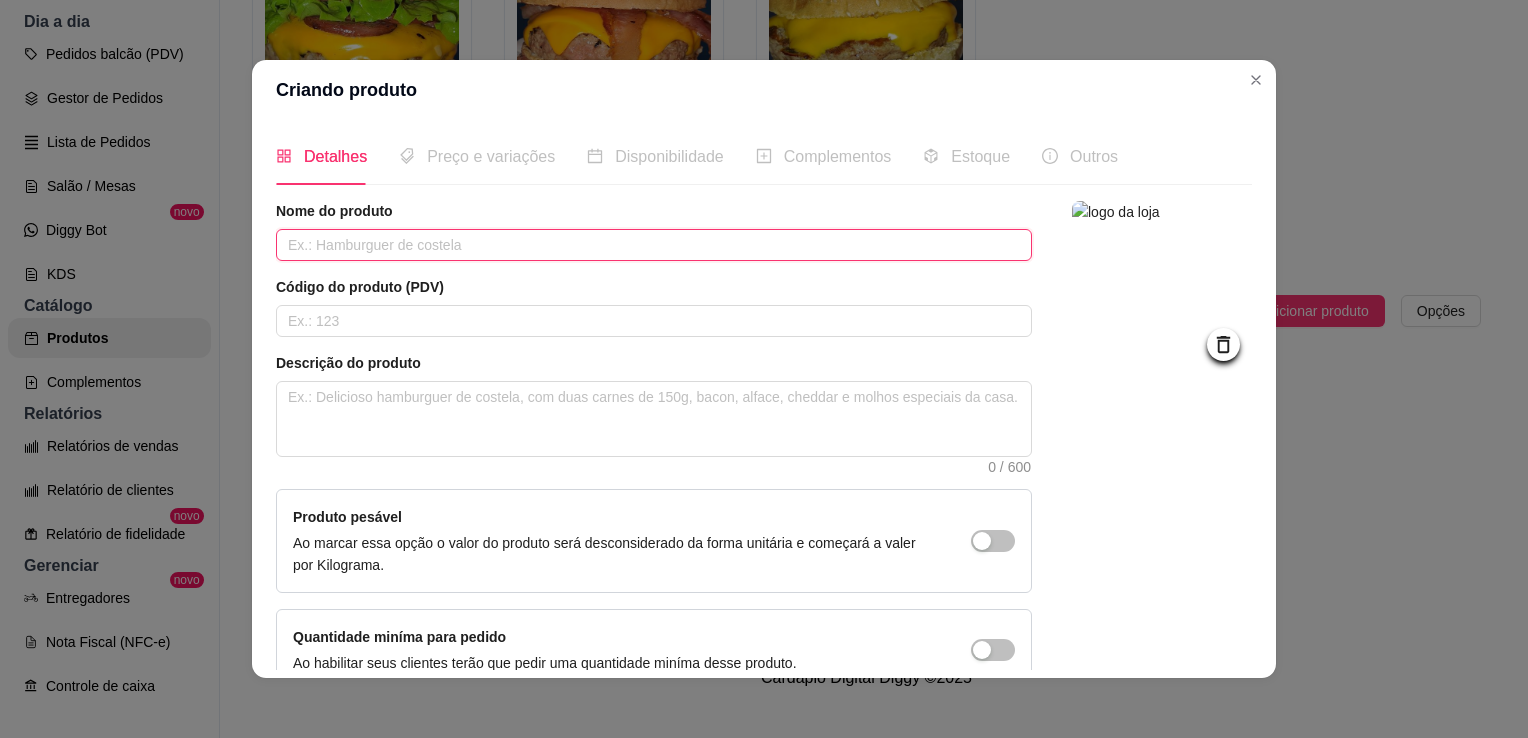 click at bounding box center (654, 245) 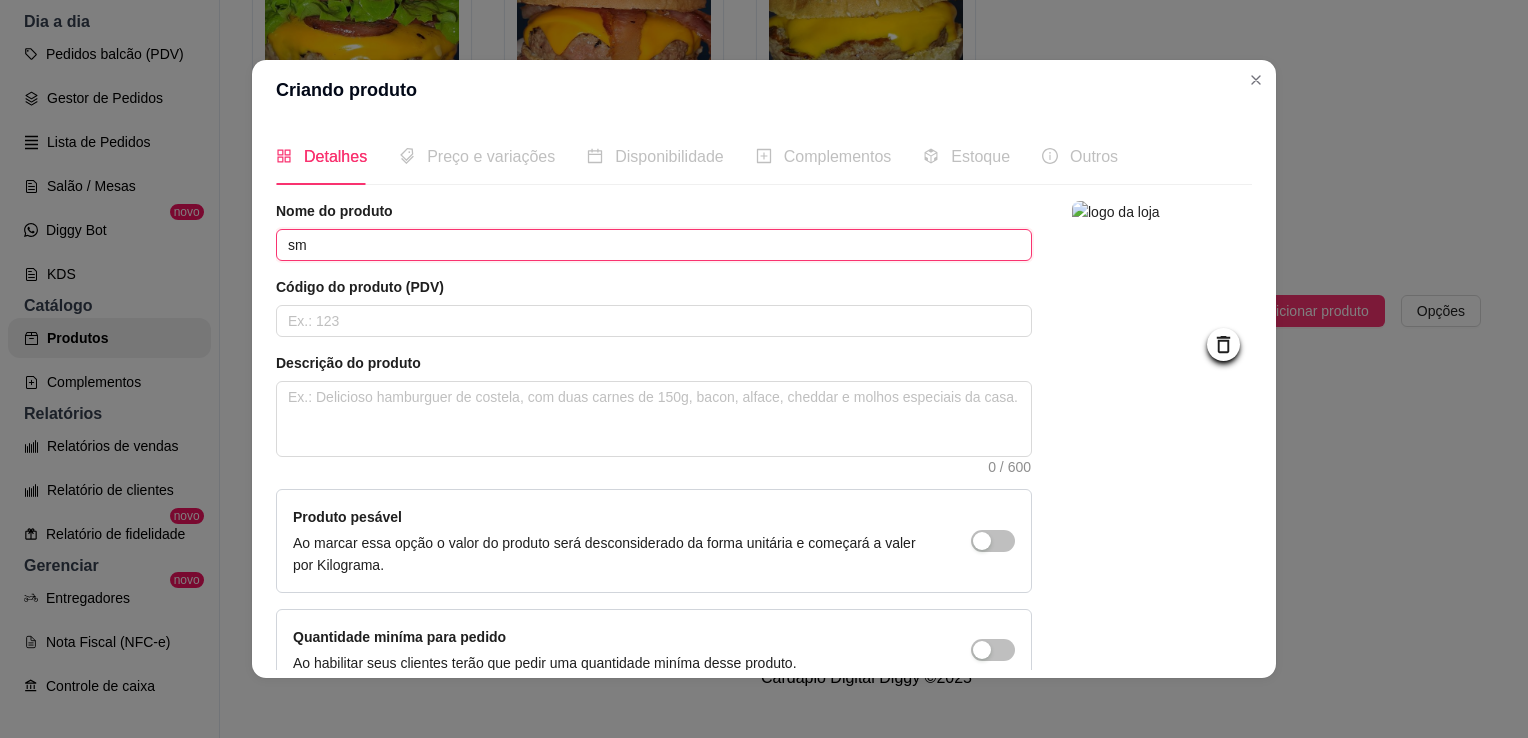 type on "s" 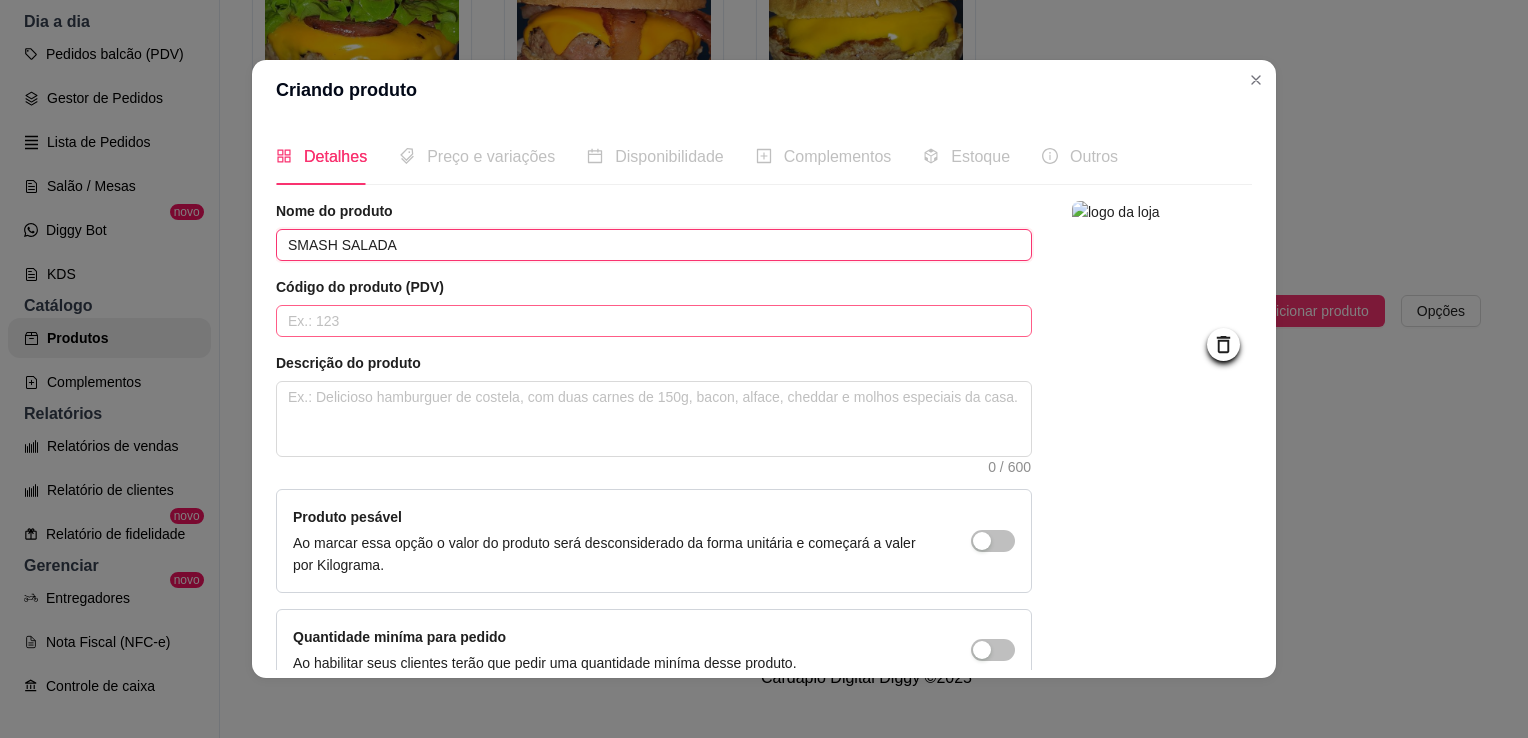 type on "SMASH SALADA" 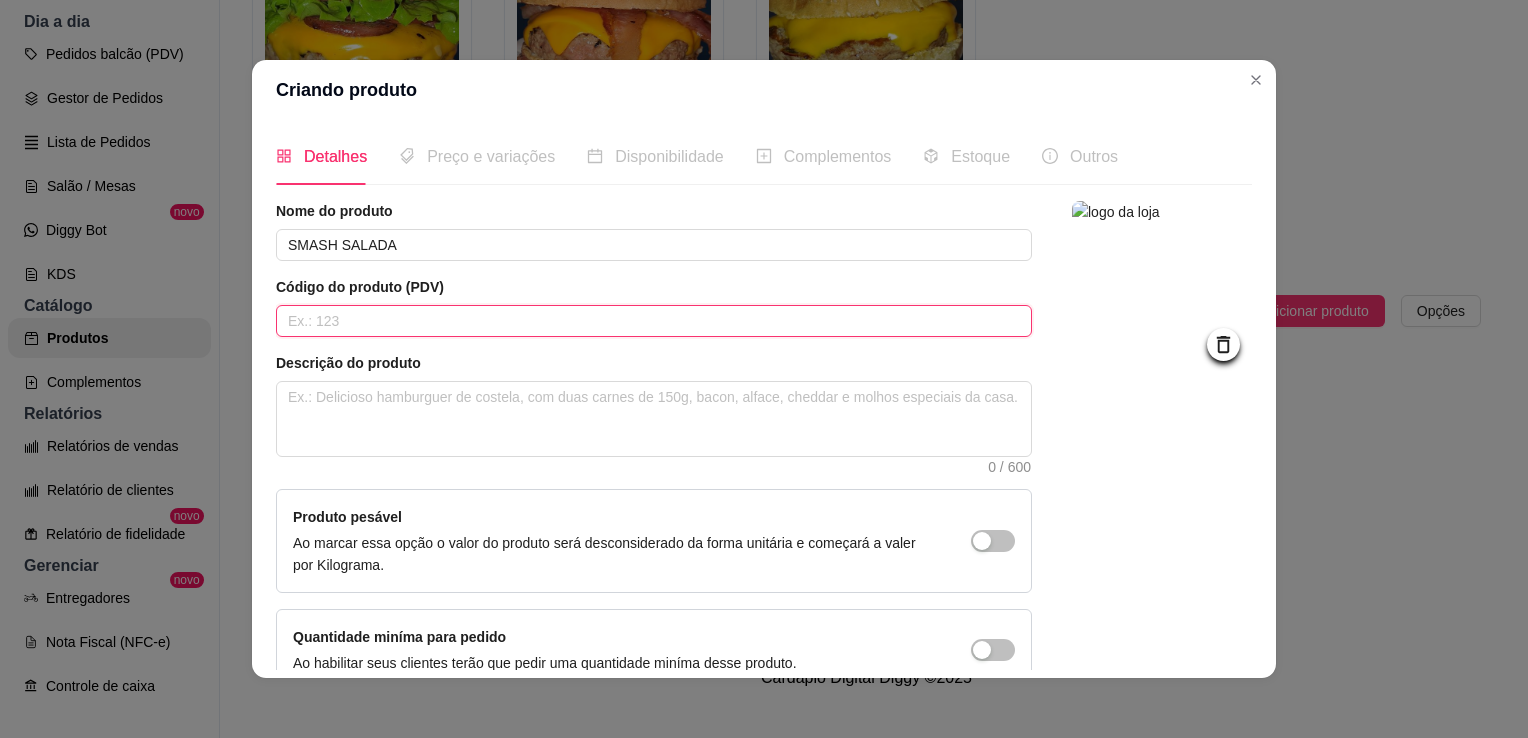 click at bounding box center [654, 321] 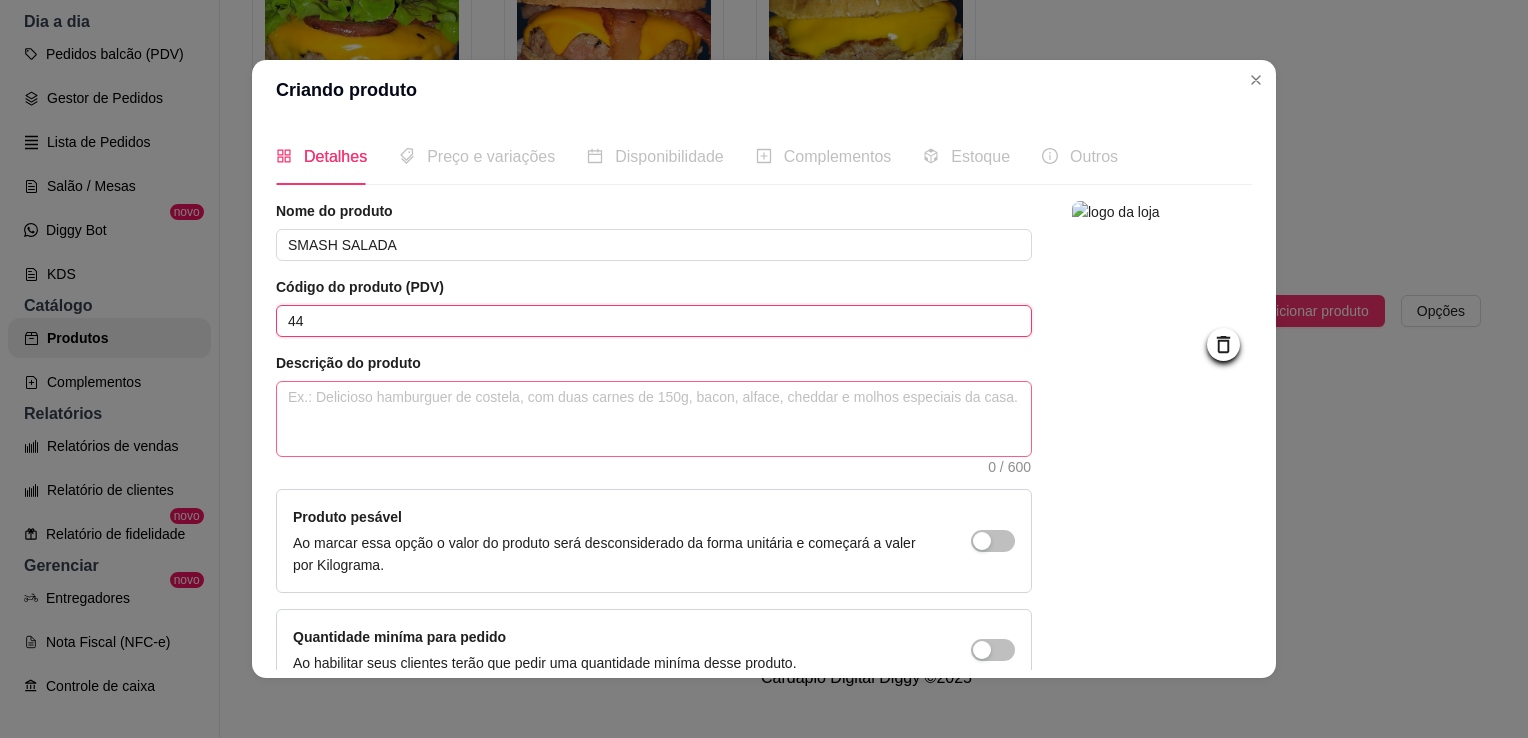type on "44" 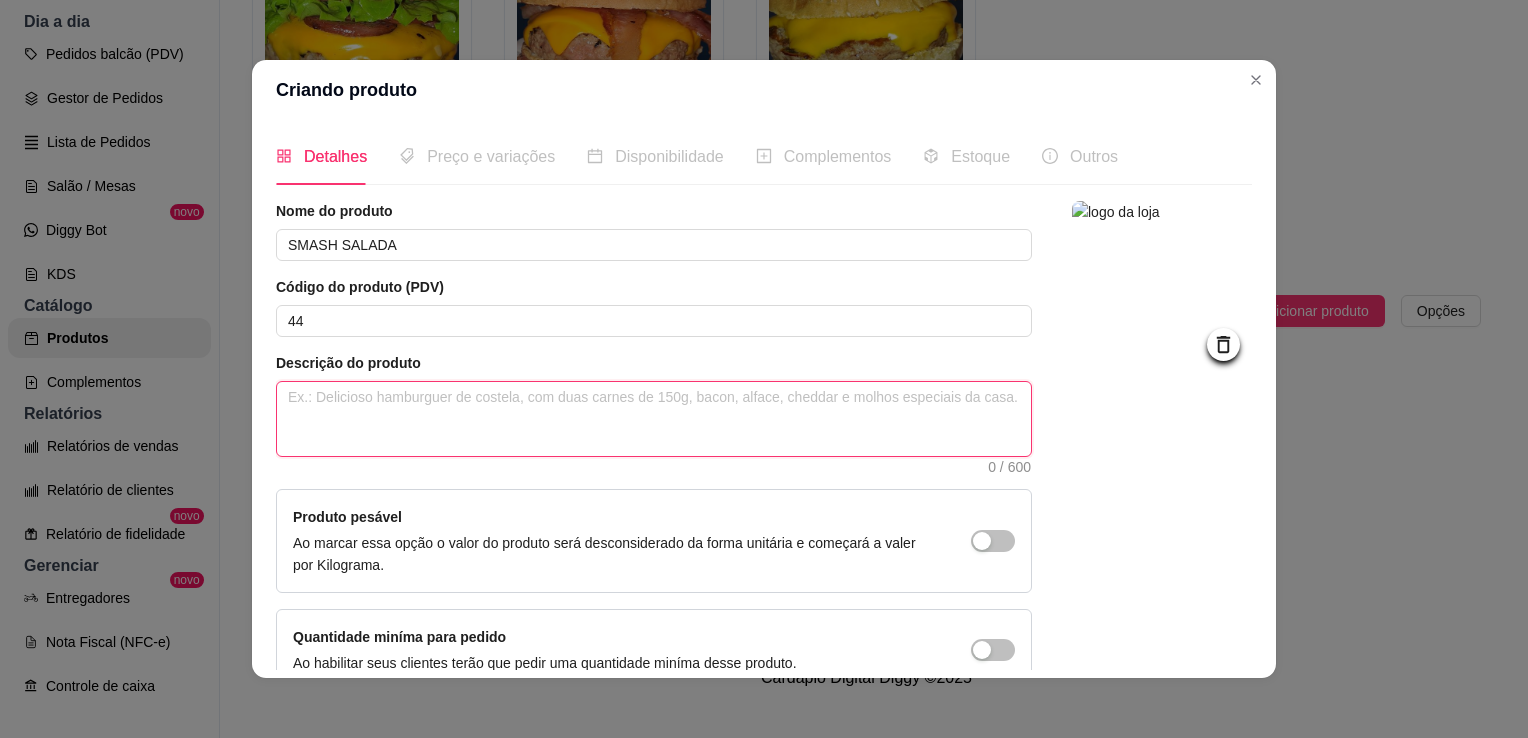 click at bounding box center (654, 419) 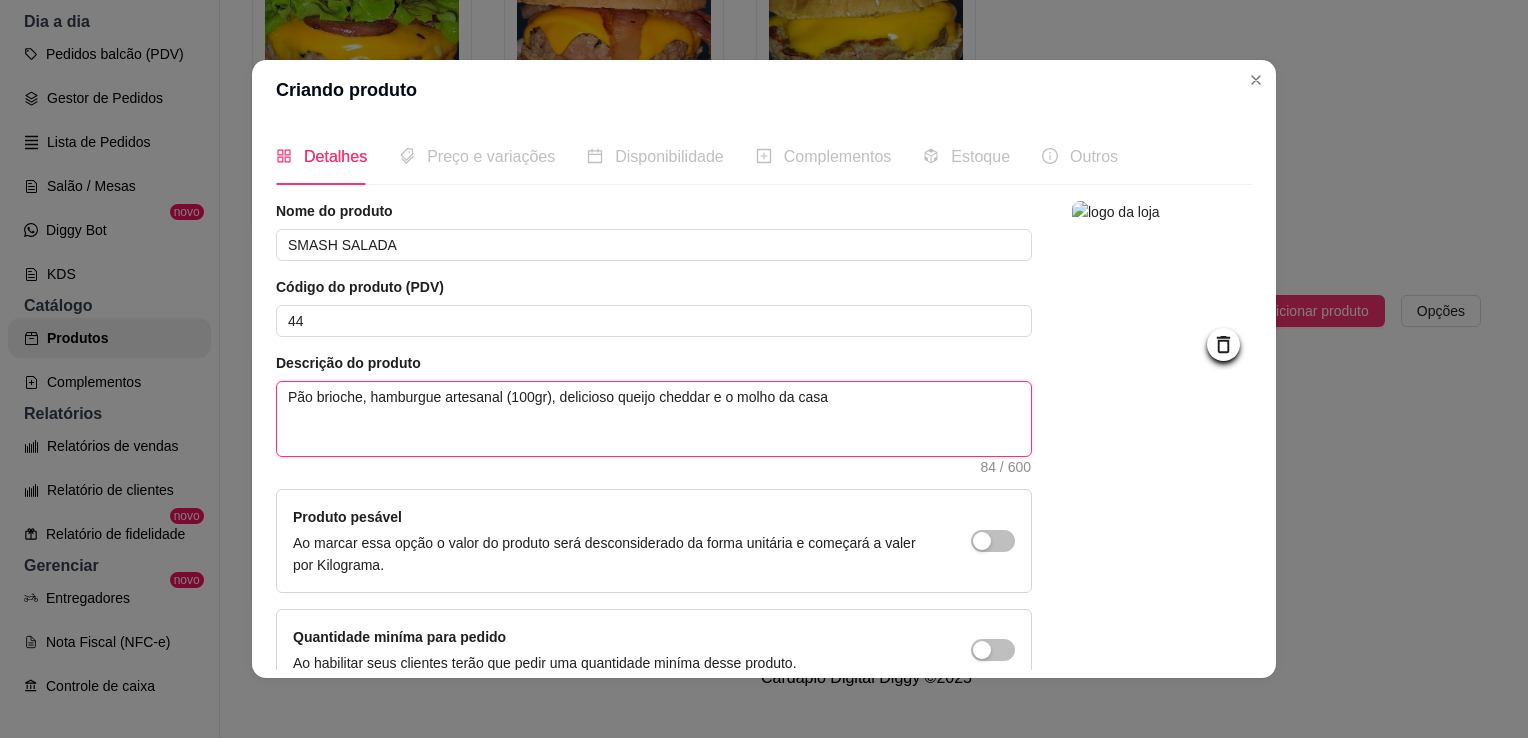 click on "Pão brioche, hamburgue artesanal (100gr), delicioso queijo cheddar e o molho da casa" at bounding box center [654, 419] 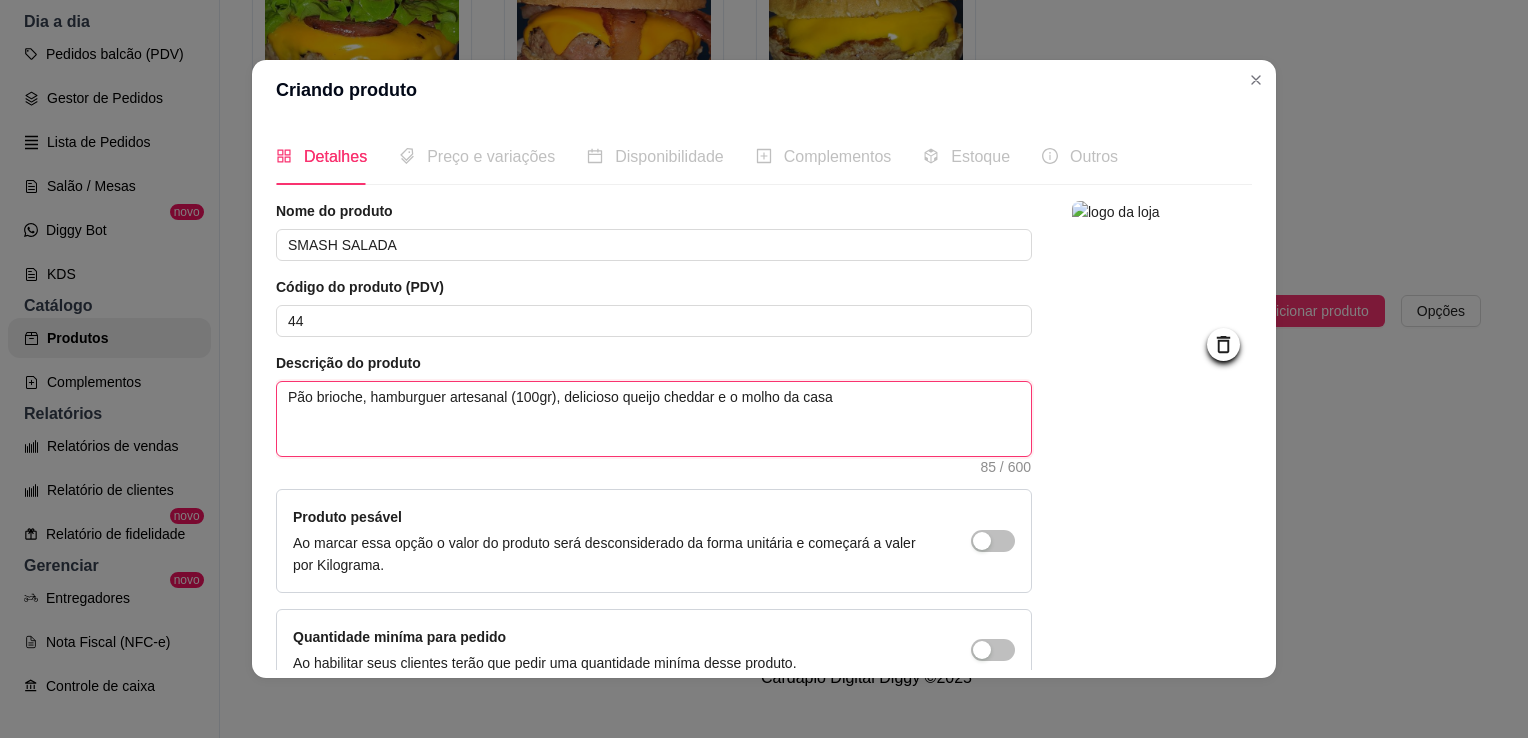 type on "Pão brioche, hamburguer artesanal (100gr), delicioso queijo cheddar e o molho da casa" 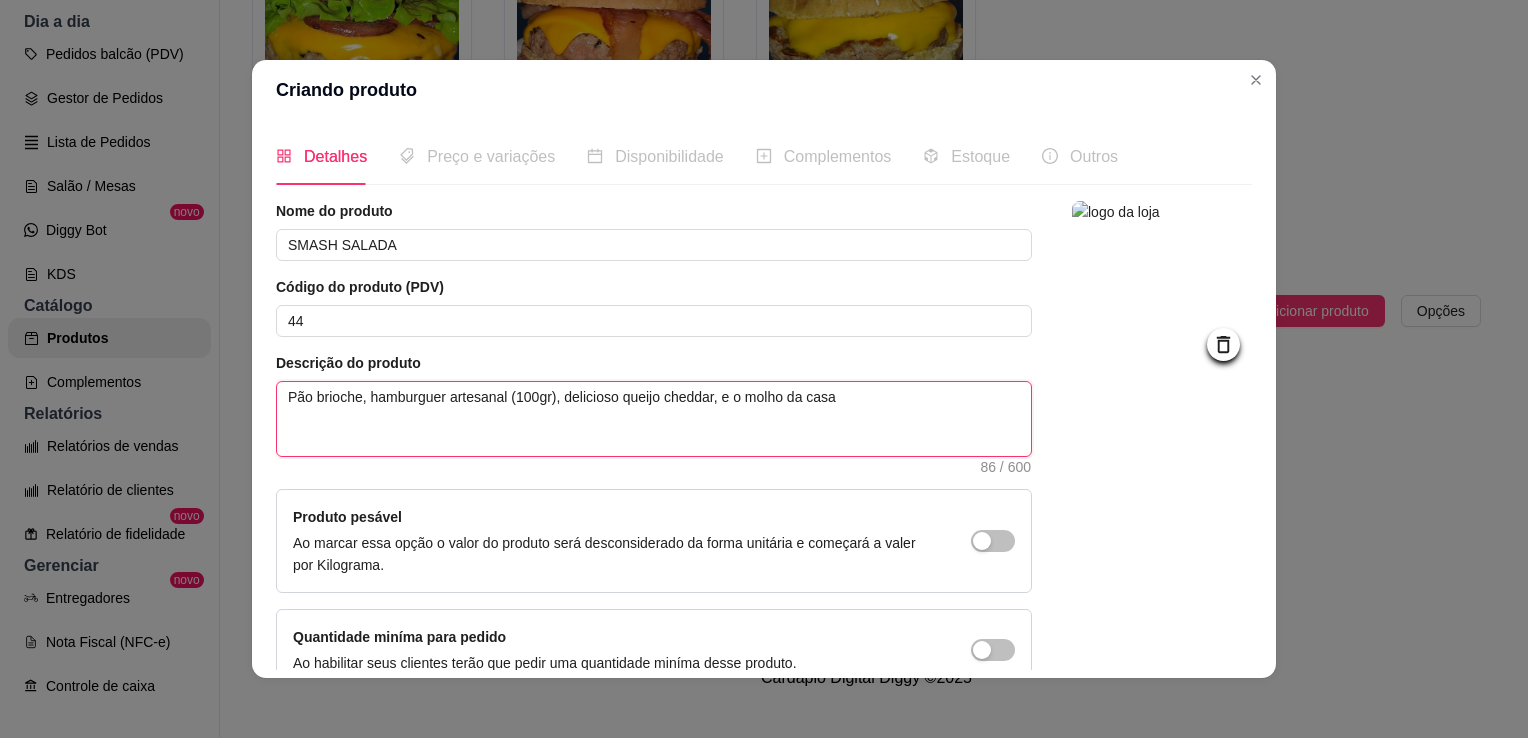 type 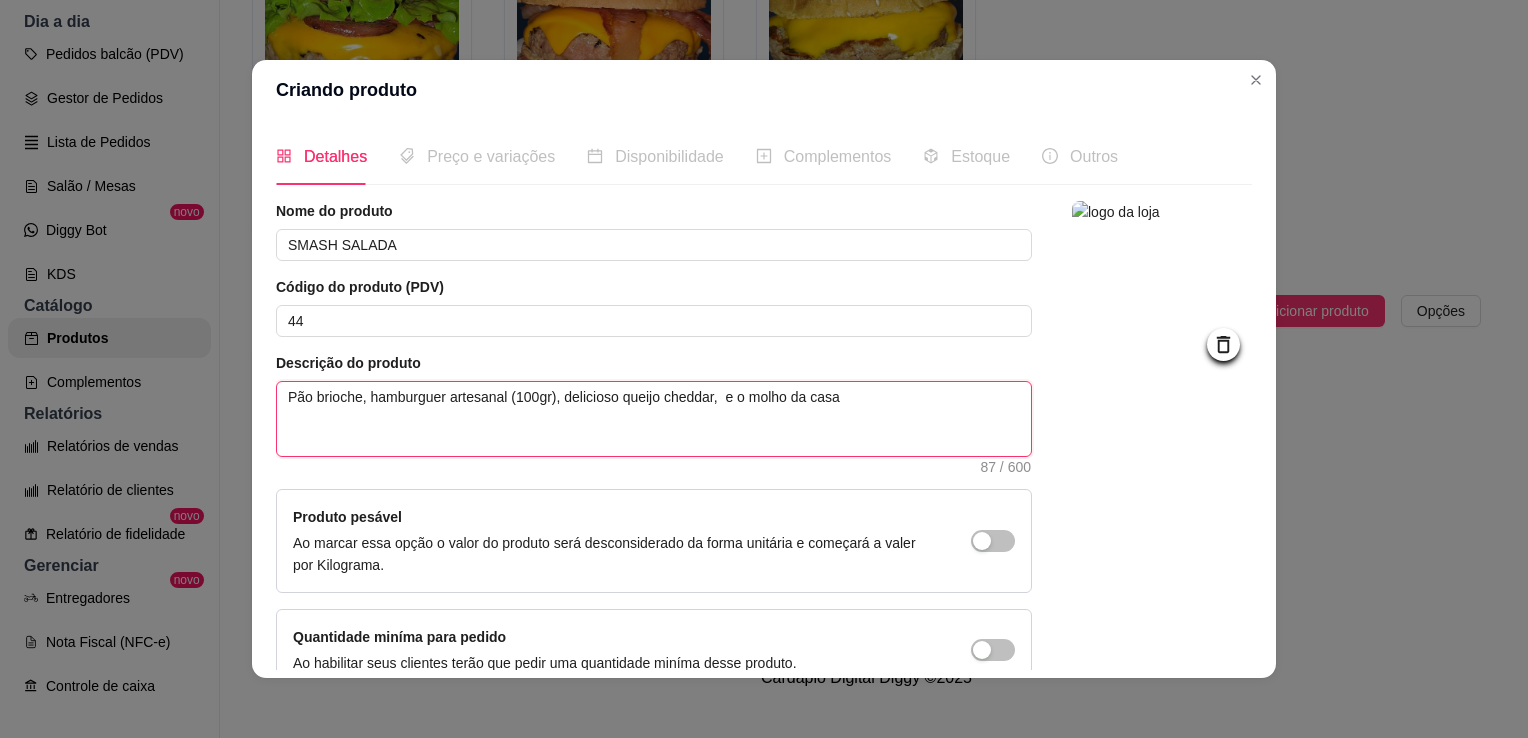 type 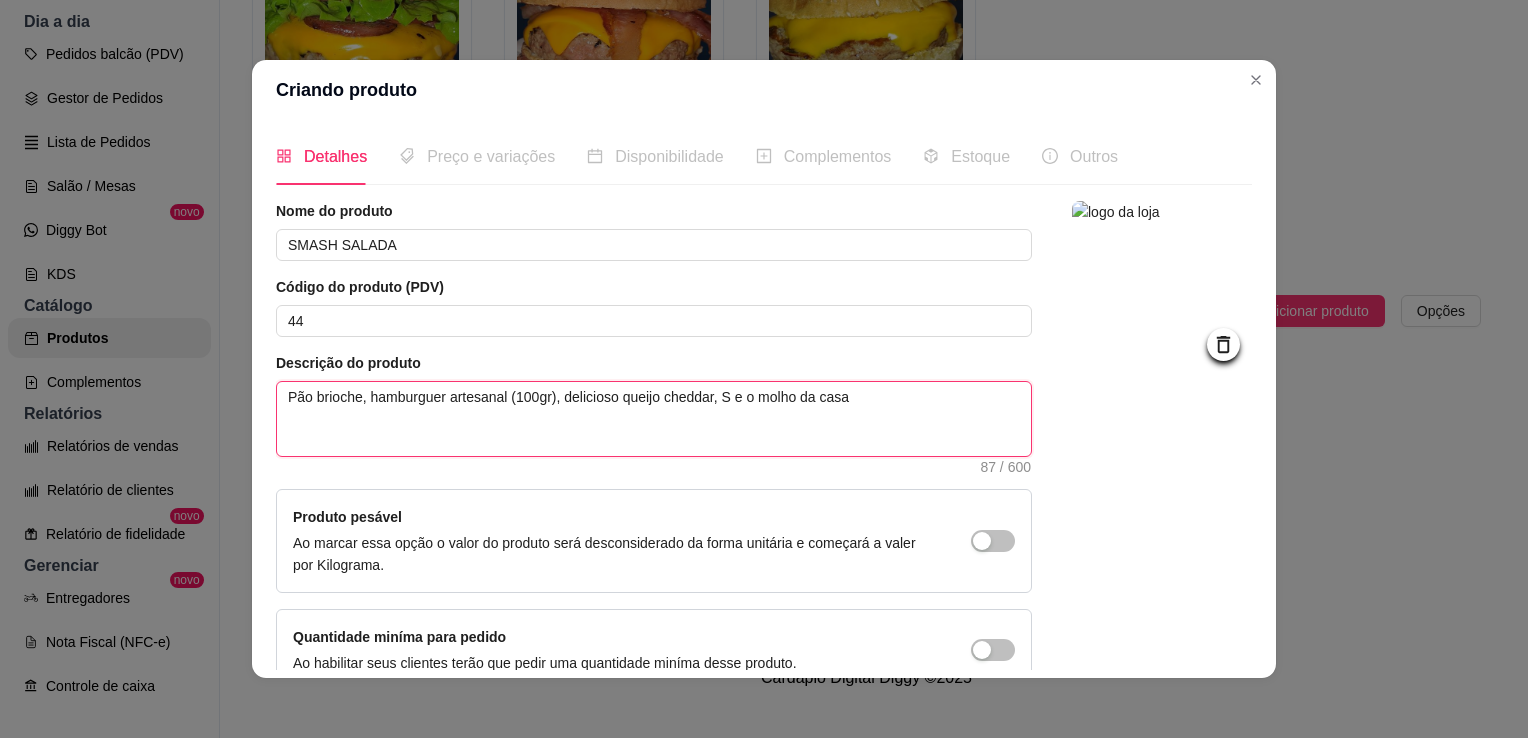 type 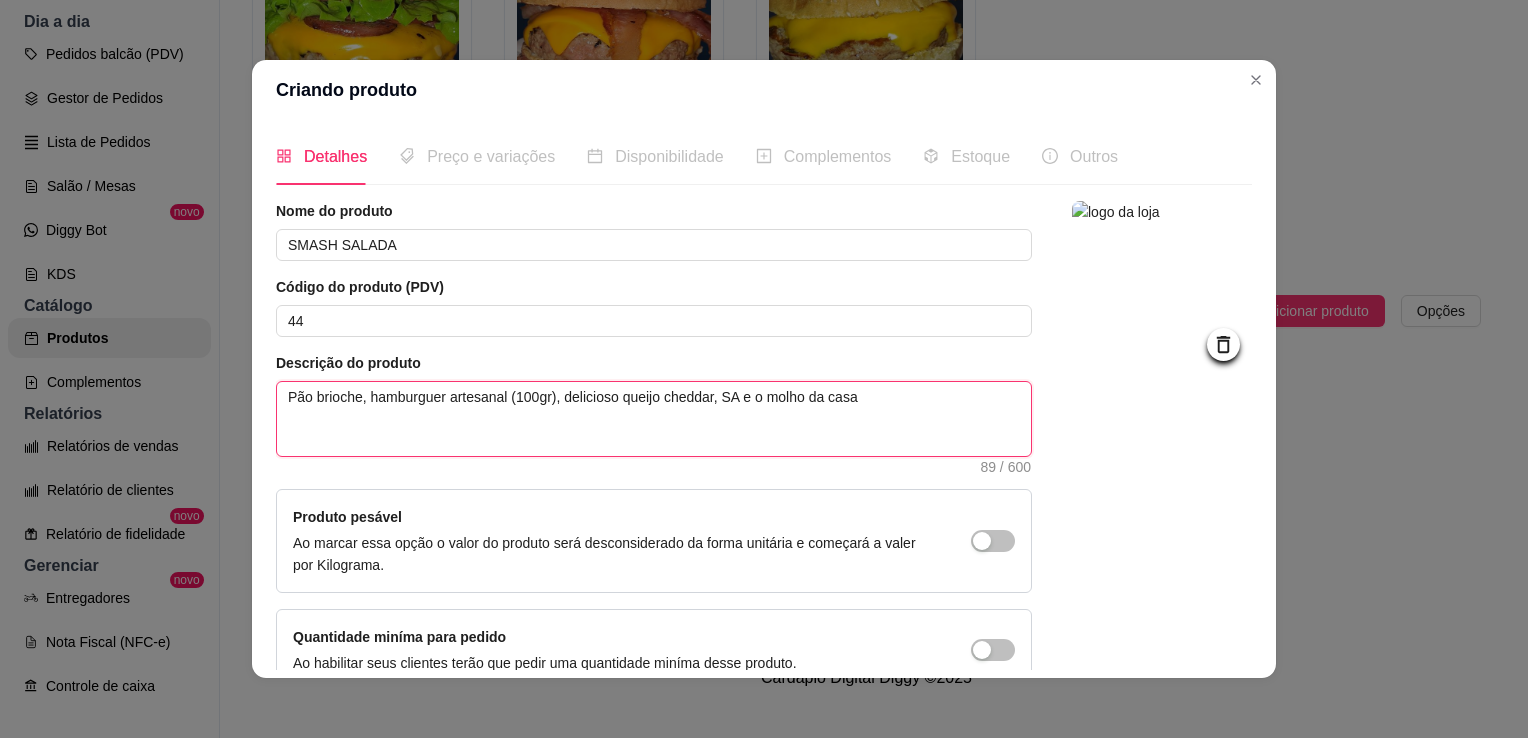 type 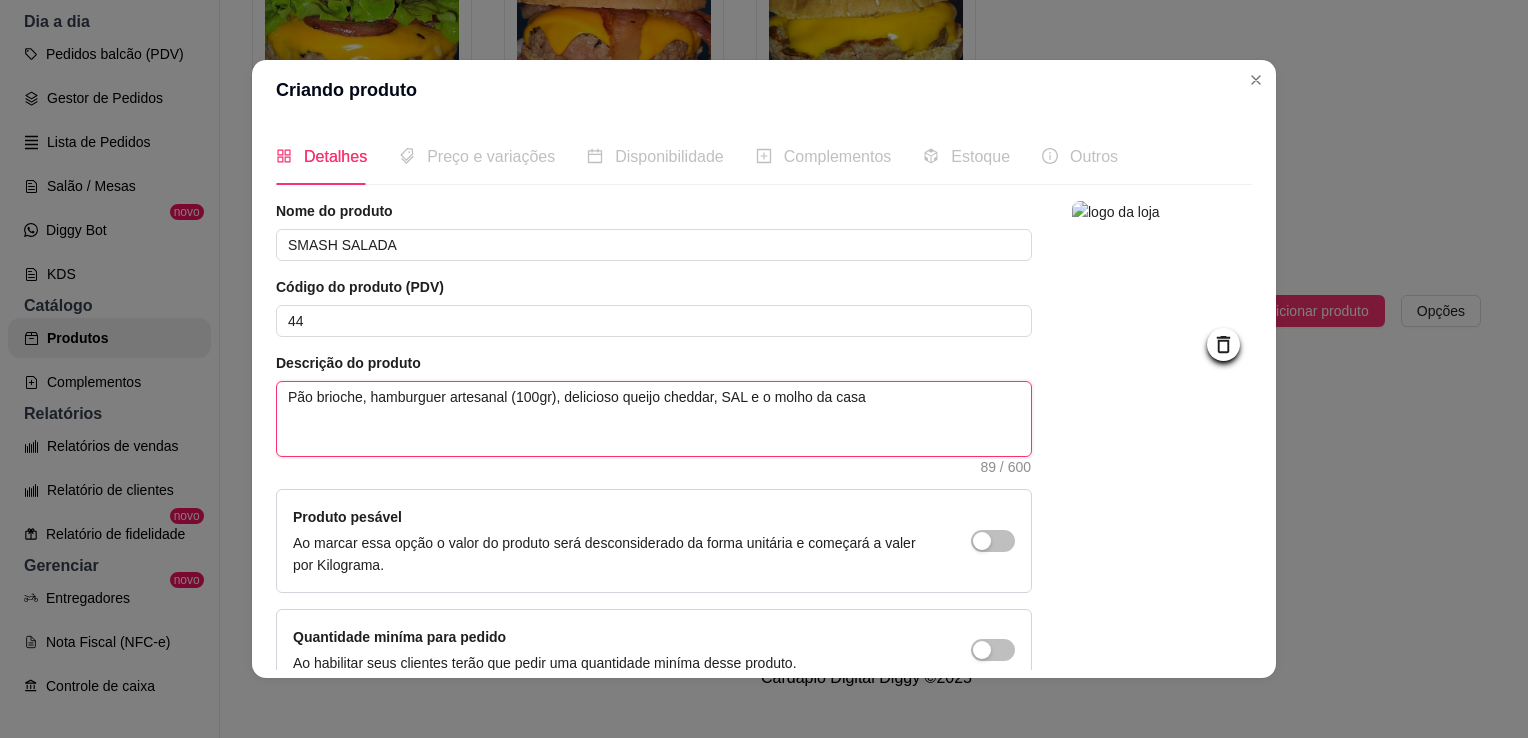 type 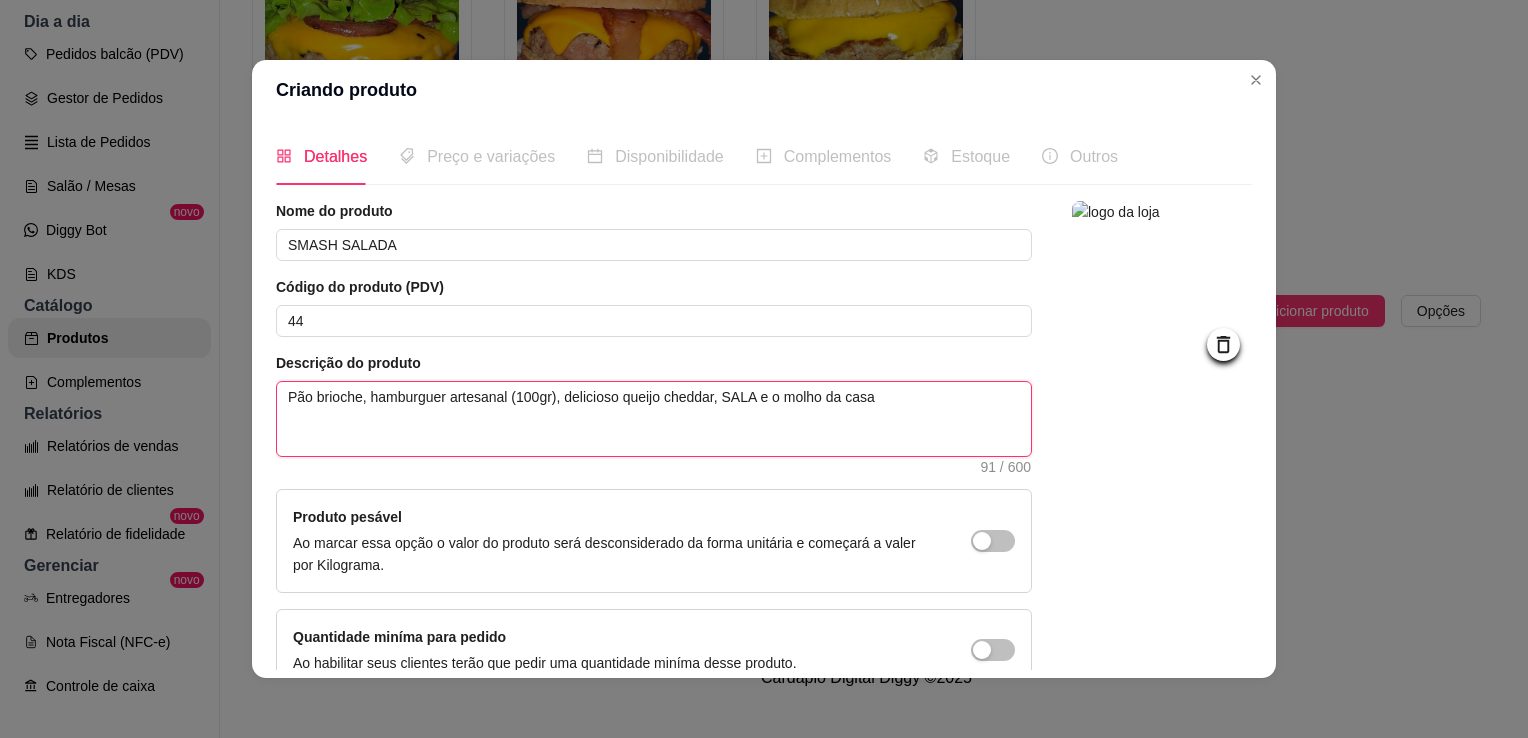 type 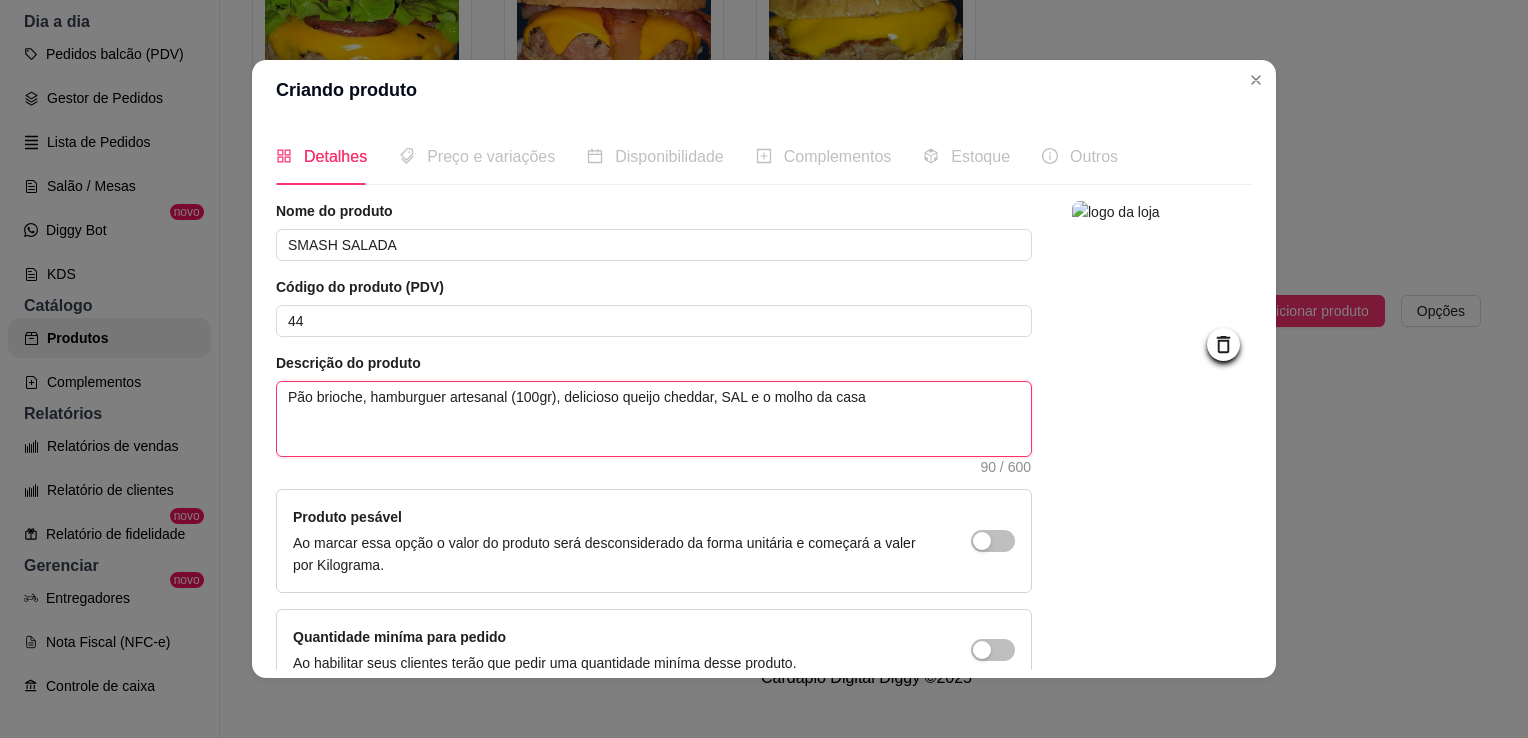 type 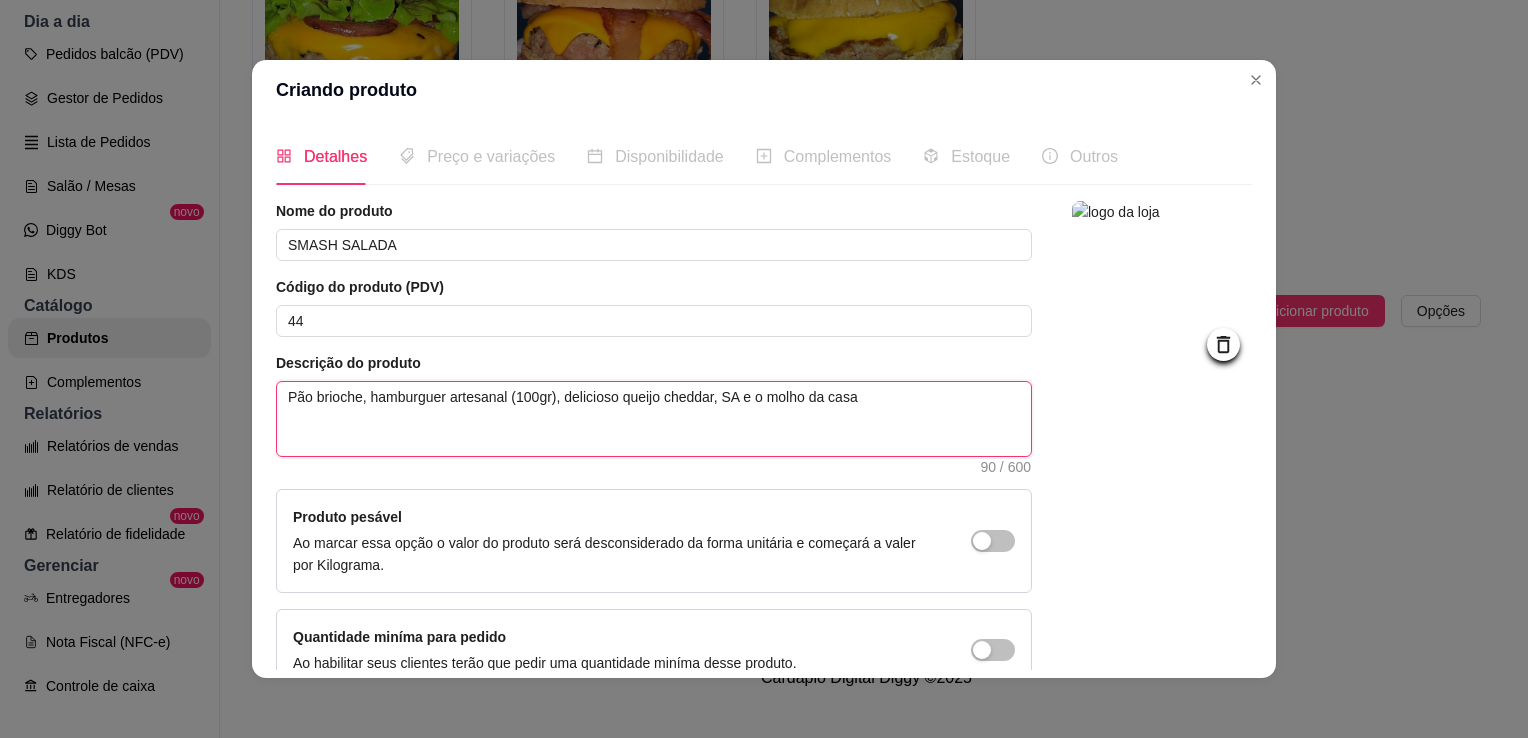 type 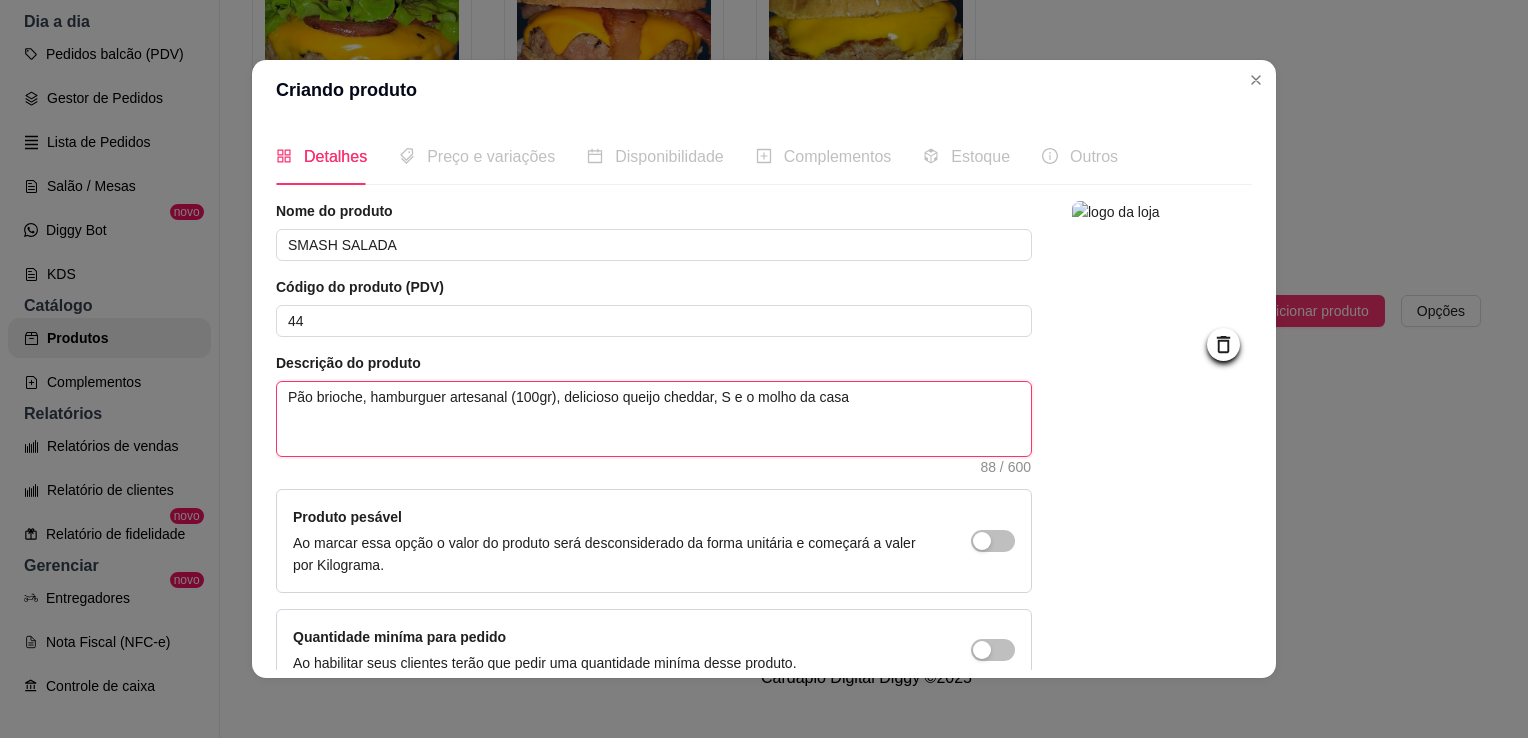 type 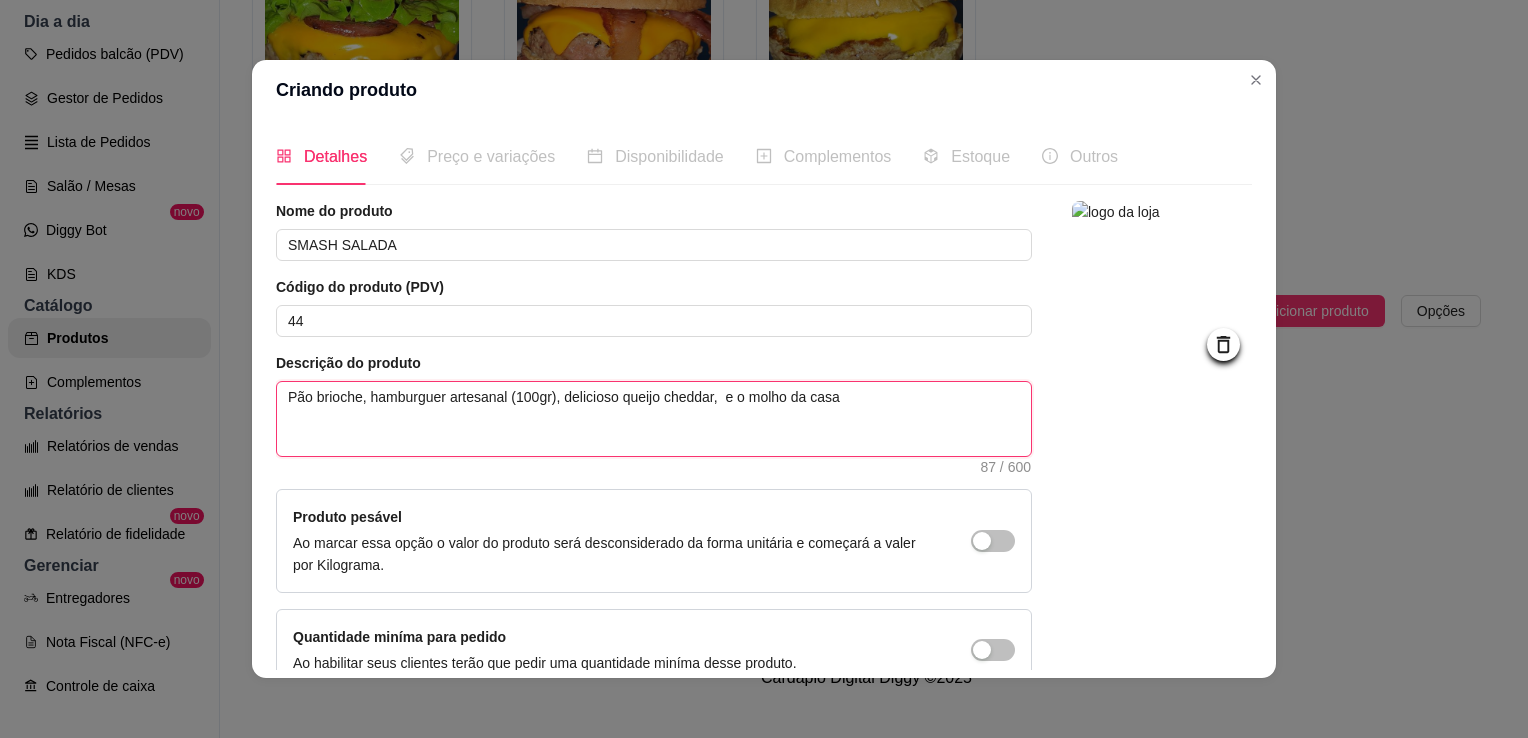 type 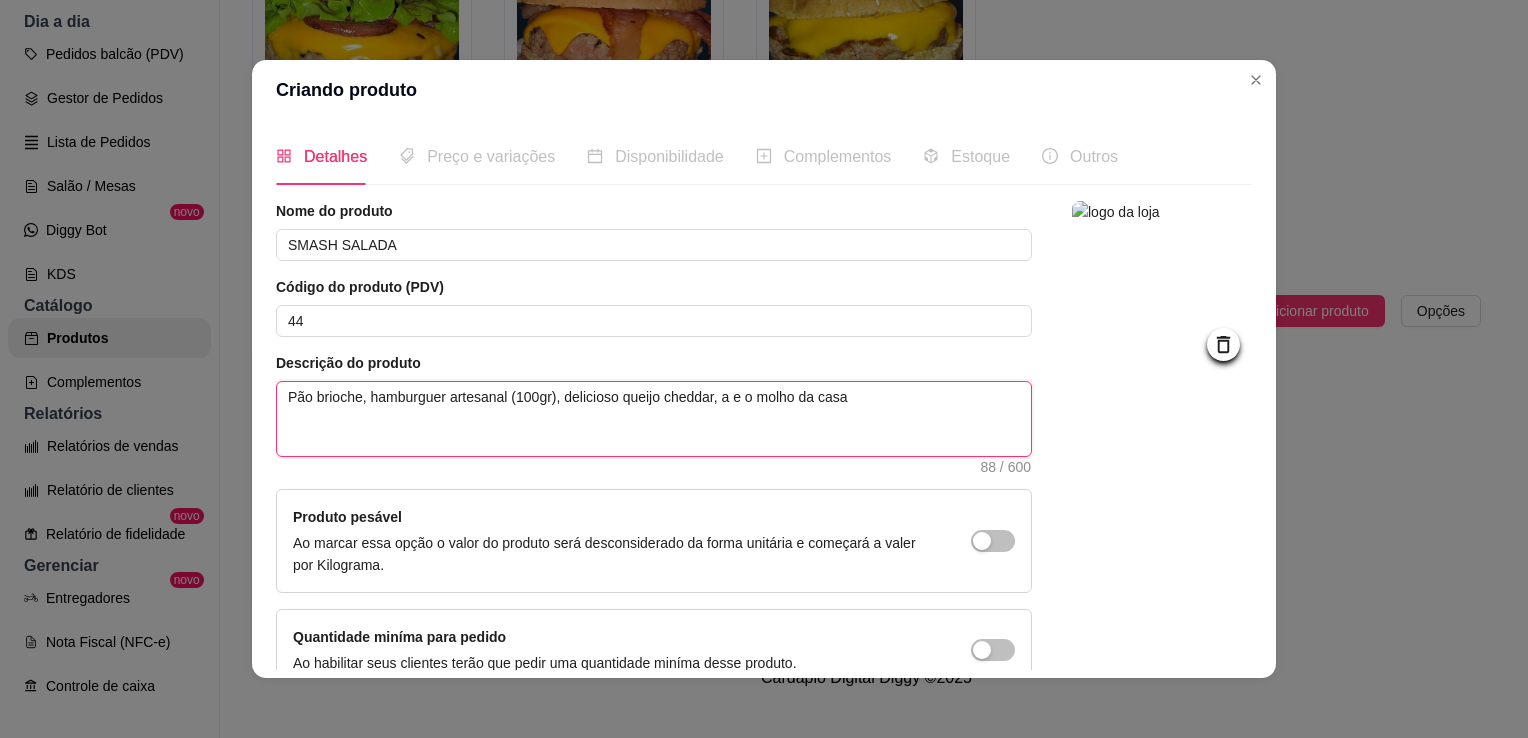type 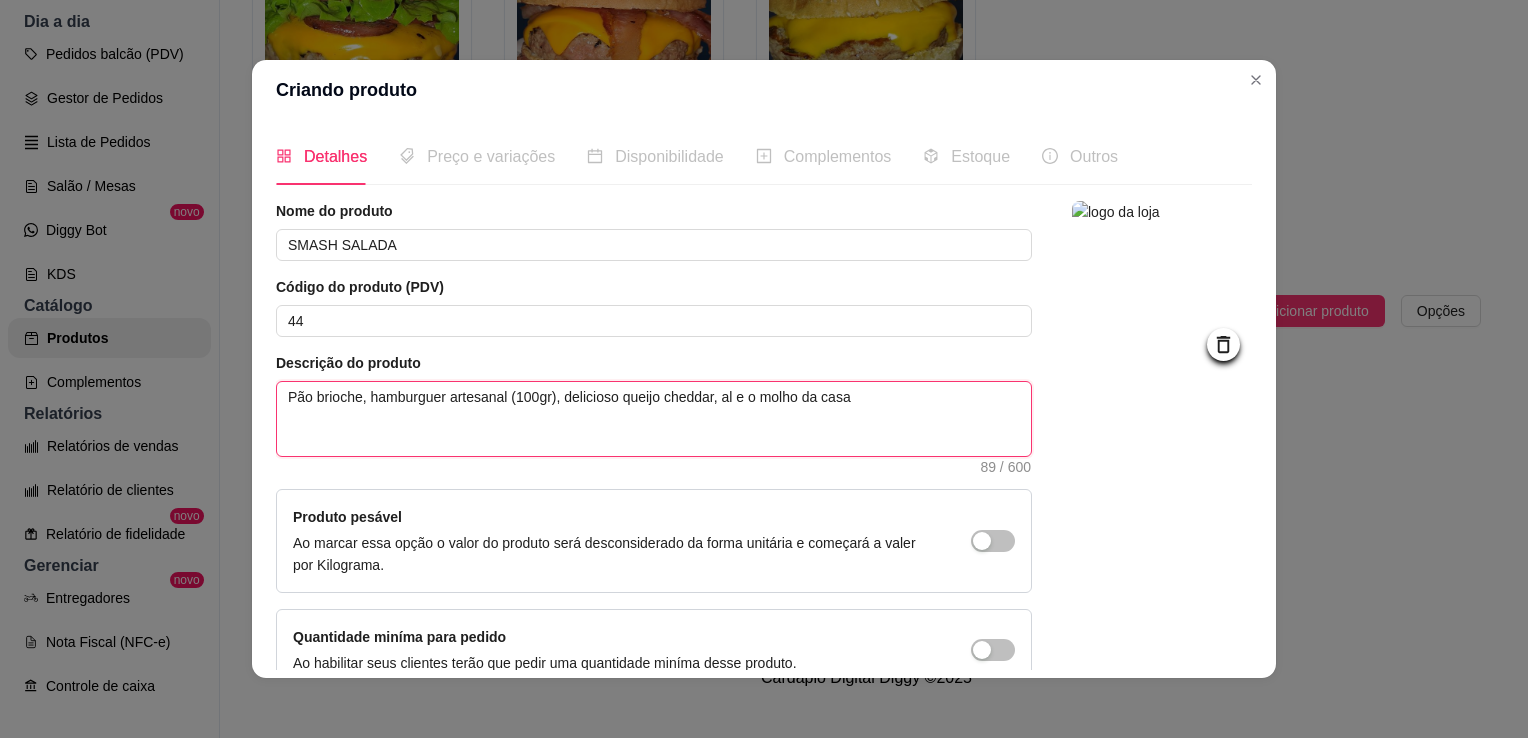 type 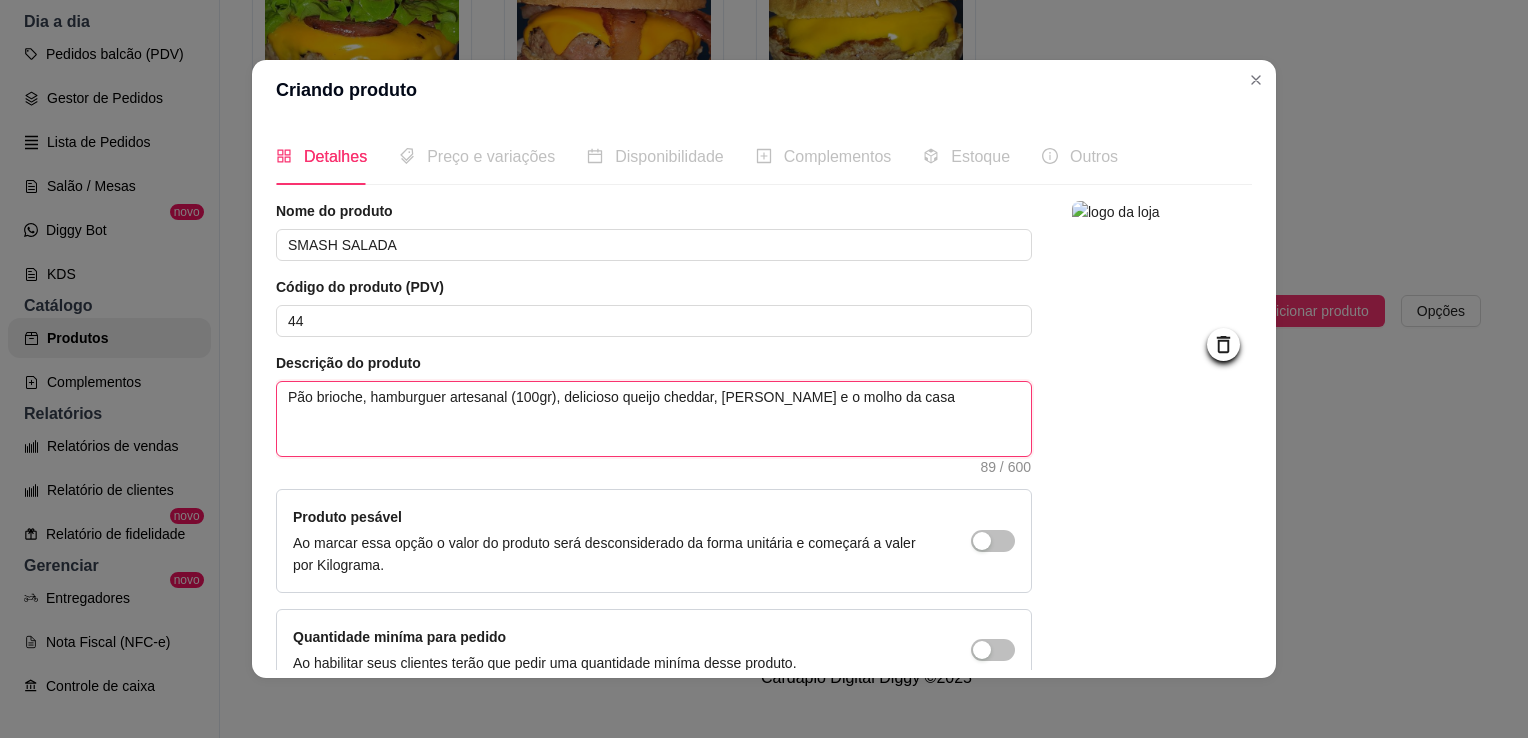 type 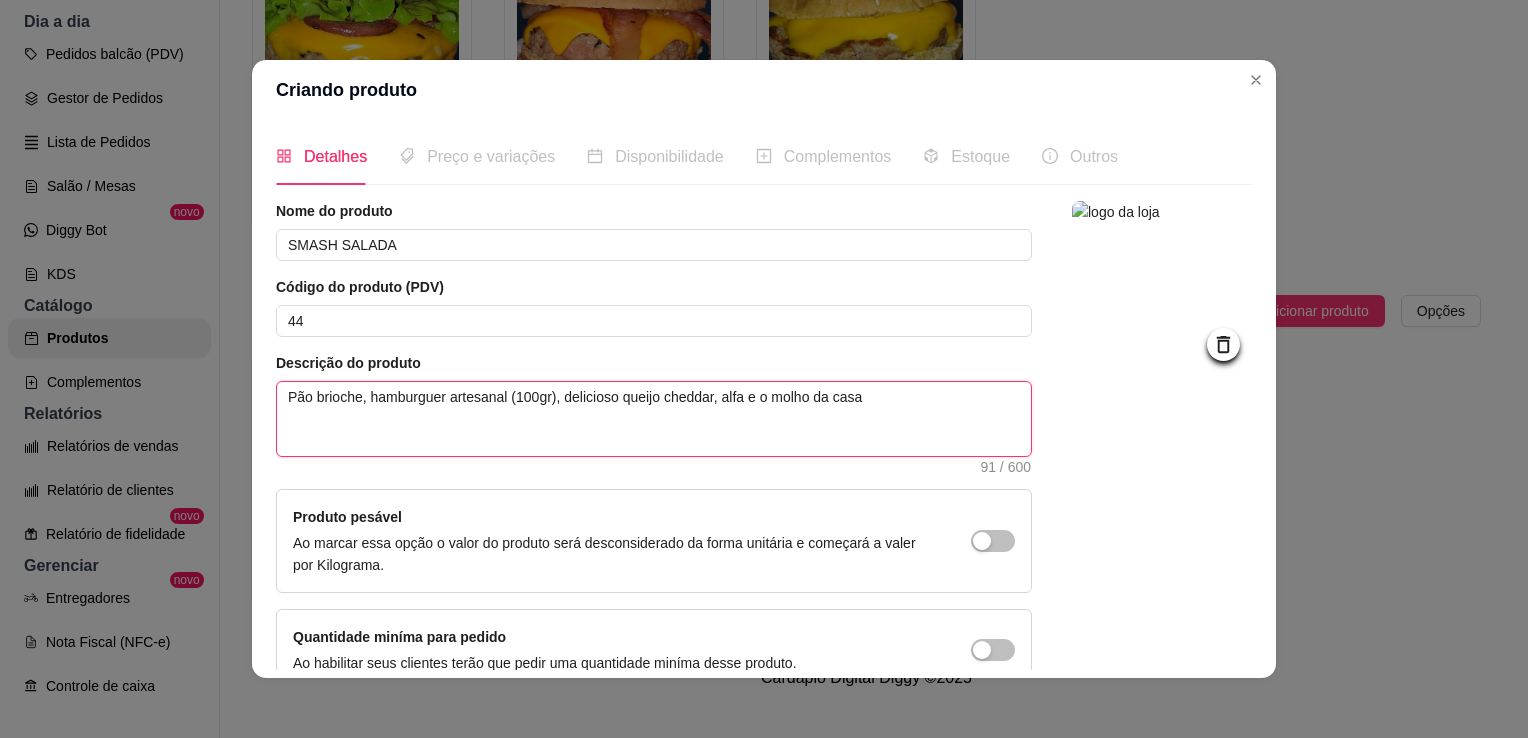 type 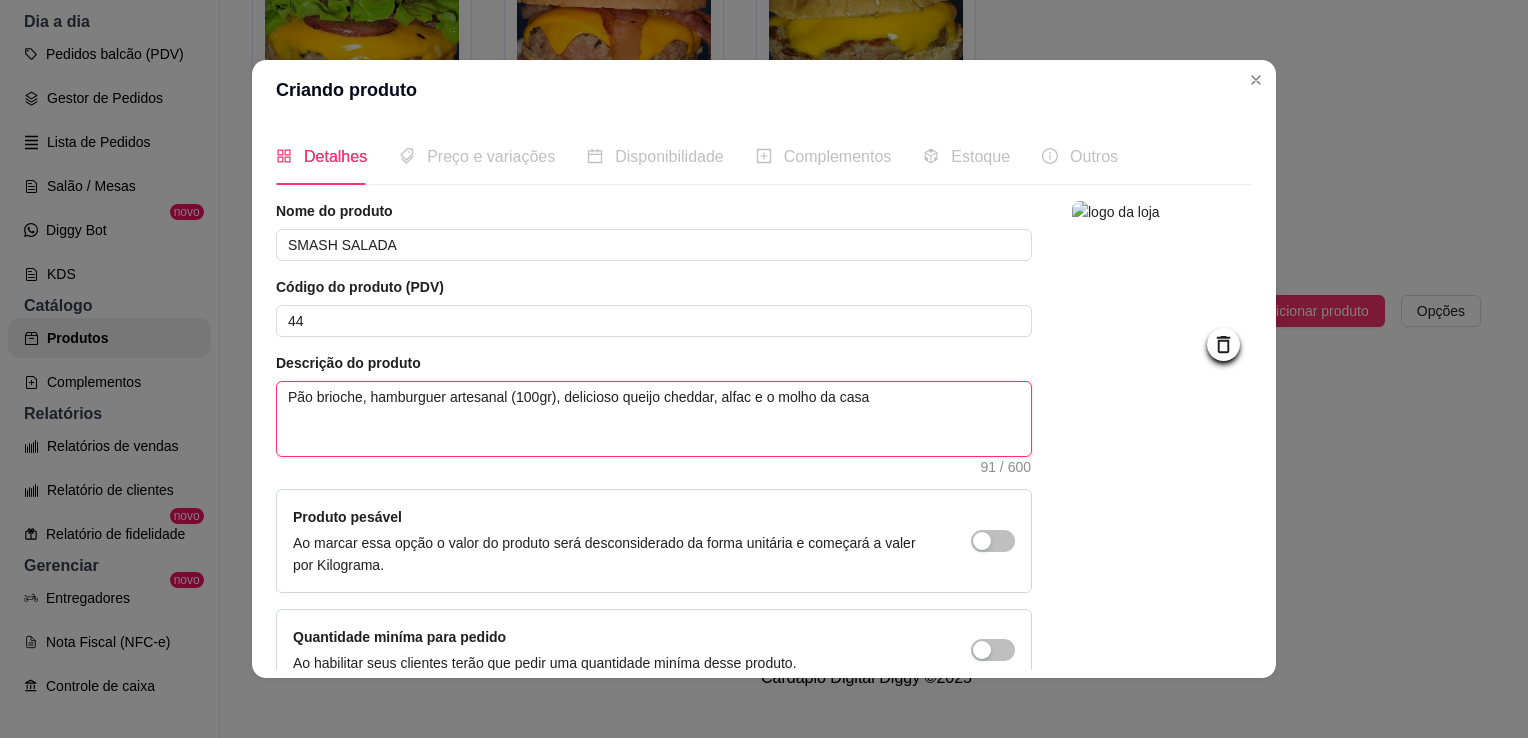 type 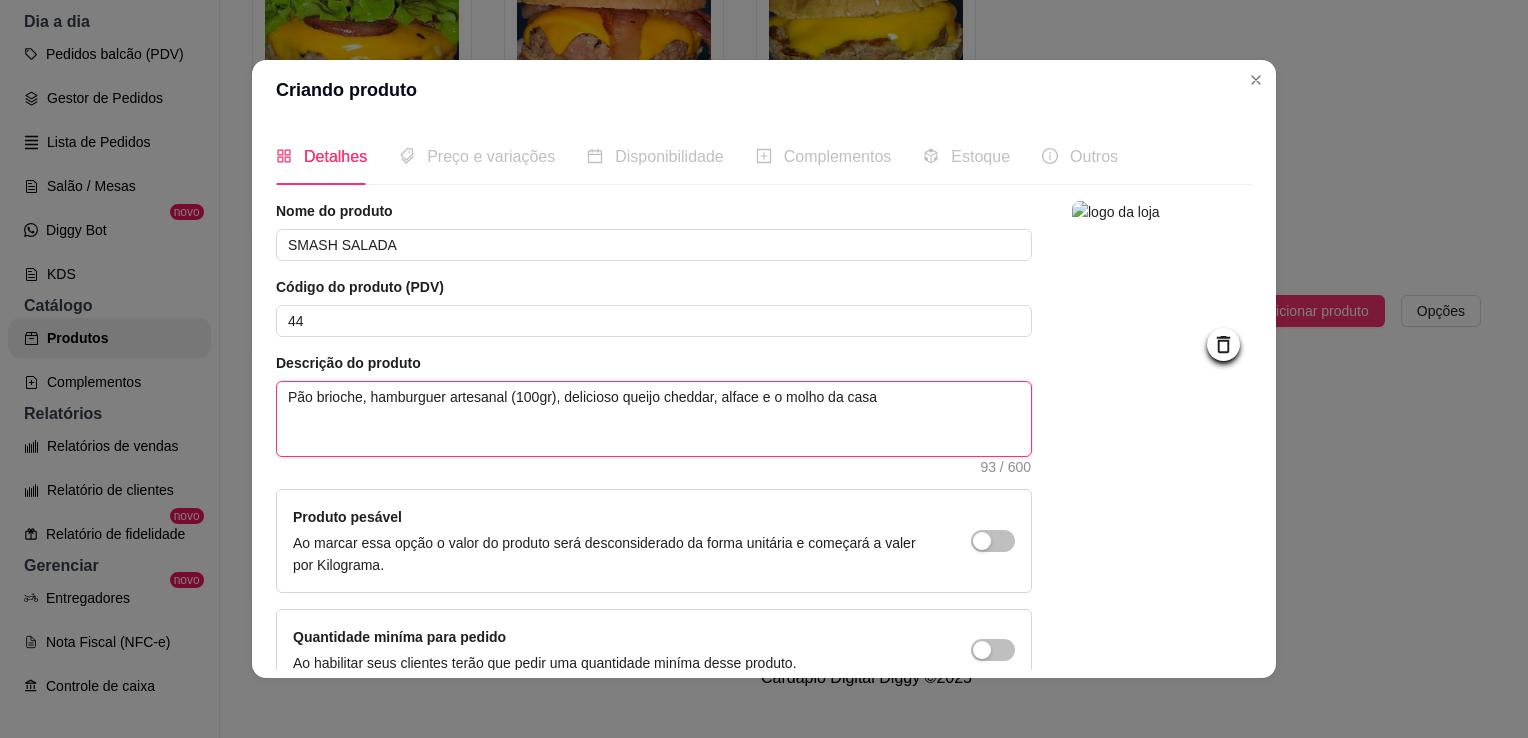 type 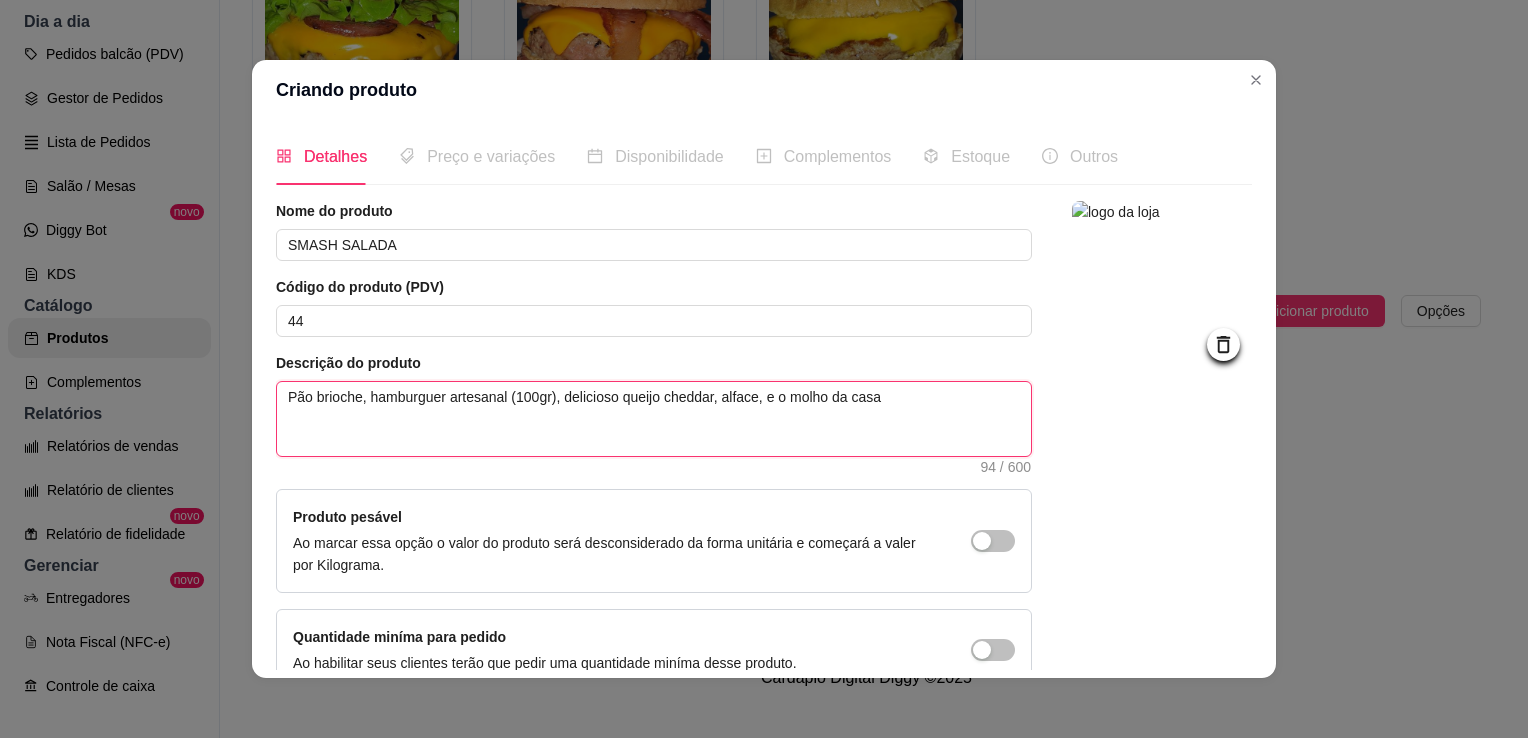type 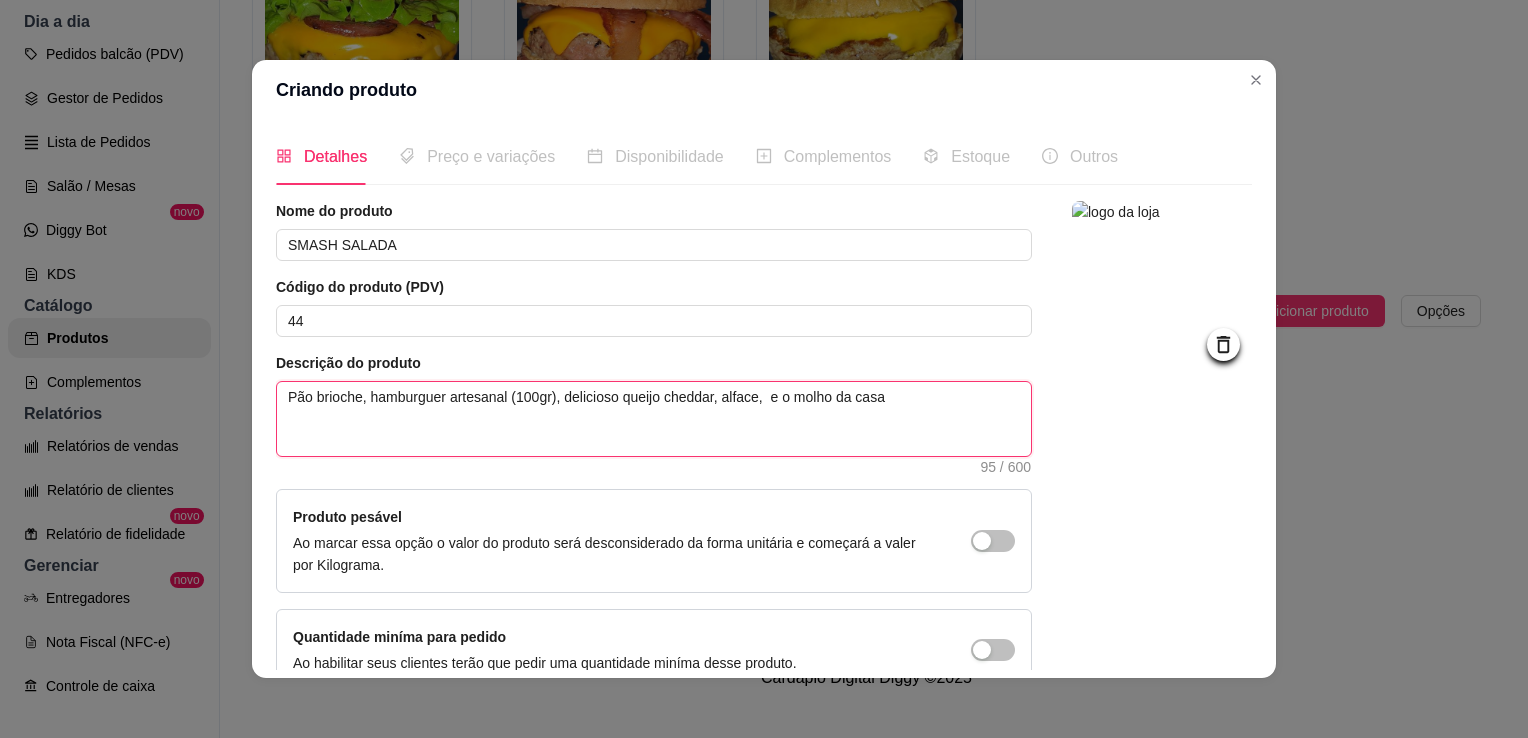 type 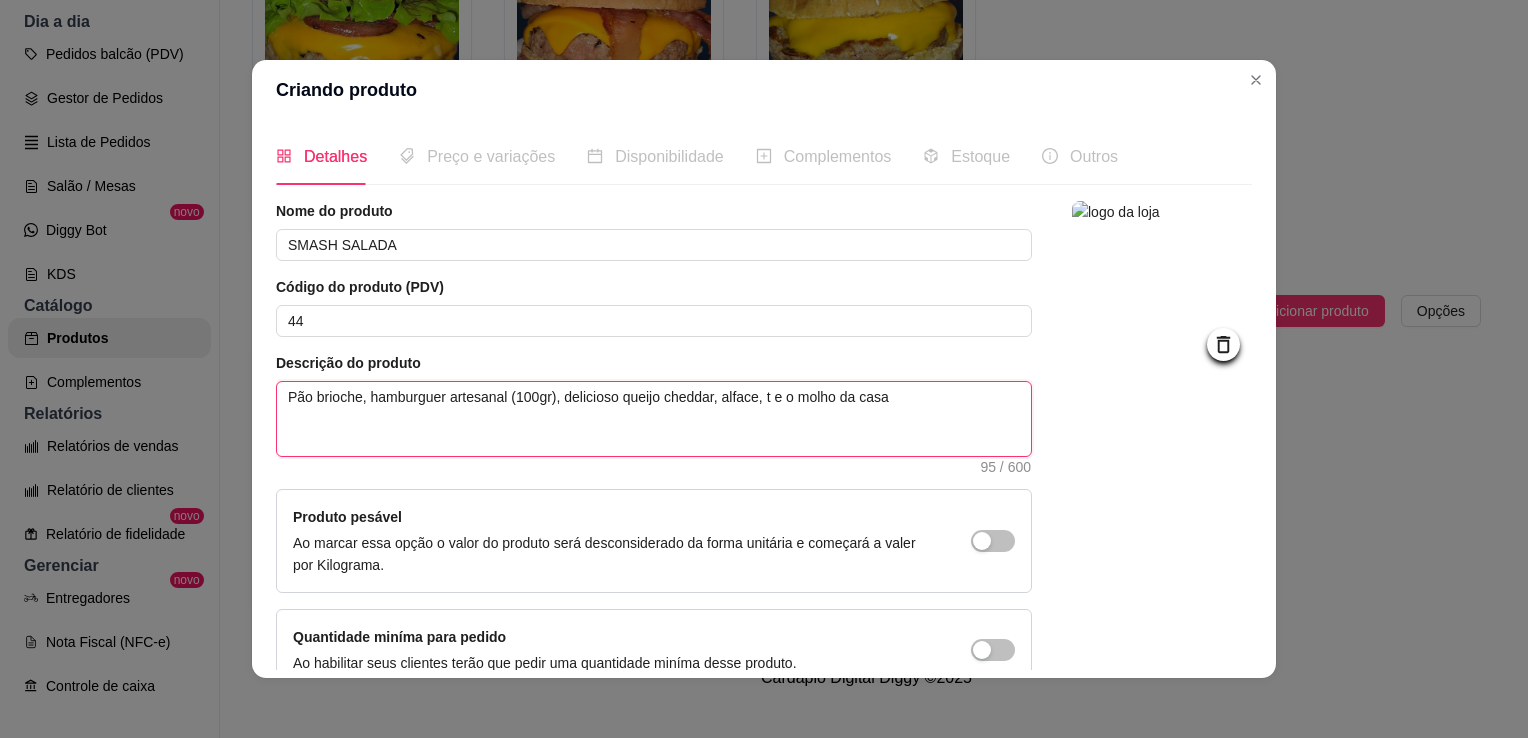 type on "Pão brioche, hamburguer artesanal (100gr), delicioso queijo cheddar, alface, to e o molho da casa" 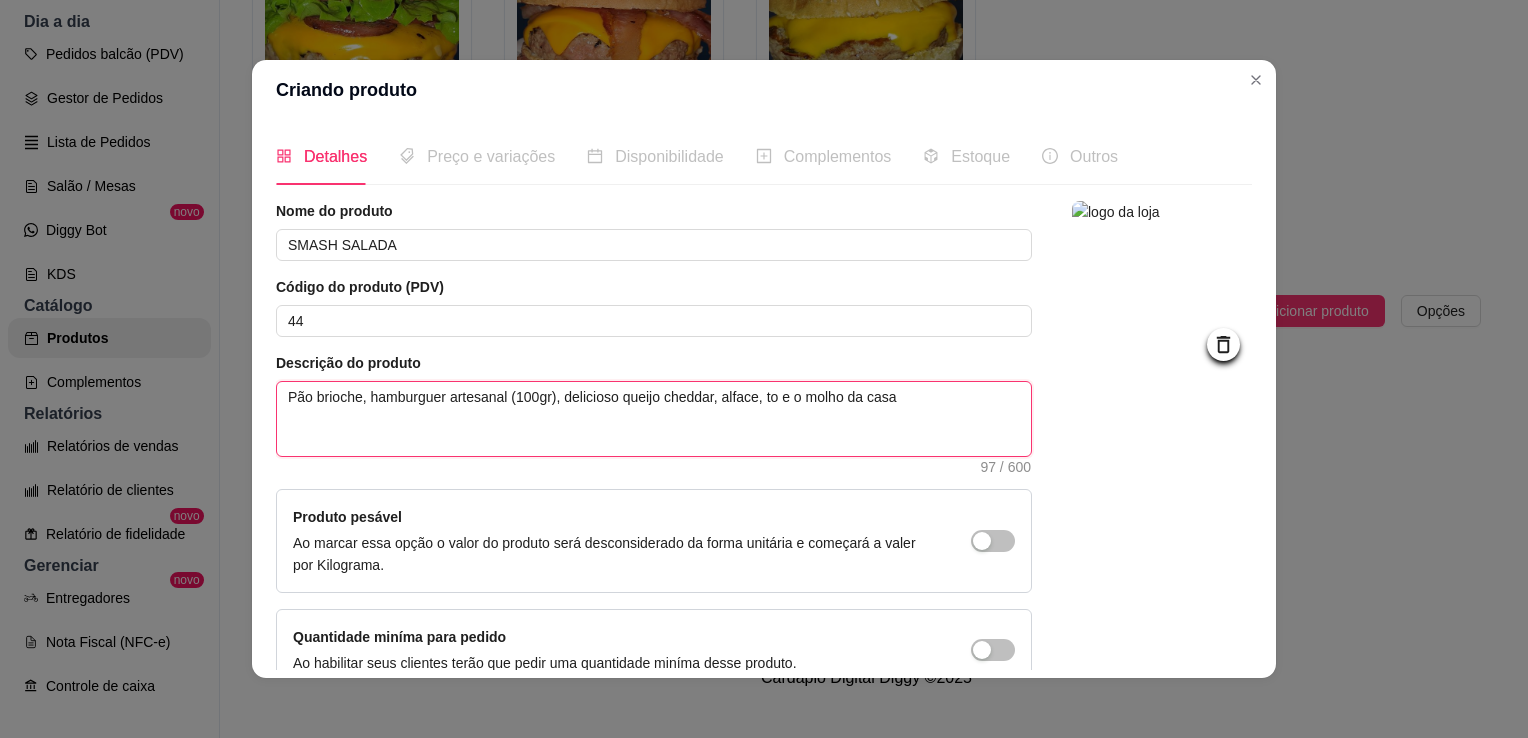 type 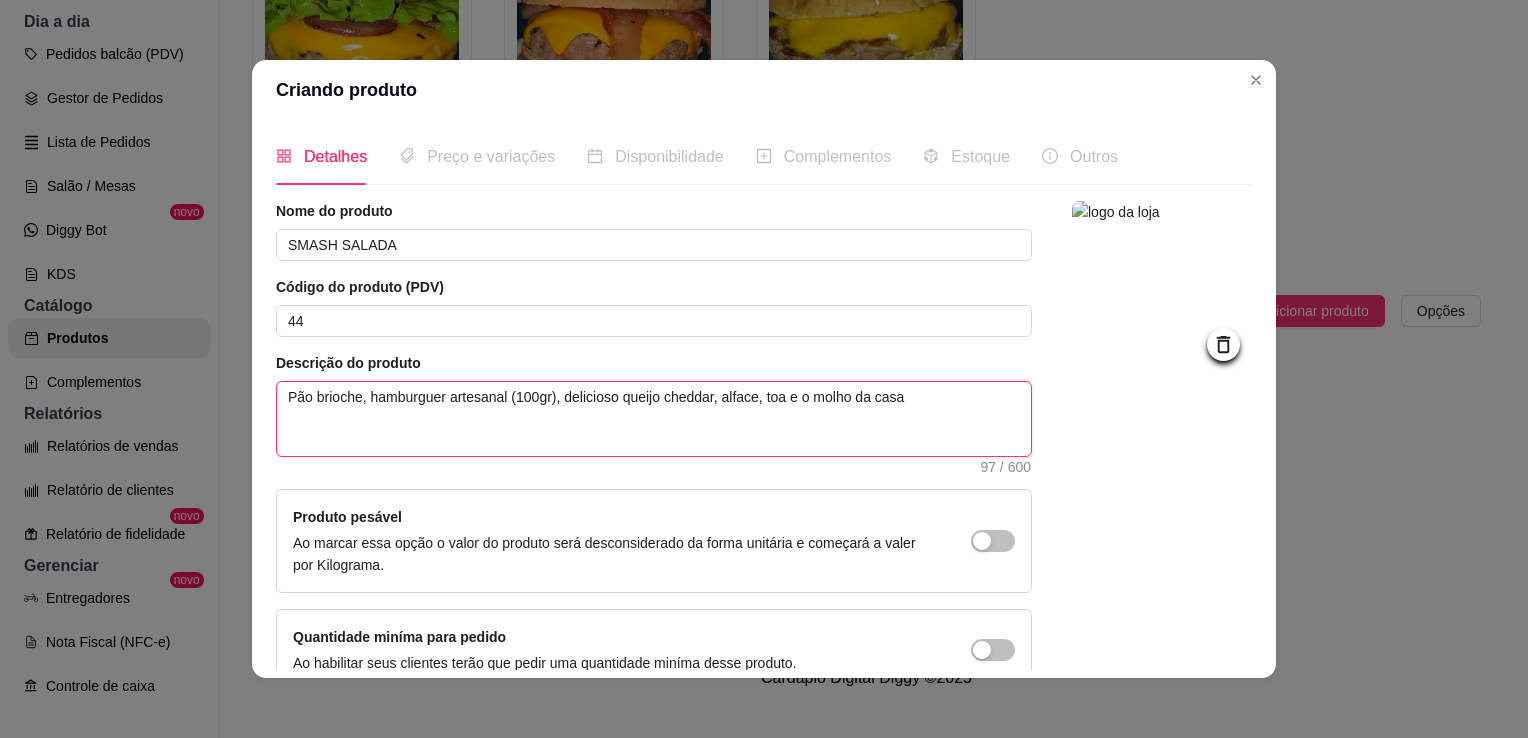 type 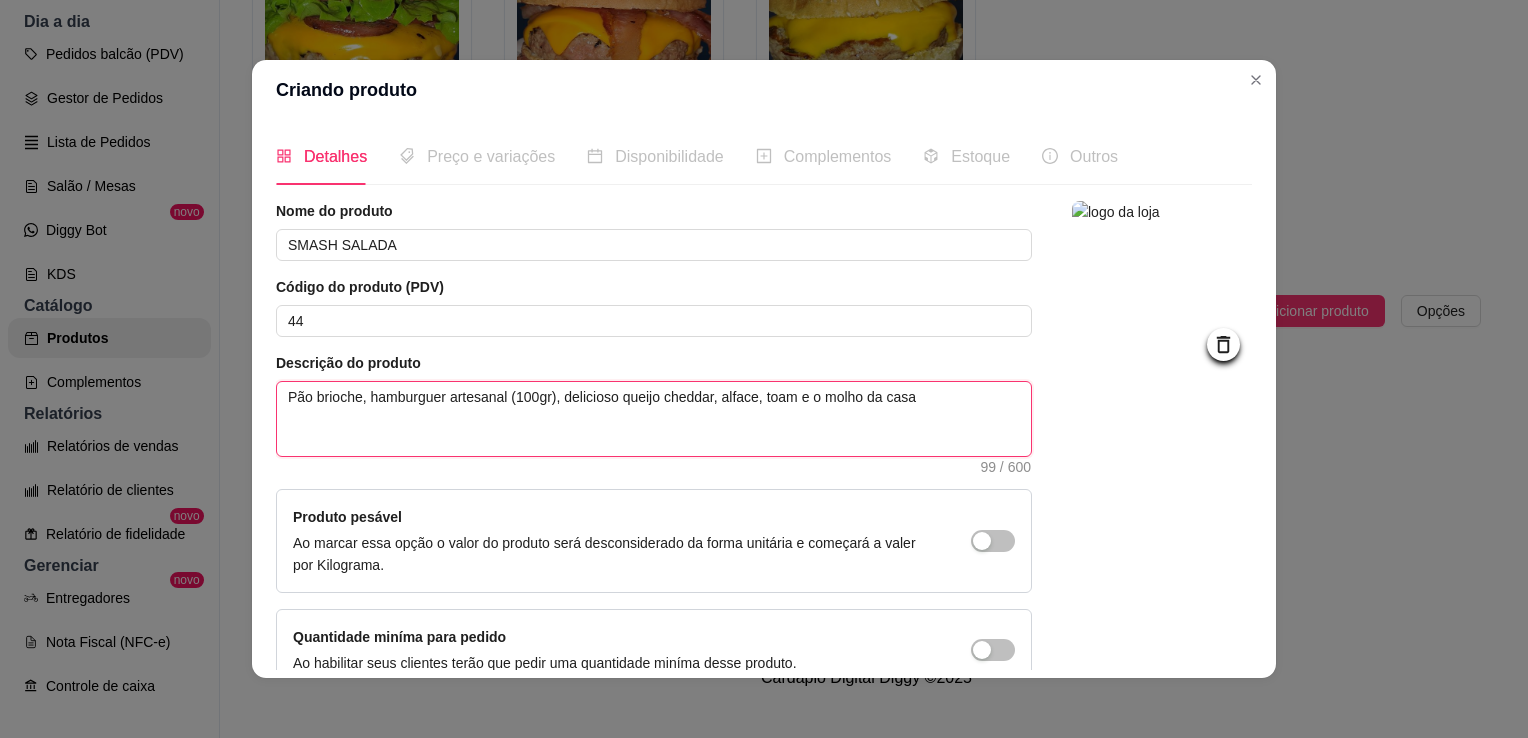 type 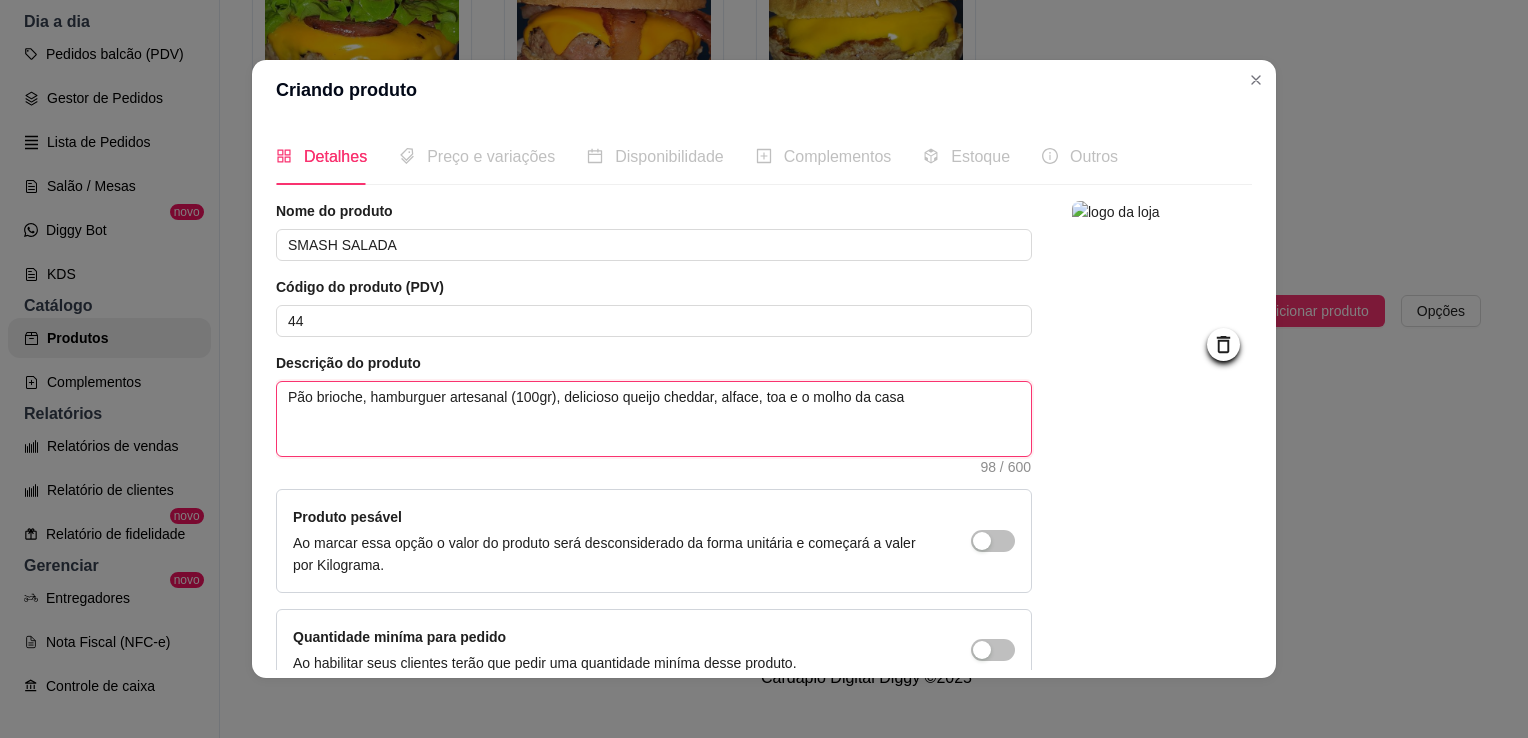 type 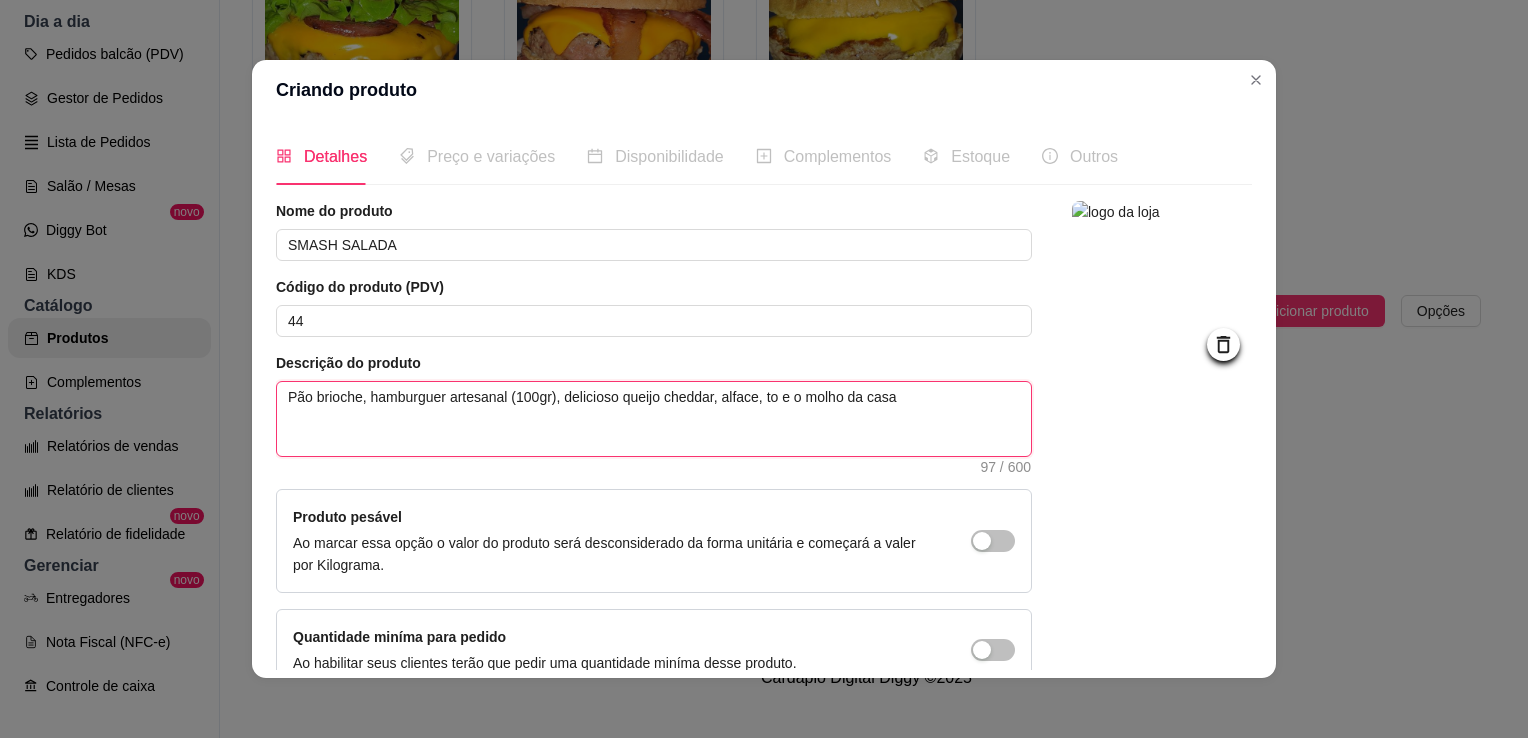 type 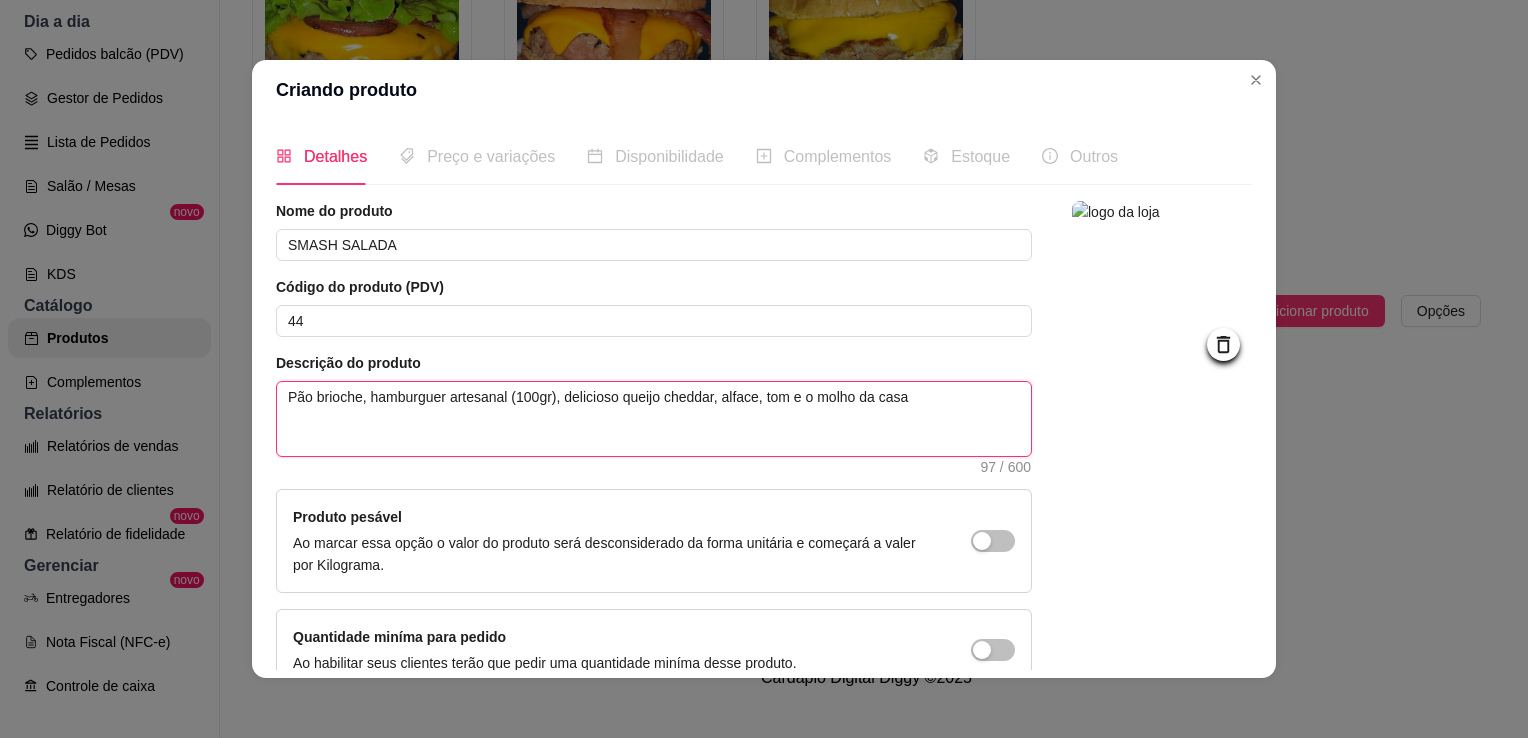 type 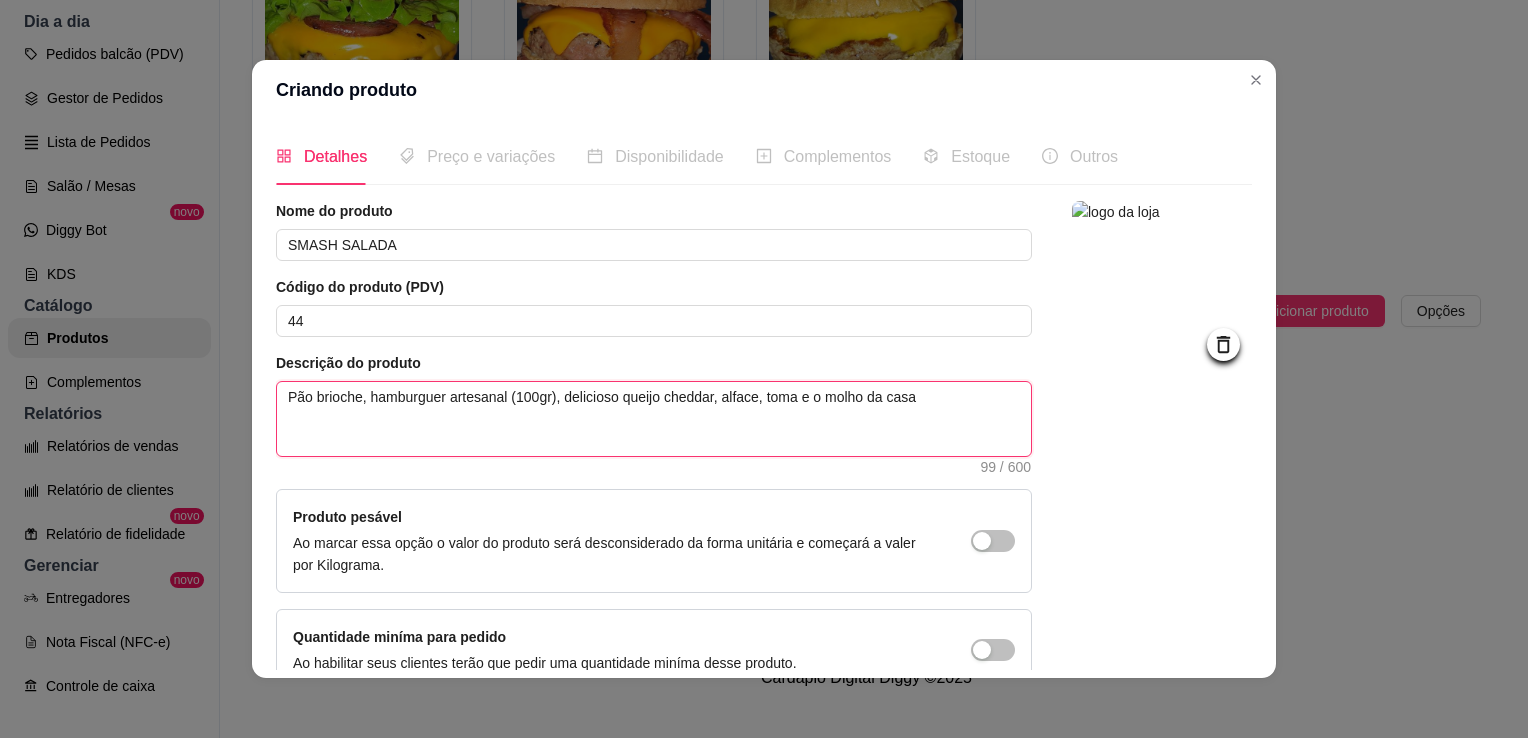 type 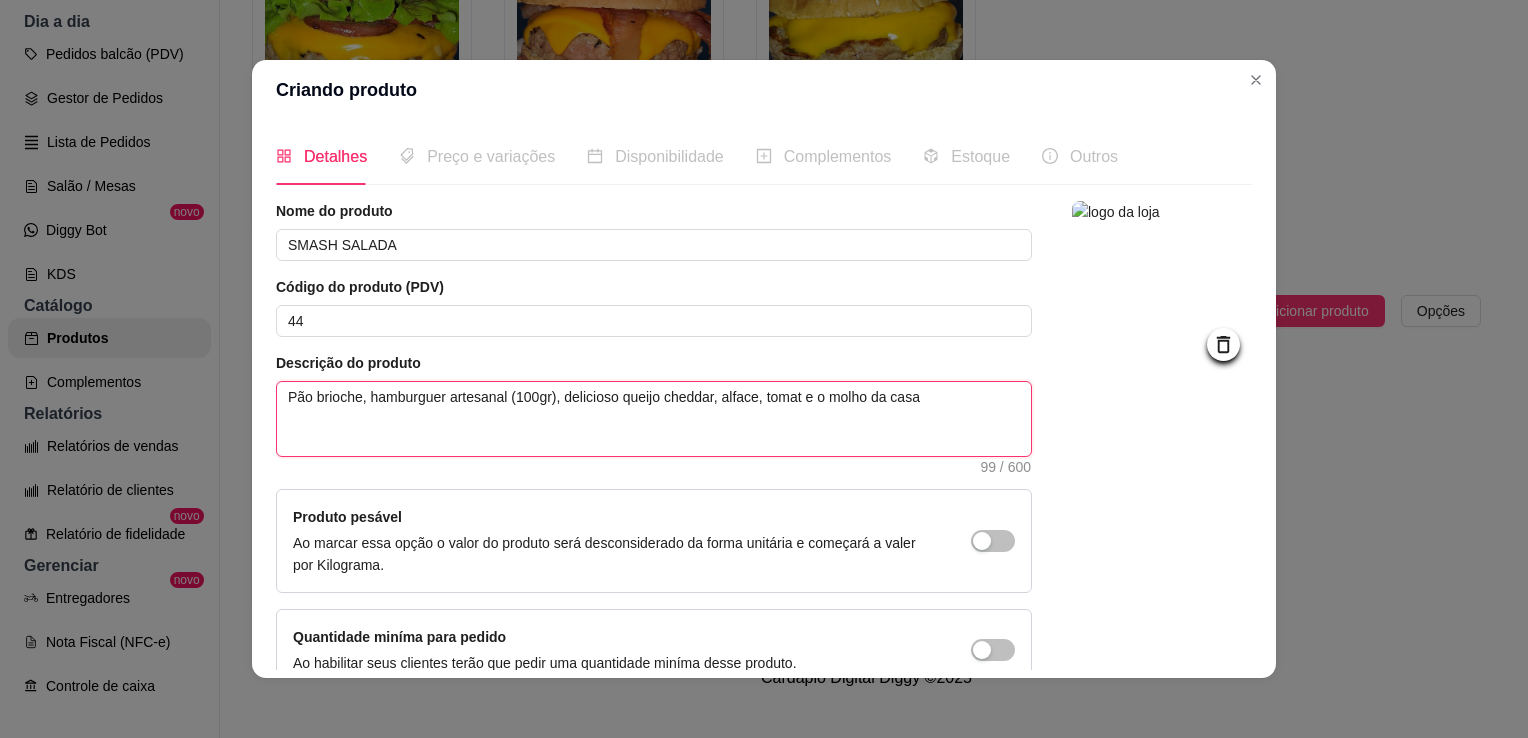 type 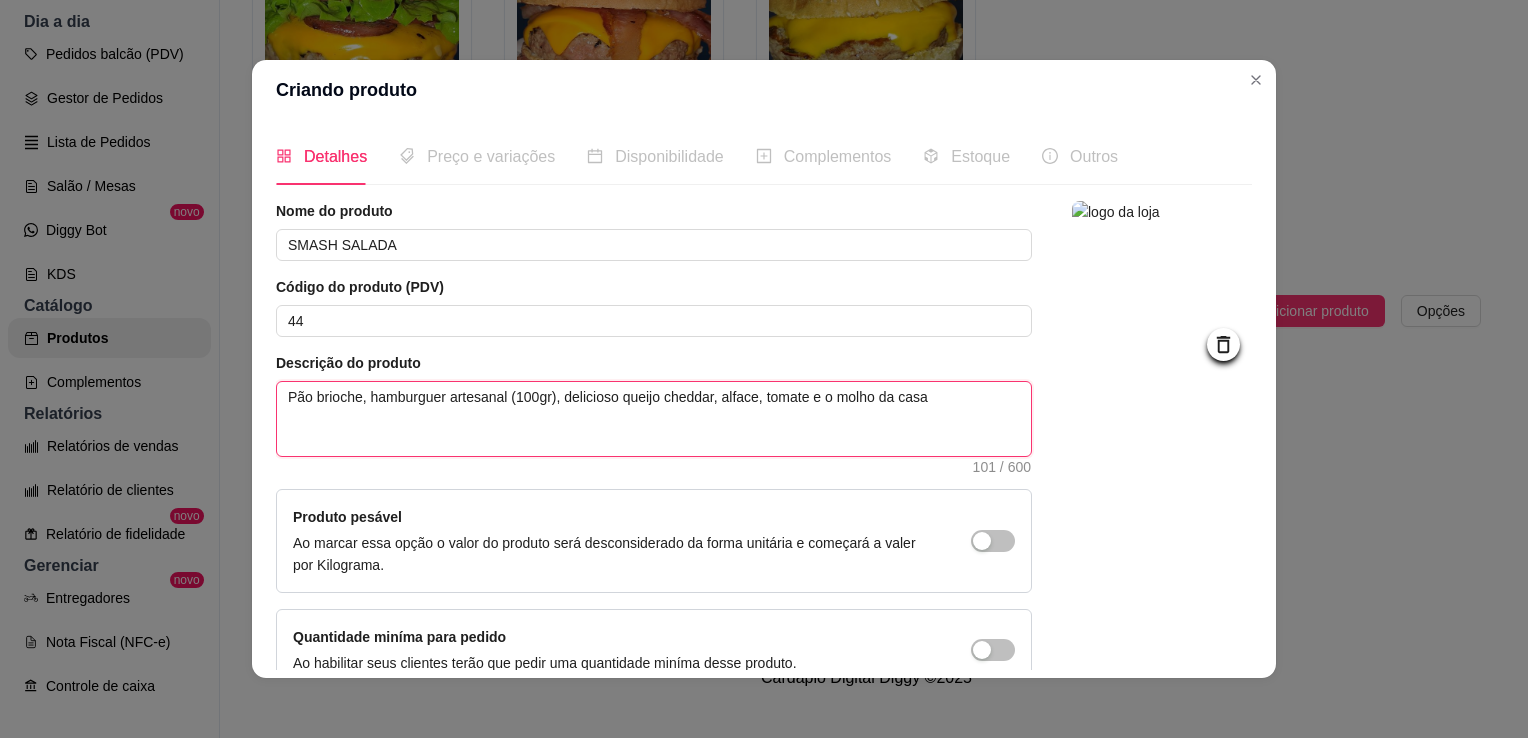 type on "Pão brioche, hamburguer artesanal (100gr), delicioso queijo cheddar, alface, tomate  e o molho da casa" 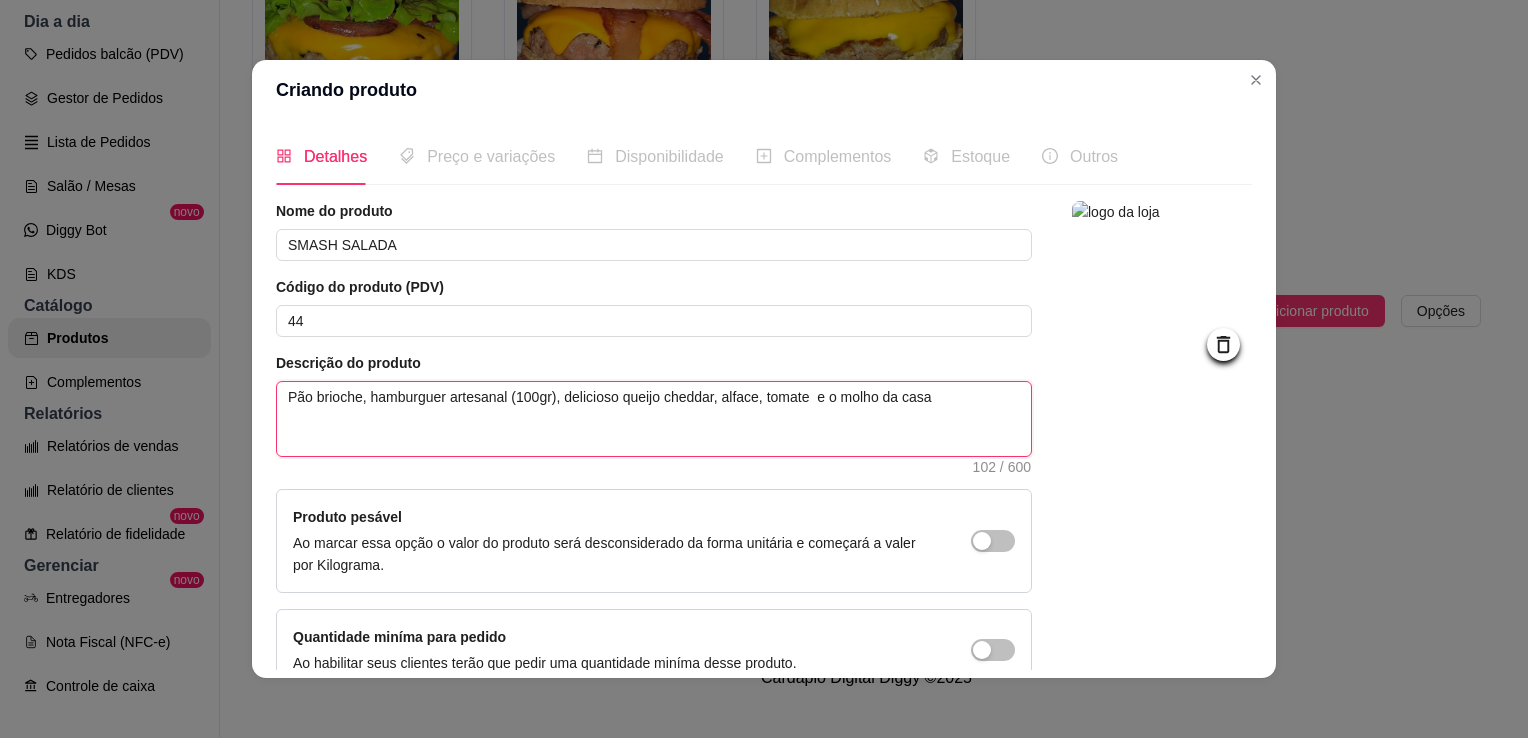 type 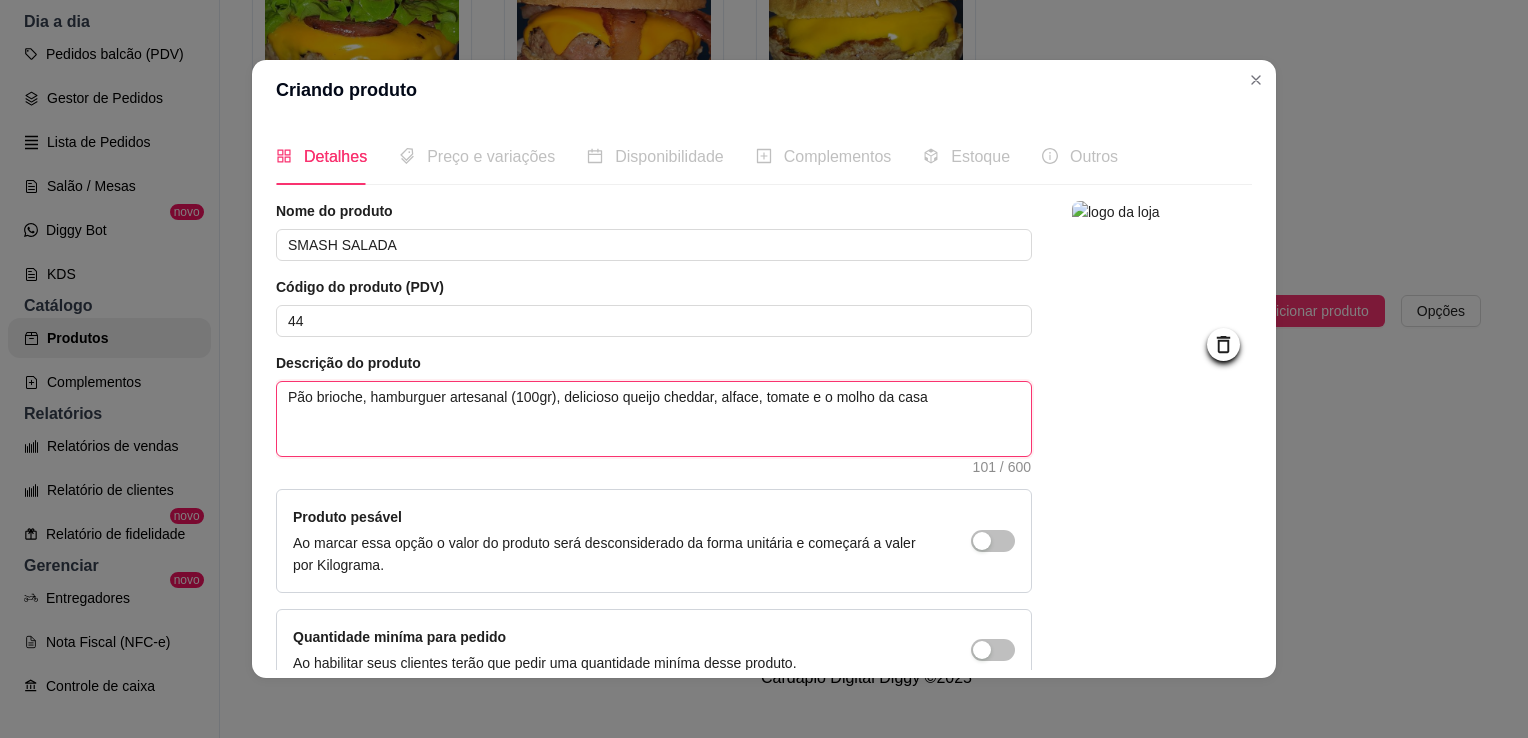 type on "Pão brioche, hamburguer artesanal (100gr), delicioso queijo cheddar, alface, tomate e o molho da casa" 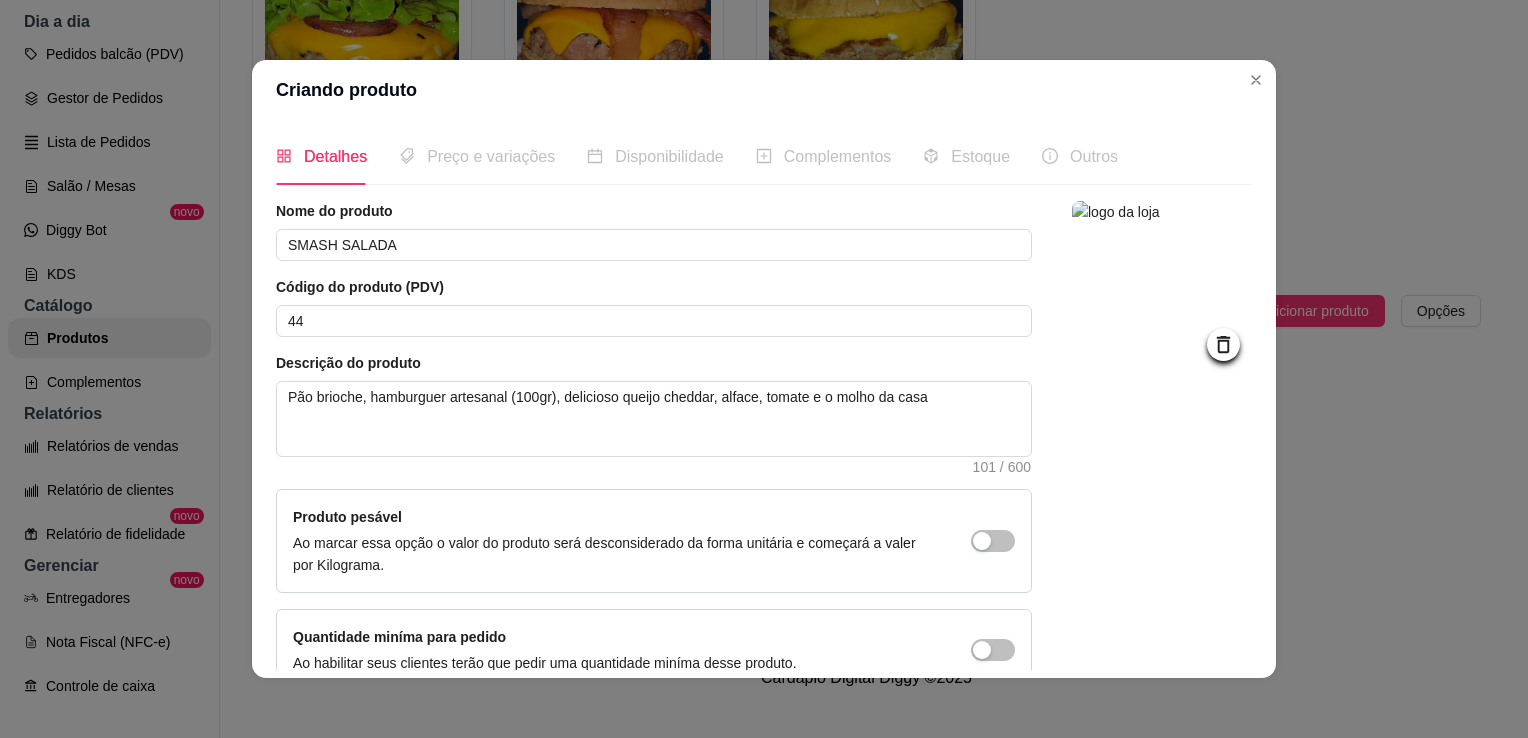 scroll, scrollTop: 107, scrollLeft: 0, axis: vertical 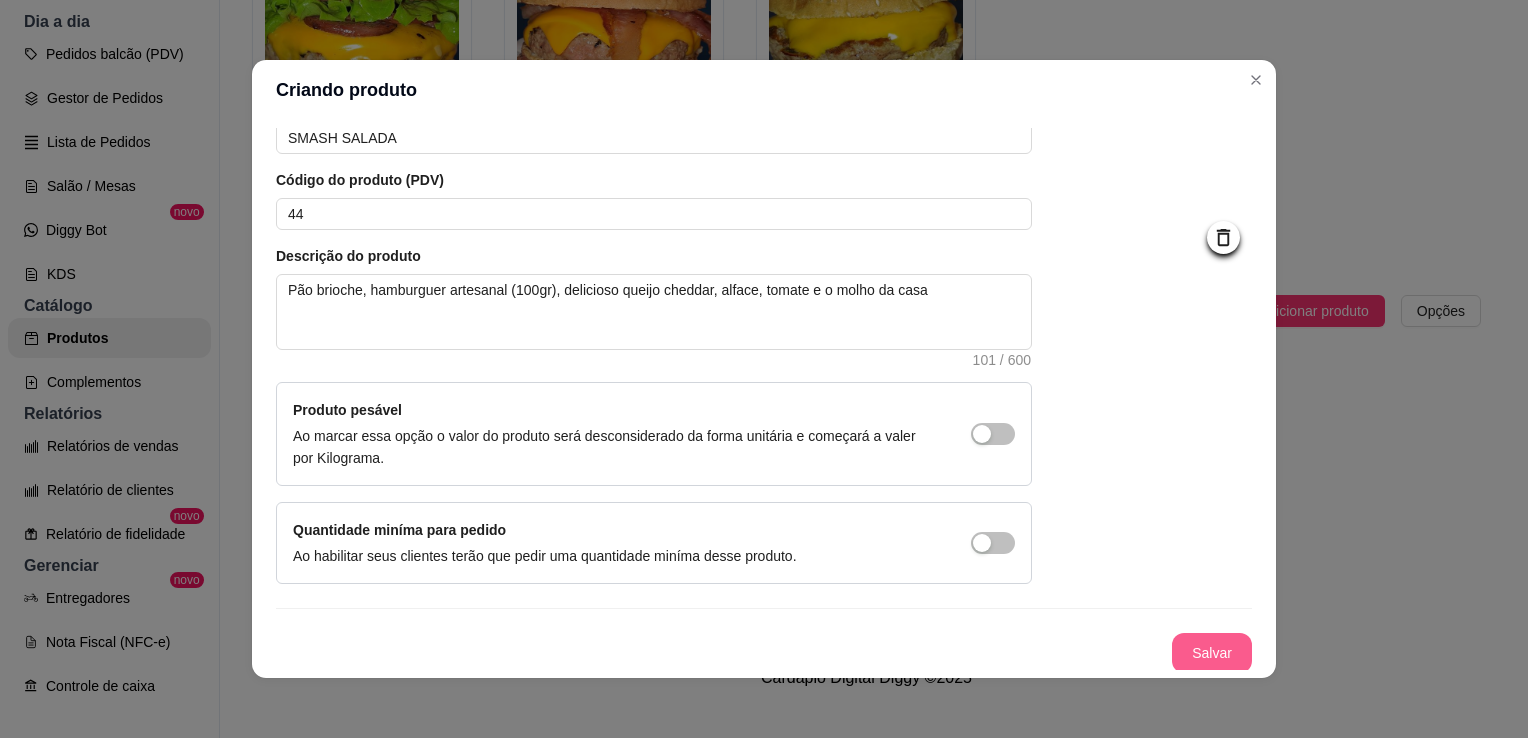 click on "Salvar" at bounding box center [1212, 653] 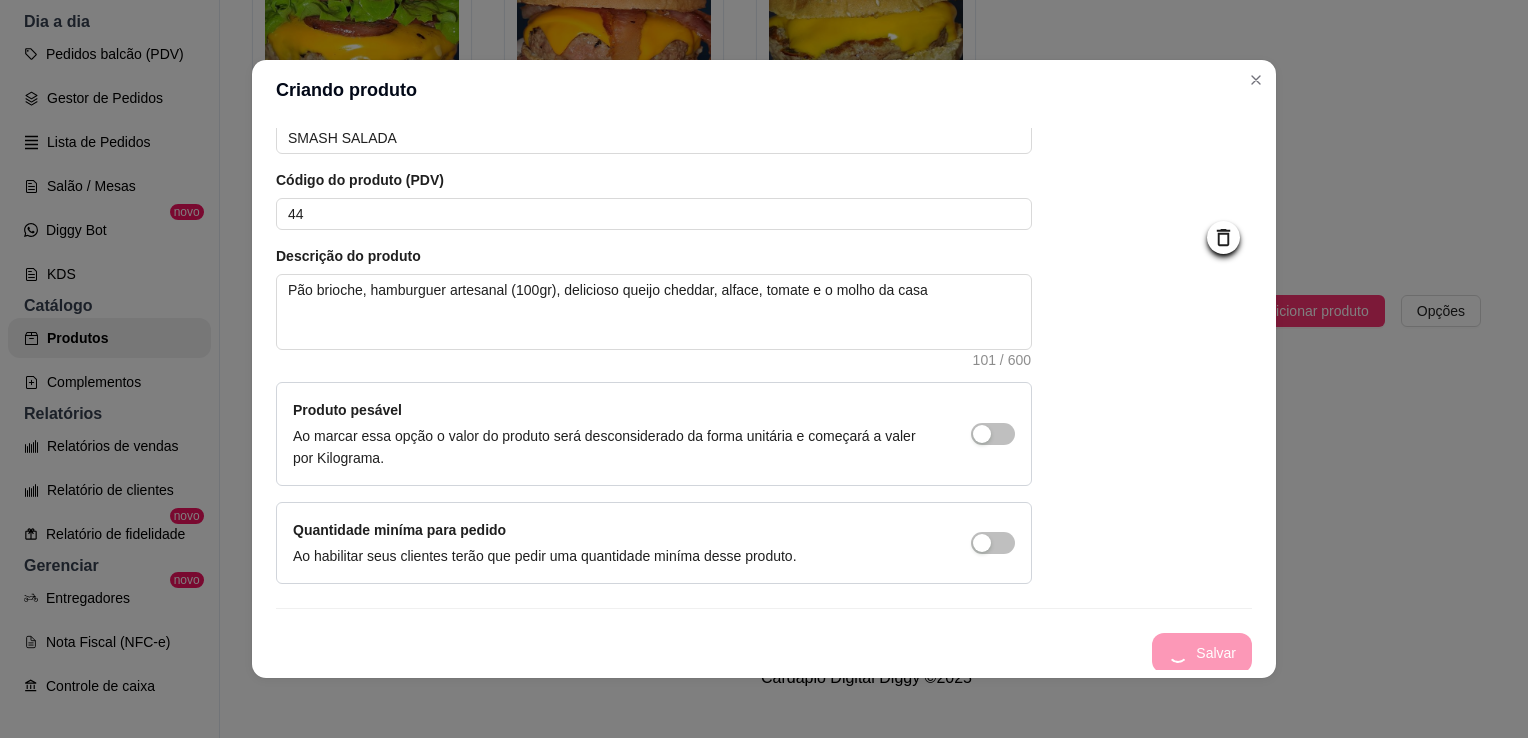 type 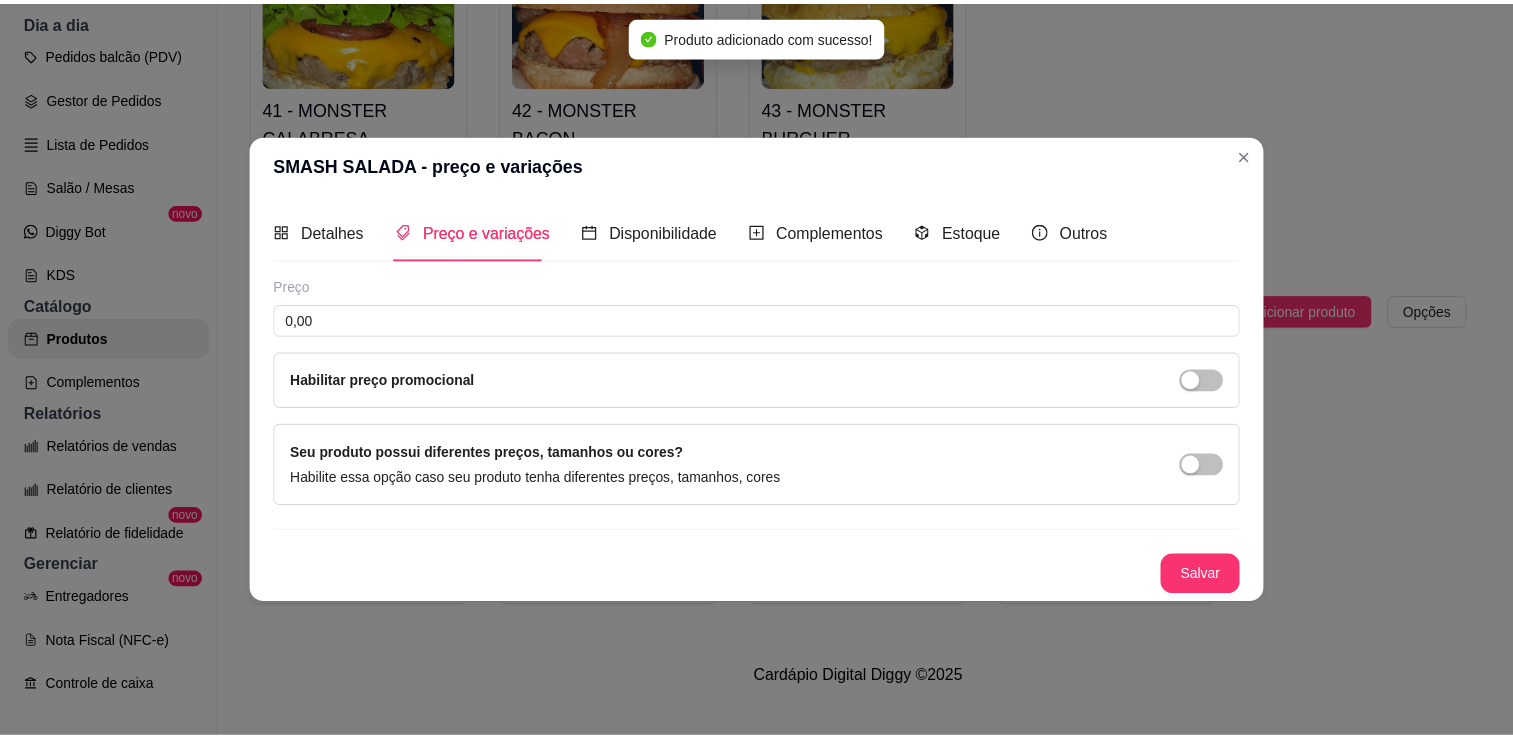 scroll, scrollTop: 0, scrollLeft: 0, axis: both 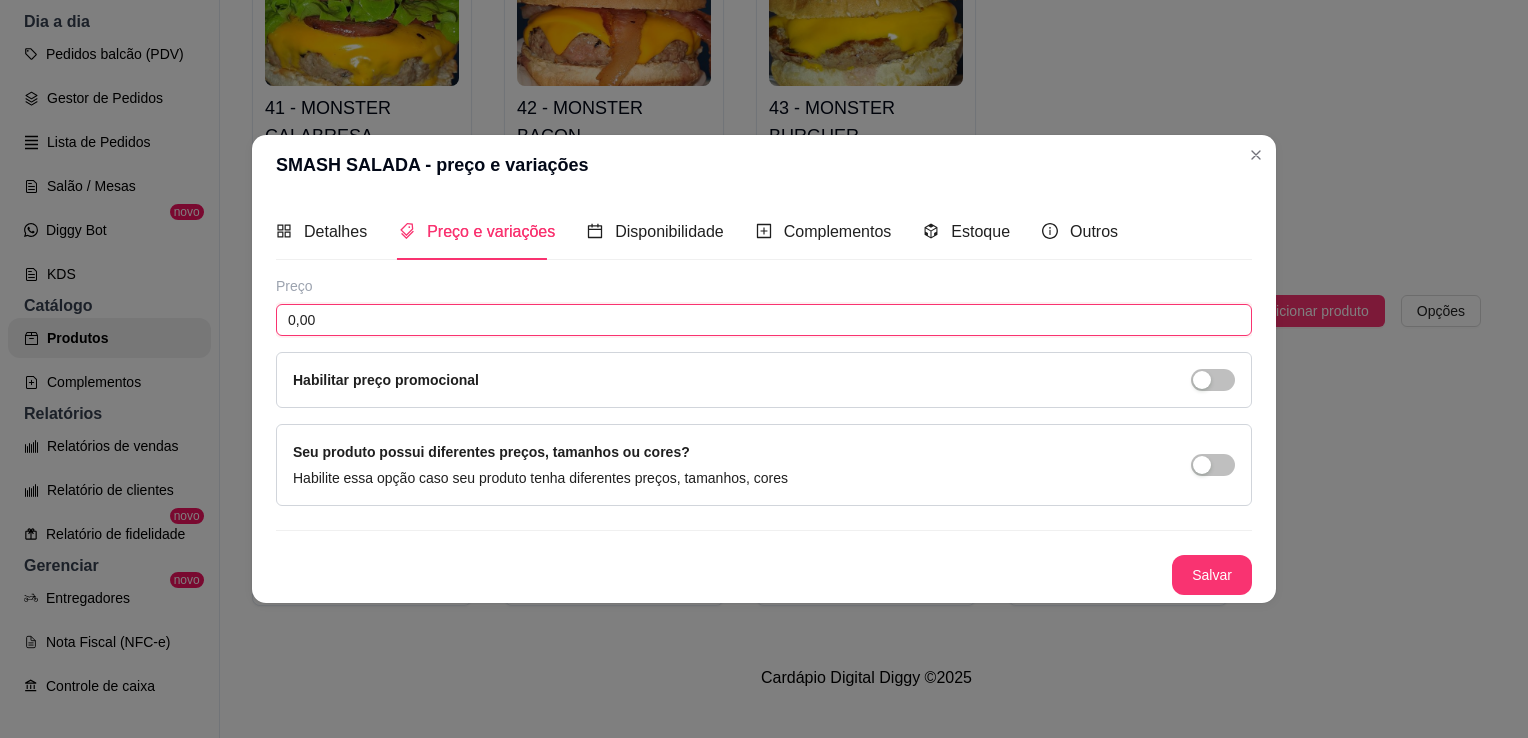drag, startPoint x: 320, startPoint y: 302, endPoint x: 306, endPoint y: 322, distance: 24.41311 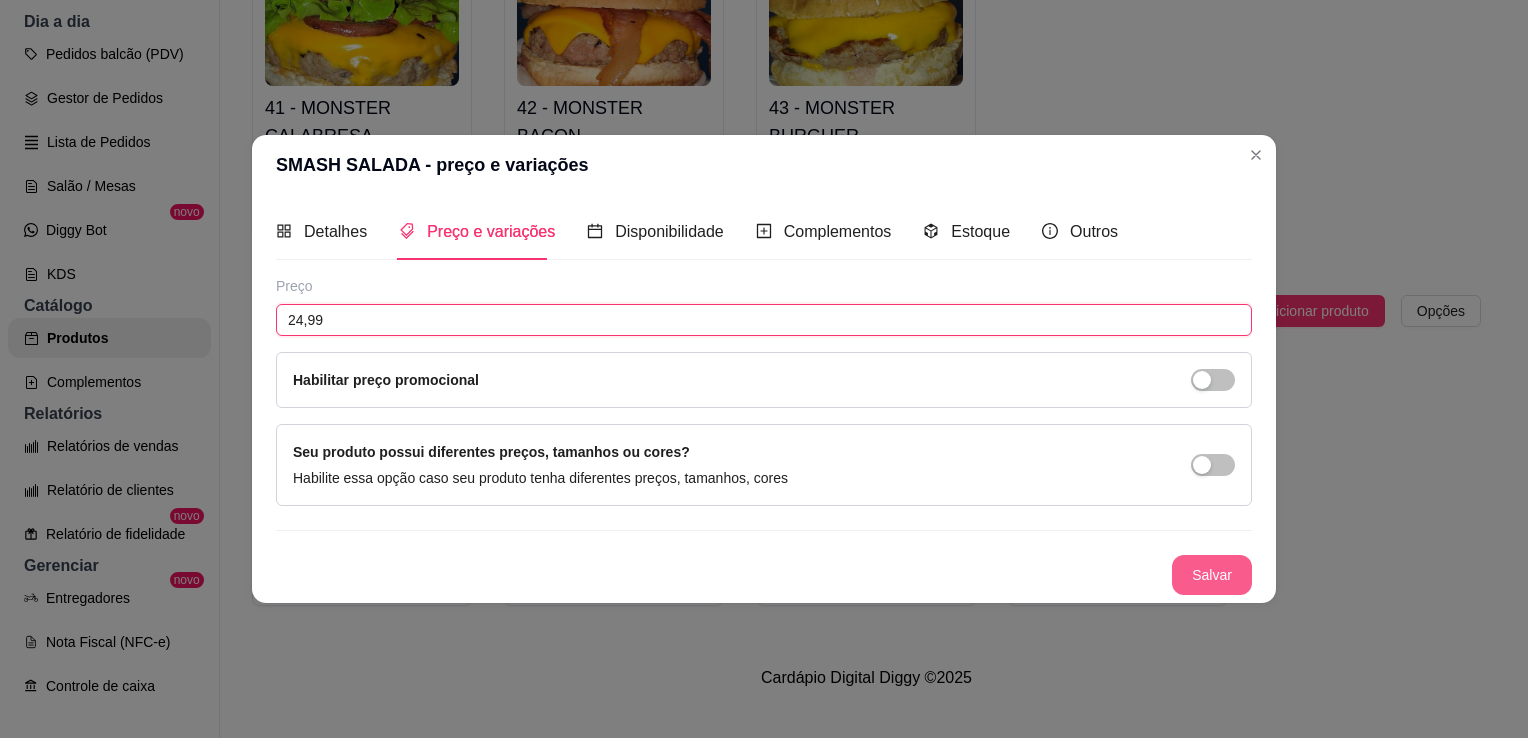 type on "24,99" 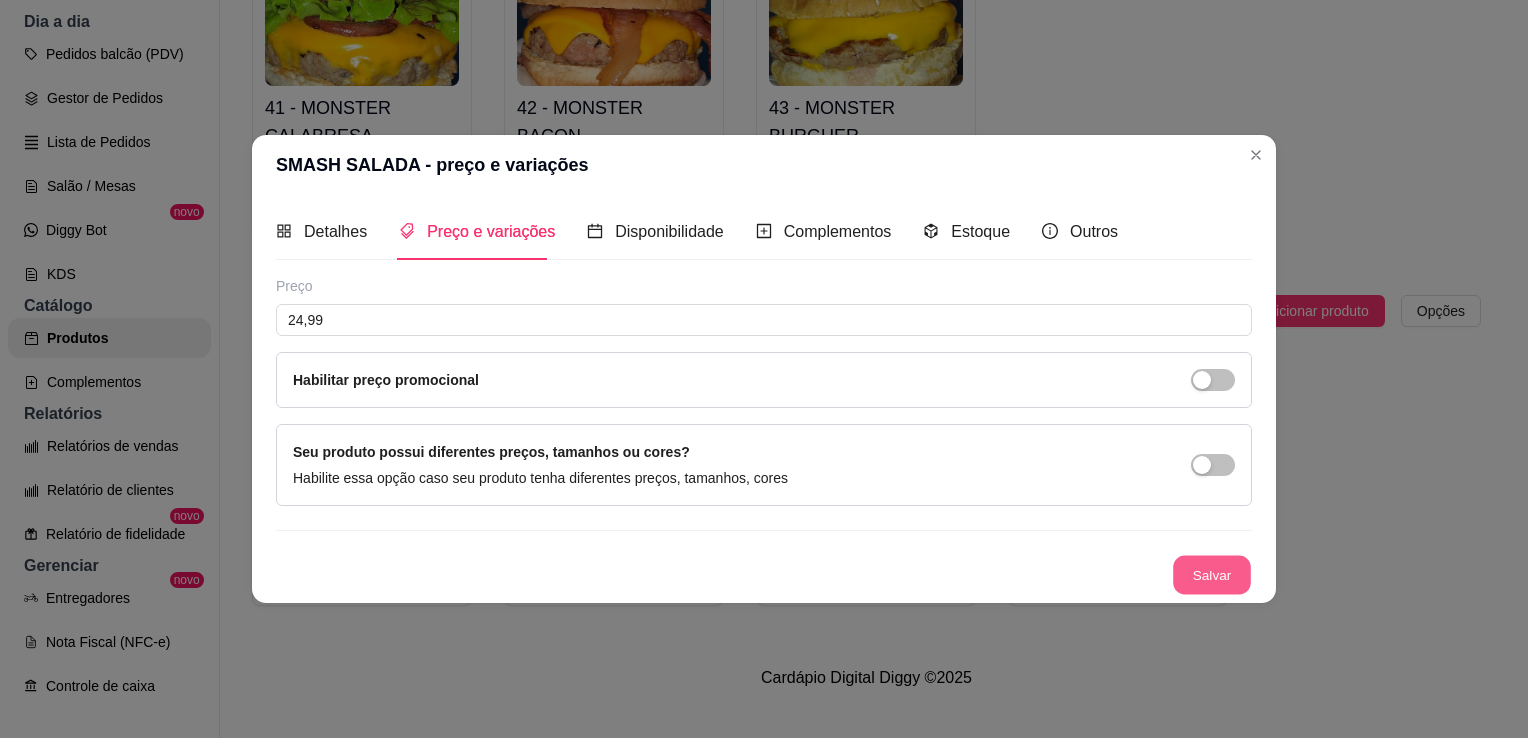 click on "Salvar" at bounding box center [1212, 575] 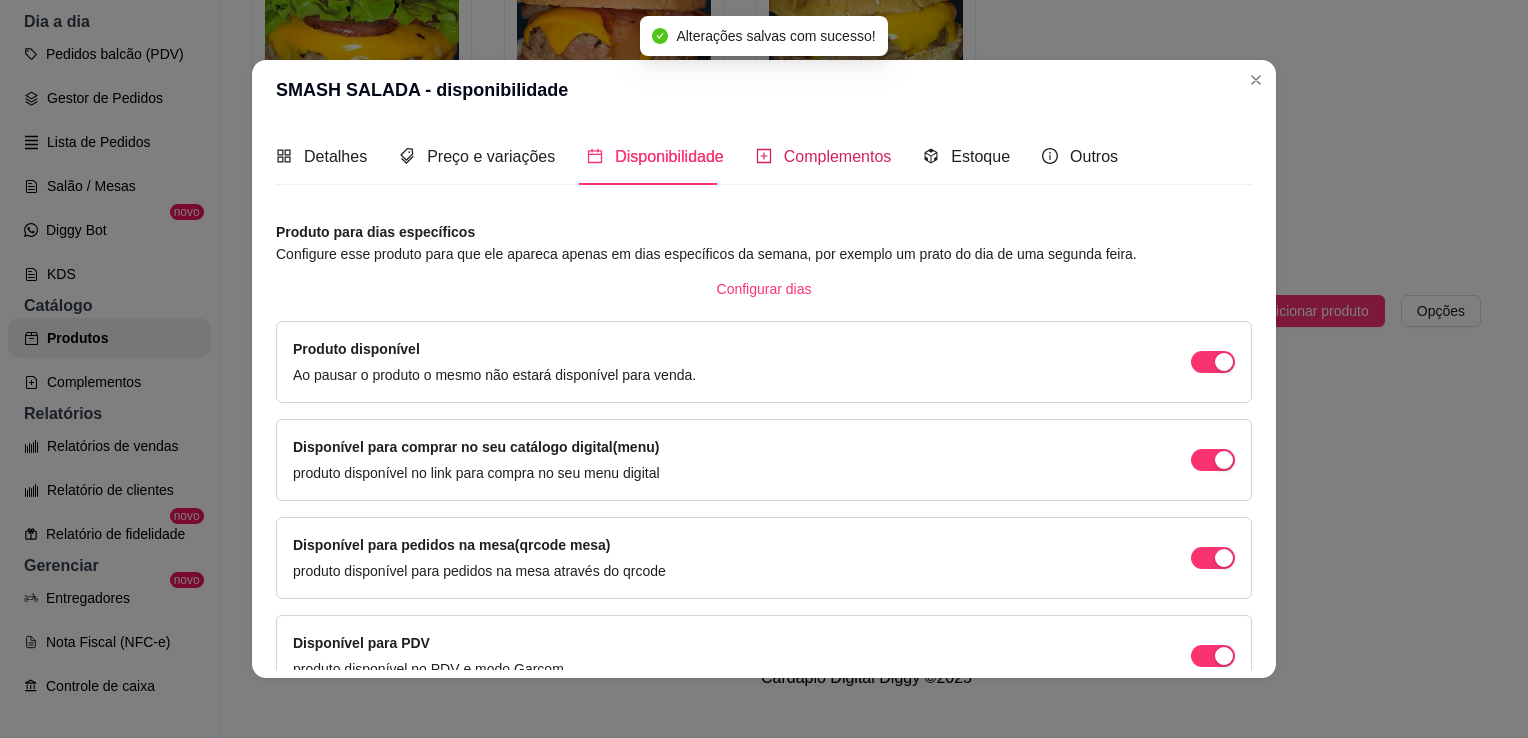 click on "Complementos" at bounding box center (838, 156) 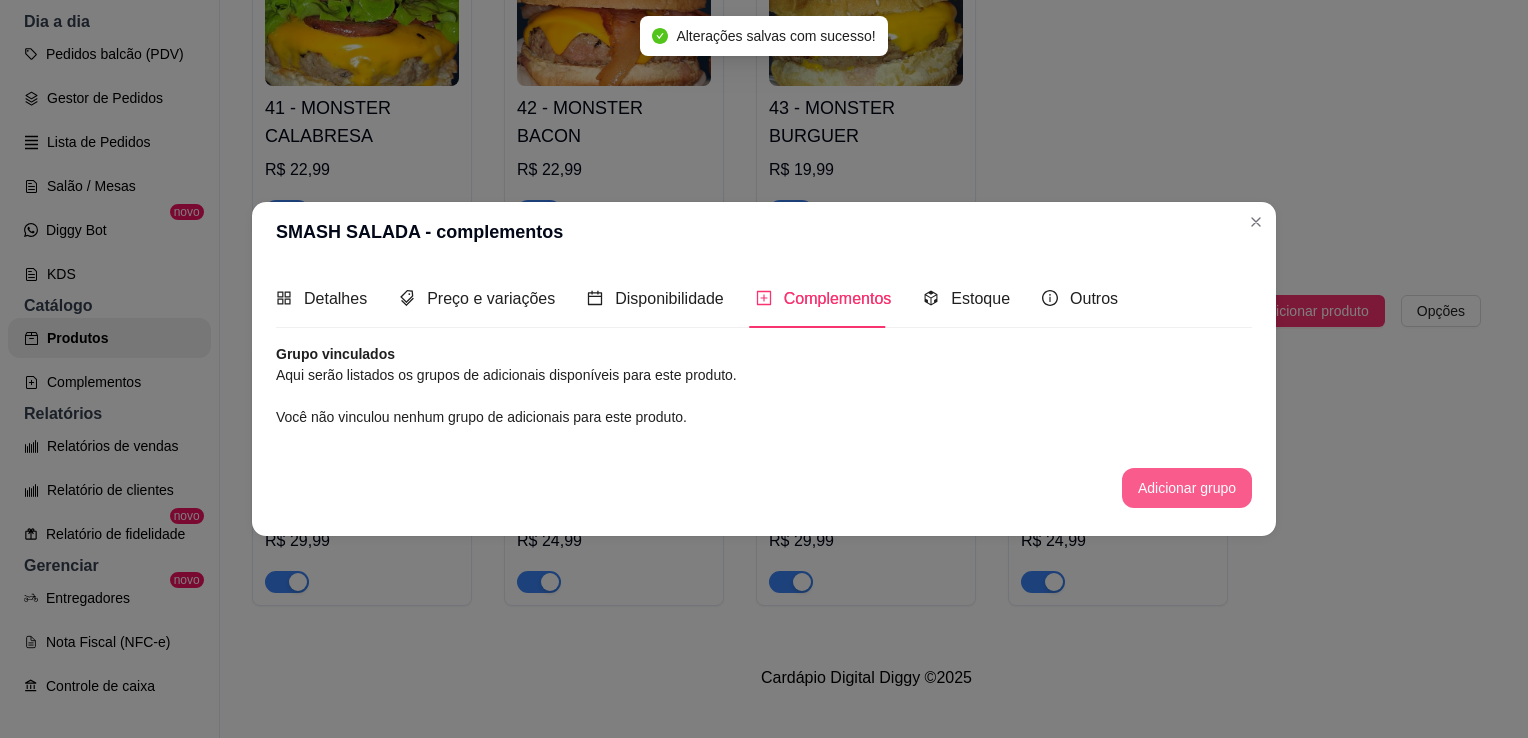 click on "Adicionar grupo" at bounding box center (1187, 488) 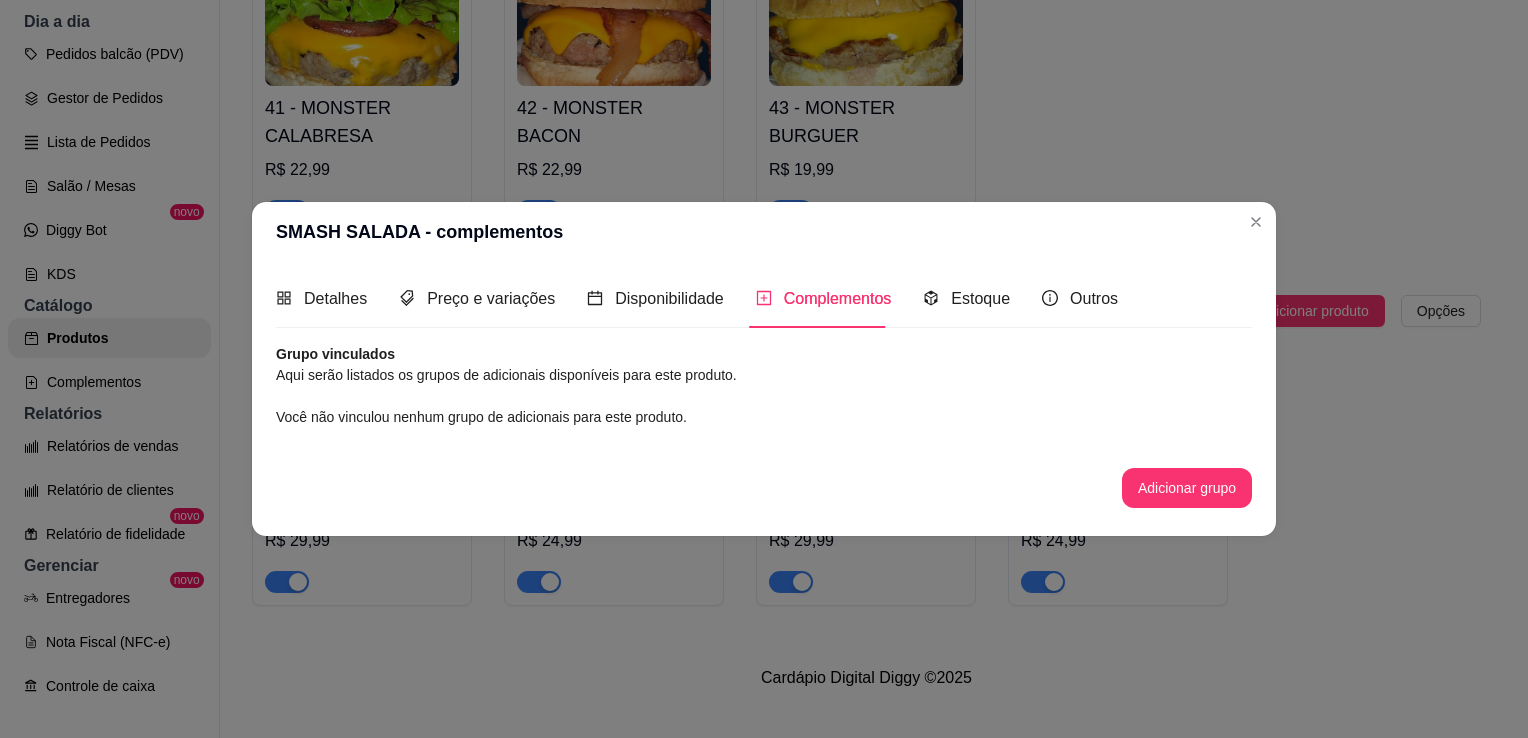click on "Complementos" at bounding box center [838, 298] 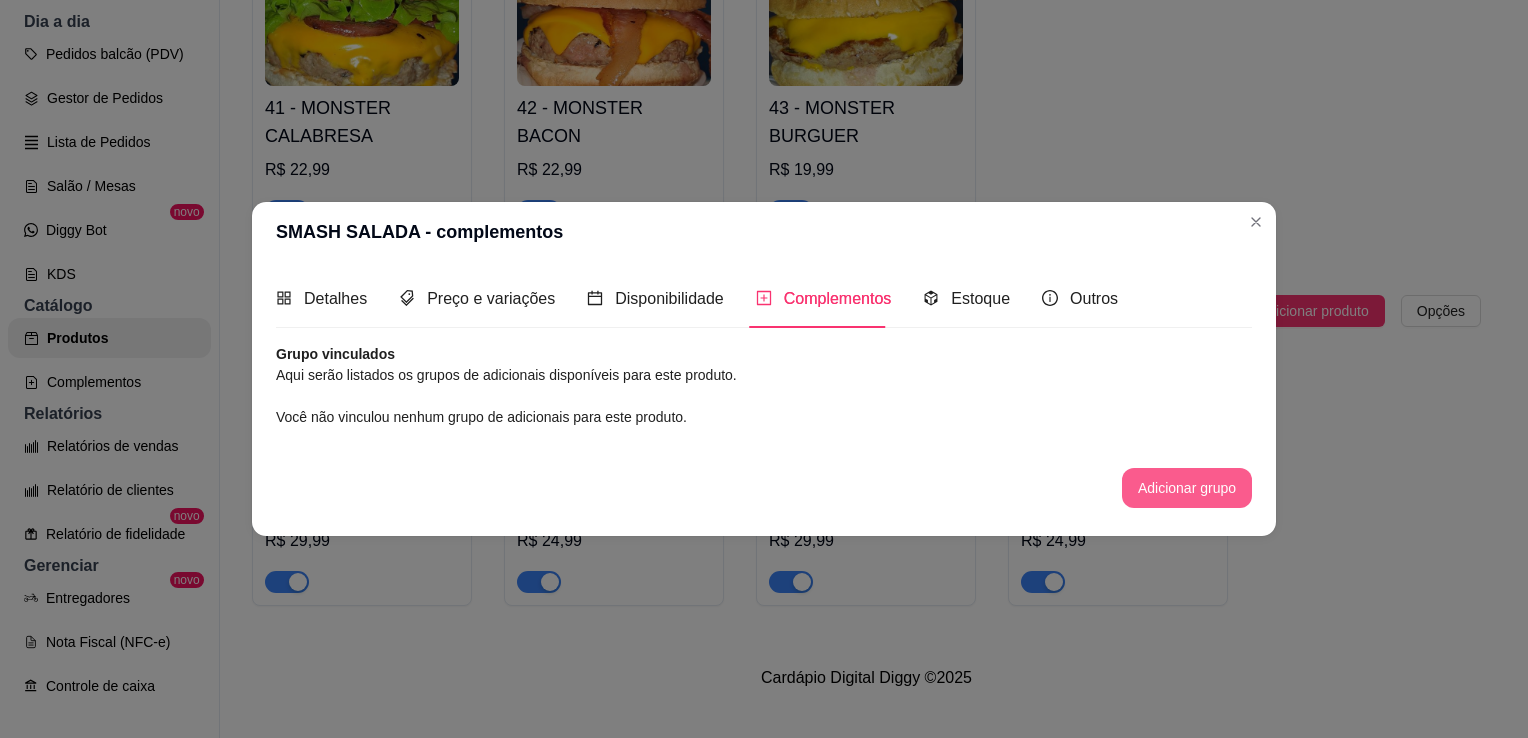 click on "Adicionar grupo" at bounding box center (1187, 488) 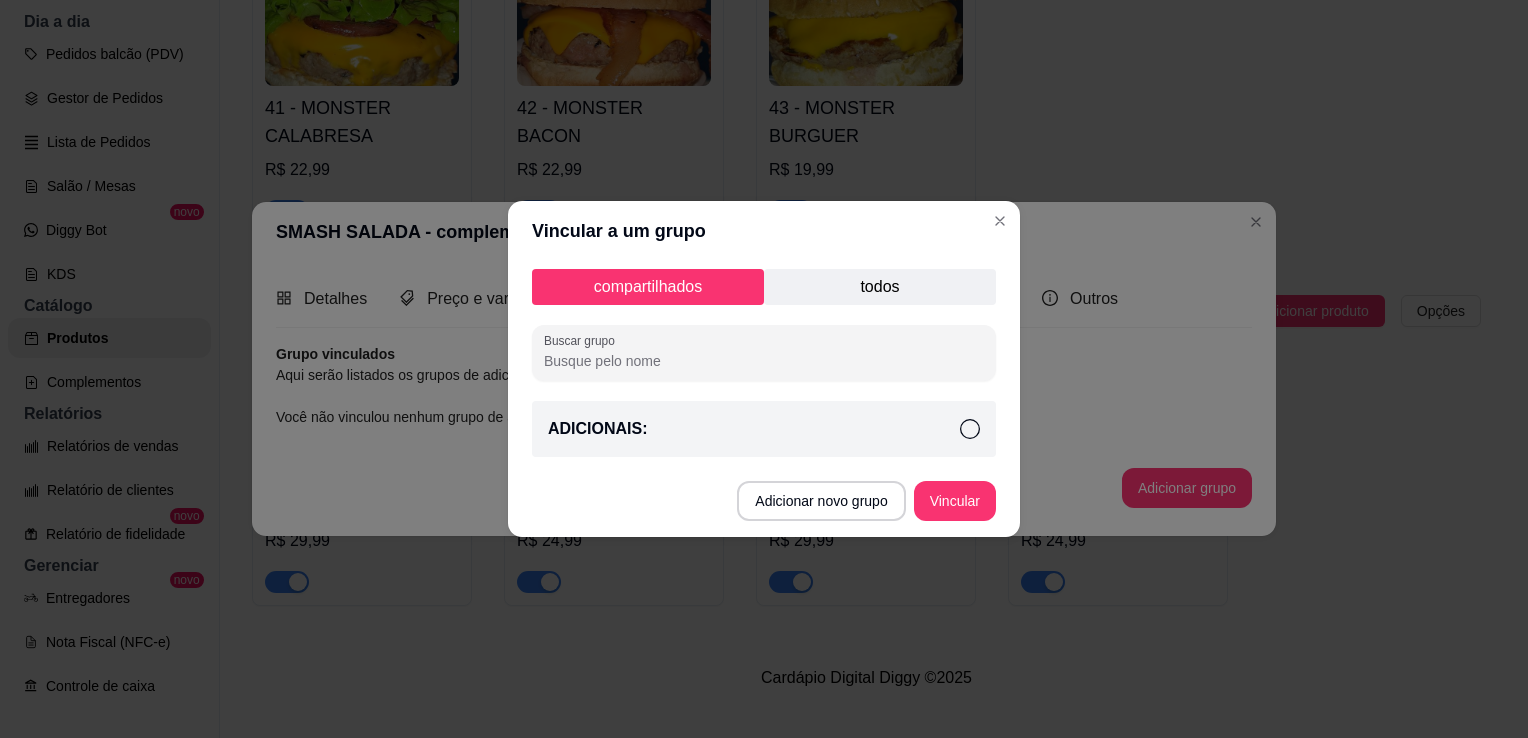 click on "ADICIONAIS:" at bounding box center (764, 429) 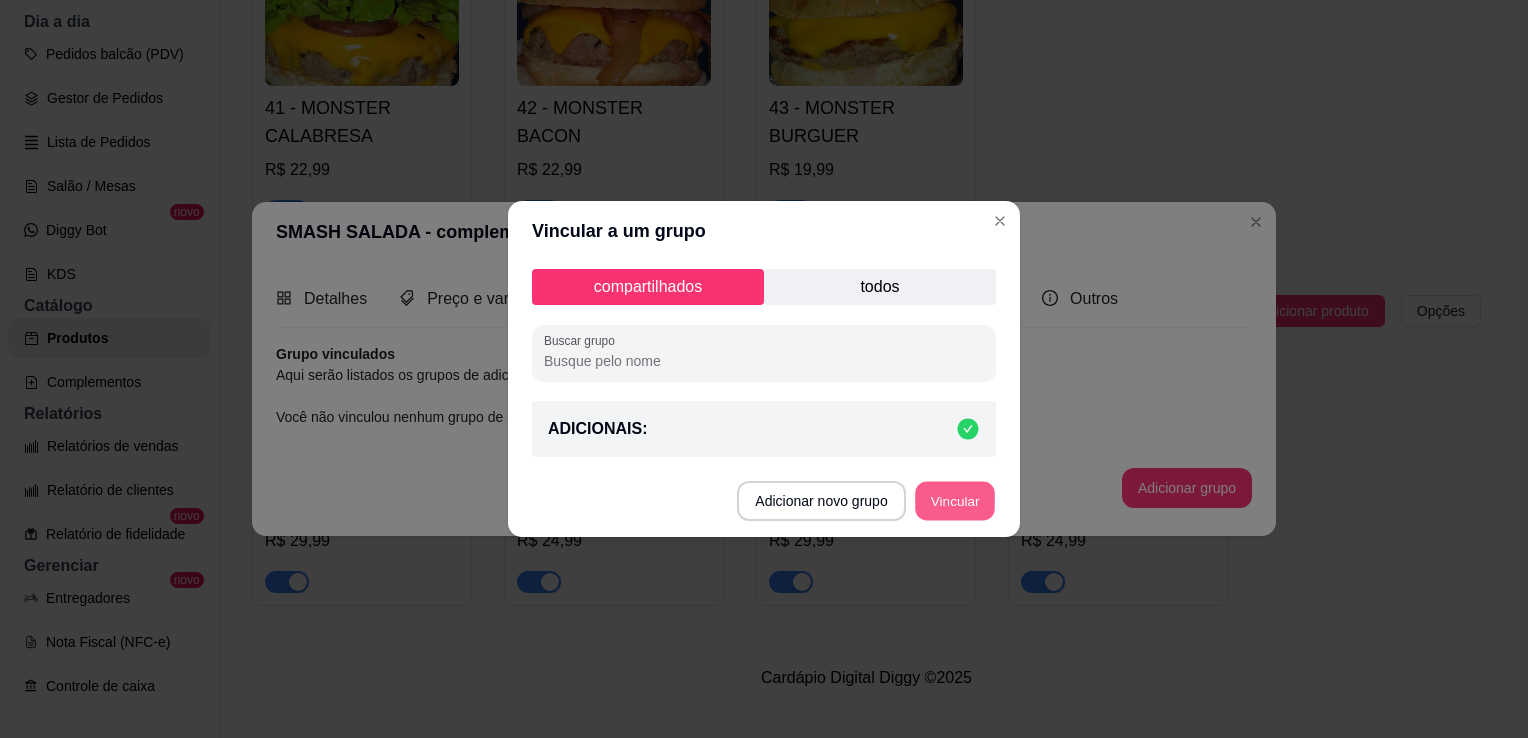 click on "Vincular" at bounding box center (955, 501) 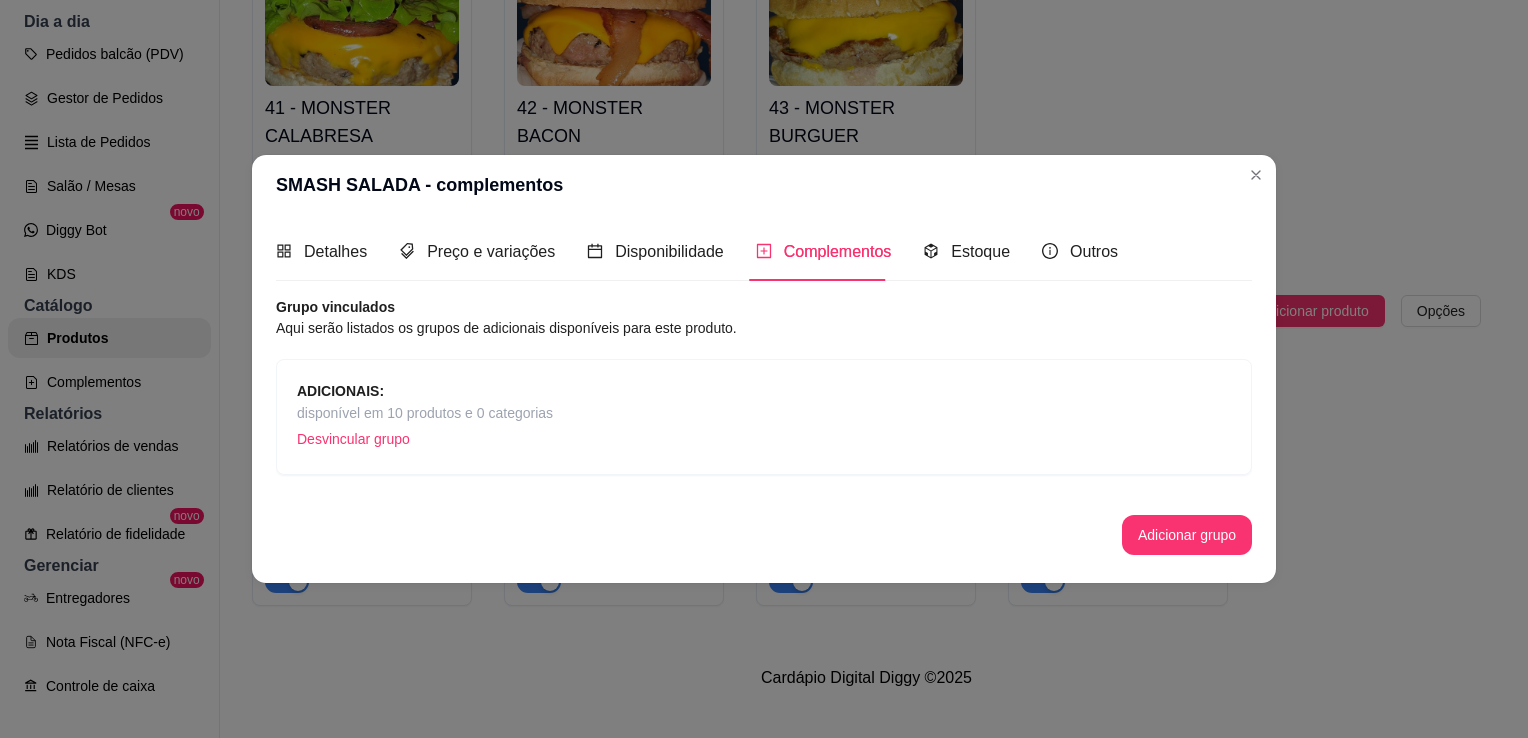 click on "SMASH SALADA - complementos" at bounding box center (764, 185) 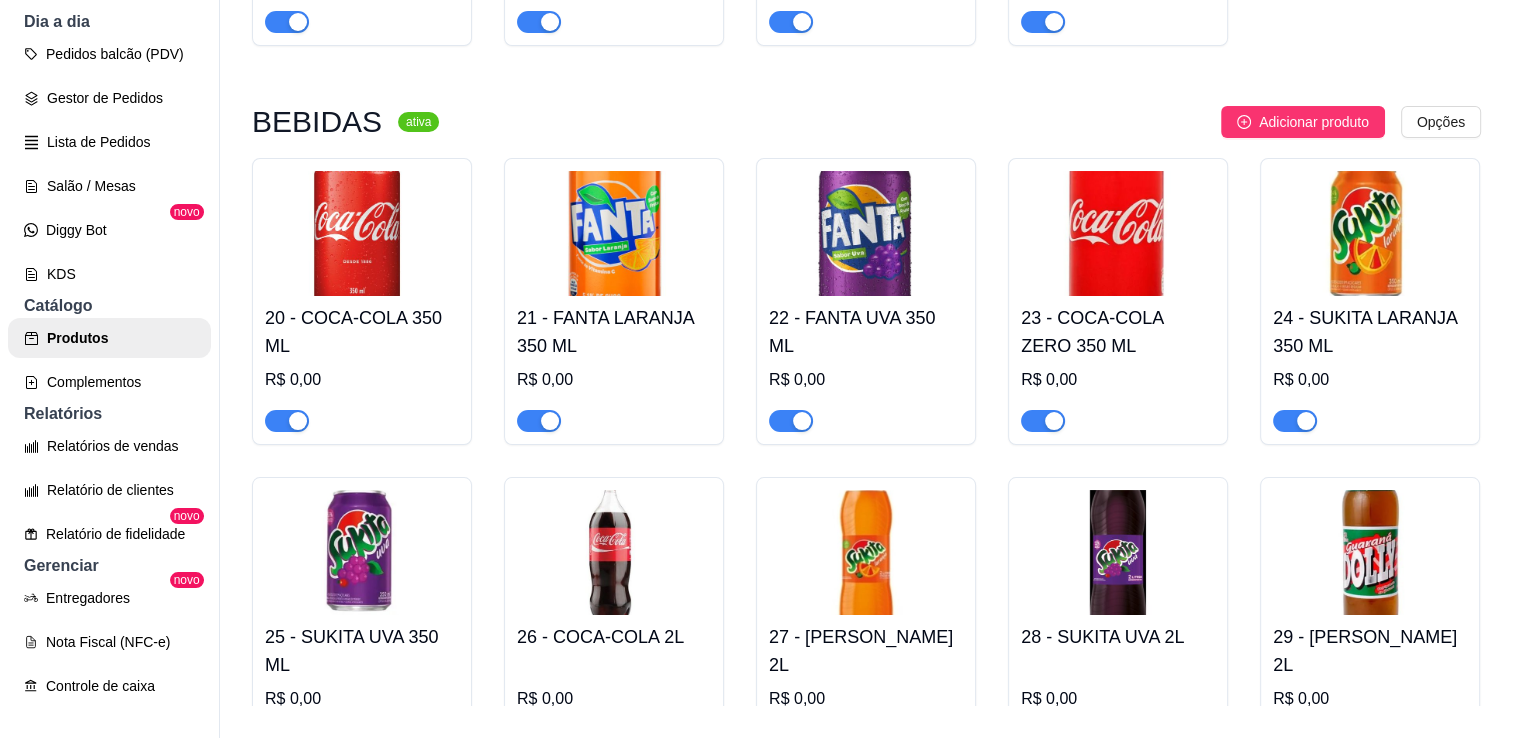 scroll, scrollTop: 946, scrollLeft: 0, axis: vertical 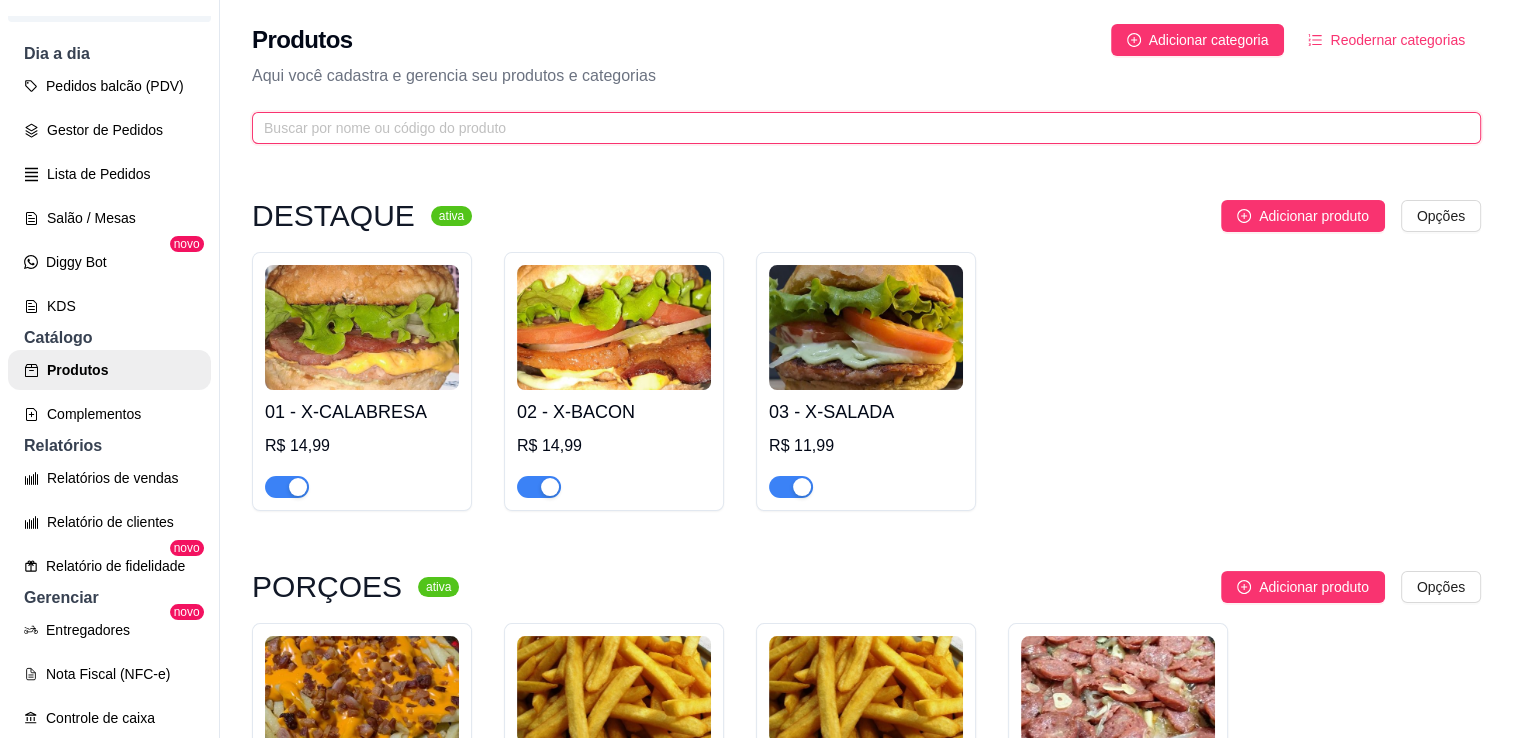 click at bounding box center (858, 128) 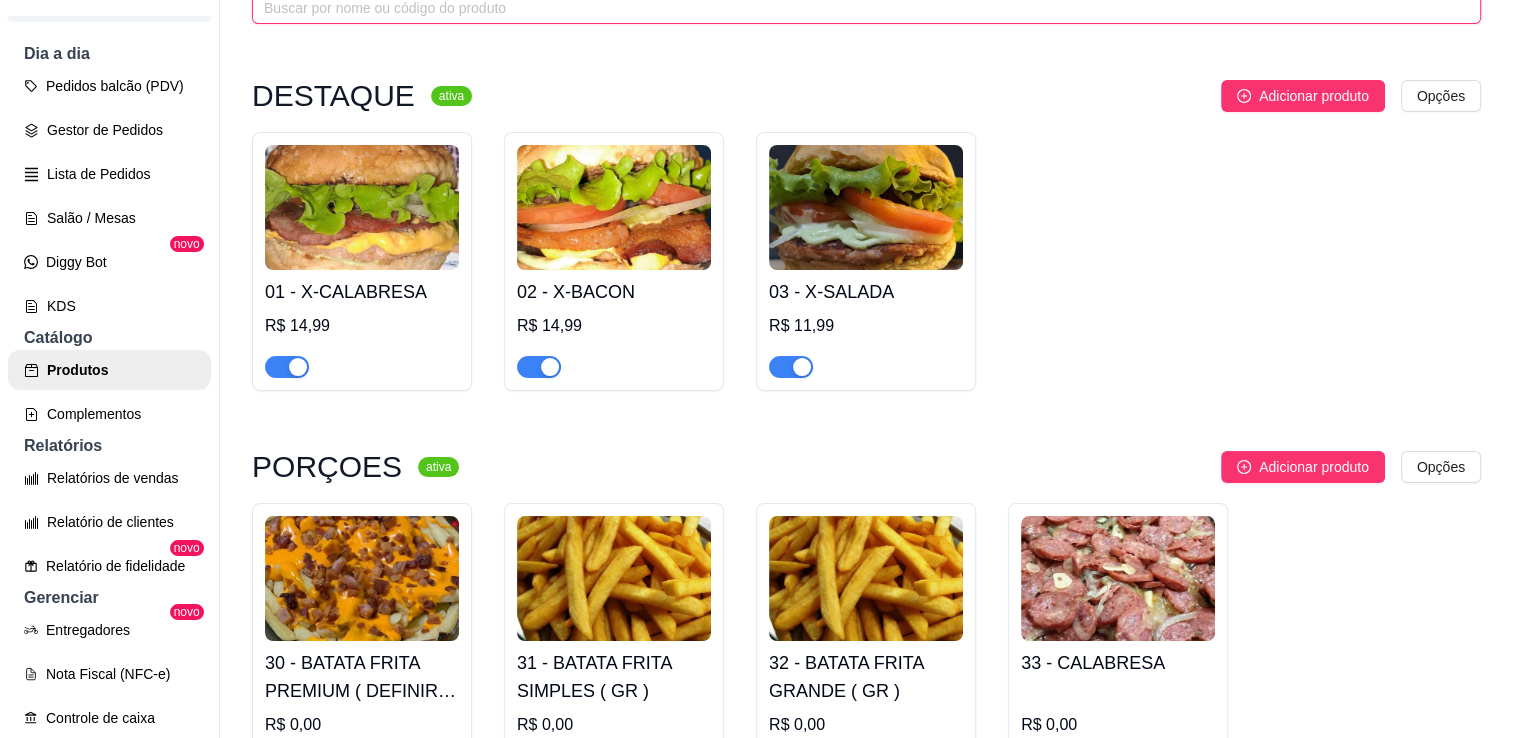 scroll, scrollTop: 0, scrollLeft: 0, axis: both 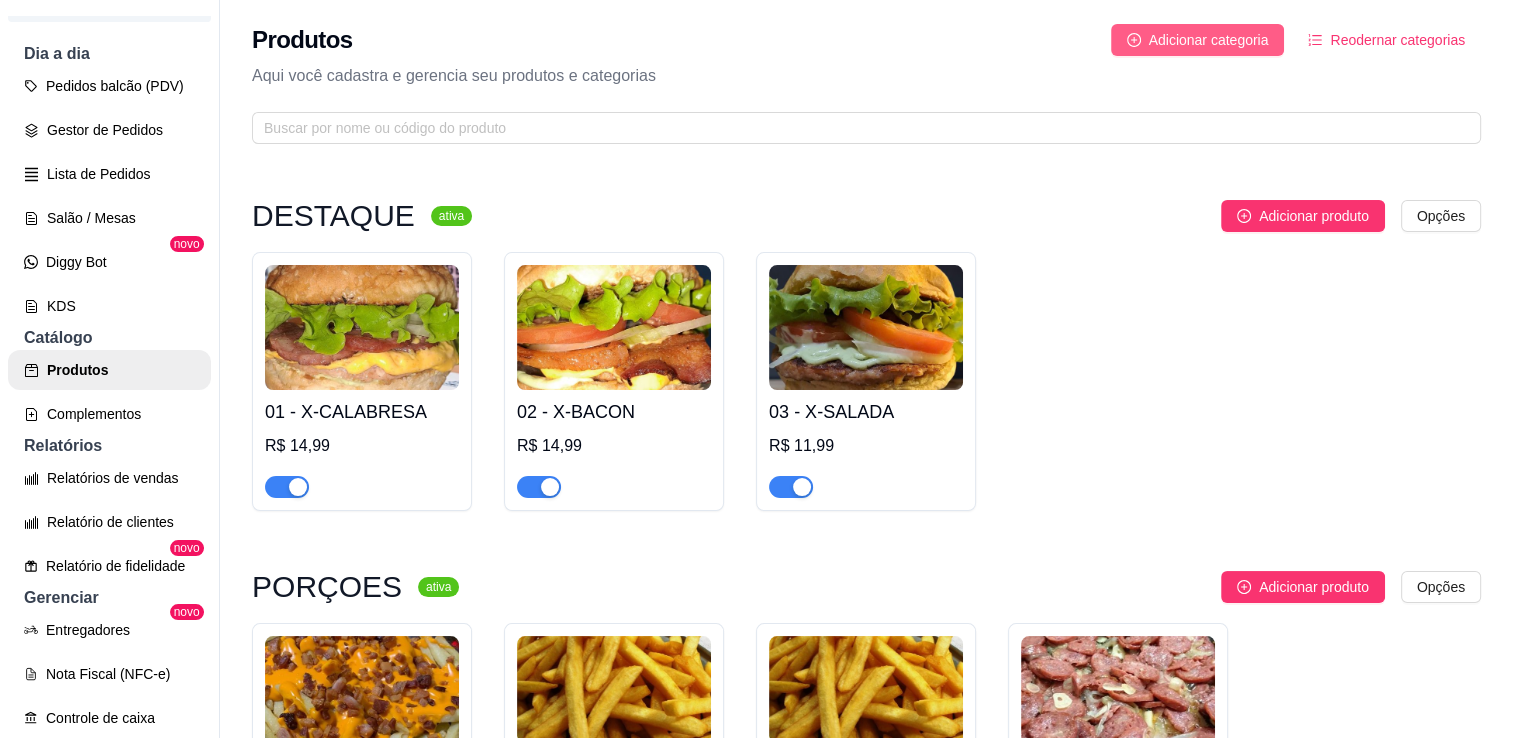 click on "Adicionar categoria" at bounding box center (1209, 40) 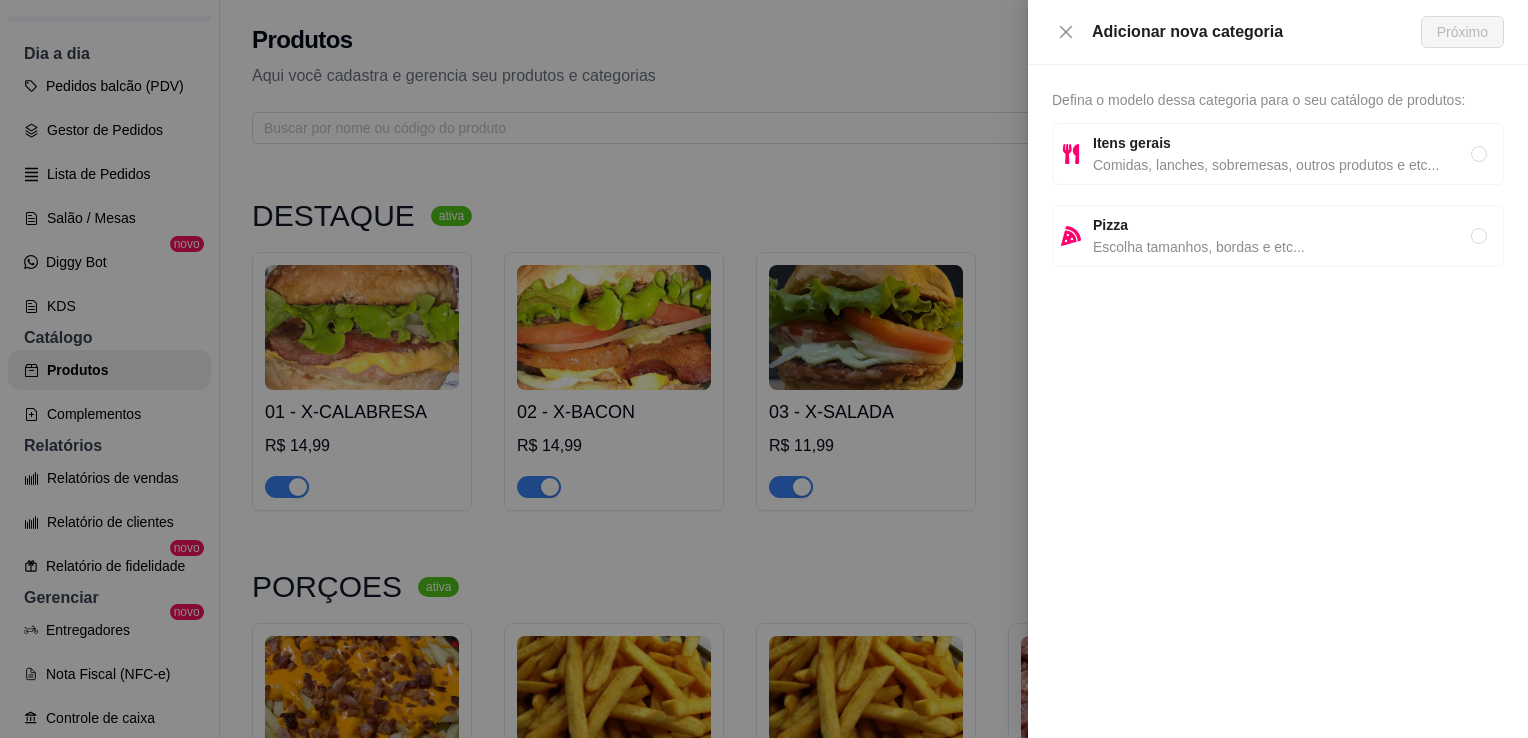 click at bounding box center [764, 369] 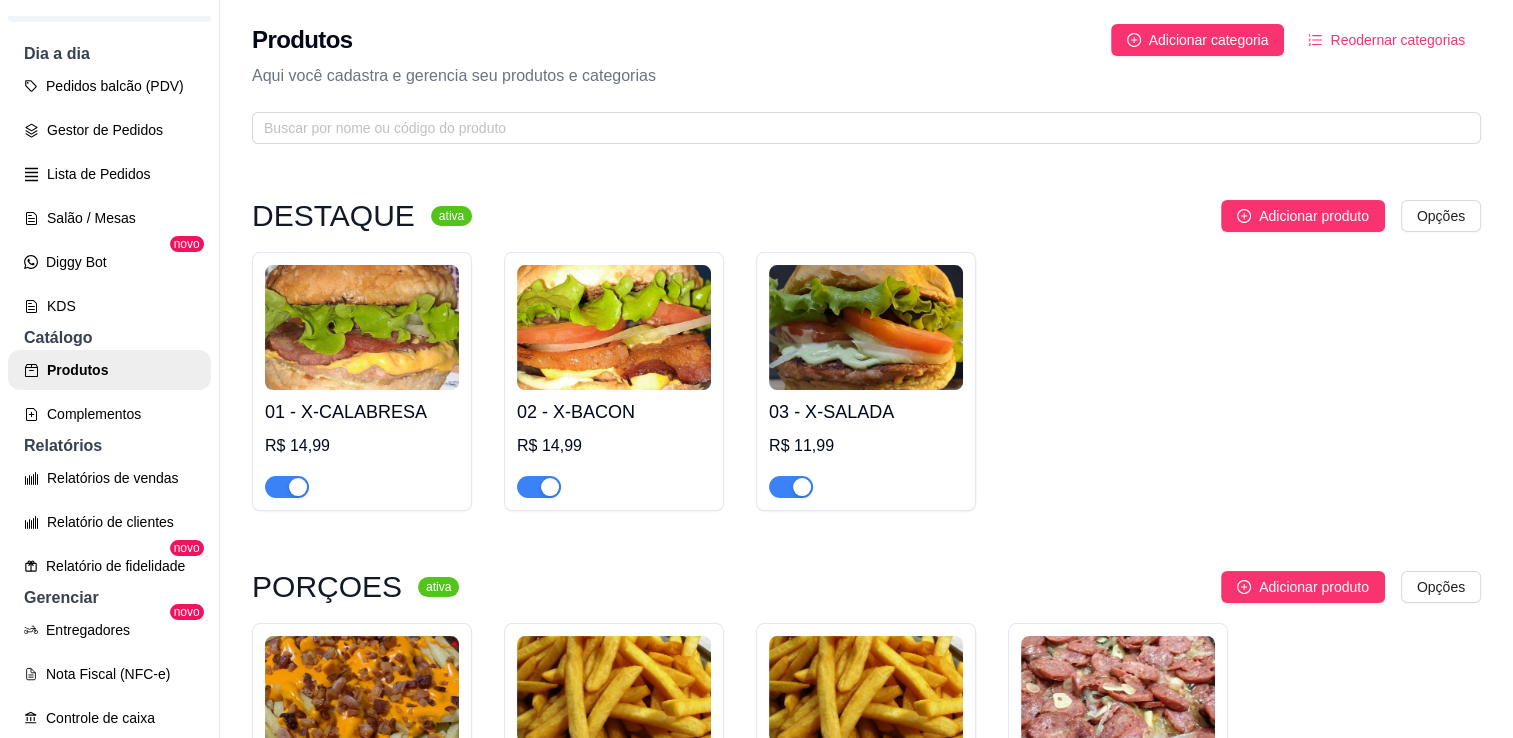 click on "Produtos Adicionar categoria Reodernar categorias Aqui você cadastra e gerencia seu produtos e categorias" at bounding box center [866, 78] 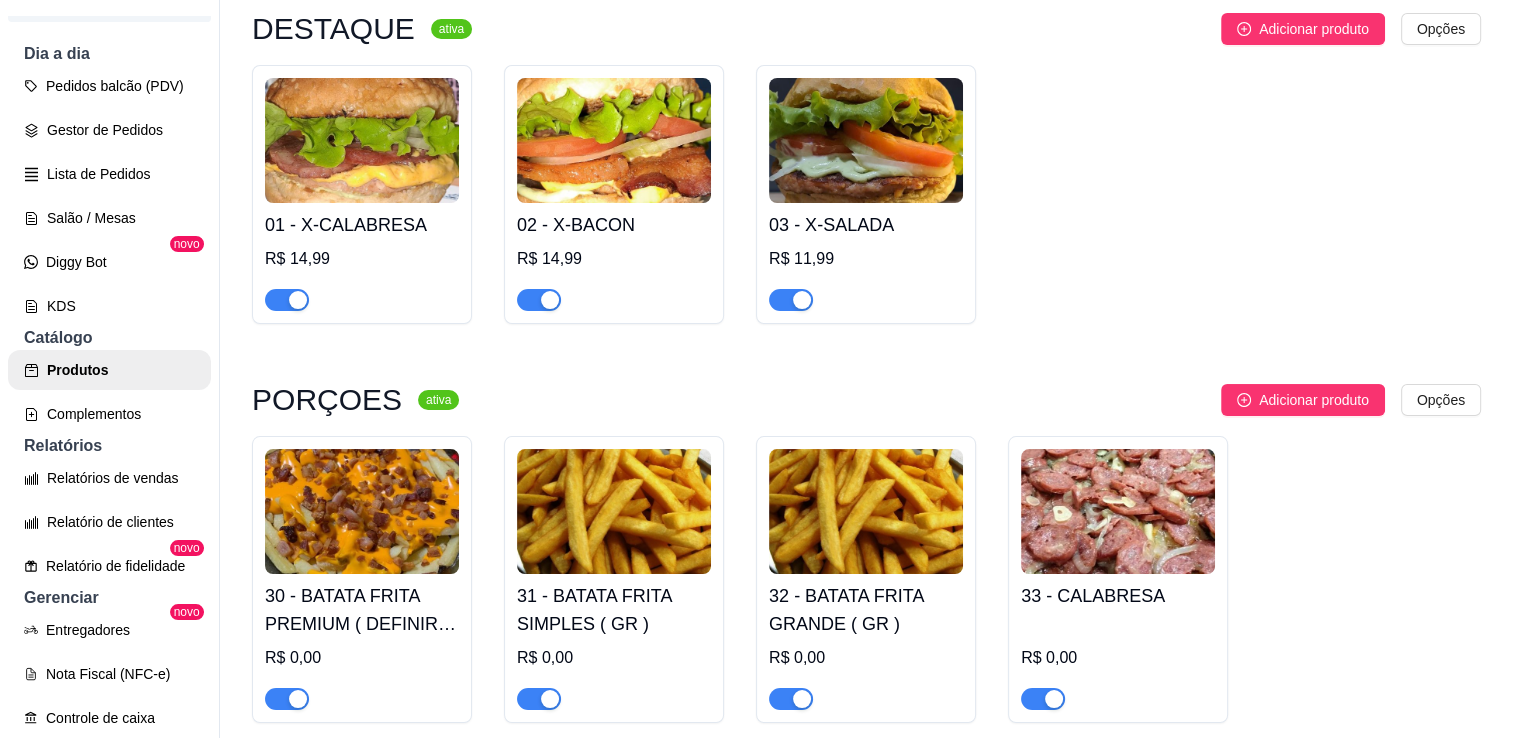 scroll, scrollTop: 0, scrollLeft: 0, axis: both 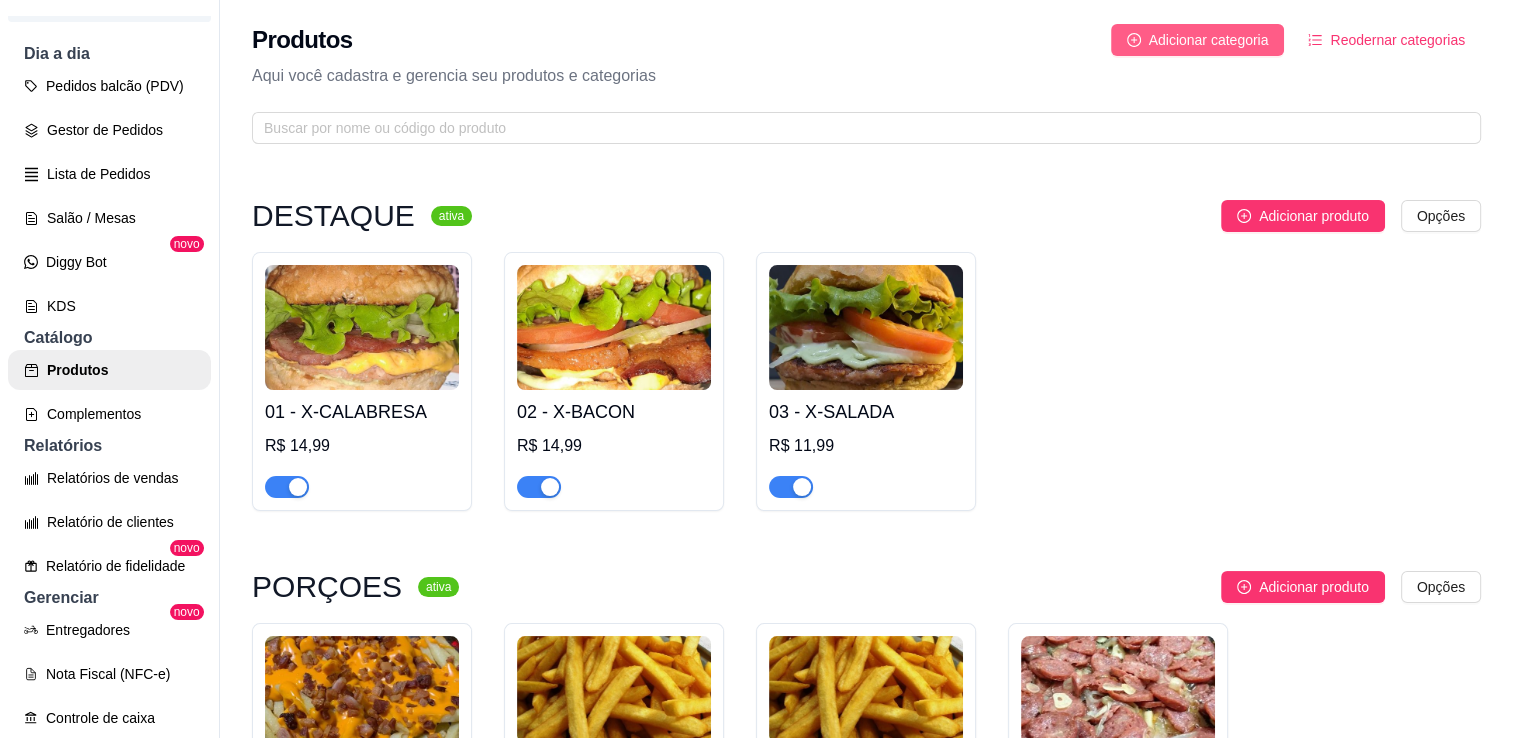 click on "Adicionar categoria" at bounding box center (1209, 40) 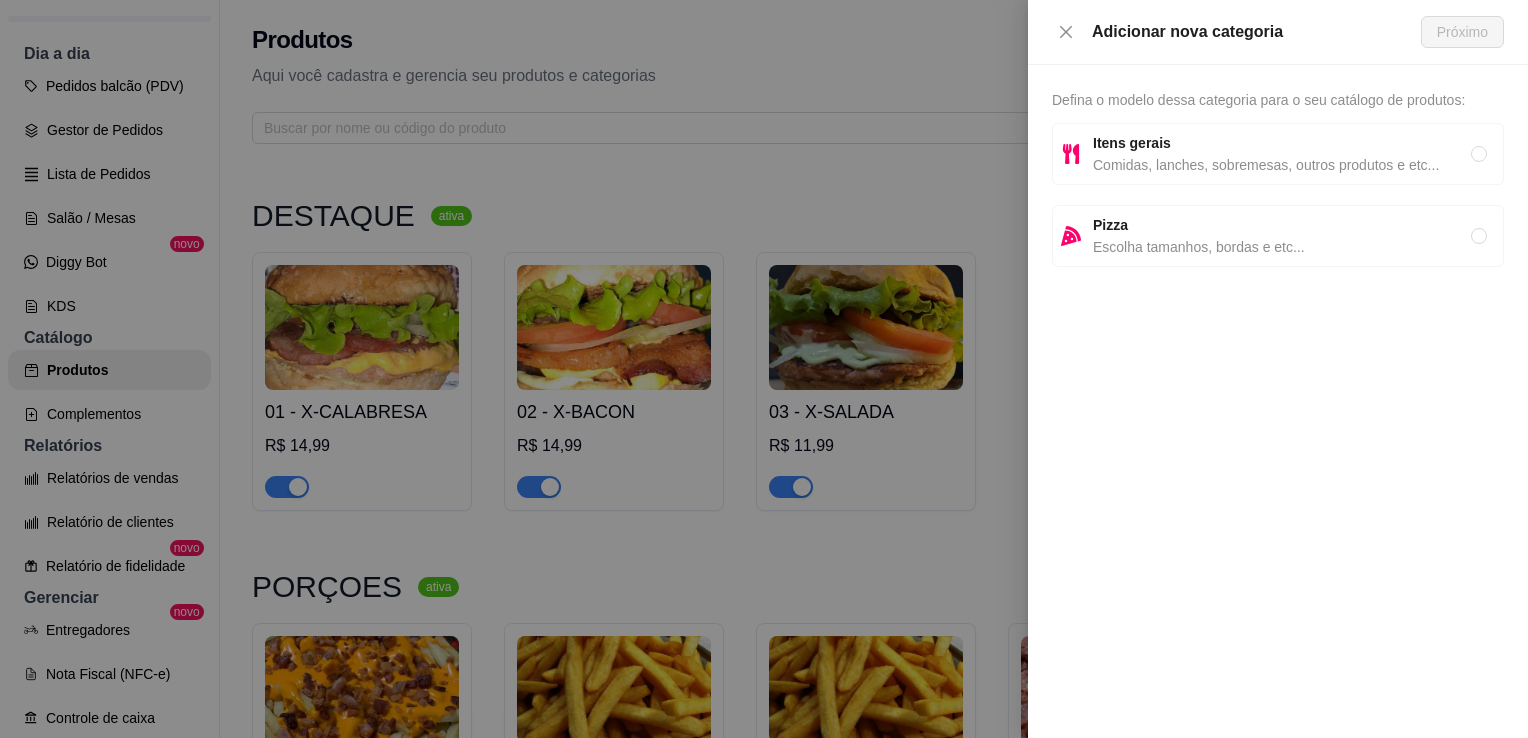 click on "Itens gerais" at bounding box center [1282, 143] 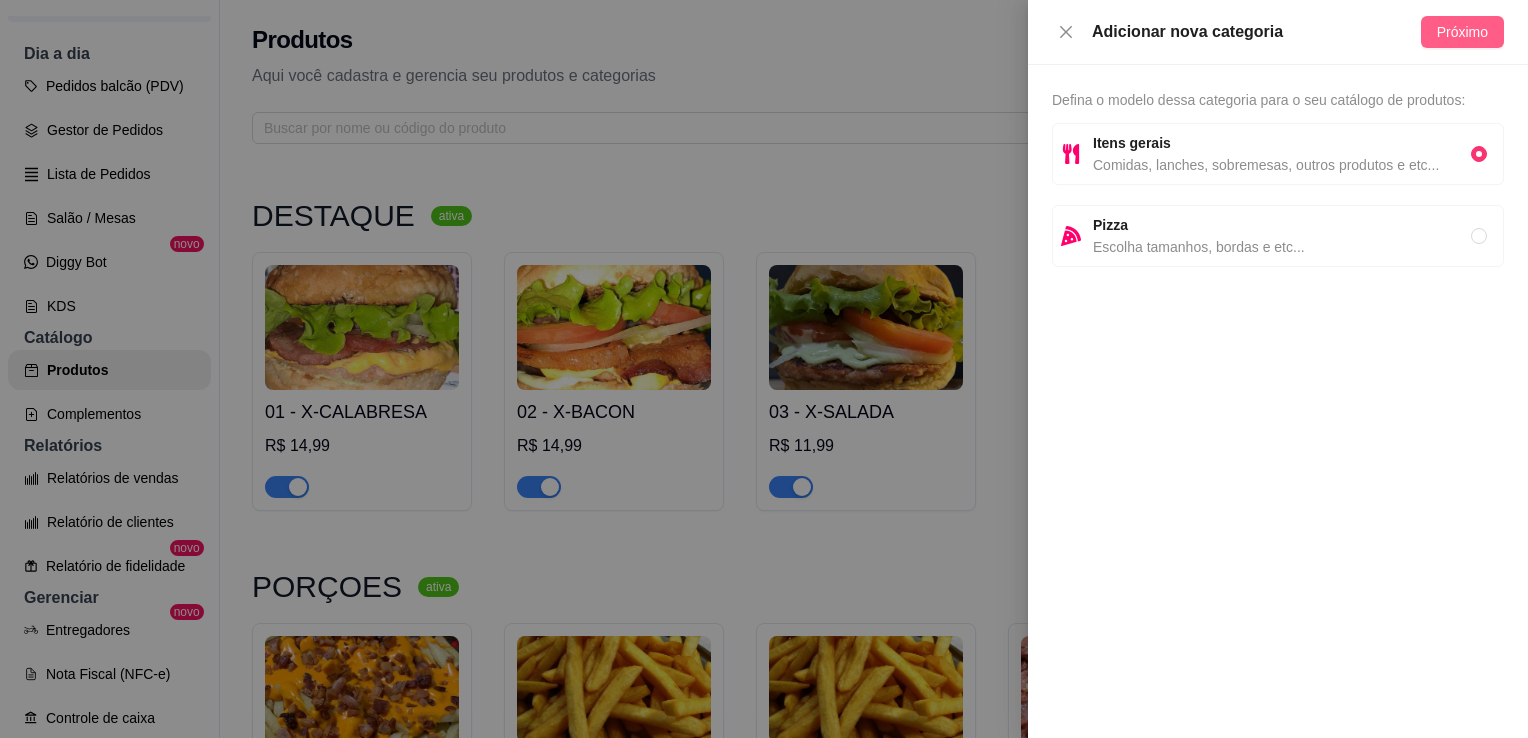 click on "Próximo" at bounding box center (1462, 32) 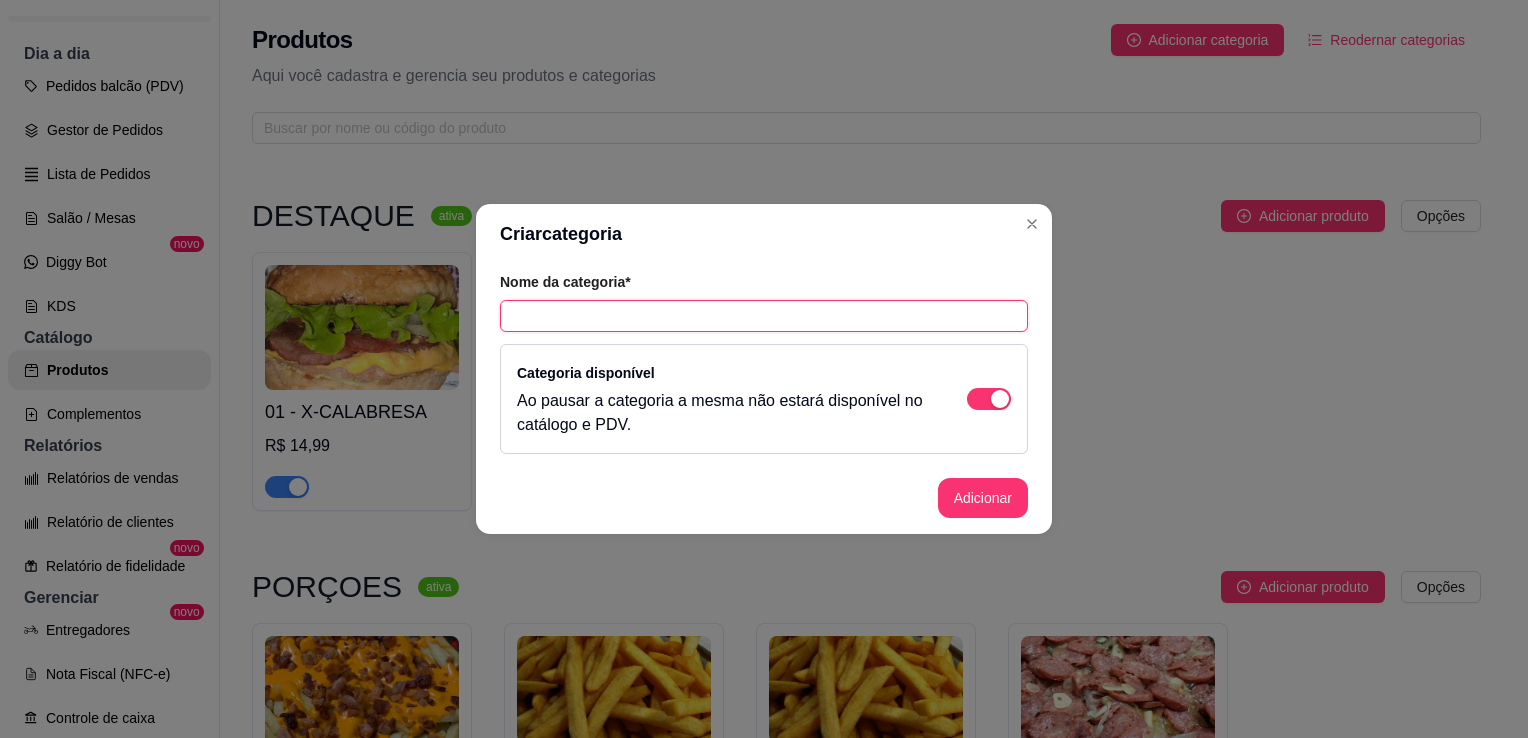 click at bounding box center [764, 316] 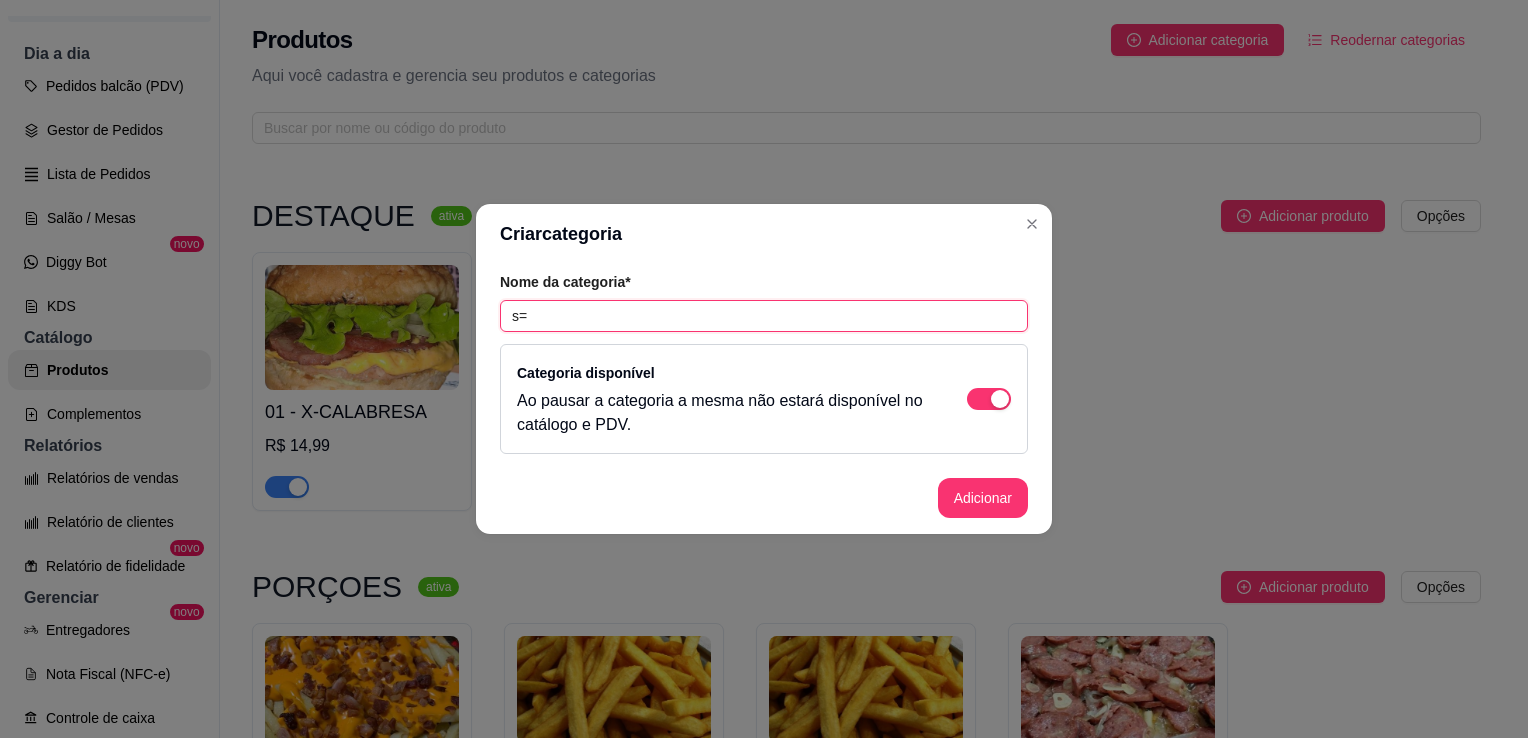 type on "s" 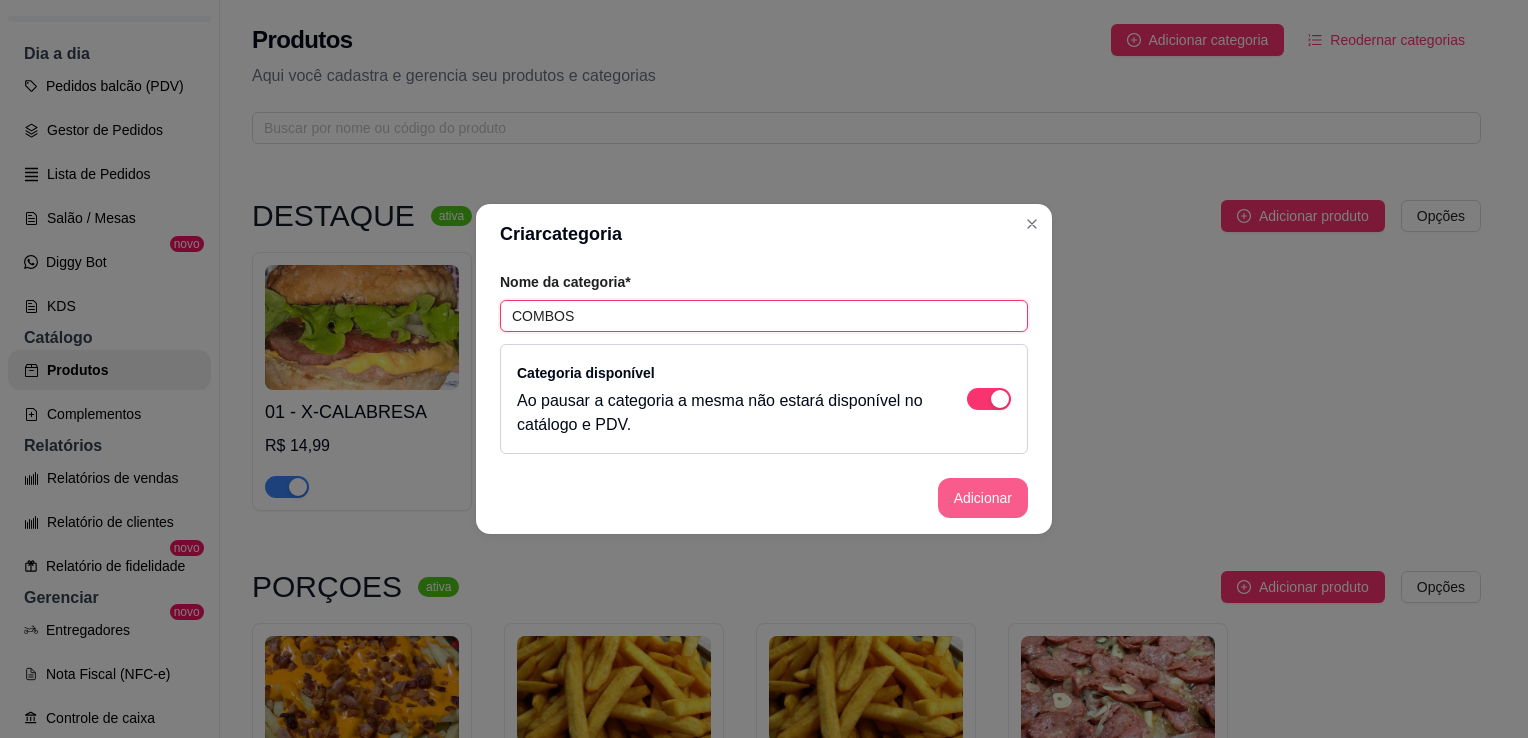 type on "COMBOS" 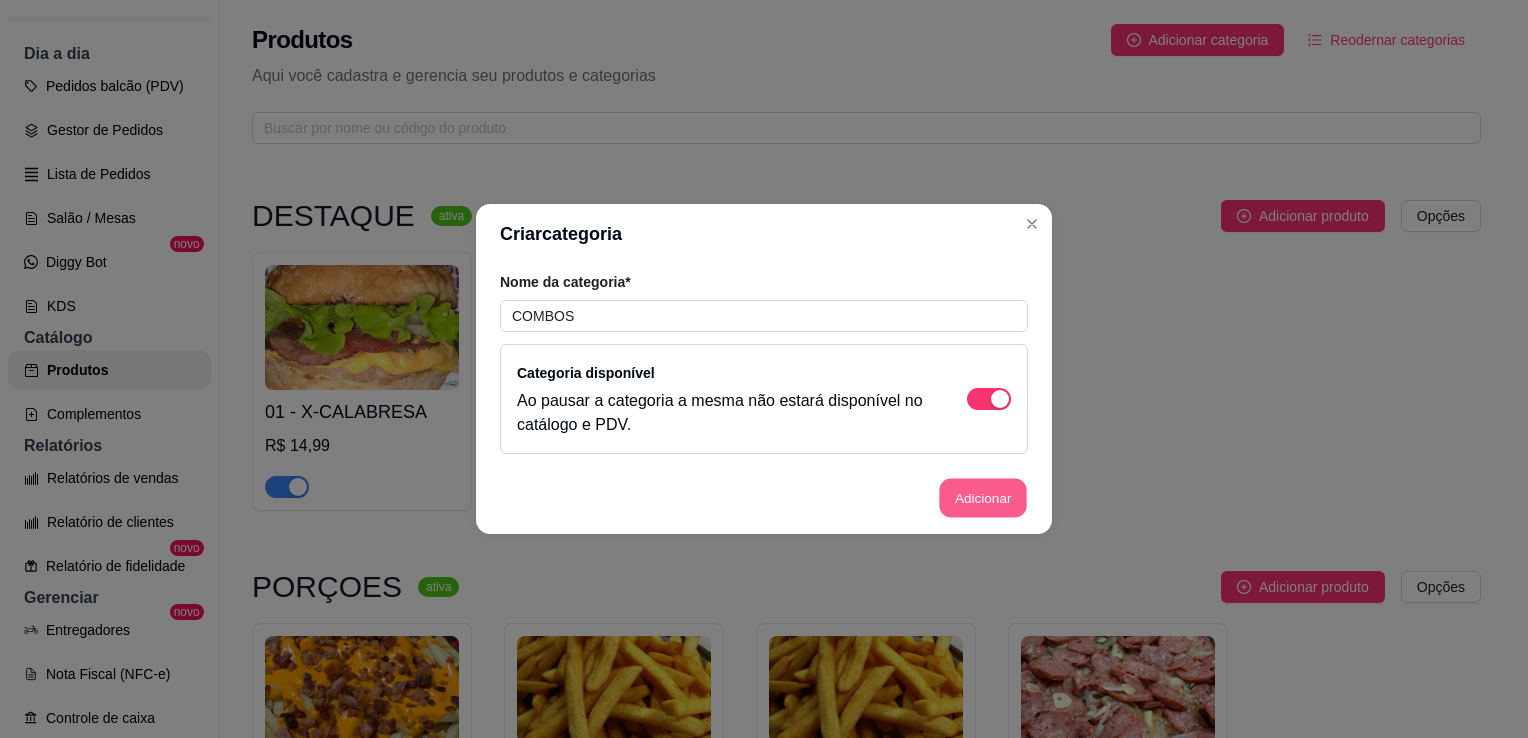 click on "Adicionar" at bounding box center [983, 498] 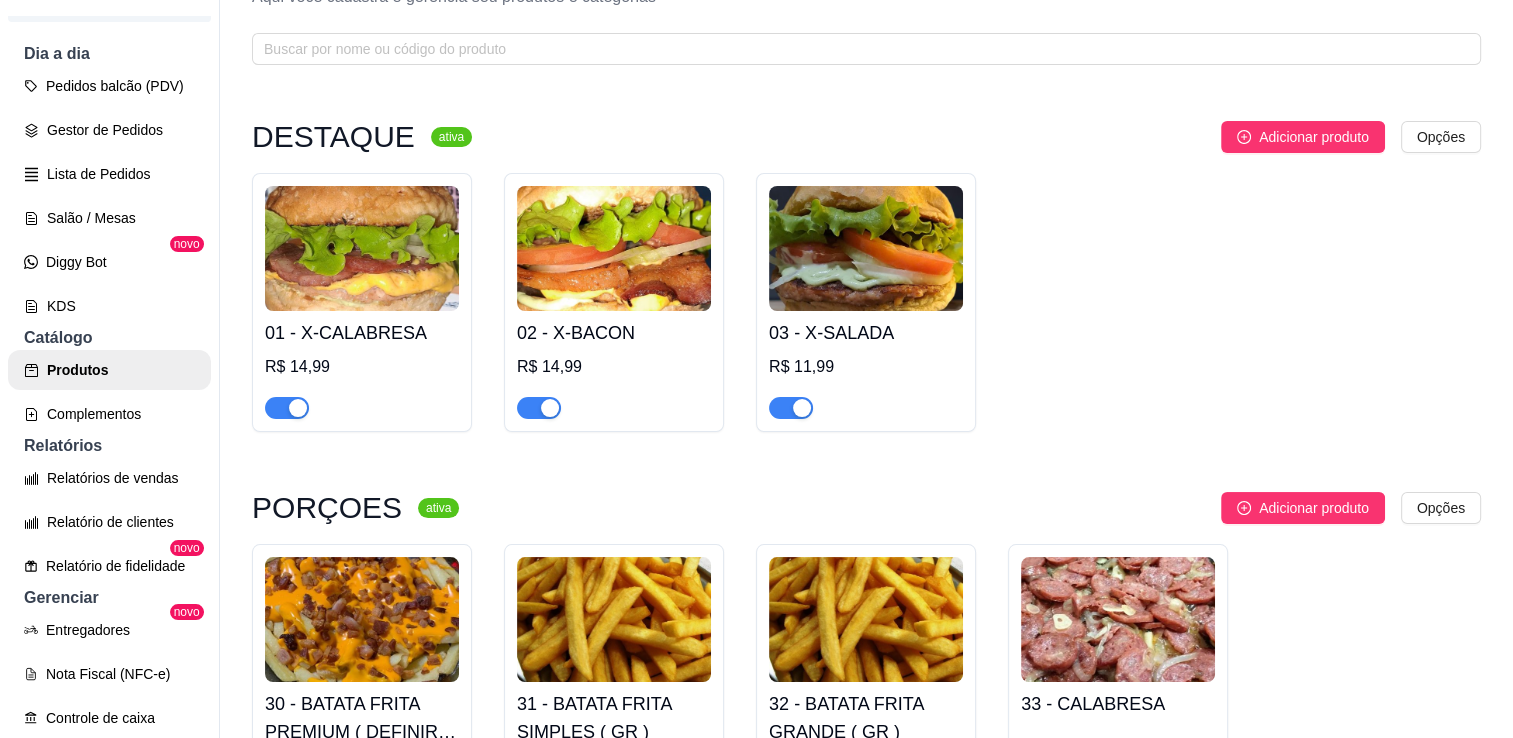 scroll, scrollTop: 0, scrollLeft: 0, axis: both 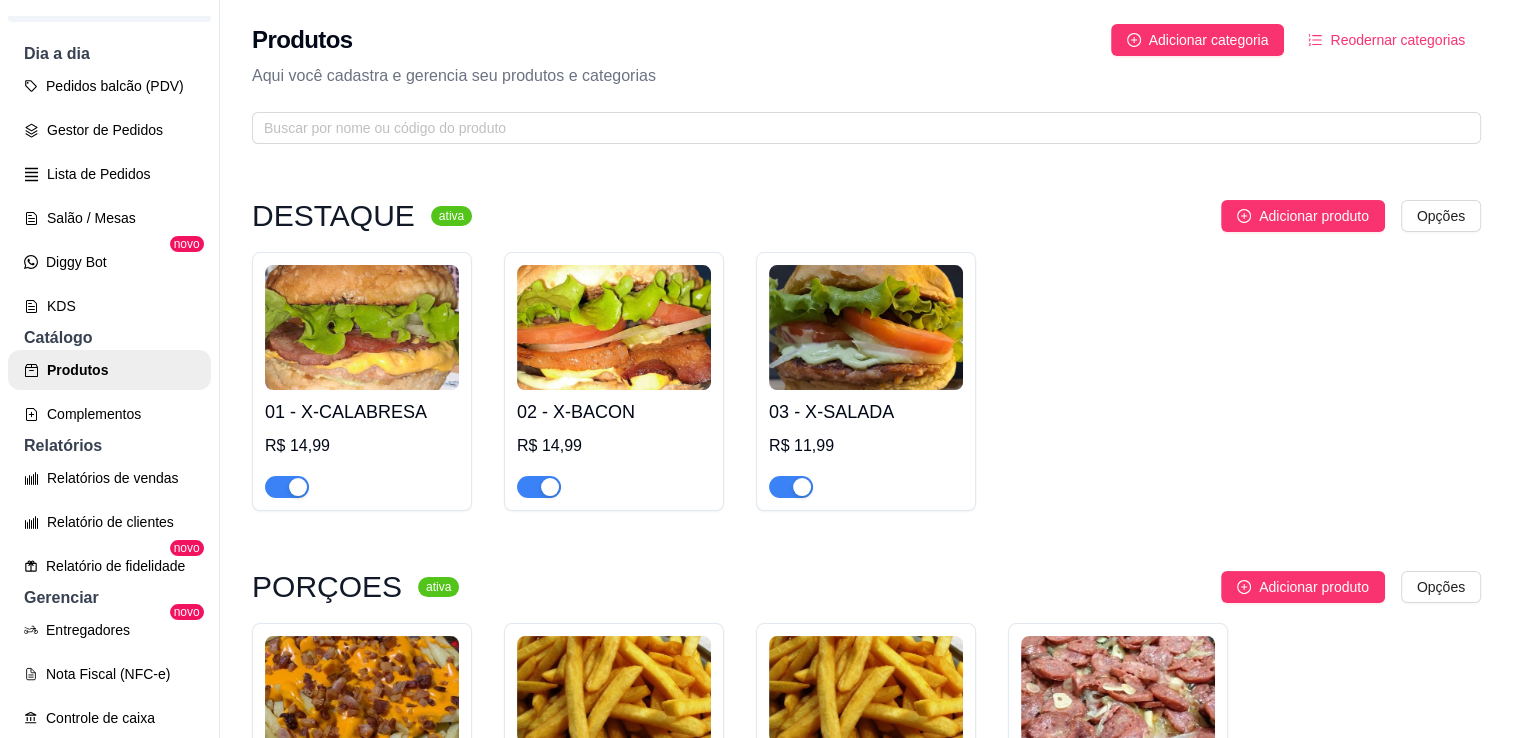 click on "DESTAQUE" at bounding box center (333, 216) 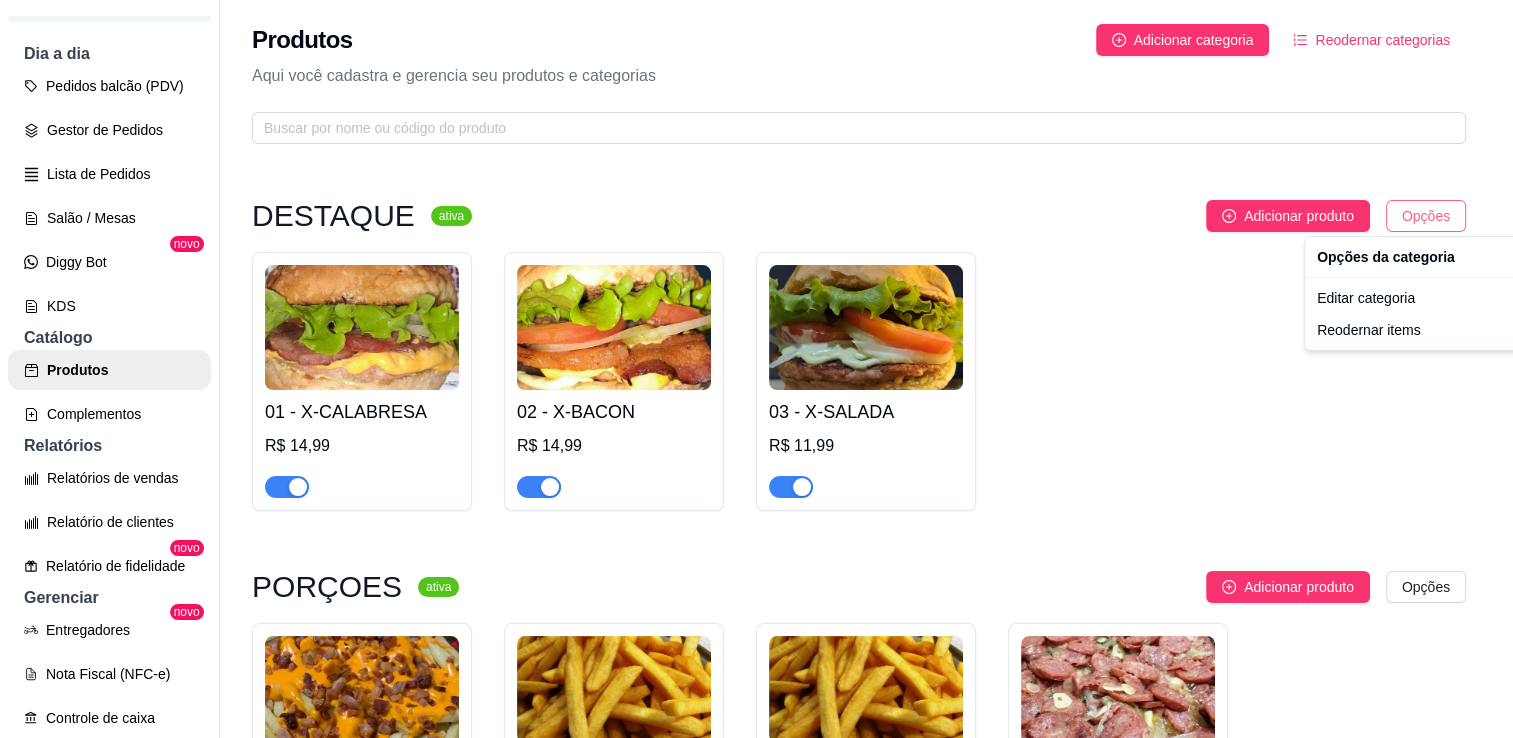 click on "P Prass Hamburg ... Loja Aberta Loja Período gratuito até 14/08   Dia a dia Pedidos balcão (PDV) Gestor de Pedidos Lista de Pedidos Salão / Mesas Diggy Bot novo KDS Catálogo Produtos Complementos Relatórios Relatórios de vendas Relatório de clientes Relatório de fidelidade novo Gerenciar Entregadores novo Nota Fiscal (NFC-e) Controle de caixa Controle de fiado Cupons Clientes Estoque Configurações Diggy Planos Precisa de ajuda? Sair Produtos Adicionar categoria Reodernar categorias Aqui você cadastra e gerencia seu produtos e categorias DESTAQUE ativa Adicionar produto Opções 01 - X-CALABRESA   R$ 14,99 02 - X-BACON   R$ 14,99 03 - X-SALADA   R$ 11,99 PORÇOES ativa Adicionar produto Opções 30 - BATATA FRITA PREMIUM ( DEFINIR GRAMAGEM )   R$ 0,00 31 - BATATA FRITA SIMPLES ( GR )   R$ 0,00 32 - BATATA FRITA GRANDE ( GR )   R$ 0,00 33 - CALABRESA   R$ 0,00 BEBIDAS ativa Adicionar produto Opções 20 - COCA-COLA 350 ML   R$ 0,00 21 - FANTA LARANJA 350 ML   R$ 0,00 22 - FANTA UVA 350 ML" at bounding box center [756, 369] 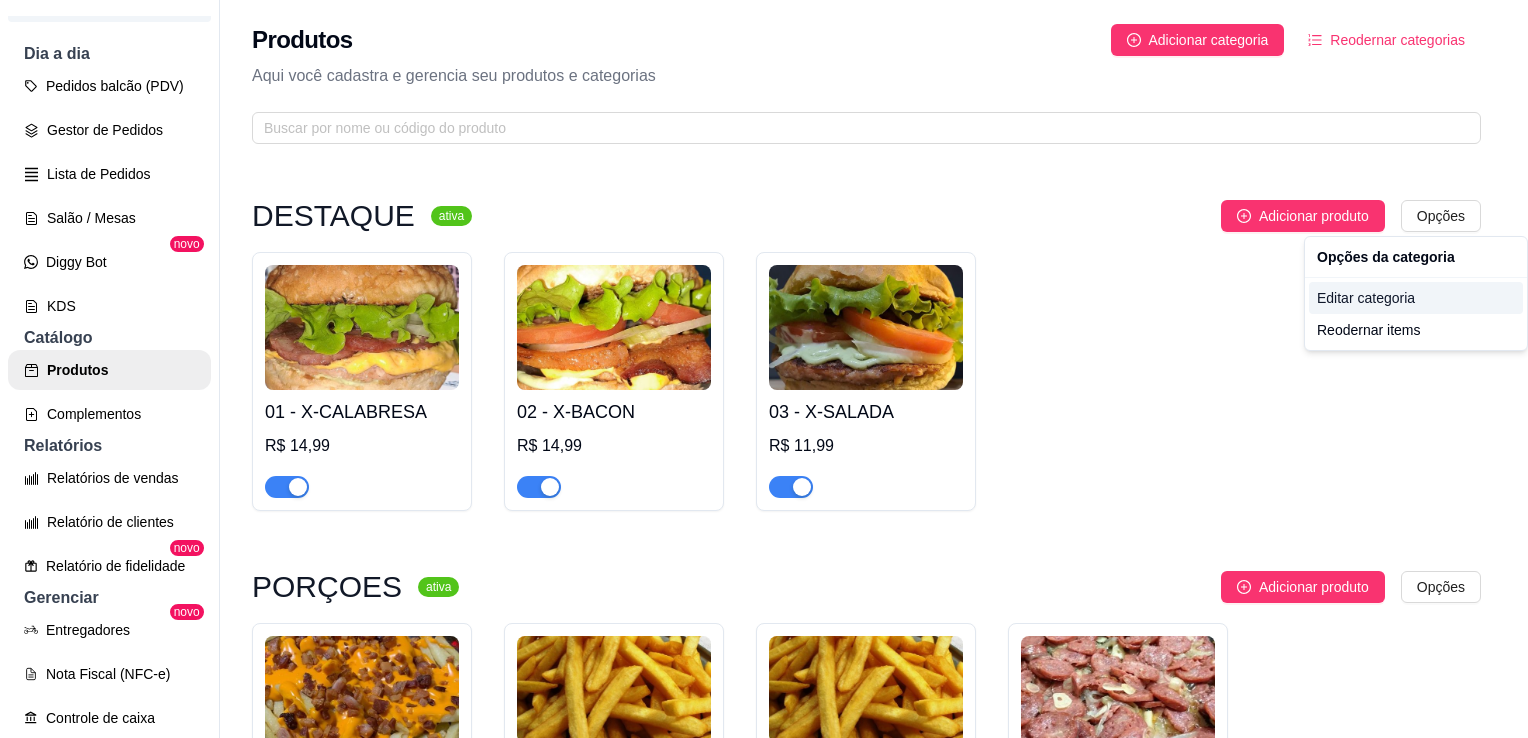 click on "Editar categoria" at bounding box center [1416, 298] 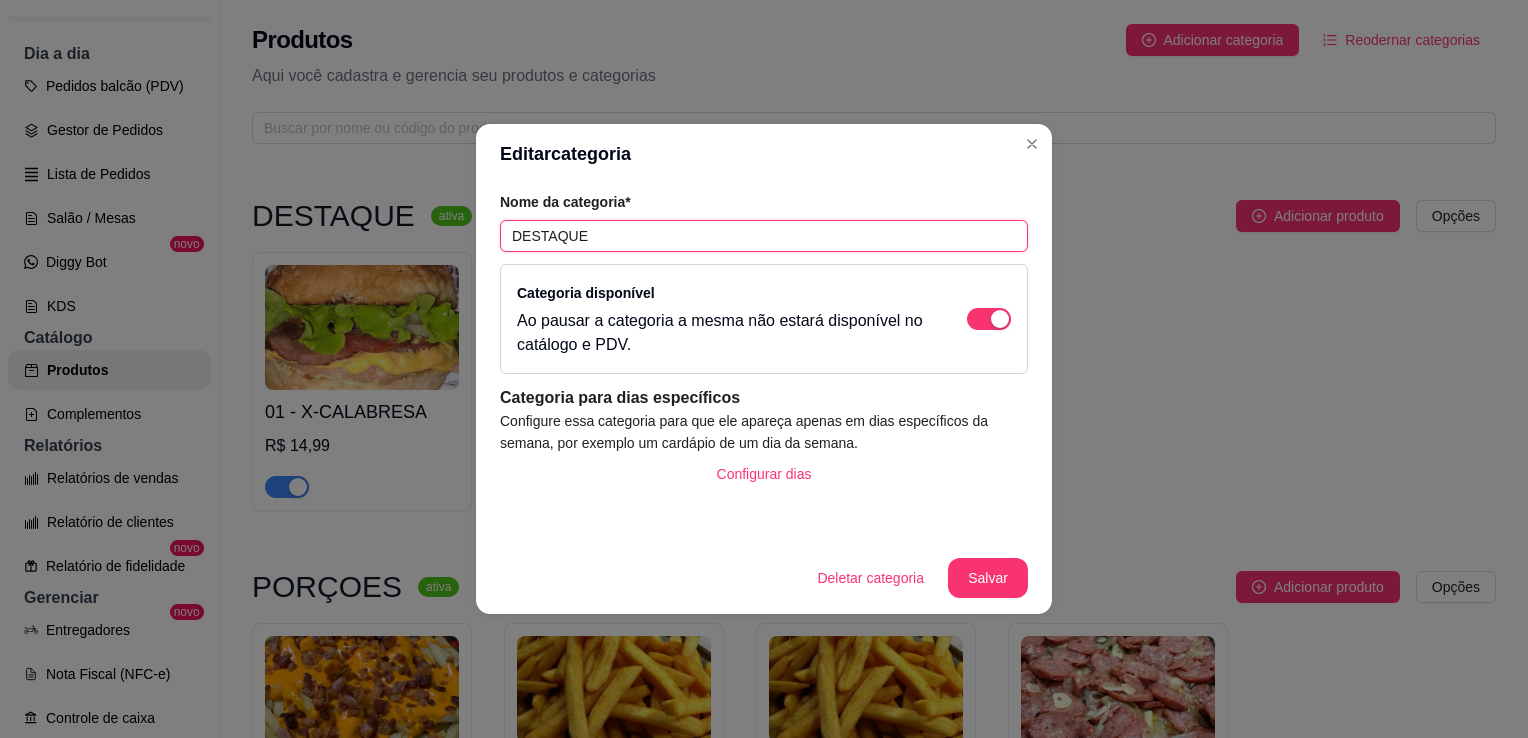 drag, startPoint x: 594, startPoint y: 239, endPoint x: 445, endPoint y: 232, distance: 149.16434 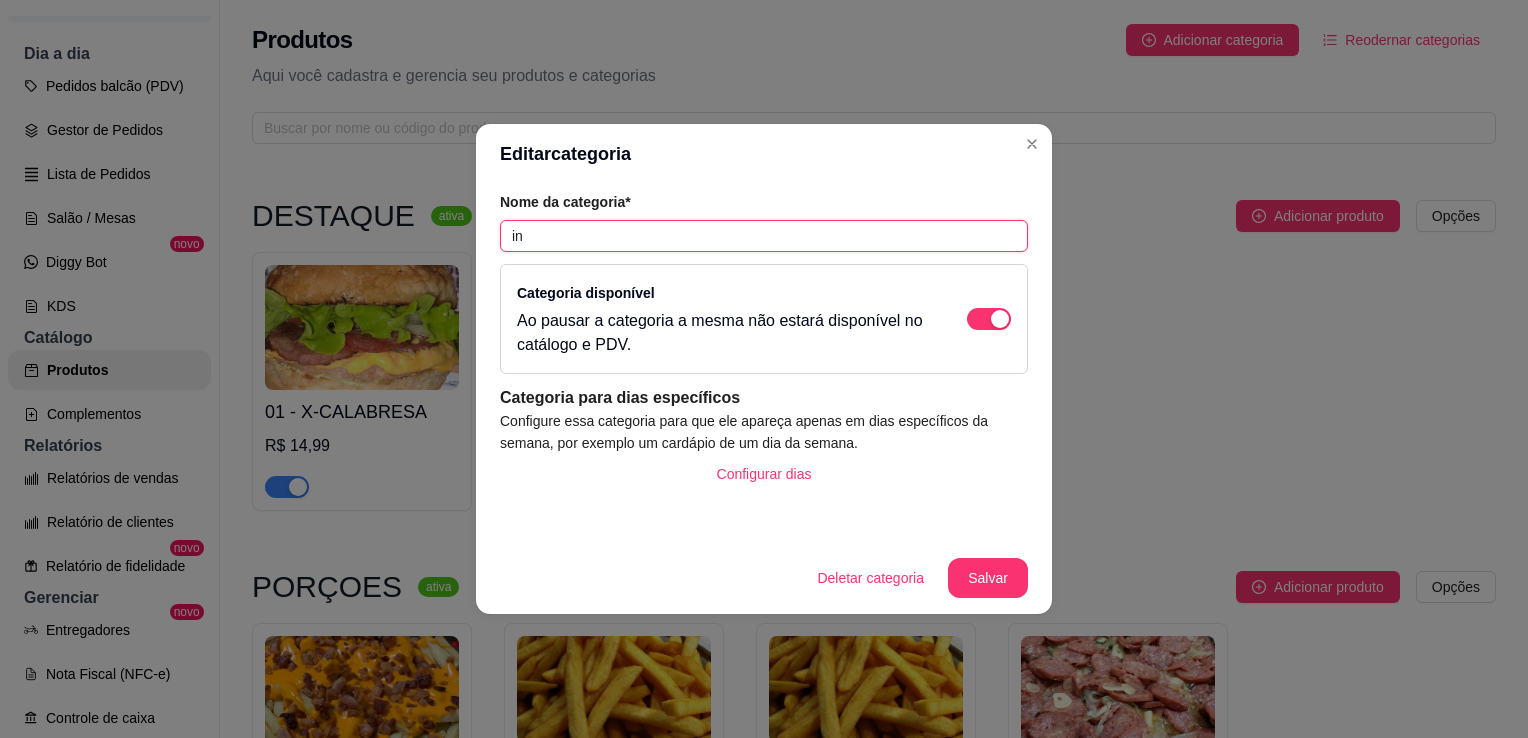 type on "i" 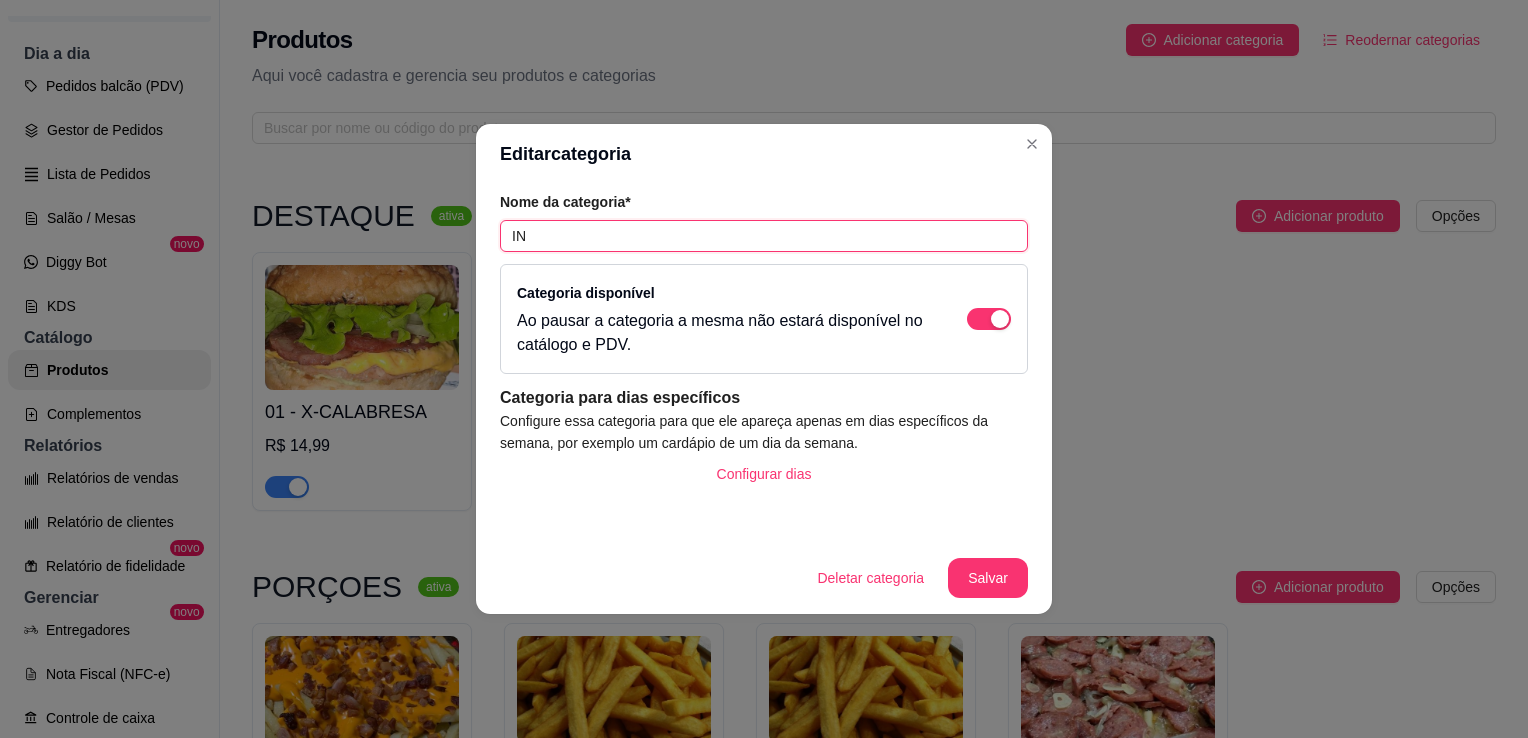 type on "I" 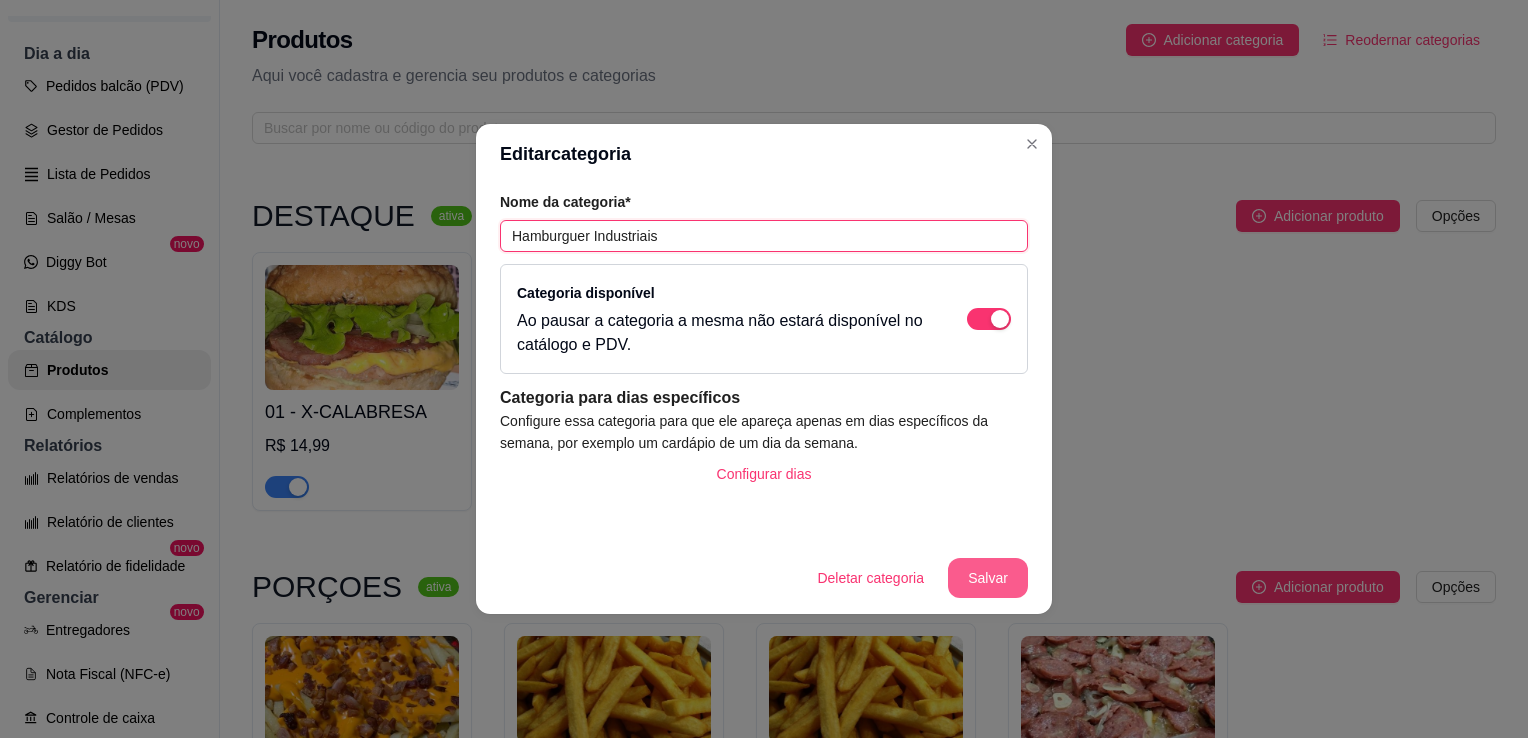 type on "Hamburguer Industriais" 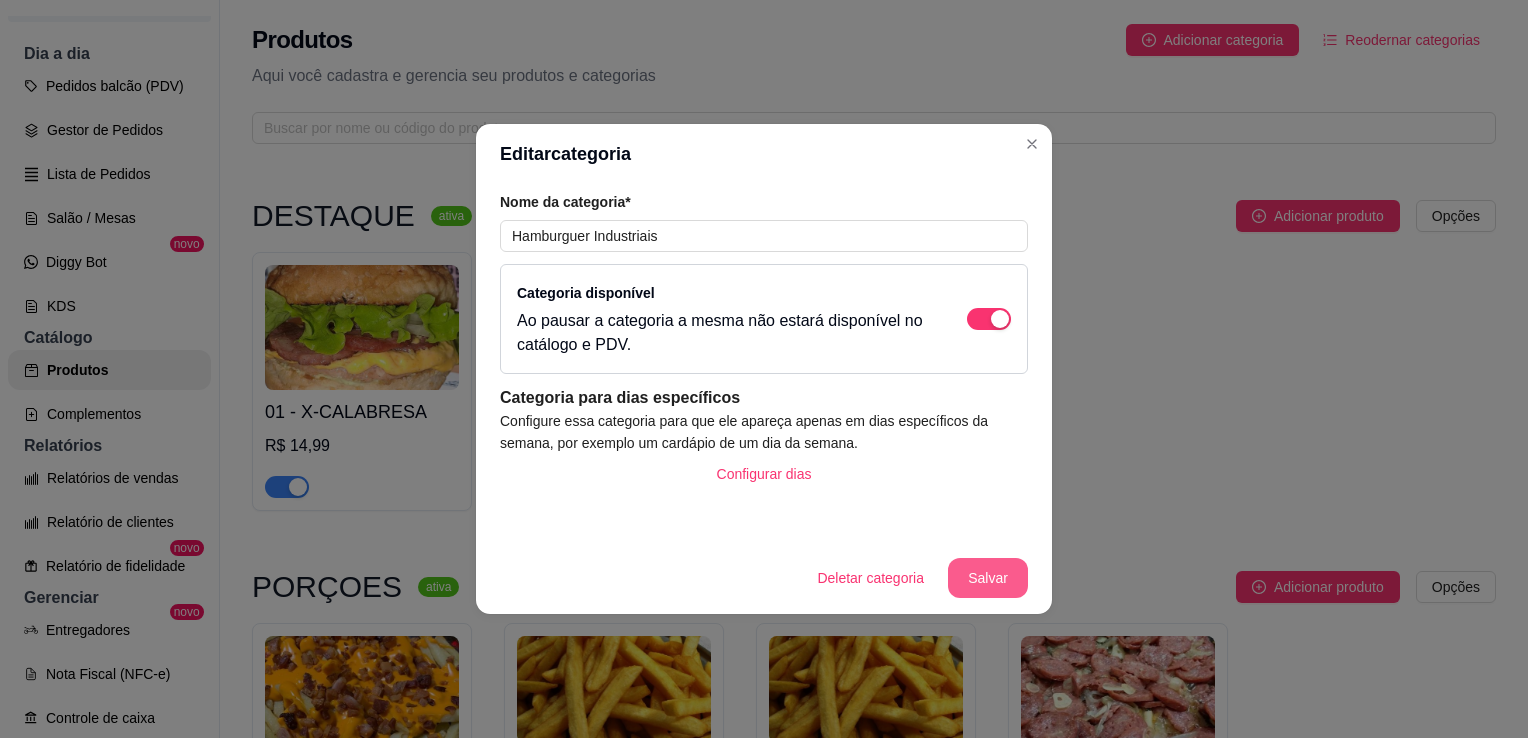 click on "Salvar" at bounding box center (988, 578) 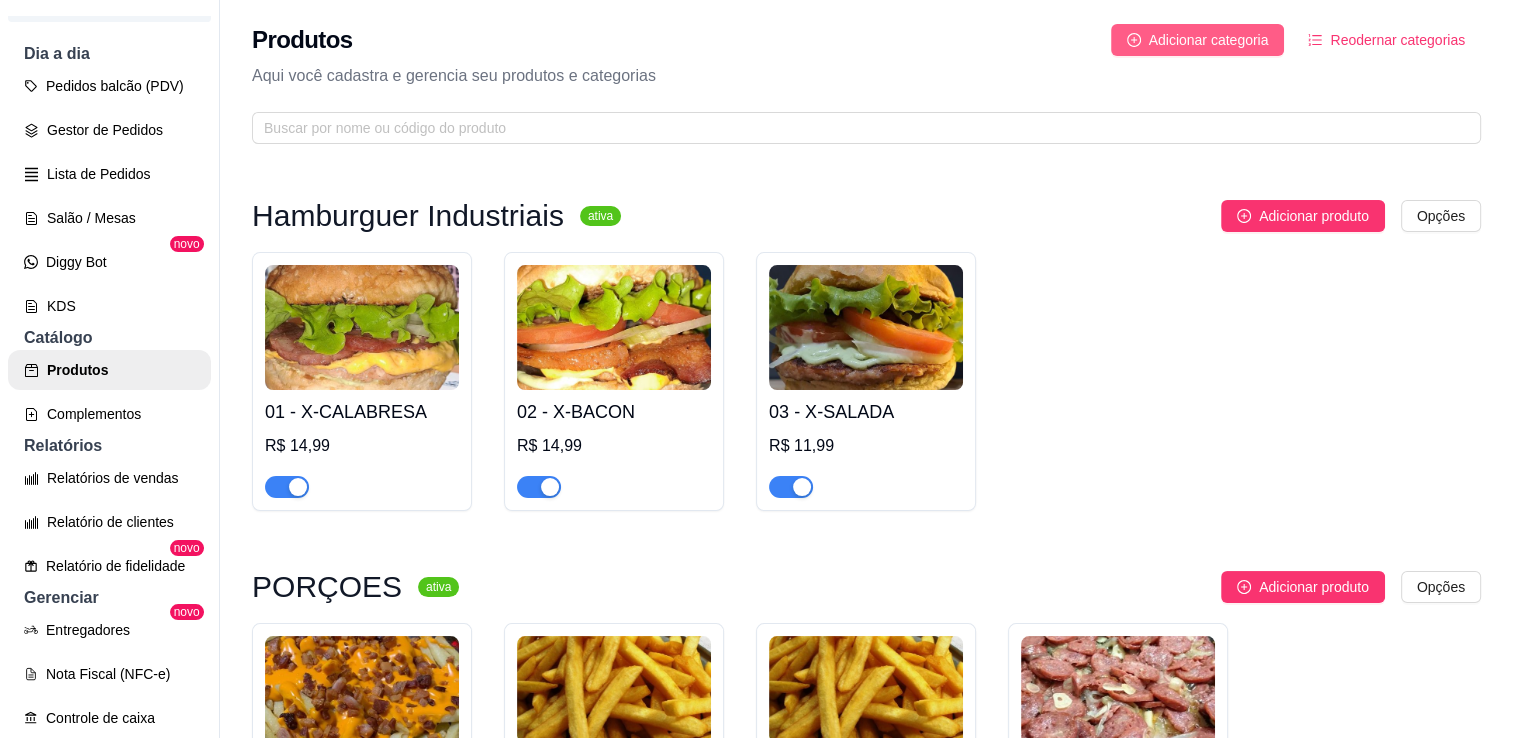 click on "Adicionar categoria" at bounding box center [1209, 40] 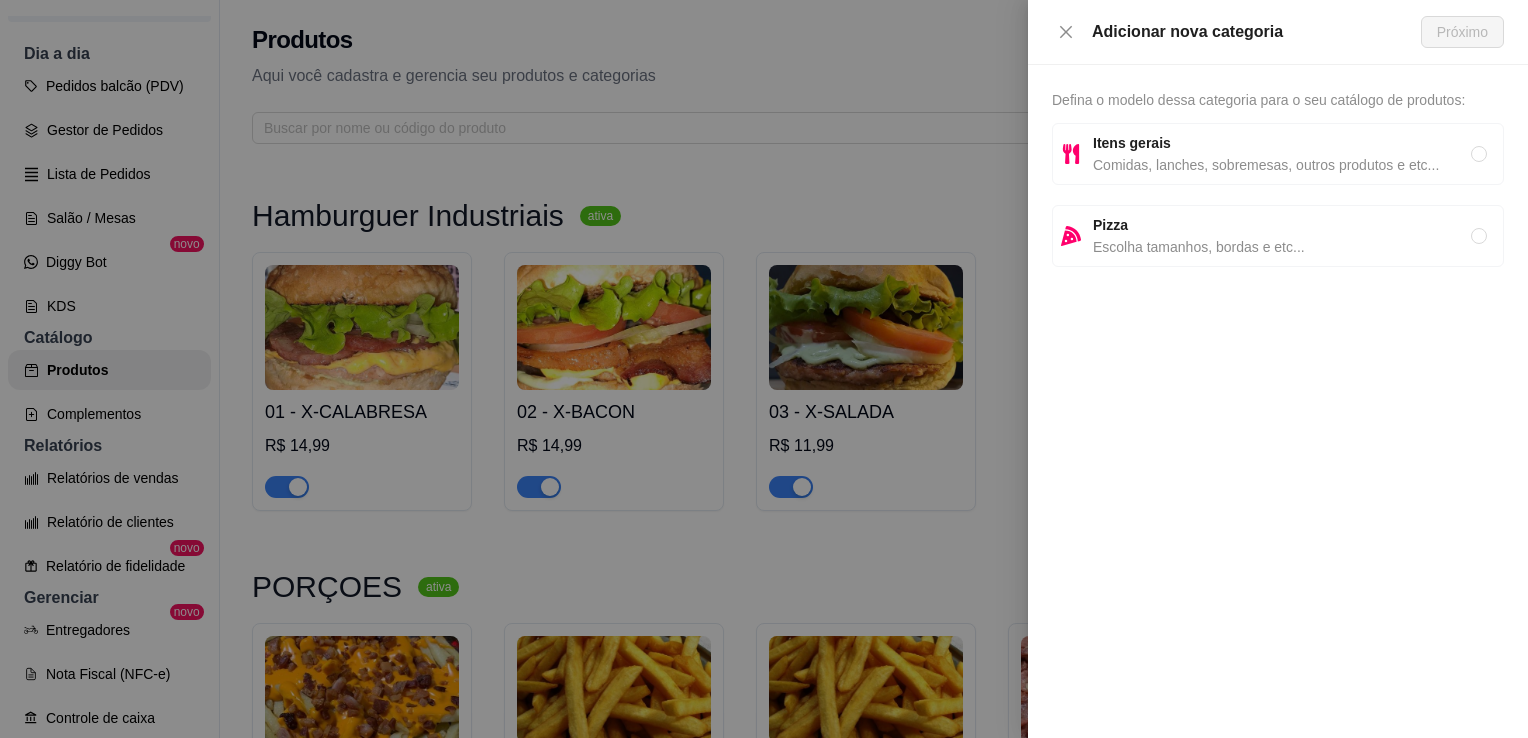 click on "Comidas, lanches, sobremesas, outros produtos e etc..." at bounding box center [1282, 165] 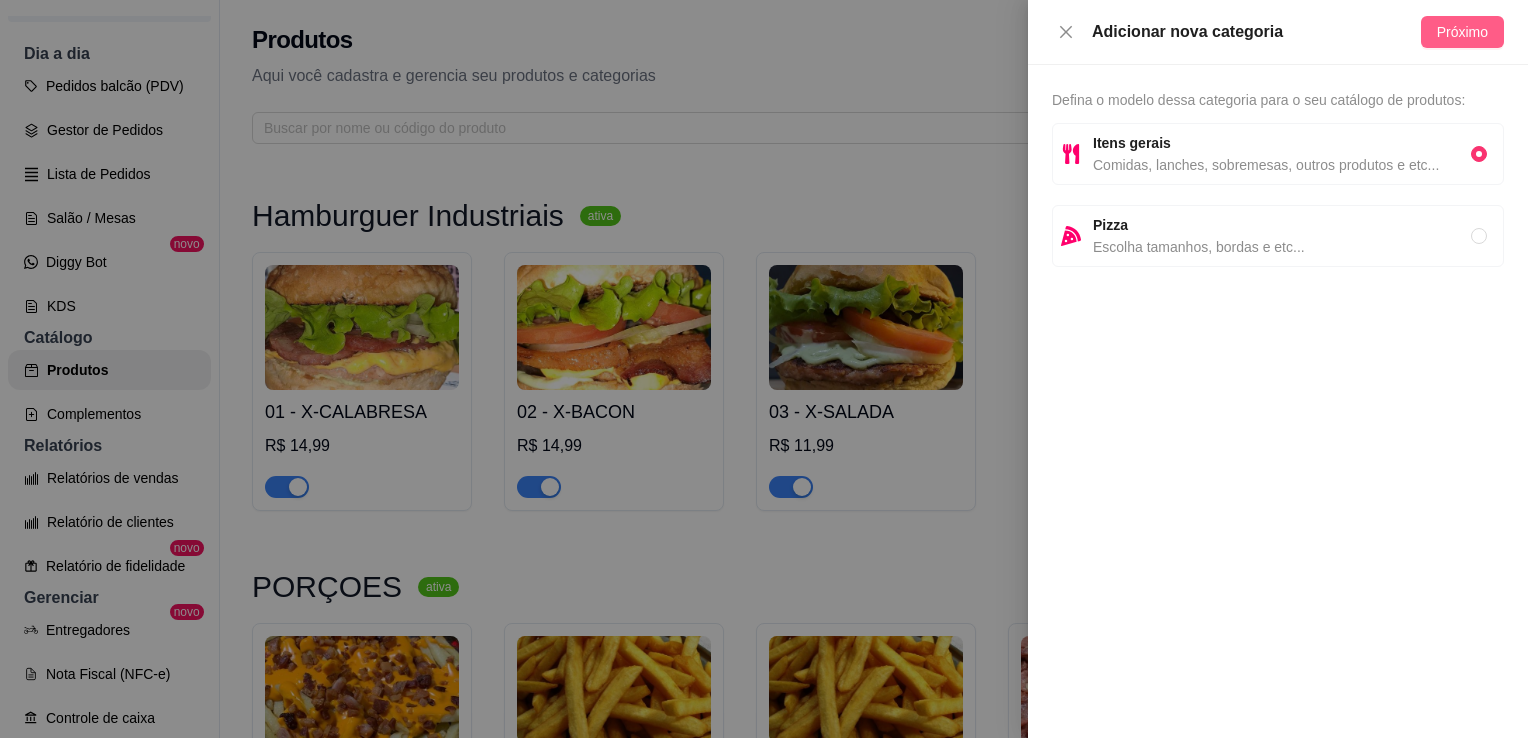 click on "Próximo" at bounding box center (1462, 32) 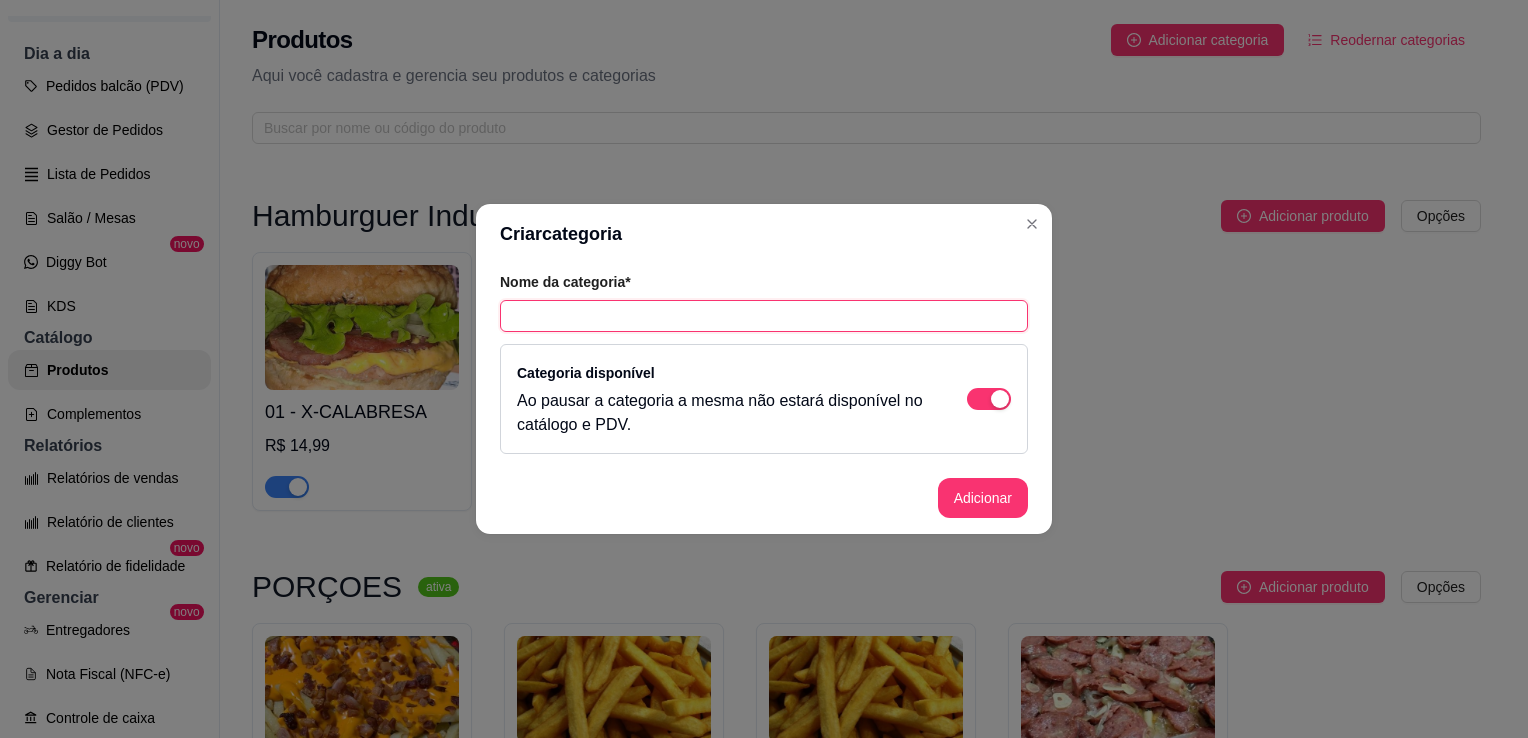 click at bounding box center [764, 316] 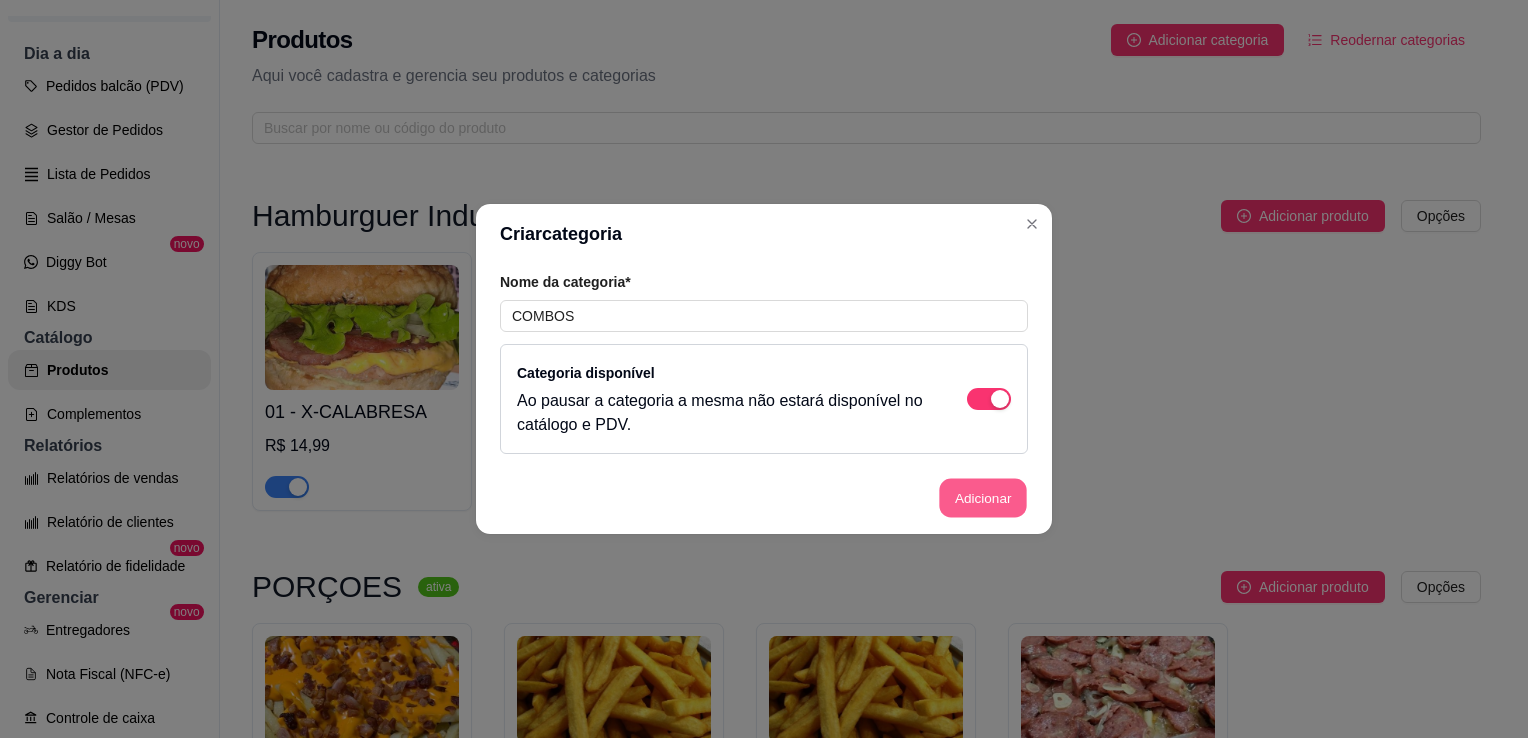 click on "Adicionar" at bounding box center [983, 498] 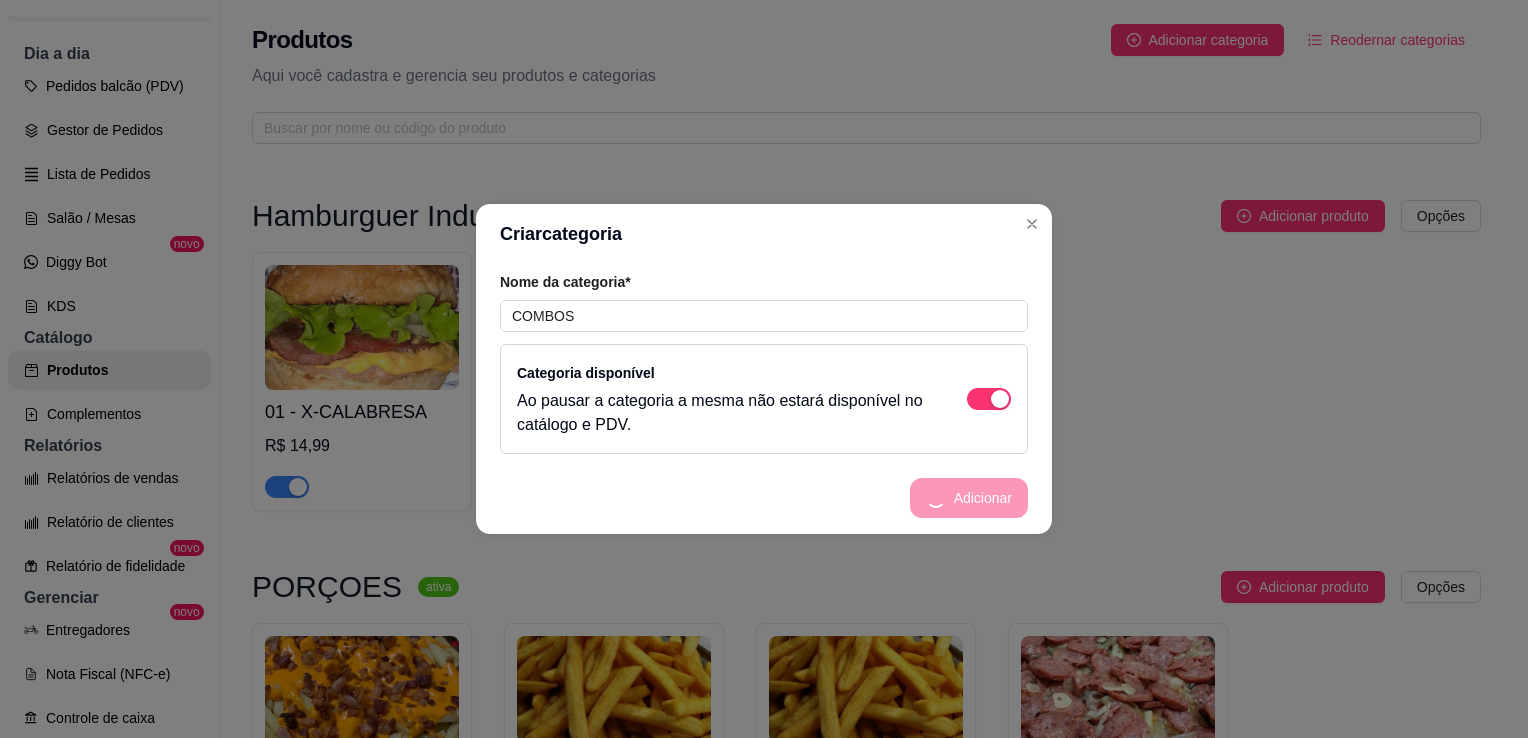 click on "Adicionar" at bounding box center [764, 498] 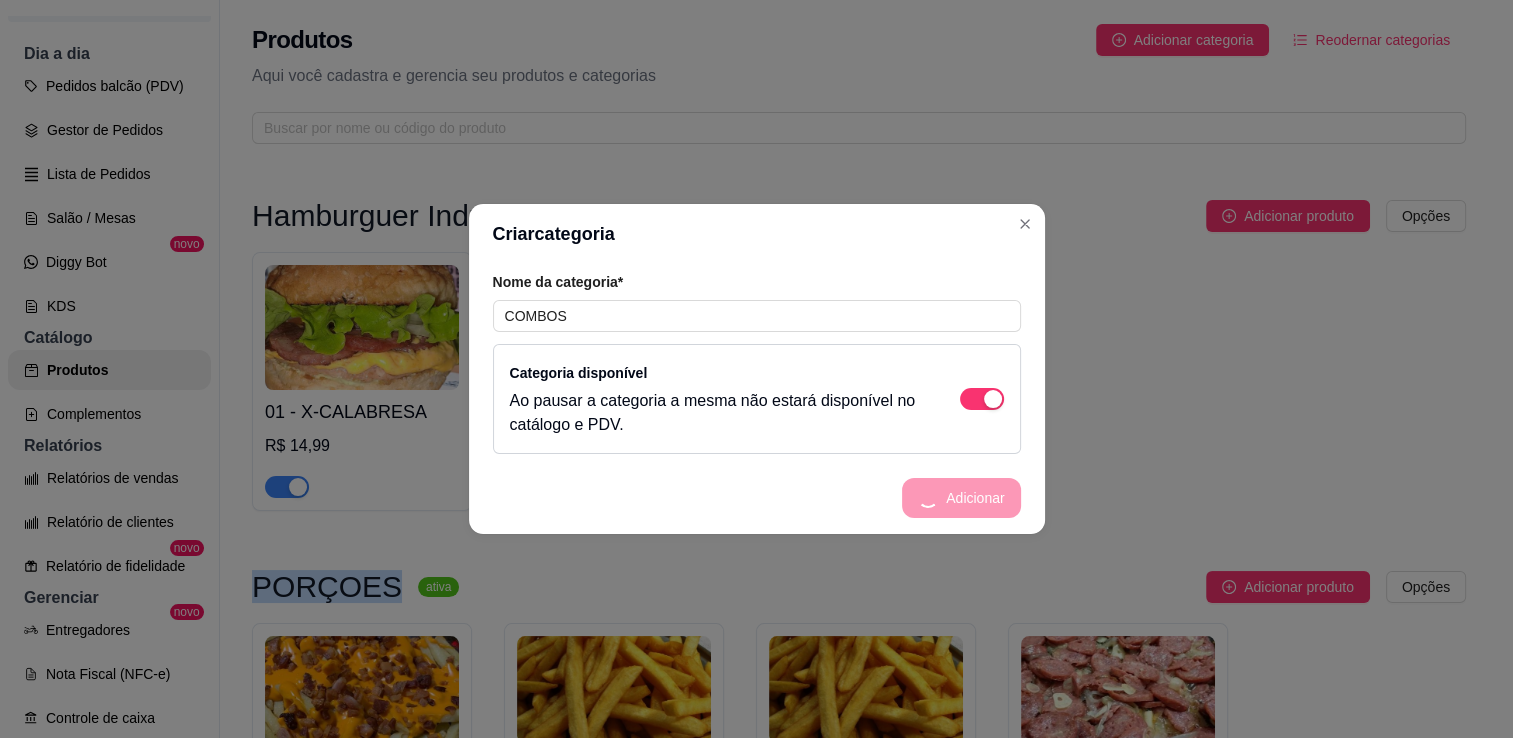 click on "Hamburguer Industriais ativa Adicionar produto Opções 01 - X-CALABRESA   R$ 14,99 02 - X-BACON   R$ 14,99 03 - X-SALADA   R$ 11,99" at bounding box center (859, 365) 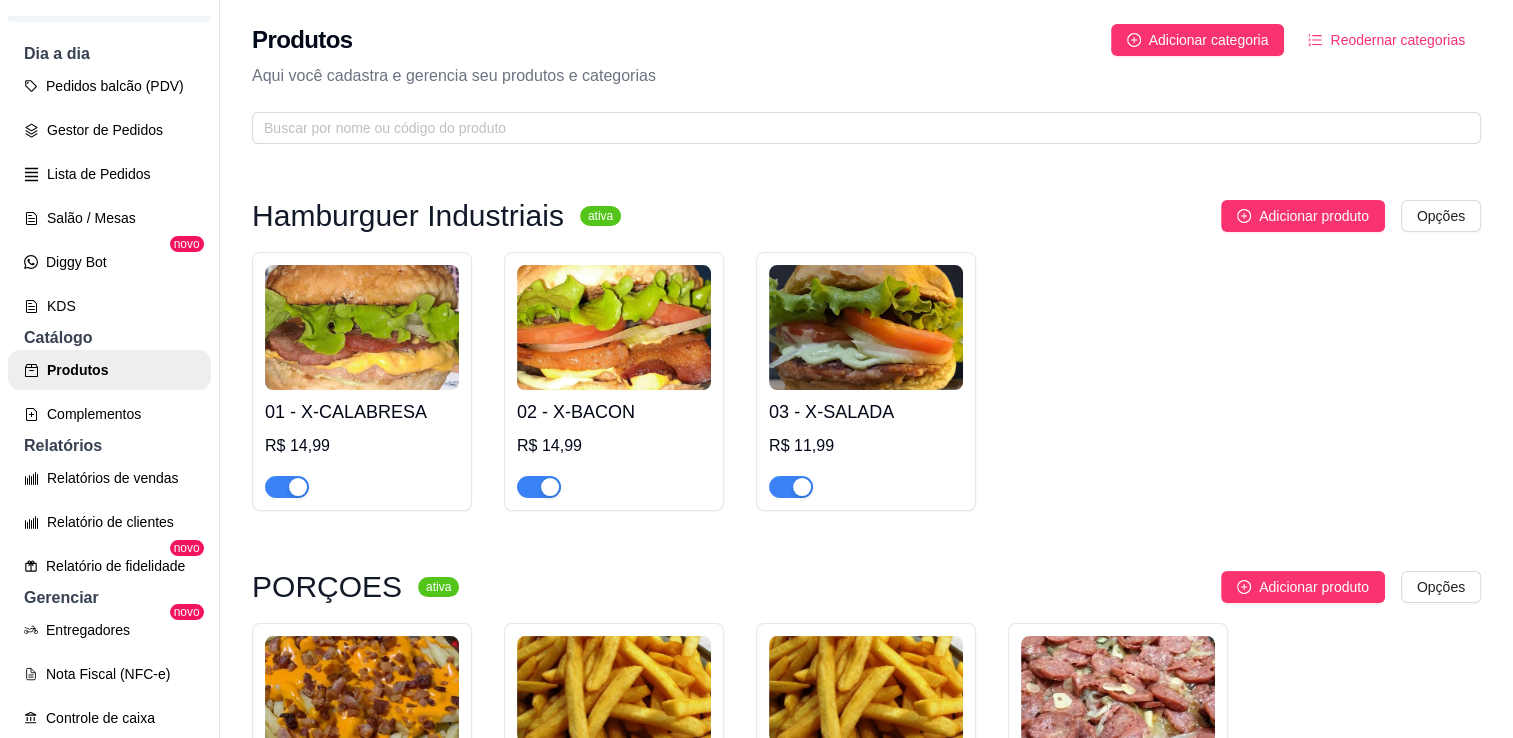 drag, startPoint x: 988, startPoint y: 512, endPoint x: 1246, endPoint y: 385, distance: 287.5639 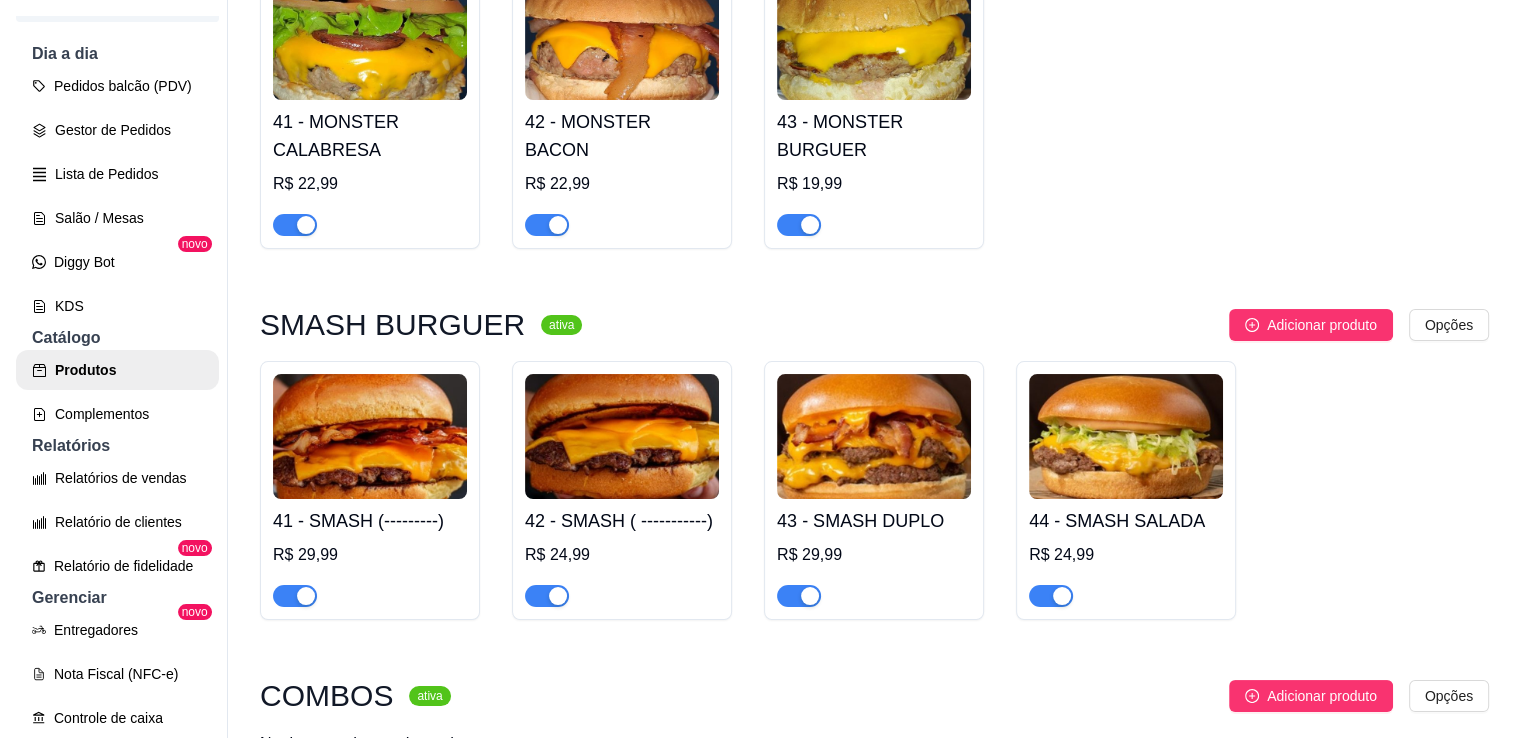 scroll, scrollTop: 2400, scrollLeft: 0, axis: vertical 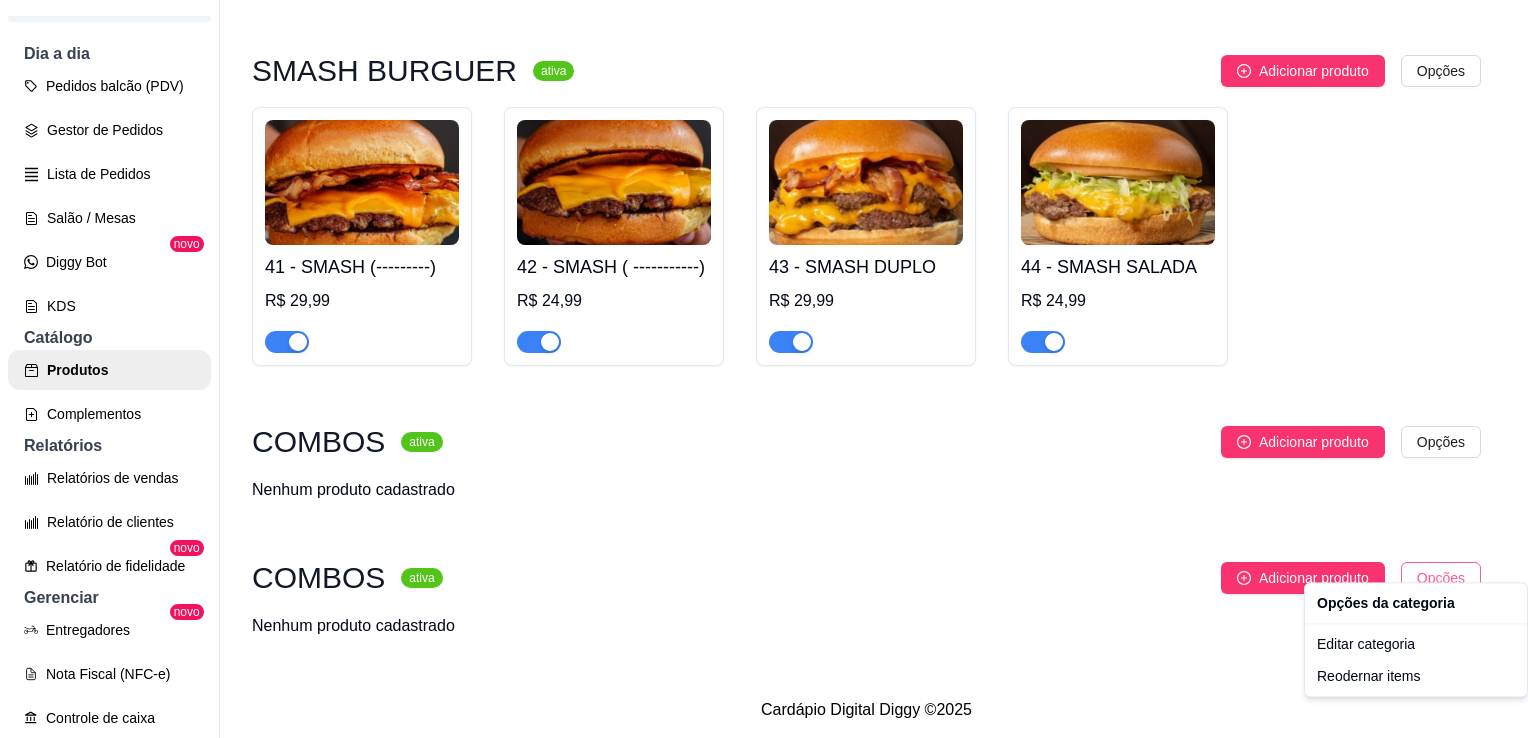 click on "P Prass Hamburg ... Loja Aberta Loja Período gratuito até 14/08   Dia a dia Pedidos balcão (PDV) Gestor de Pedidos Lista de Pedidos Salão / Mesas Diggy Bot novo KDS Catálogo Produtos Complementos Relatórios Relatórios de vendas Relatório de clientes Relatório de fidelidade novo Gerenciar Entregadores novo Nota Fiscal (NFC-e) Controle de caixa Controle de fiado Cupons Clientes Estoque Configurações Diggy Planos Precisa de ajuda? Sair Produtos Adicionar categoria Reodernar categorias Aqui você cadastra e gerencia seu produtos e categorias Hamburguer Industriais ativa Adicionar produto Opções 01 - X-CALABRESA   R$ 14,99 02 - X-BACON   R$ 14,99 03 - X-SALADA   R$ 11,99 PORÇOES ativa Adicionar produto Opções 30 - BATATA FRITA PREMIUM ( DEFINIR GRAMAGEM )   R$ 0,00 31 - BATATA FRITA SIMPLES ( GR )   R$ 0,00 32 - BATATA FRITA GRANDE ( GR )   R$ 0,00 33 - CALABRESA   R$ 0,00 BEBIDAS ativa Adicionar produto Opções 20 - COCA-COLA 350 ML   R$ 0,00 21 - FANTA LARANJA 350 ML   R$ 0,00" at bounding box center [764, 369] 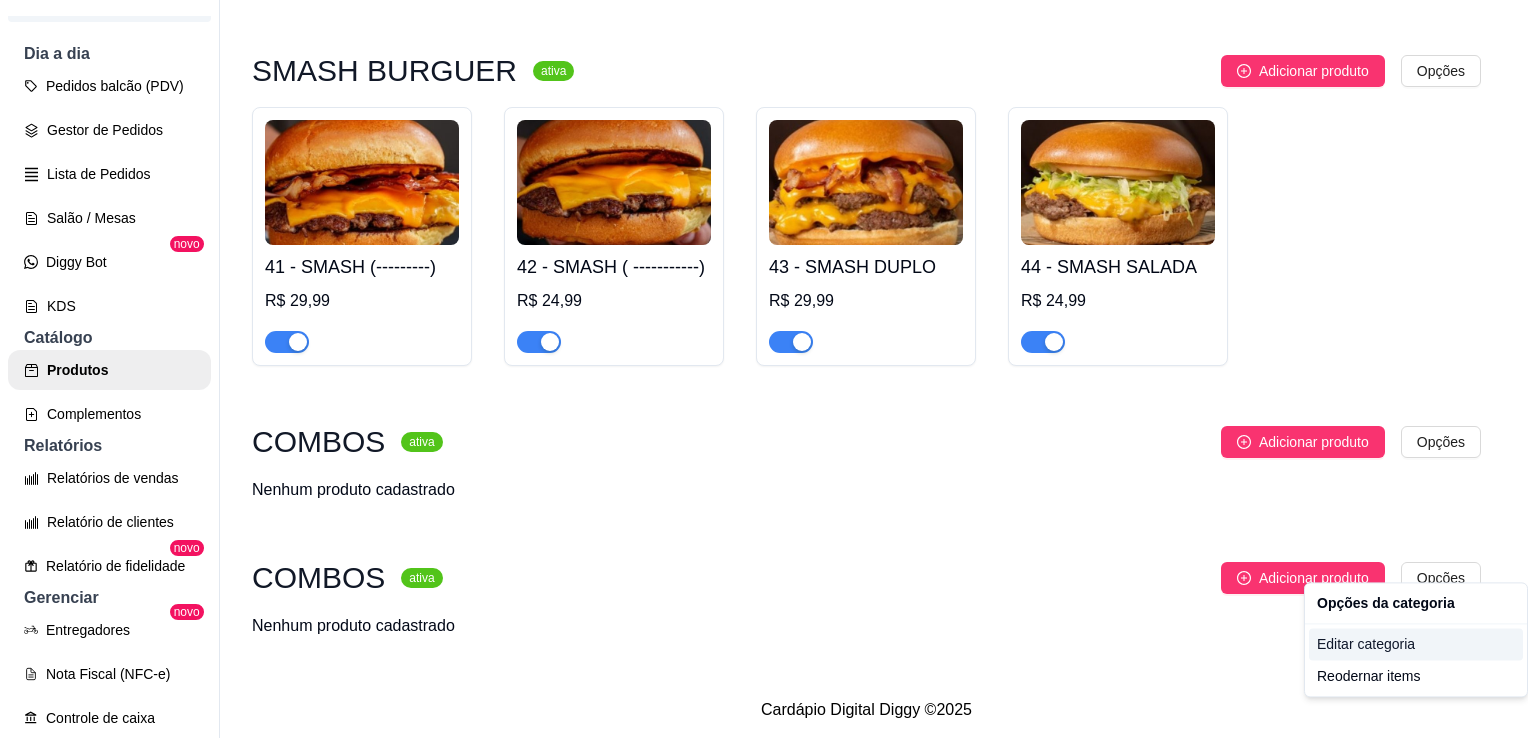 click on "Editar categoria" at bounding box center [1416, 644] 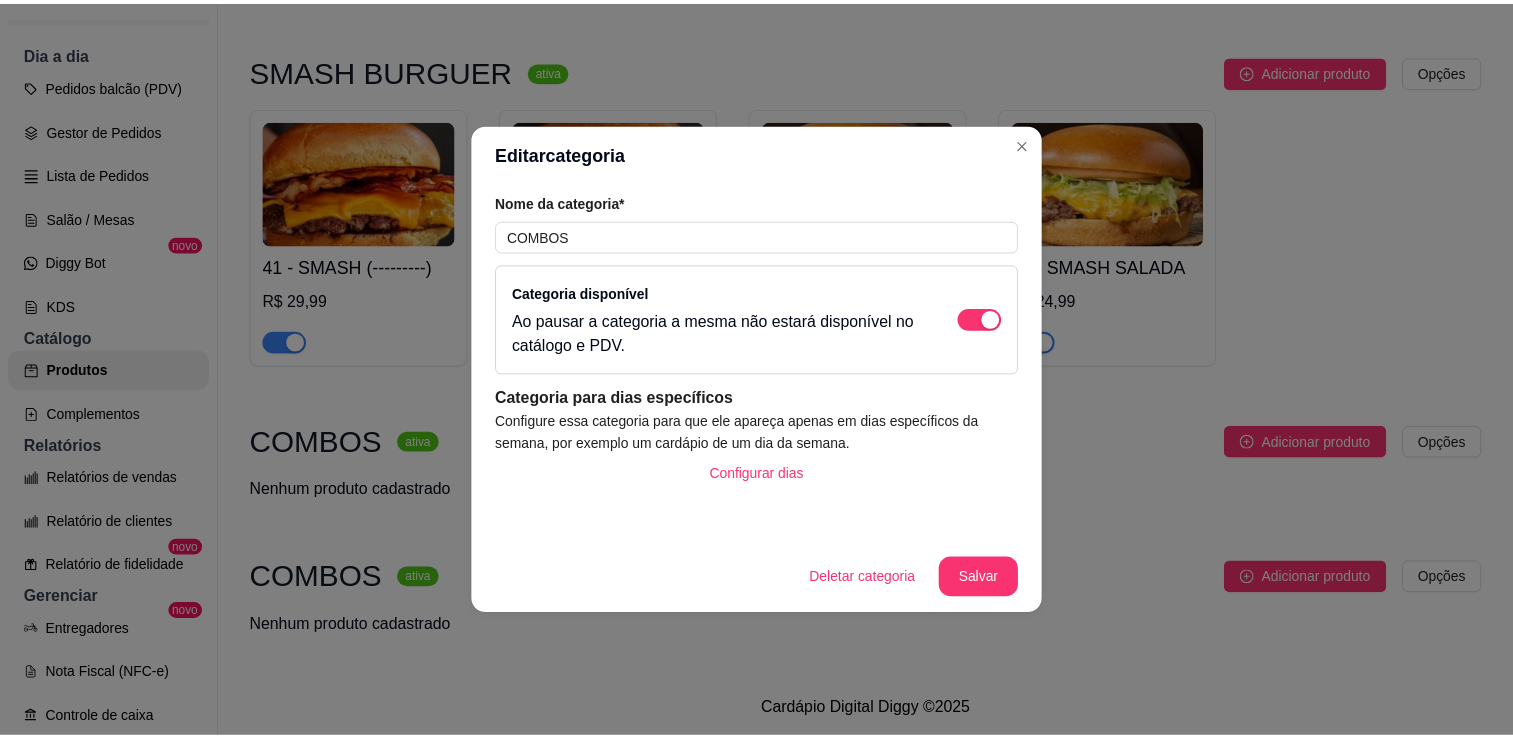 scroll, scrollTop: 2080, scrollLeft: 0, axis: vertical 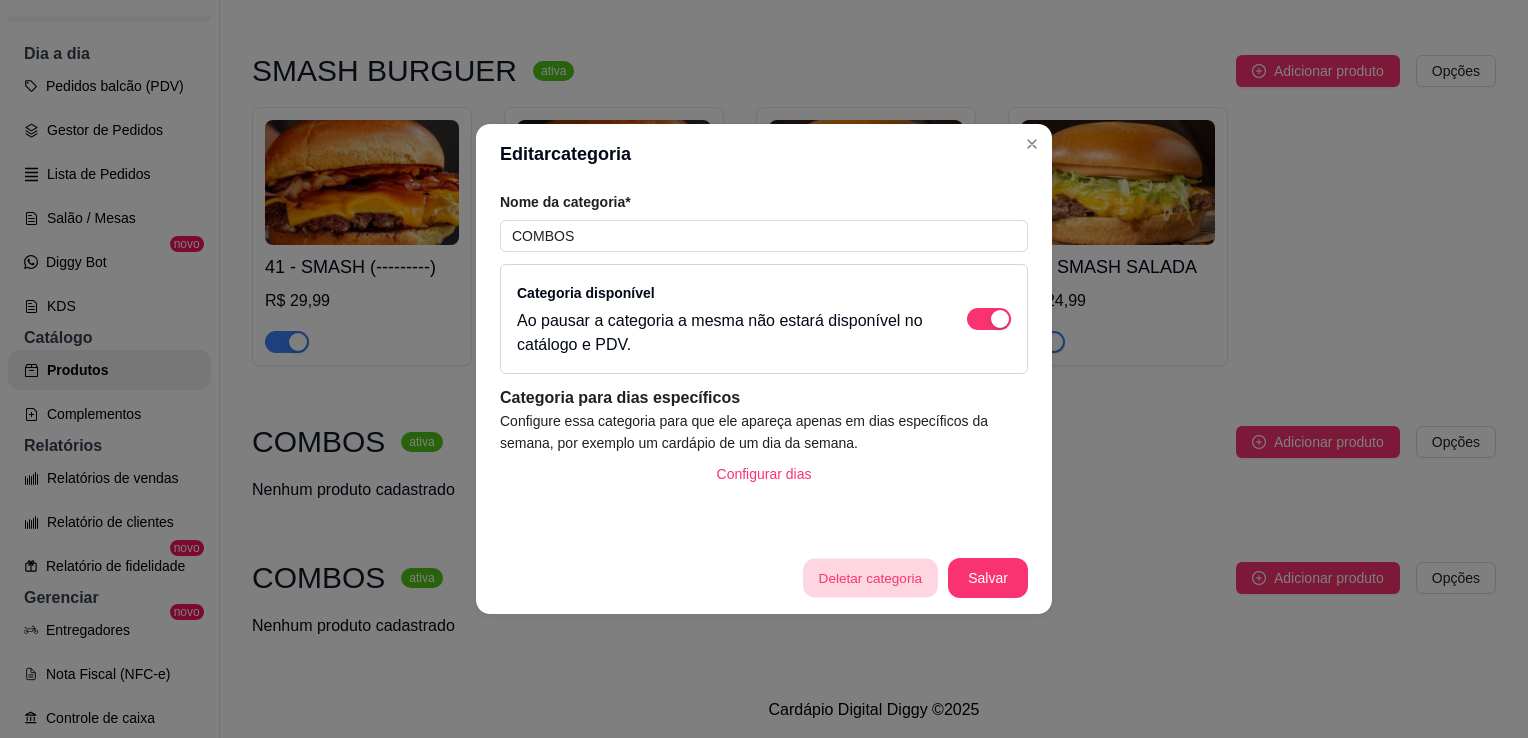 click on "Deletar categoria" at bounding box center [870, 578] 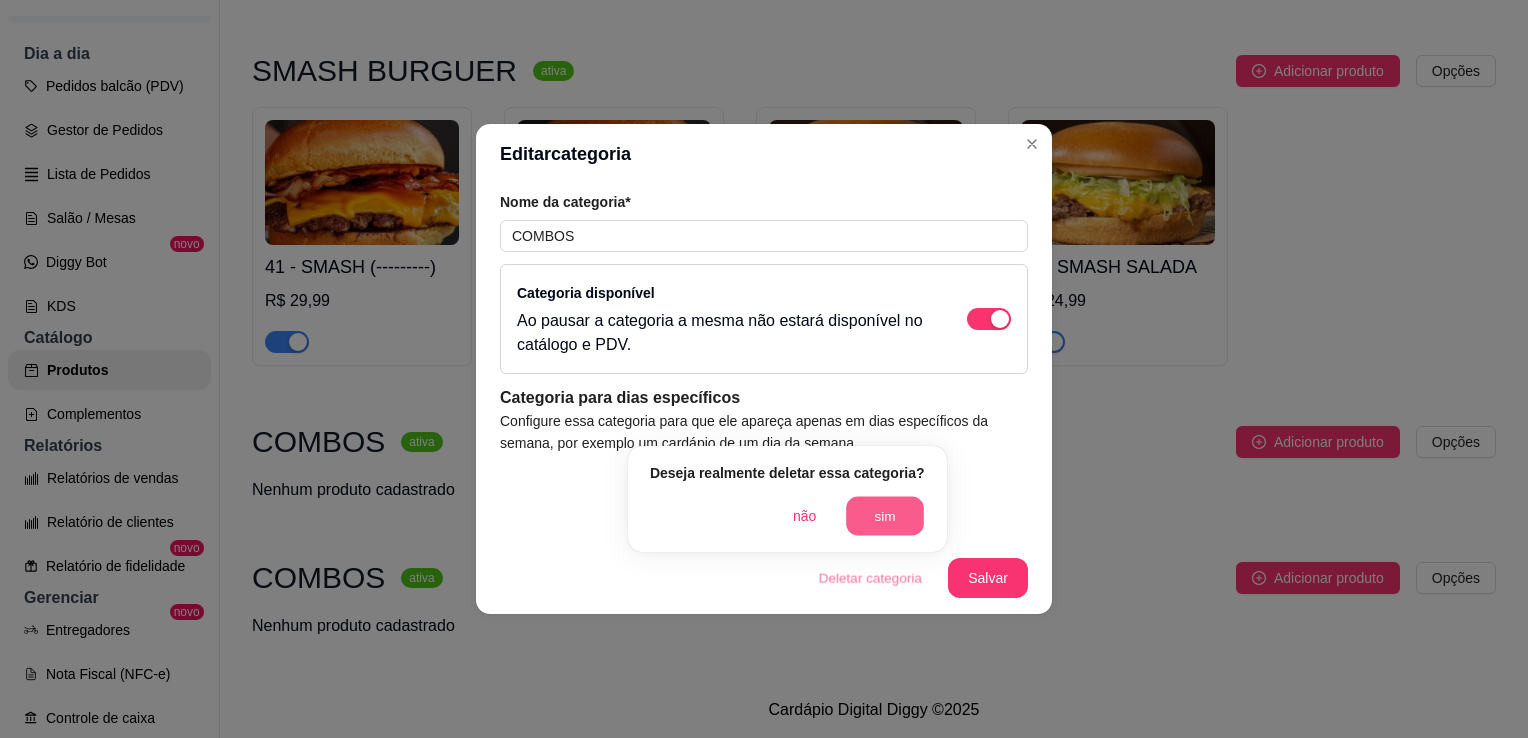 click on "sim" at bounding box center [885, 516] 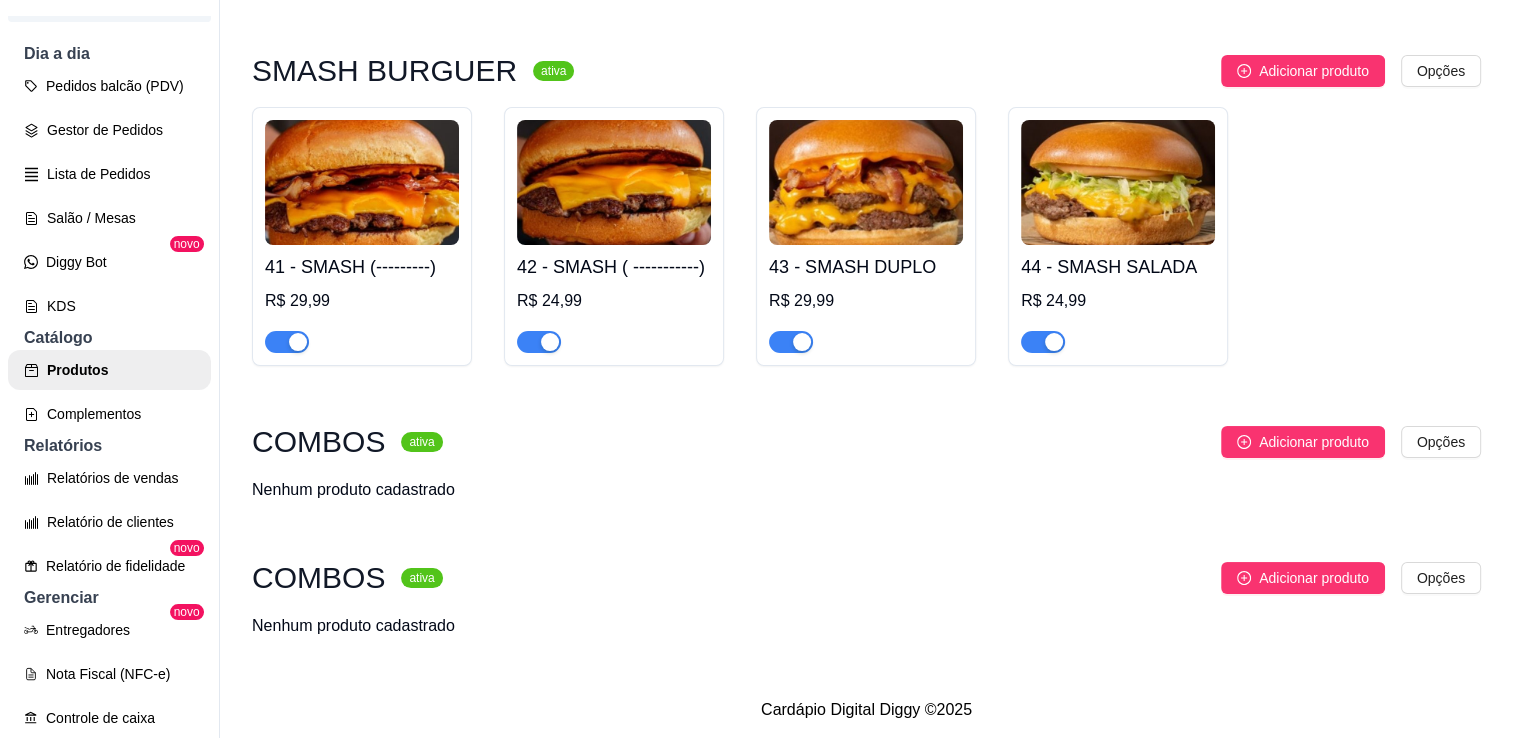 scroll, scrollTop: 2264, scrollLeft: 0, axis: vertical 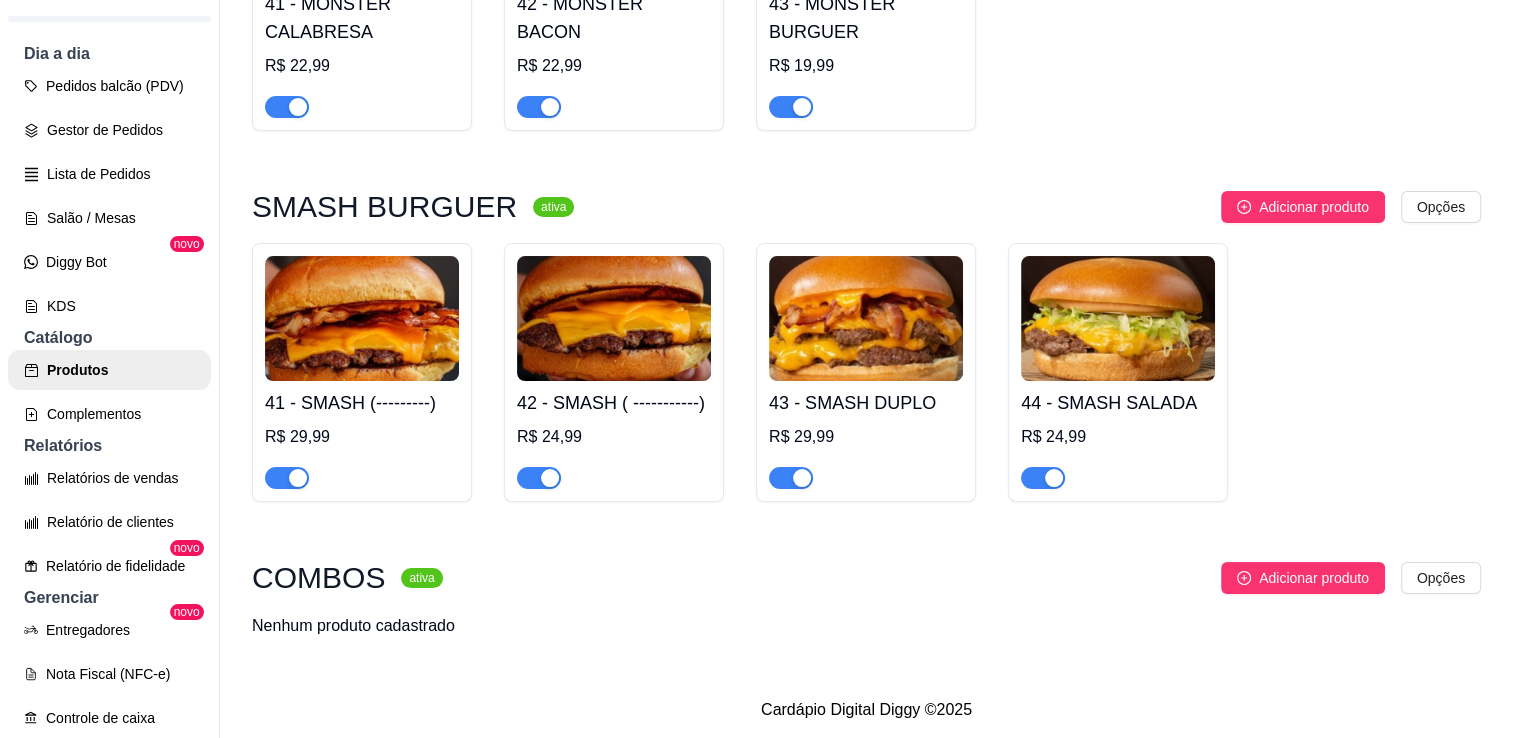 click on "Adicionar produto Opções" at bounding box center (970, 578) 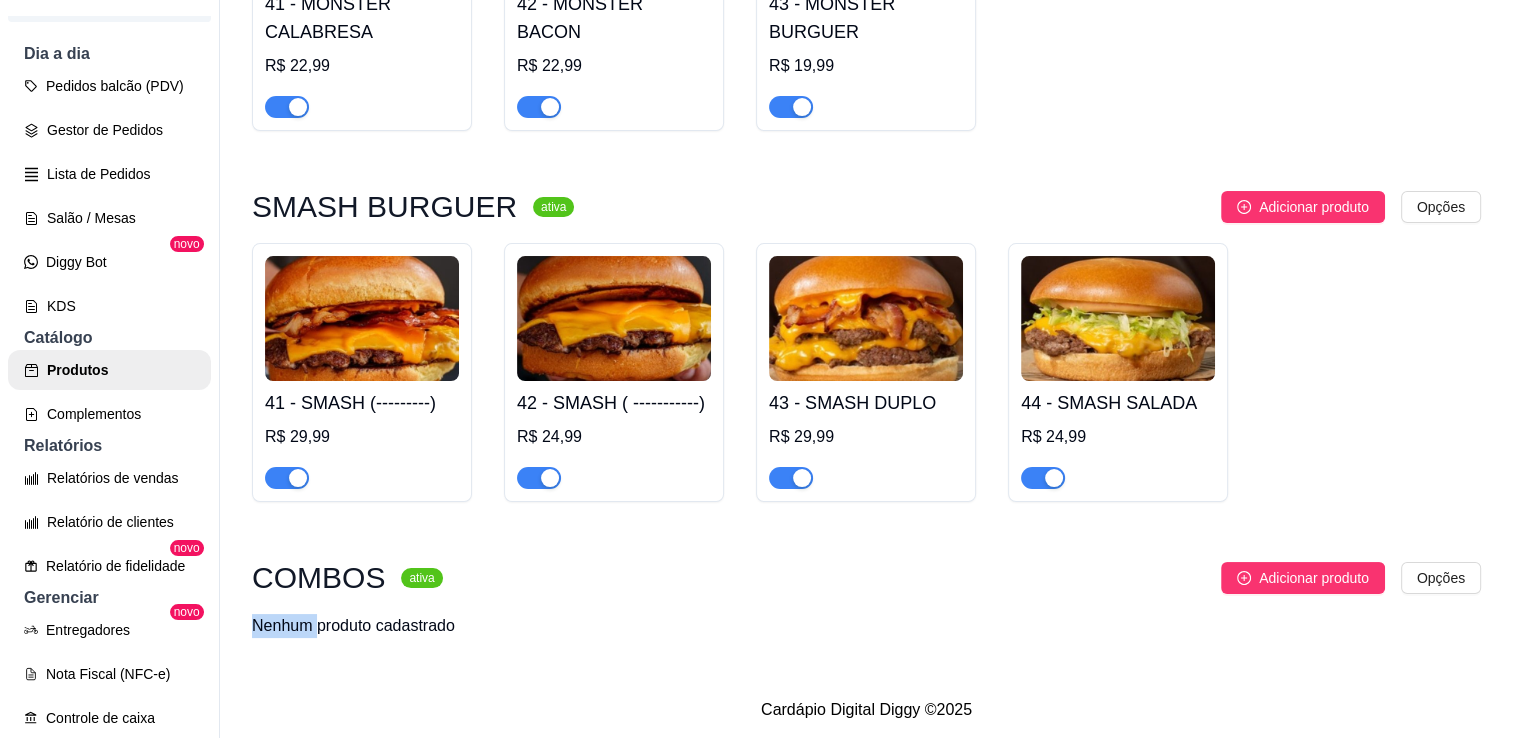 click on "Adicionar produto Opções" at bounding box center (970, 578) 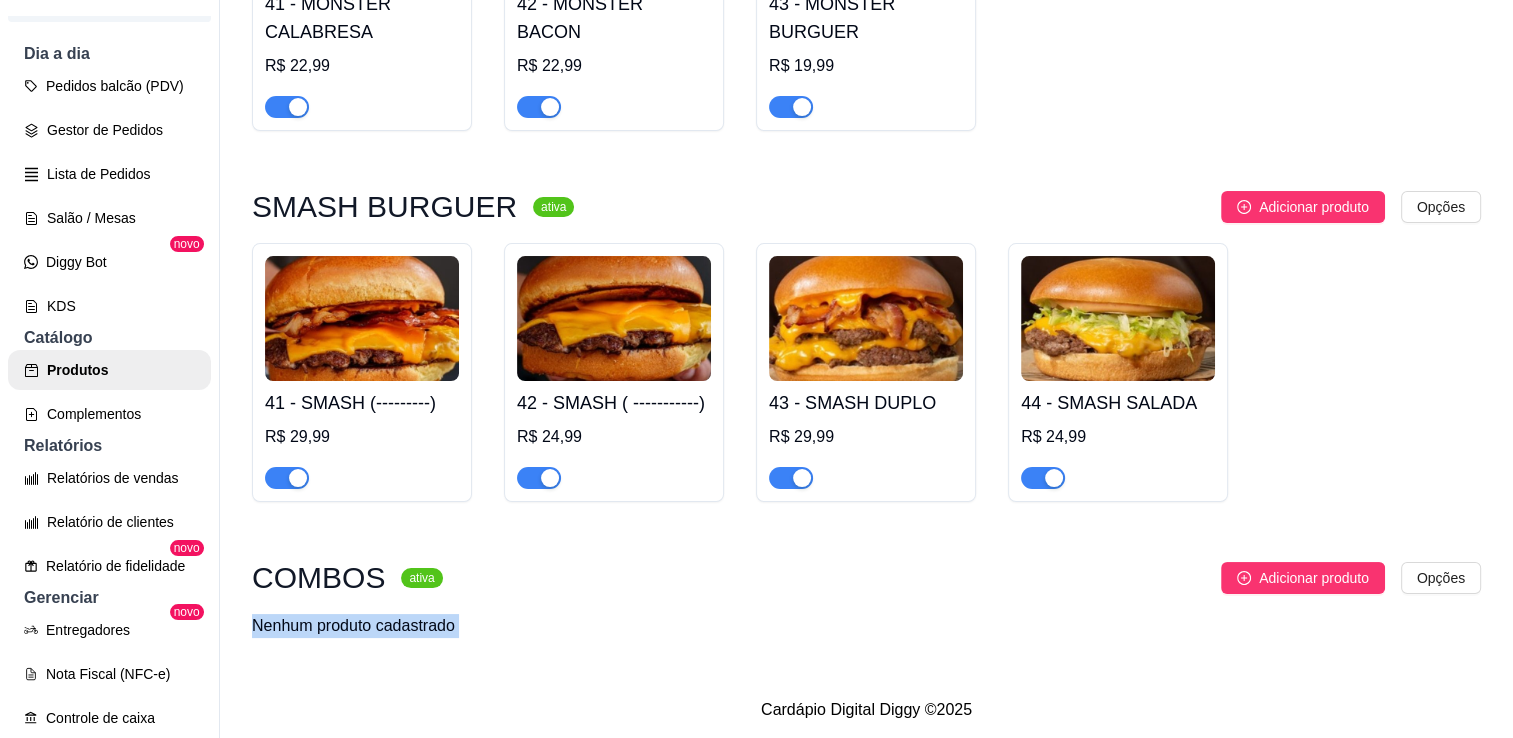 click on "Adicionar produto Opções" at bounding box center (970, 578) 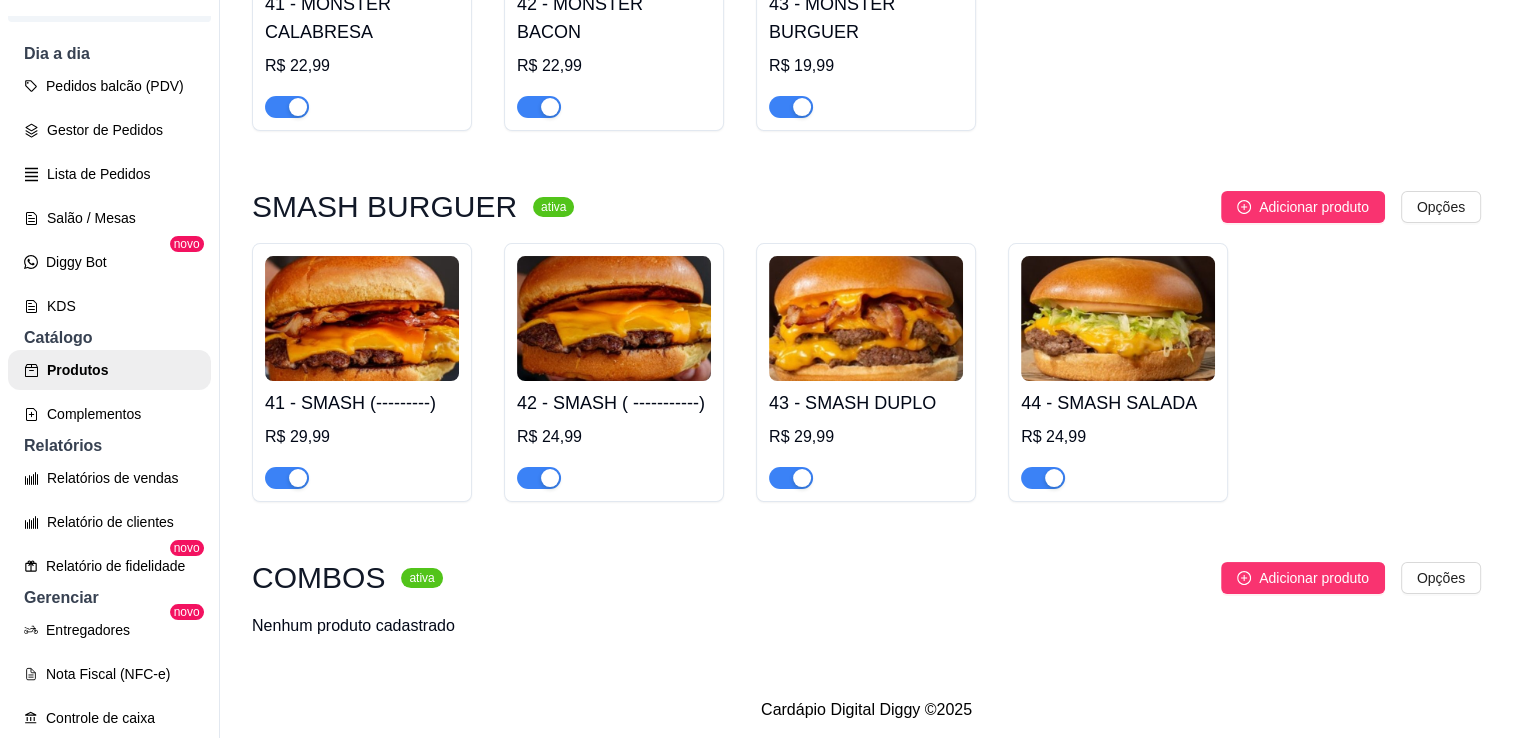 click on "41 - SMASH (---------)   R$ 29,99 42 - SMASH ( -----------)   R$ 24,99 43 - SMASH DUPLO   R$ 29,99 44 - SMASH SALADA   R$ 24,99" at bounding box center [866, 372] 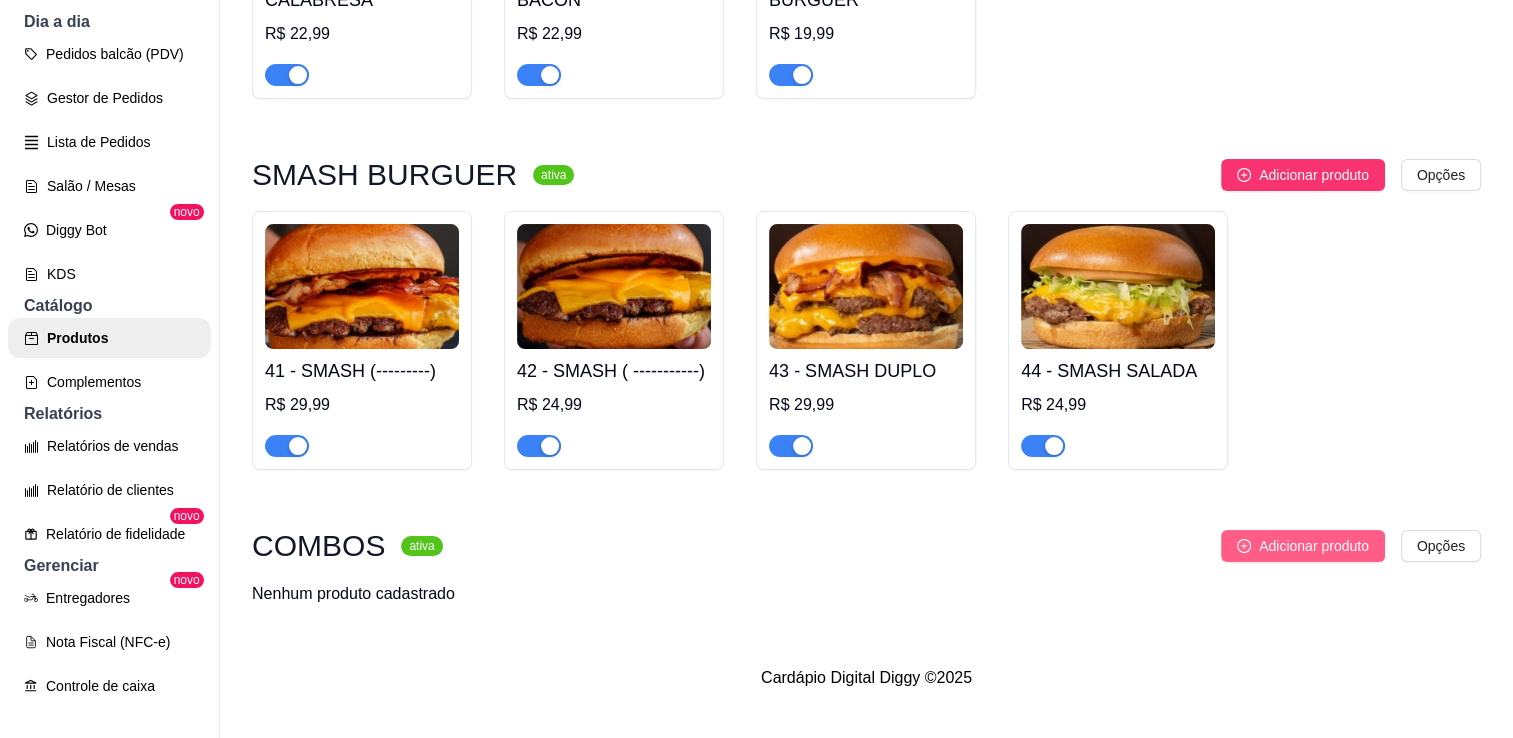 click on "Adicionar produto" at bounding box center [1303, 546] 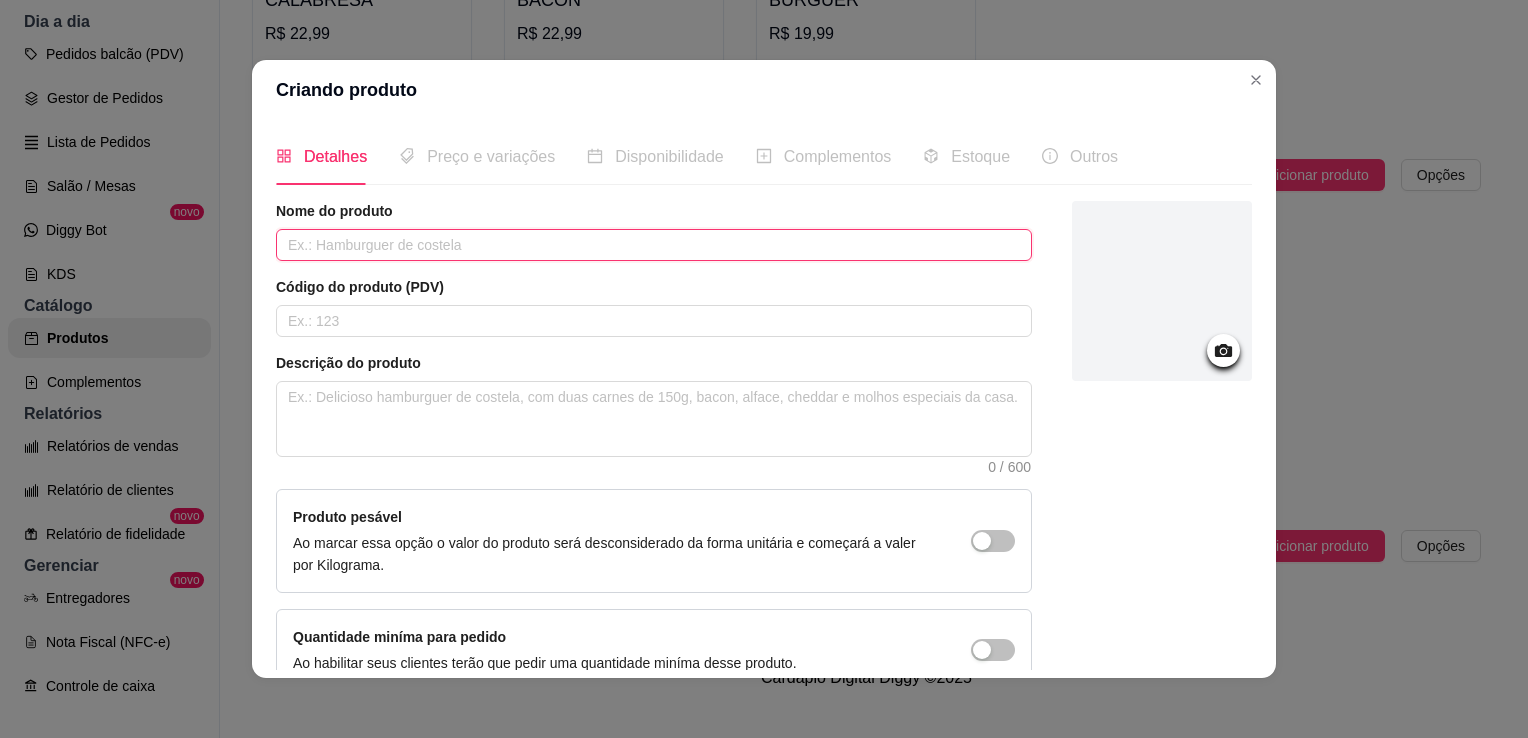 click at bounding box center (654, 245) 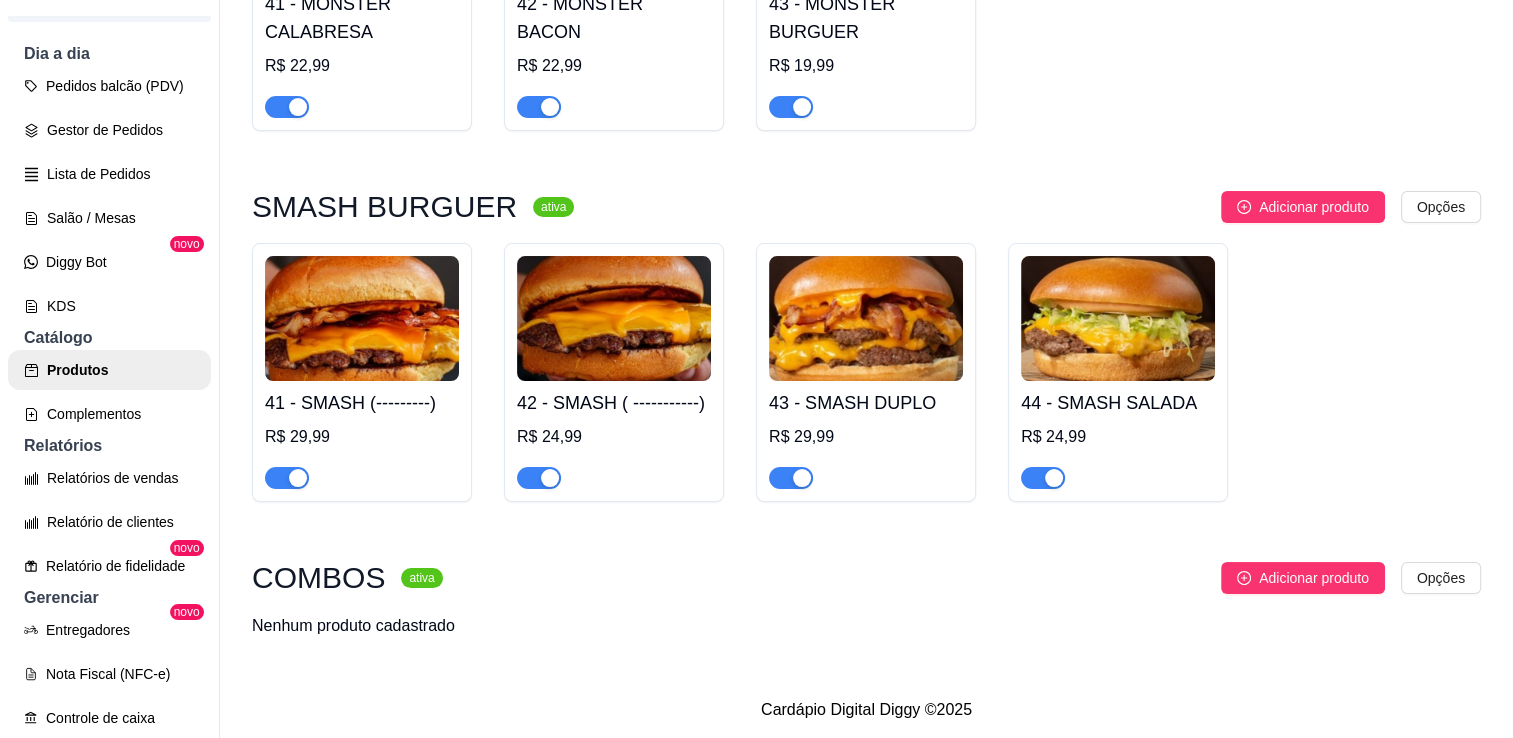 scroll, scrollTop: 32, scrollLeft: 0, axis: vertical 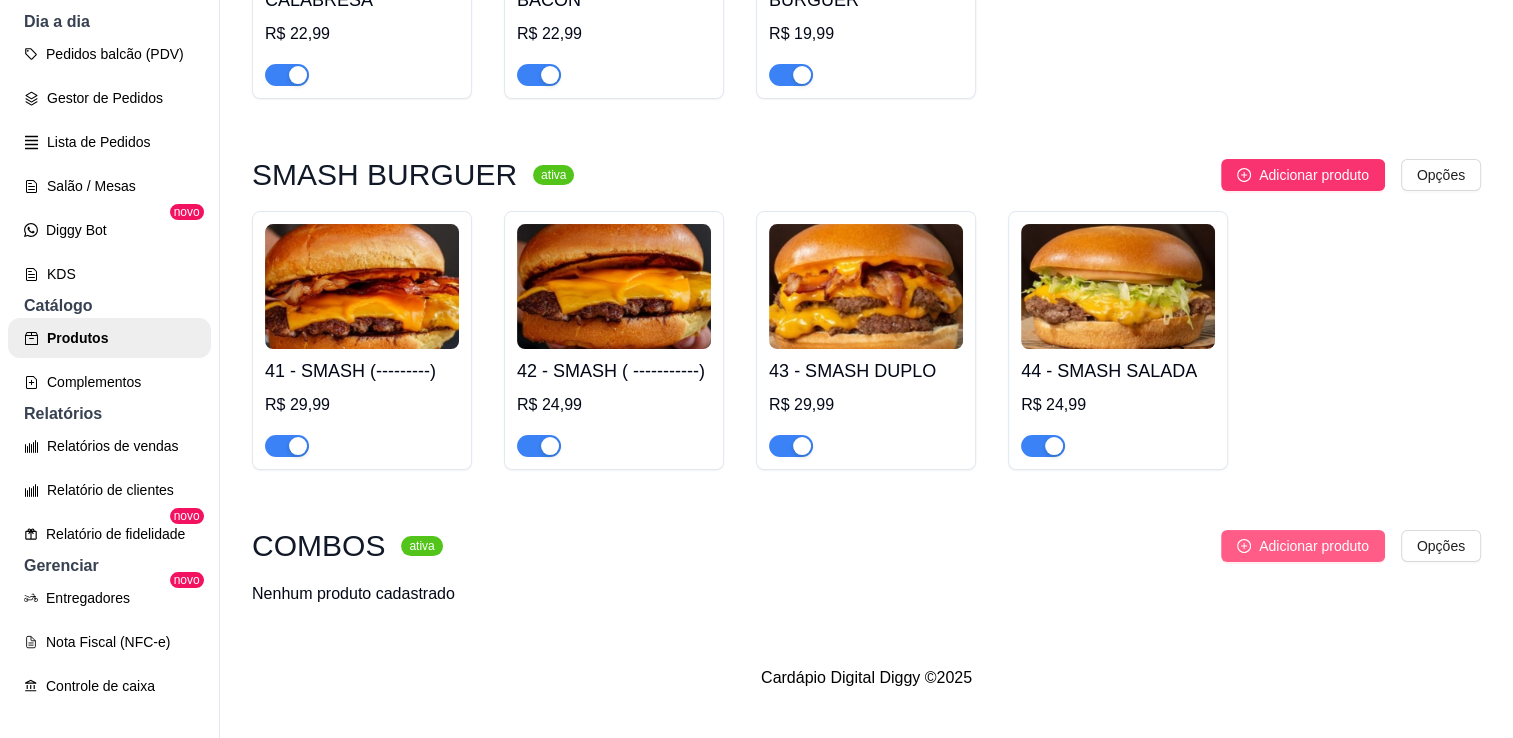 click on "Adicionar produto" at bounding box center (1314, 546) 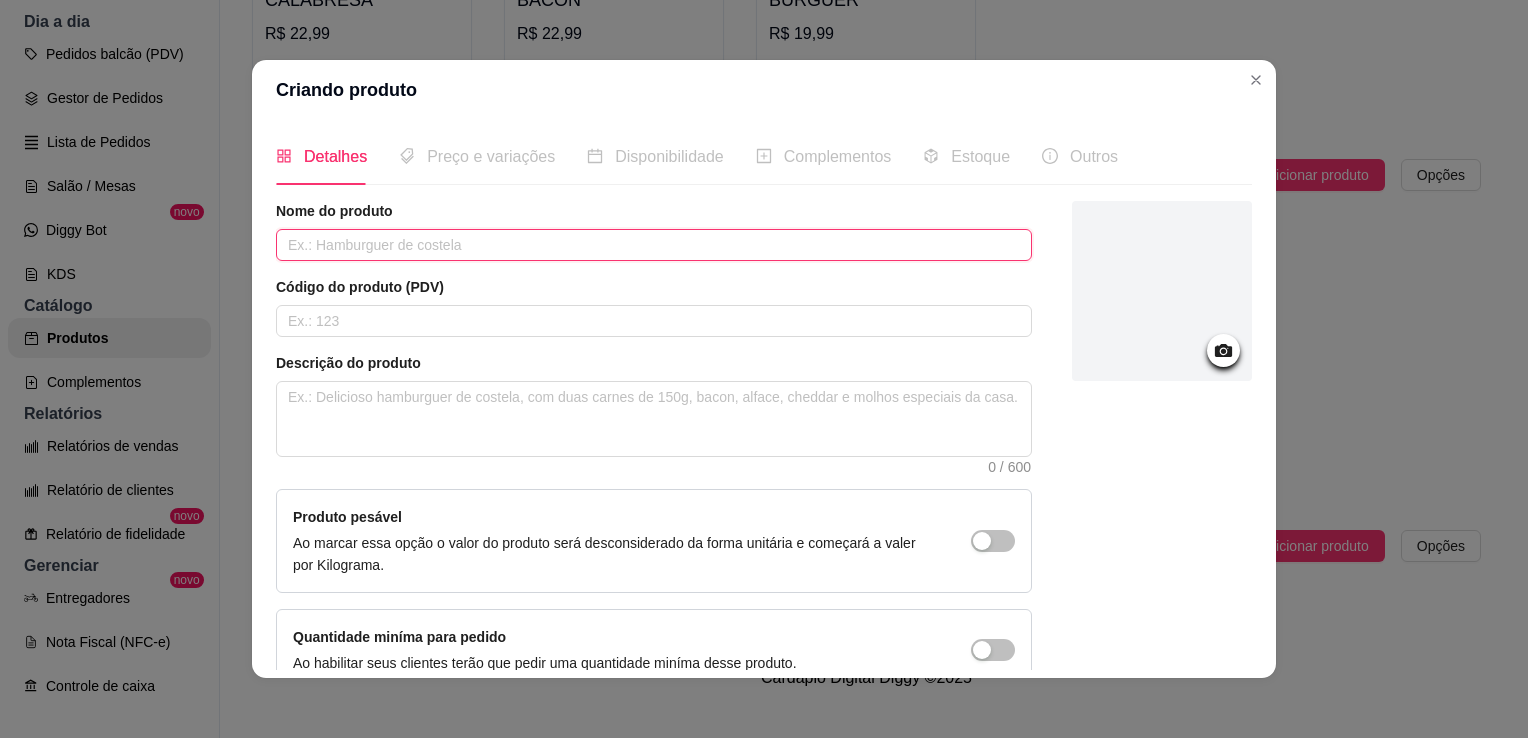 click at bounding box center [654, 245] 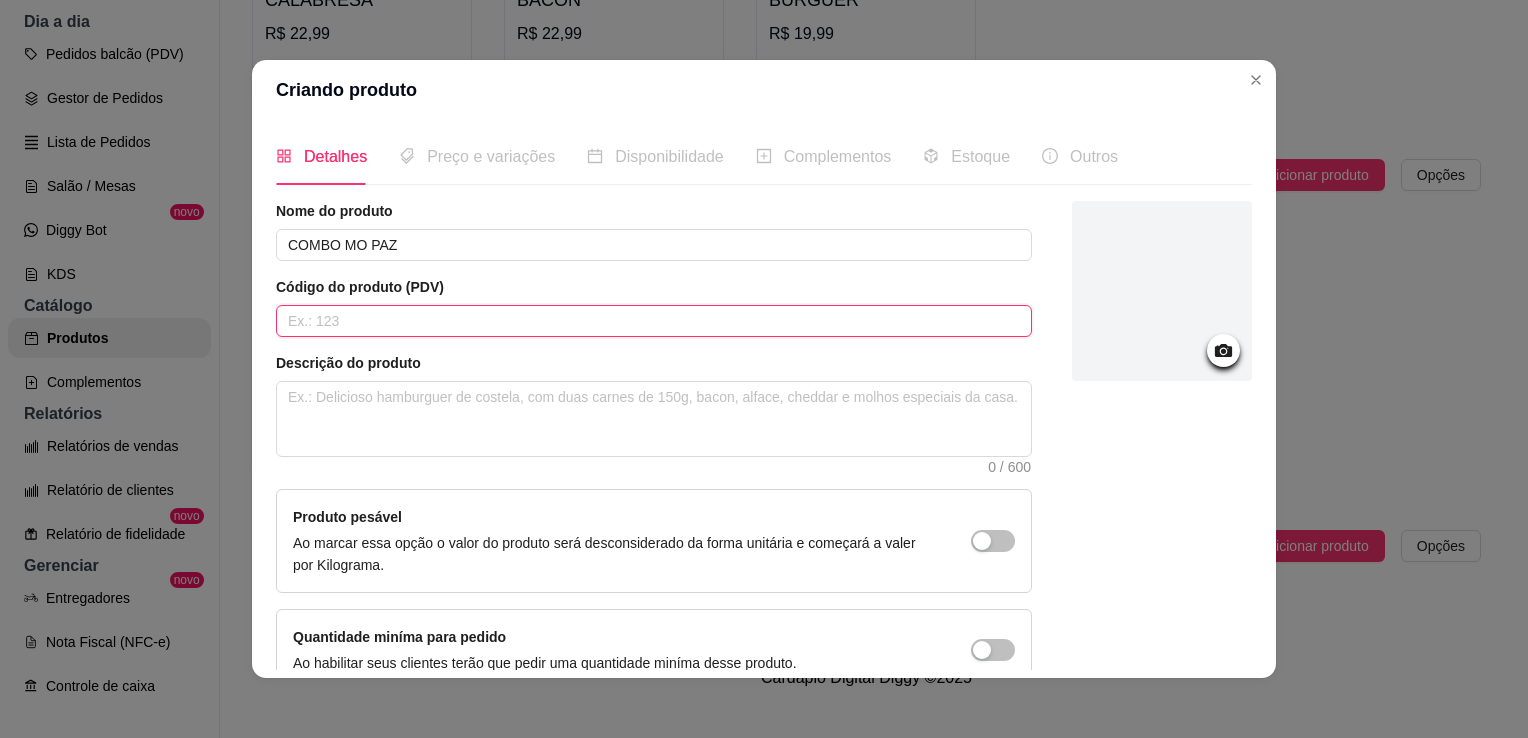 click at bounding box center [654, 321] 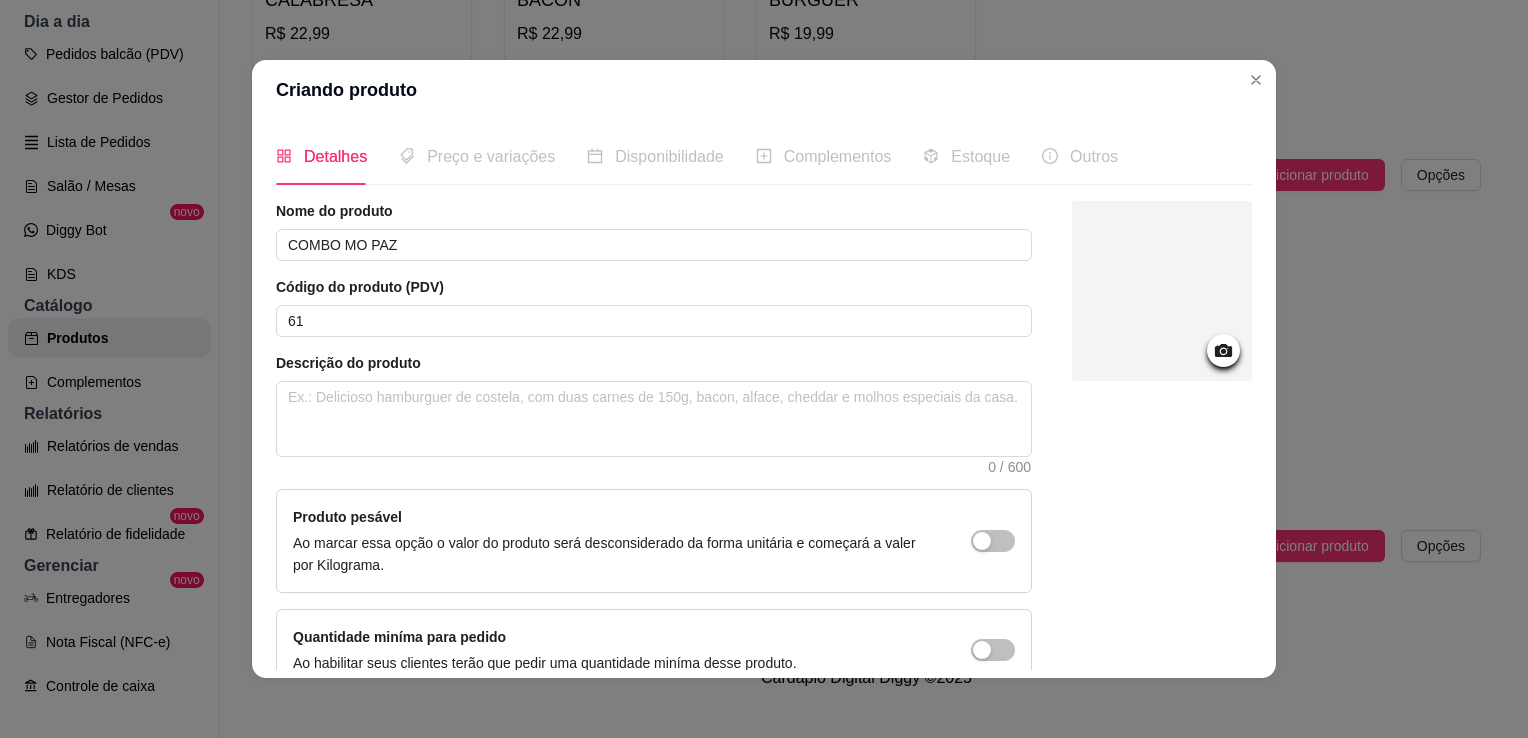click 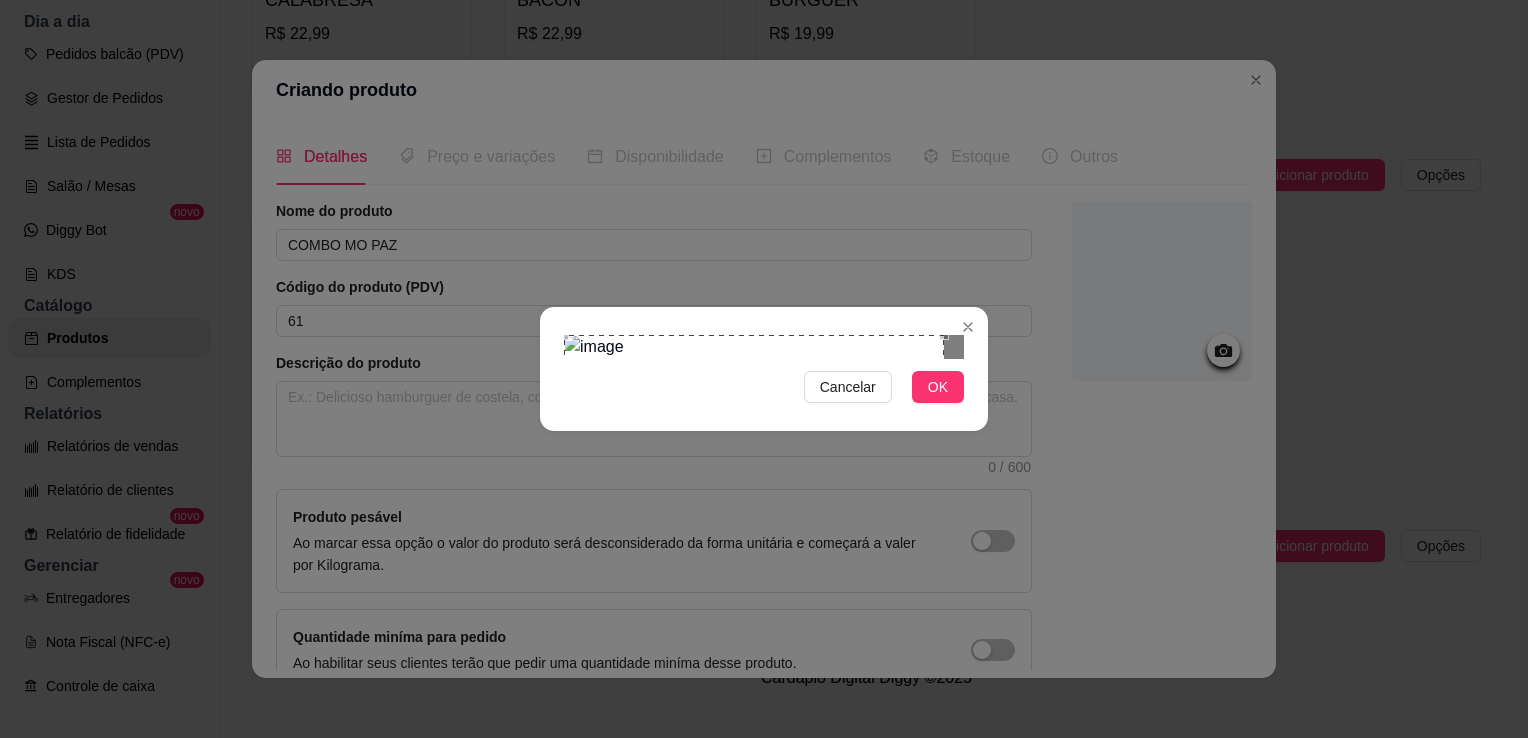 click at bounding box center (754, 525) 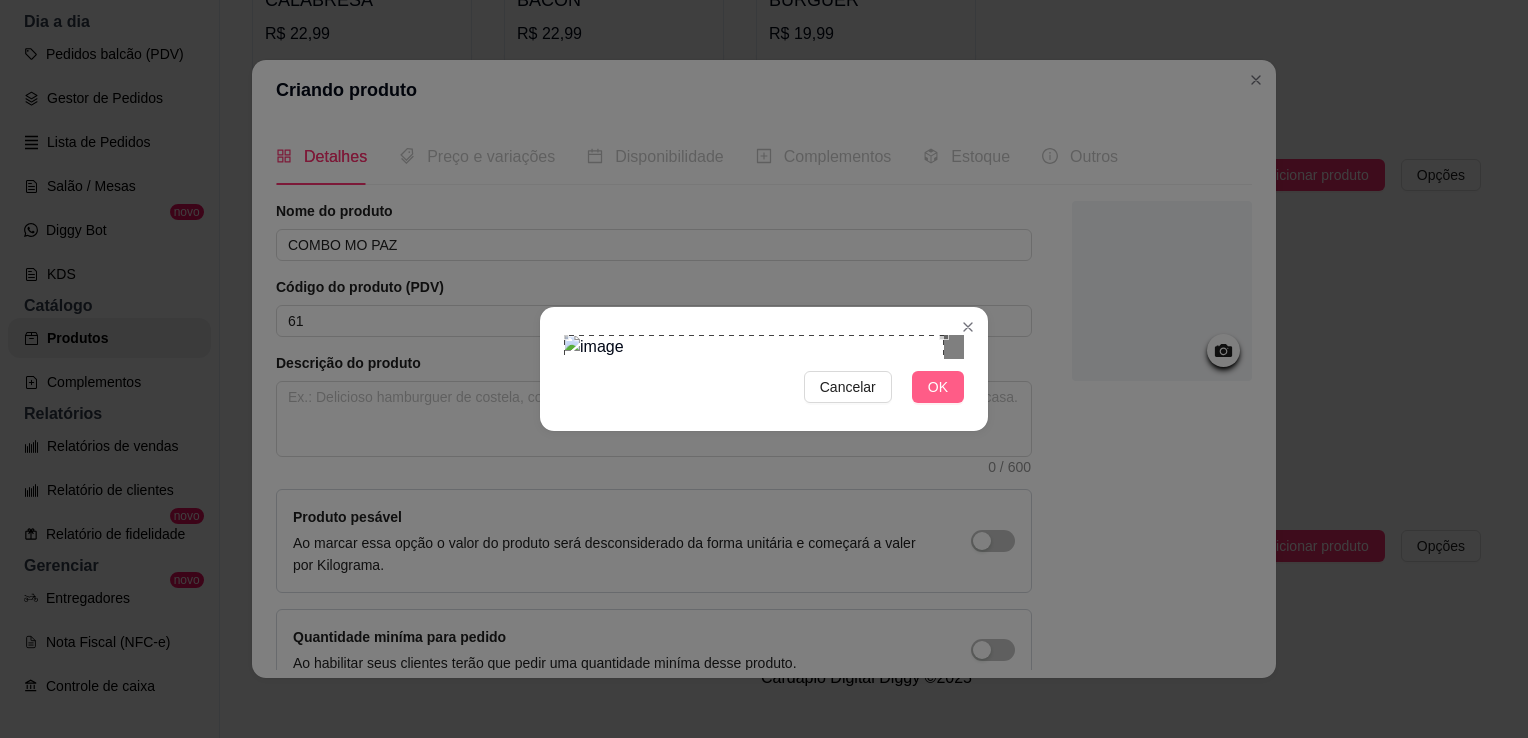 click on "OK" at bounding box center [938, 387] 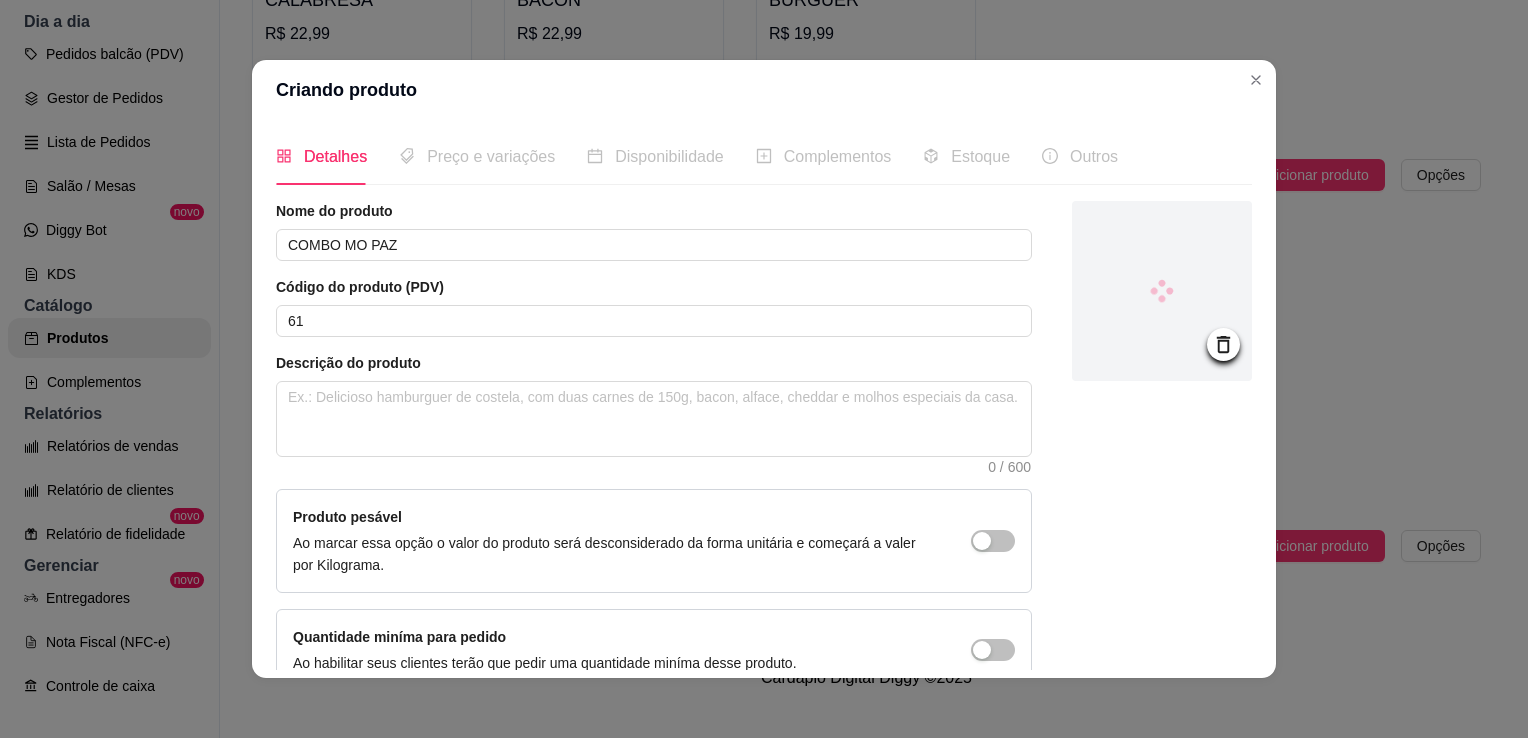 click on "Produto pesável Ao marcar essa opção o valor do produto será desconsiderado da forma unitária e começará a valer por Kilograma." at bounding box center (654, 541) 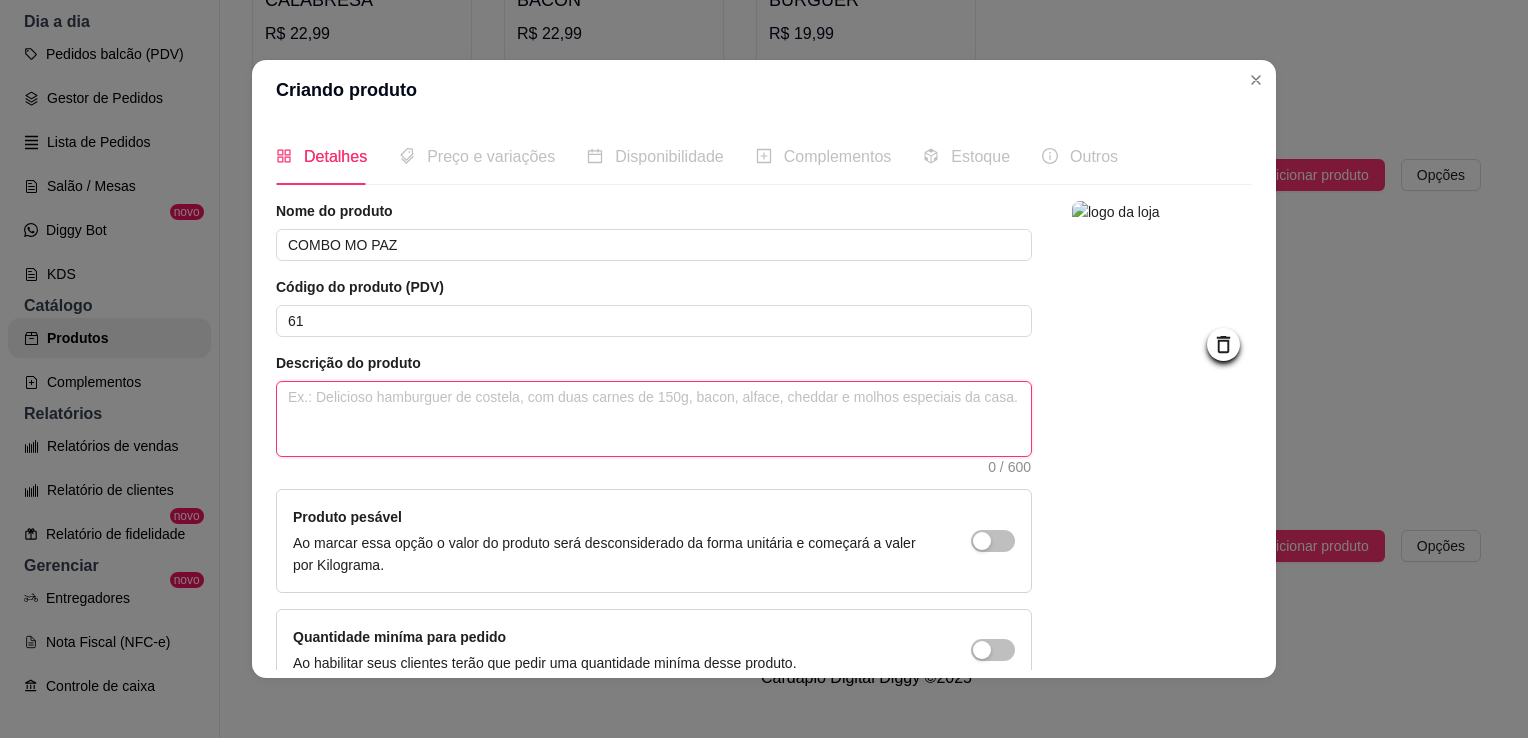 click at bounding box center (654, 419) 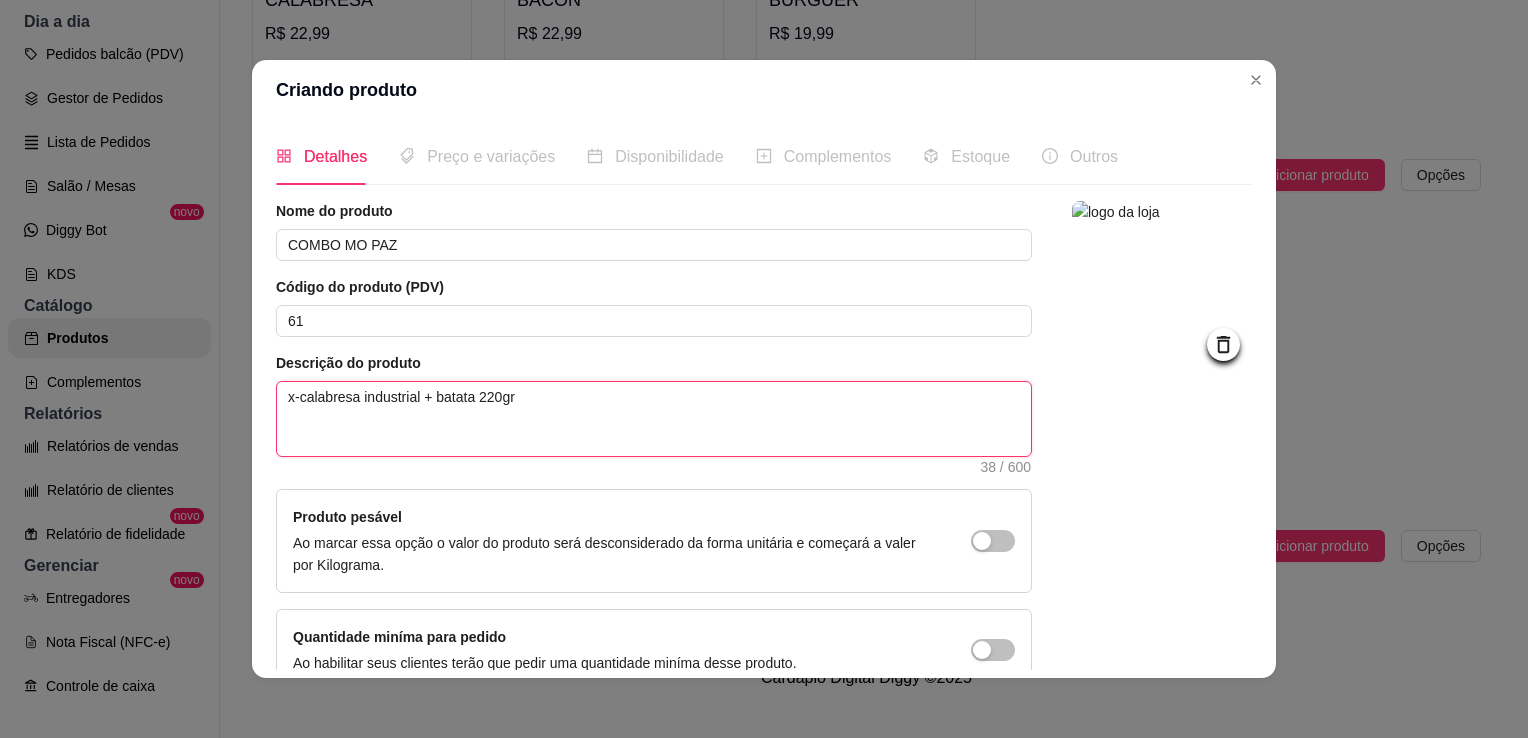 click on "x-calabresa industrial + batata 220gr" at bounding box center (654, 419) 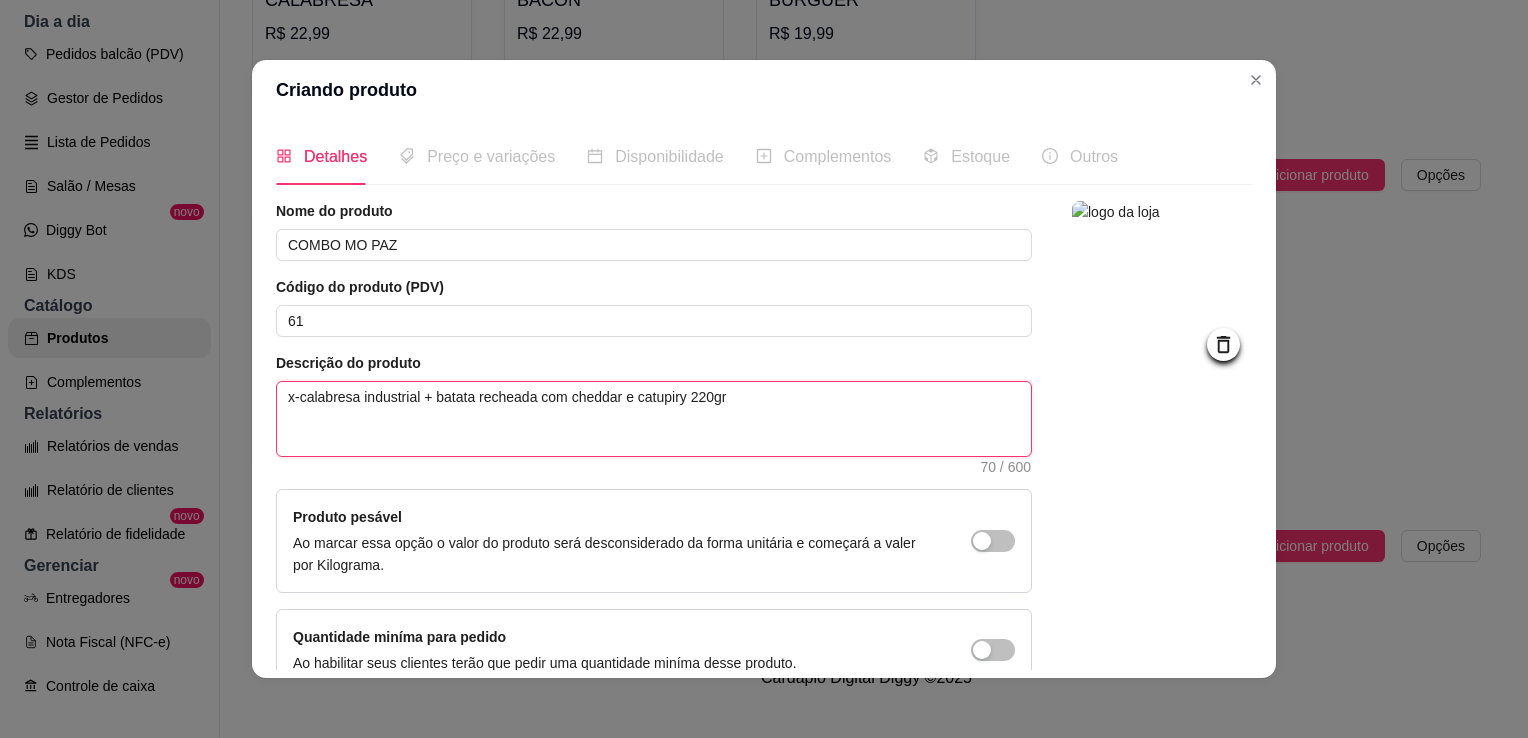 click on "x-calabresa industrial + batata recheada com cheddar e catupiry 220gr" at bounding box center (654, 419) 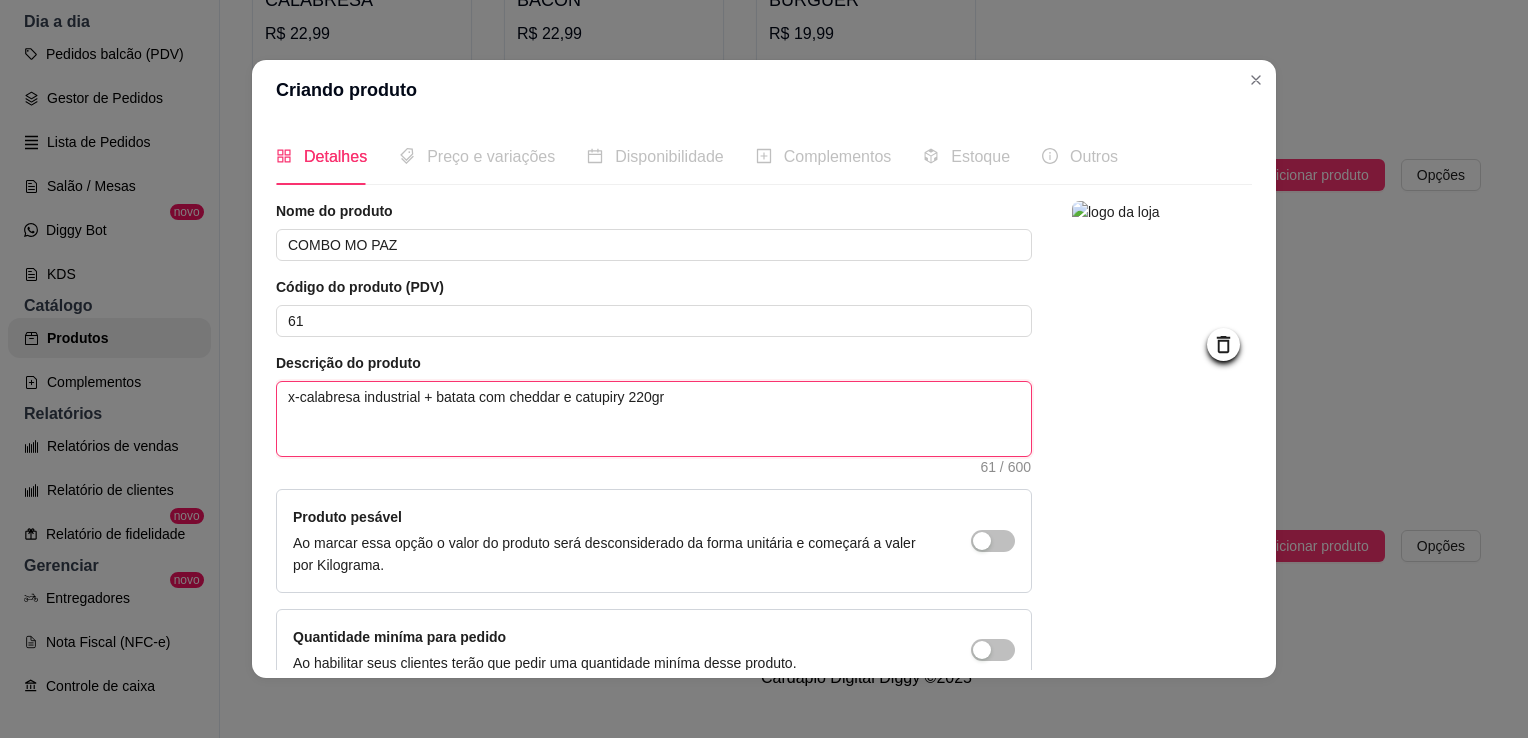 click on "x-calabresa industrial + batata com cheddar e catupiry 220gr" at bounding box center (654, 419) 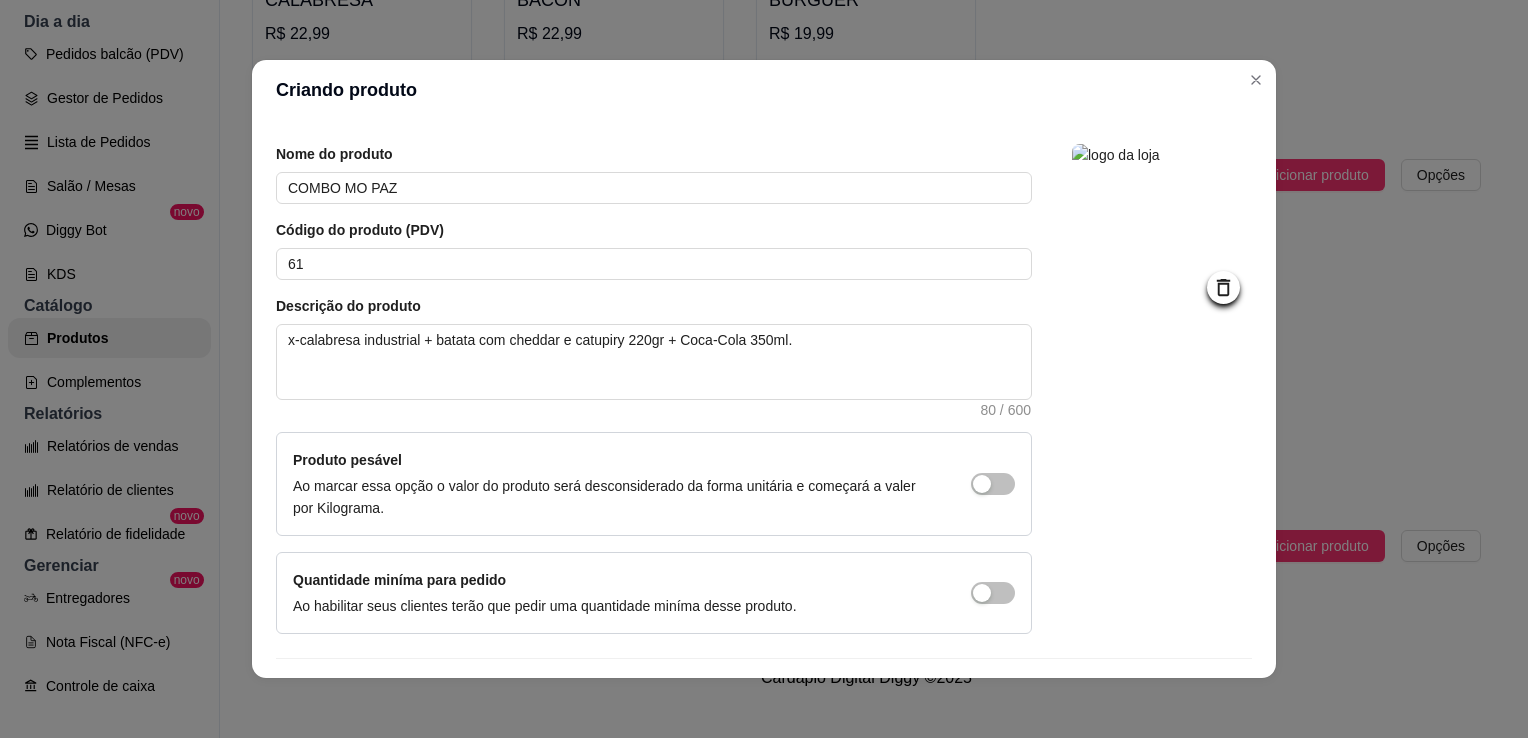 scroll, scrollTop: 0, scrollLeft: 0, axis: both 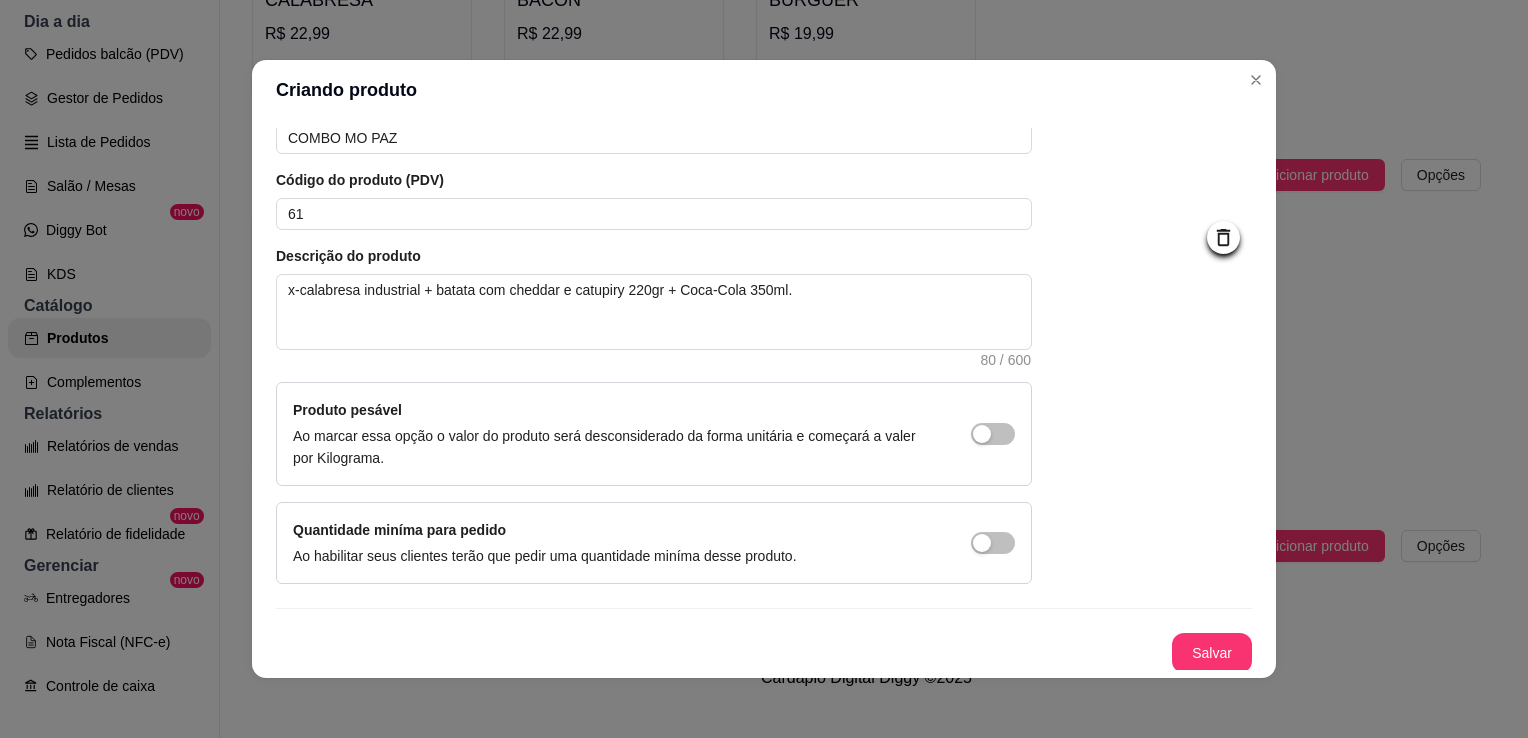 click on "Criando produto Detalhes Preço e variações Disponibilidade Complementos Estoque Outros Nome do produto COMBO MO PAZ Código do produto (PDV) 61 Descrição do produto x-calabresa industrial + batata com cheddar e catupiry 220gr + Coca-Cola 350ml.
80 / 600 Produto pesável Ao marcar essa opção o valor do produto será desconsiderado da forma unitária e começará a valer por Kilograma. Quantidade miníma para pedido Ao habilitar seus clientes terão que pedir uma quantidade miníma desse produto. Salvar" at bounding box center [764, 369] 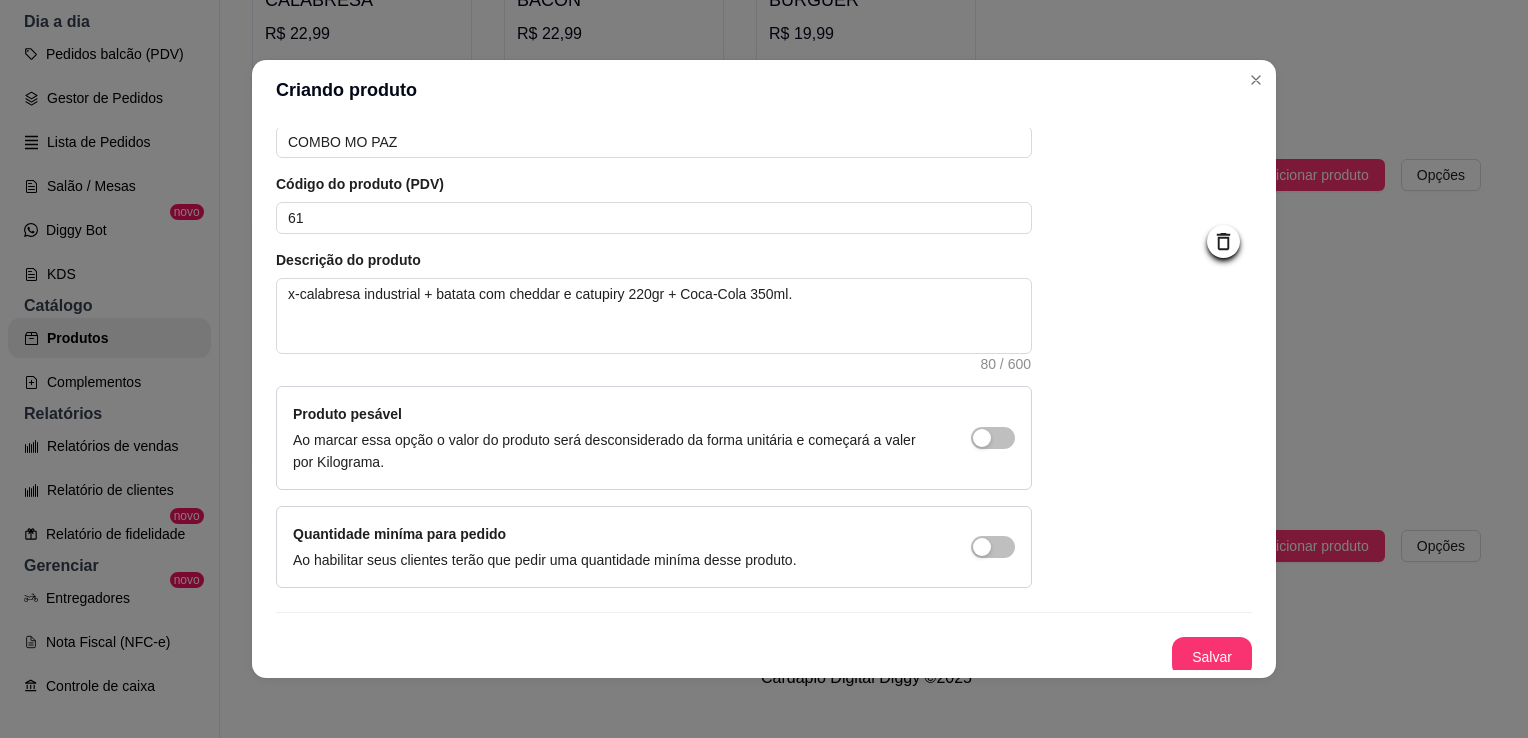 scroll, scrollTop: 107, scrollLeft: 0, axis: vertical 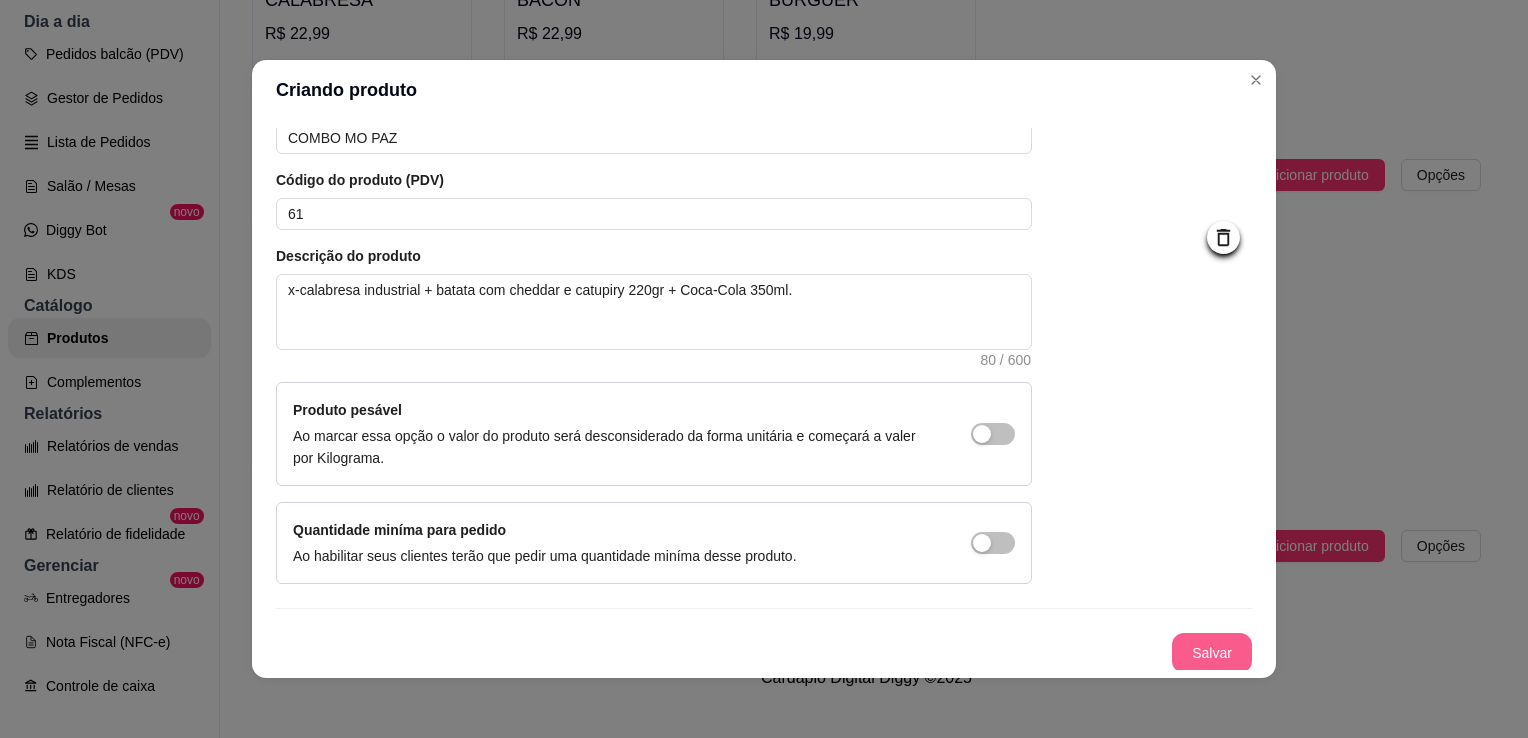 click on "Salvar" at bounding box center [1212, 653] 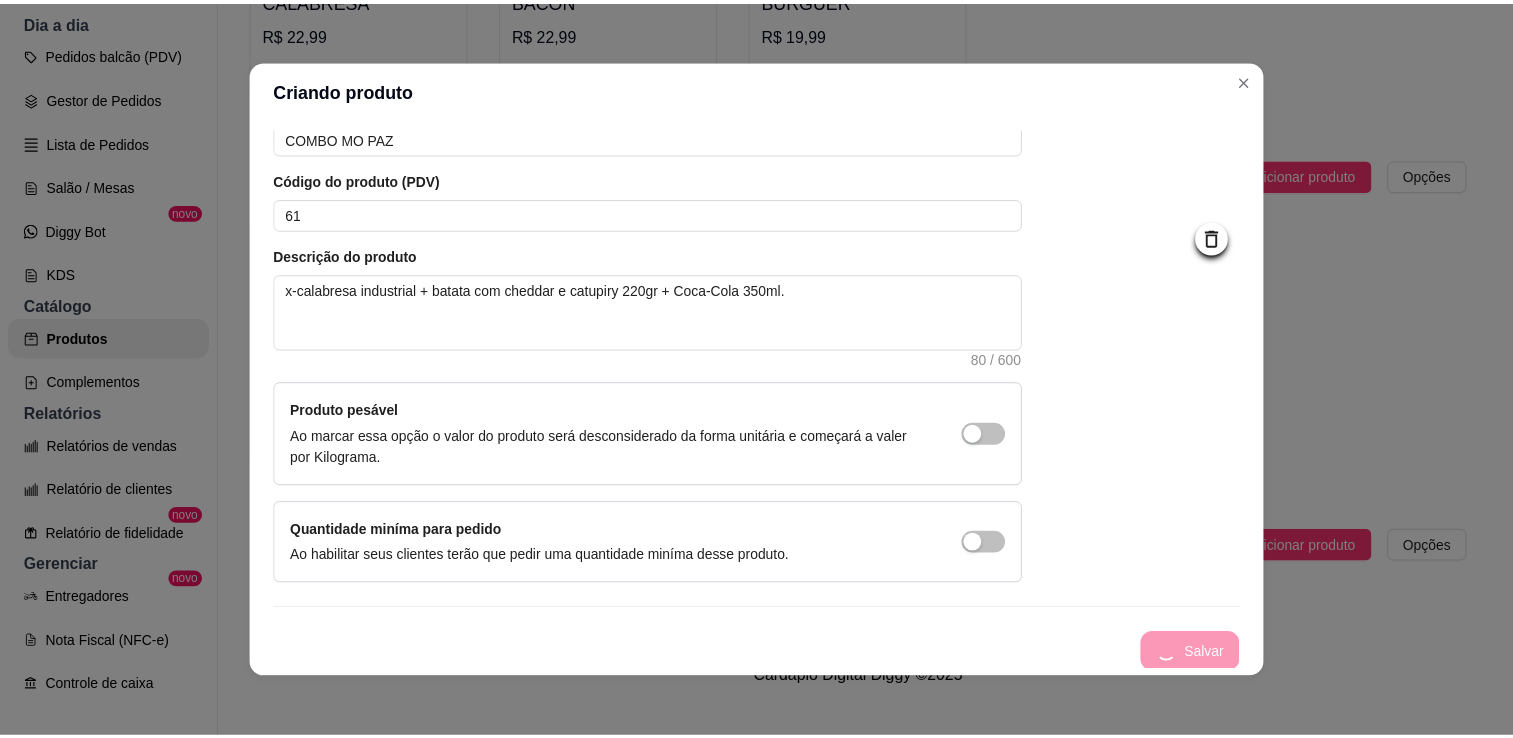 scroll, scrollTop: 0, scrollLeft: 0, axis: both 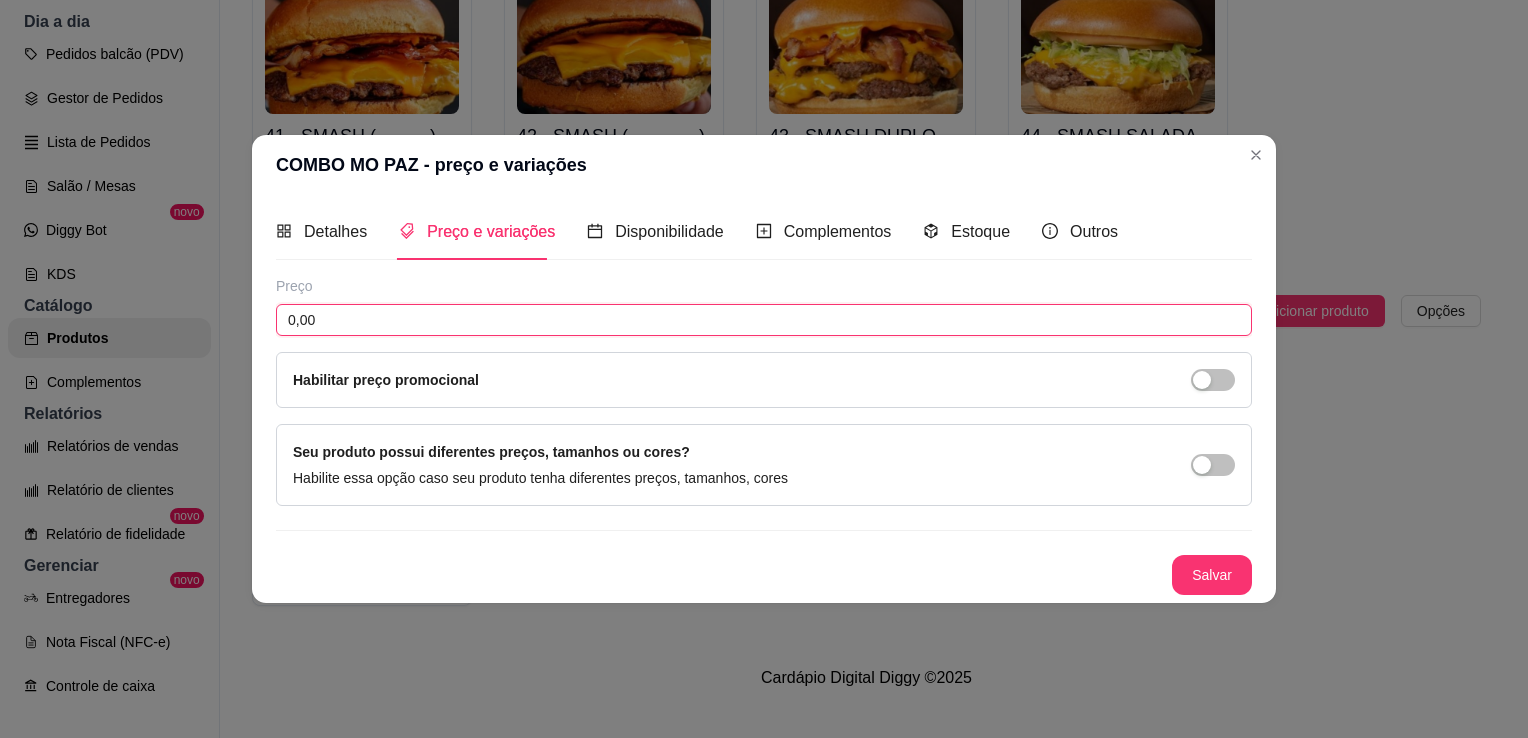 click on "0,00" at bounding box center [764, 320] 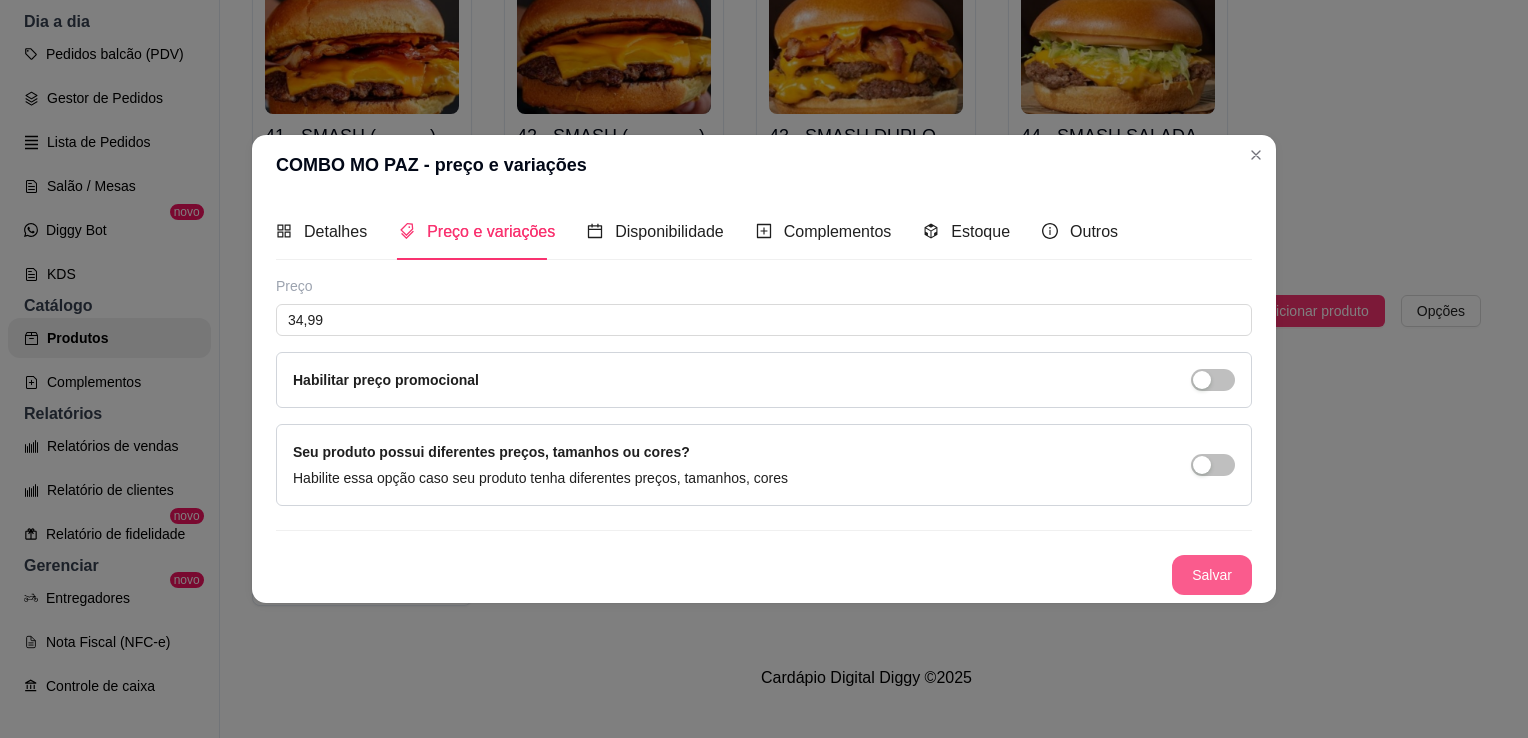 click on "Salvar" at bounding box center (1212, 575) 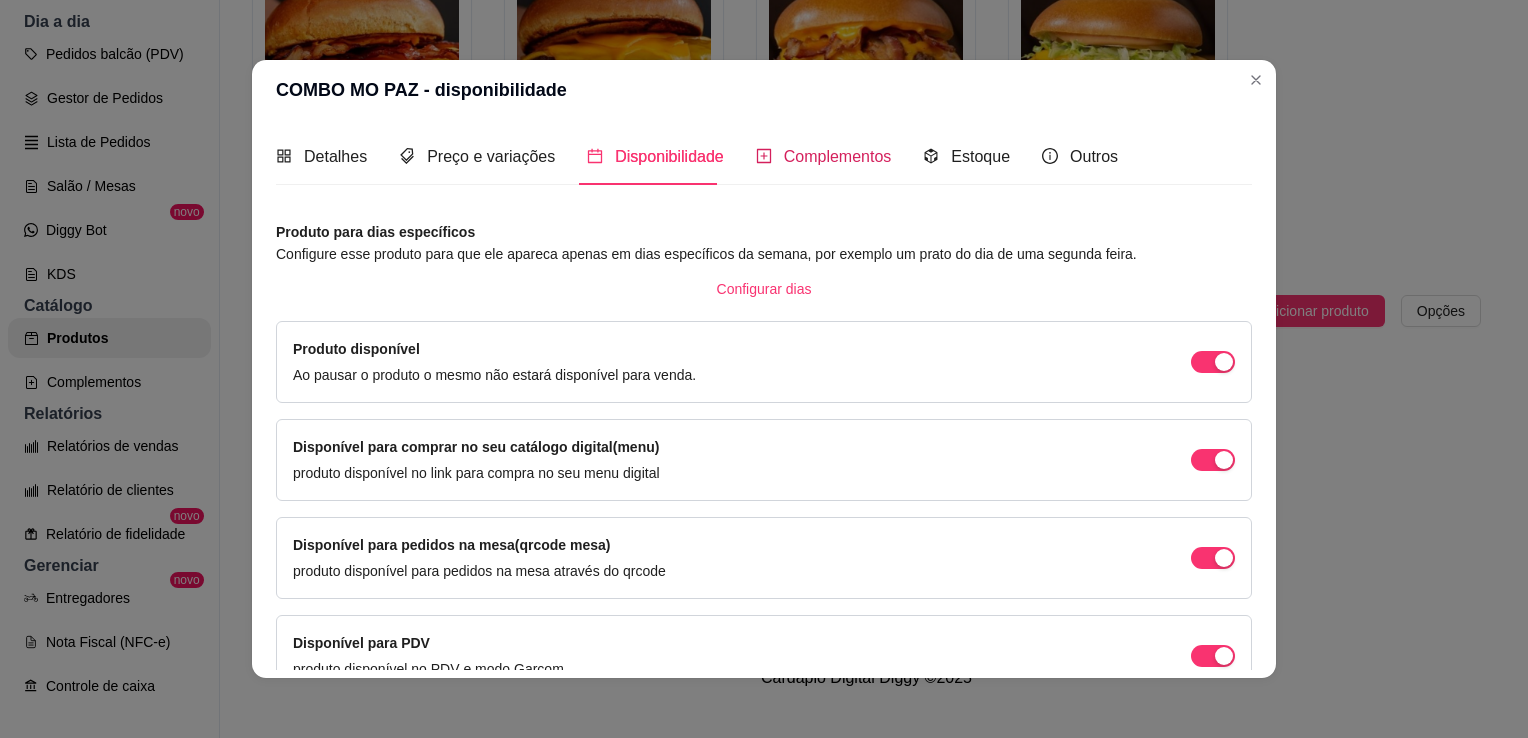 click on "Complementos" at bounding box center [838, 156] 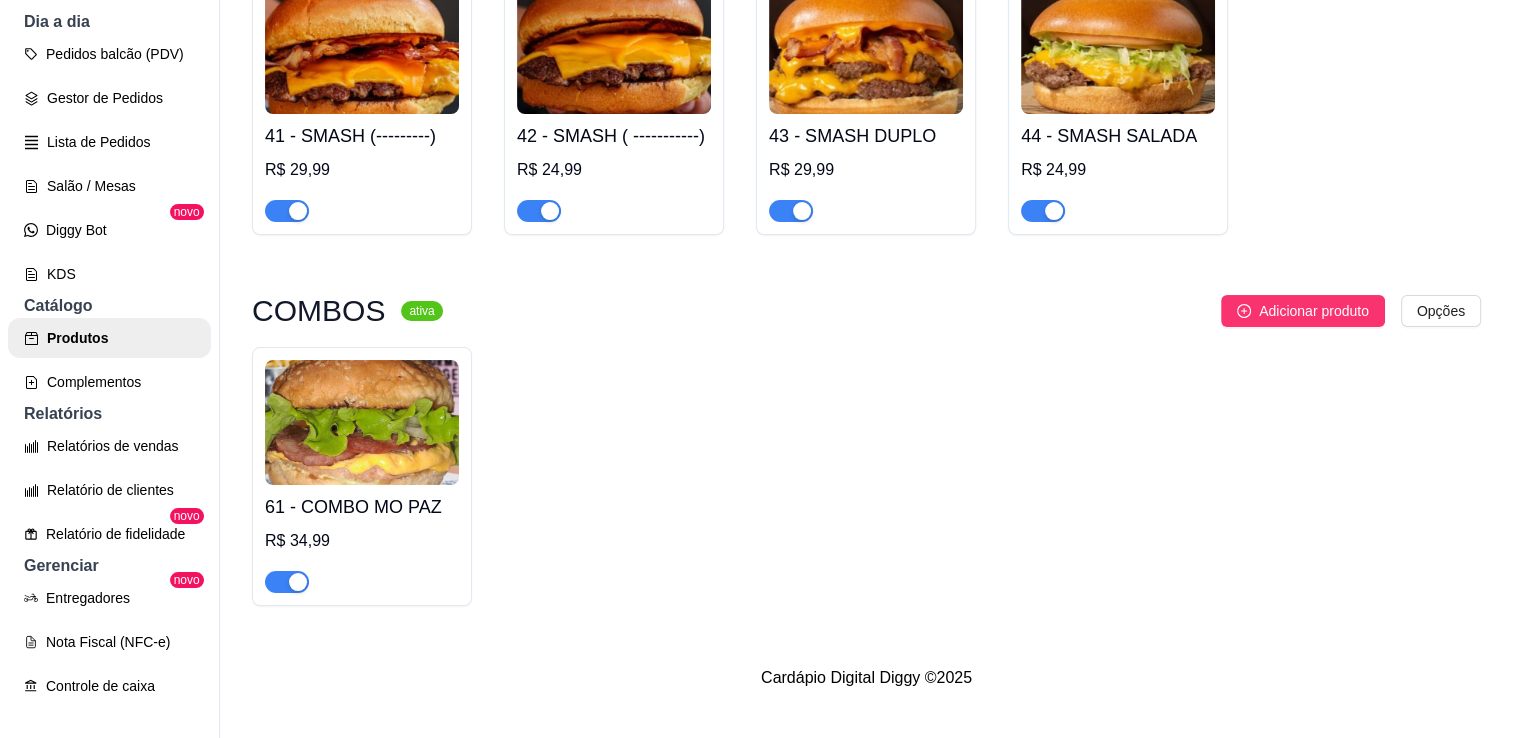 click on "Hamburguer Industriais ativa Adicionar produto Opções 01 - X-CALABRESA   R$ 14,99 02 - X-BACON   R$ 14,99 03 - X-SALADA   R$ 11,99 PORÇOES ativa Adicionar produto Opções 30 - BATATA FRITA PREMIUM ( DEFINIR GRAMAGEM )   R$ 0,00 31 - BATATA FRITA SIMPLES ( GR )   R$ 0,00 32 - BATATA FRITA GRANDE ( GR )   R$ 0,00 33 - CALABRESA   R$ 0,00 BEBIDAS ativa Adicionar produto Opções 20 - COCA-COLA 350 ML   R$ 0,00 21 - FANTA LARANJA 350 ML   R$ 0,00 22 - FANTA UVA 350 ML   R$ 0,00 23 - COCA-COLA ZERO 350 ML    R$ 0,00 24 - SUKITA LARANJA 350 ML   R$ 0,00 25 - SUKITA UVA 350 ML   R$ 0,00 26 - COCA-COLA 2L   R$ 0,00 27 - SUKITA LARANJA 2L   R$ 0,00 28 - SUKITA UVA 2L   R$ 0,00 29 - DOLLY GUARANA 2L   R$ 0,00 ARTESANAIS ativa Adicionar produto Opções 41 - MONSTER CALABRESA   R$ 22,99 42 - MONSTER BACON   R$ 22,99 43 - MONSTER BURGUER   R$ 19,99 SMASH BURGUER ativa Adicionar produto Opções 41 - SMASH (---------)   R$ 29,99 42 - SMASH ( -----------)   R$ 24,99 43 - SMASH DUPLO   R$ 29,99" at bounding box center (866, -679) 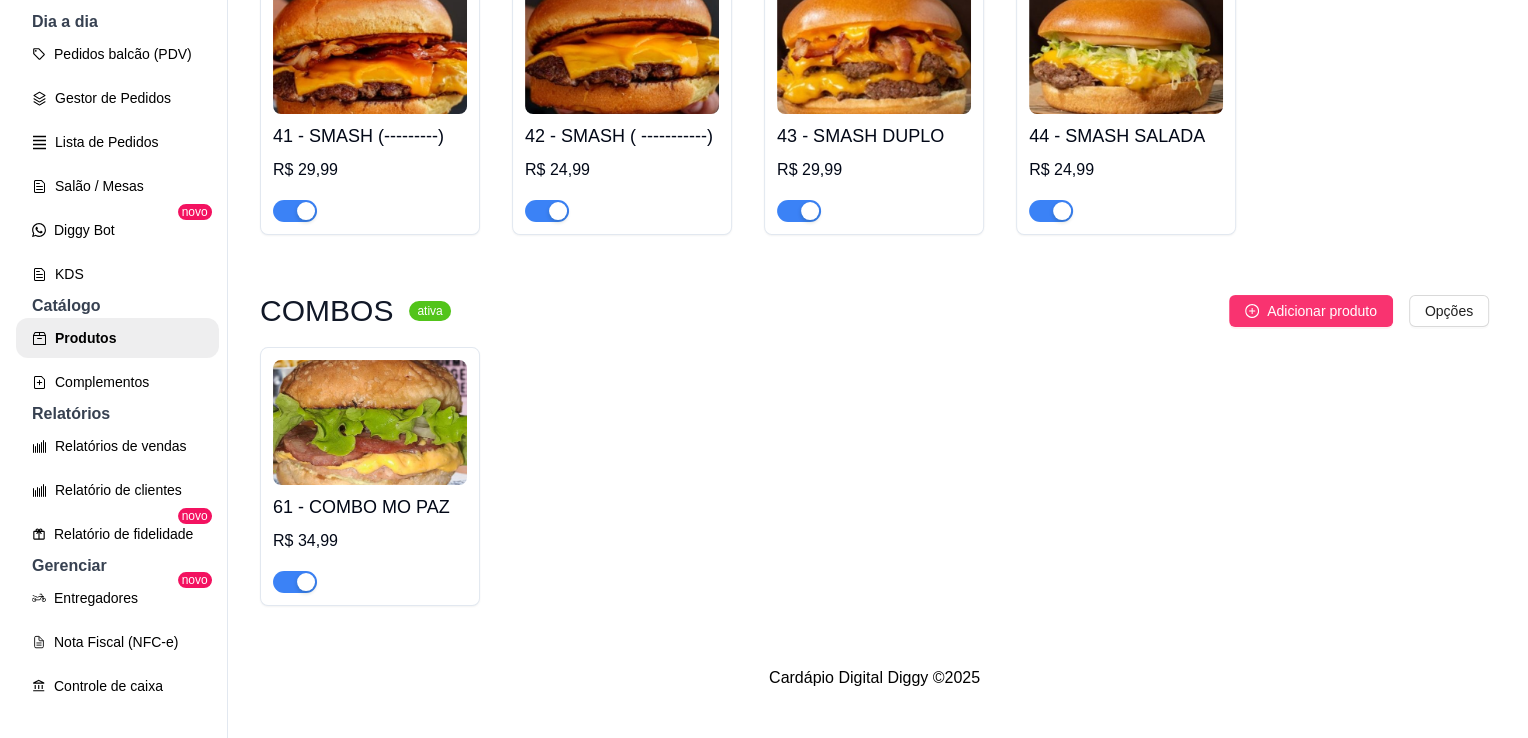 scroll, scrollTop: 2500, scrollLeft: 0, axis: vertical 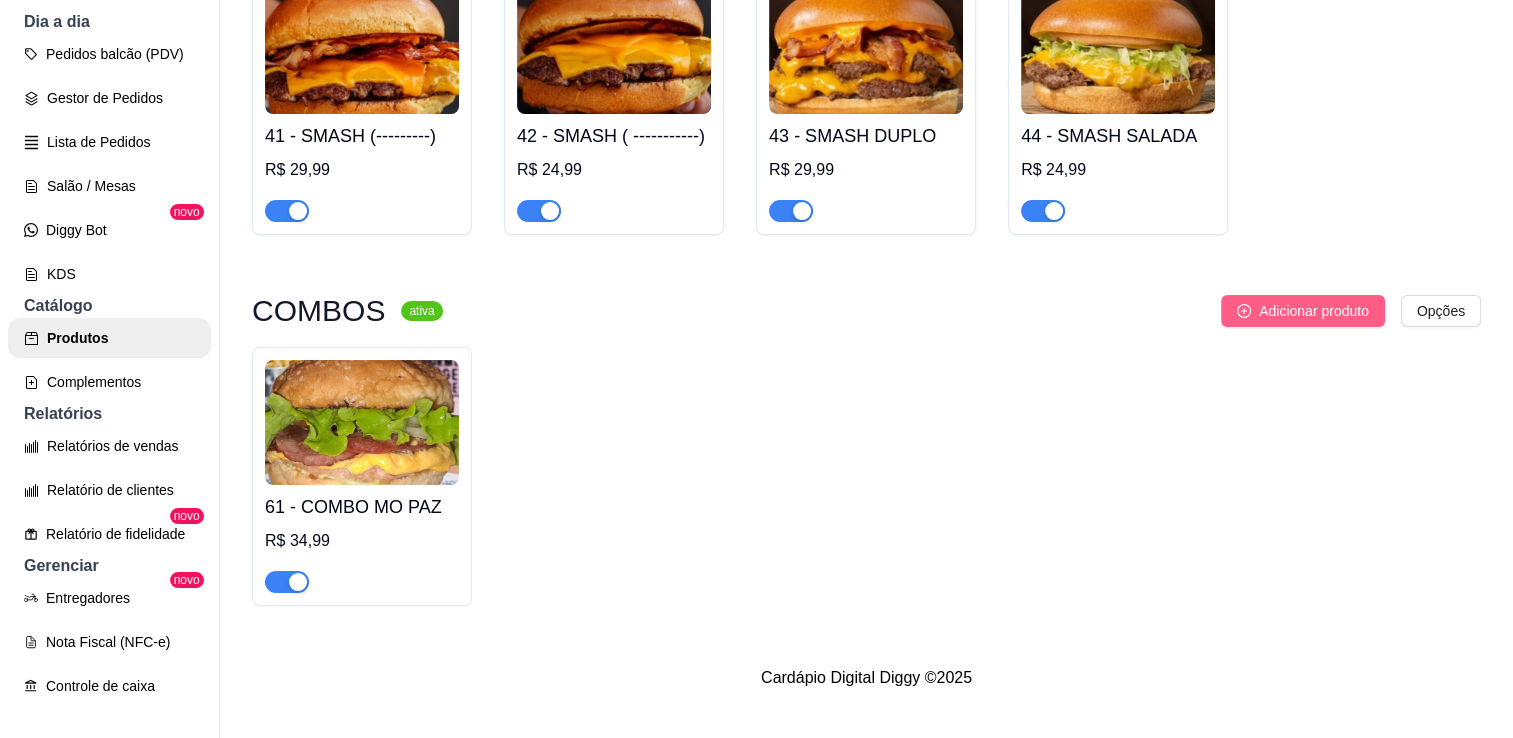 click on "Adicionar produto" at bounding box center (1314, 311) 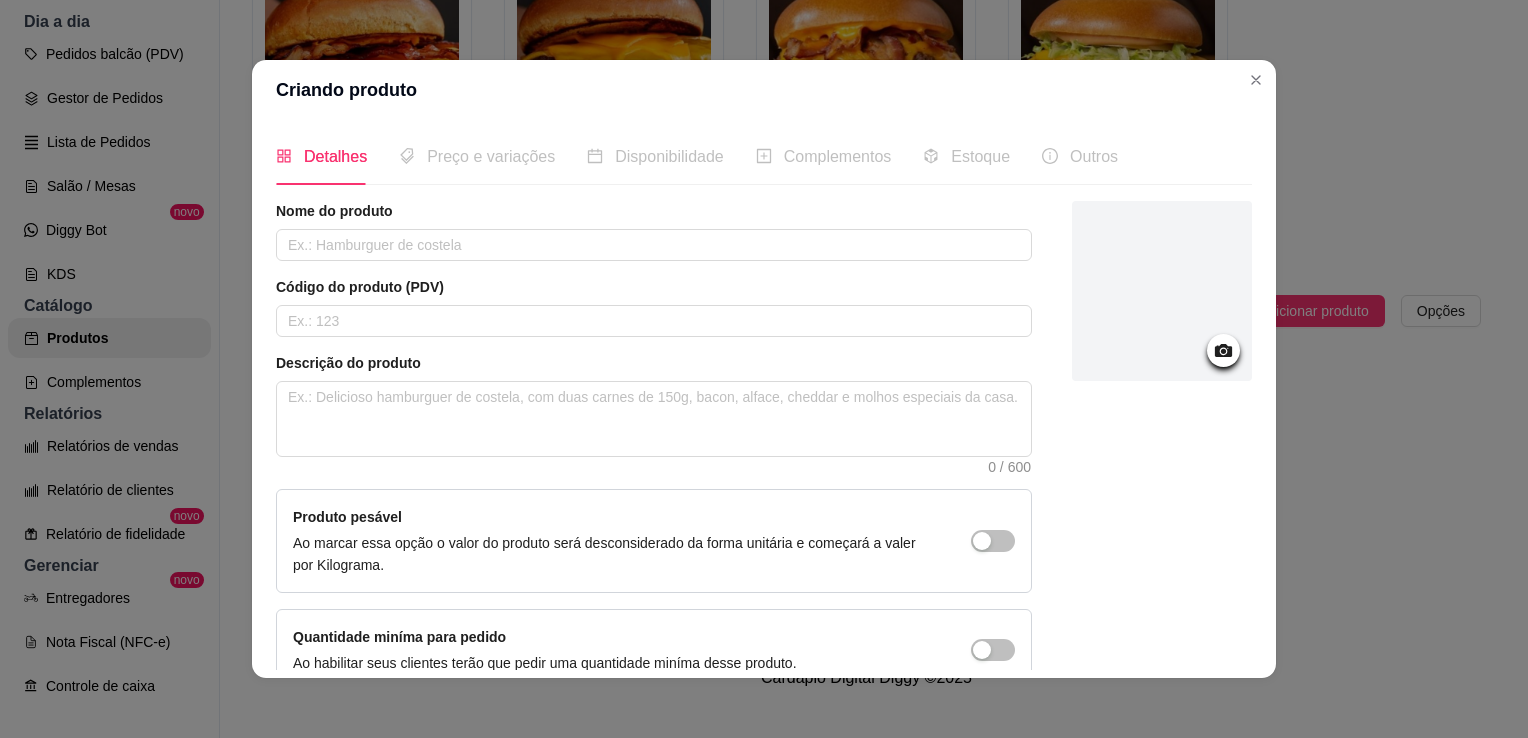 click 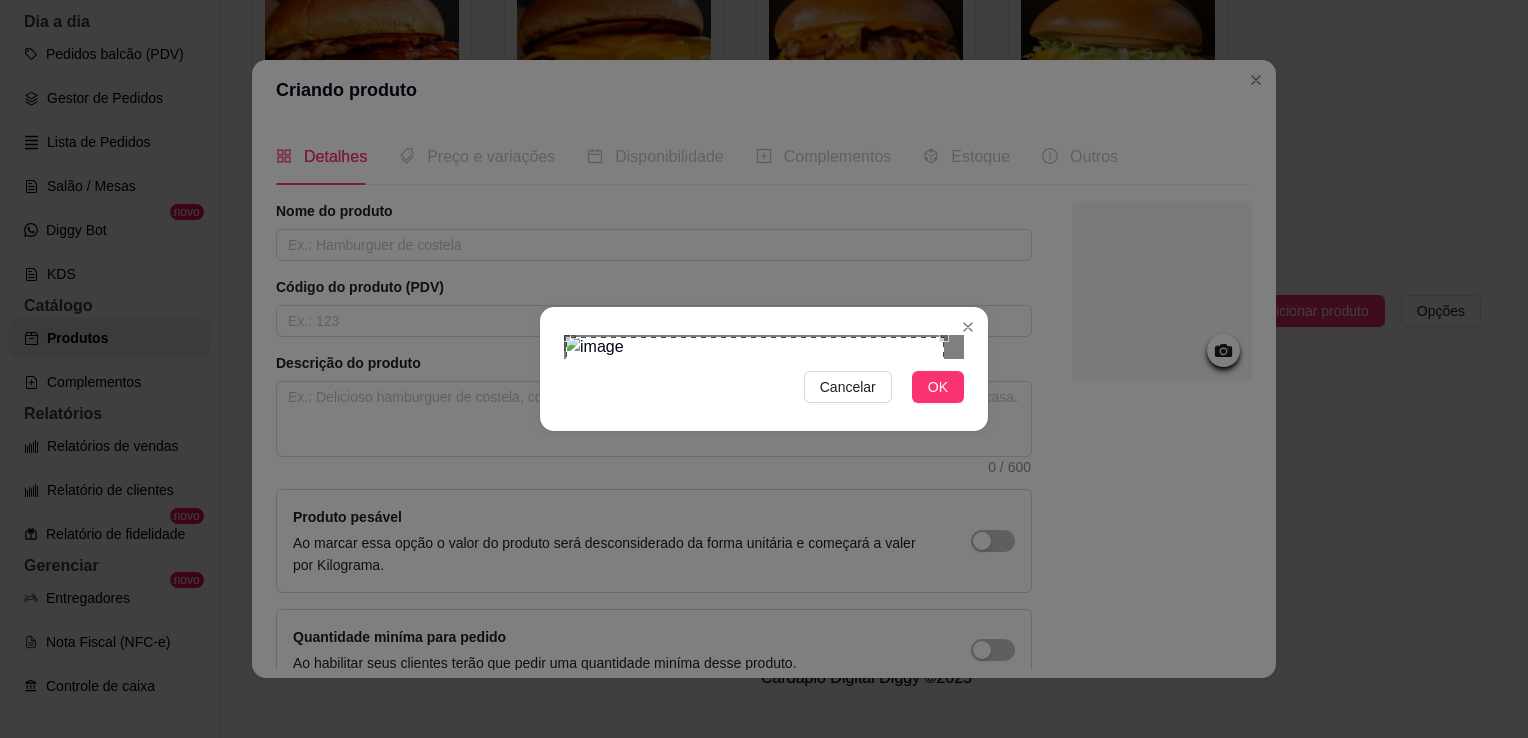 click on "Cancelar OK" at bounding box center (764, 369) 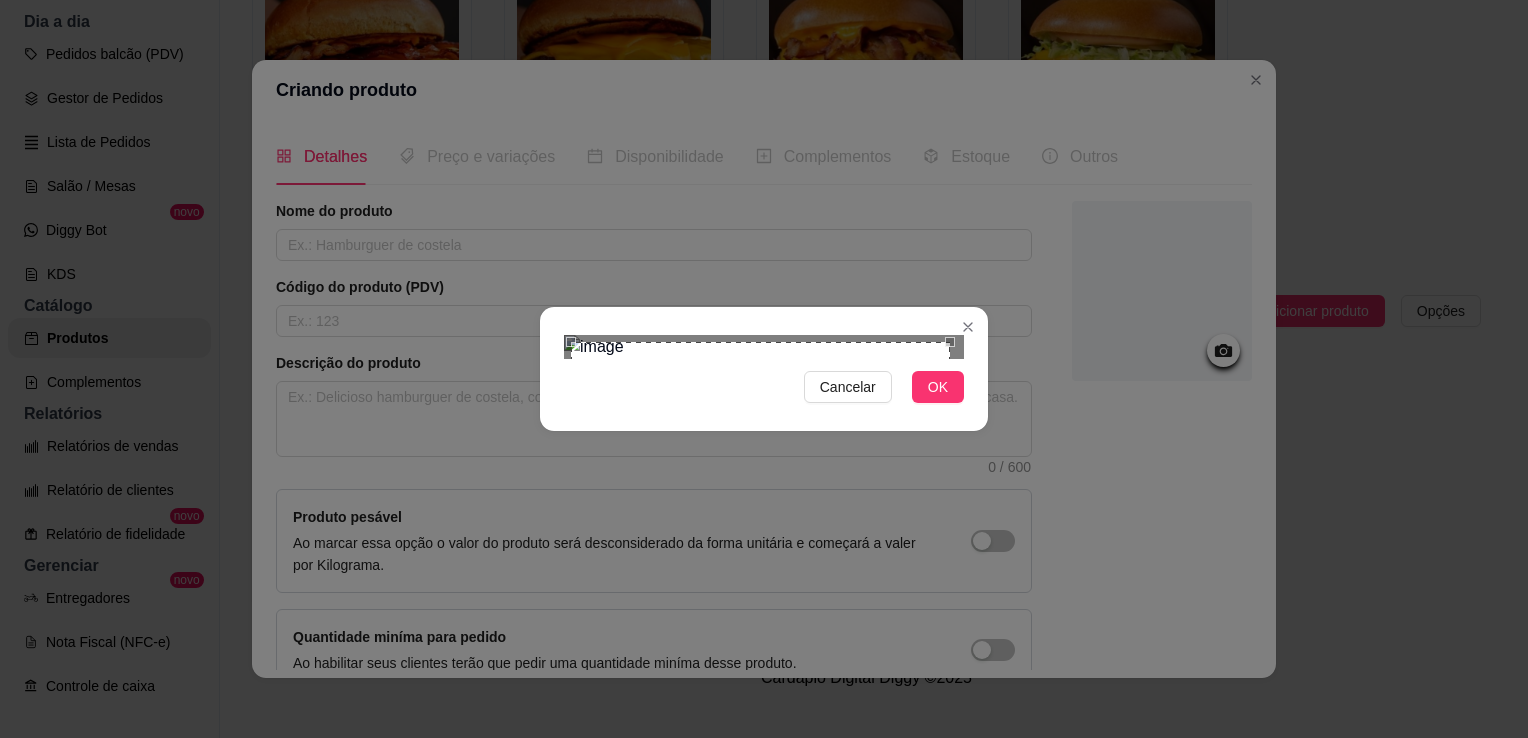 click at bounding box center [760, 531] 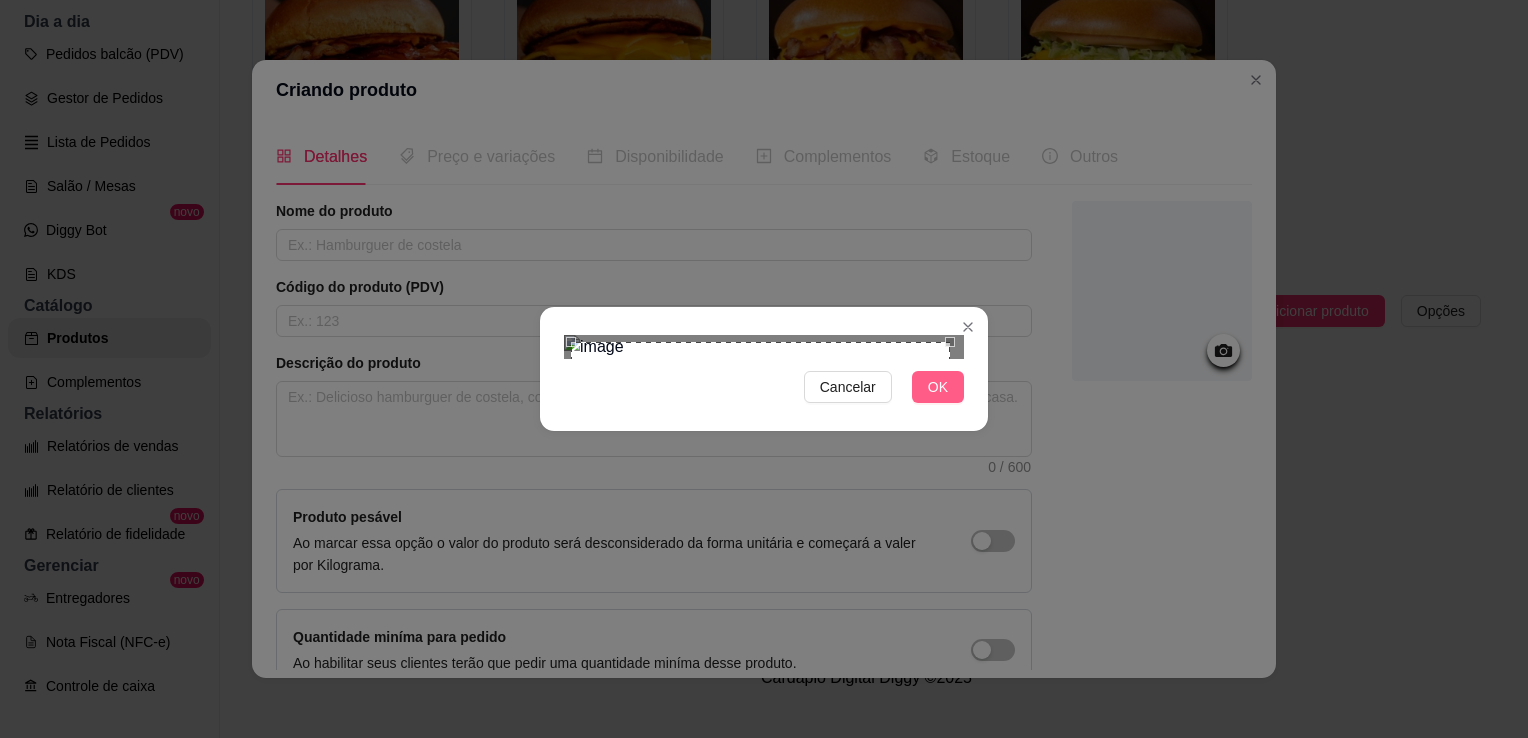 click on "OK" at bounding box center (938, 387) 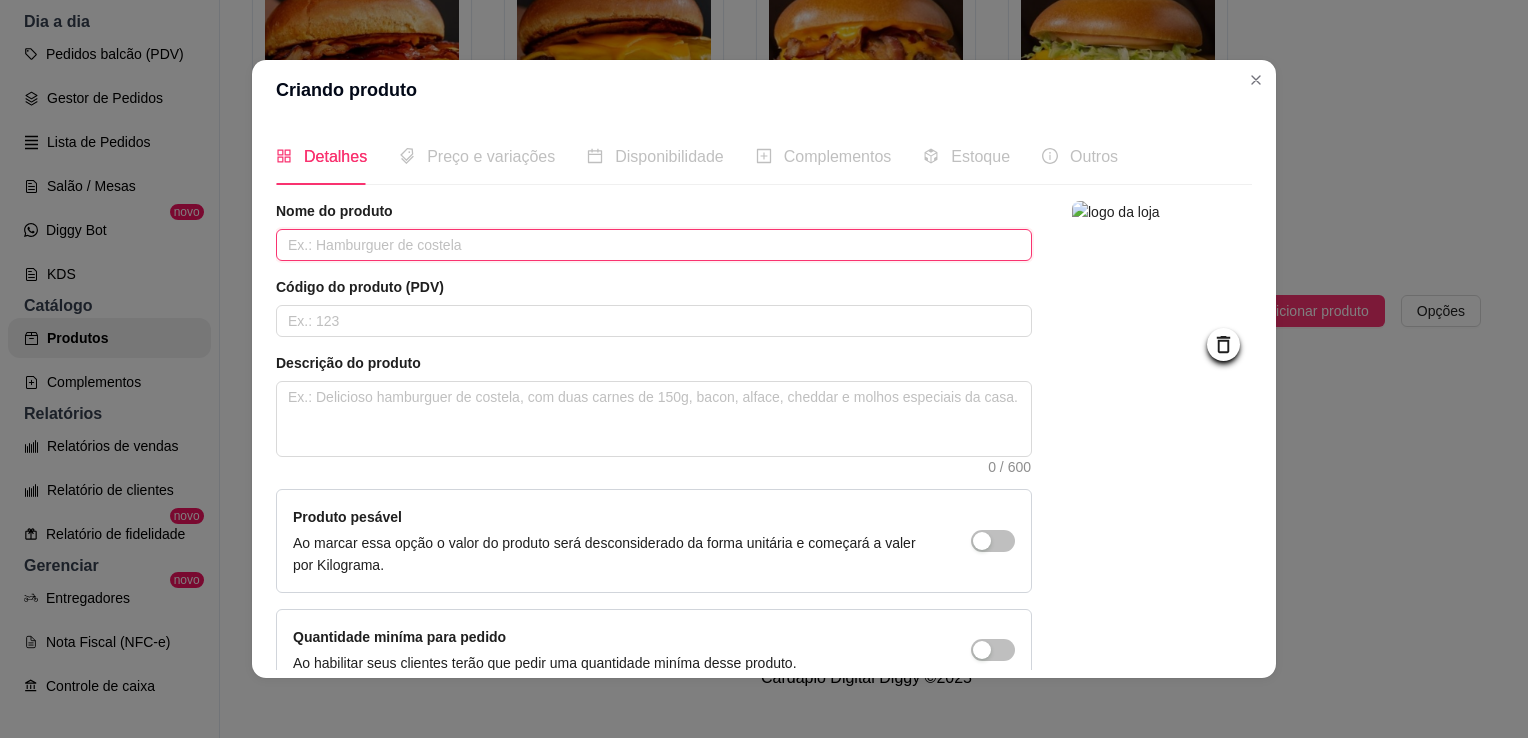 click at bounding box center (654, 245) 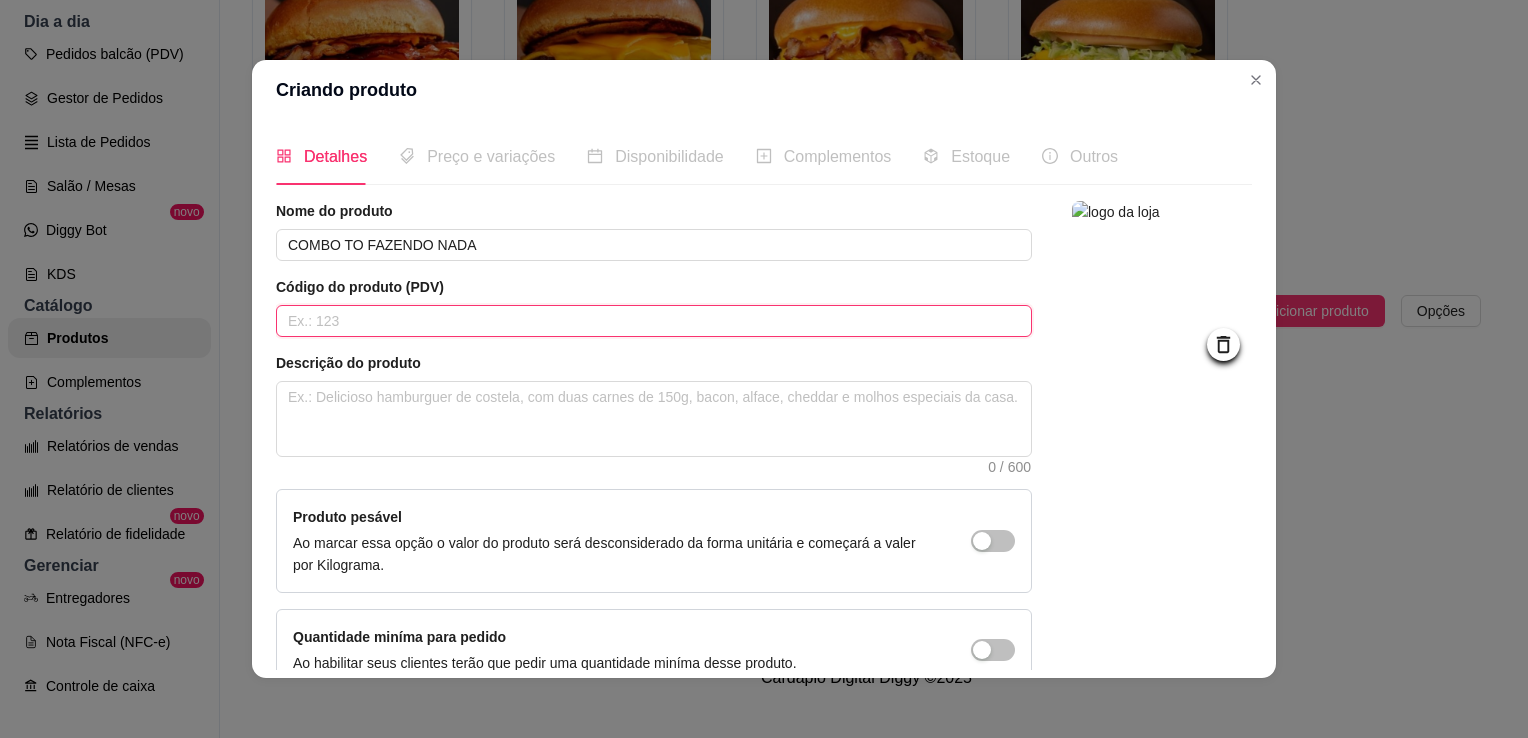 click on "Nome do produto COMBO TO FAZENDO NADA Código do produto (PDV) Descrição do produto 0 / 600 Produto pesável Ao marcar essa opção o valor do produto será desconsiderado da forma unitária e começará a valer por Kilograma. Quantidade miníma para pedido Ao habilitar seus clientes terão que pedir uma quantidade miníma desse produto." at bounding box center (654, 446) 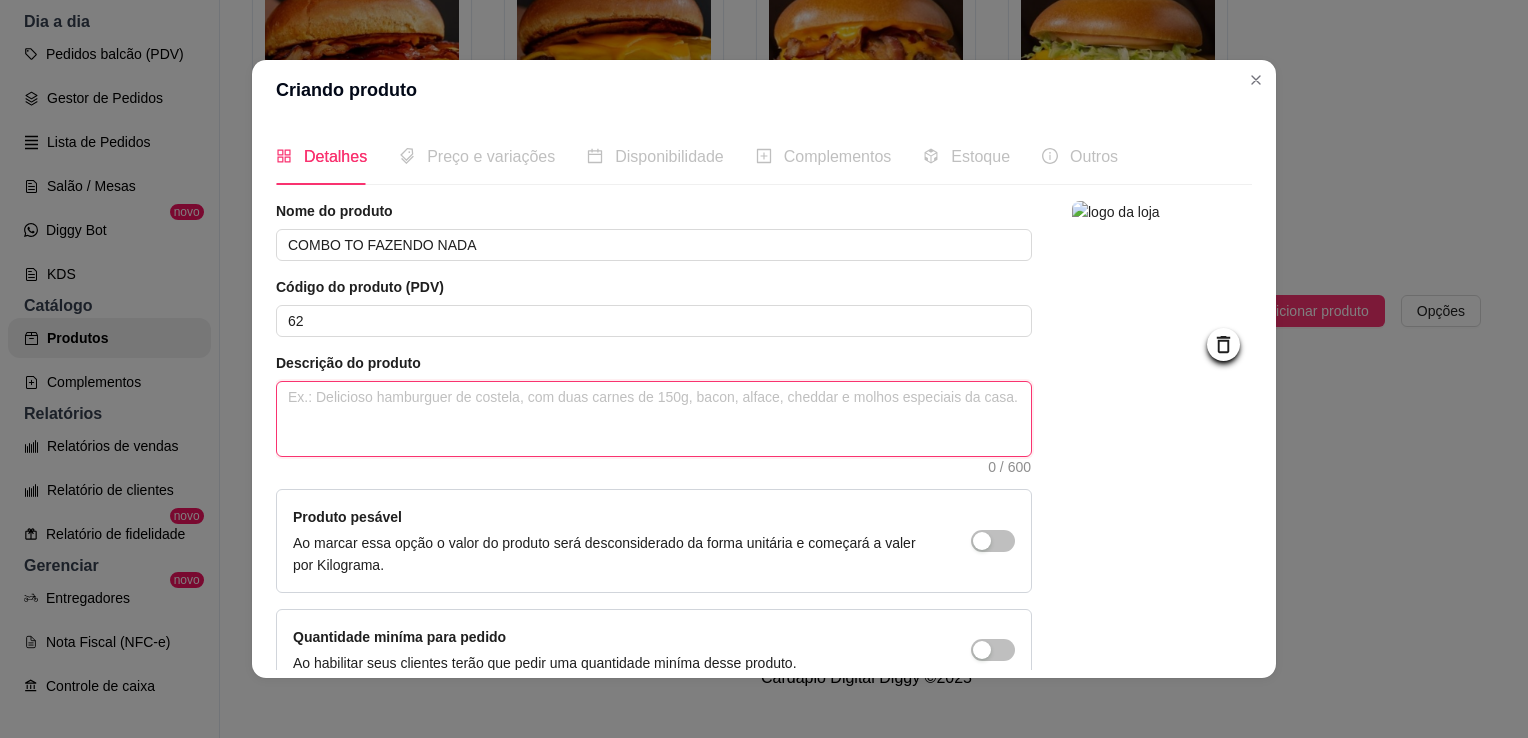 click at bounding box center [654, 419] 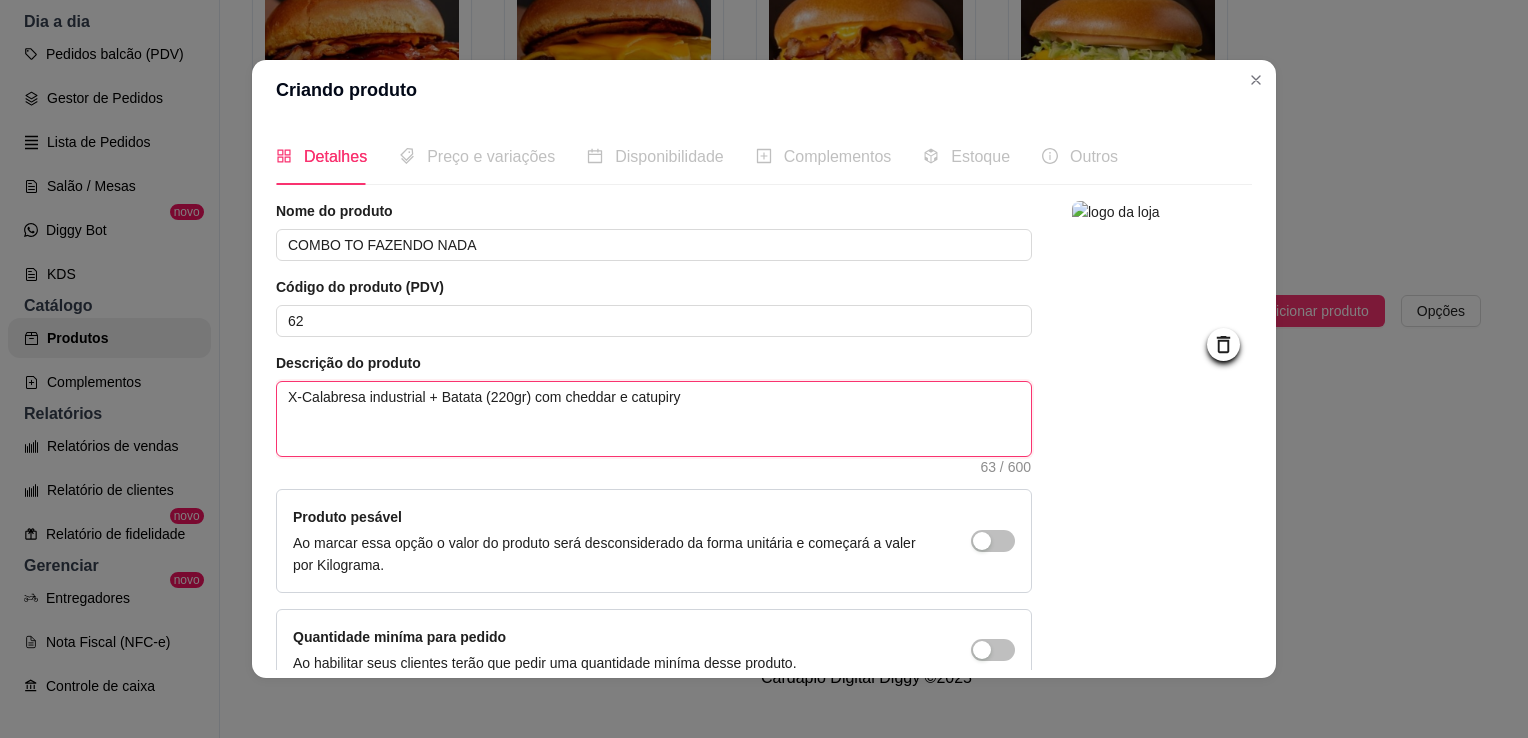 click on "X-Calabresa industrial + Batata (220gr) com cheddar e catupiry" at bounding box center [654, 419] 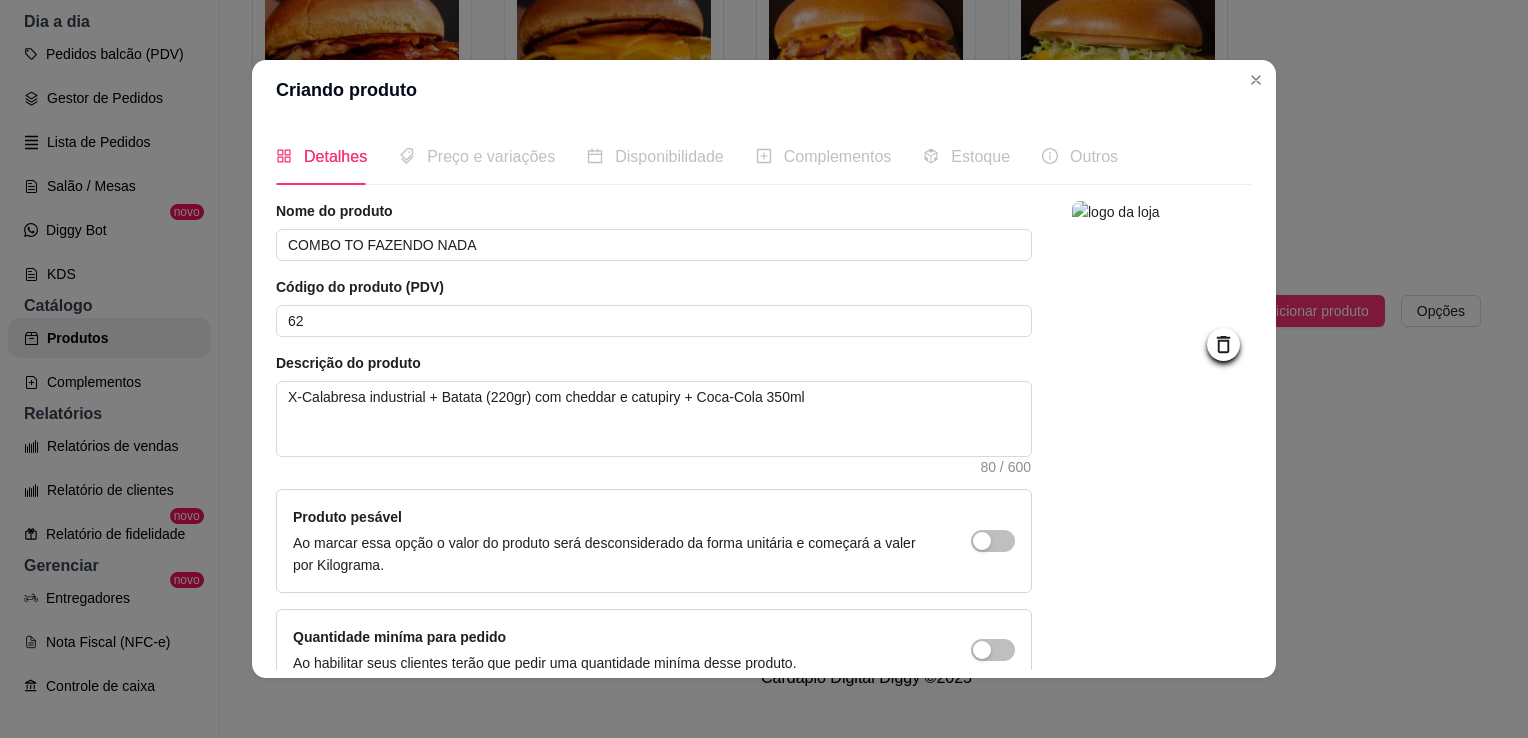 scroll, scrollTop: 107, scrollLeft: 0, axis: vertical 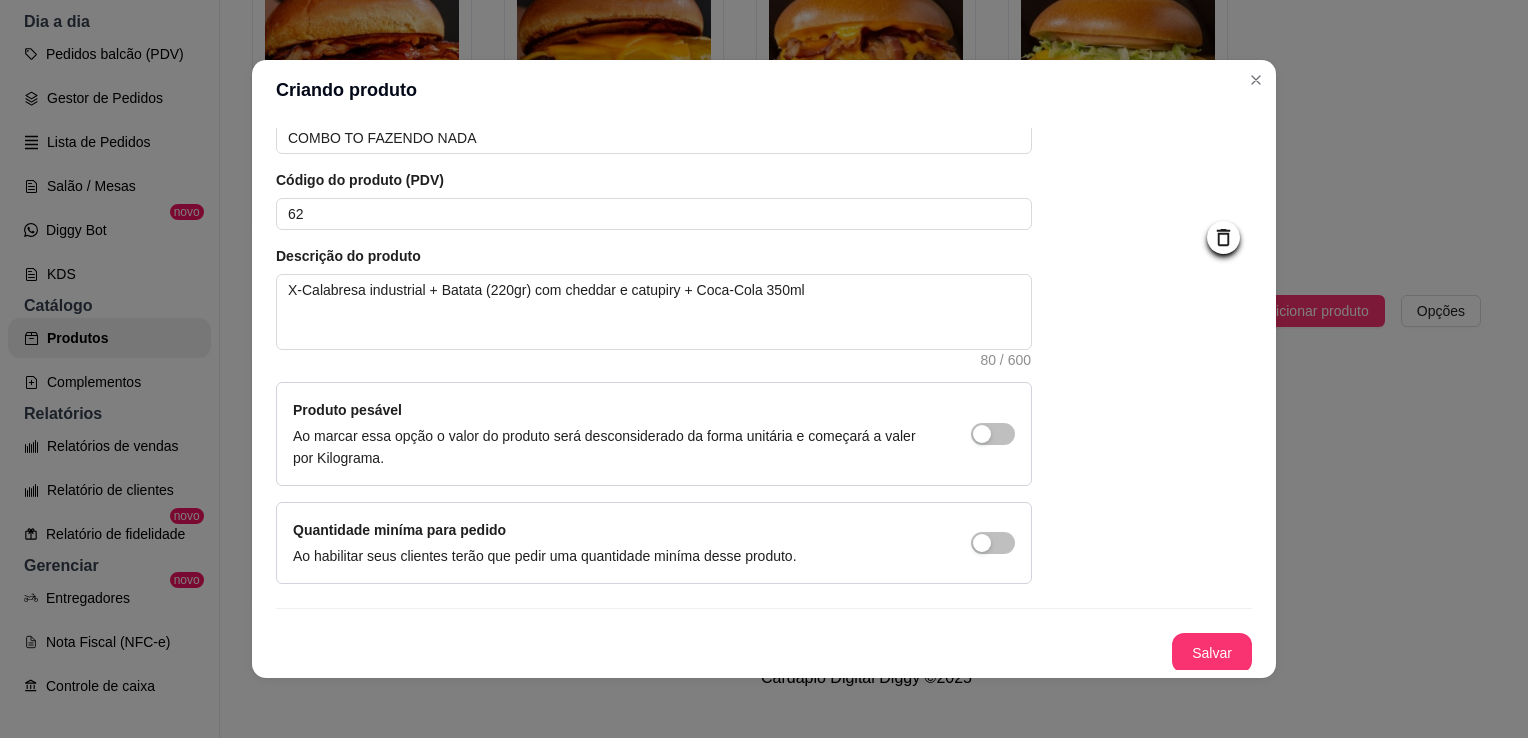 click at bounding box center (1162, 339) 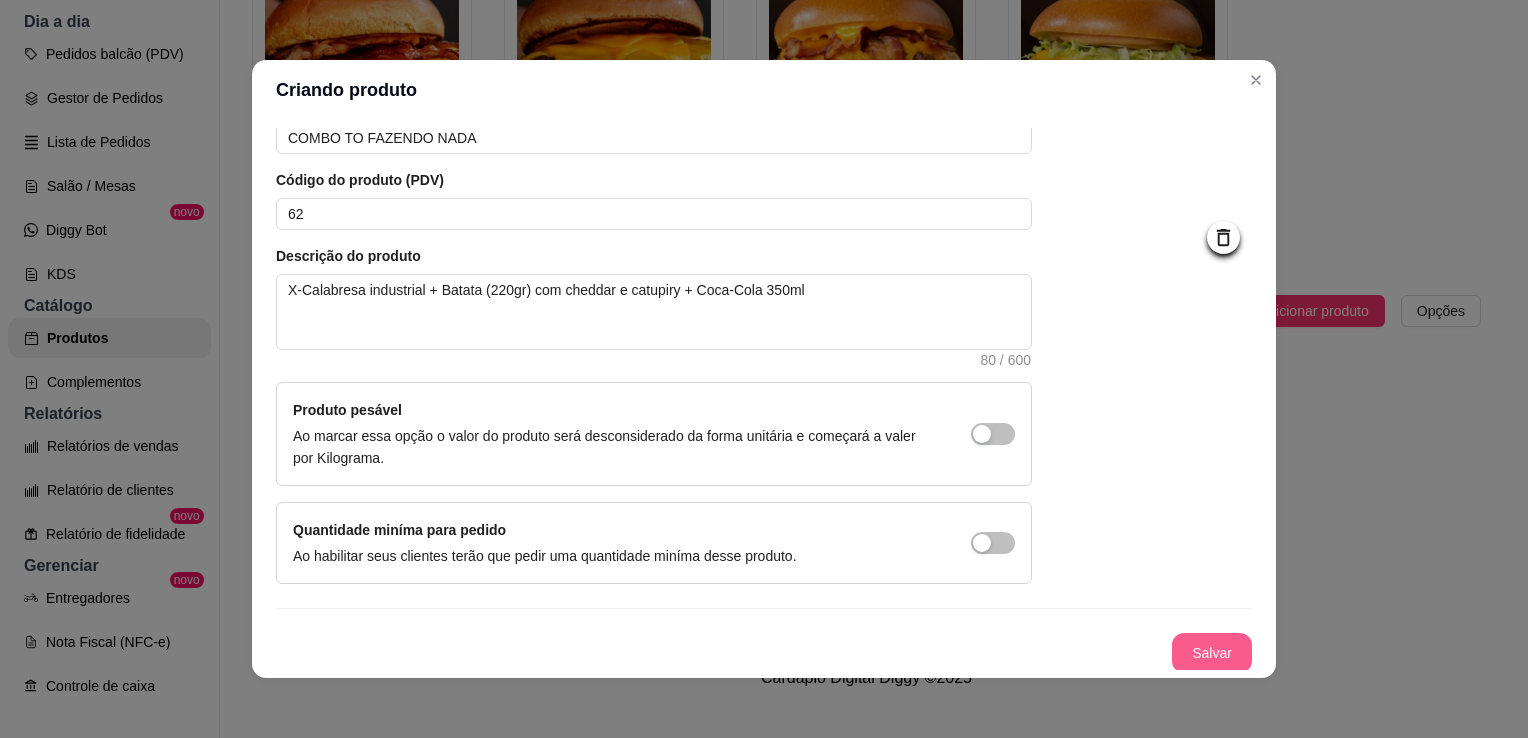click on "Salvar" at bounding box center [1212, 653] 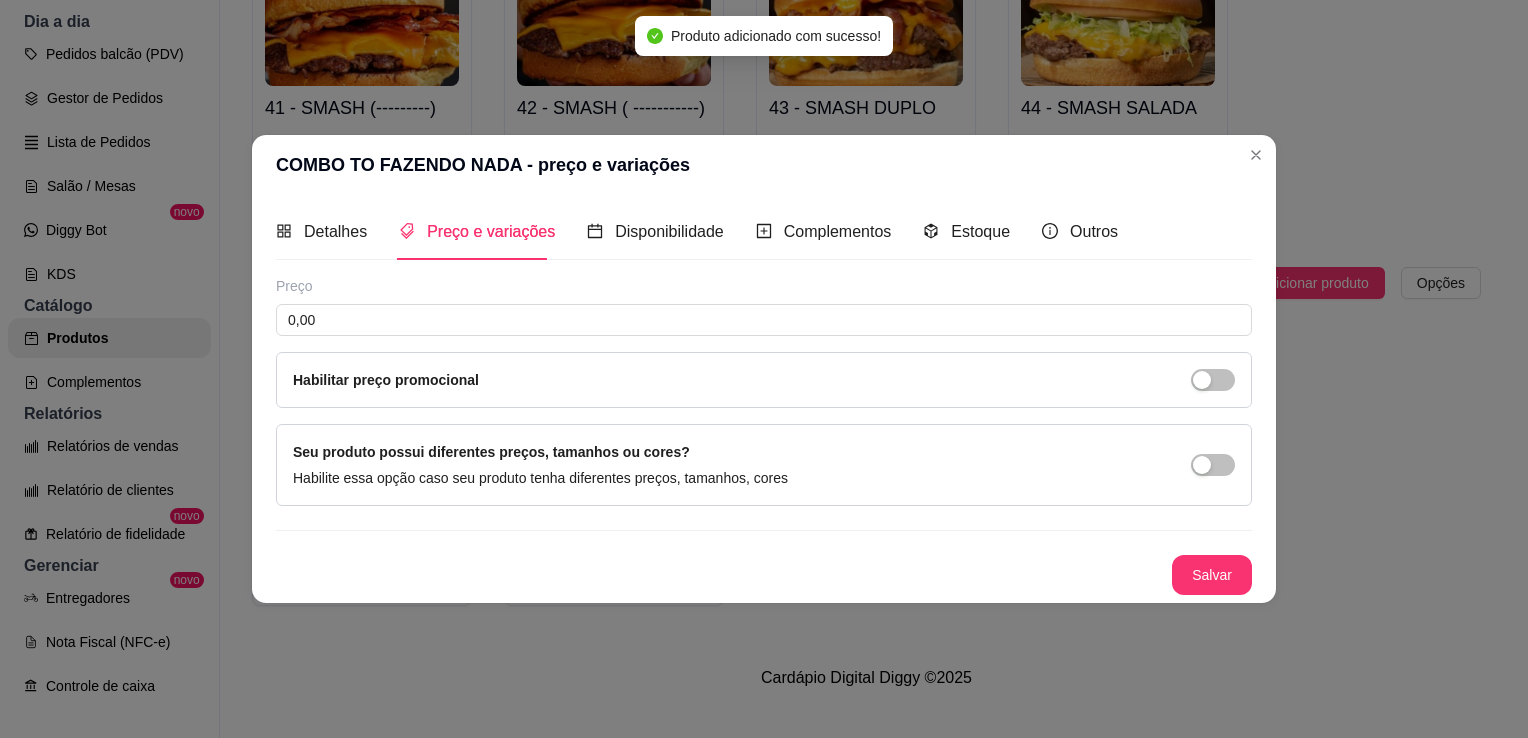 scroll, scrollTop: 0, scrollLeft: 0, axis: both 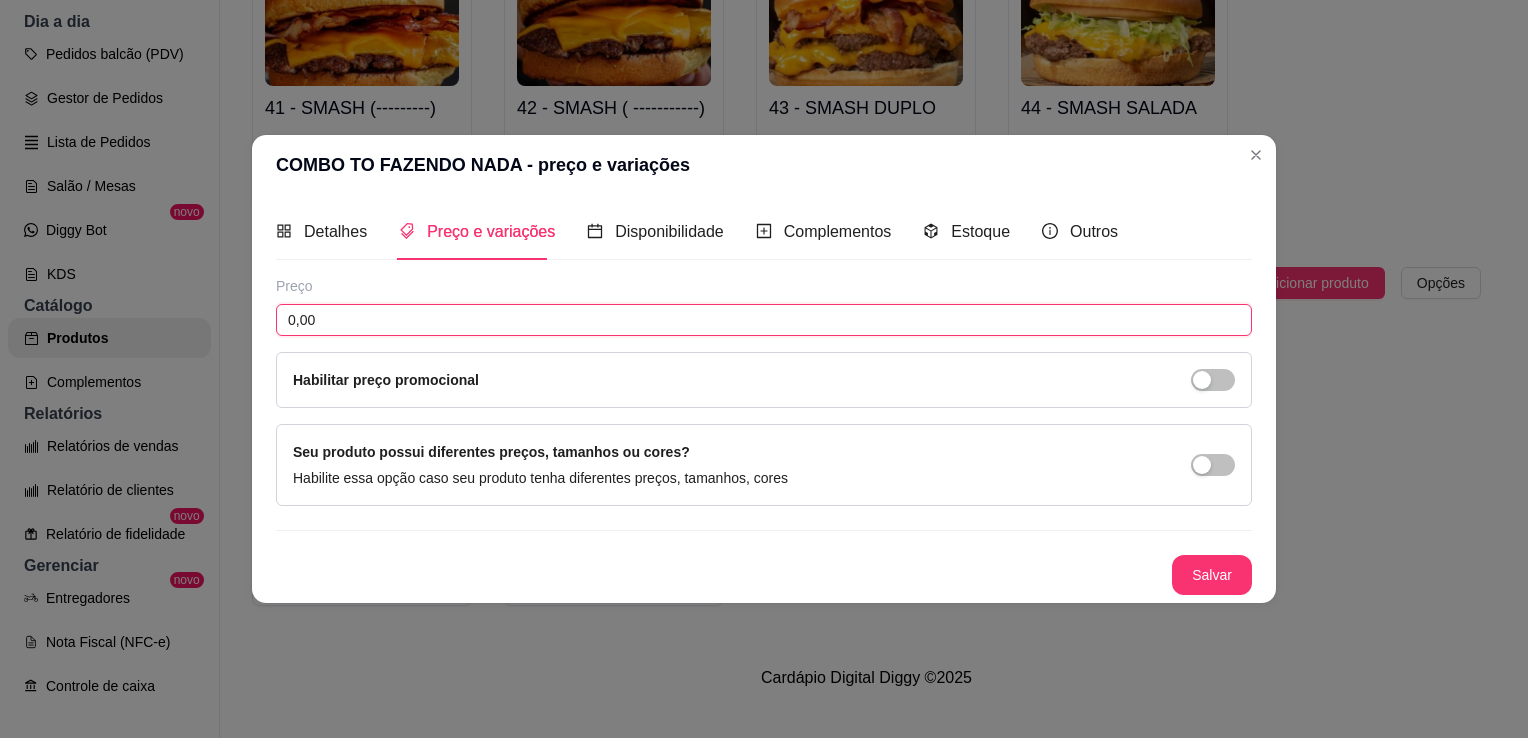 drag, startPoint x: 326, startPoint y: 332, endPoint x: 252, endPoint y: 326, distance: 74.24284 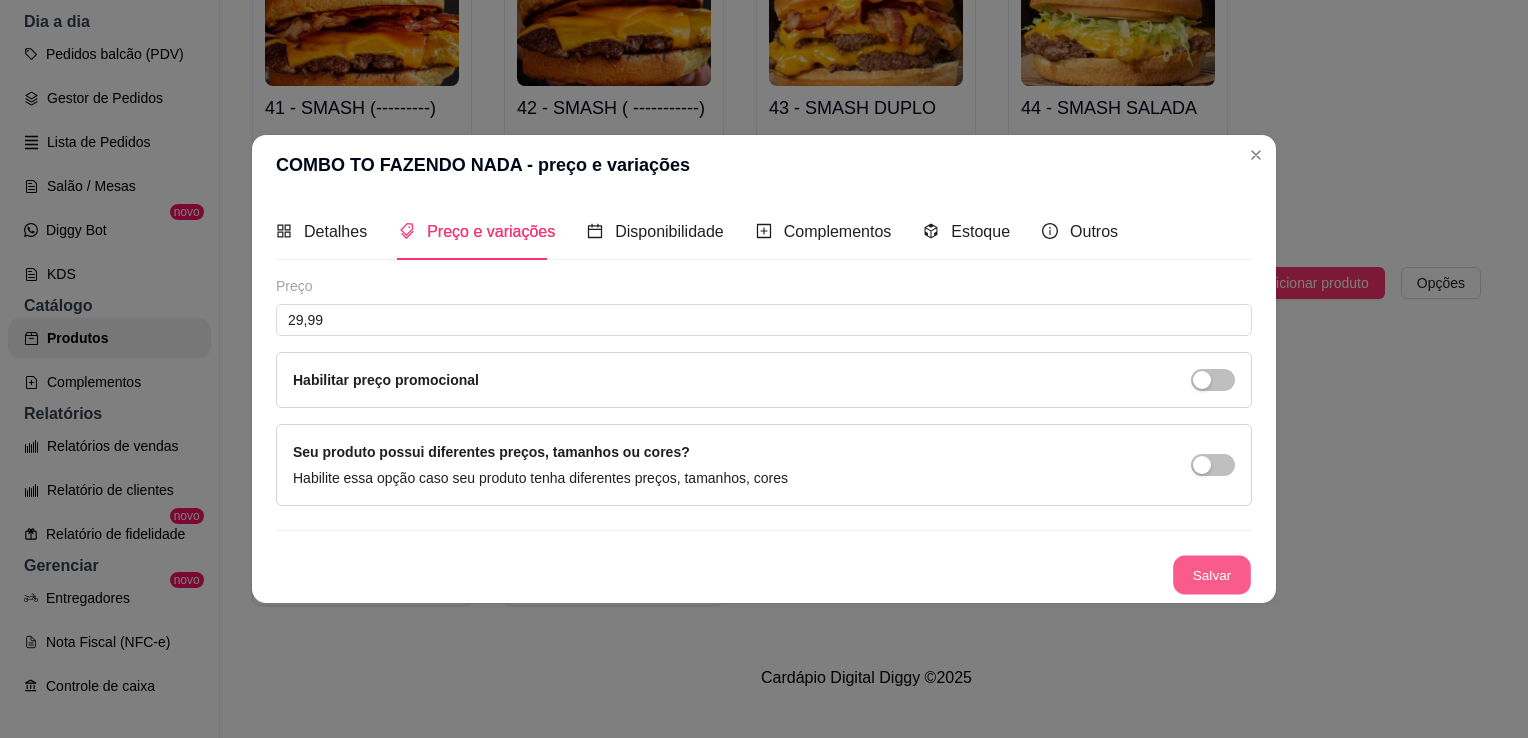 click on "Salvar" at bounding box center [1212, 575] 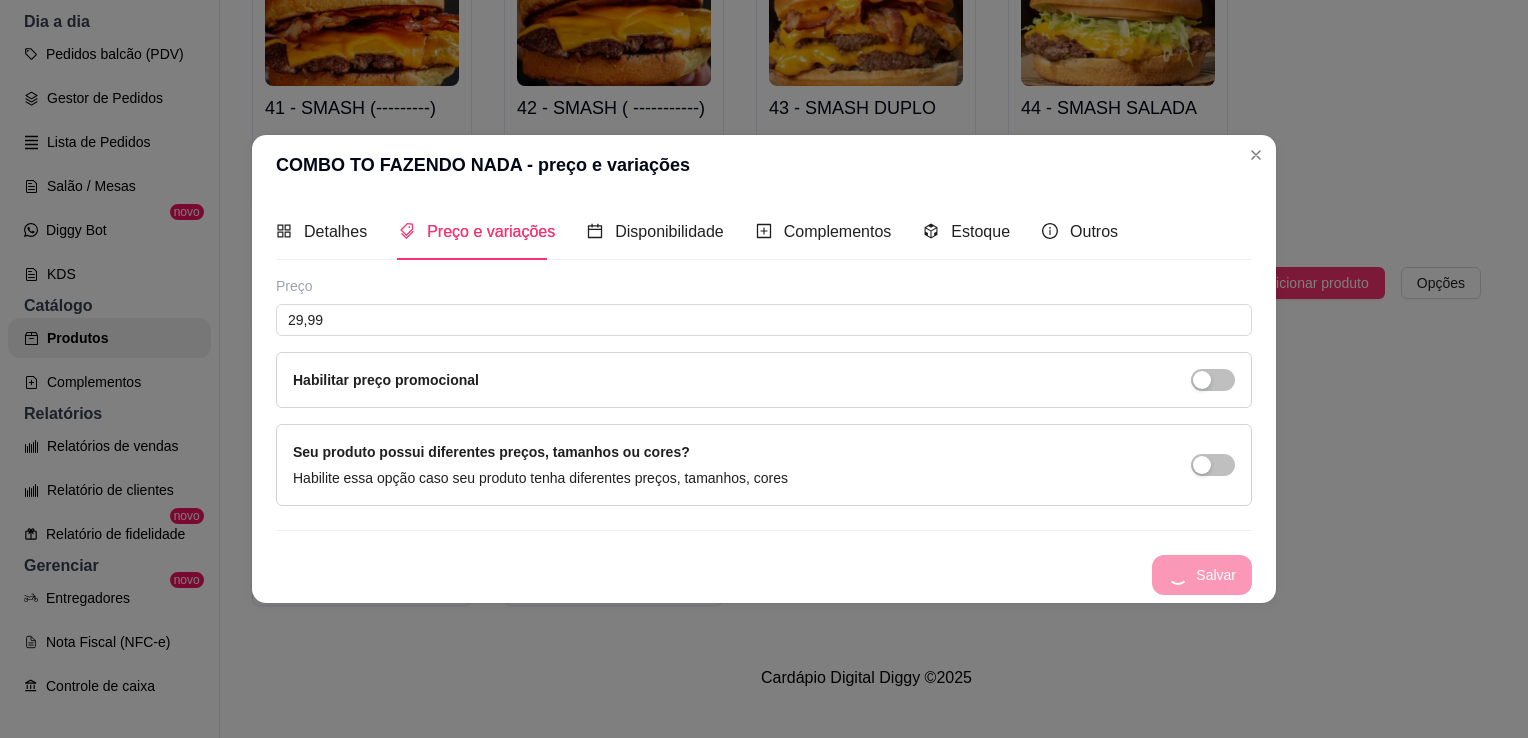 click on "Salvar" at bounding box center [764, 575] 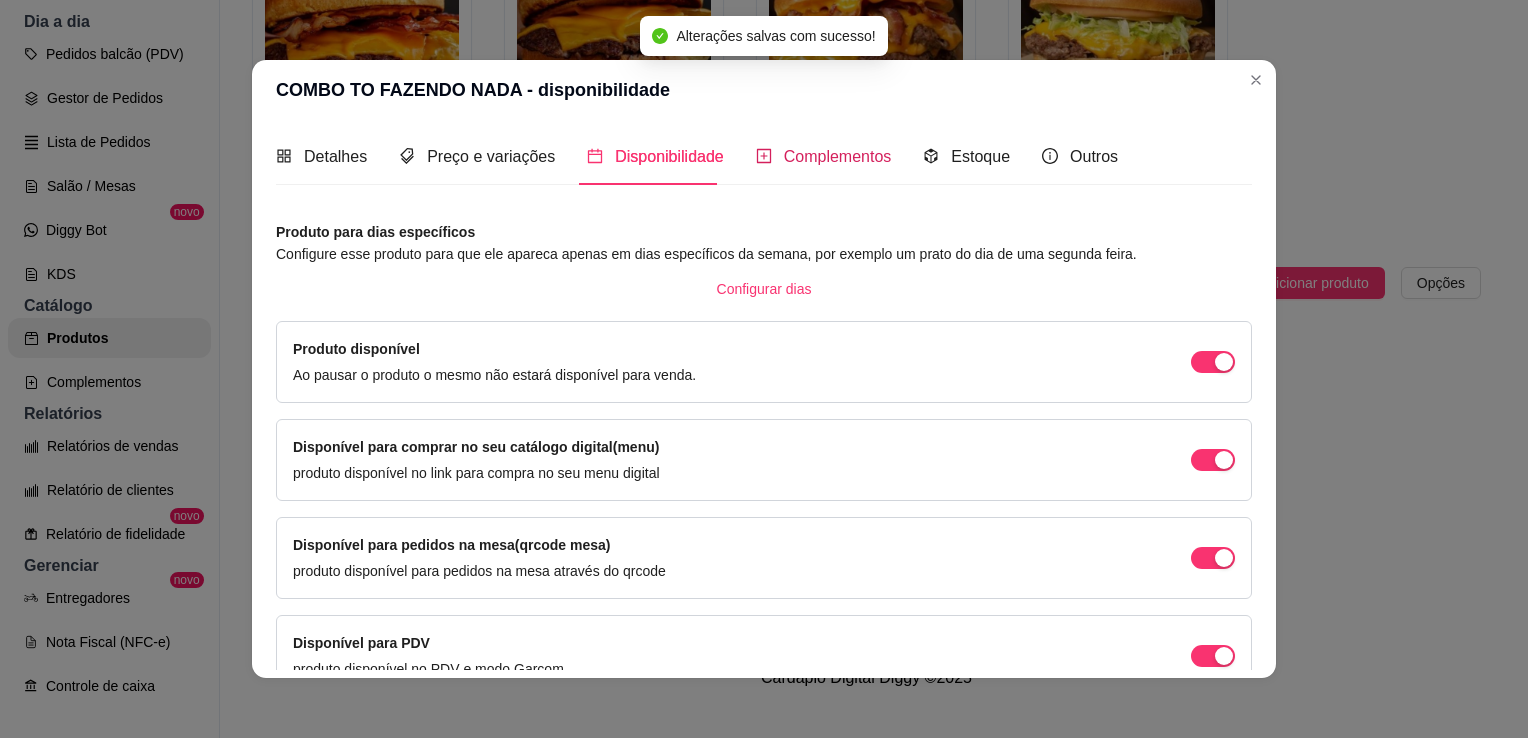 click on "Complementos" at bounding box center [838, 156] 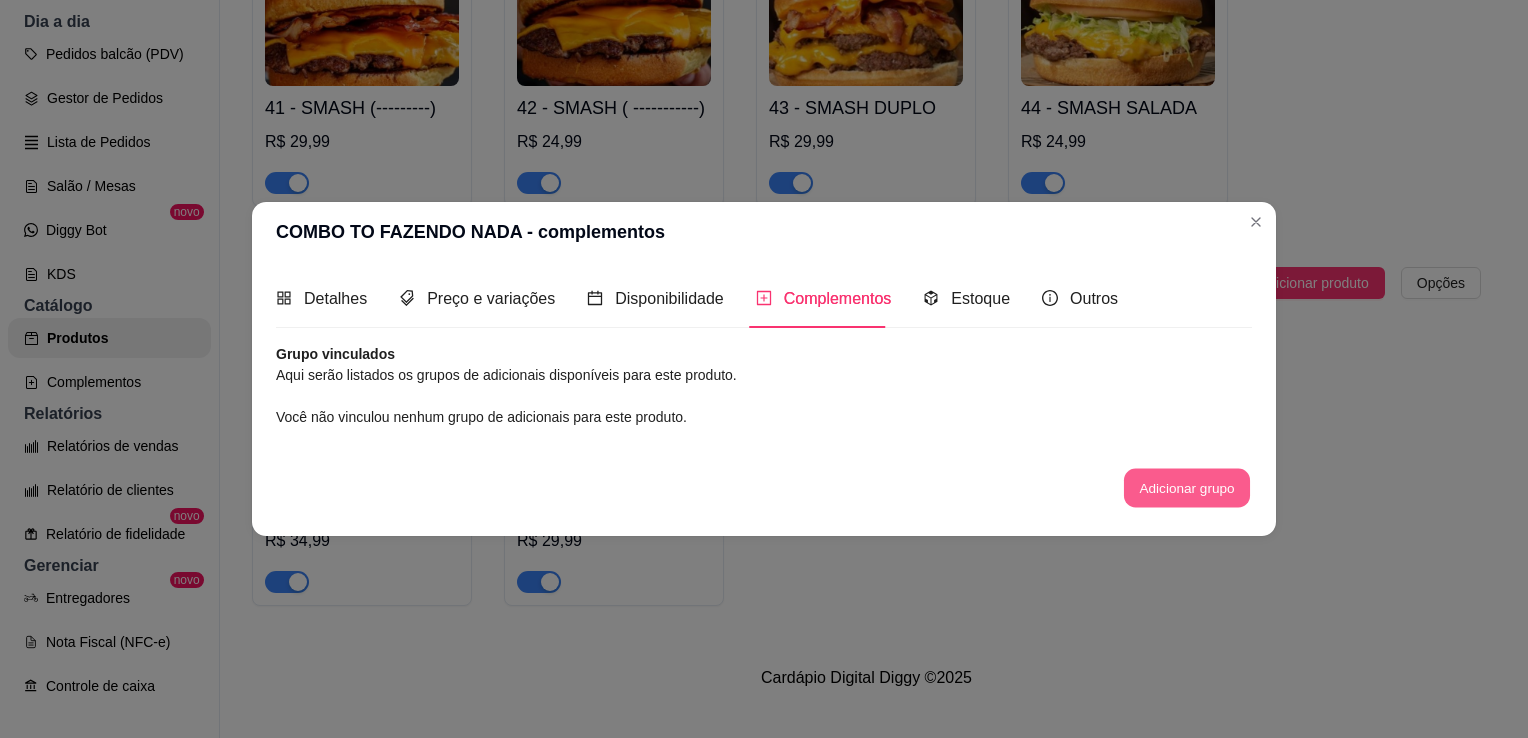 click on "Adicionar grupo" at bounding box center [1187, 487] 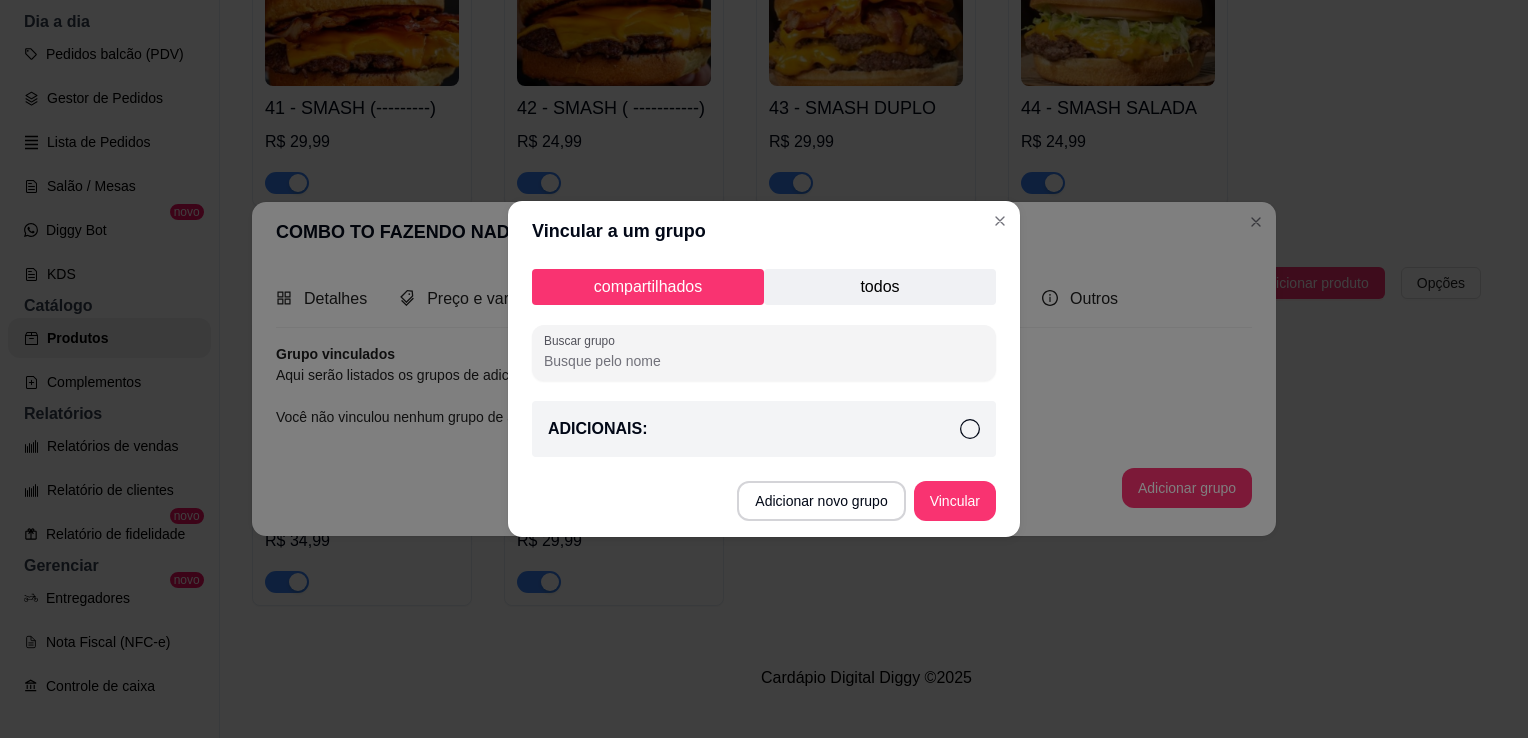 click on "ADICIONAIS:" at bounding box center [764, 429] 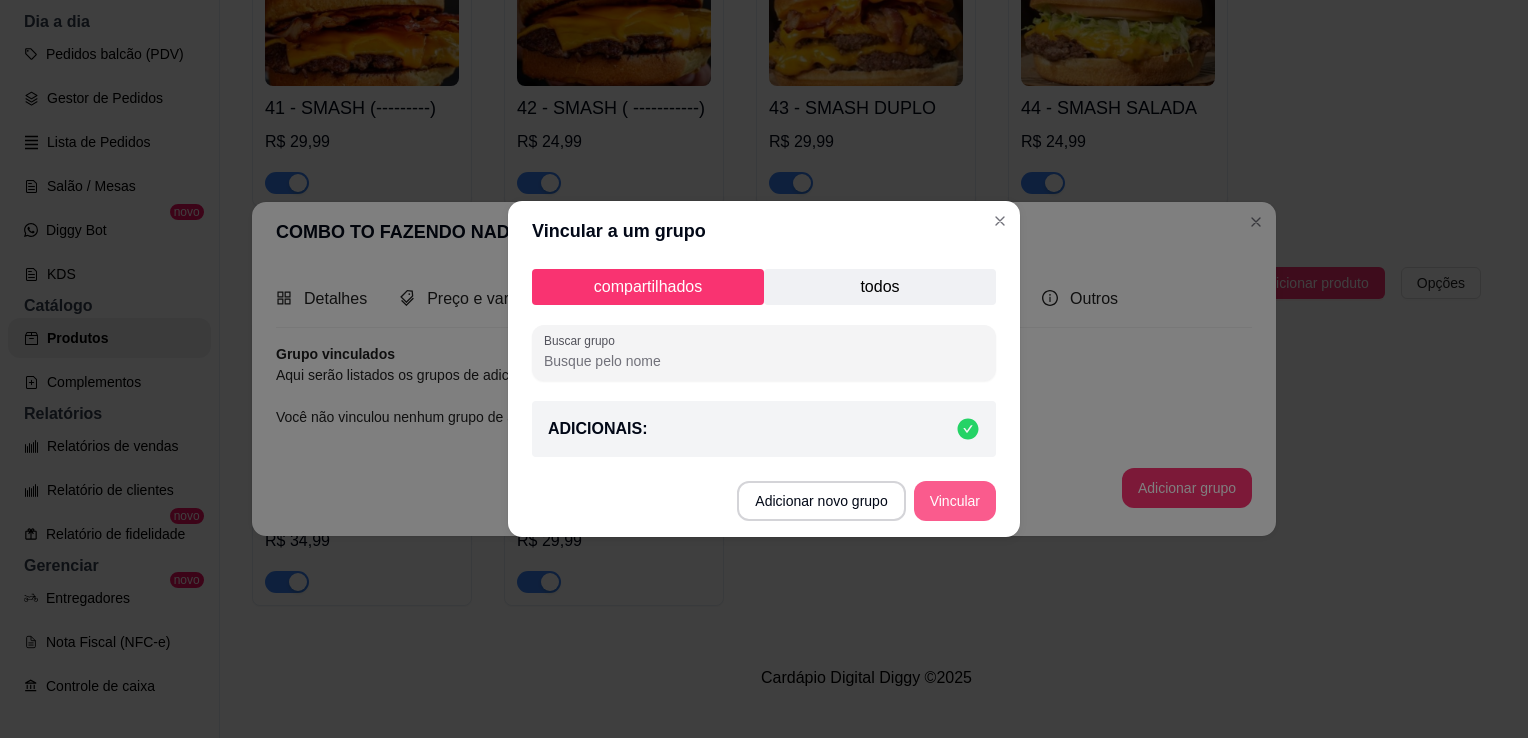 click on "Vincular" at bounding box center (955, 501) 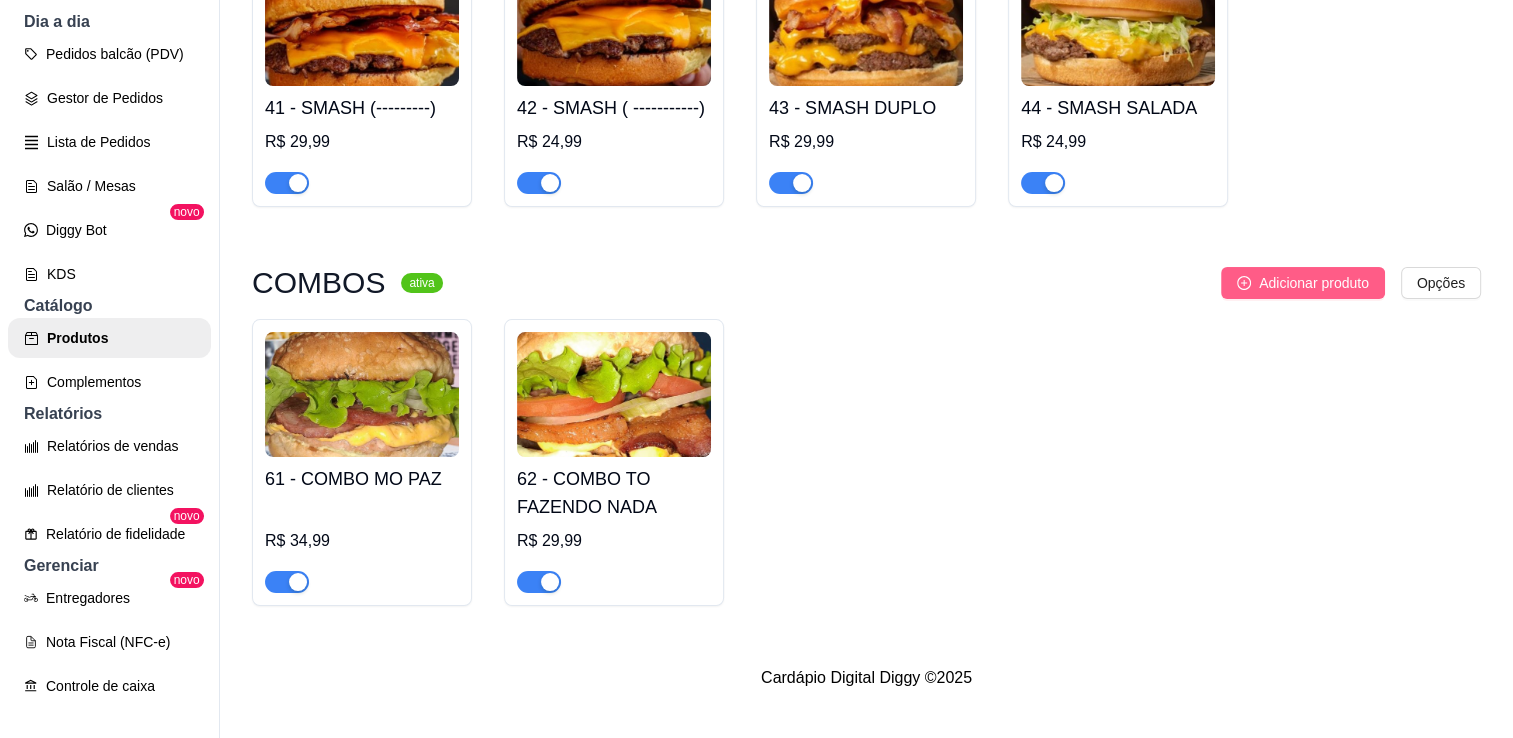 click on "Adicionar produto" at bounding box center [1314, 283] 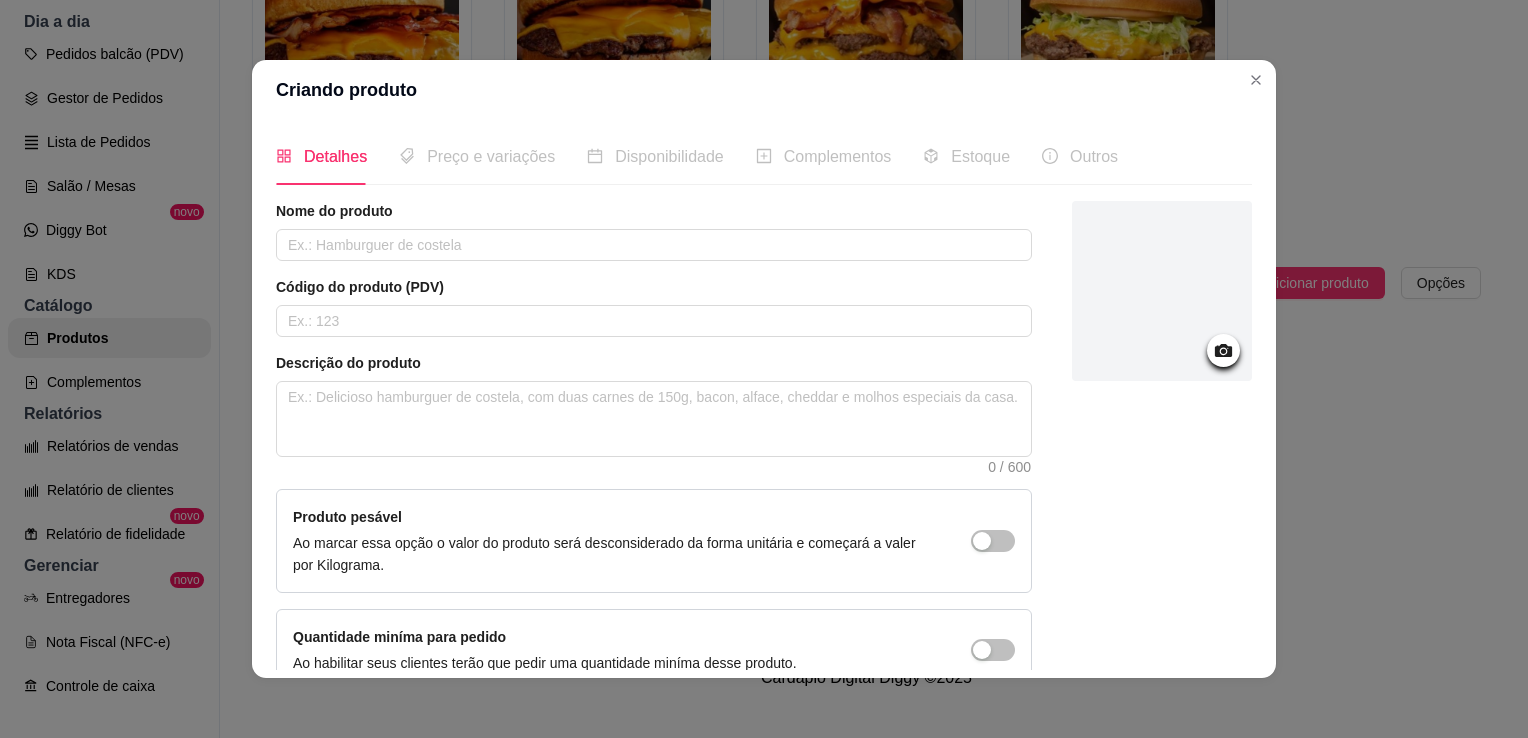 click 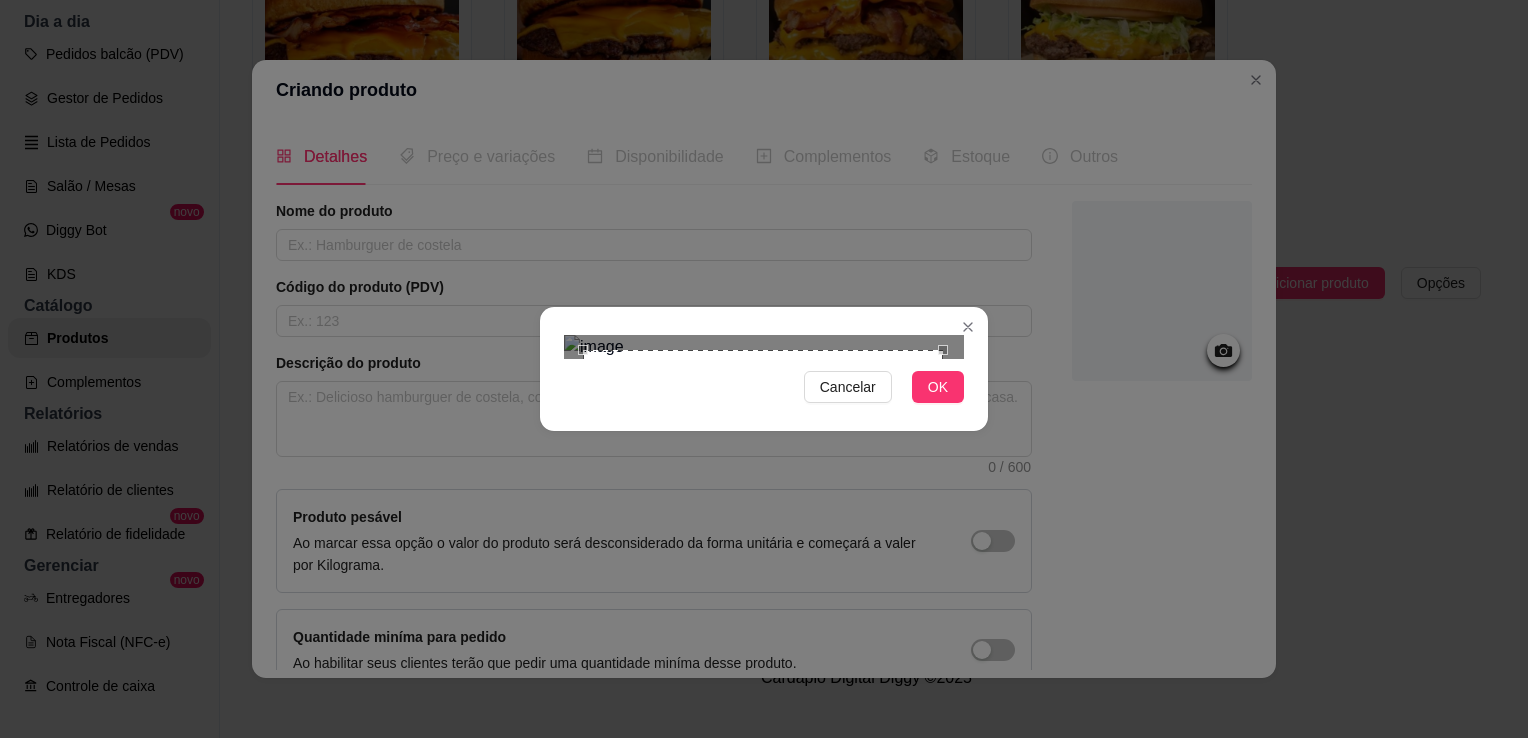 click at bounding box center (763, 530) 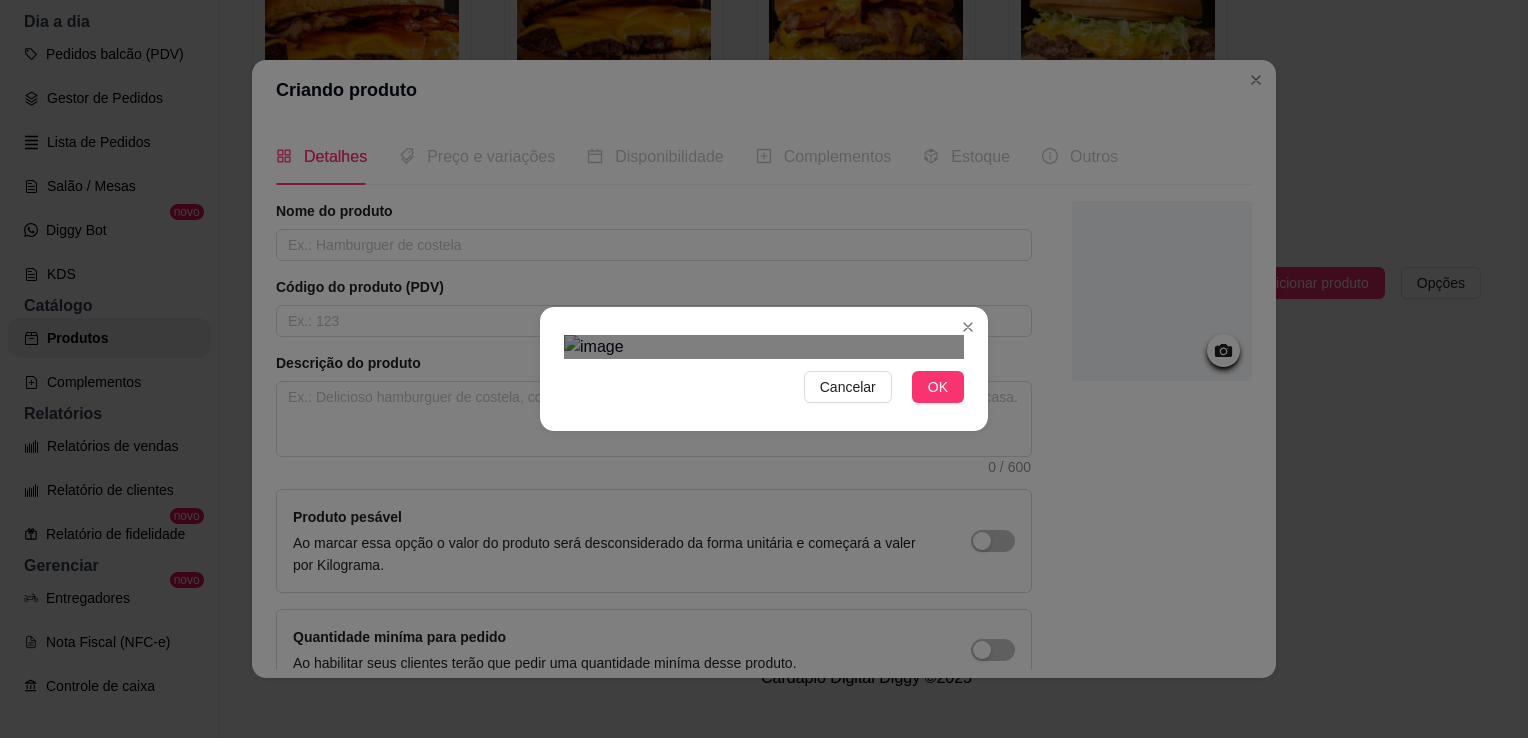 click at bounding box center (589, 365) 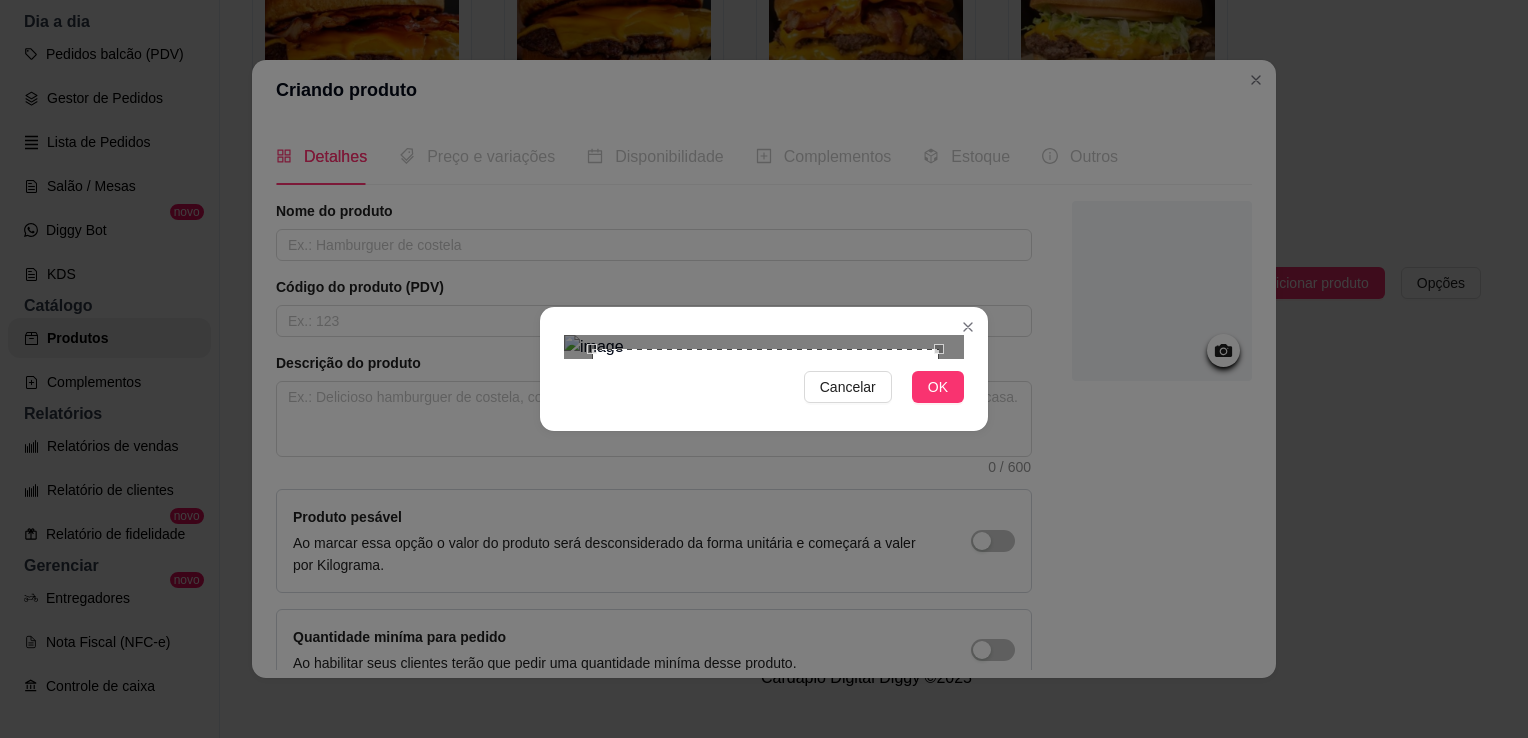 click at bounding box center (765, 522) 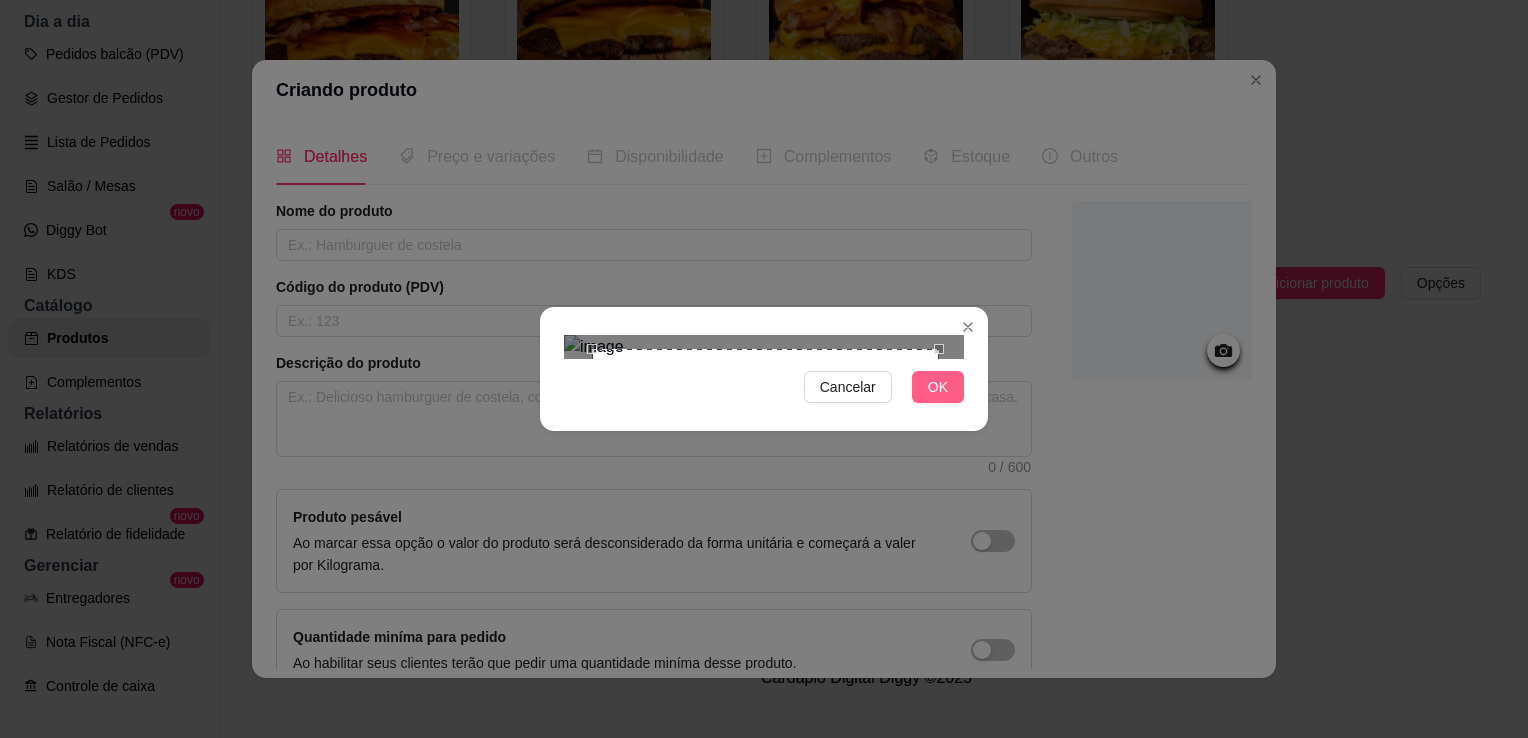click on "OK" at bounding box center [938, 387] 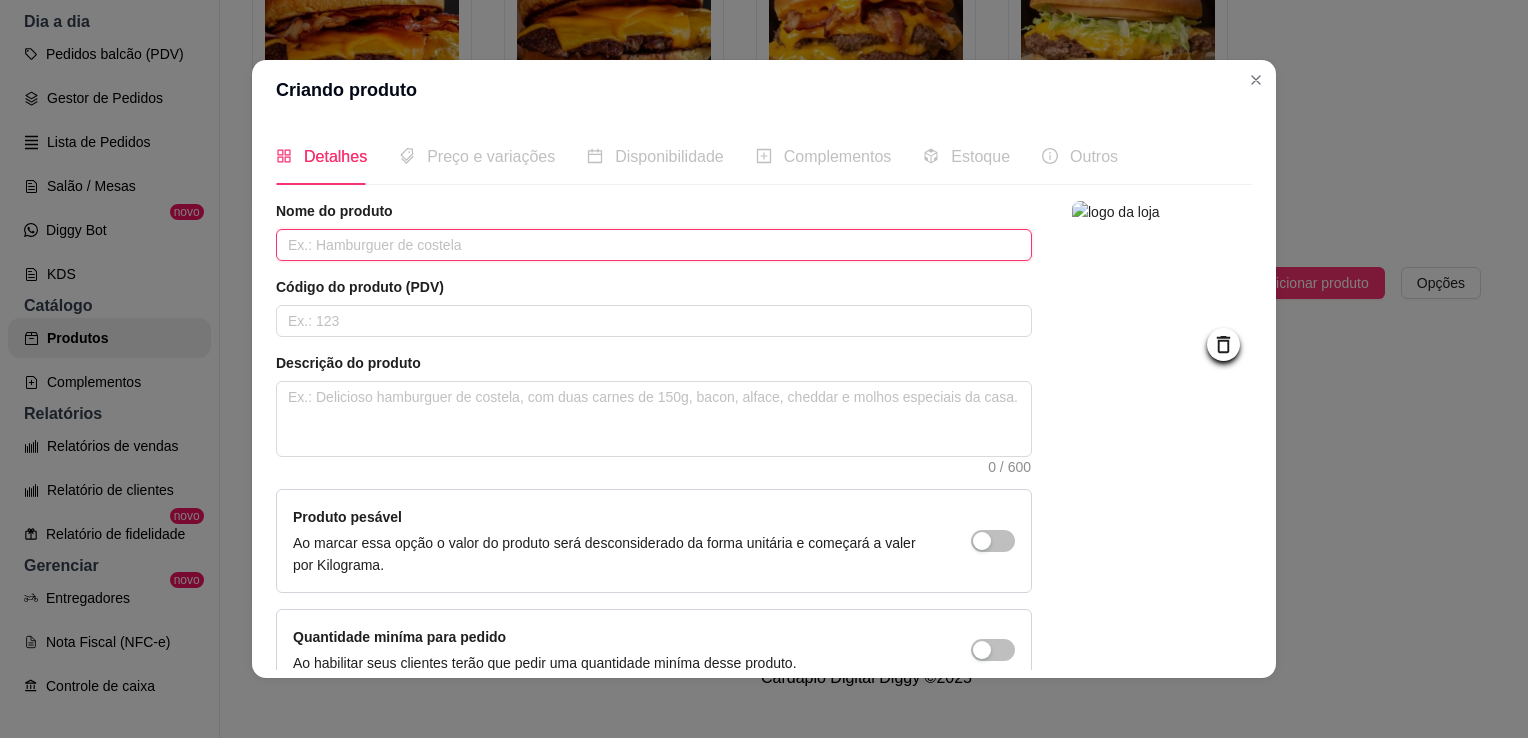 click at bounding box center [654, 245] 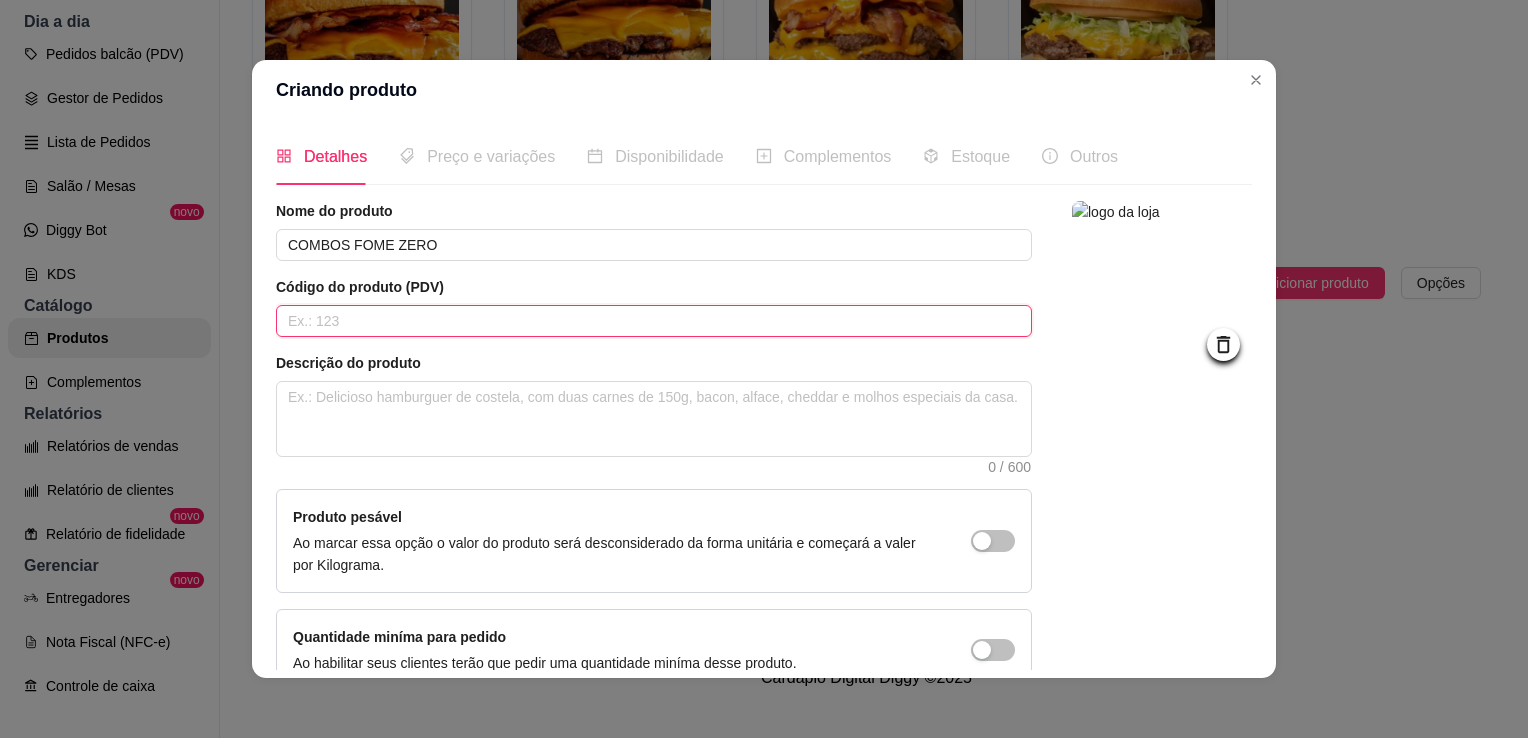 click at bounding box center [654, 321] 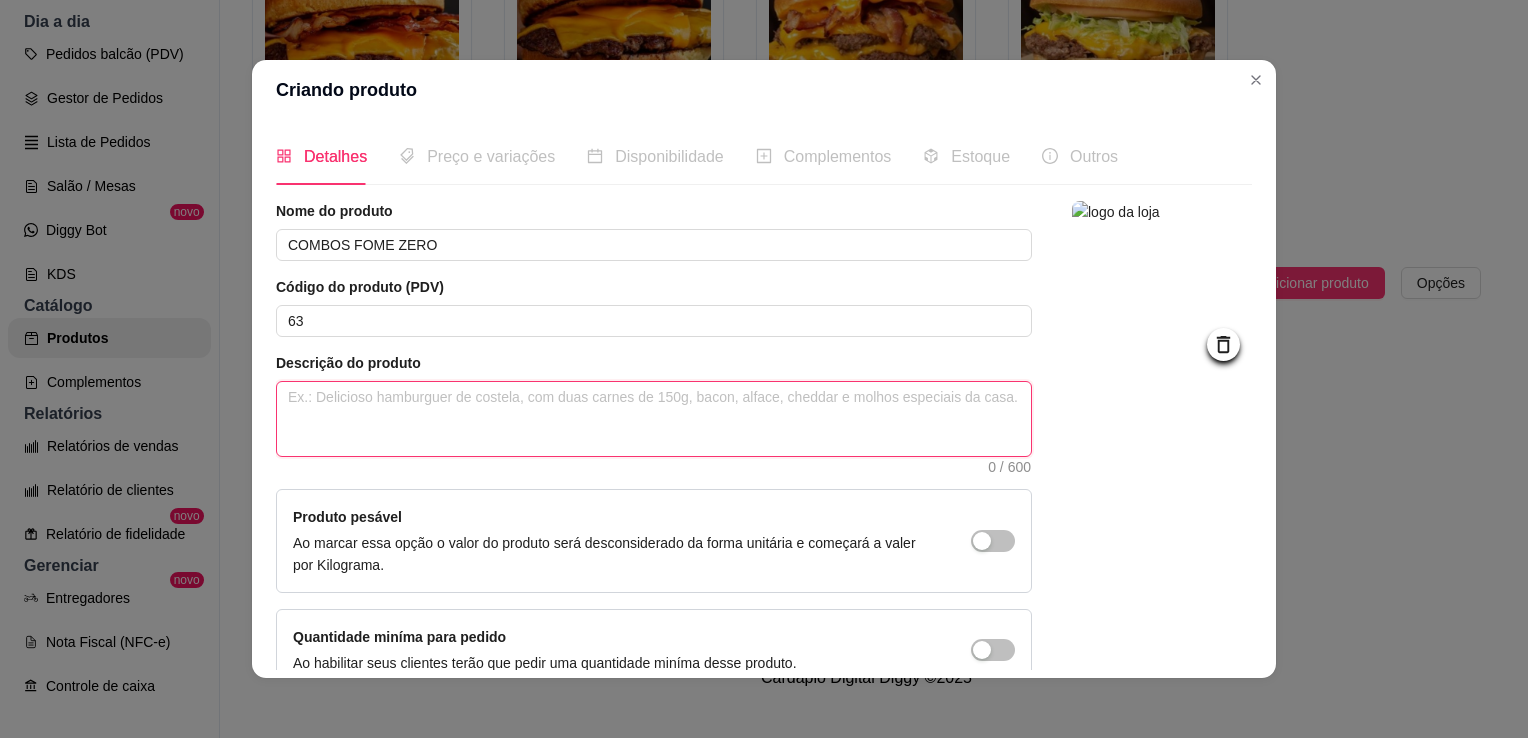 click at bounding box center (654, 419) 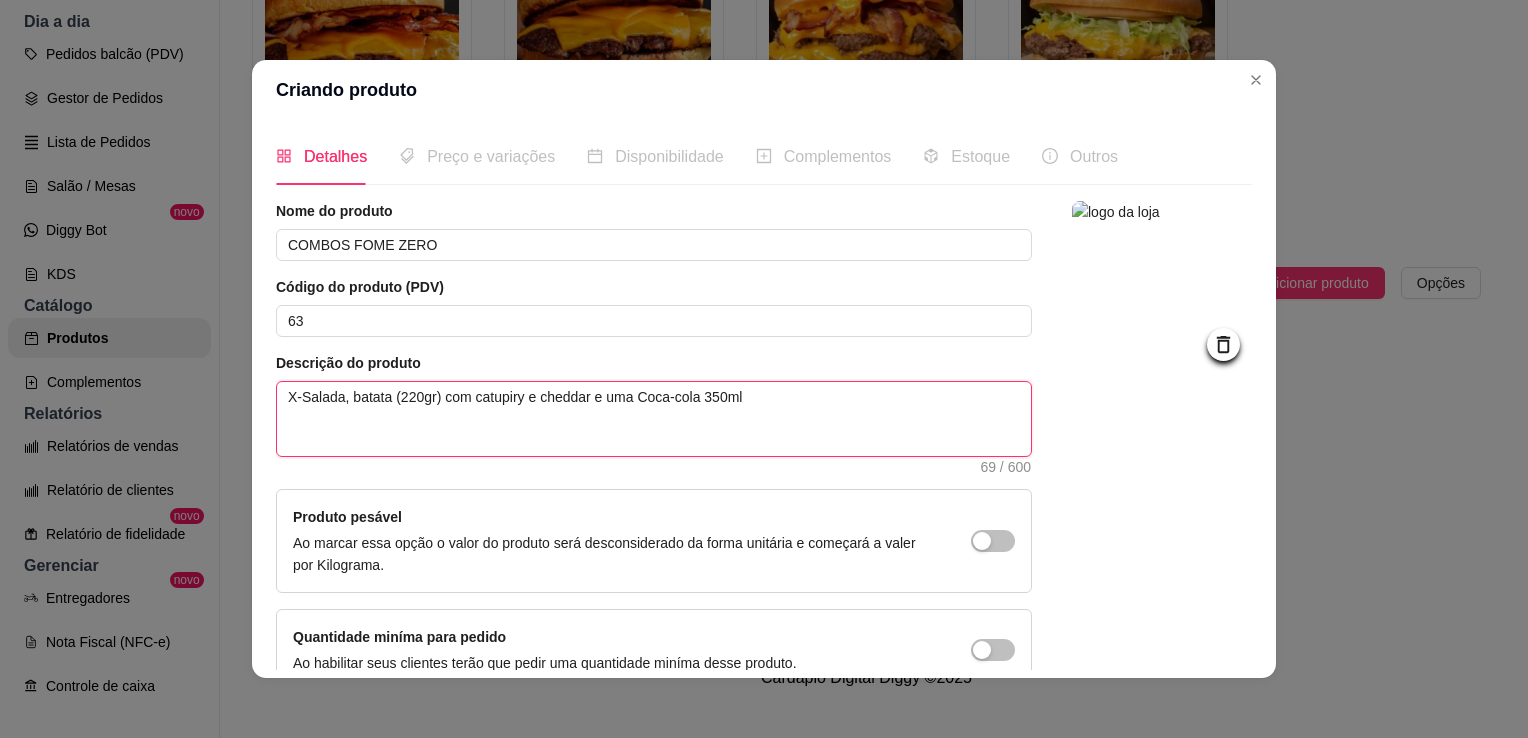 click on "X-Salada, batata (220gr) com catupiry e cheddar e uma Coca-cola 350ml" at bounding box center [654, 419] 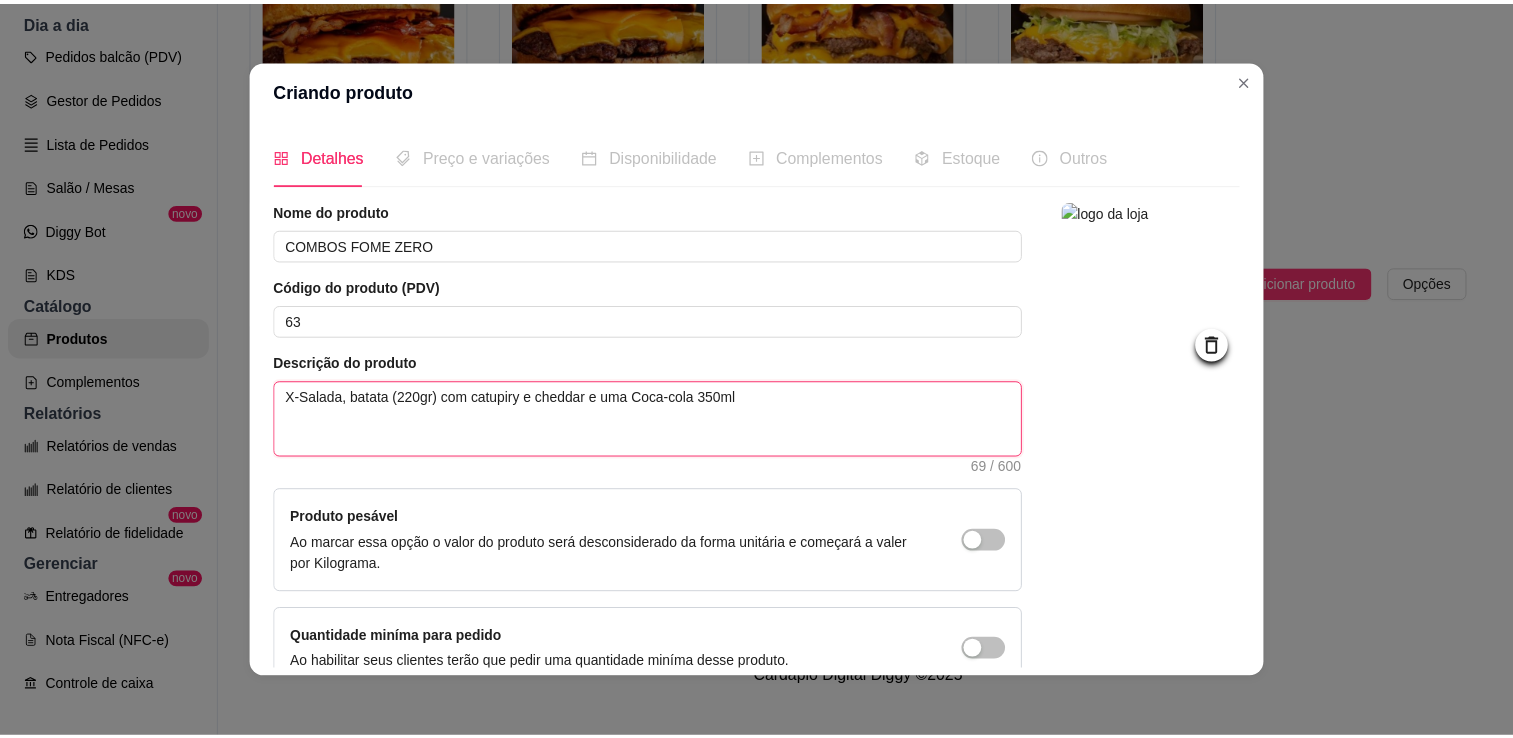 scroll, scrollTop: 4, scrollLeft: 0, axis: vertical 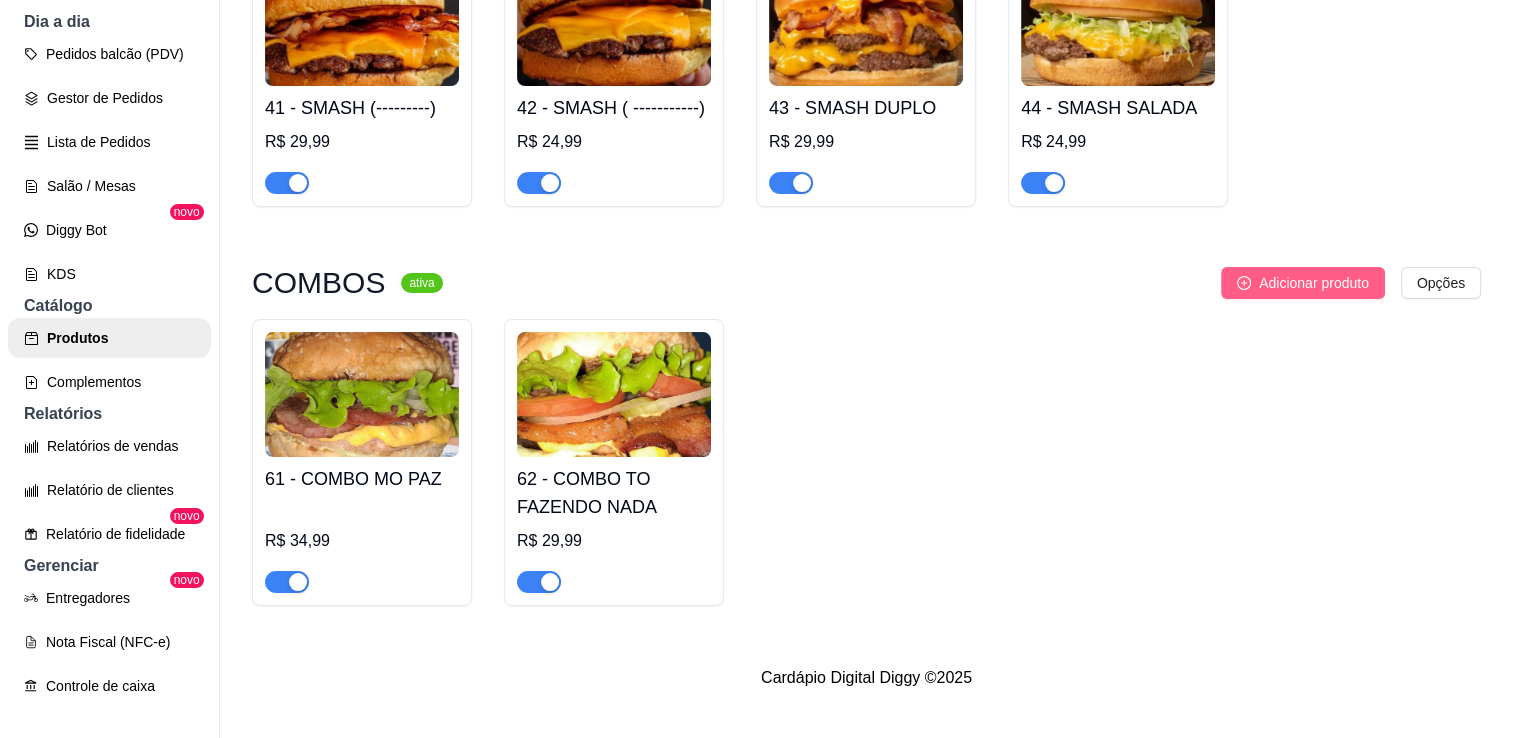 click on "Adicionar produto" at bounding box center (1303, 283) 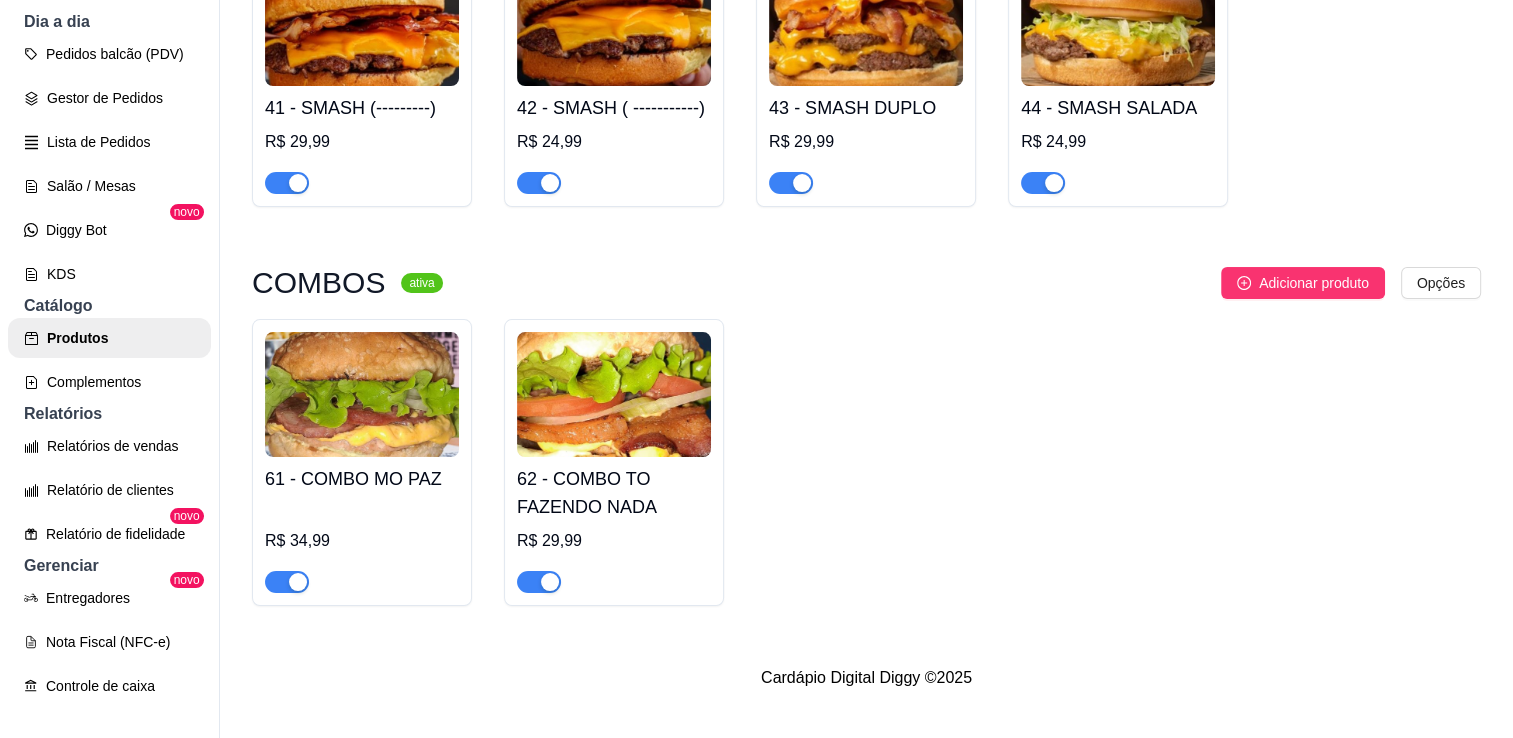 click on "Hamburguer Industriais ativa Adicionar produto Opções 01 - X-CALABRESA   R$ 14,99 02 - X-BACON   R$ 14,99 03 - X-SALADA   R$ 11,99 PORÇOES ativa Adicionar produto Opções 30 - BATATA FRITA PREMIUM ( DEFINIR GRAMAGEM )   R$ 0,00 31 - BATATA FRITA SIMPLES ( GR )   R$ 0,00 32 - BATATA FRITA GRANDE ( GR )   R$ 0,00 33 - CALABRESA   R$ 0,00 BEBIDAS ativa Adicionar produto Opções 20 - COCA-COLA 350 ML   R$ 0,00 21 - FANTA LARANJA 350 ML   R$ 0,00 22 - FANTA UVA 350 ML   R$ 0,00 23 - COCA-COLA ZERO 350 ML    R$ 0,00 24 - SUKITA LARANJA 350 ML   R$ 0,00 25 - SUKITA UVA 350 ML   R$ 0,00 26 - COCA-COLA 2L   R$ 0,00 27 - SUKITA LARANJA 2L   R$ 0,00 28 - SUKITA UVA 2L   R$ 0,00 29 - DOLLY GUARANA 2L   R$ 0,00 ARTESANAIS ativa Adicionar produto Opções 41 - MONSTER CALABRESA   R$ 22,99 42 - MONSTER BACON   R$ 22,99 43 - MONSTER BURGUER   R$ 19,99 SMASH BURGUER ativa Adicionar produto Opções 41 - SMASH (---------)   R$ 29,99 42 - SMASH ( -----------)   R$ 24,99 43 - SMASH DUPLO   R$ 29,99" at bounding box center (866, -683) 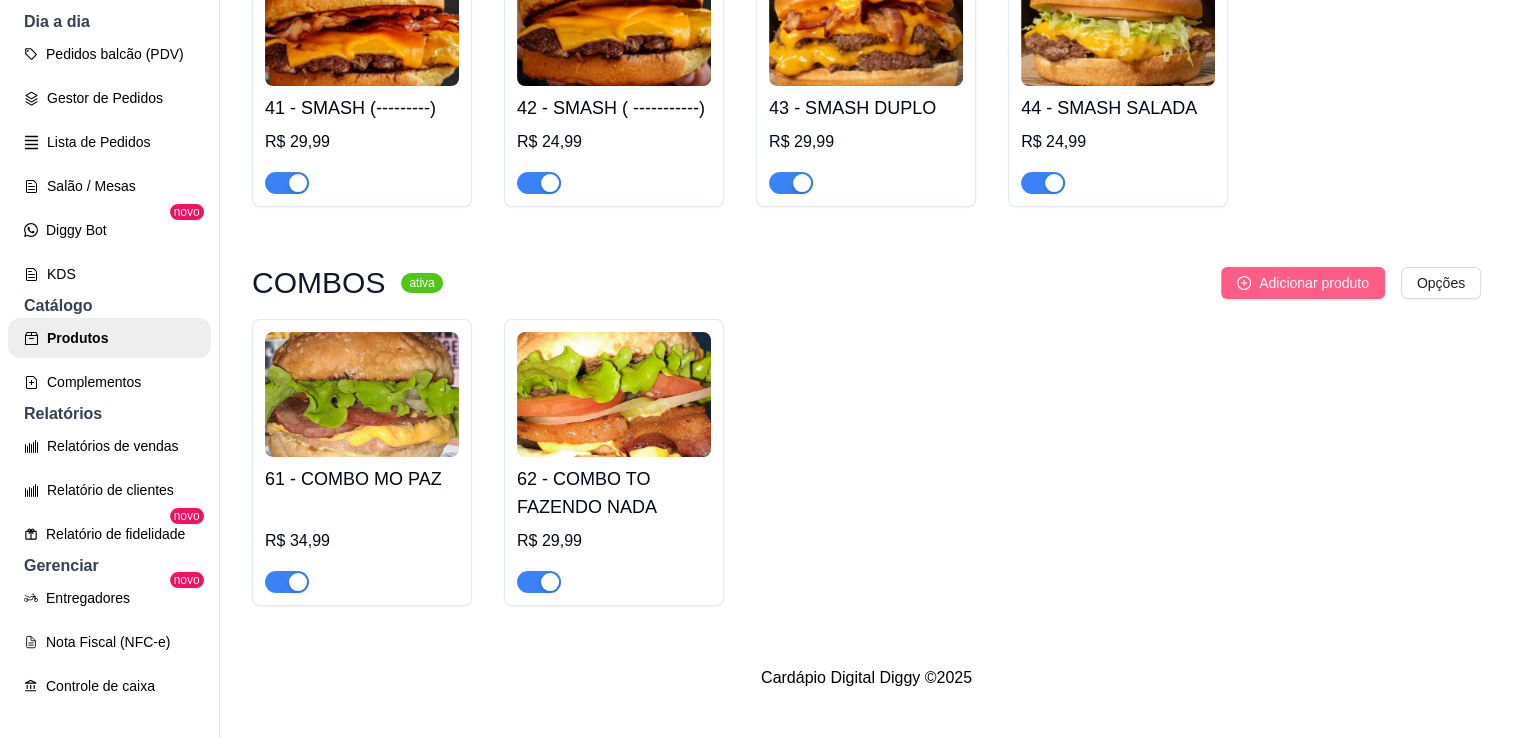 click on "Adicionar produto" at bounding box center (1314, 283) 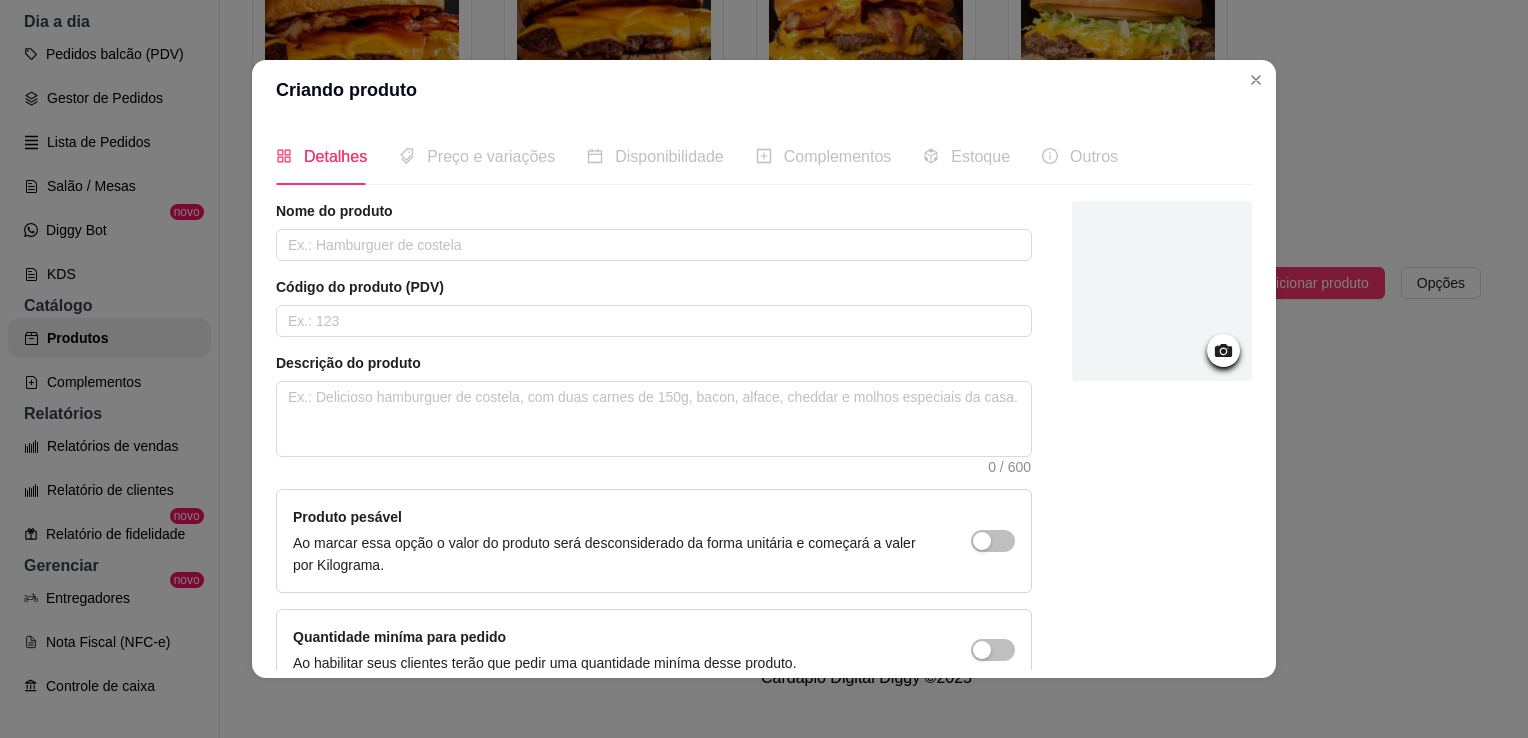 click at bounding box center [1162, 291] 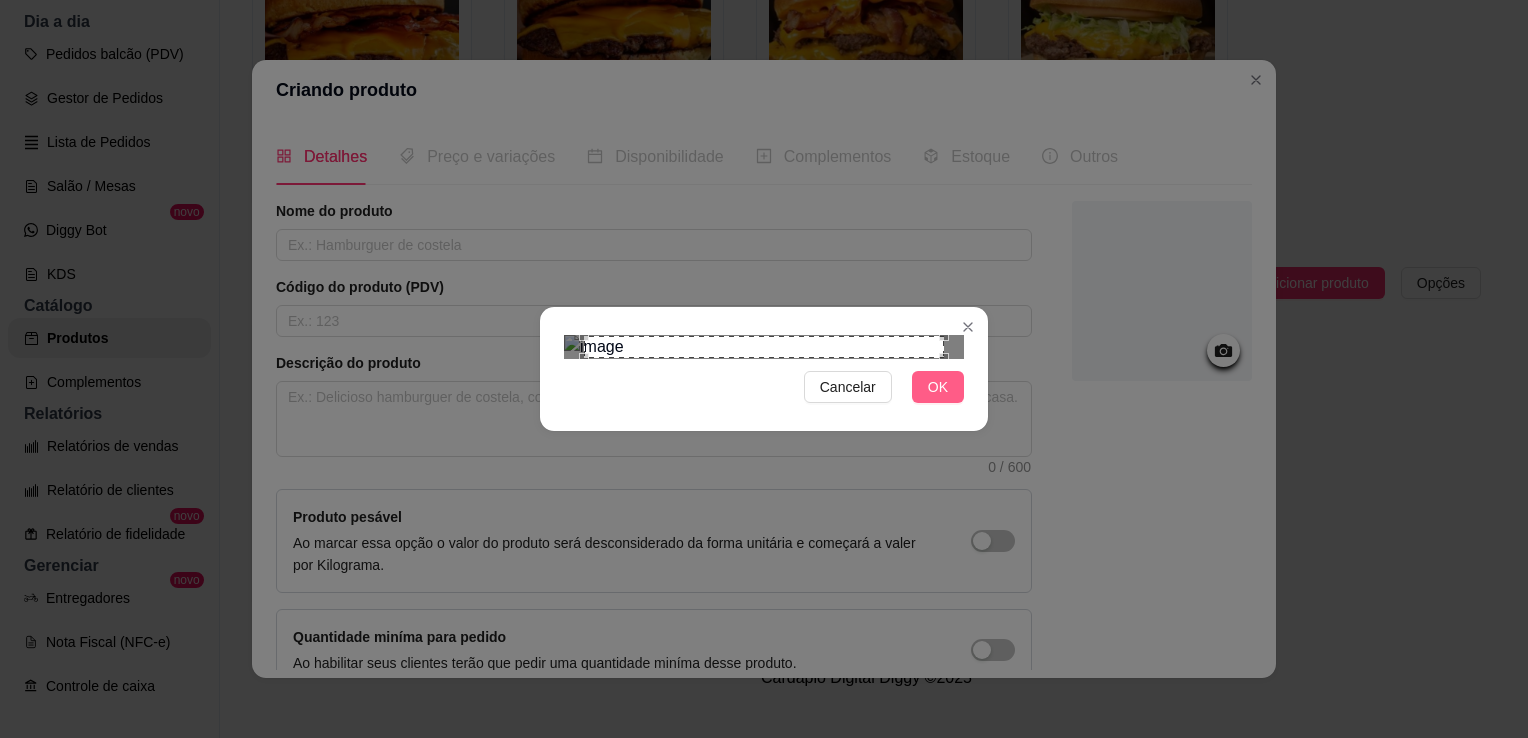 click on "OK" at bounding box center [938, 387] 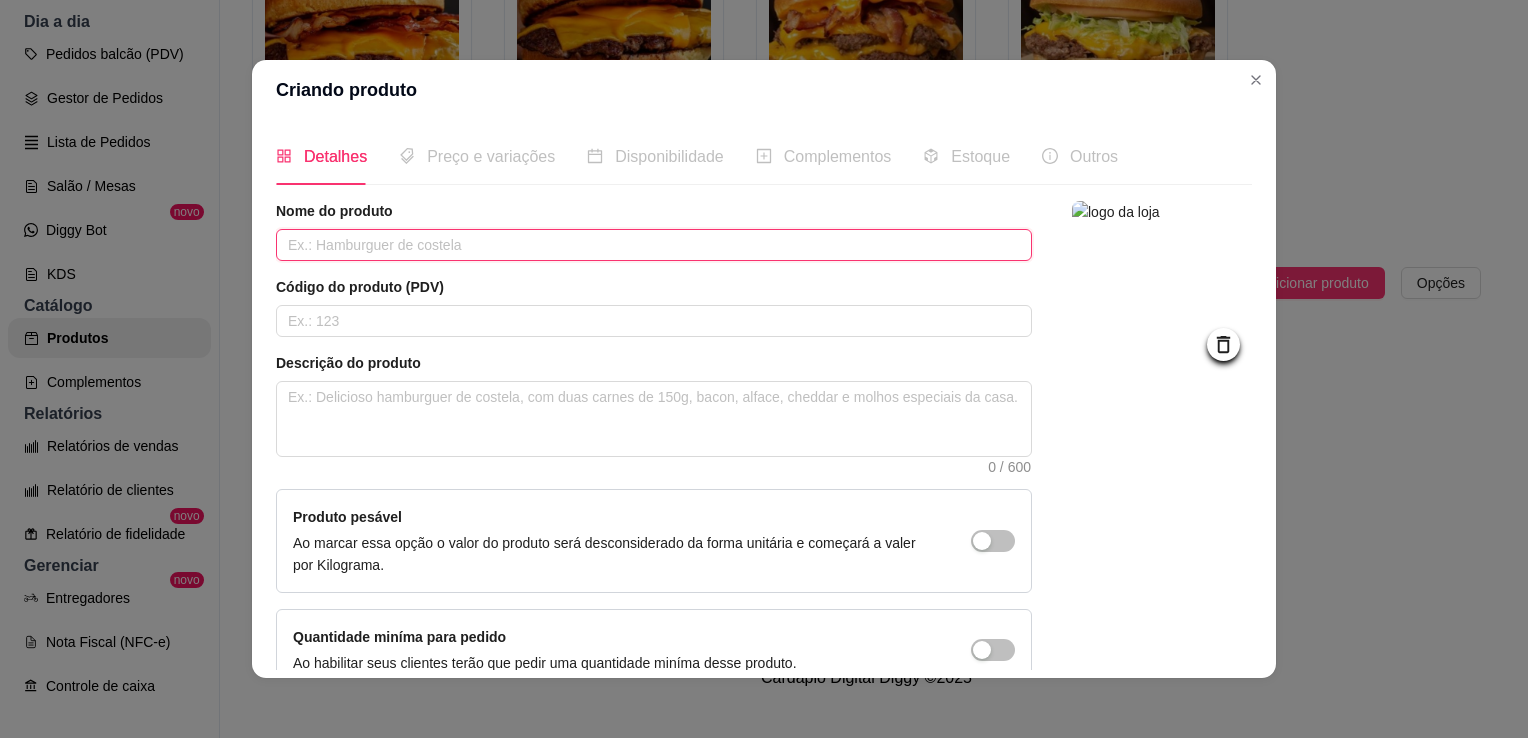 click at bounding box center [654, 245] 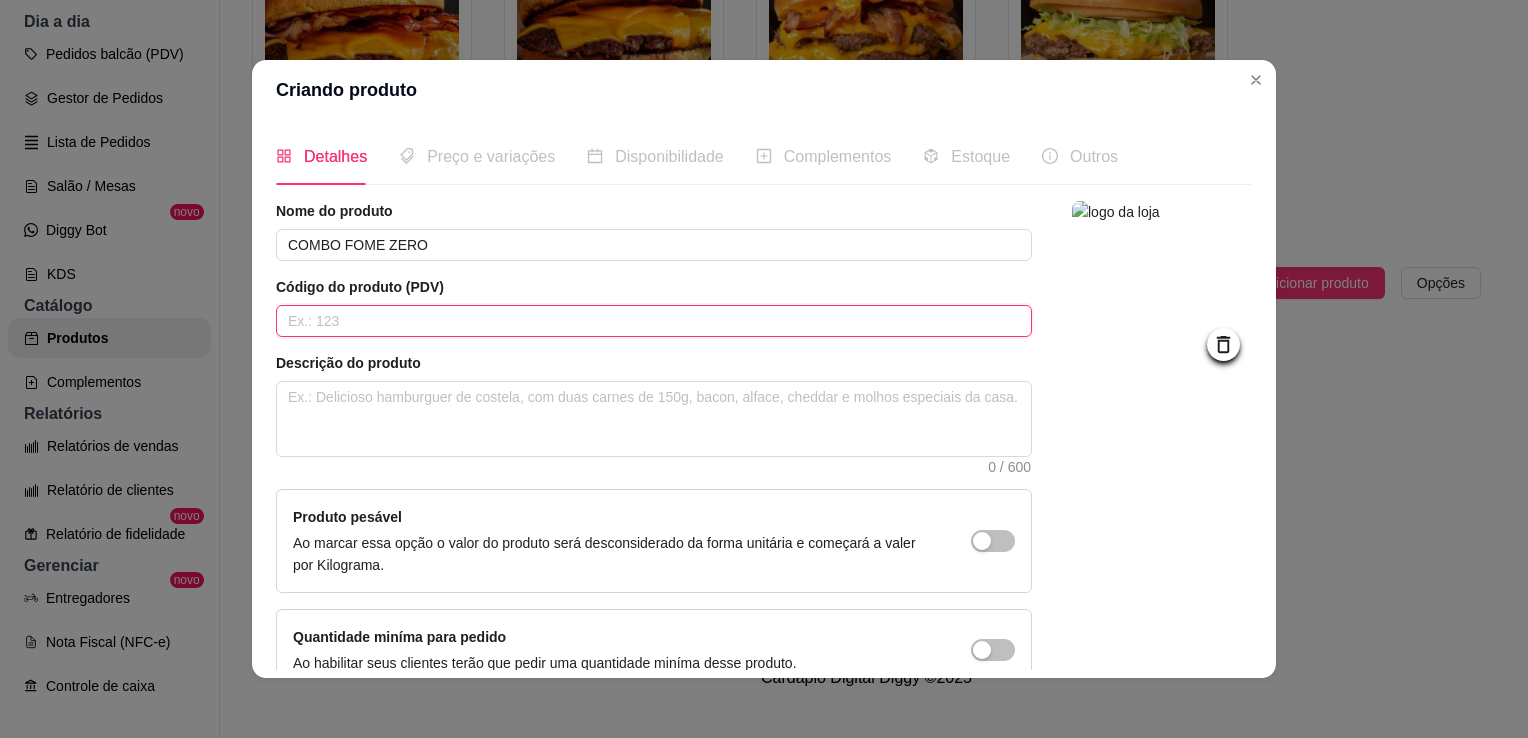 click at bounding box center [654, 321] 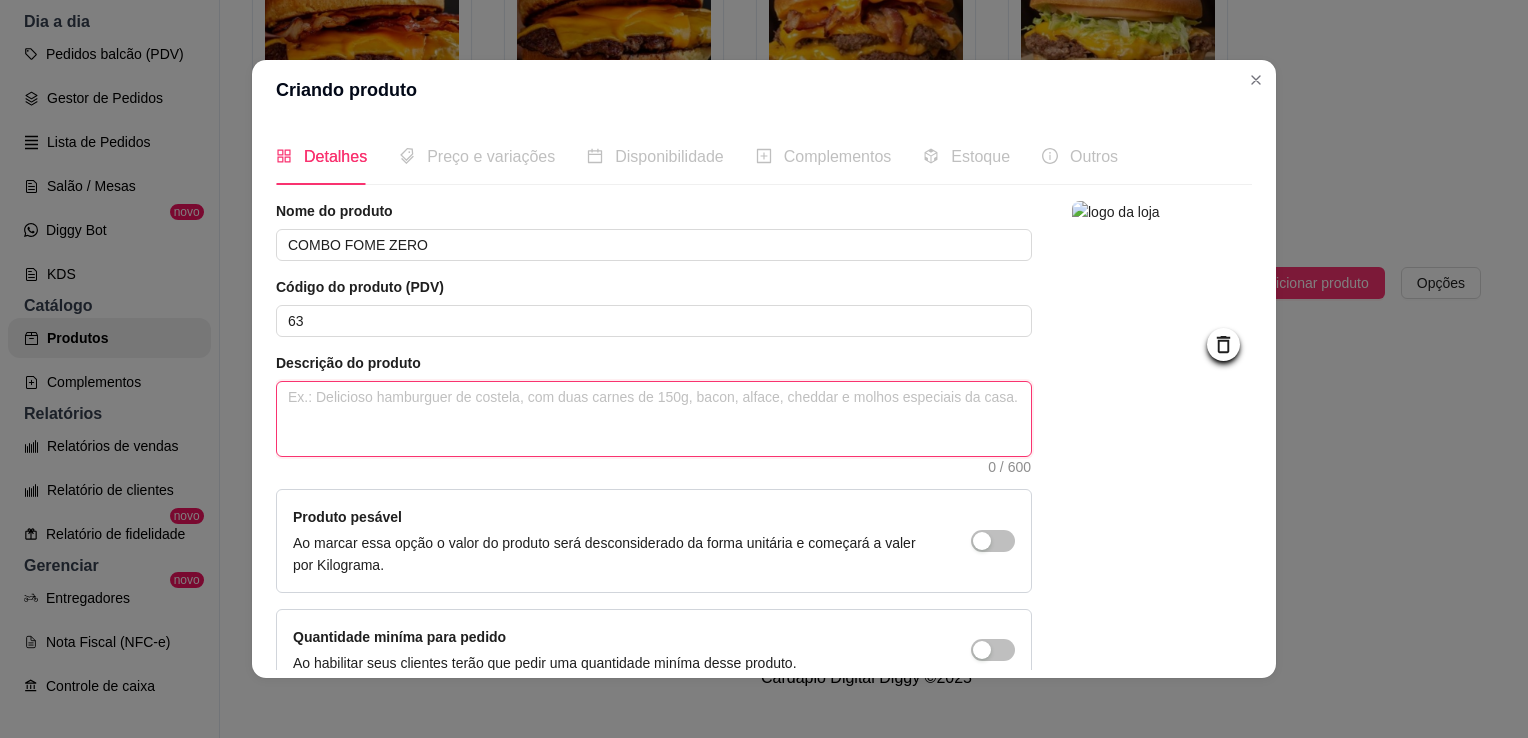 click at bounding box center [654, 419] 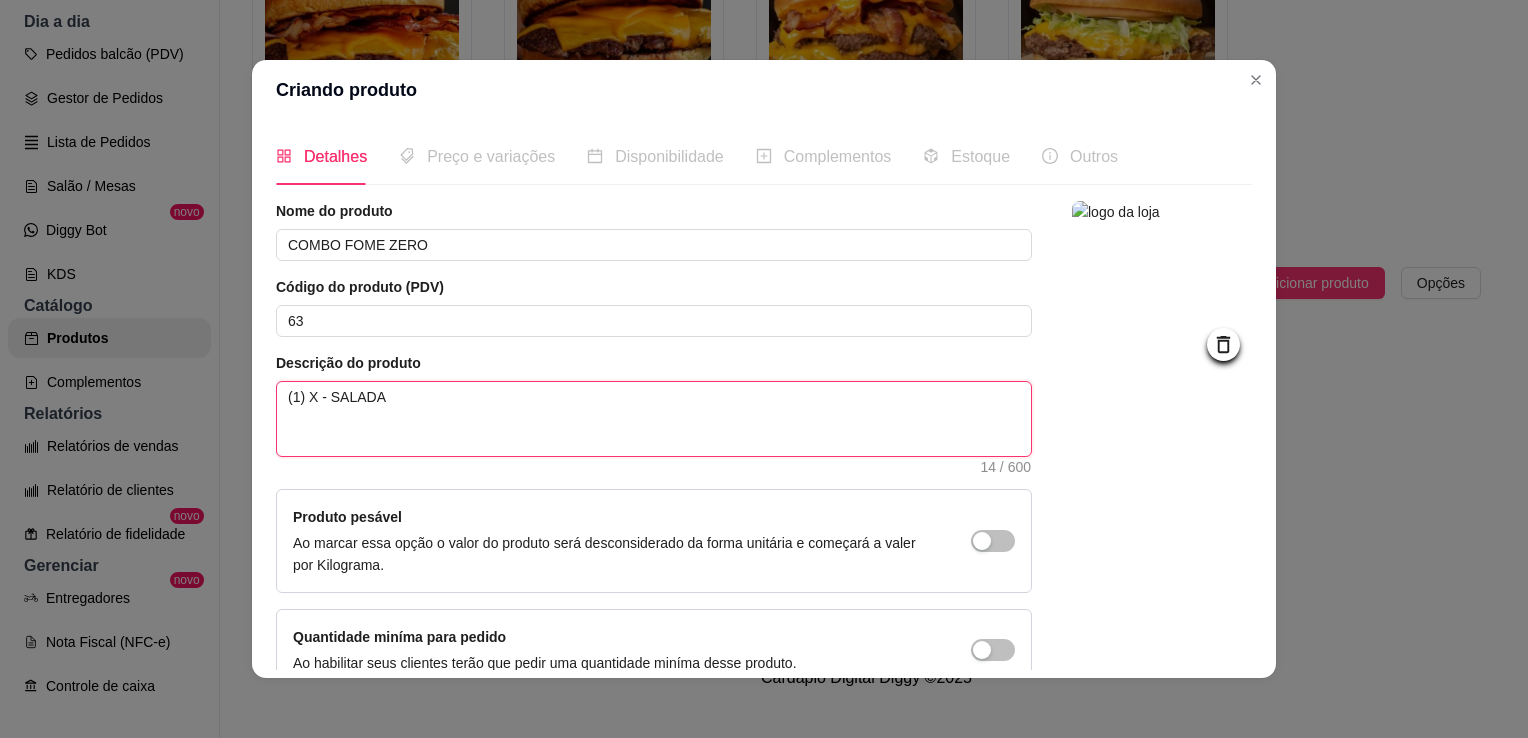 drag, startPoint x: 464, startPoint y: 407, endPoint x: 411, endPoint y: 405, distance: 53.037724 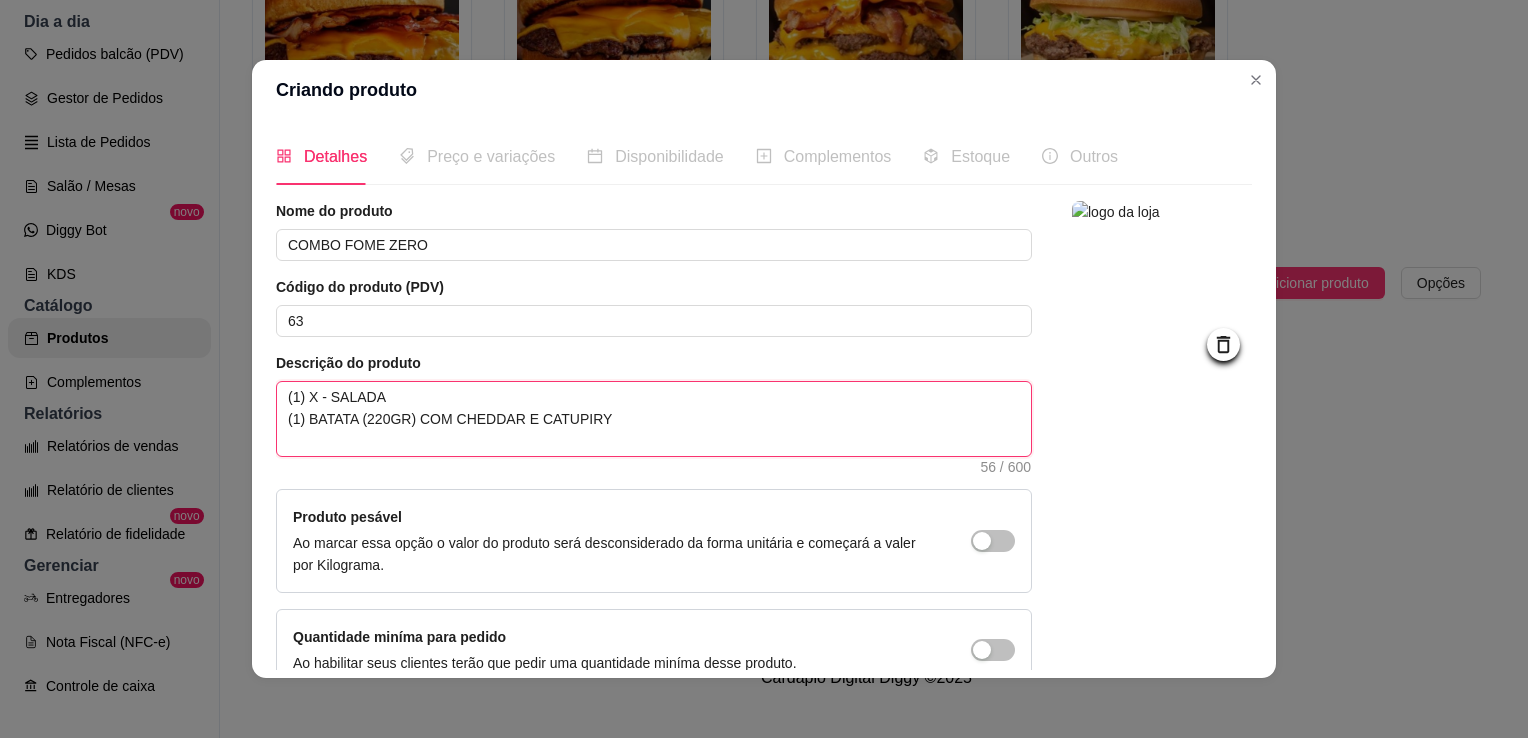 click on "(1) X - SALADA
(1) BATATA (220GR) COM CHEDDAR E CATUPIRY" at bounding box center [654, 419] 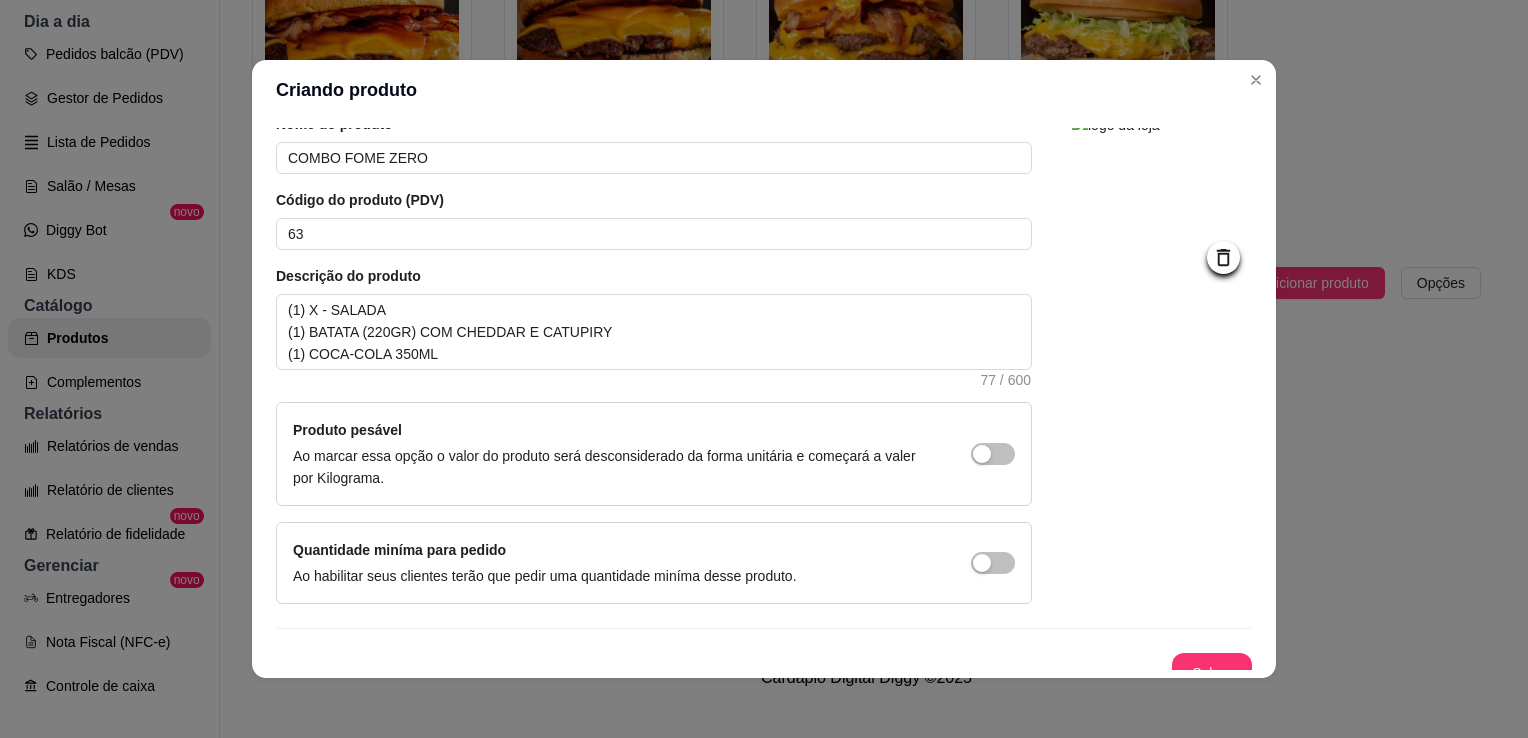 scroll, scrollTop: 107, scrollLeft: 0, axis: vertical 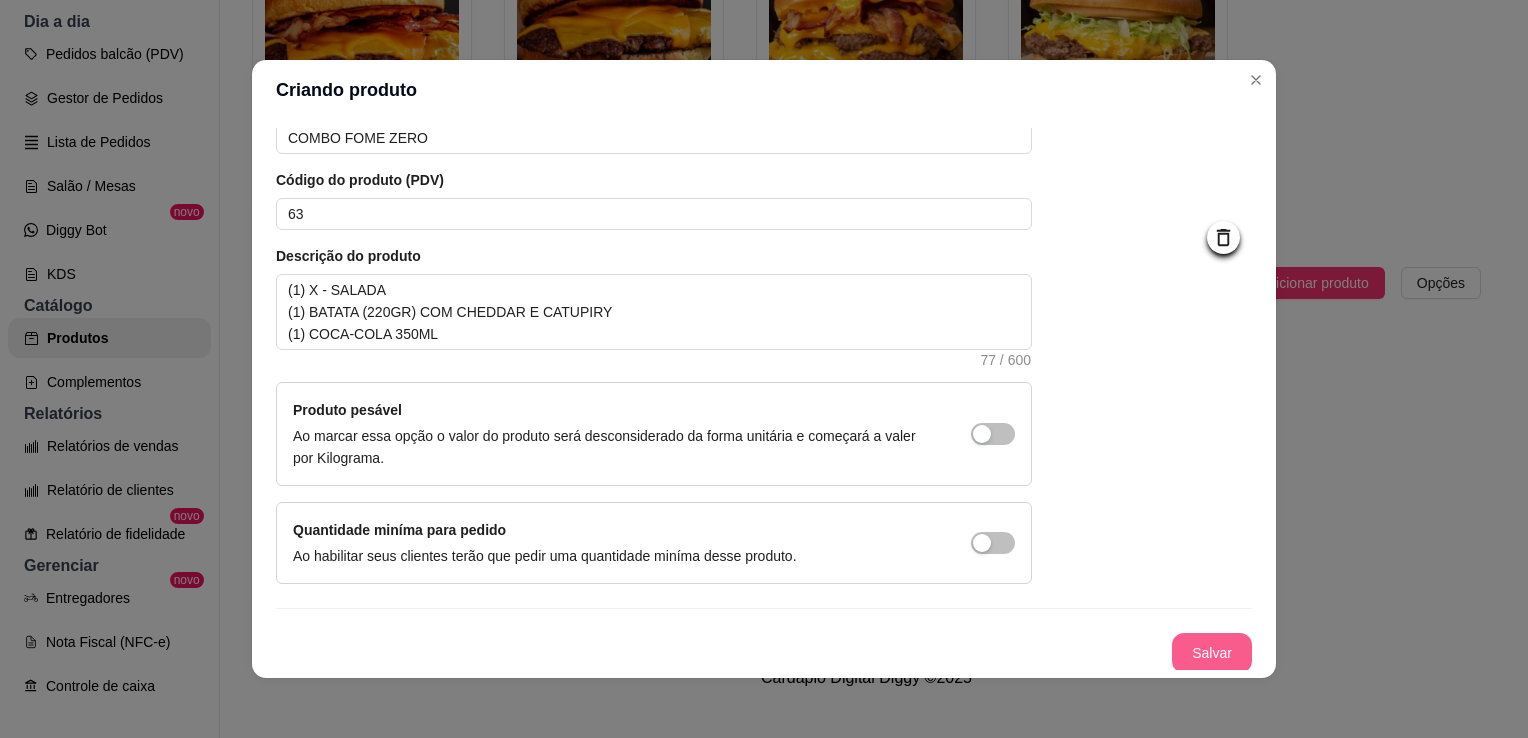 click on "Salvar" at bounding box center (1212, 653) 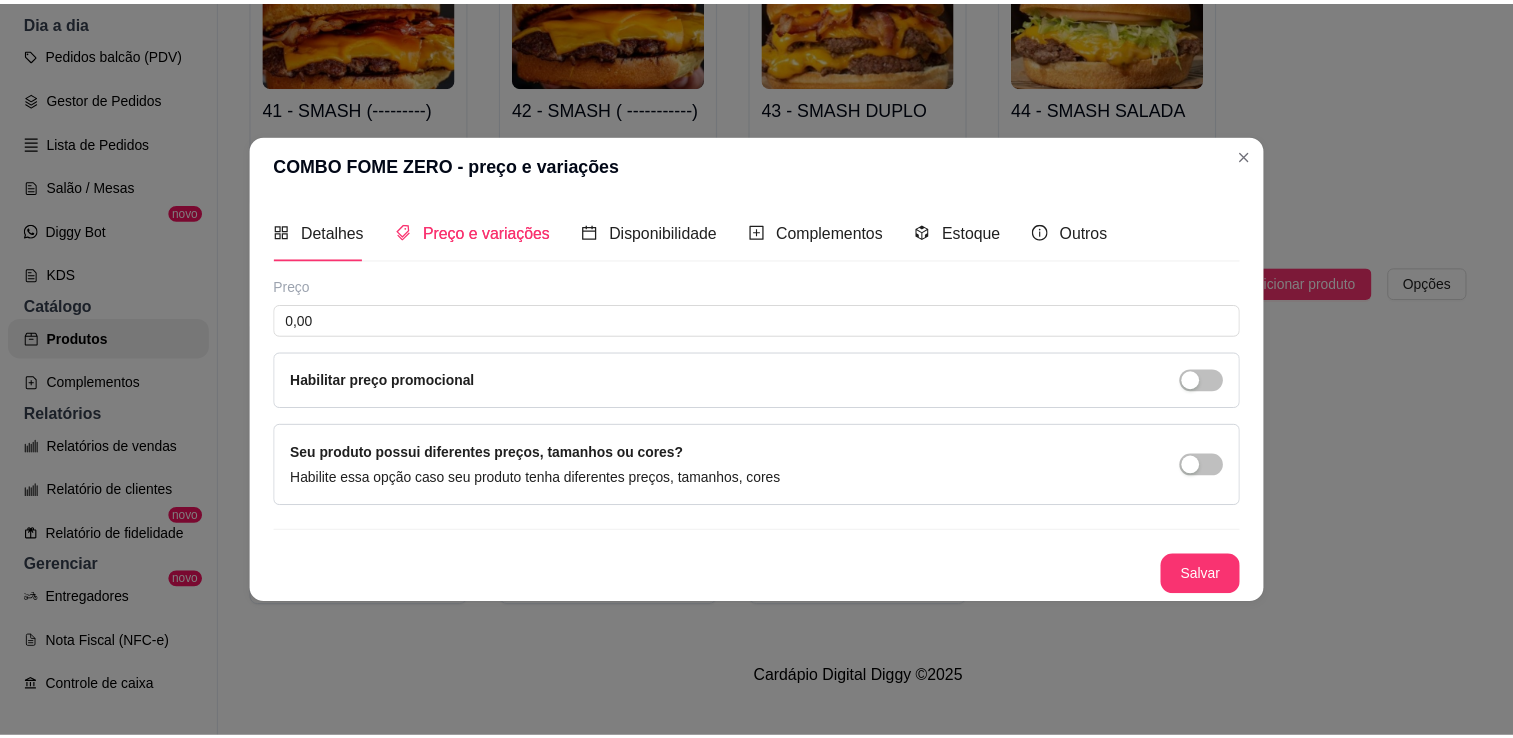 scroll, scrollTop: 0, scrollLeft: 0, axis: both 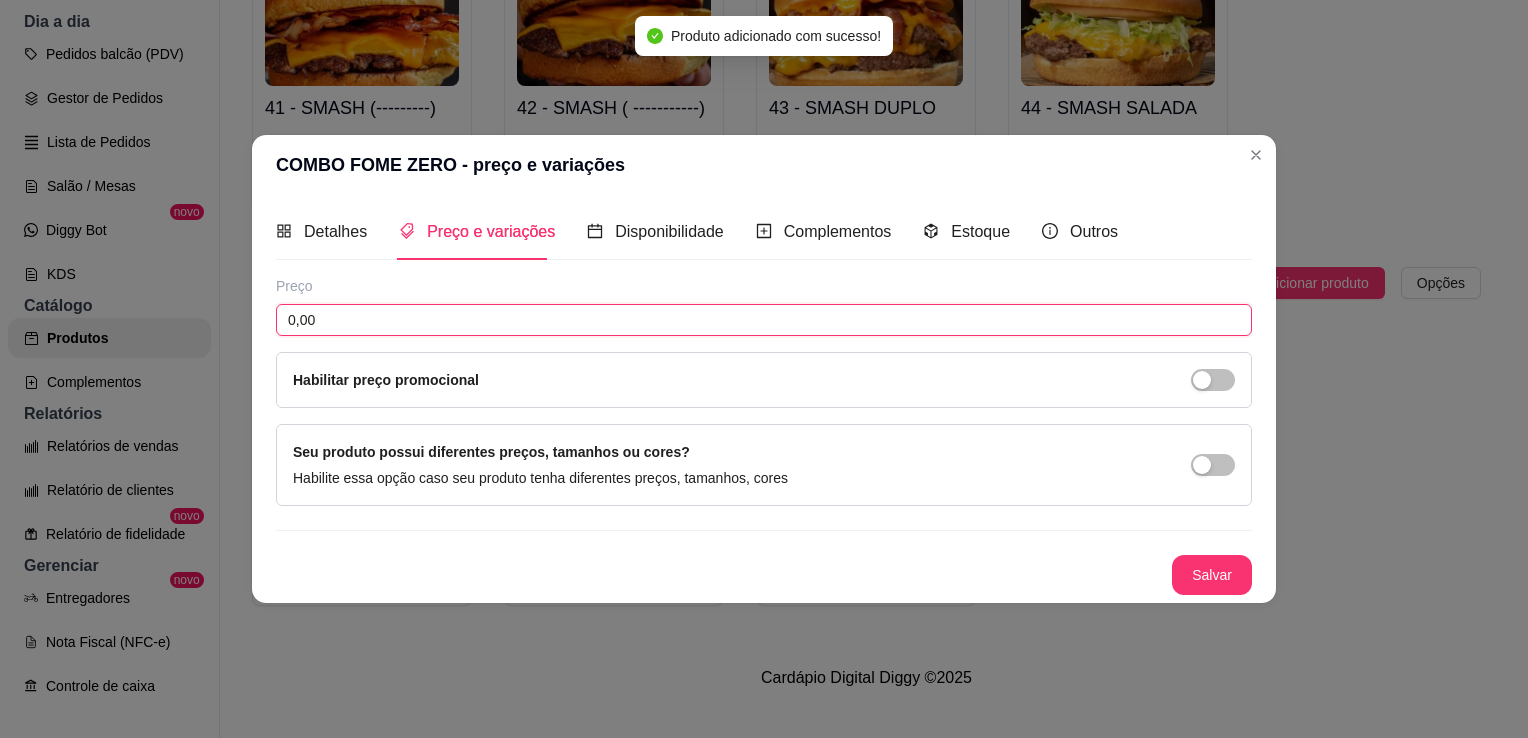 click on "0,00" at bounding box center [764, 320] 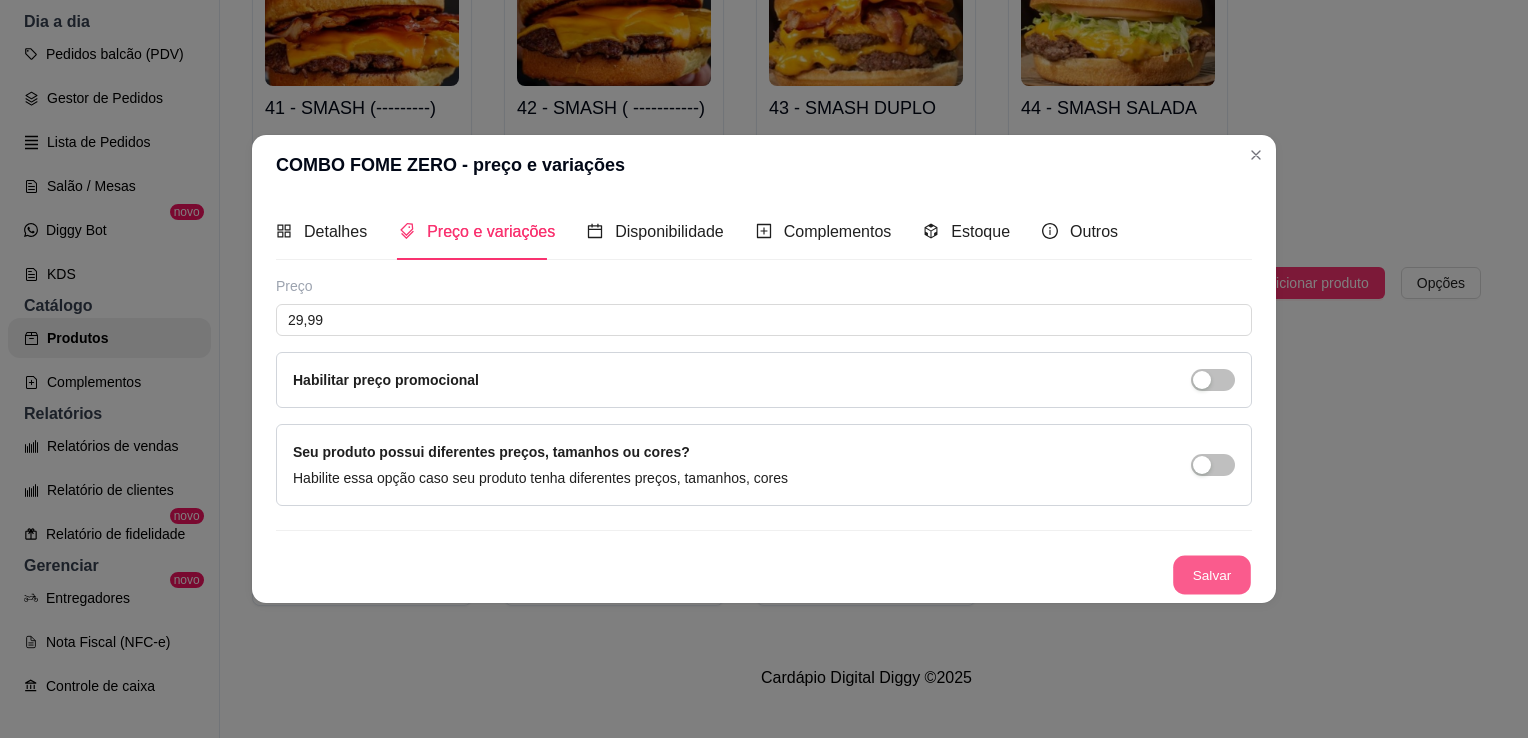 click on "Salvar" at bounding box center [1212, 575] 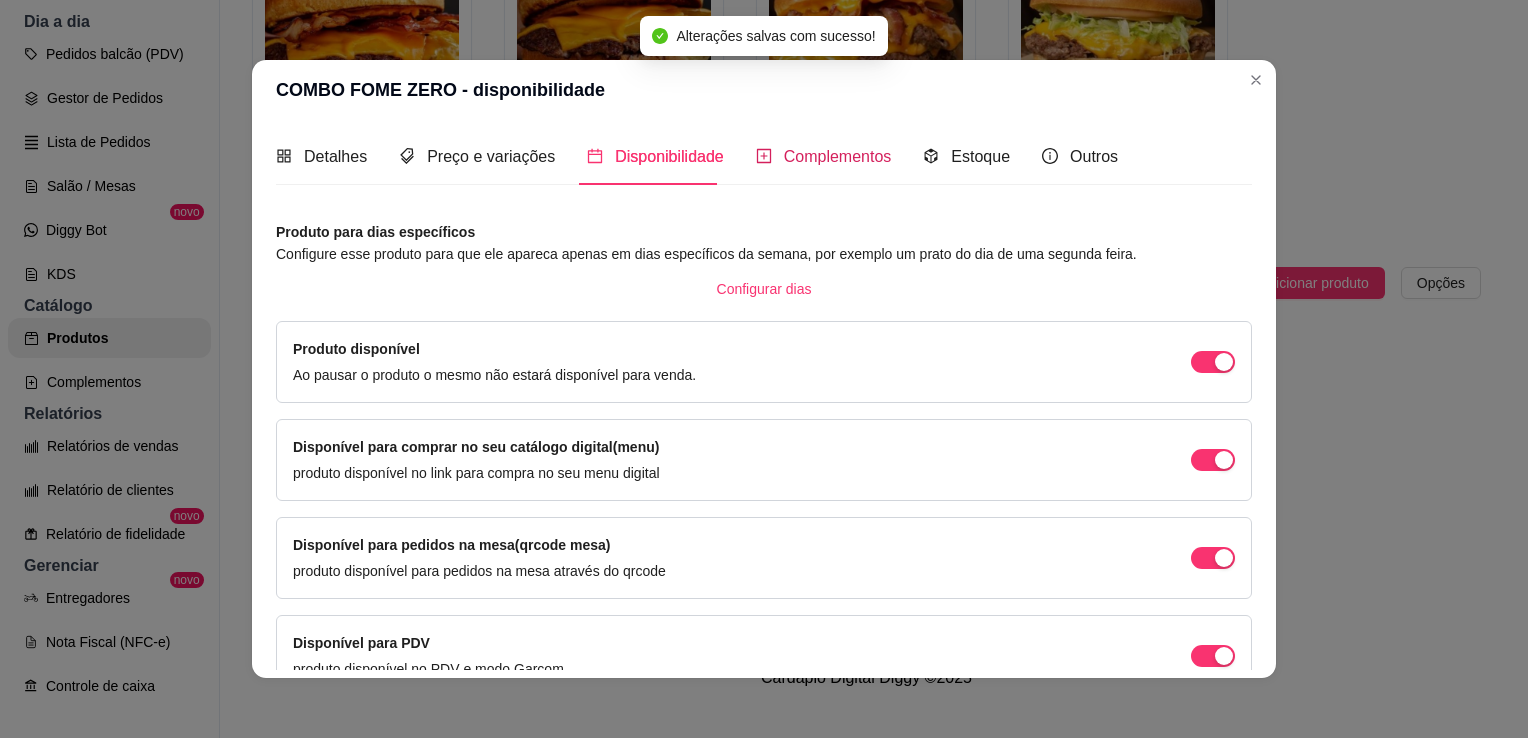 click on "Complementos" at bounding box center [838, 156] 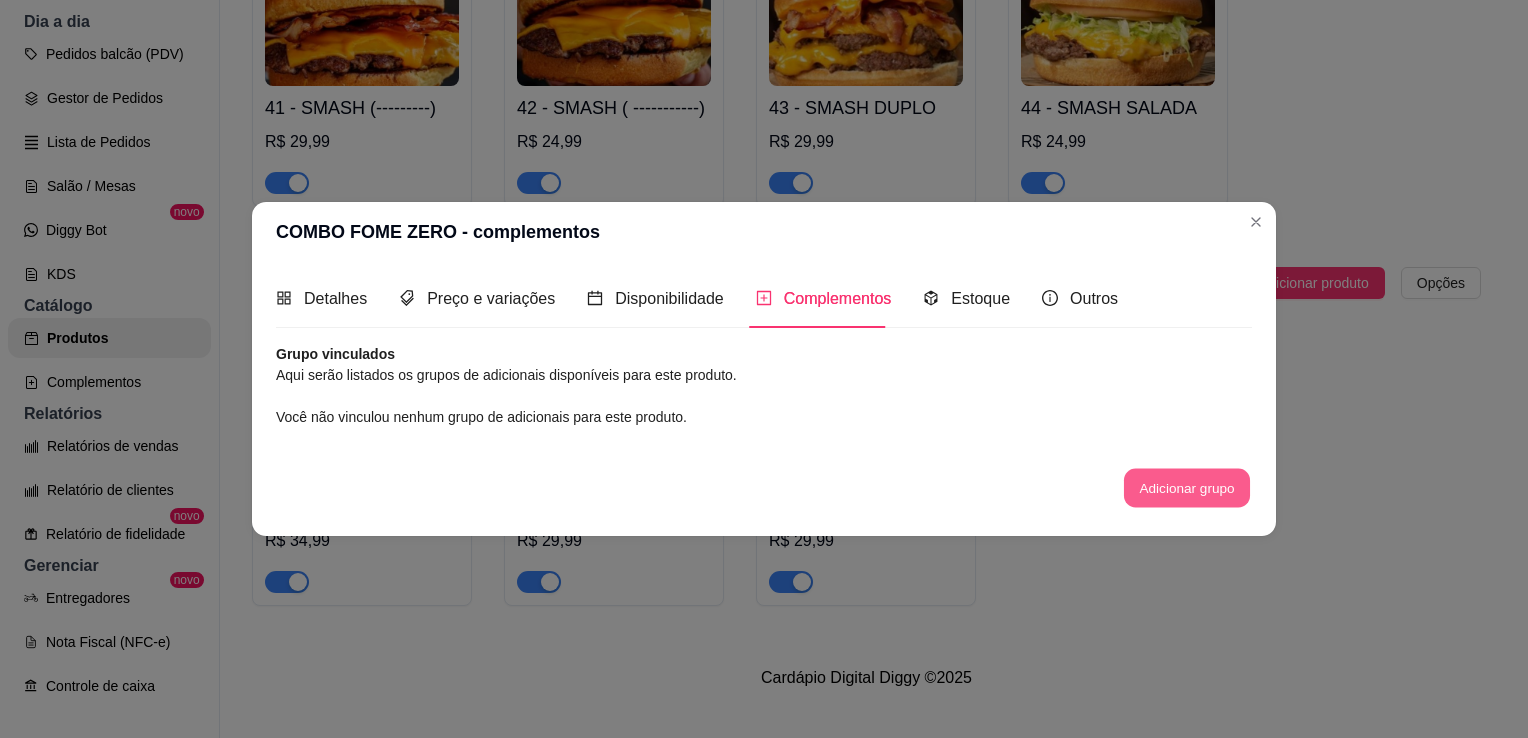 click on "Adicionar grupo" at bounding box center [1187, 487] 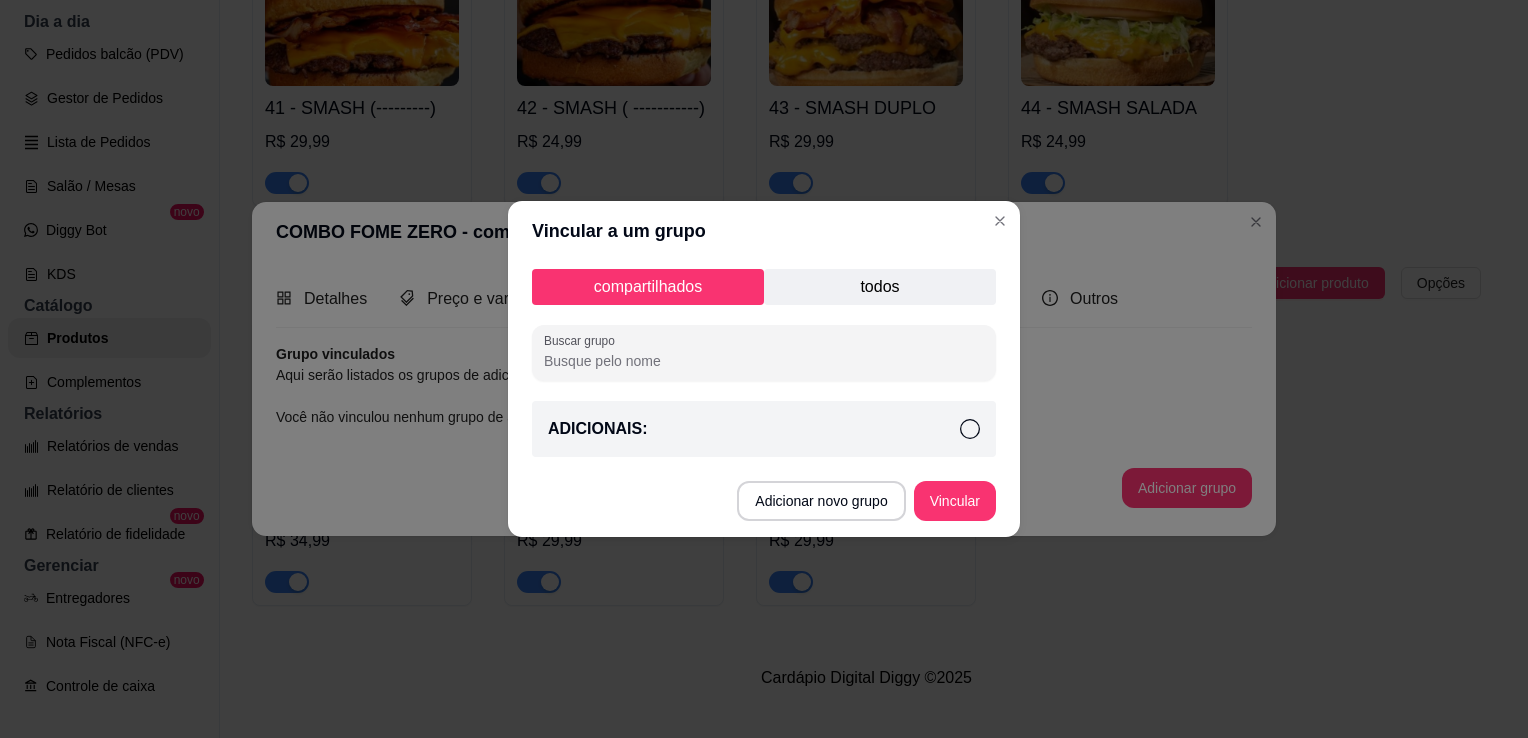 click on "ADICIONAIS:" at bounding box center [764, 429] 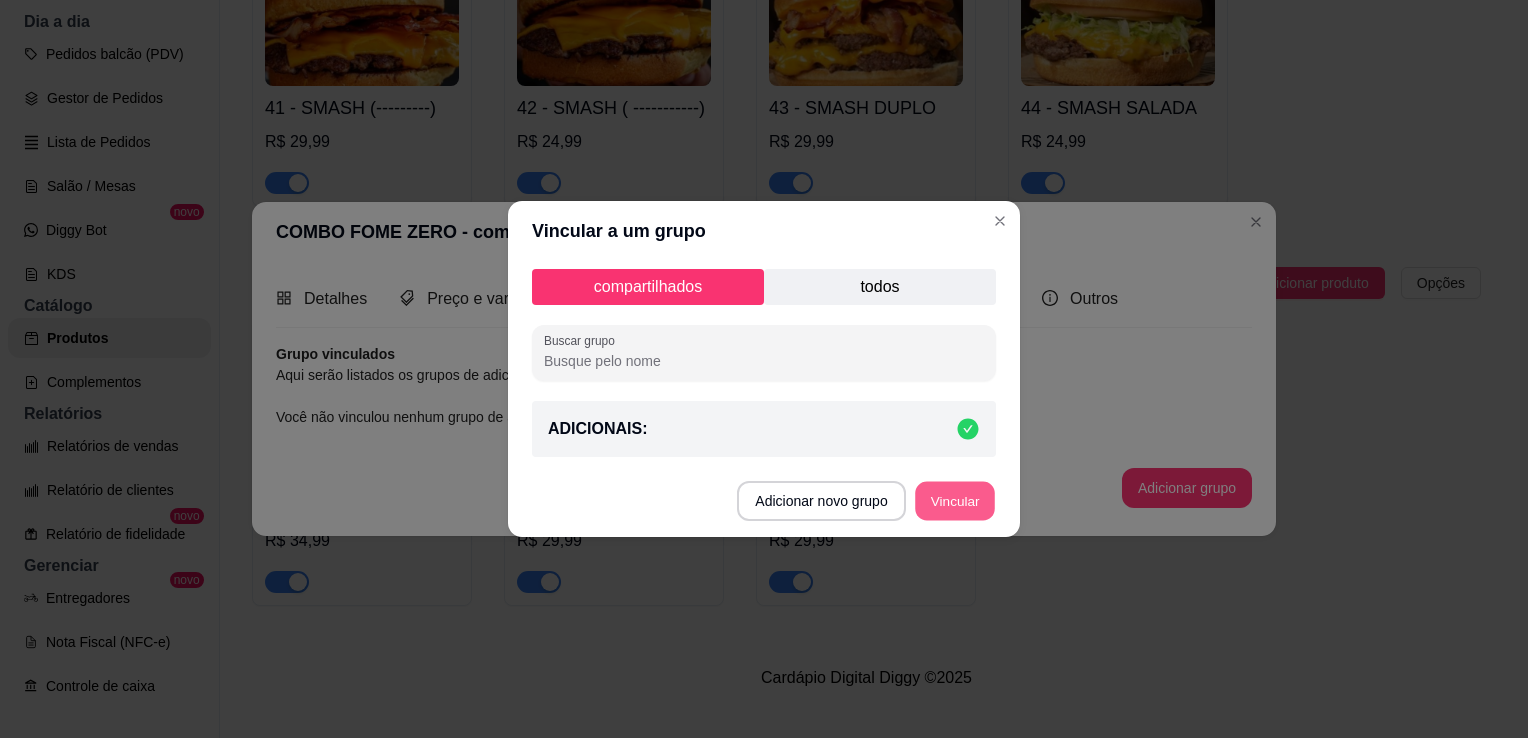 click on "Vincular" at bounding box center [955, 501] 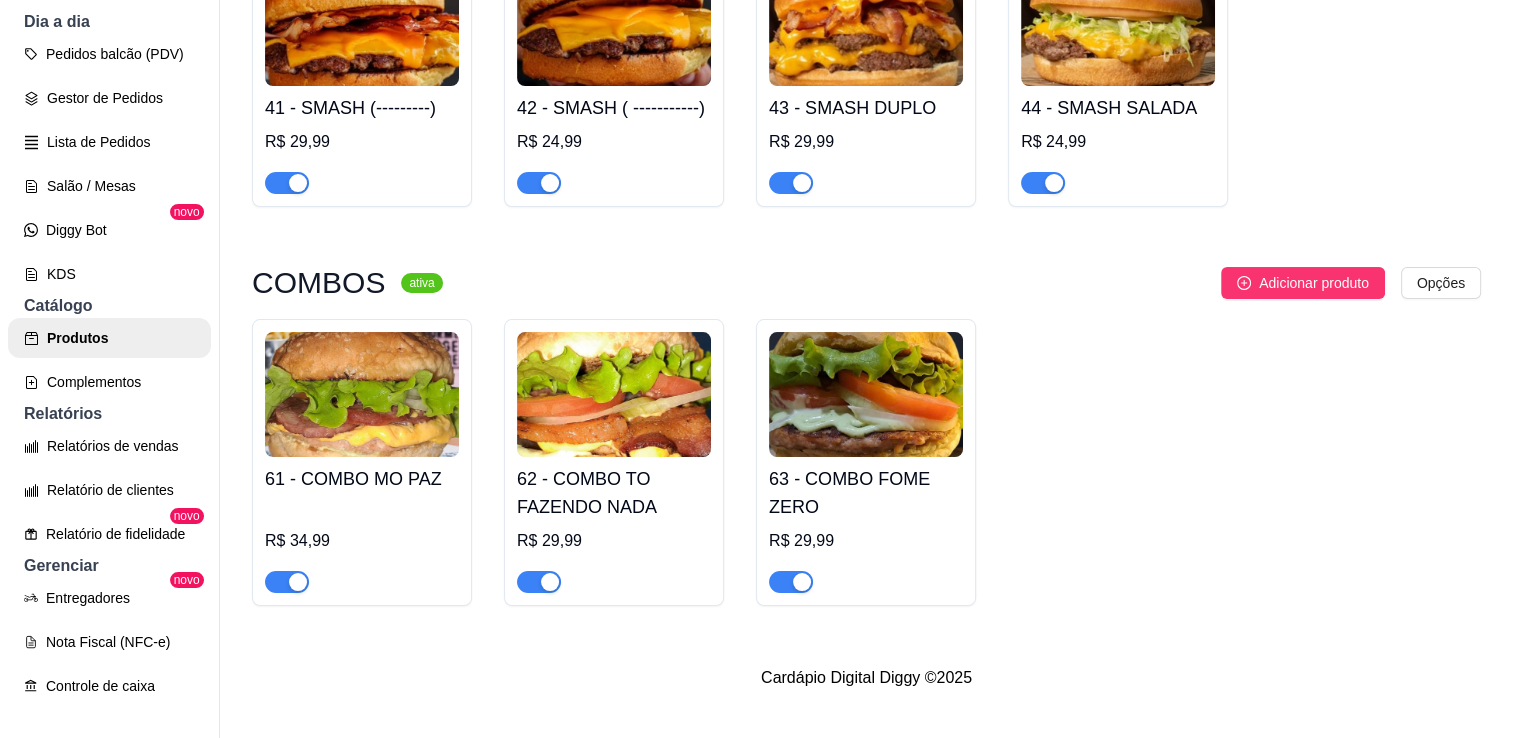 scroll, scrollTop: 2528, scrollLeft: 0, axis: vertical 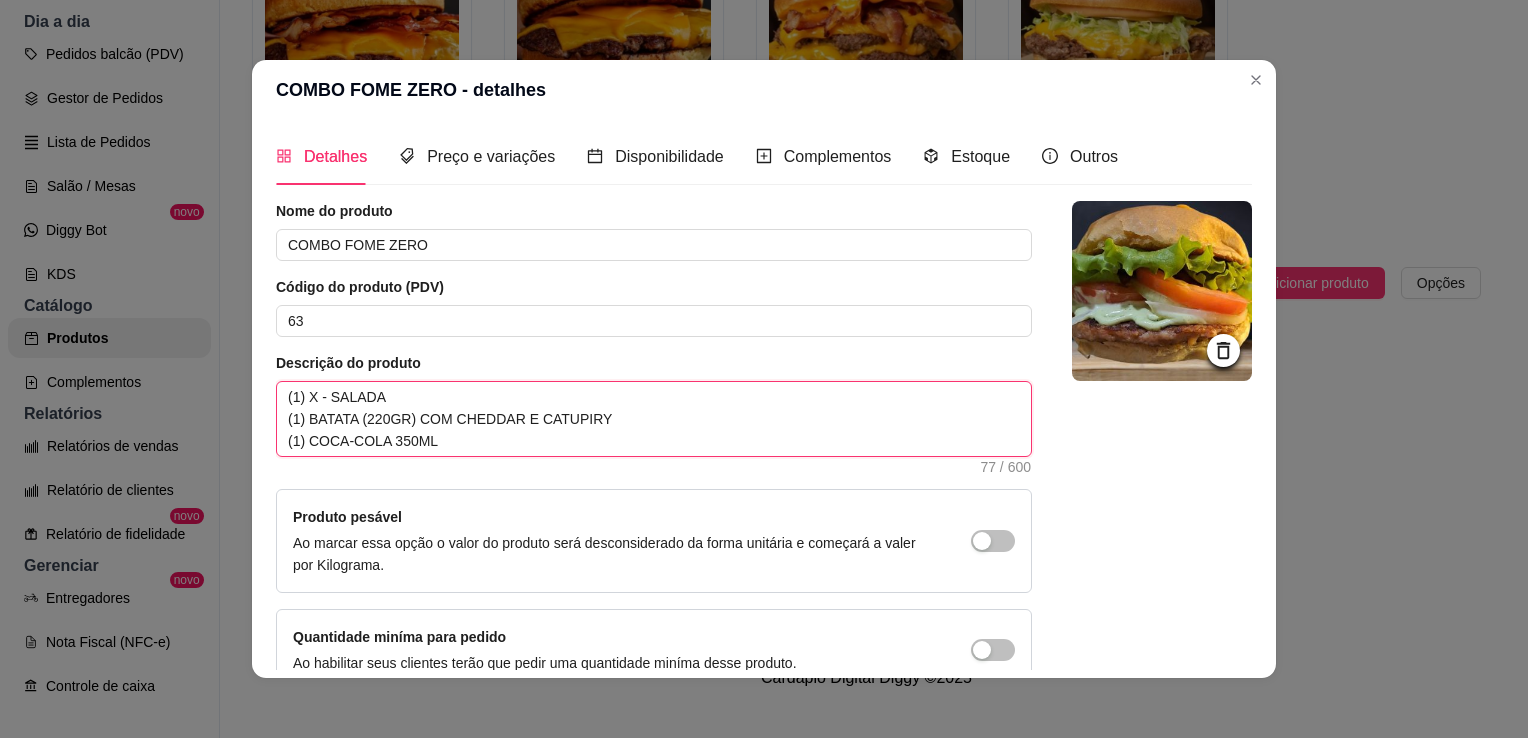 click on "(1) X - SALADA
(1) BATATA (220GR) COM CHEDDAR E CATUPIRY
(1) COCA-COLA 350ML" at bounding box center [654, 419] 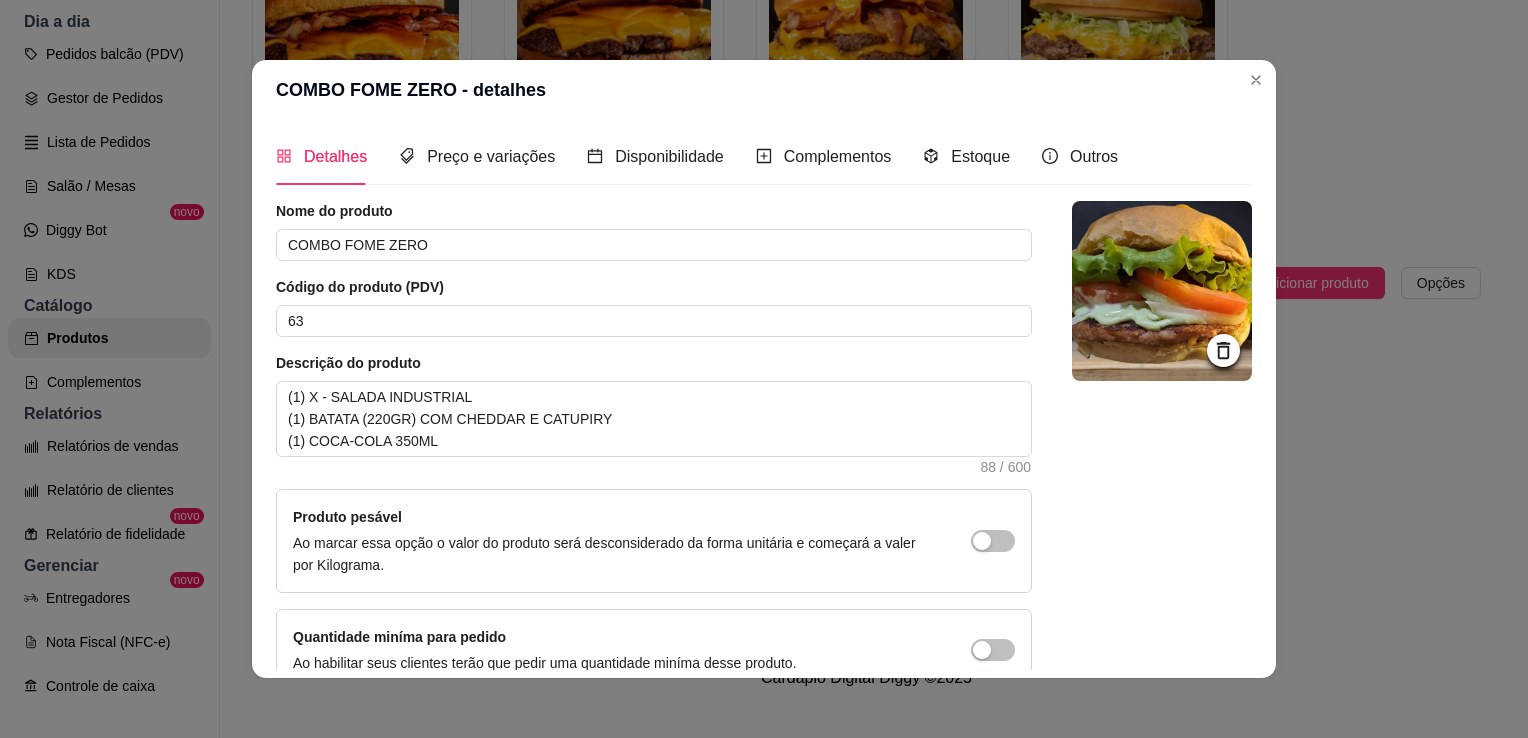 scroll, scrollTop: 107, scrollLeft: 0, axis: vertical 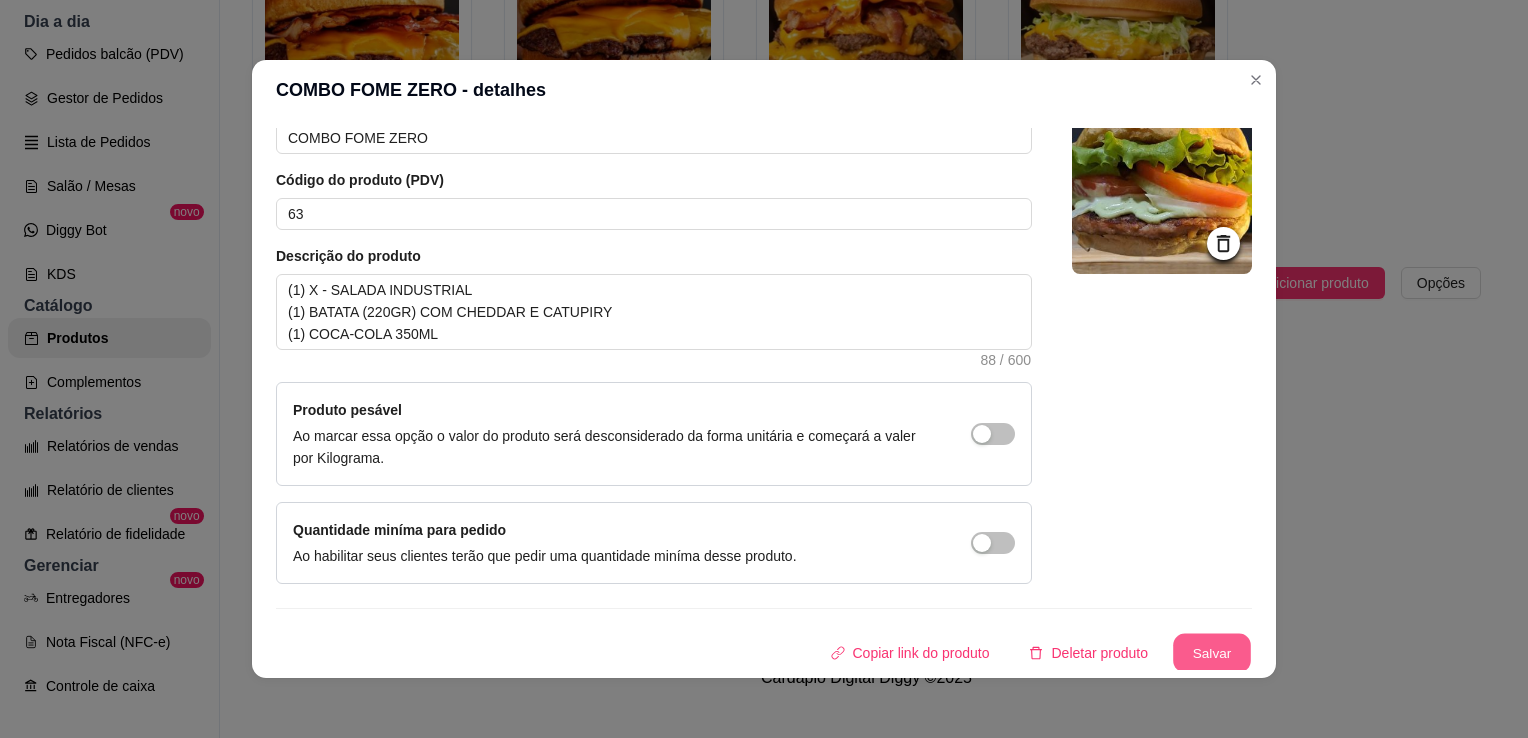 click on "Salvar" at bounding box center [1212, 653] 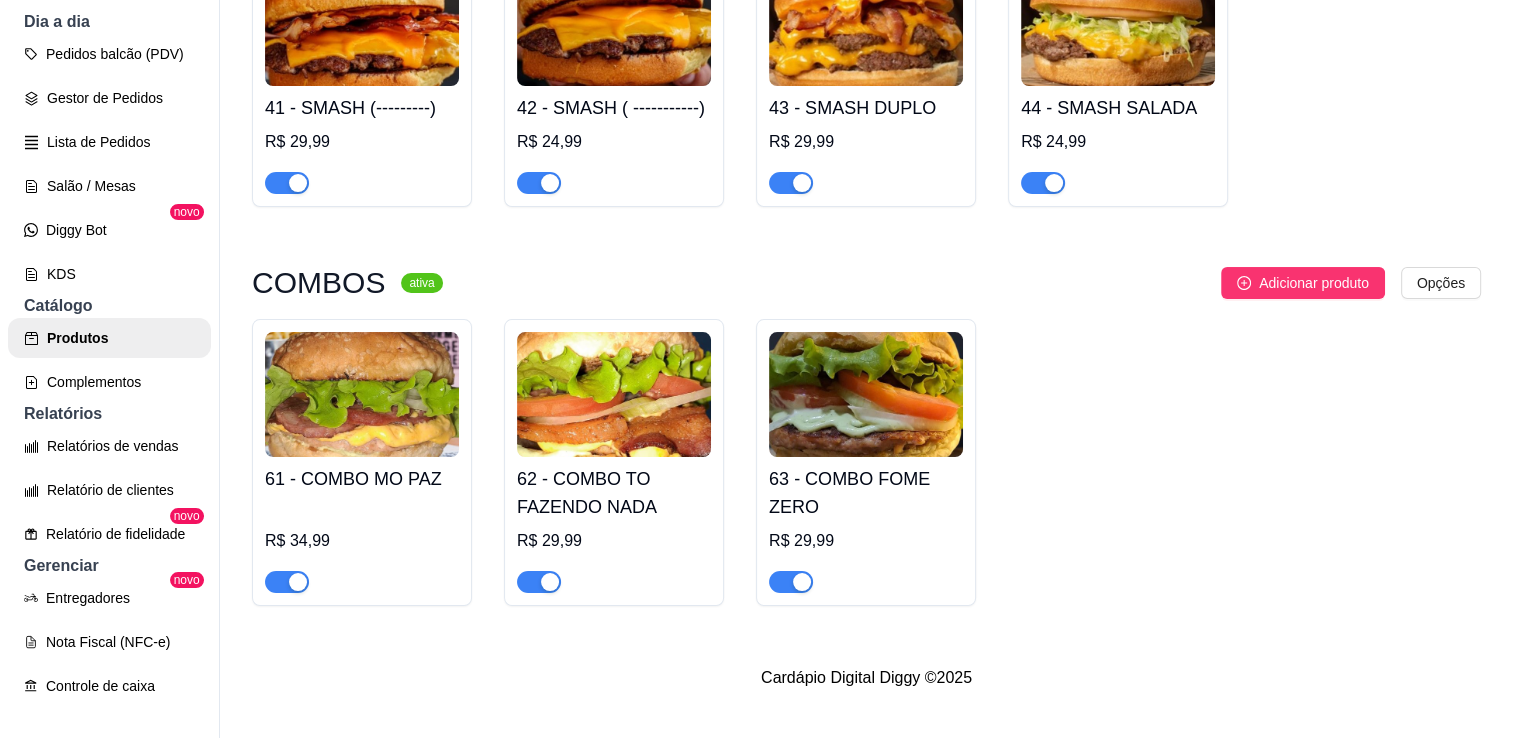 click at bounding box center (614, 394) 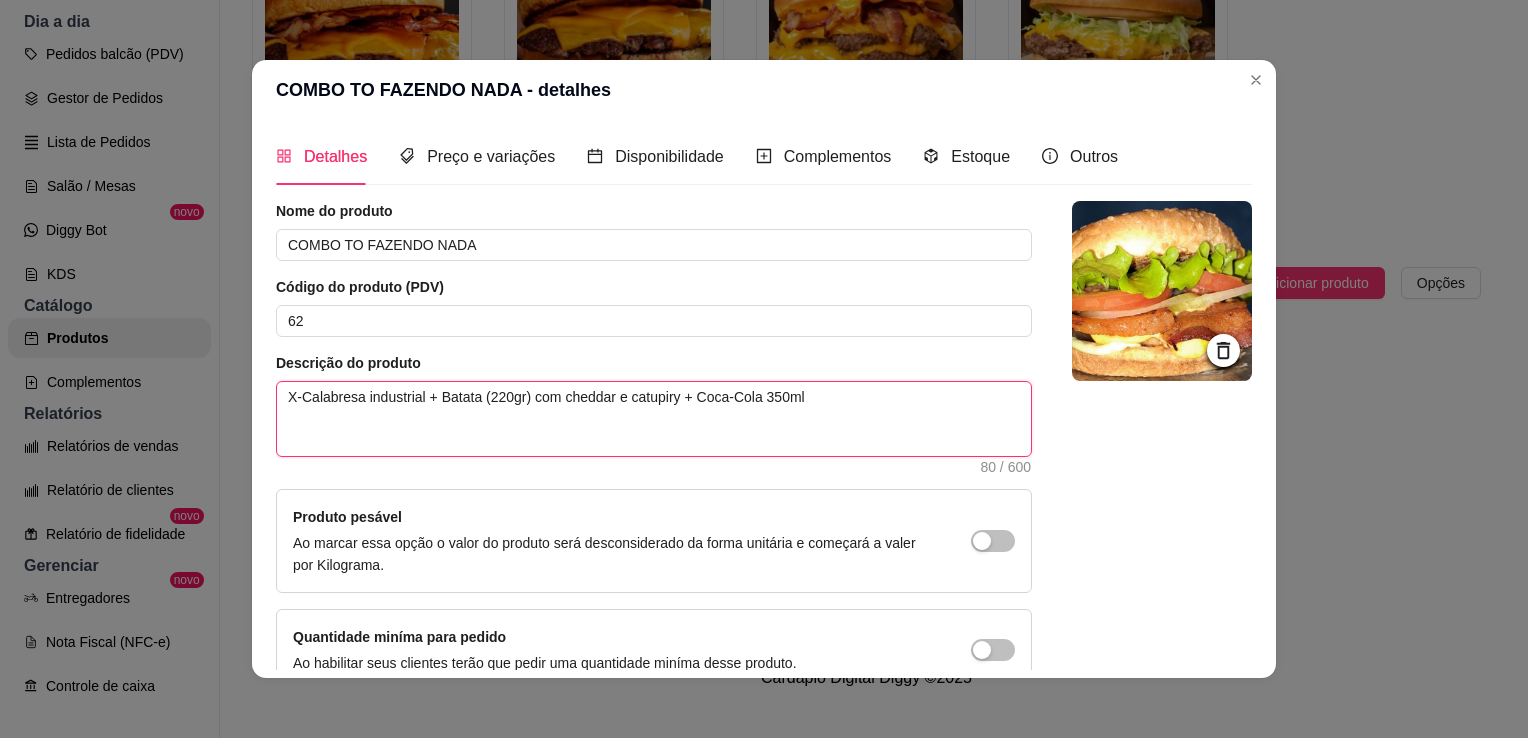 click on "X-Calabresa industrial + Batata (220gr) com cheddar e catupiry + Coca-Cola 350ml" at bounding box center [654, 419] 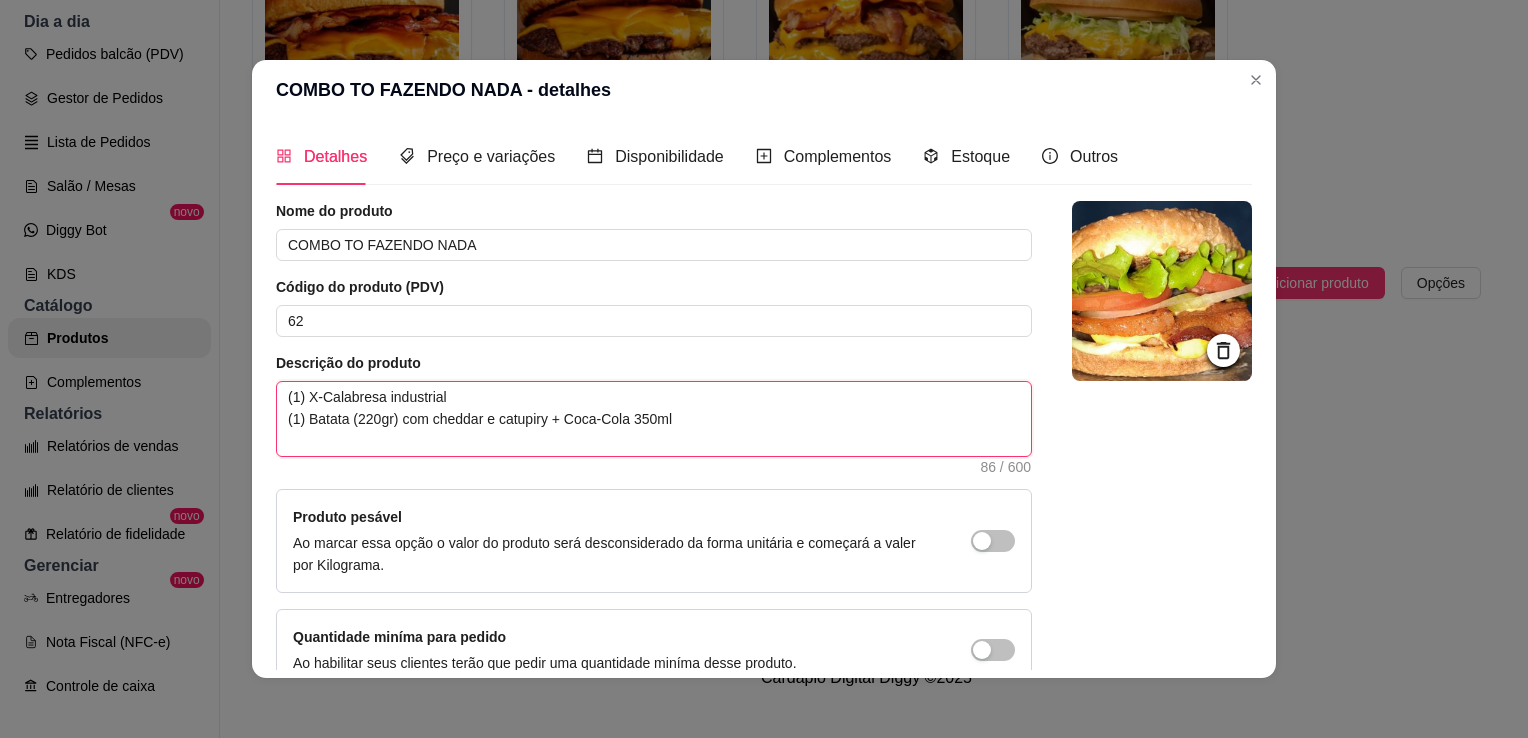 click on "(1) X-Calabresa industrial
(1) Batata (220gr) com cheddar e catupiry + Coca-Cola 350ml" at bounding box center (654, 419) 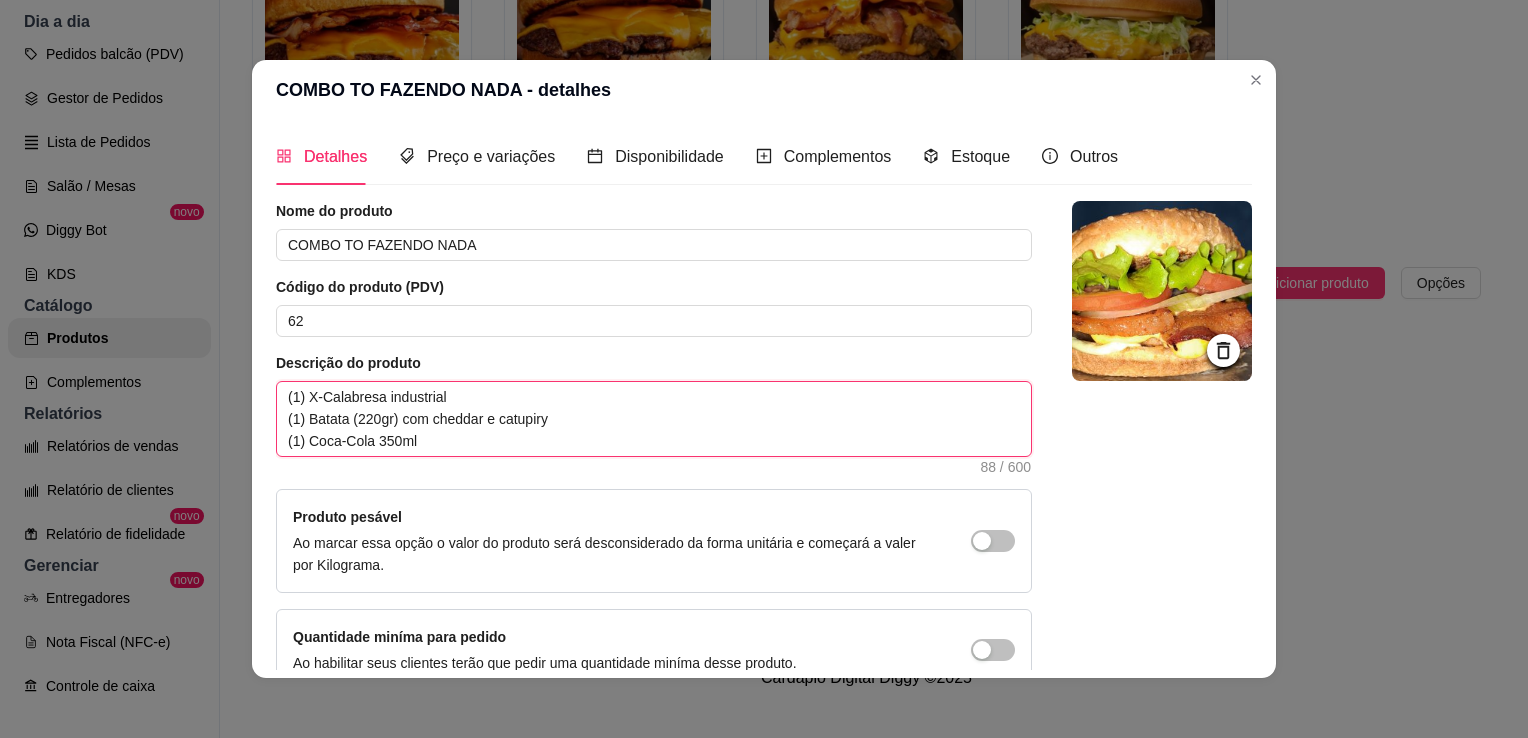 click on "(1) X-Calabresa industrial
(1) Batata (220gr) com cheddar e catupiry
(1) Coca-Cola 350ml" at bounding box center (654, 419) 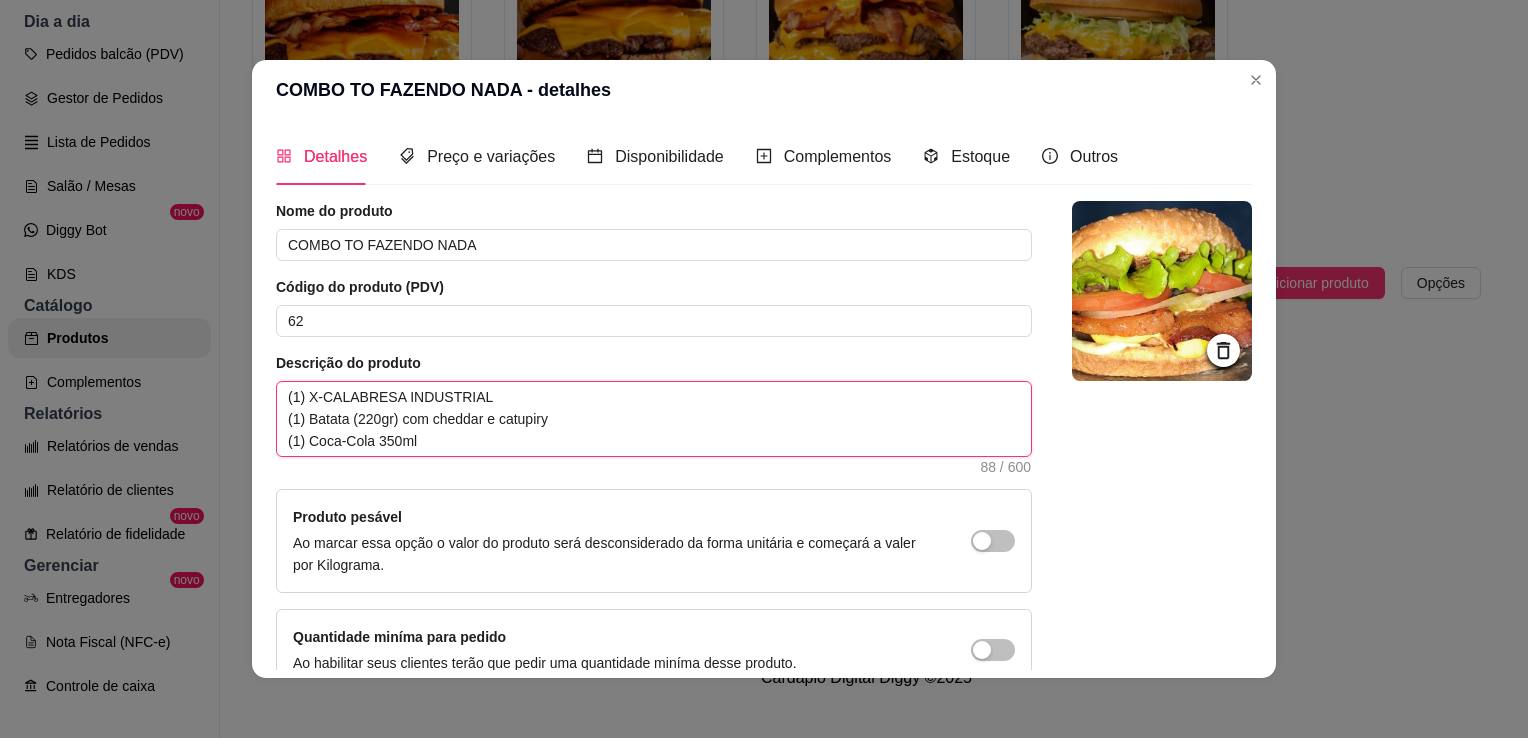 drag, startPoint x: 561, startPoint y: 422, endPoint x: 299, endPoint y: 416, distance: 262.0687 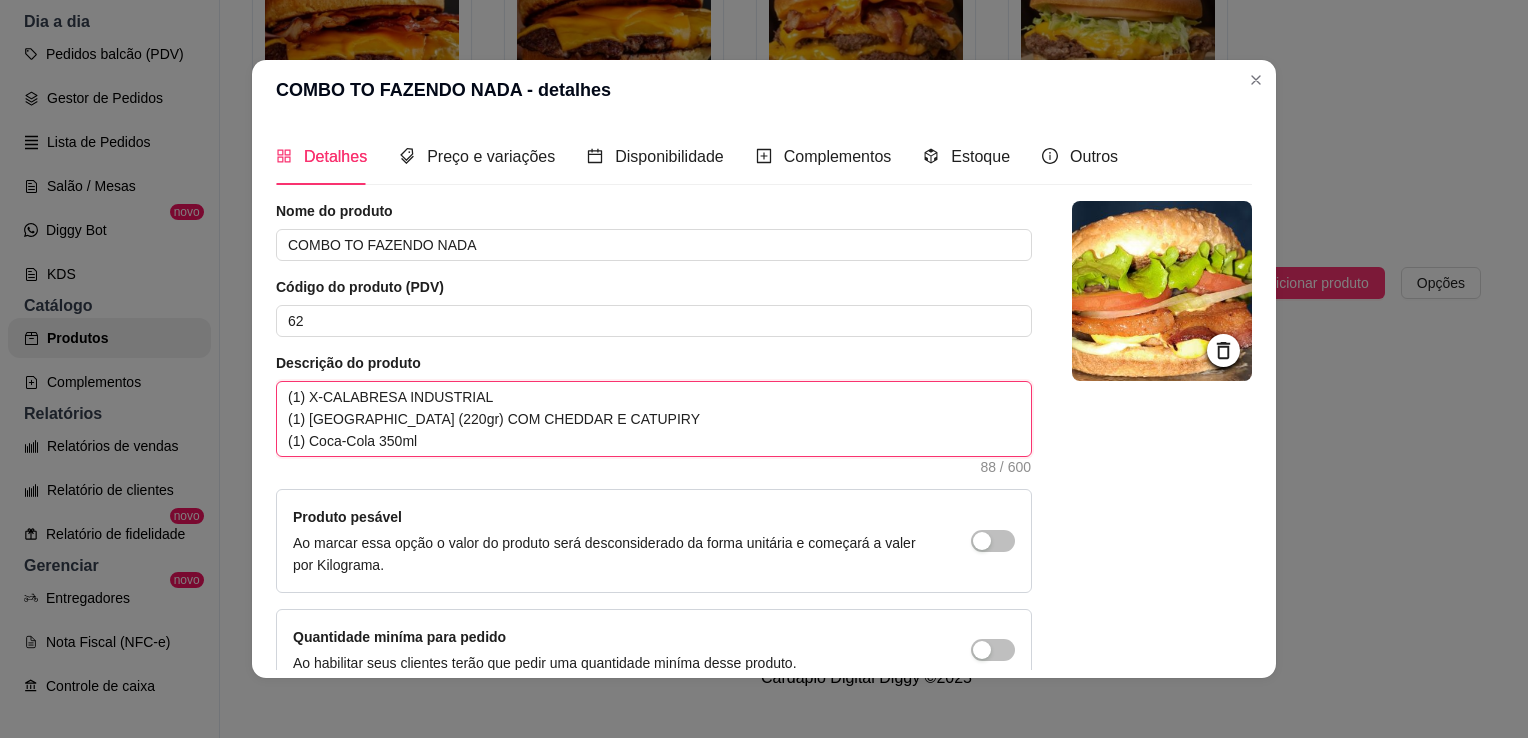 click on "(1) X-CALABRESA INDUSTRIAL
(1) BATATA (220gr) COM CHEDDAR E CATUPIRY
(1) Coca-Cola 350ml" at bounding box center (654, 419) 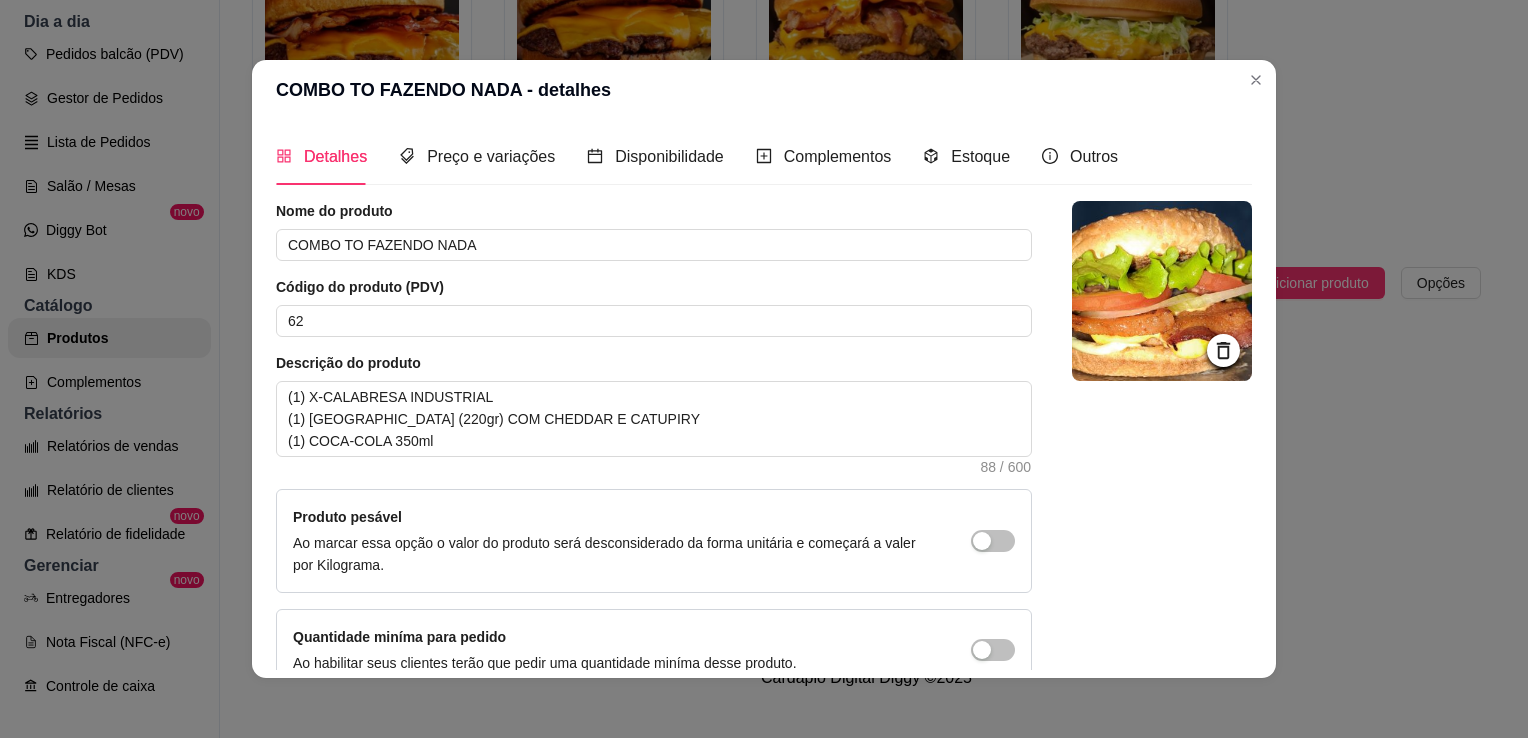 scroll, scrollTop: 107, scrollLeft: 0, axis: vertical 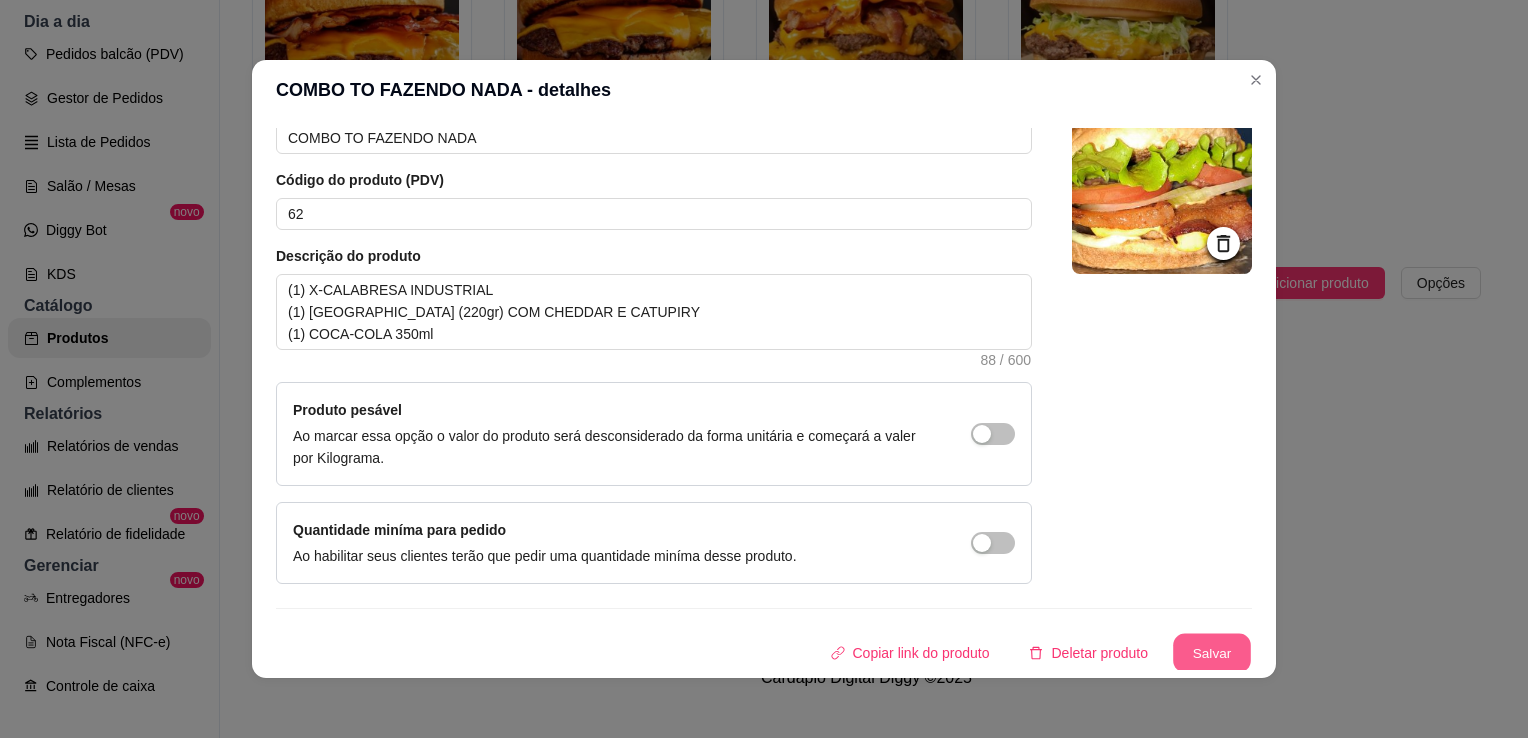 click on "Salvar" at bounding box center (1212, 653) 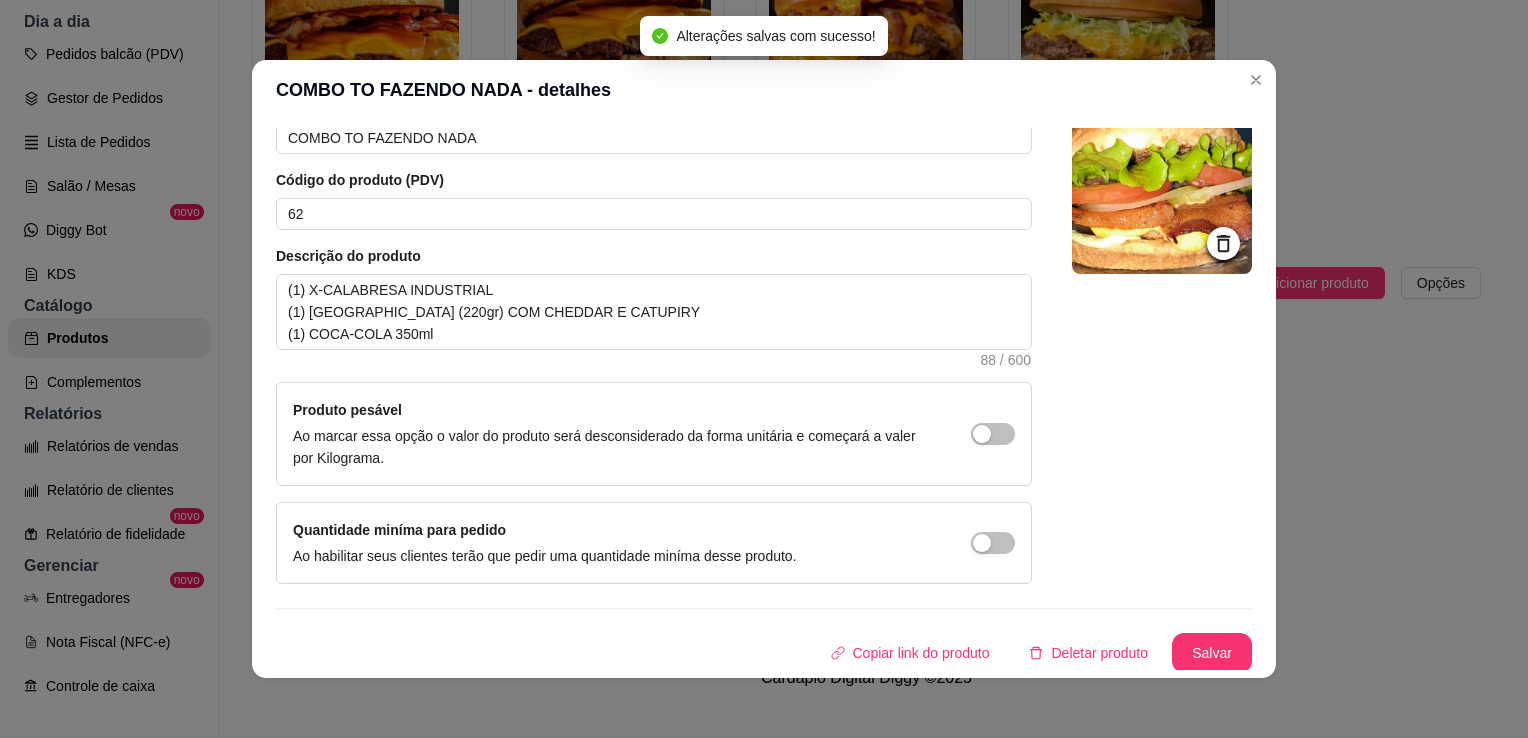 scroll, scrollTop: 0, scrollLeft: 0, axis: both 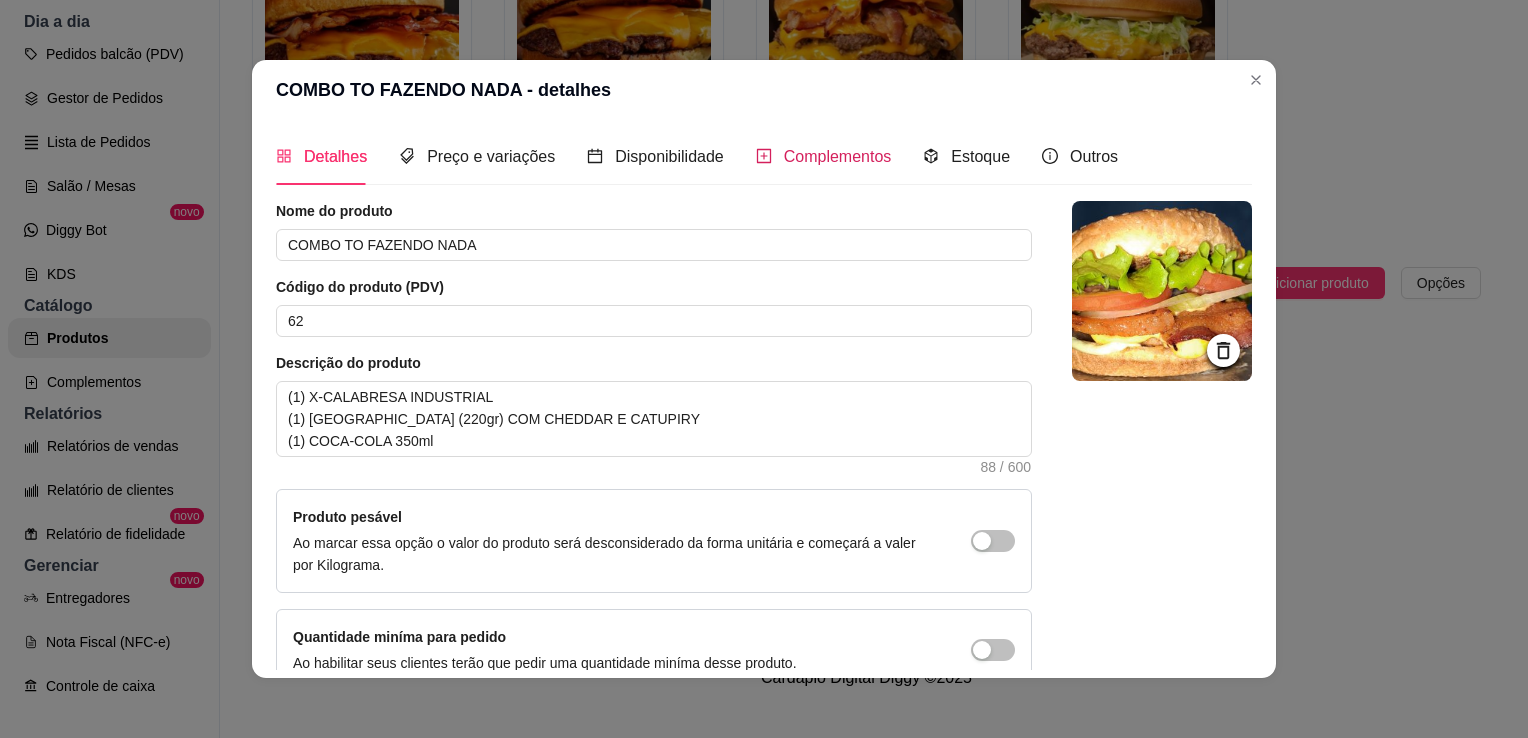 click on "Complementos" at bounding box center (838, 156) 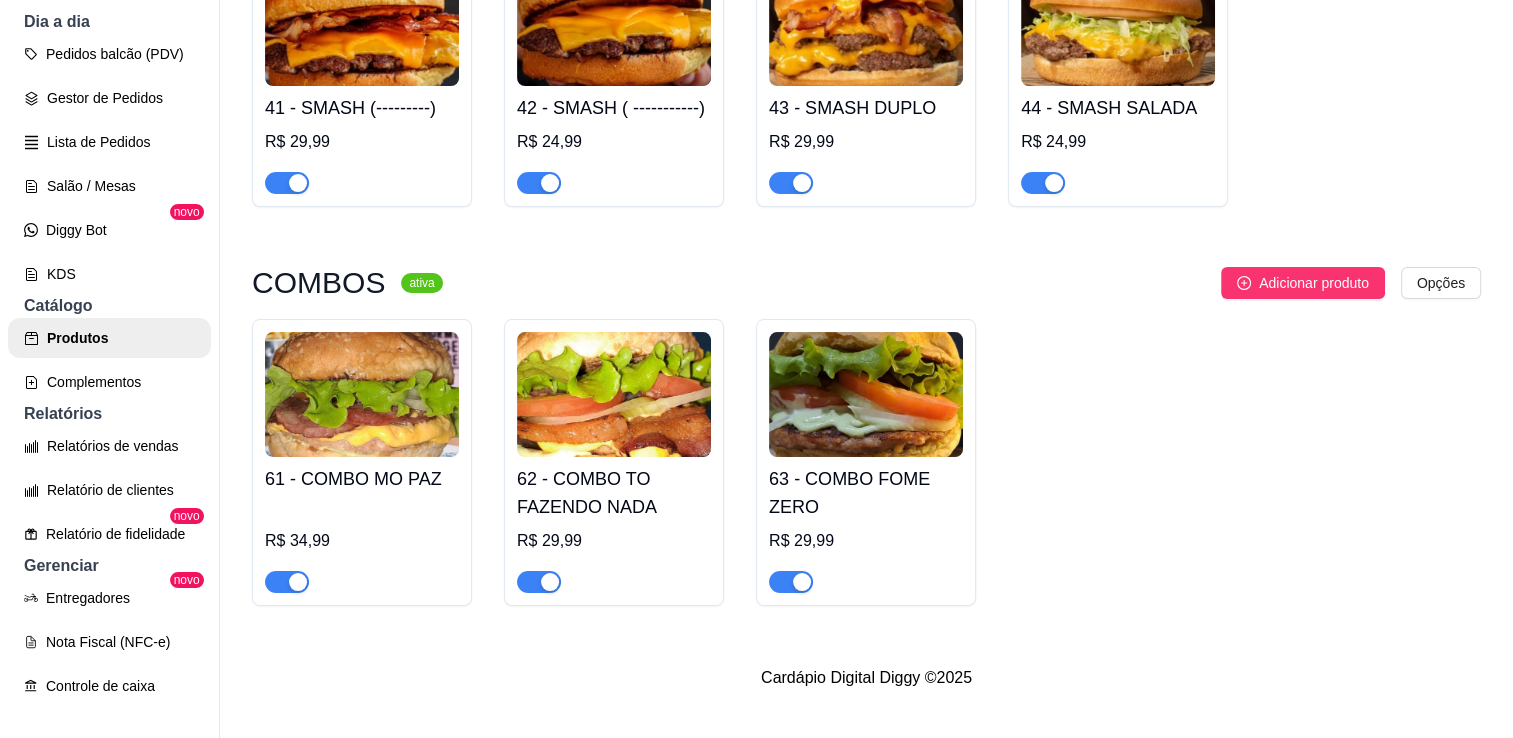 click at bounding box center (362, 394) 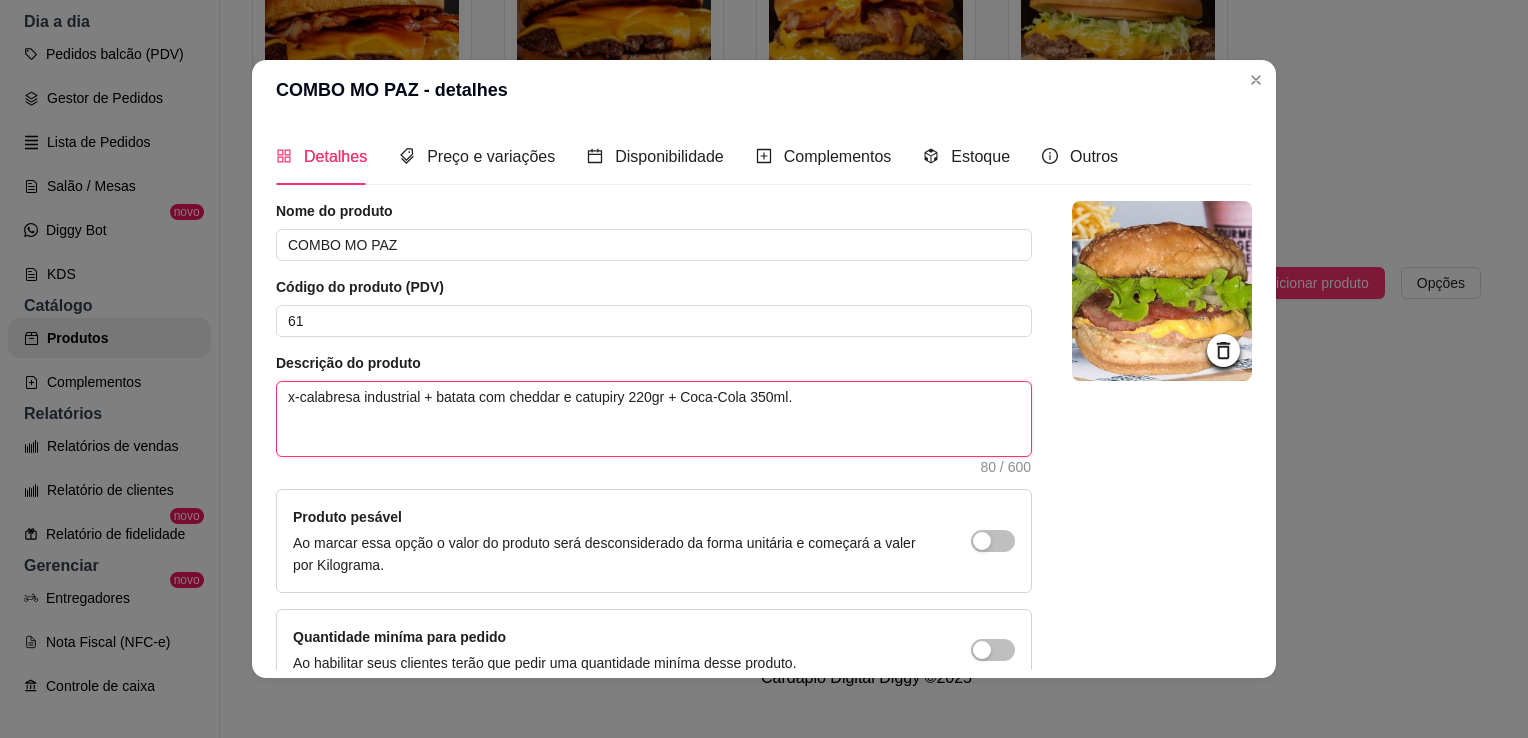 click on "x-calabresa industrial + batata com cheddar e catupiry 220gr + Coca-Cola 350ml." at bounding box center [654, 419] 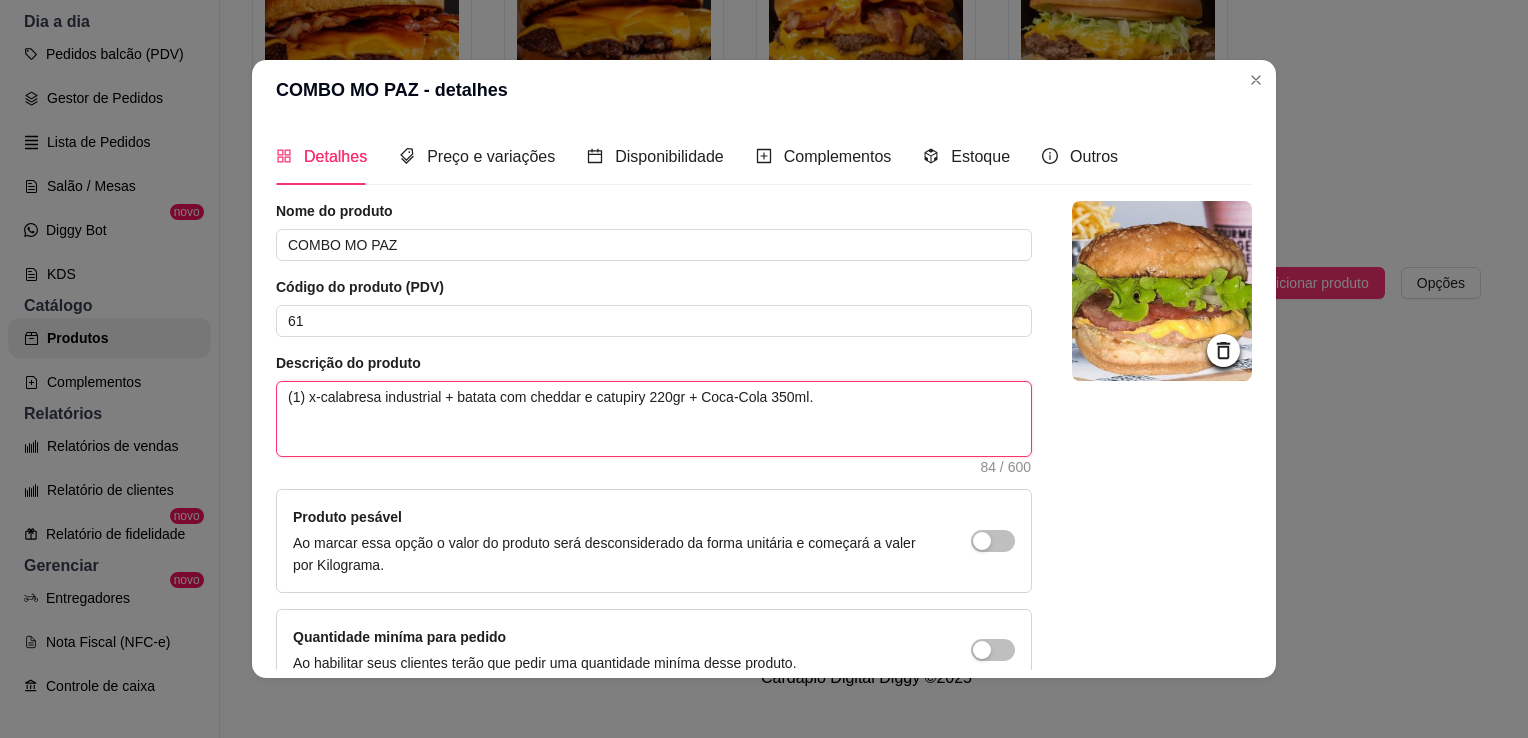 drag, startPoint x: 301, startPoint y: 394, endPoint x: 433, endPoint y: 394, distance: 132 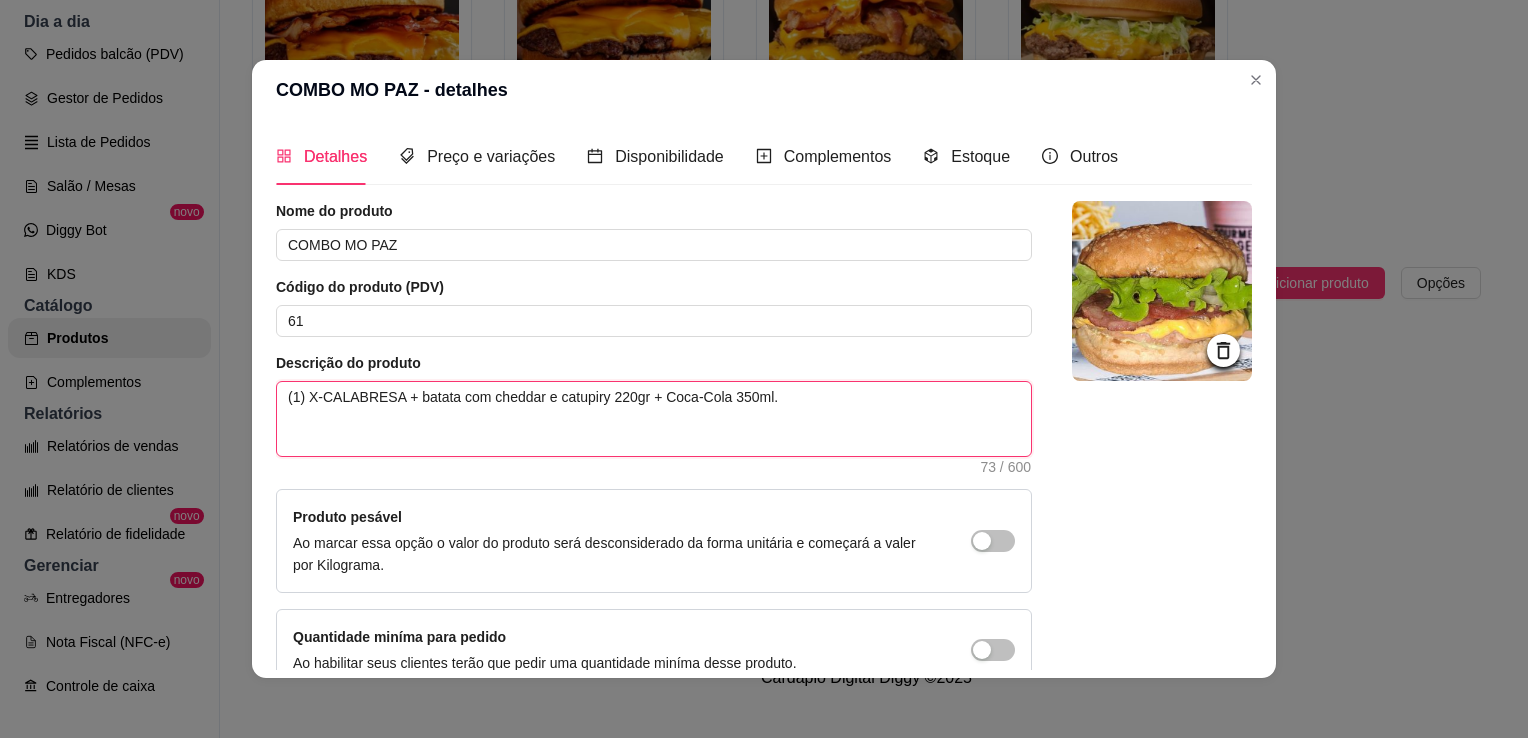 click on "(1) X-CALABRESA + batata com cheddar e catupiry 220gr + Coca-Cola 350ml." at bounding box center (654, 419) 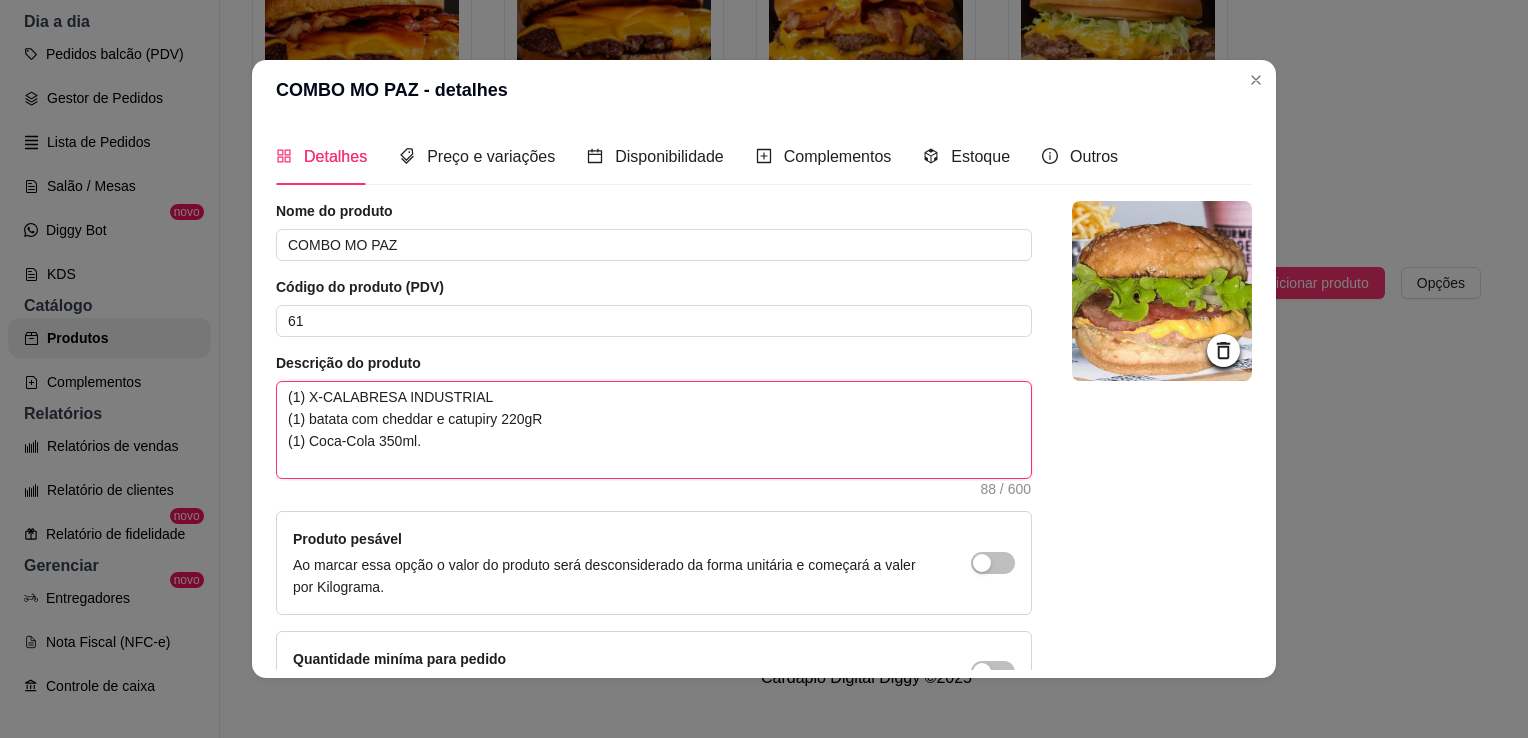drag, startPoint x: 545, startPoint y: 422, endPoint x: 295, endPoint y: 424, distance: 250.008 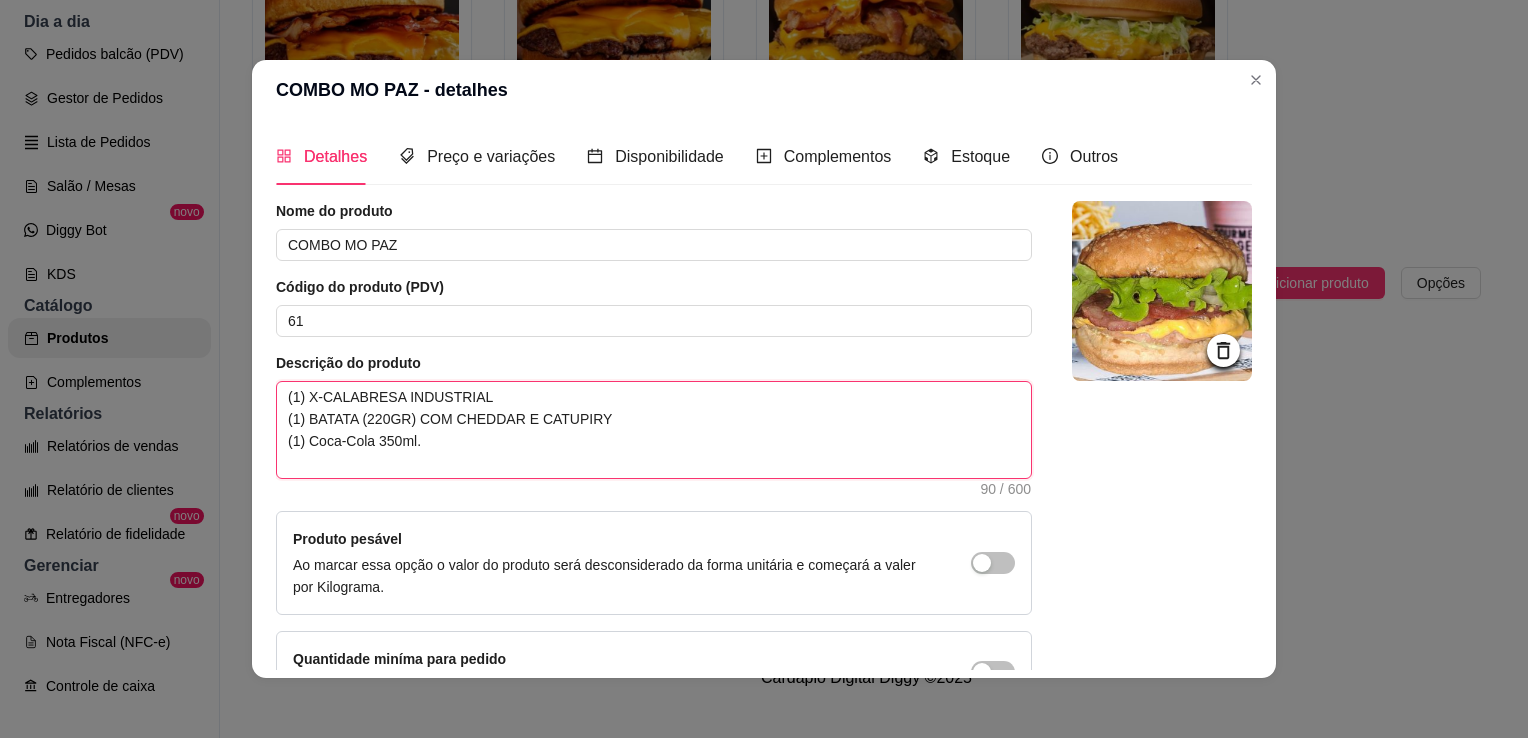 click on "(1) X-CALABRESA INDUSTRIAL
(1) BATATA (220GR) COM CHEDDAR E CATUPIRY
(1) Coca-Cola 350ml." at bounding box center [654, 430] 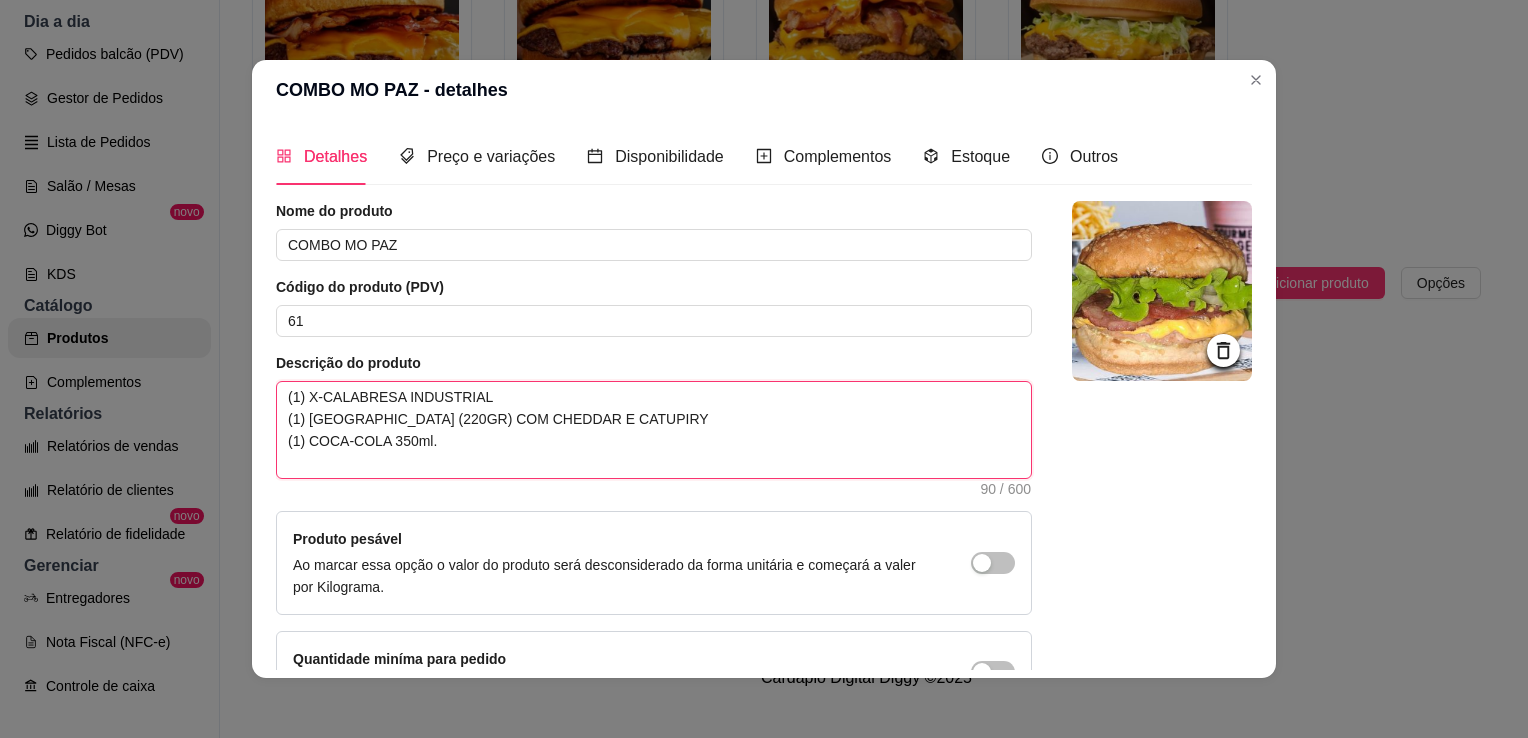 click on "(1) X-CALABRESA INDUSTRIAL
(1) BATATA (220GR) COM CHEDDAR E CATUPIRY
(1) COCA-COLA 350ml." at bounding box center (654, 430) 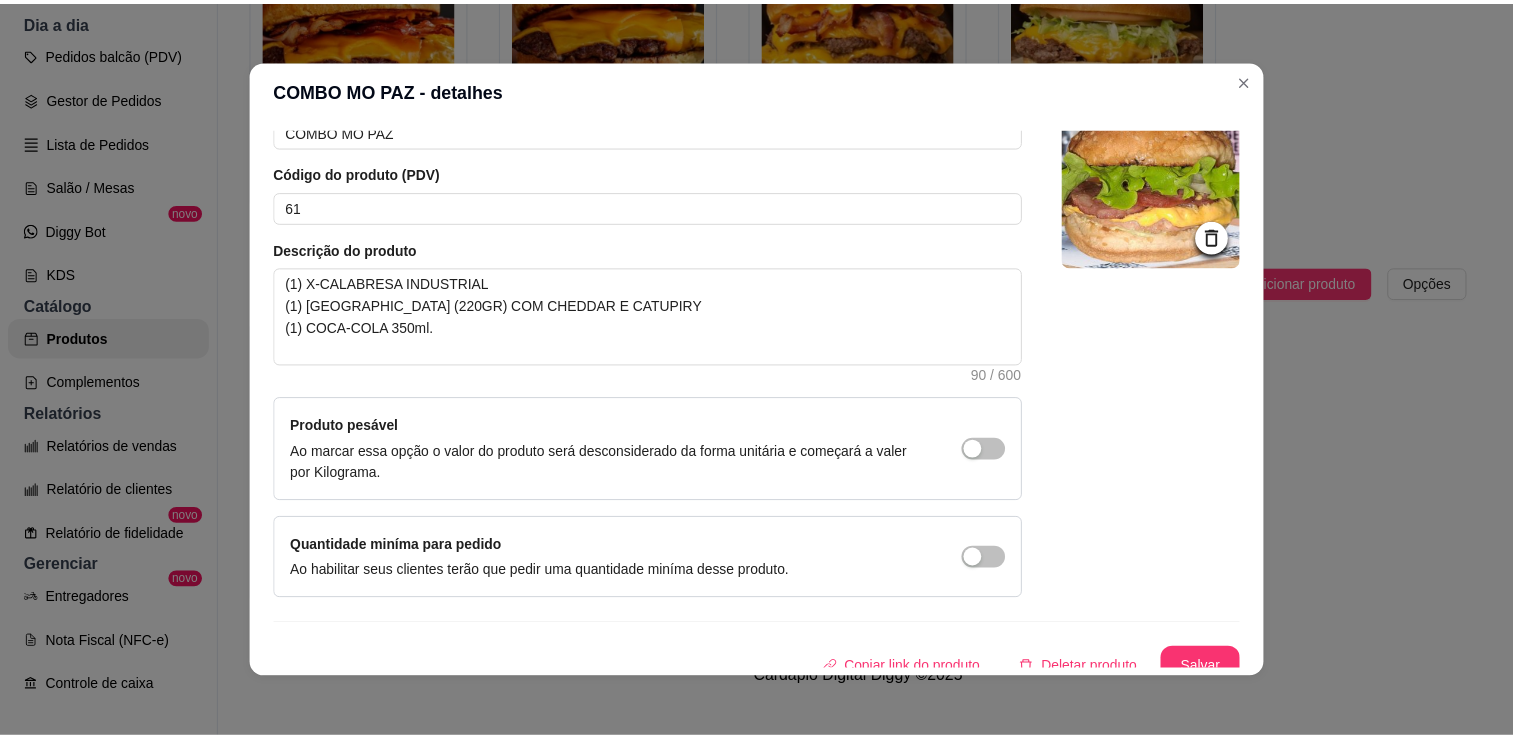 scroll, scrollTop: 129, scrollLeft: 0, axis: vertical 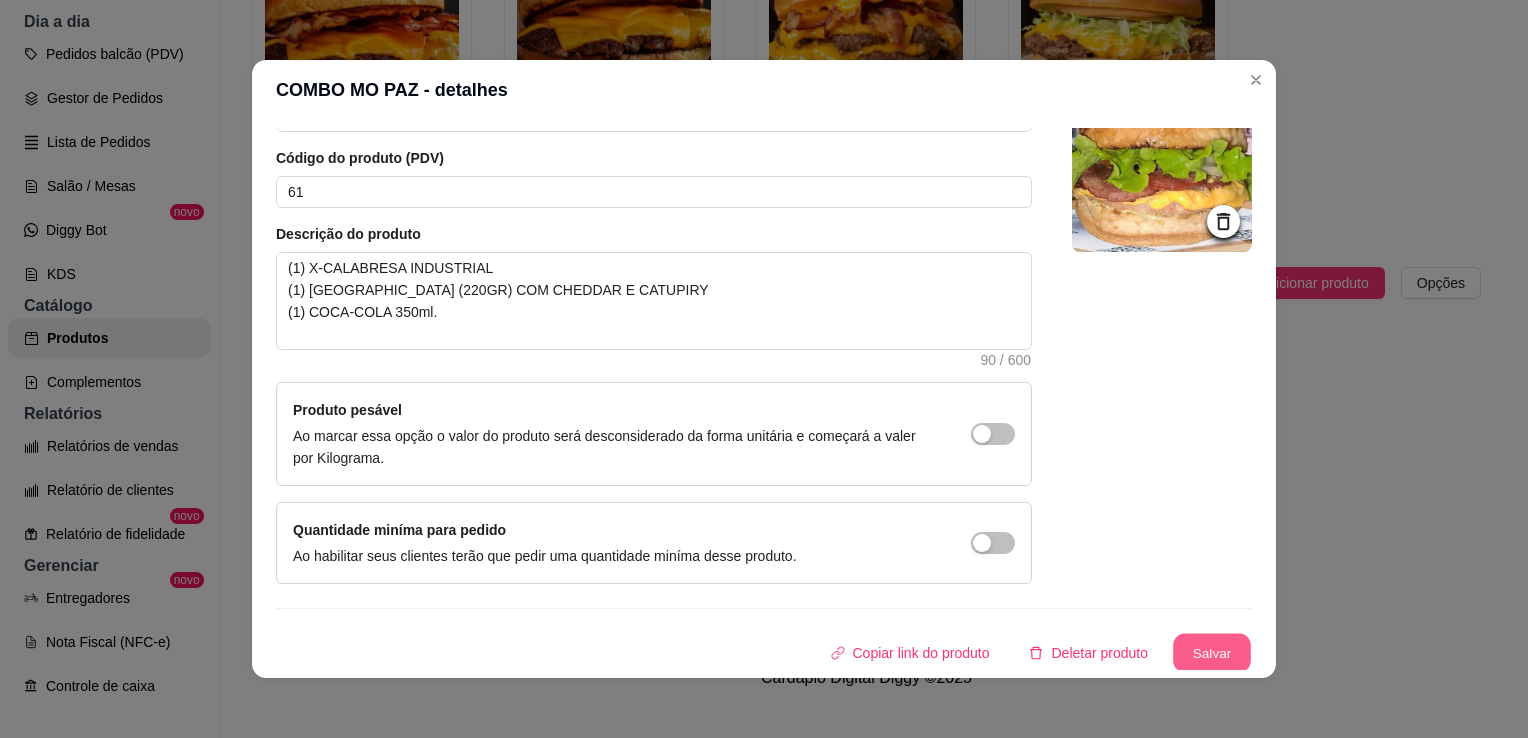 click on "Salvar" at bounding box center [1212, 653] 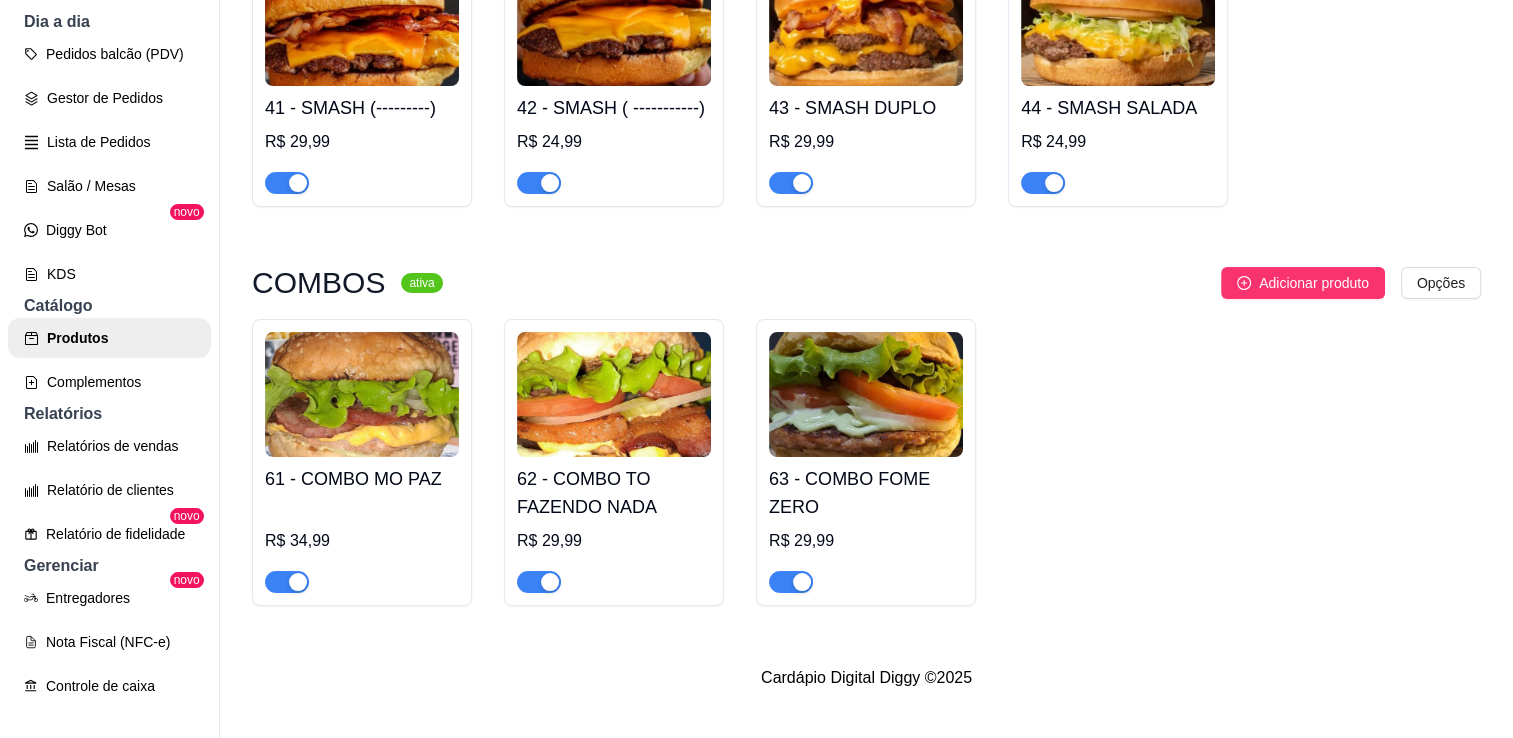 scroll, scrollTop: 0, scrollLeft: 0, axis: both 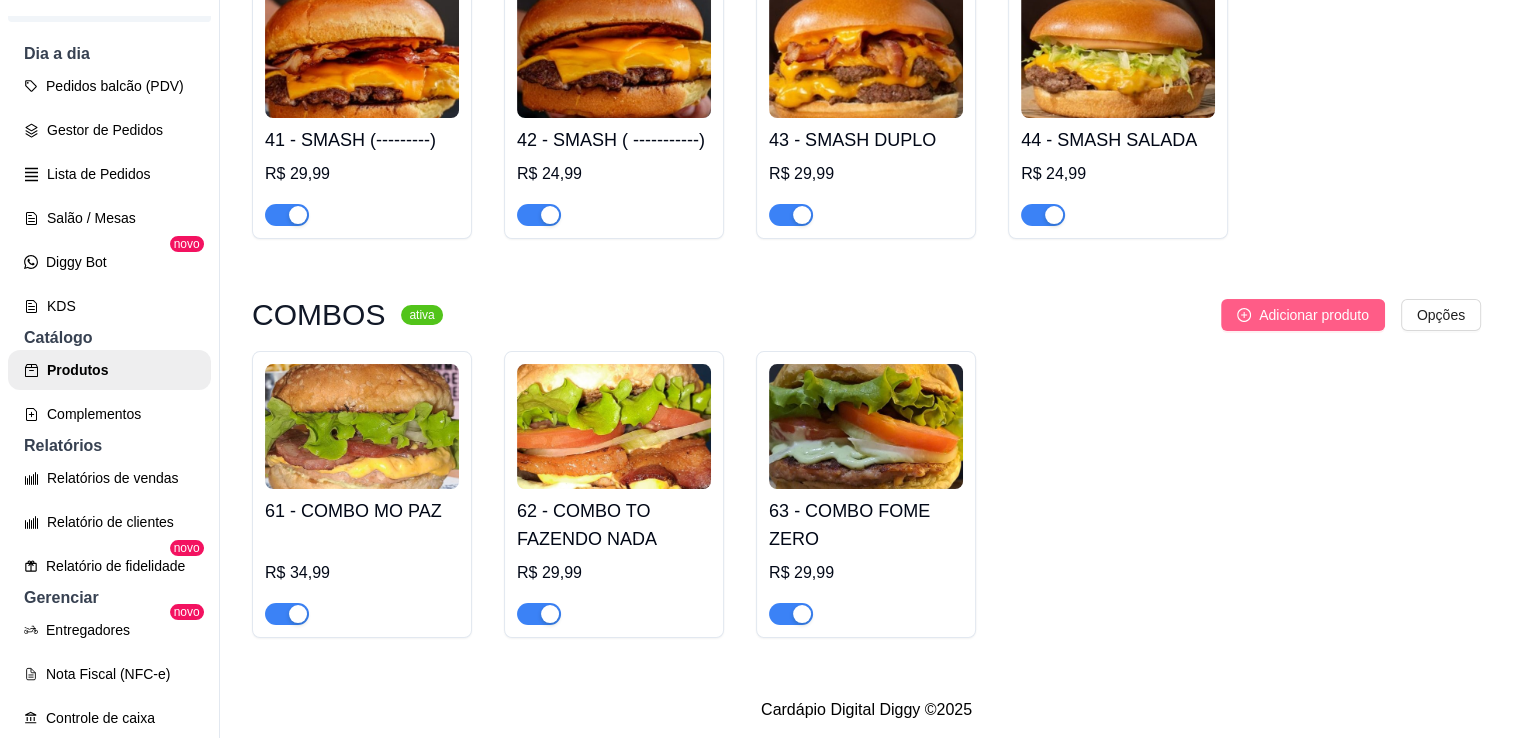 click on "Adicionar produto" at bounding box center [1303, 315] 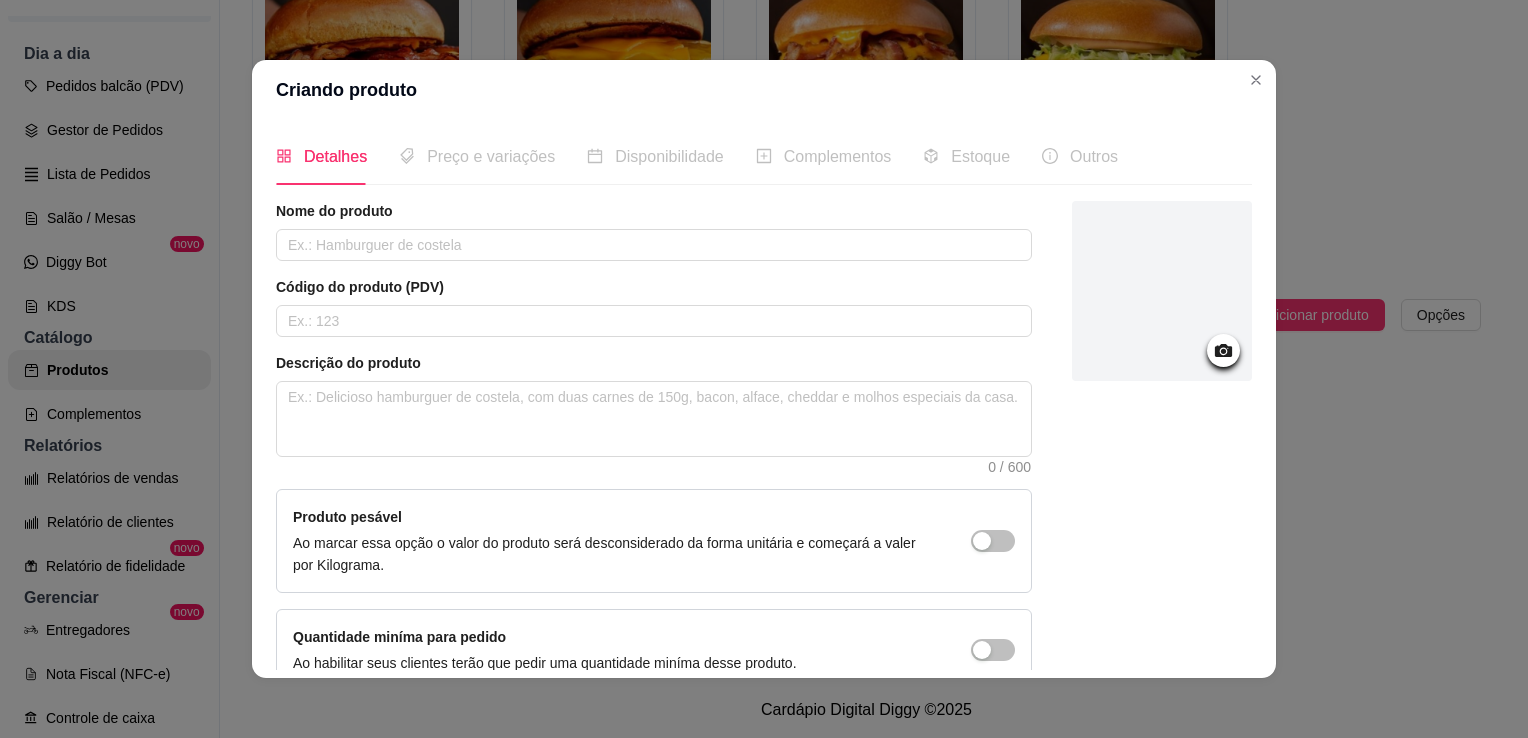 click on "Disponibilidade" at bounding box center [669, 156] 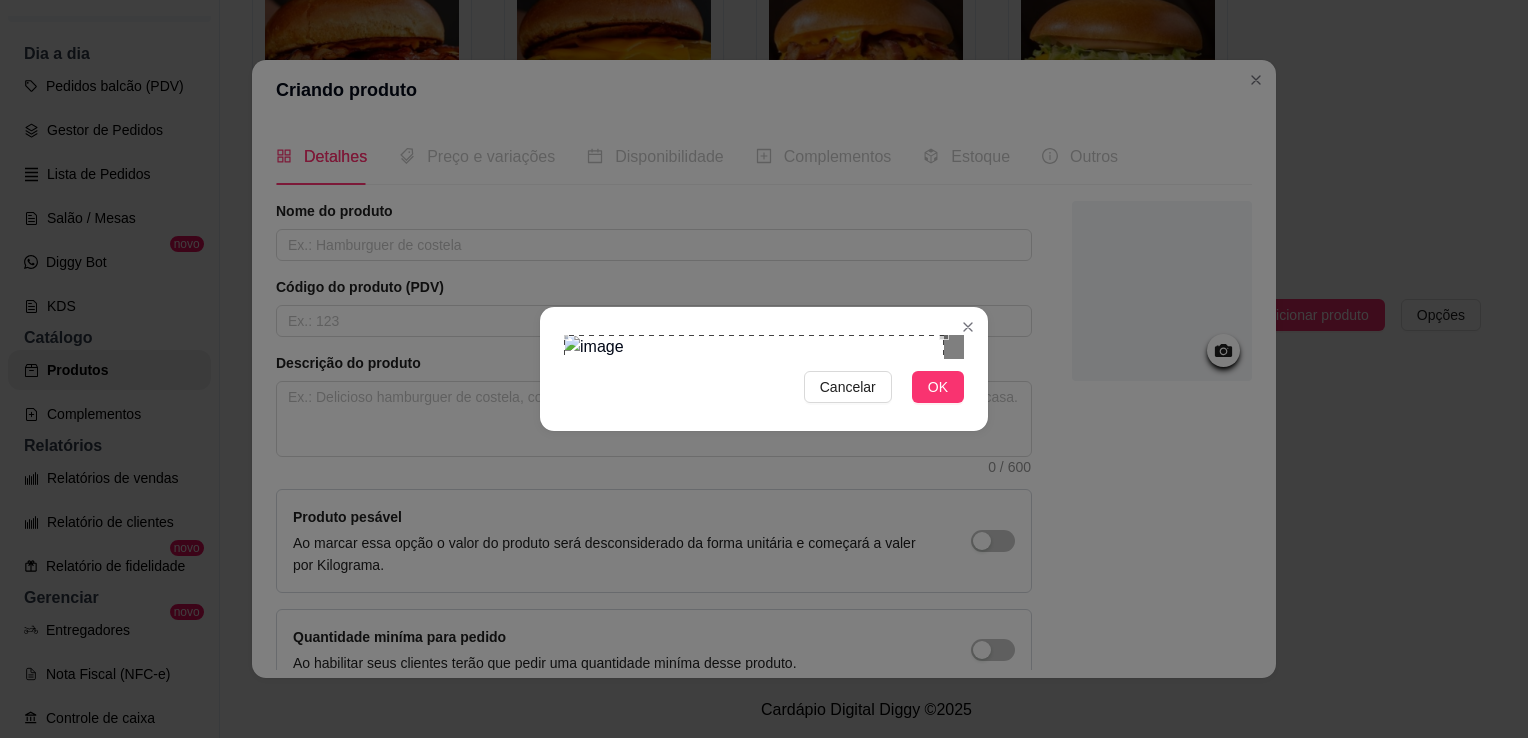 click on "Cancelar OK" at bounding box center [764, 369] 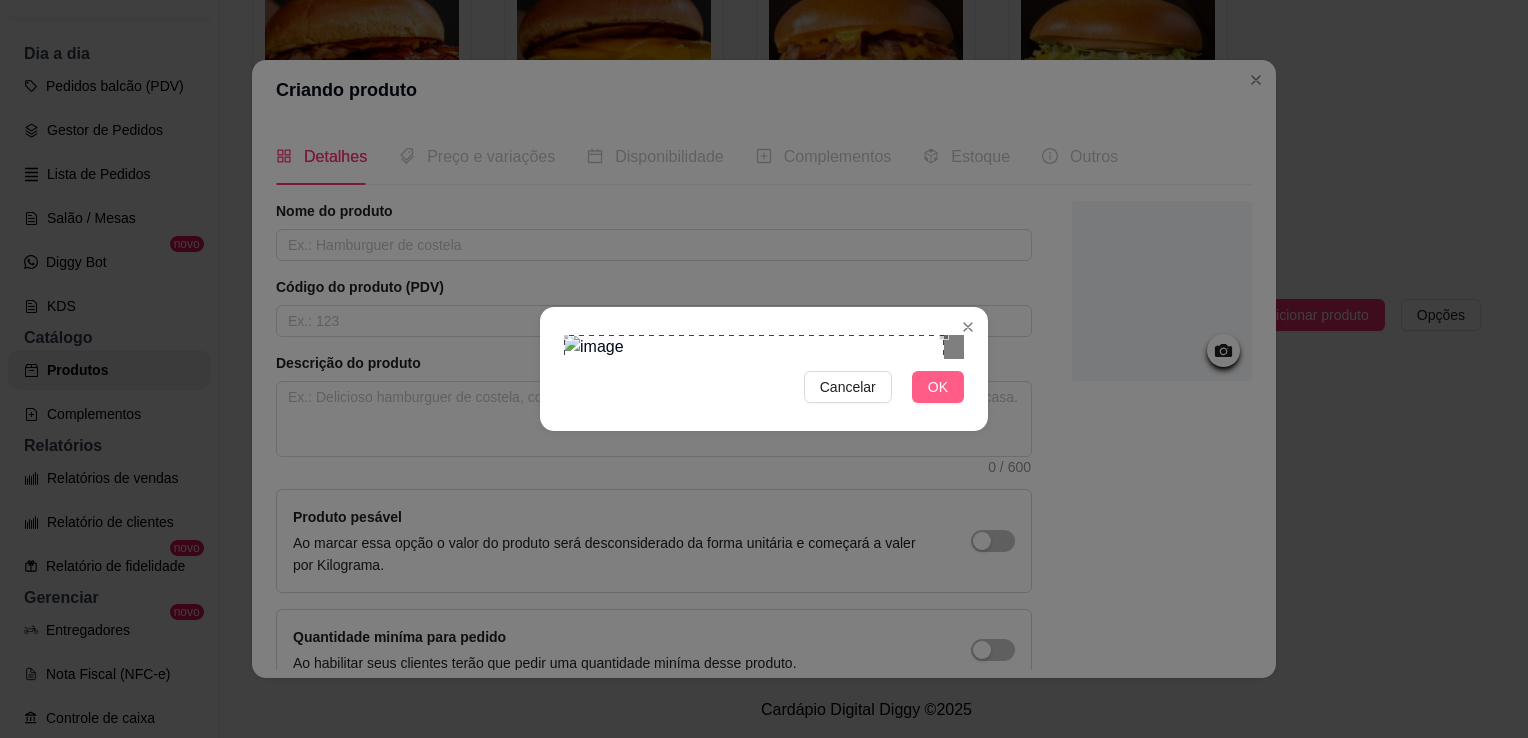 click on "OK" at bounding box center [938, 387] 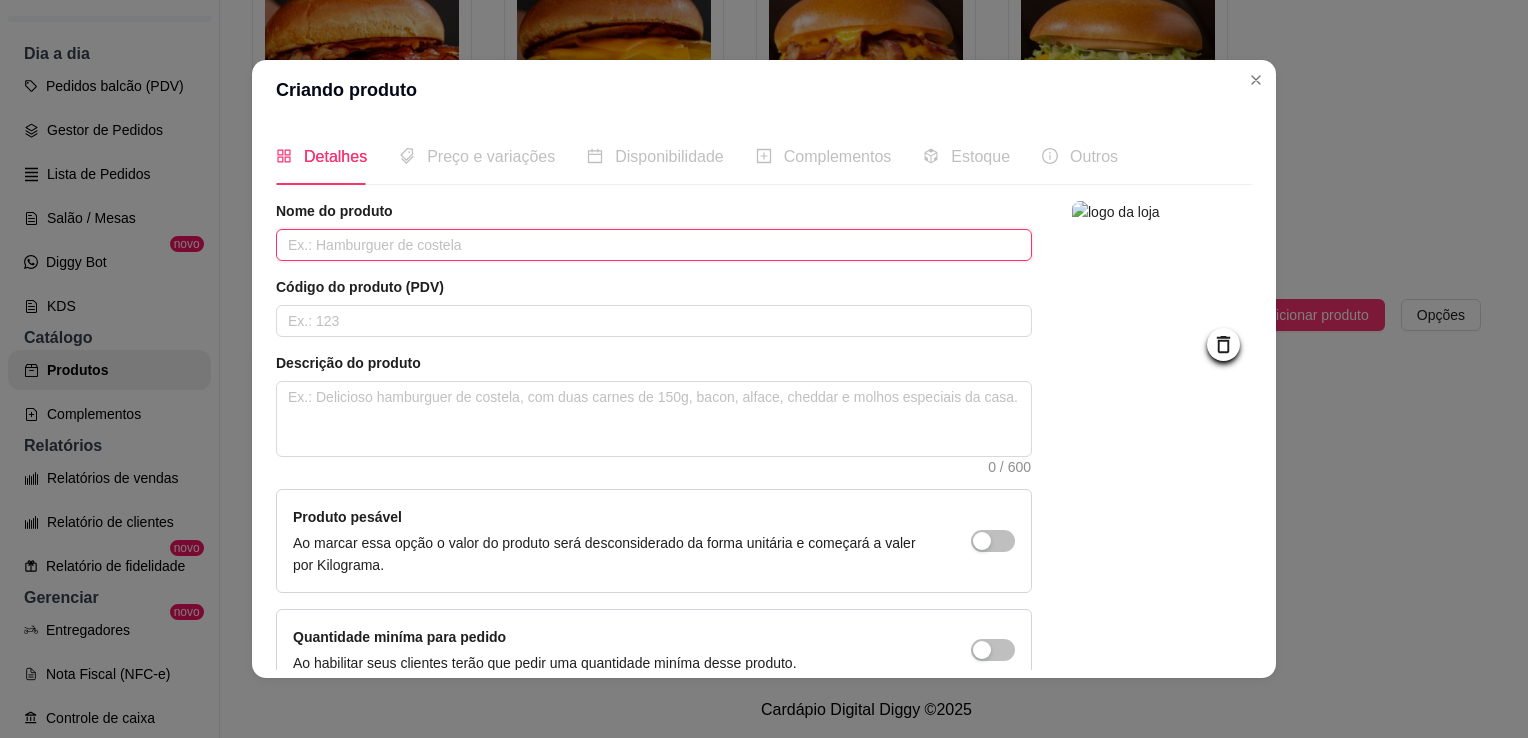 click at bounding box center (654, 245) 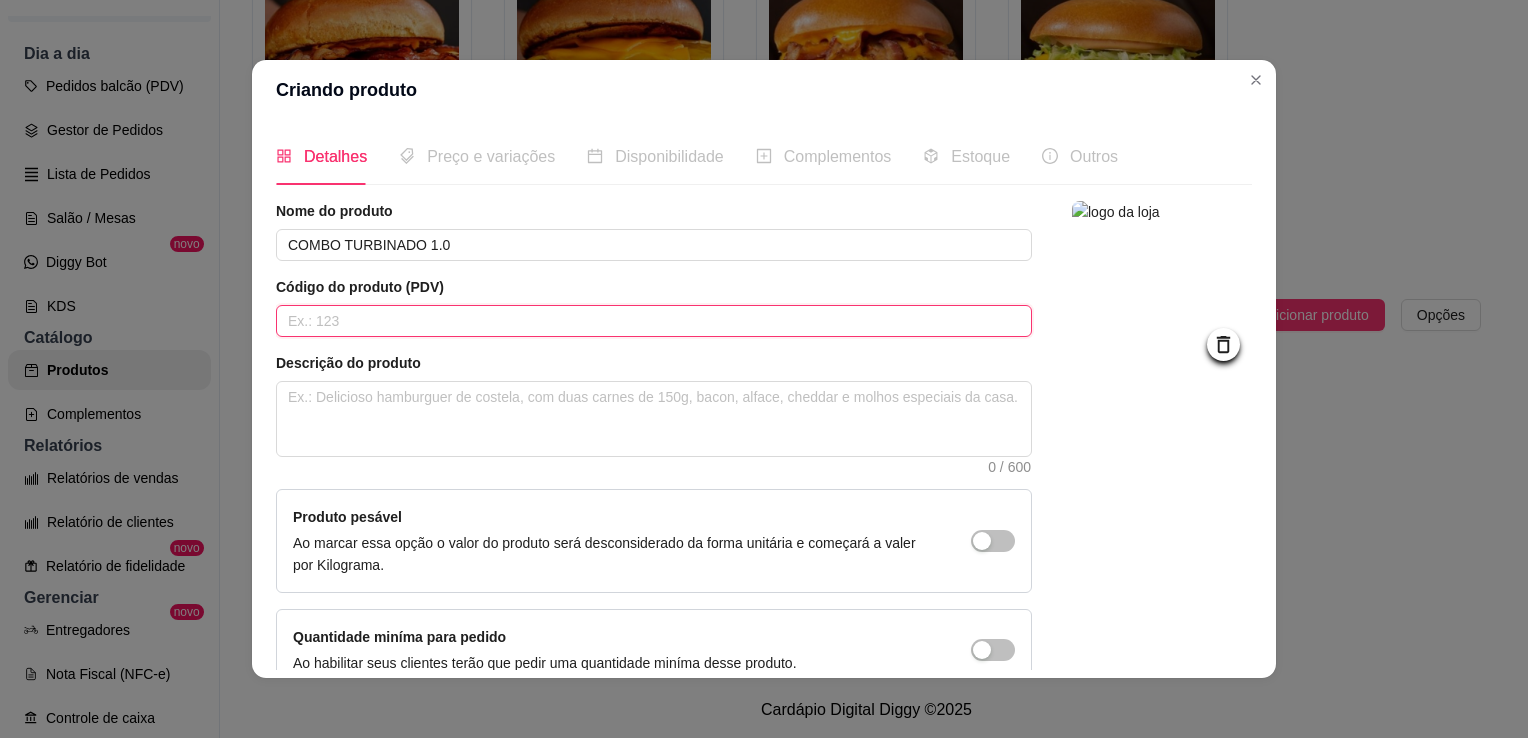 click at bounding box center (654, 321) 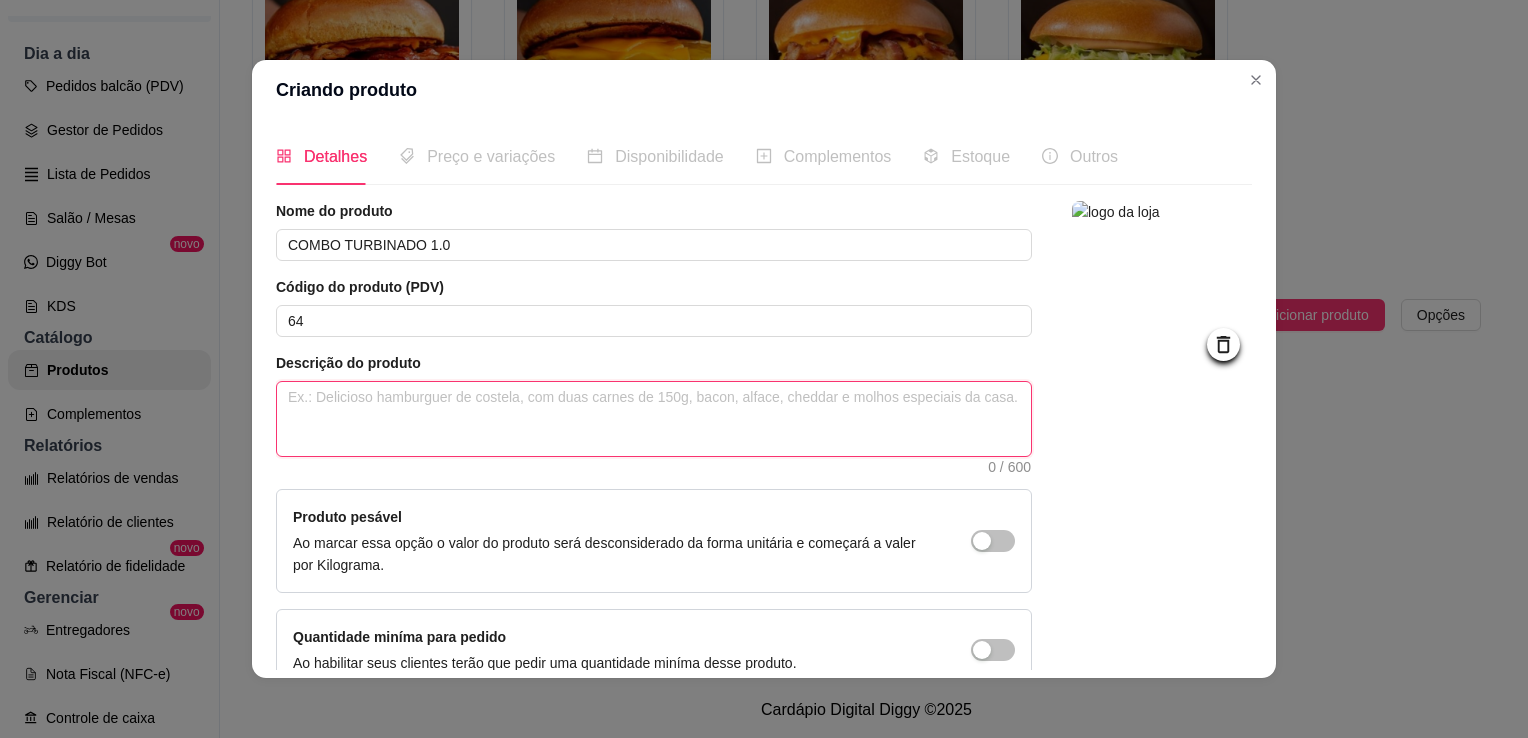 click at bounding box center [654, 419] 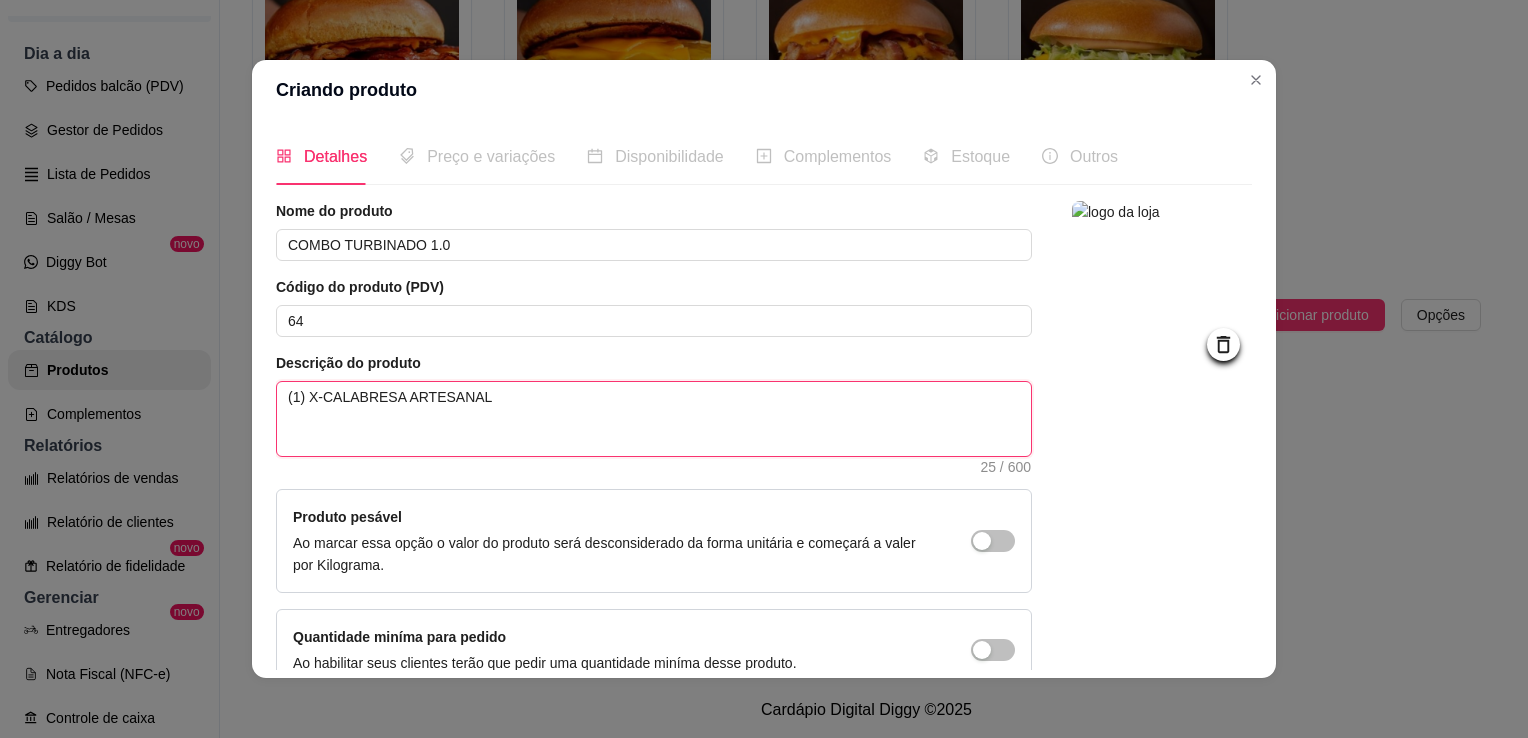 click on "(1) X-CALABRESA ARTESANAL" at bounding box center [654, 419] 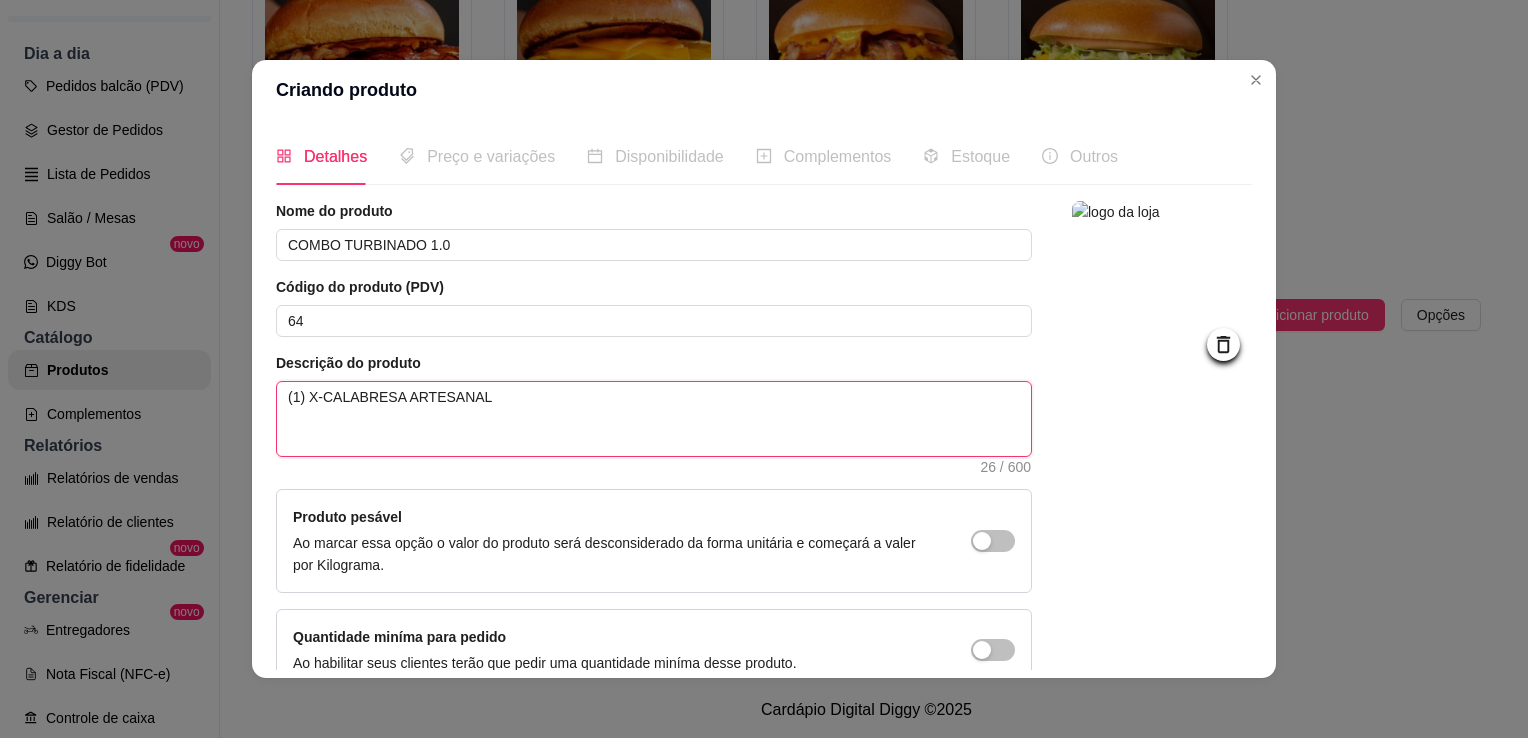 click on "(1) X-CALABRESA ARTESANAL" at bounding box center (654, 419) 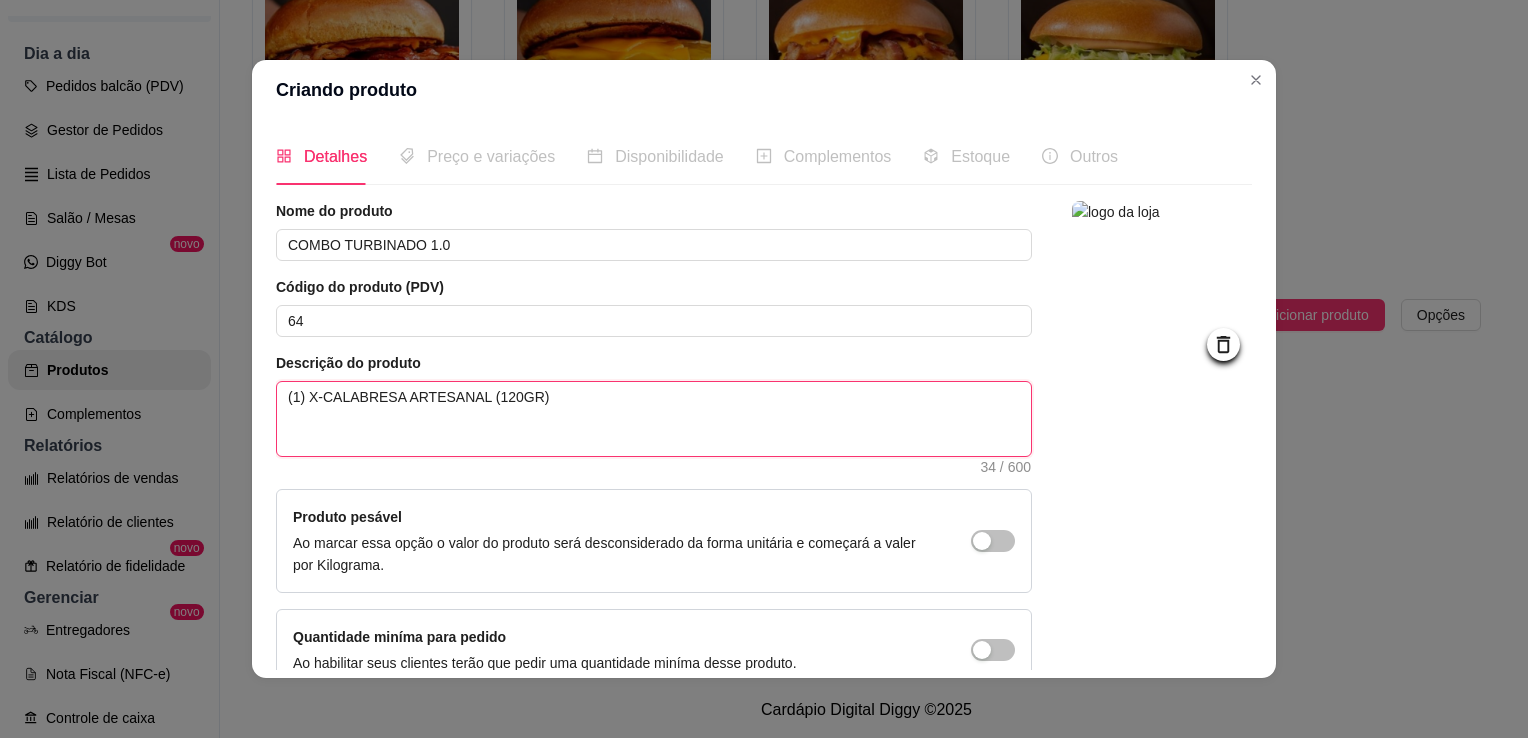 click on "(1) X-CALABRESA ARTESANAL (120GR)" at bounding box center [654, 419] 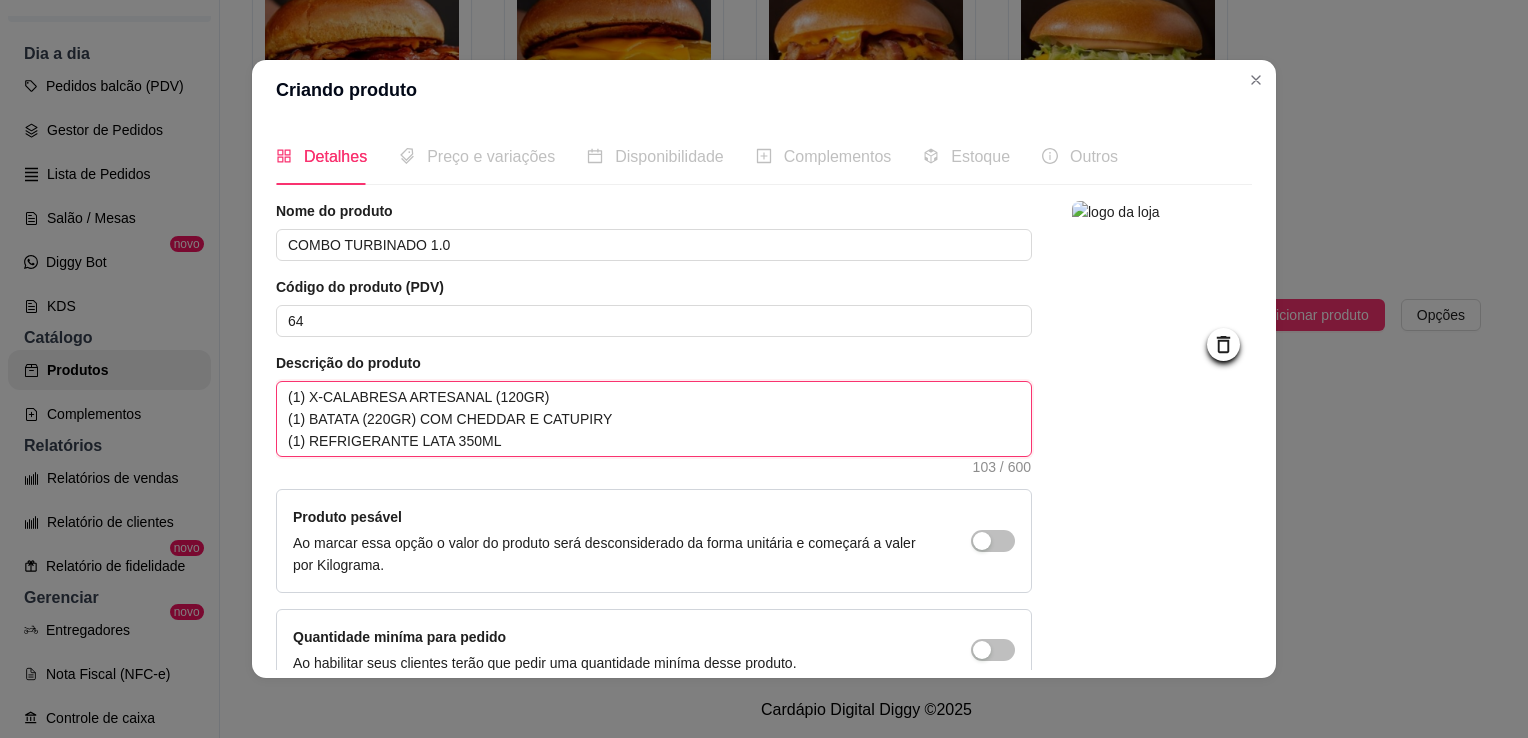 drag, startPoint x: 480, startPoint y: 443, endPoint x: 268, endPoint y: 447, distance: 212.03773 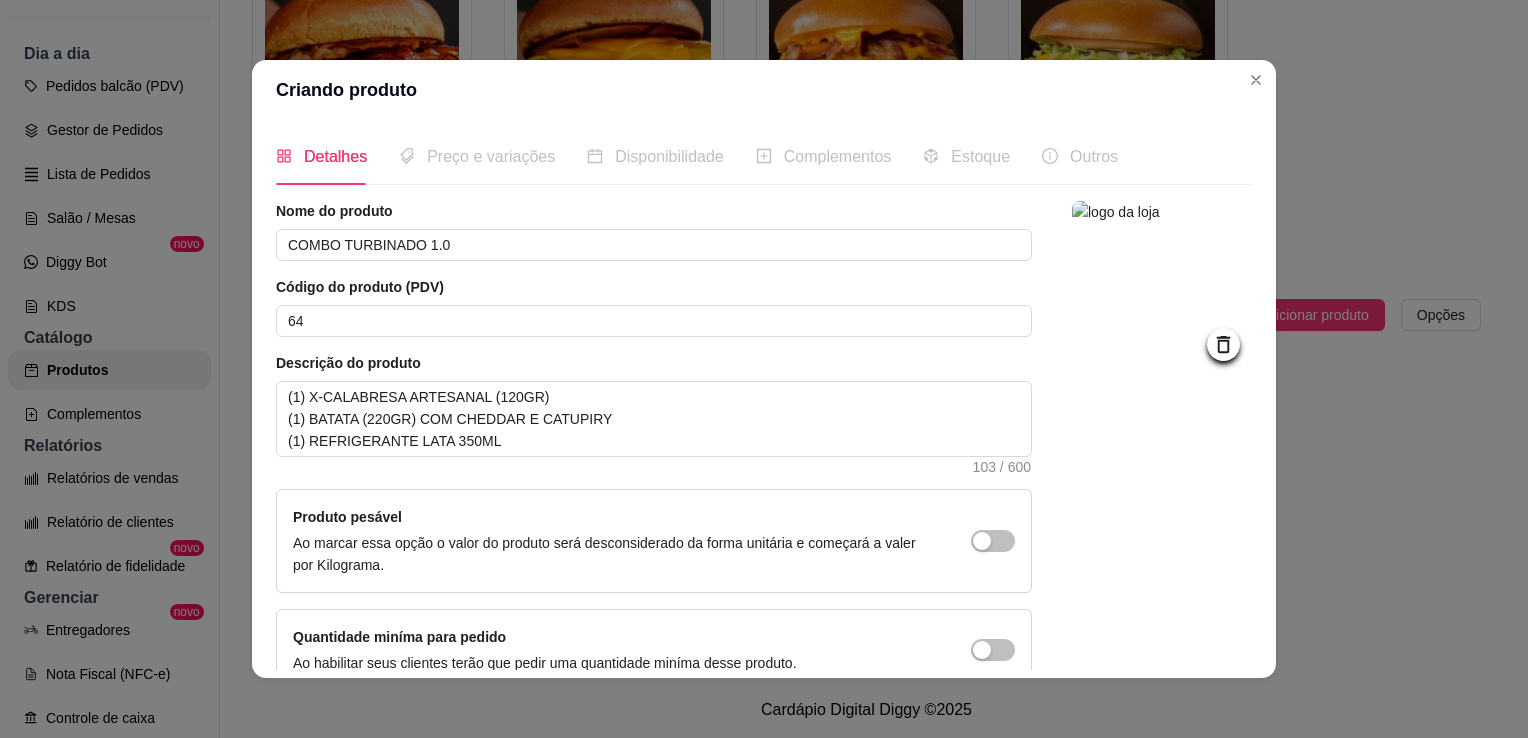 scroll, scrollTop: 107, scrollLeft: 0, axis: vertical 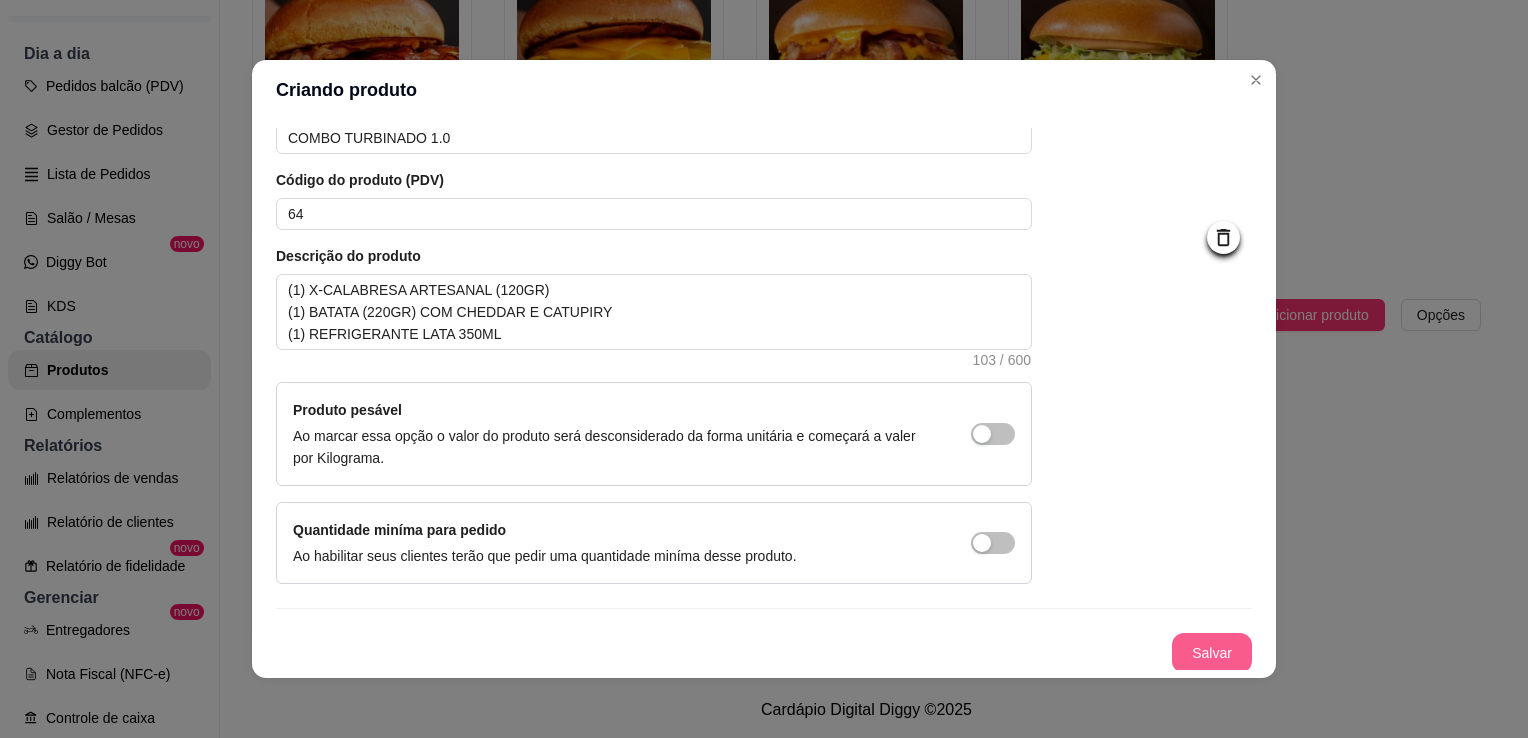 click on "Salvar" at bounding box center (1212, 653) 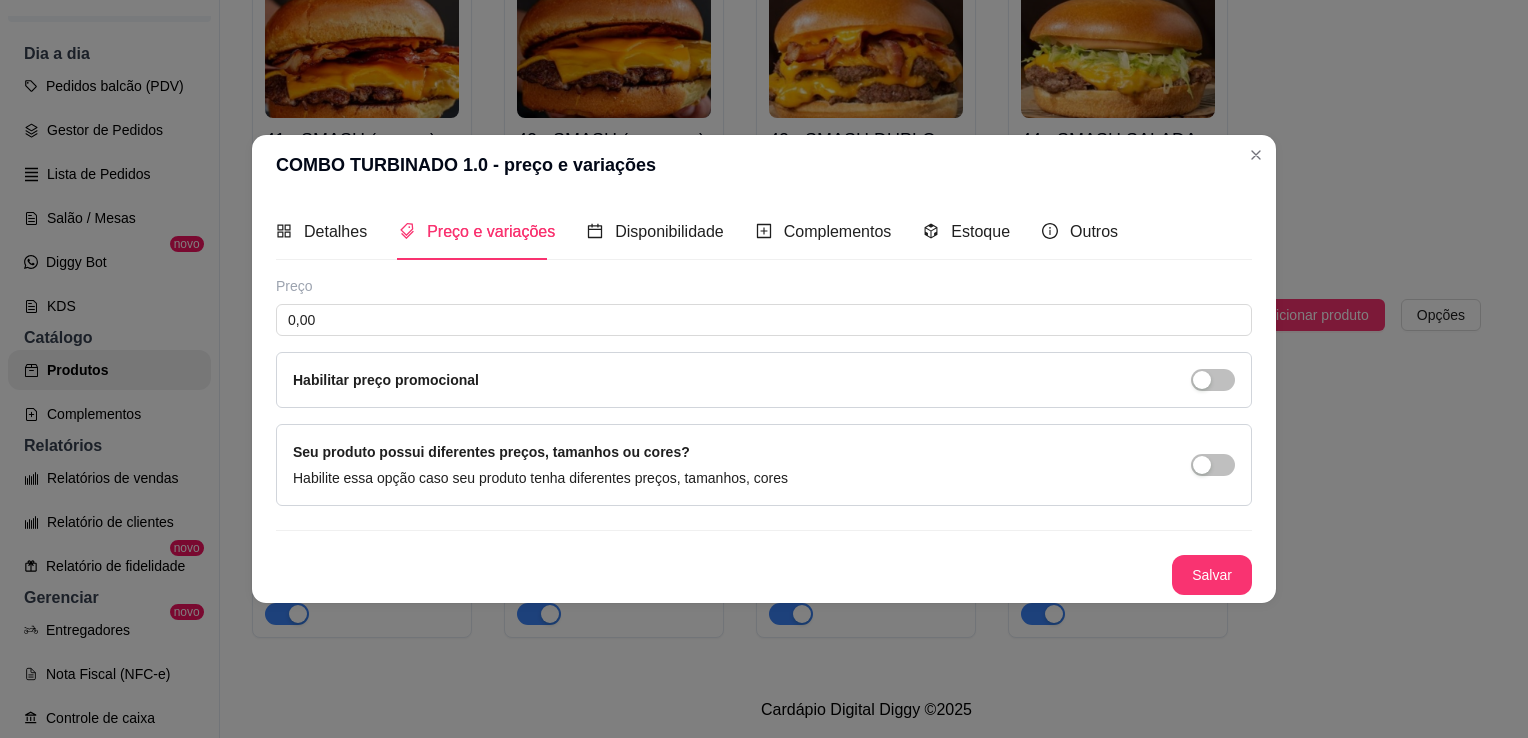 scroll, scrollTop: 0, scrollLeft: 0, axis: both 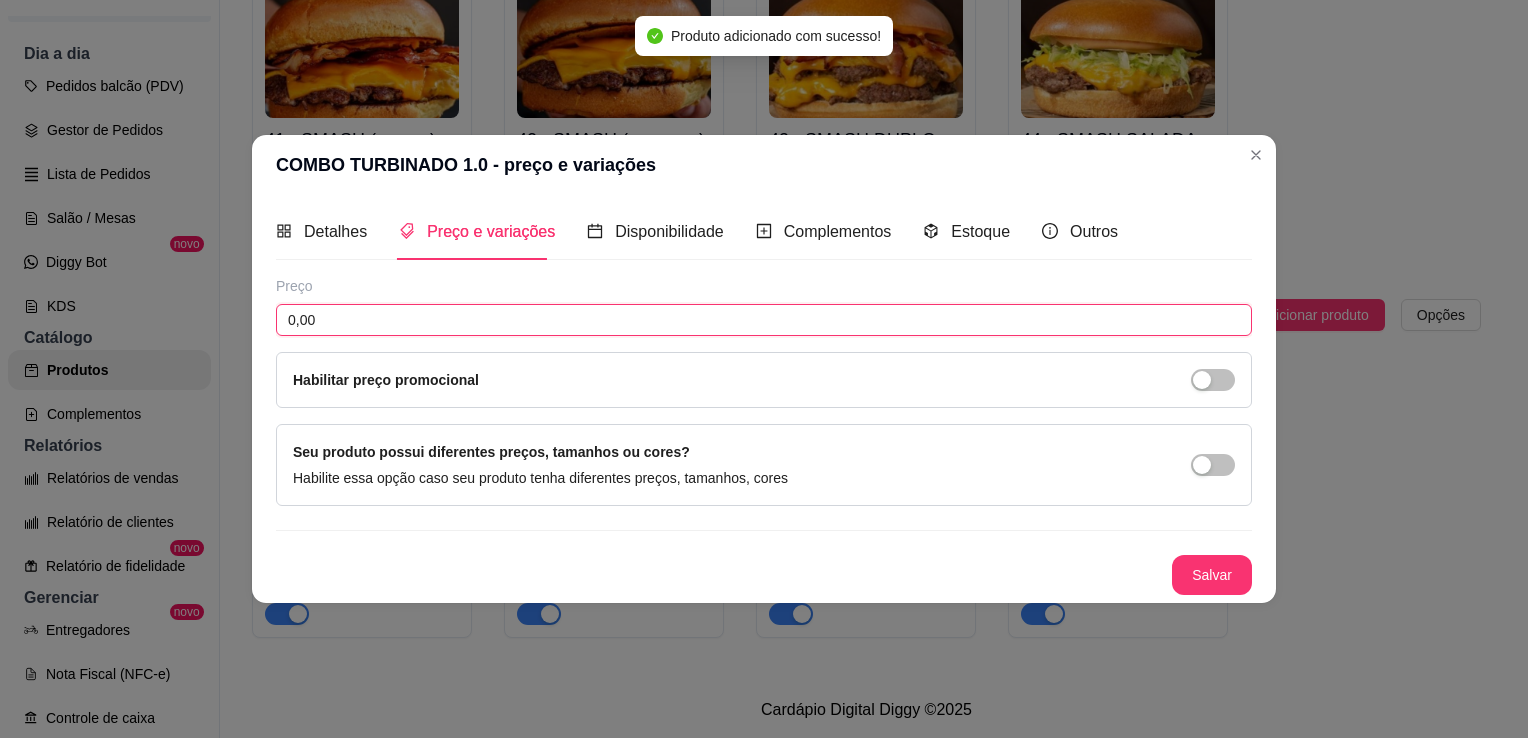 click on "0,00" at bounding box center [764, 320] 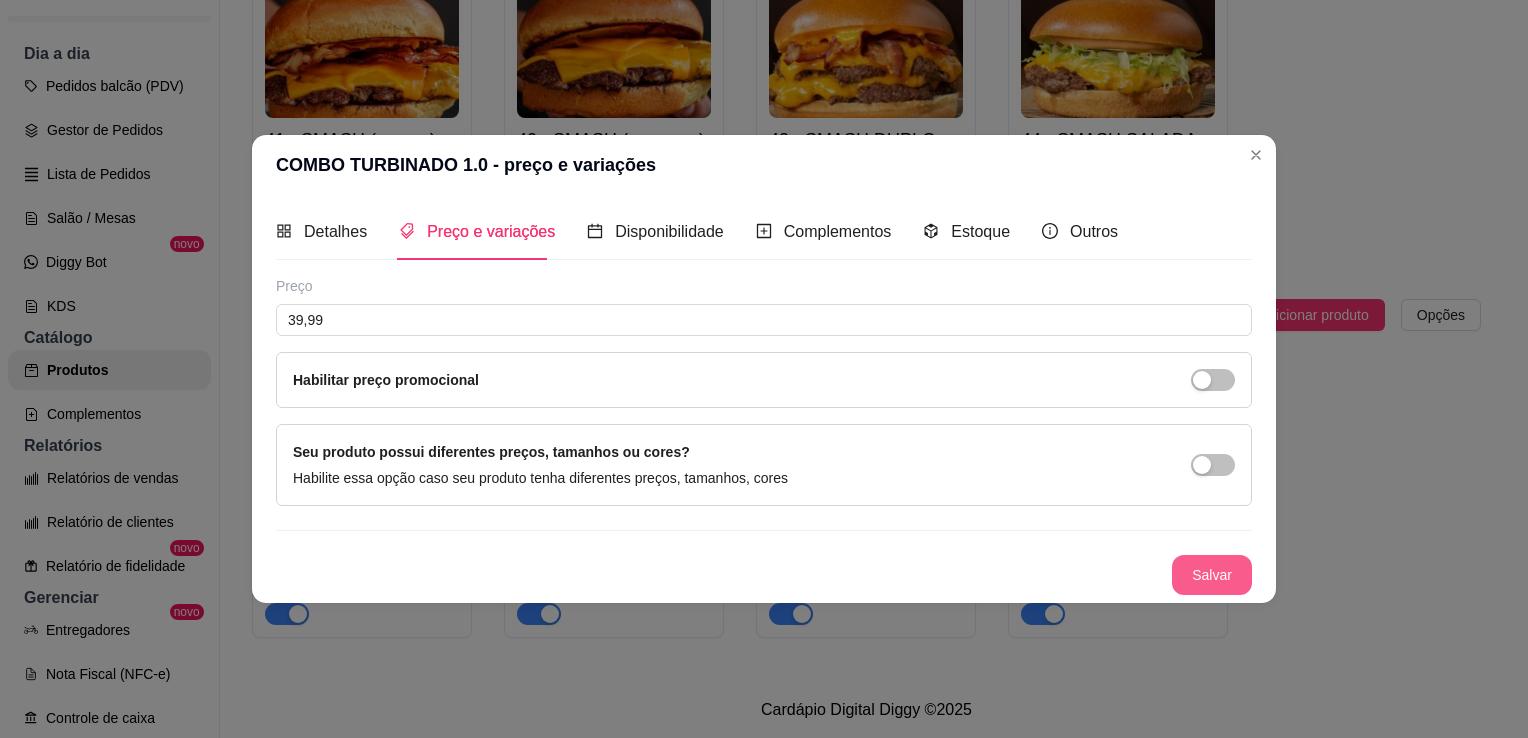 click on "Salvar" at bounding box center (1212, 575) 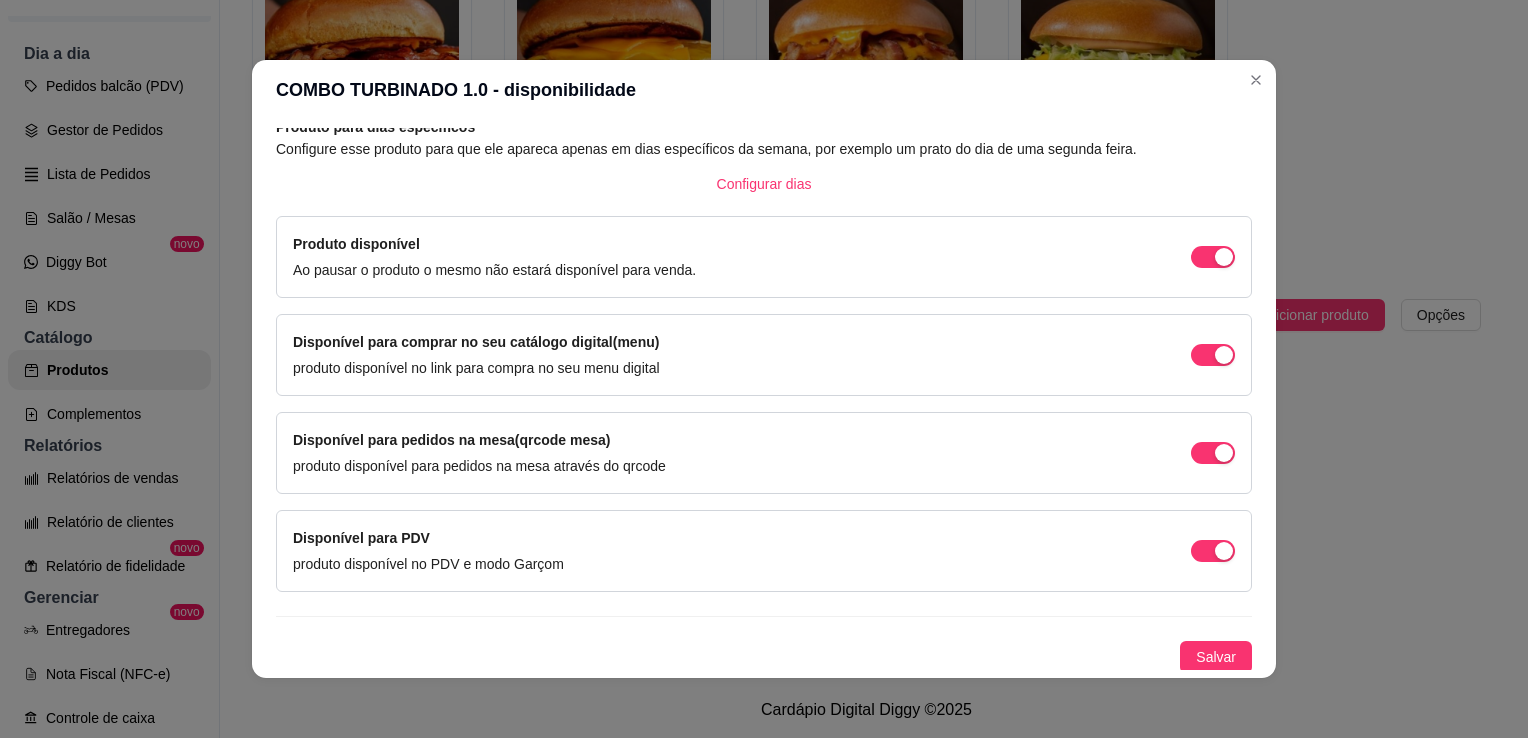 scroll, scrollTop: 0, scrollLeft: 0, axis: both 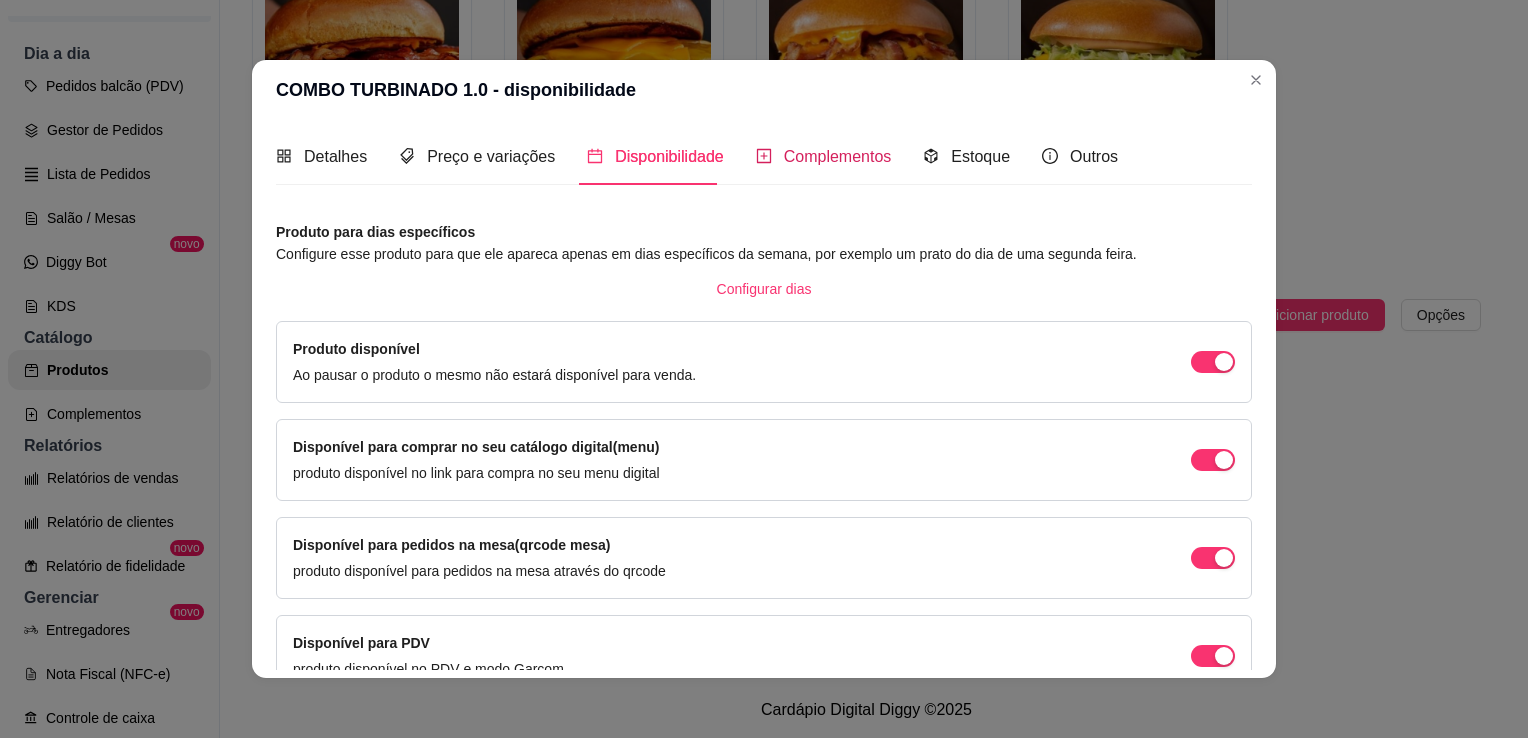 click on "Complementos" at bounding box center [838, 156] 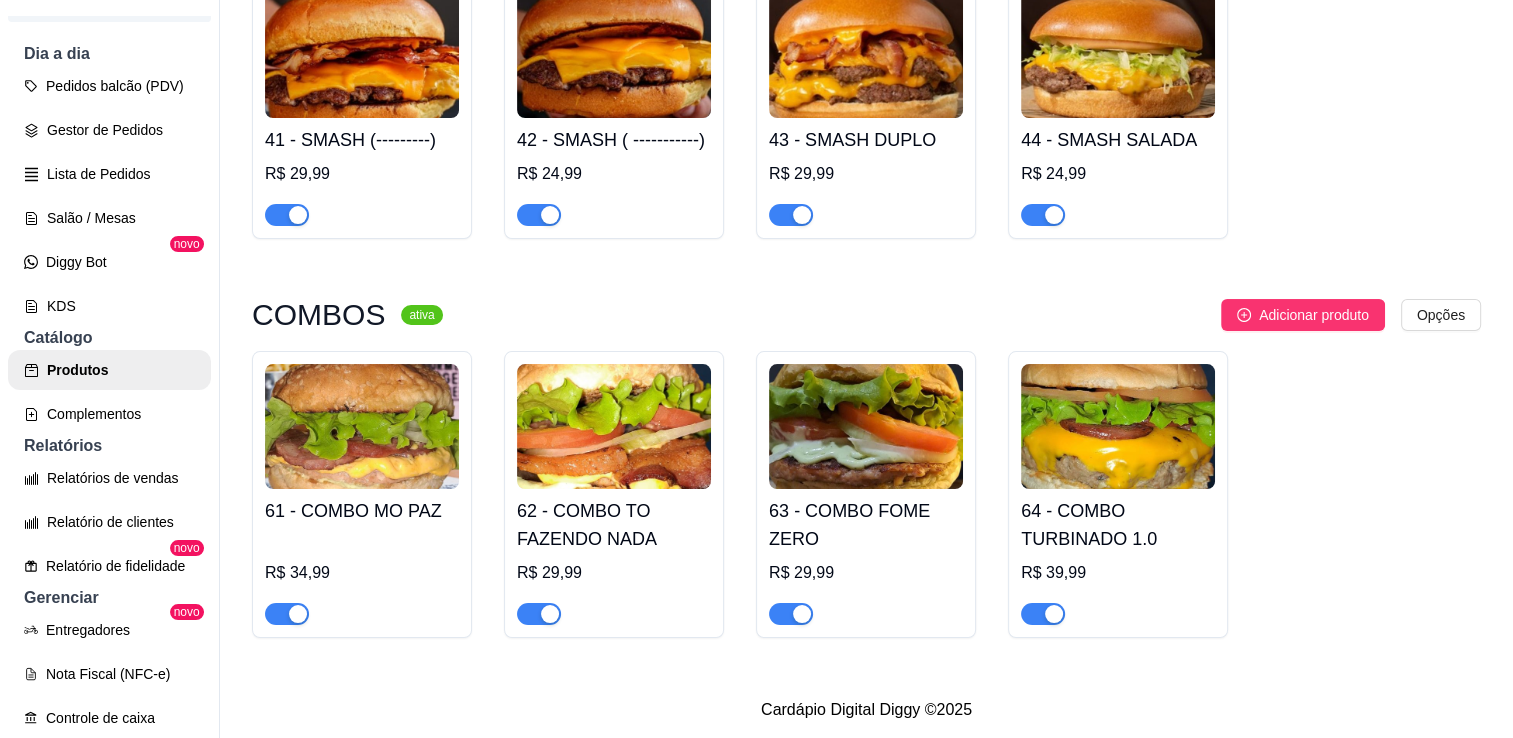 click at bounding box center (362, 426) 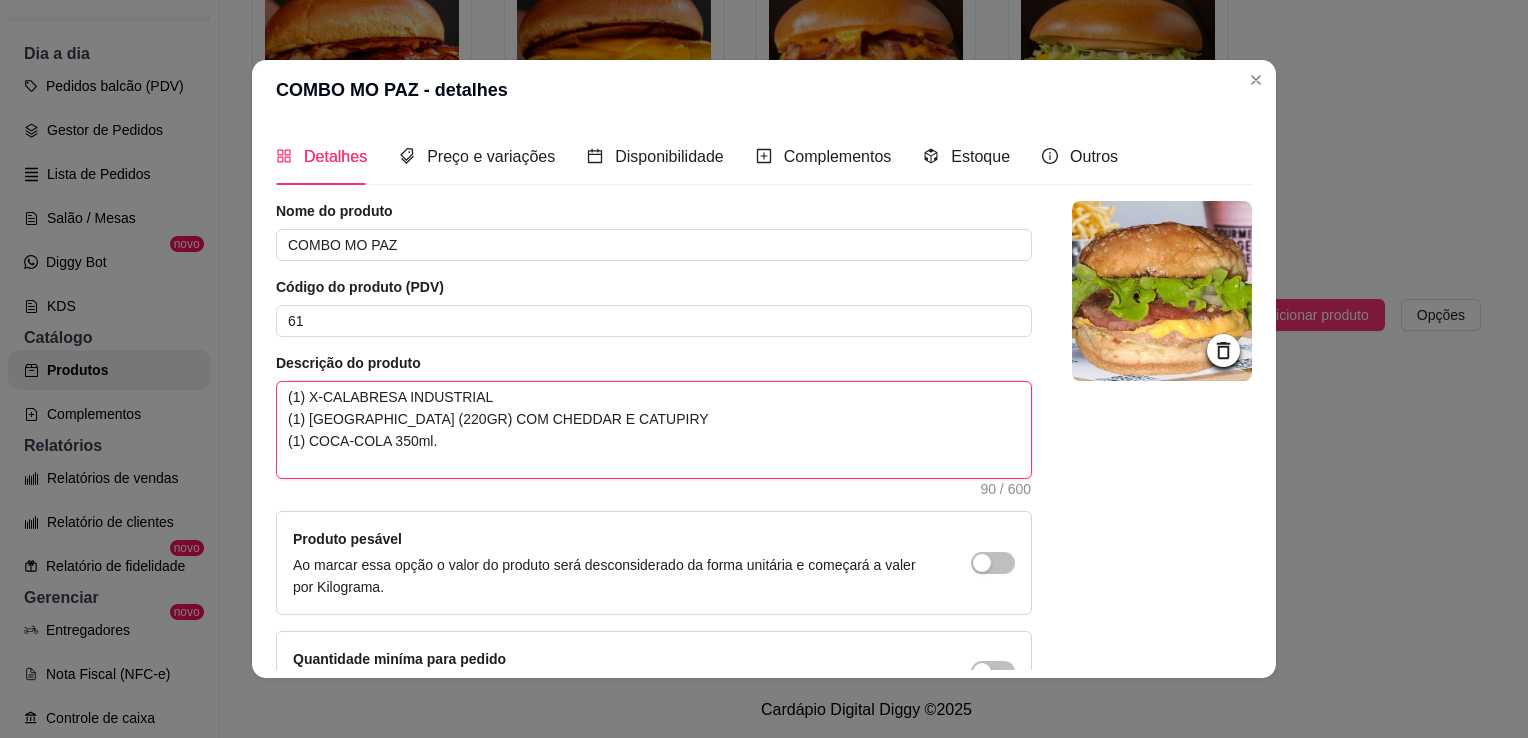 drag, startPoint x: 442, startPoint y: 455, endPoint x: 328, endPoint y: 453, distance: 114.01754 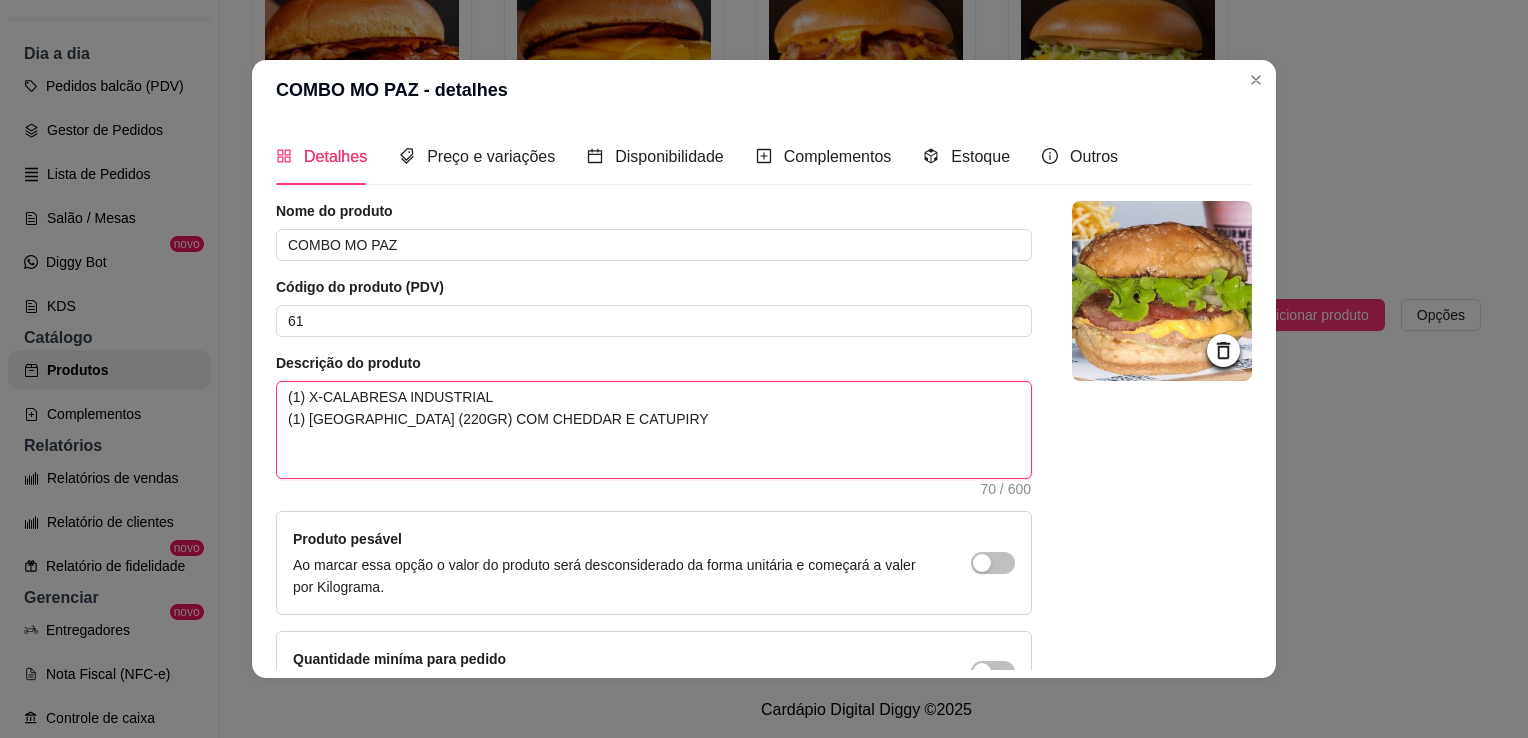 paste on "(1) REFRIGERANTE LATA 350ML" 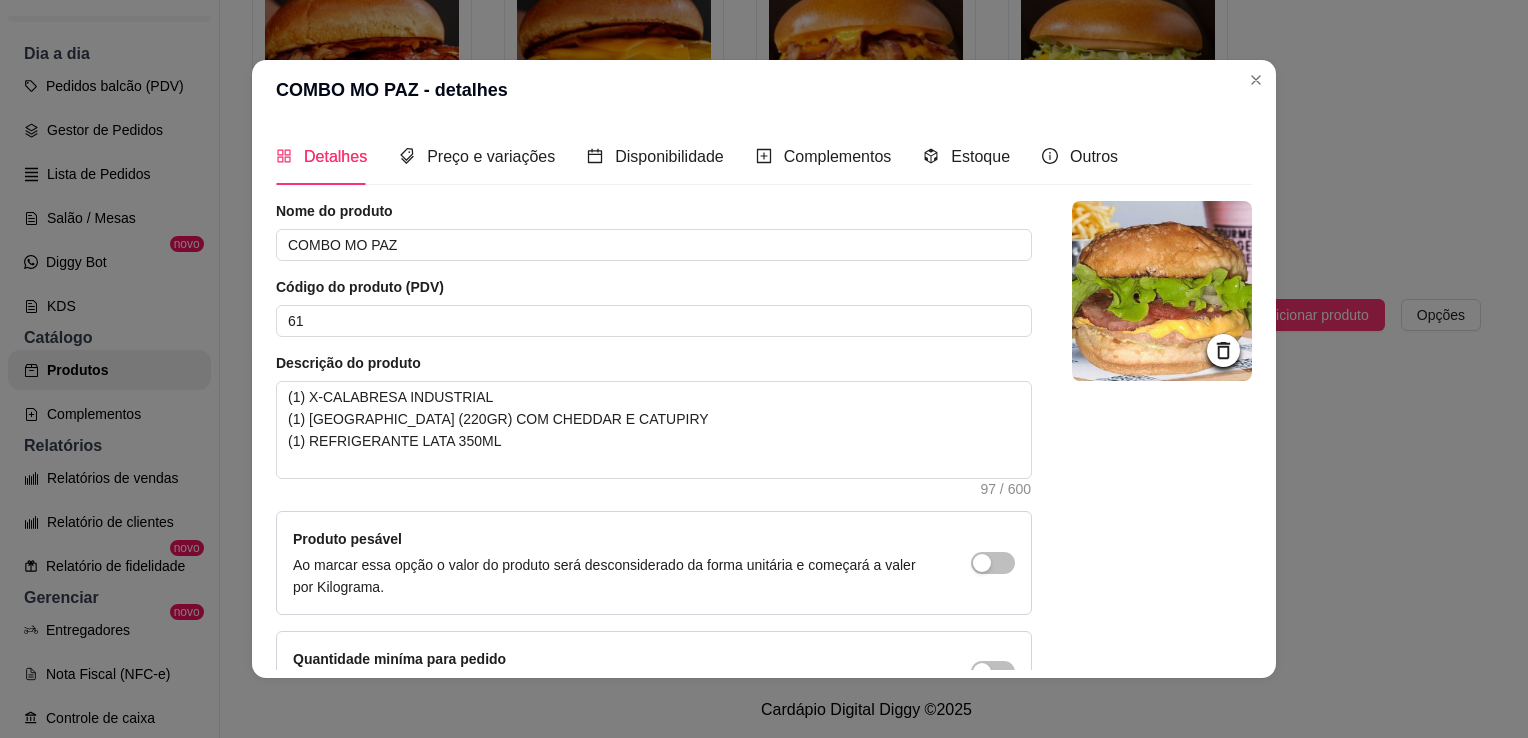 scroll, scrollTop: 129, scrollLeft: 0, axis: vertical 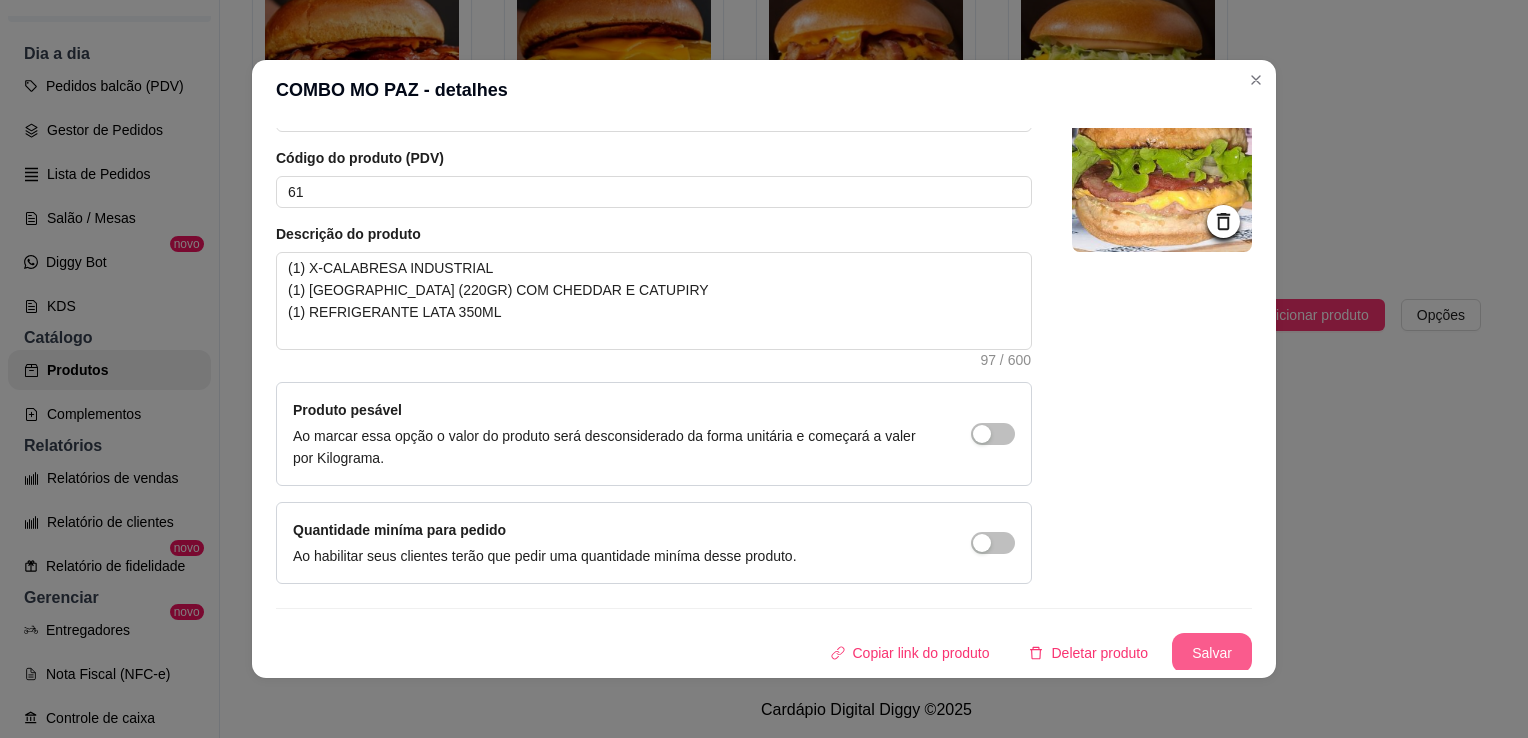 click on "Salvar" at bounding box center (1212, 653) 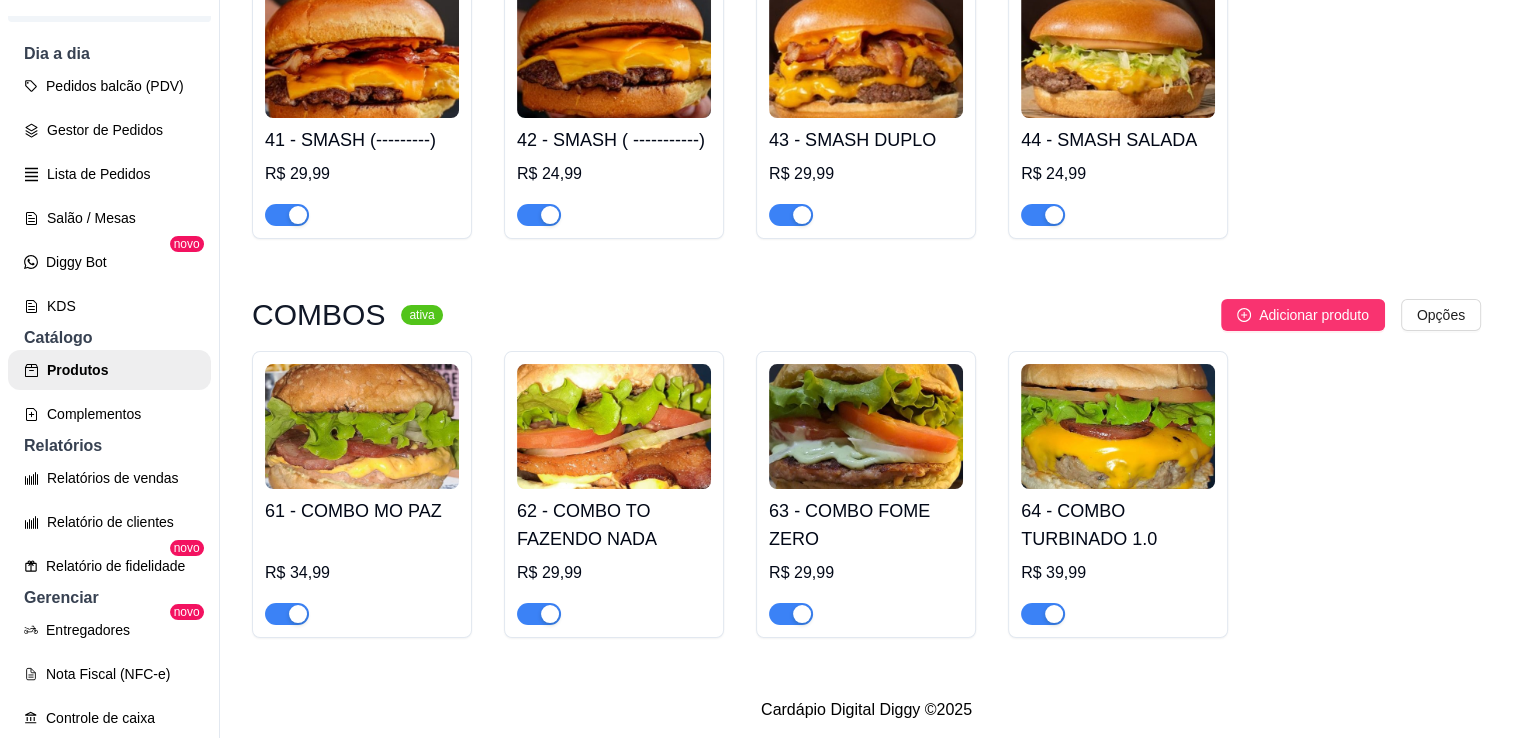 click at bounding box center [614, 426] 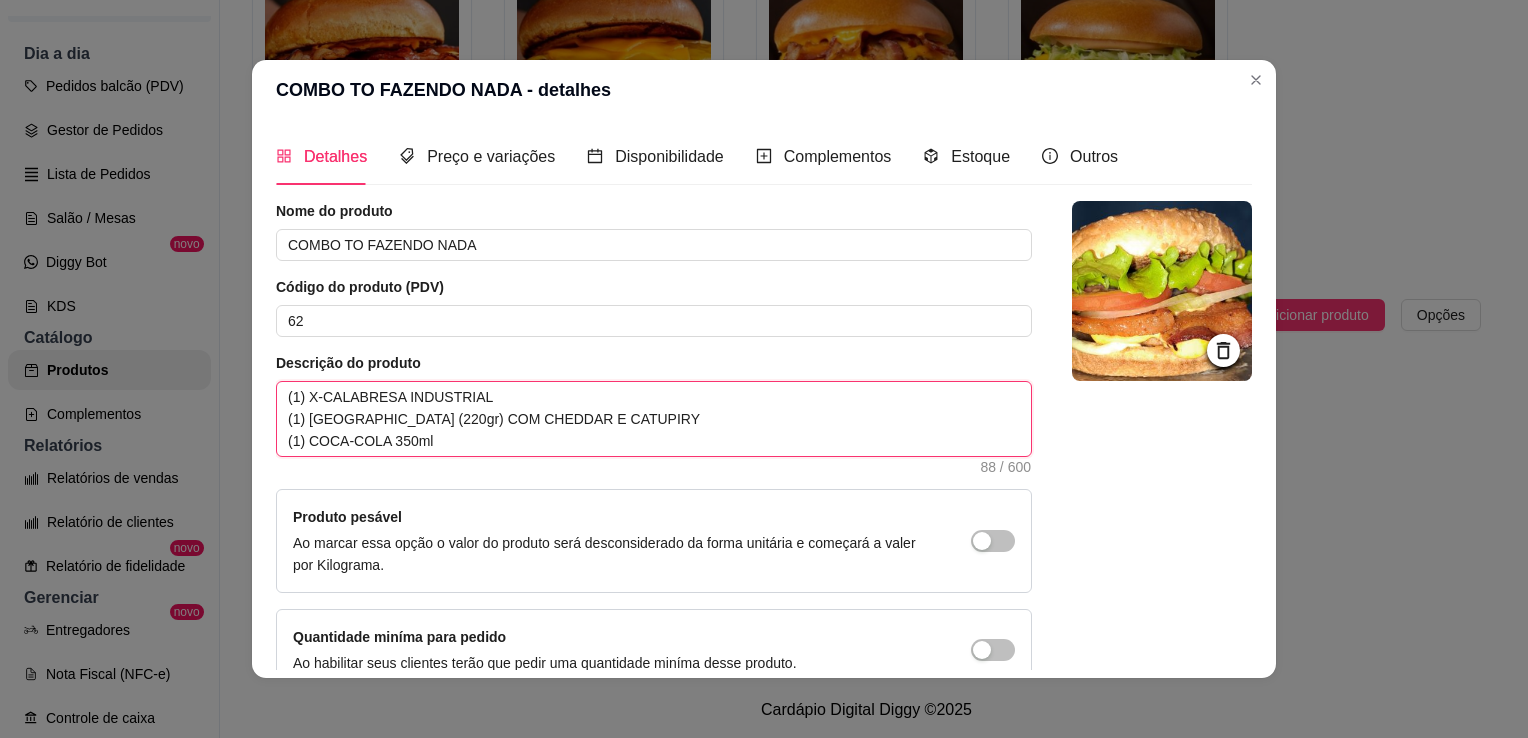 drag, startPoint x: 503, startPoint y: 442, endPoint x: 232, endPoint y: 452, distance: 271.18445 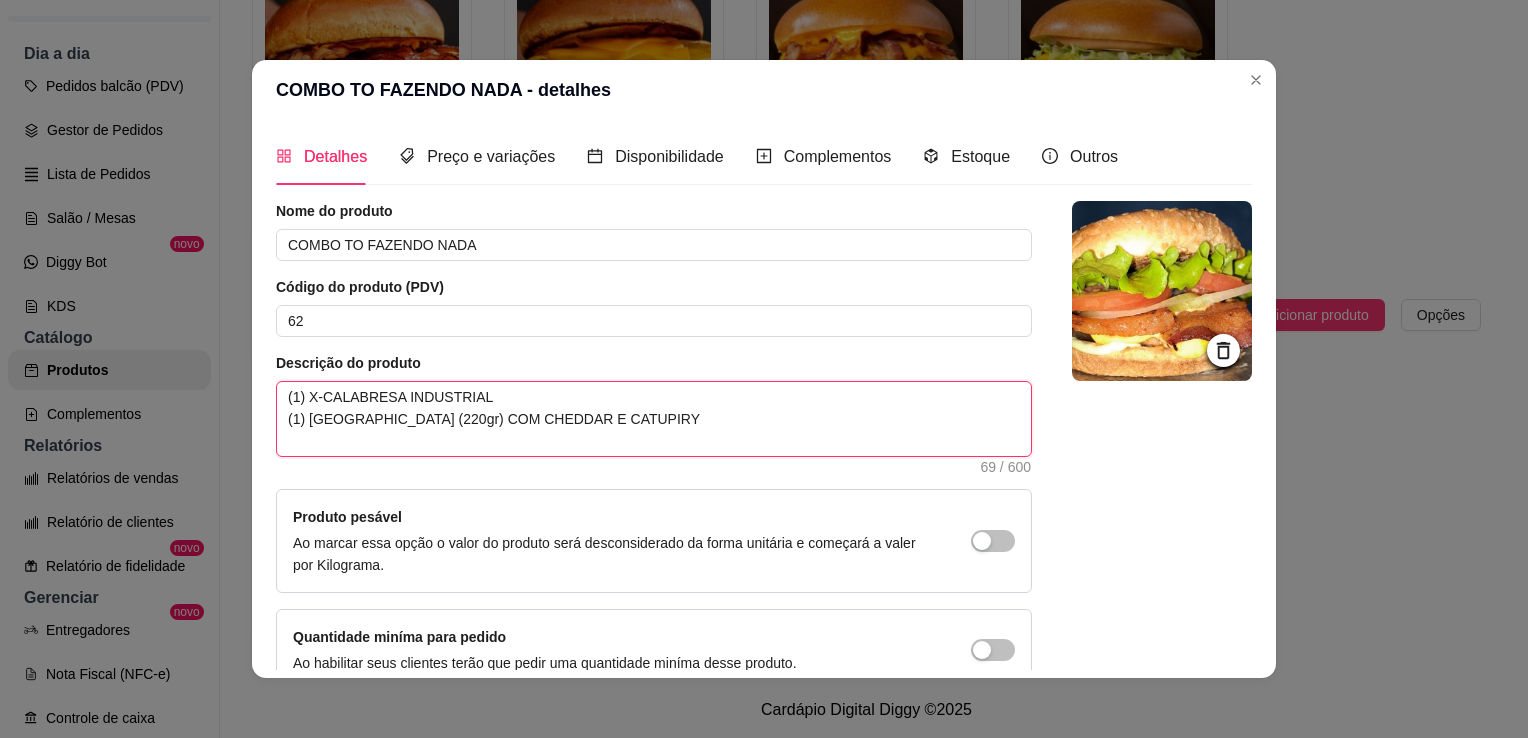 paste on "(1) REFRIGERANTE LATA 350ML" 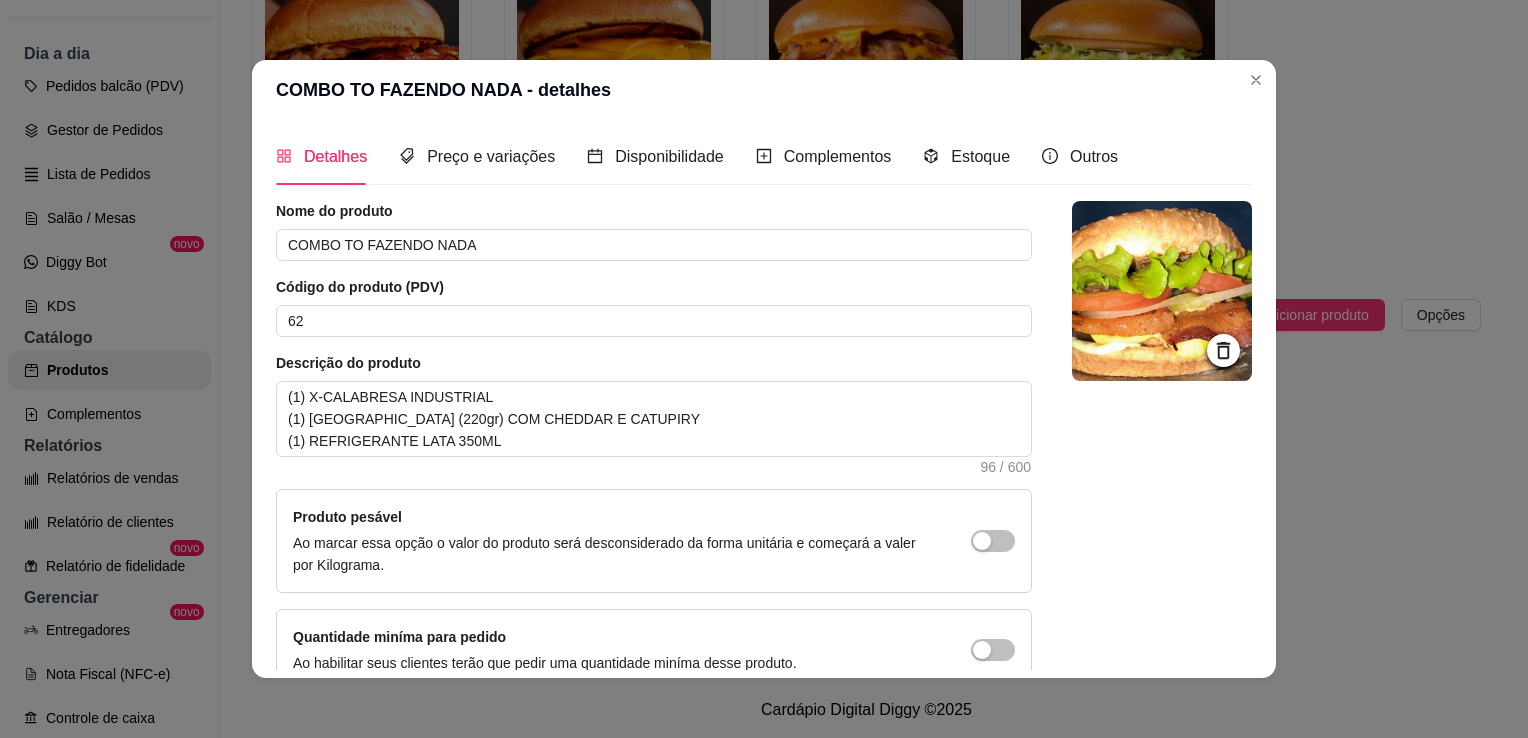 scroll, scrollTop: 107, scrollLeft: 0, axis: vertical 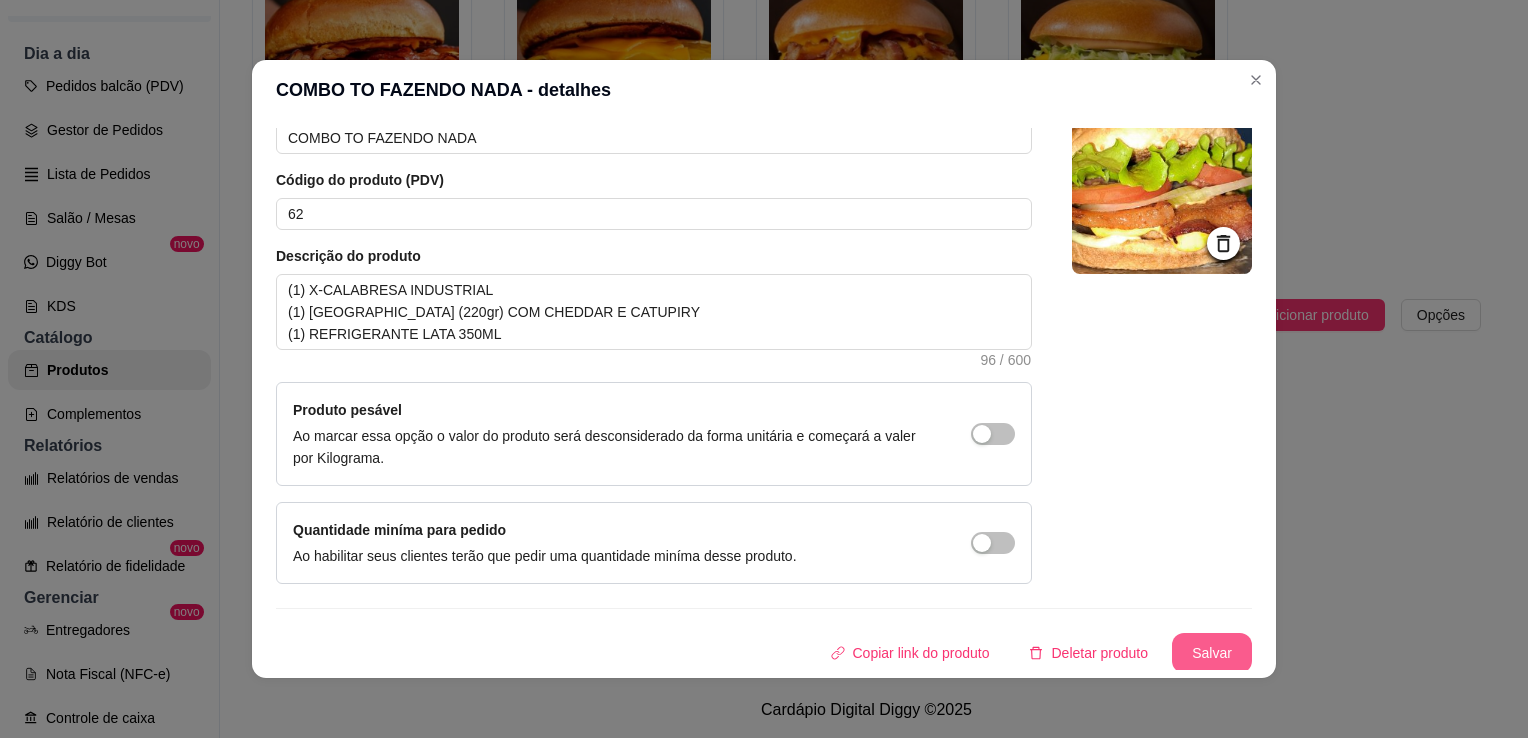 click on "Salvar" at bounding box center [1212, 653] 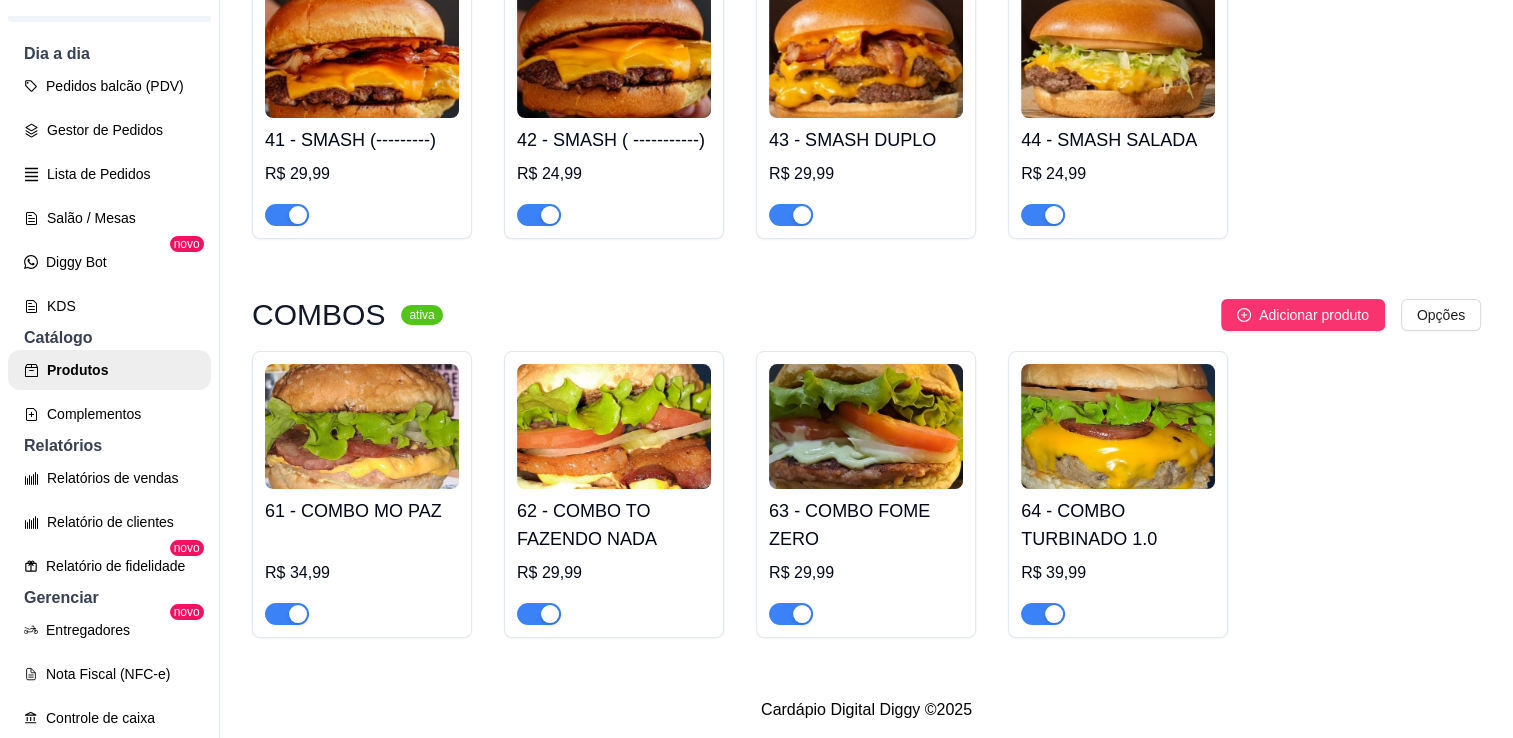 click at bounding box center [866, 426] 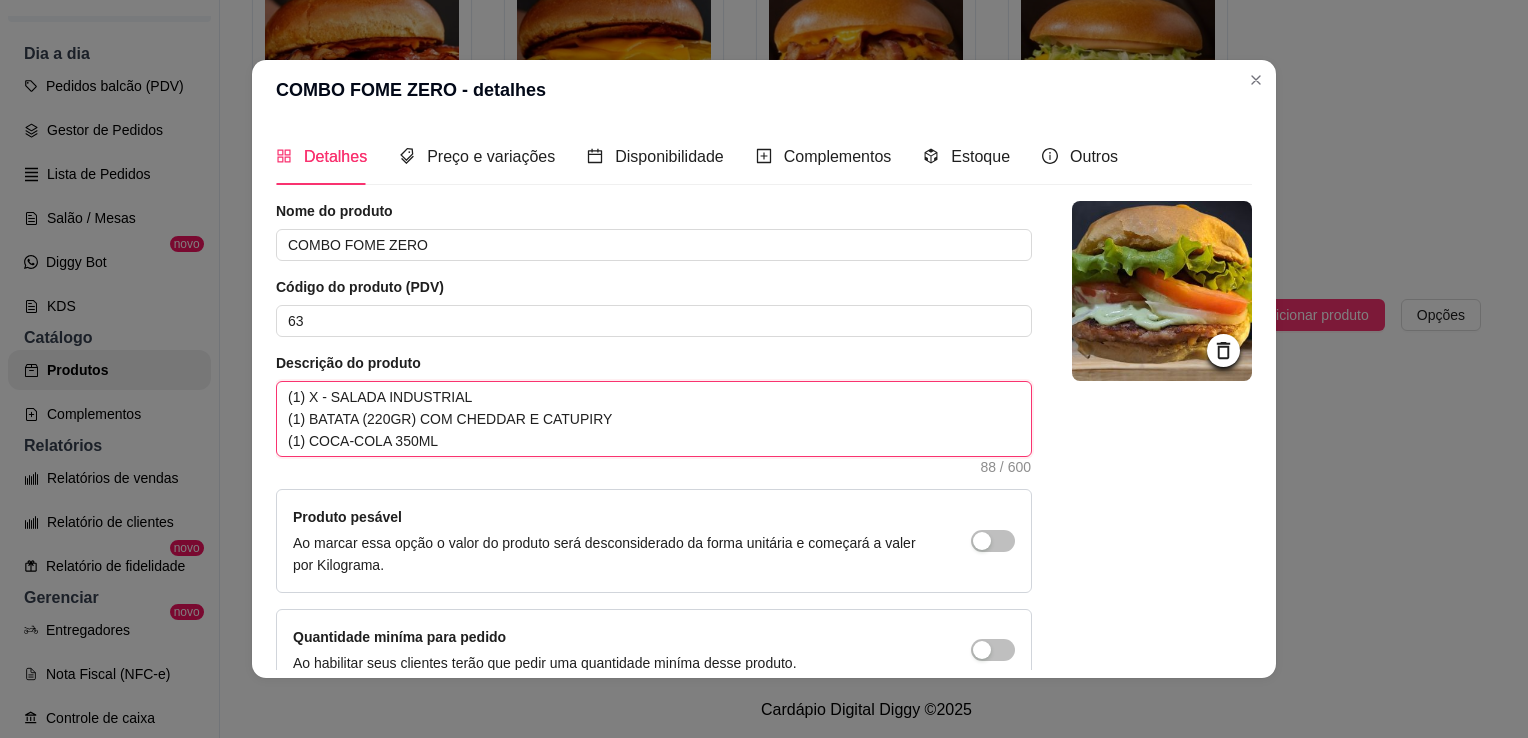 drag, startPoint x: 444, startPoint y: 438, endPoint x: 207, endPoint y: 418, distance: 237.84239 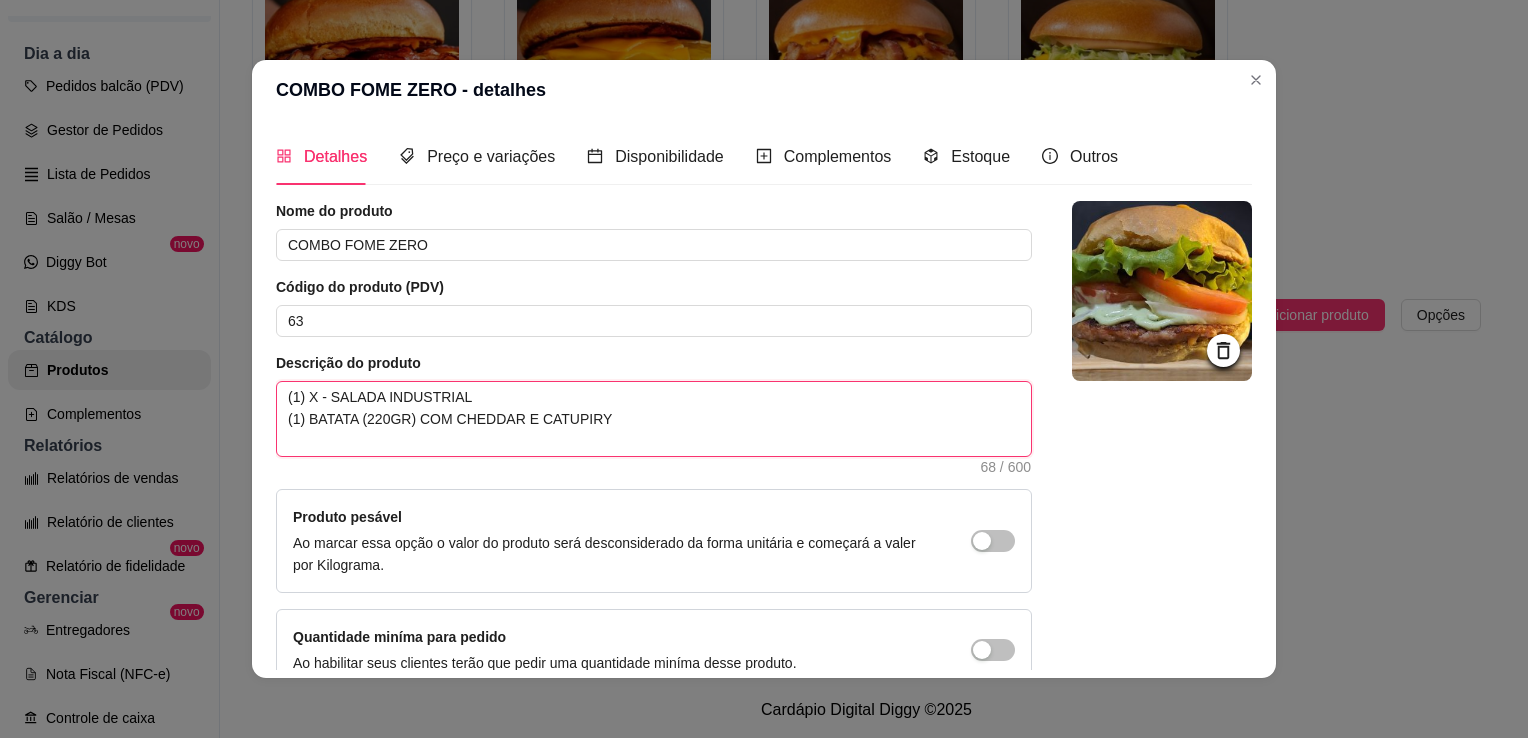 paste on "(1) REFRIGERANTE LATA 350ML" 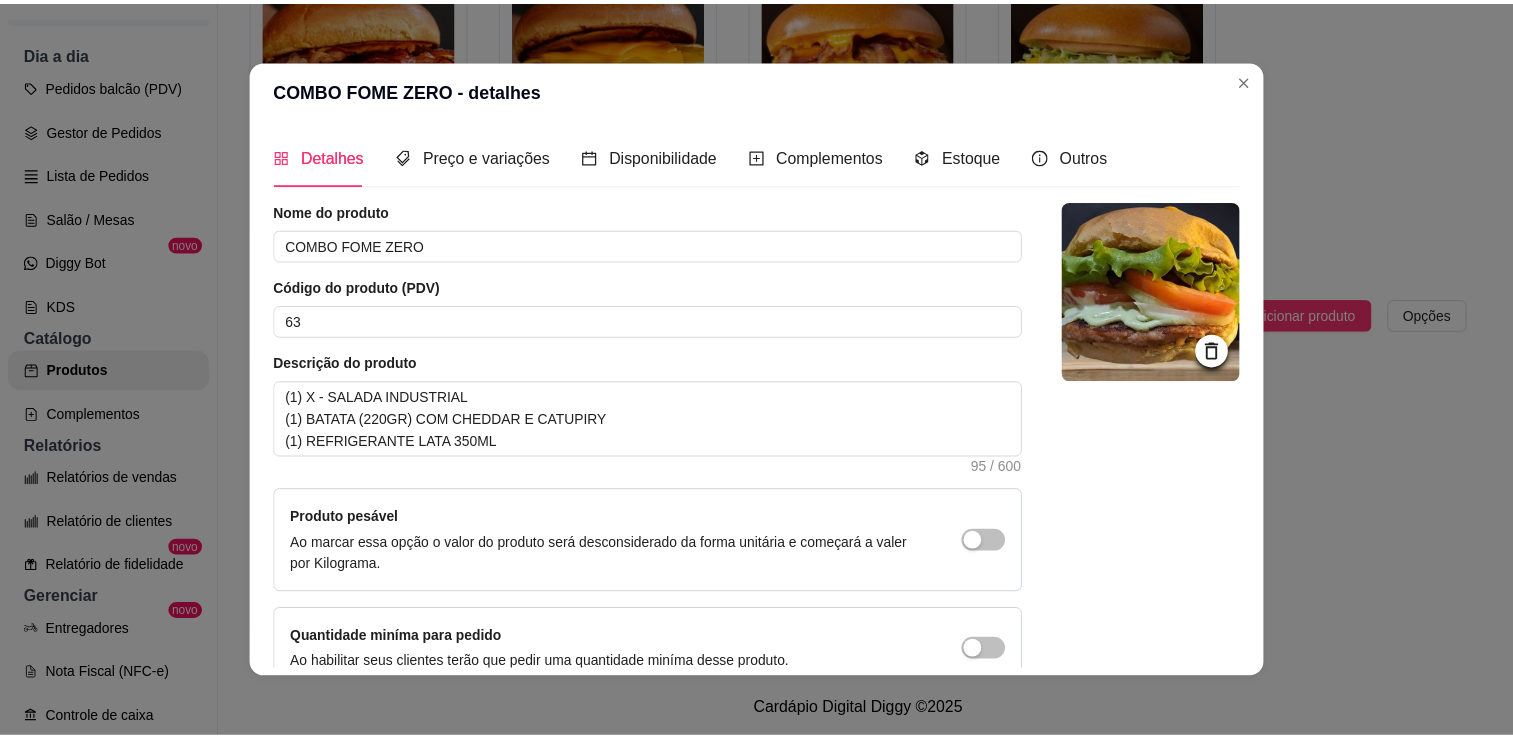 scroll, scrollTop: 107, scrollLeft: 0, axis: vertical 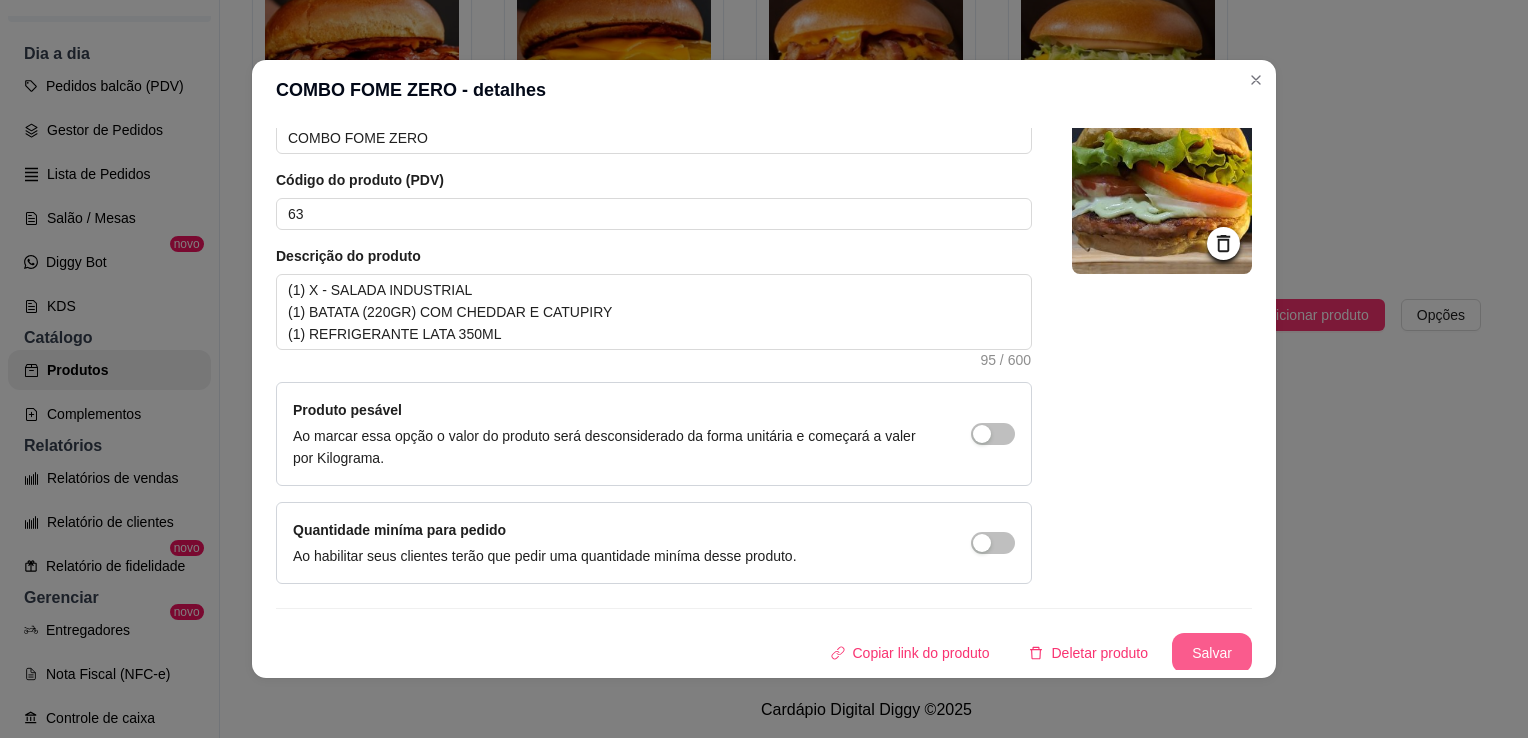 click on "Salvar" at bounding box center (1212, 653) 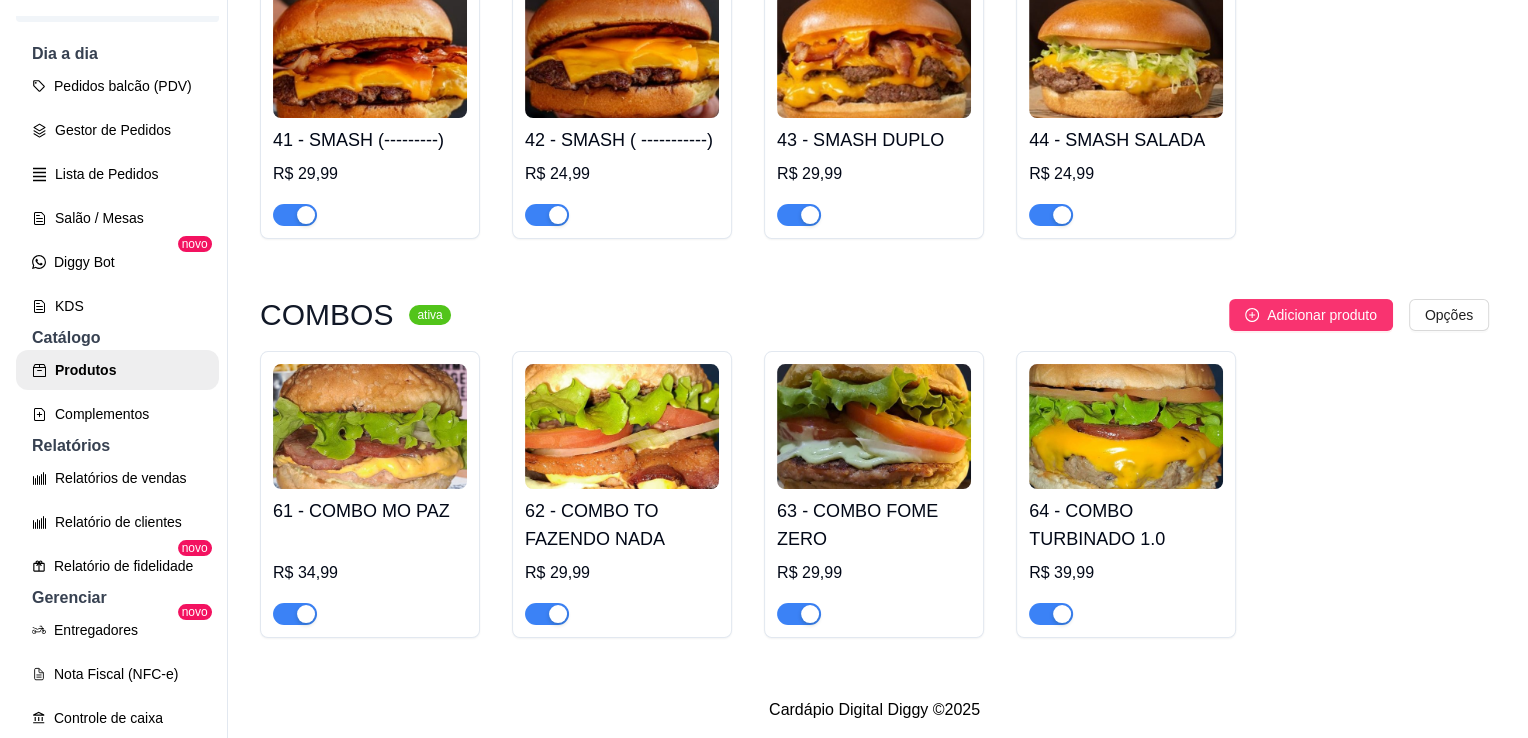 scroll, scrollTop: 32, scrollLeft: 0, axis: vertical 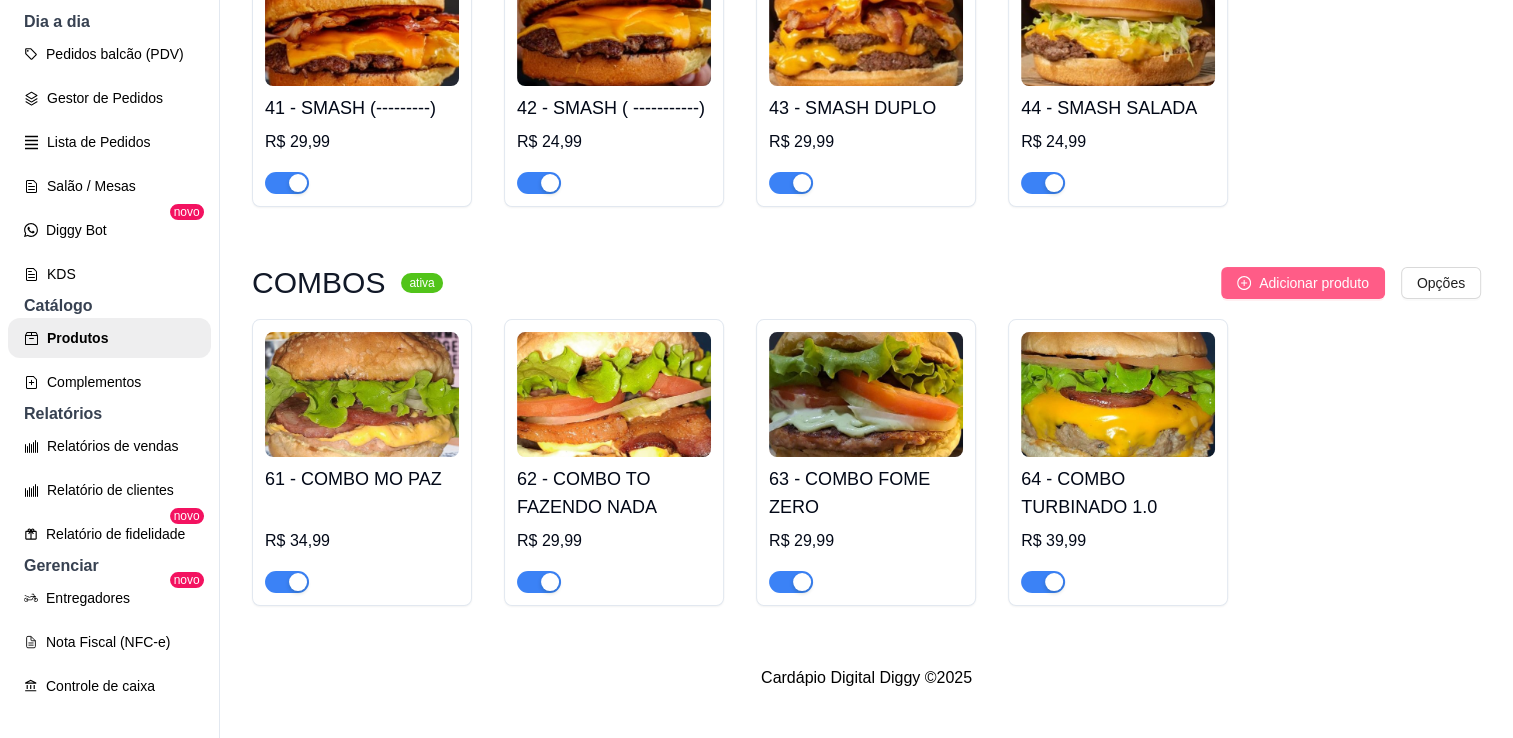 click on "Adicionar produto" at bounding box center (1314, 283) 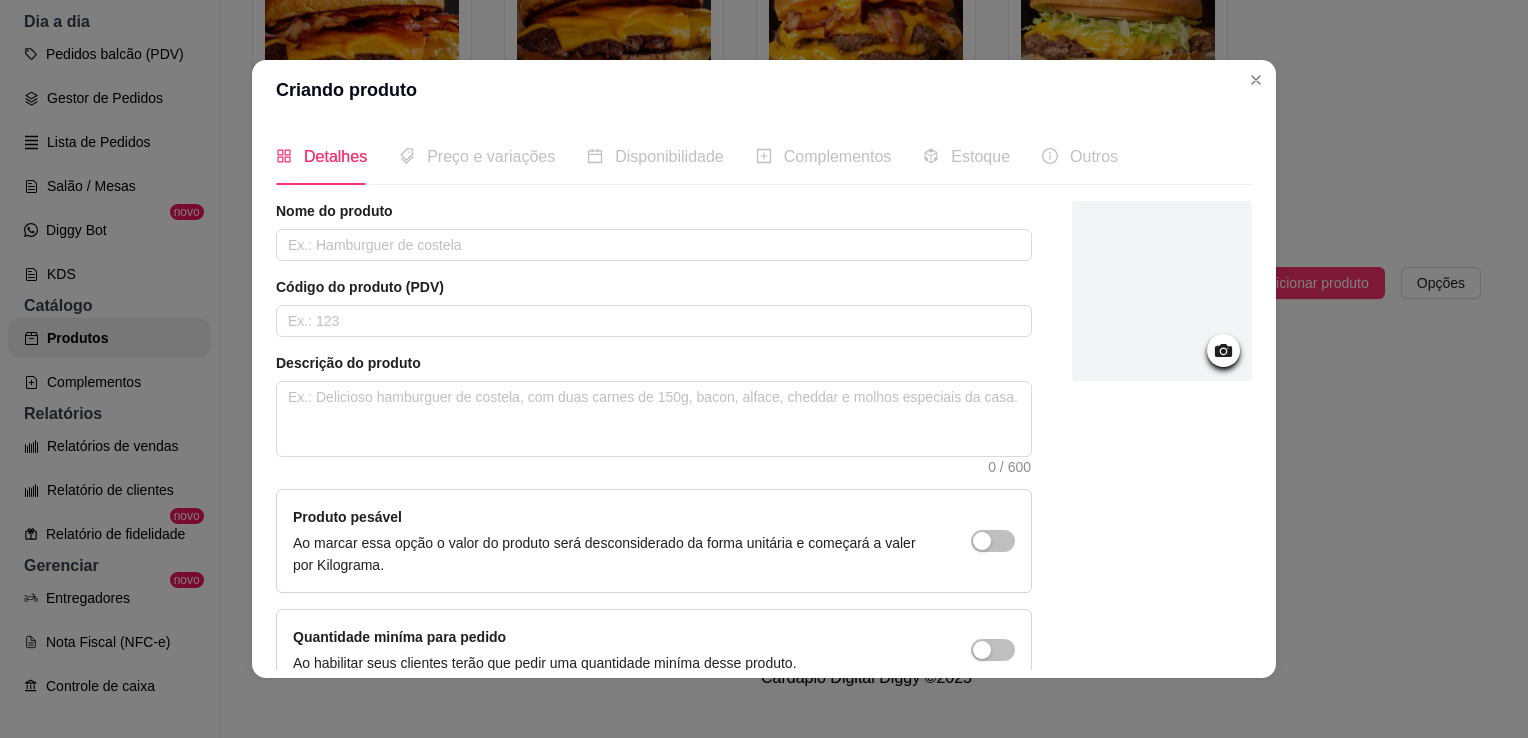 click 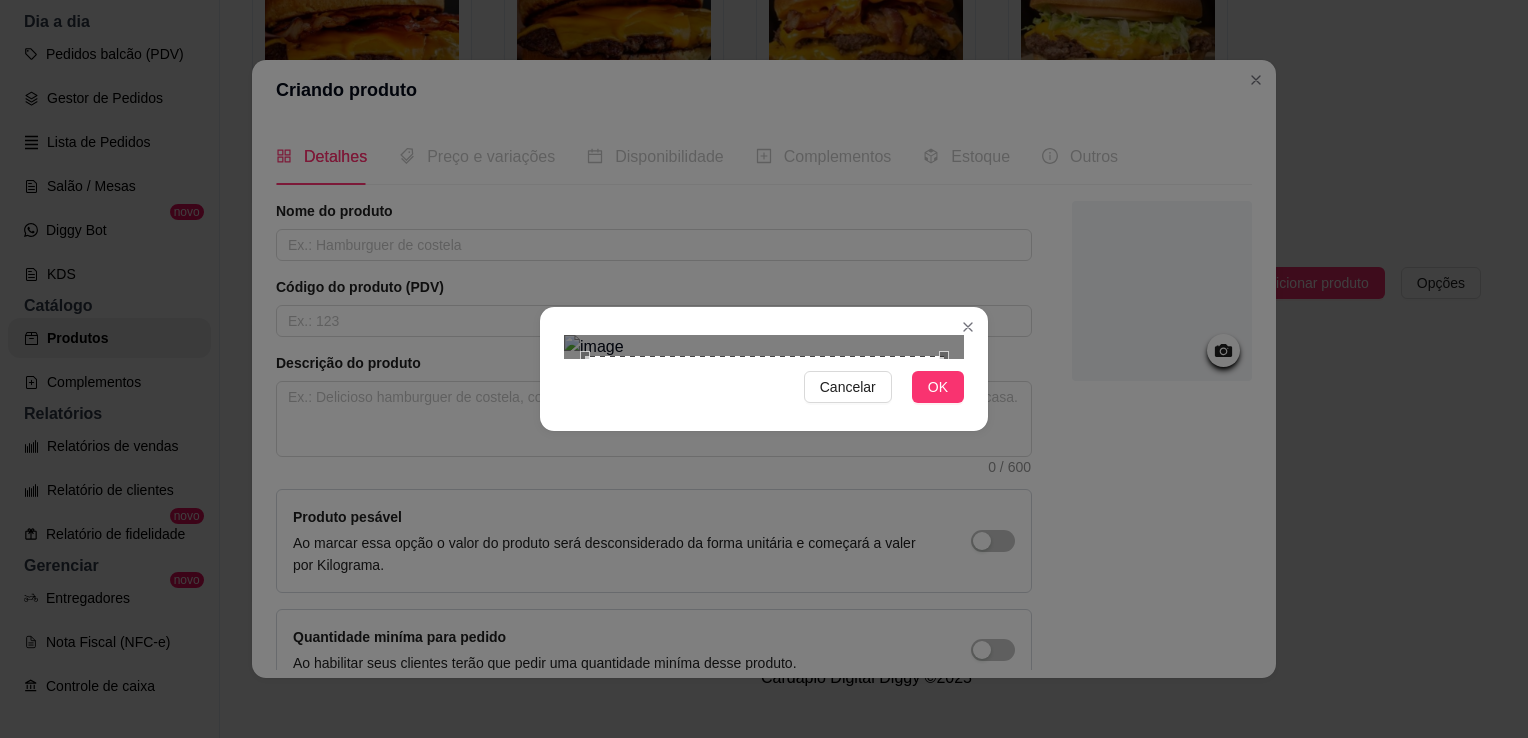 click at bounding box center (764, 347) 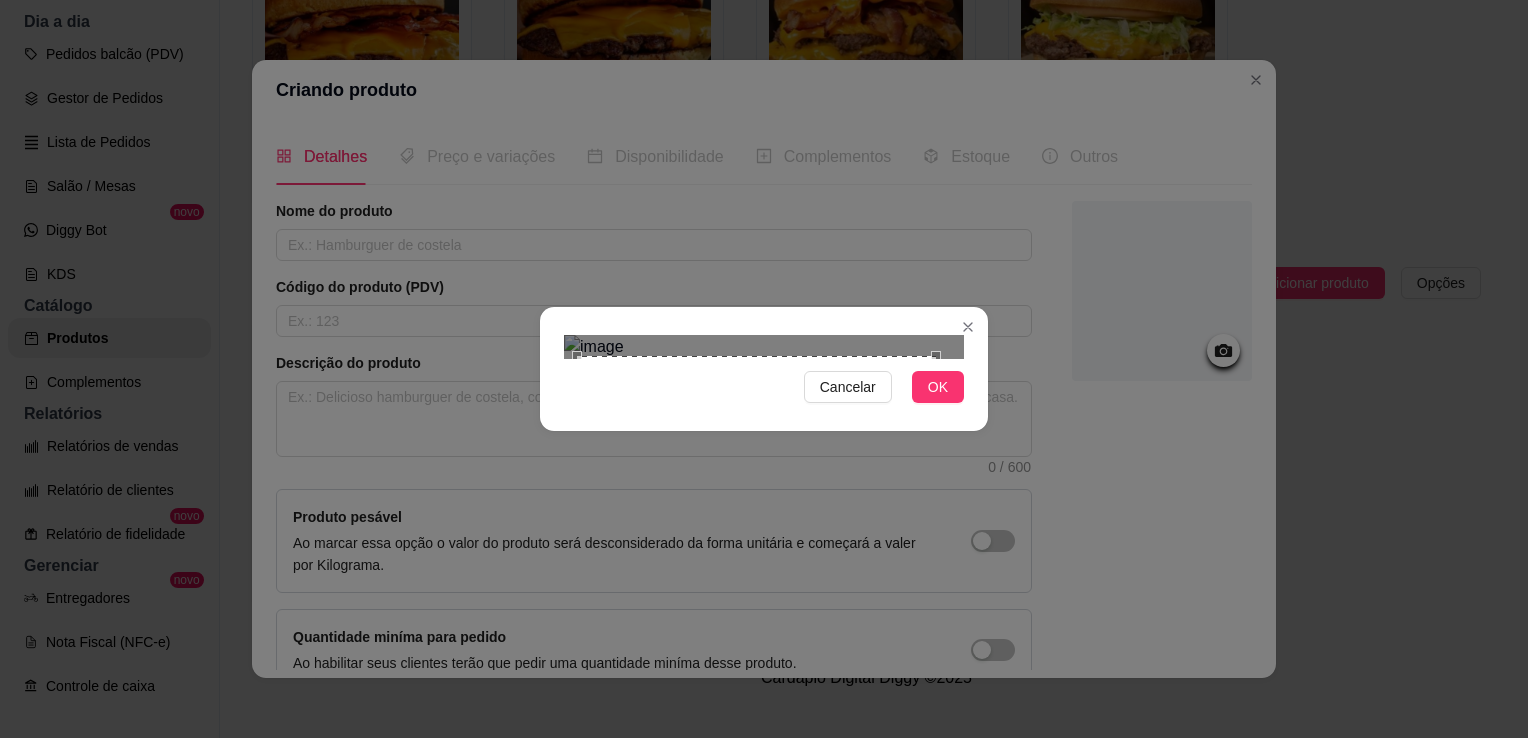 click at bounding box center [756, 535] 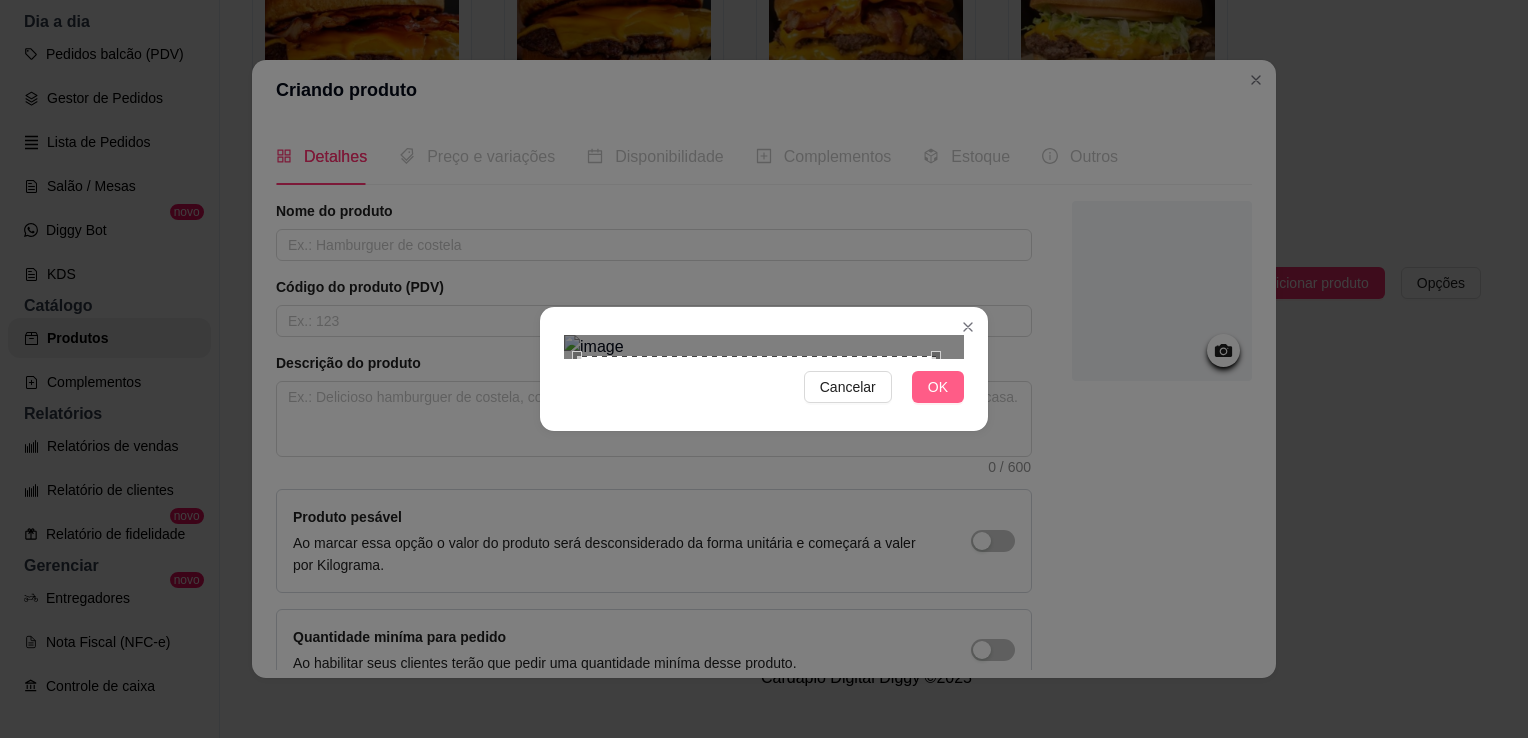 click on "OK" at bounding box center [938, 387] 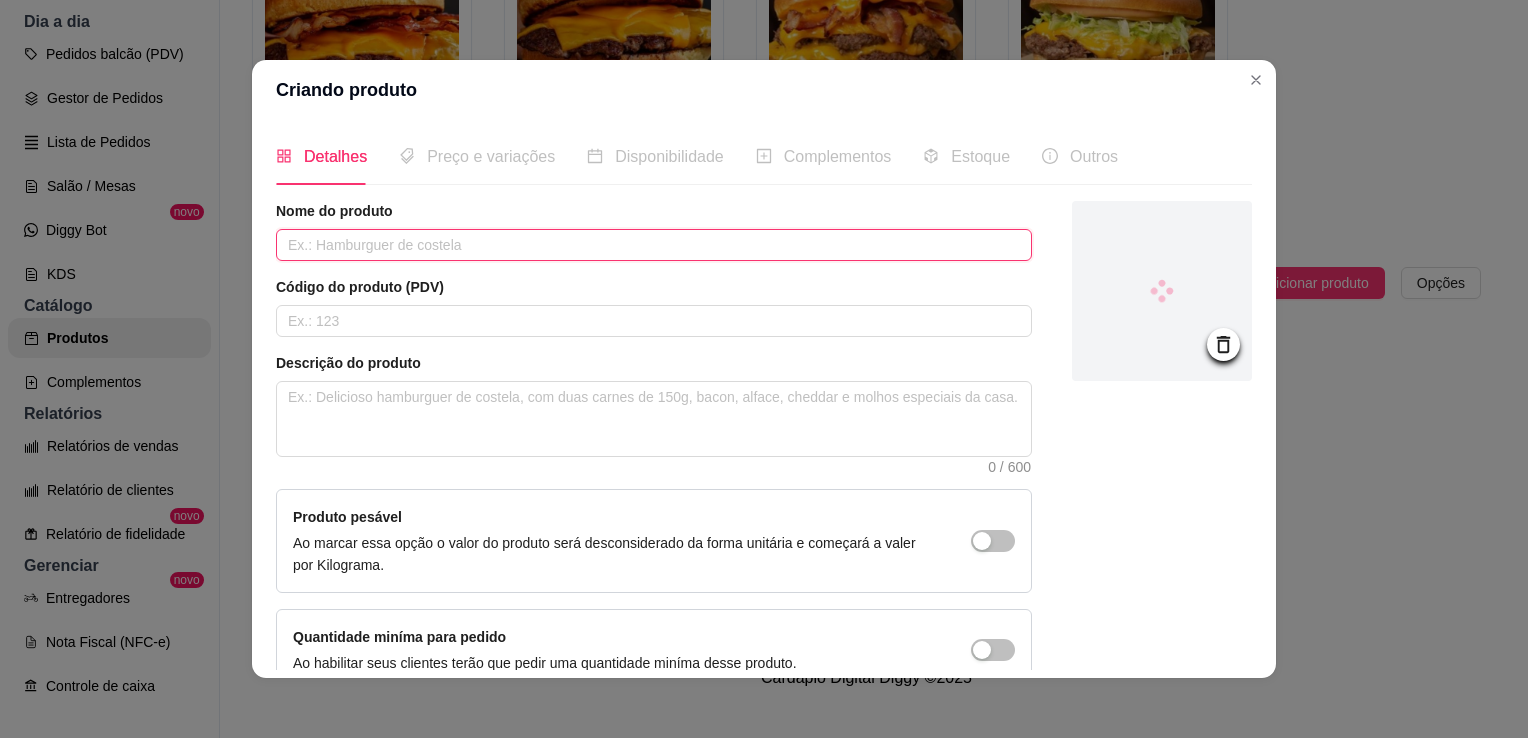 click at bounding box center [654, 245] 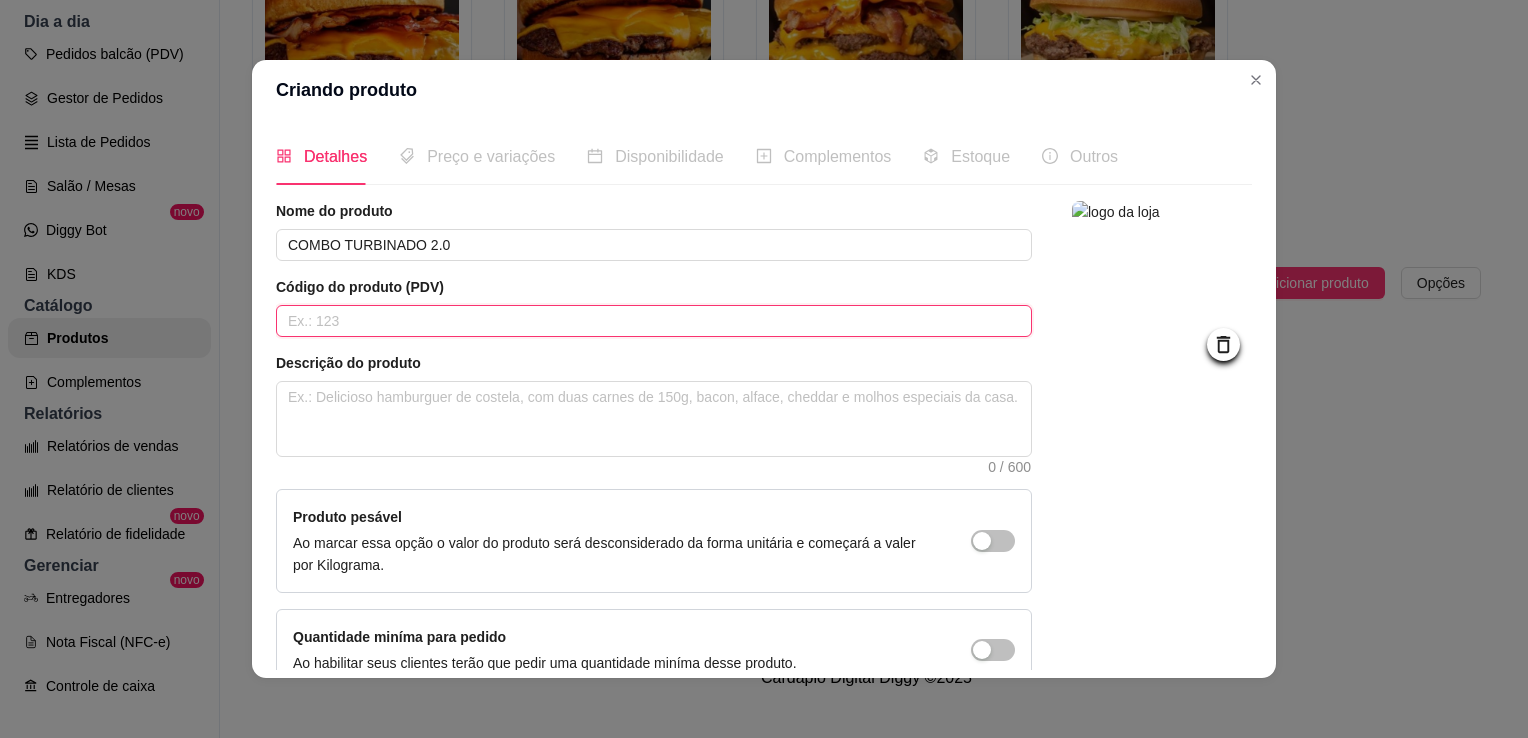 click at bounding box center (654, 321) 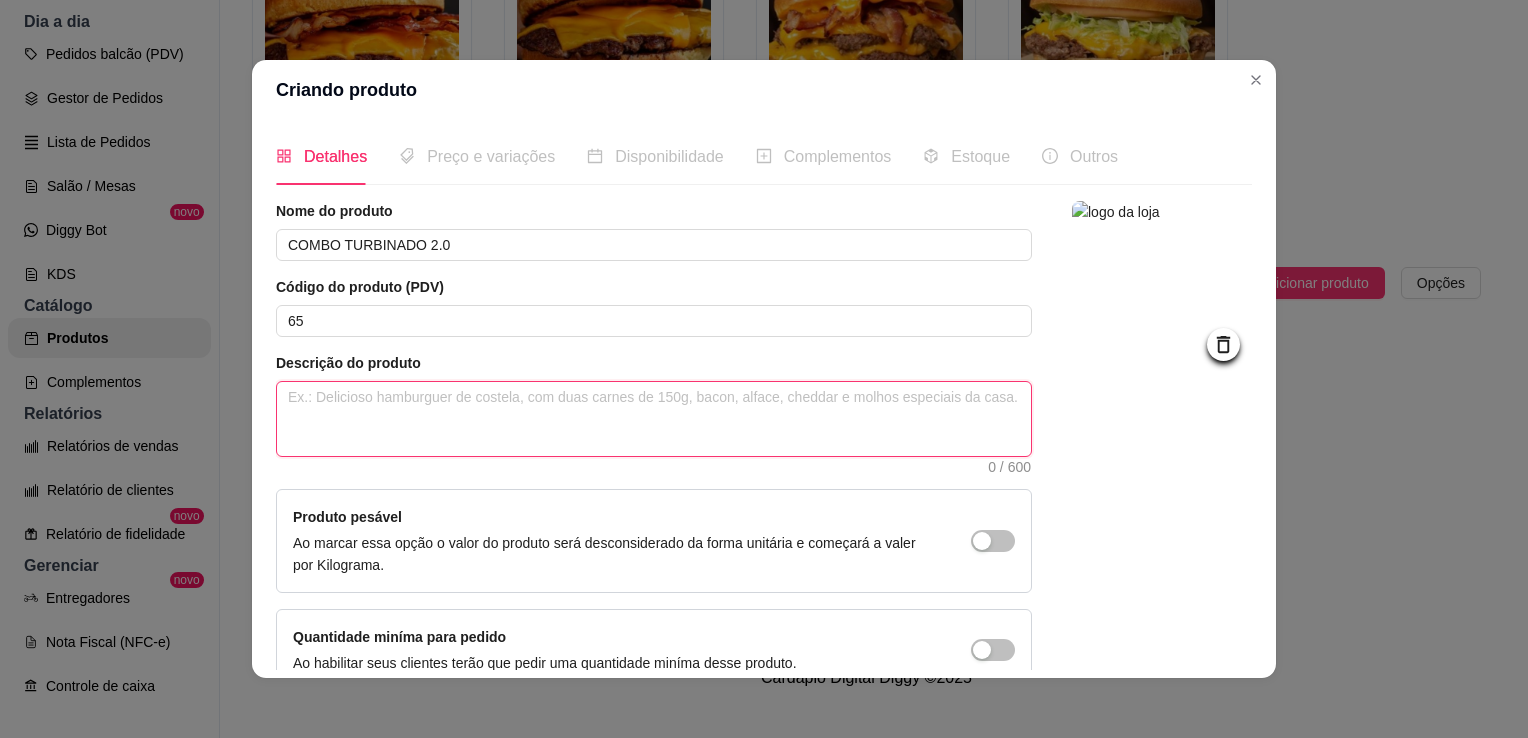 click at bounding box center [654, 419] 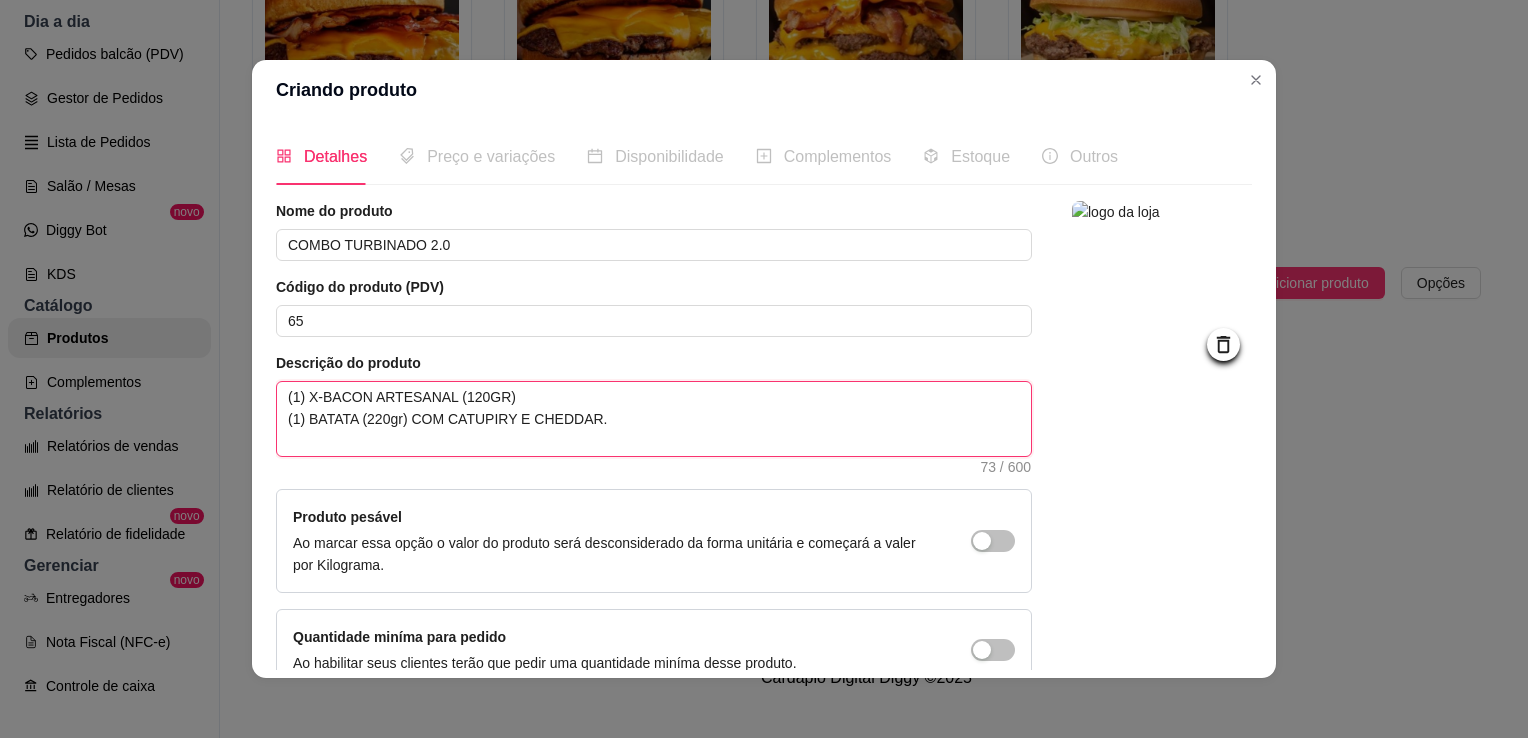 paste on "(1) REFRIGERANTE LATA 350ML" 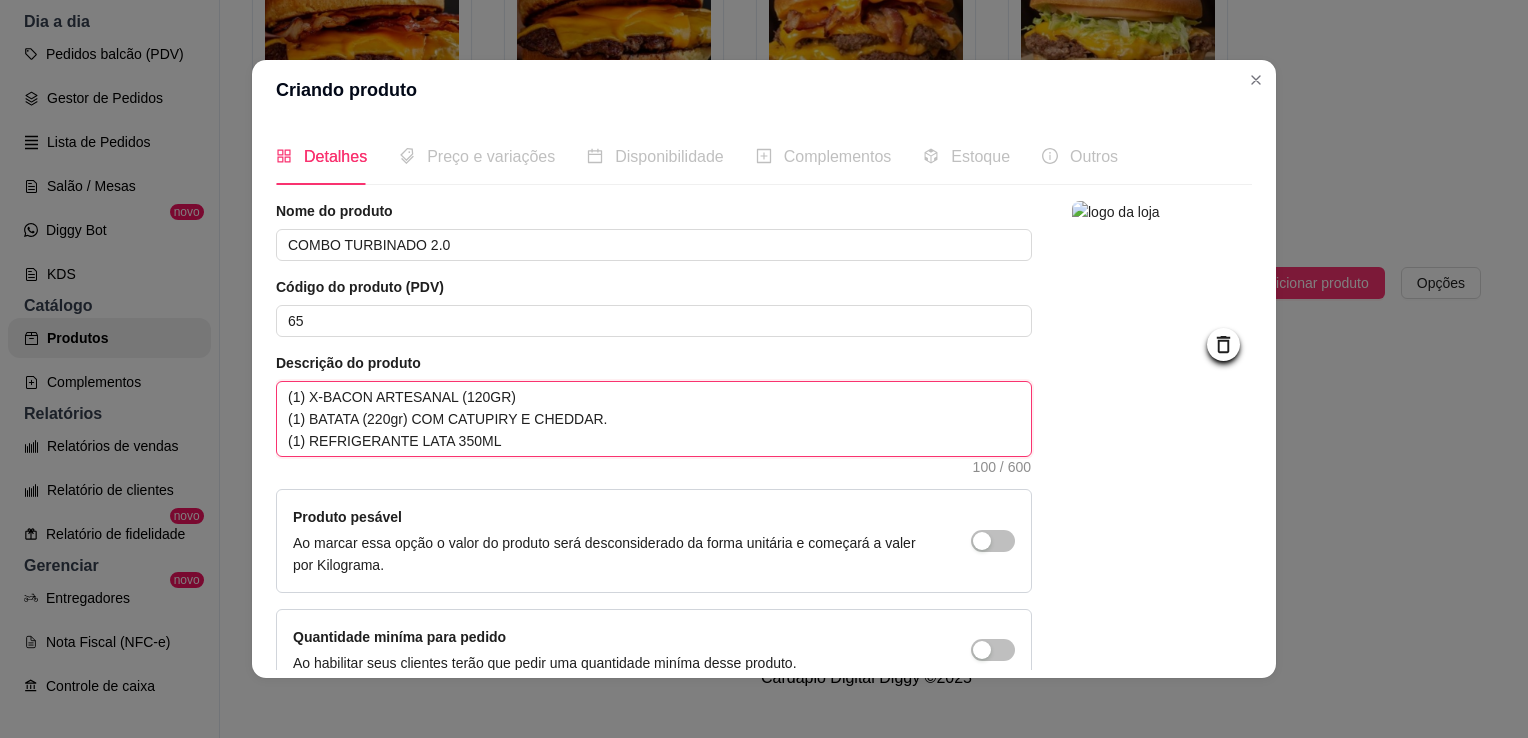 click on "(1) X-BACON ARTESANAL (120GR)
(1) BATATA (220gr) COM CATUPIRY E CHEDDAR.
(1) REFRIGERANTE LATA 350ML" at bounding box center (654, 419) 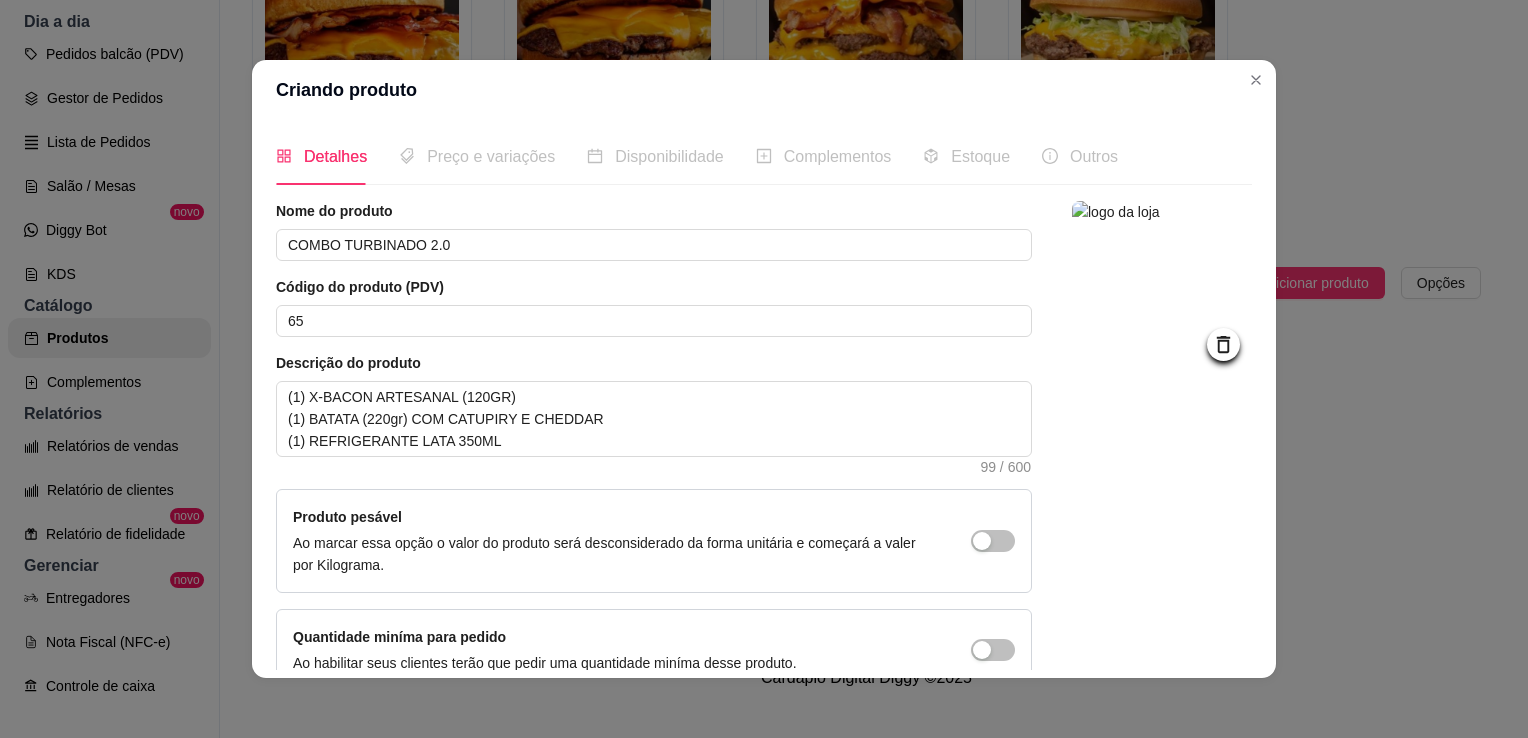scroll, scrollTop: 107, scrollLeft: 0, axis: vertical 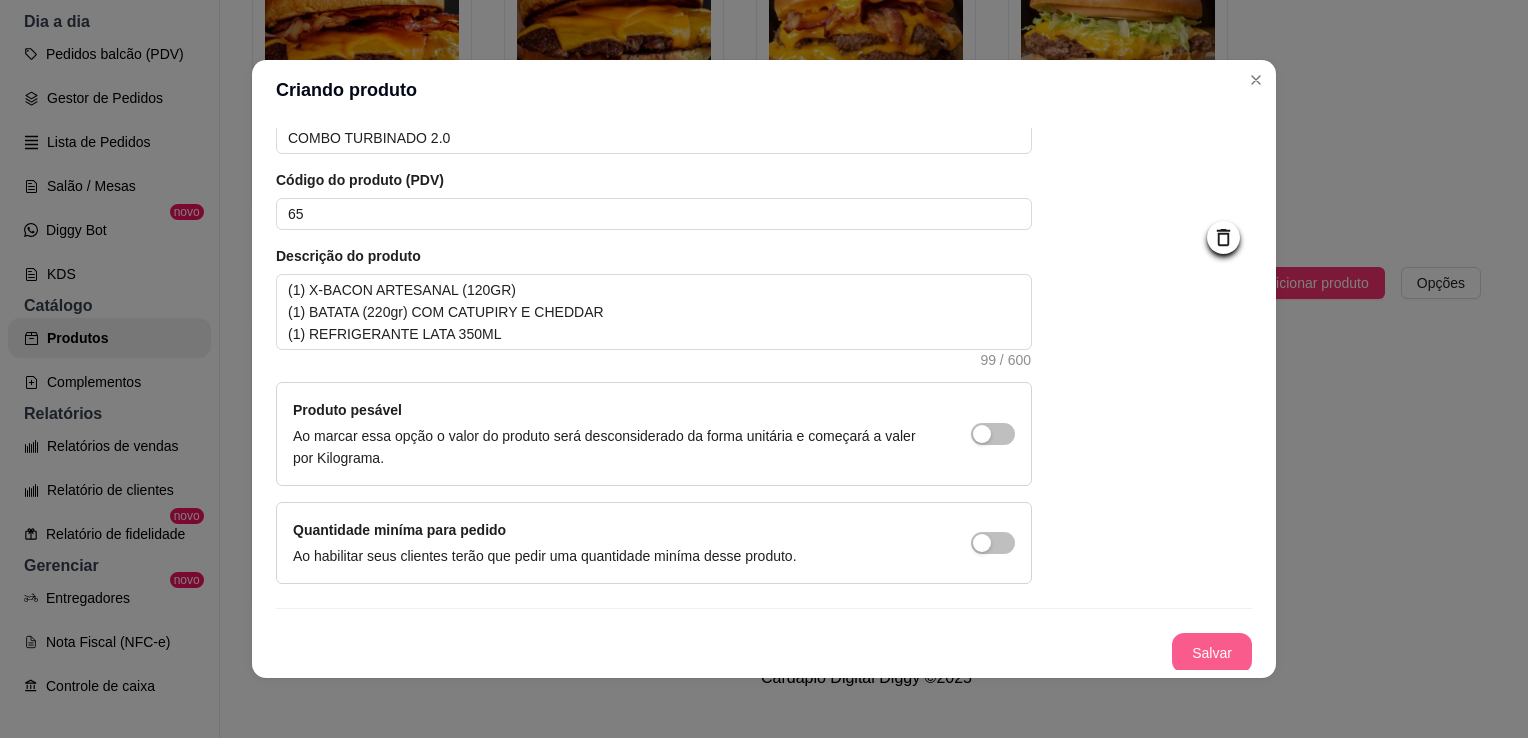 click on "Salvar" at bounding box center [1212, 653] 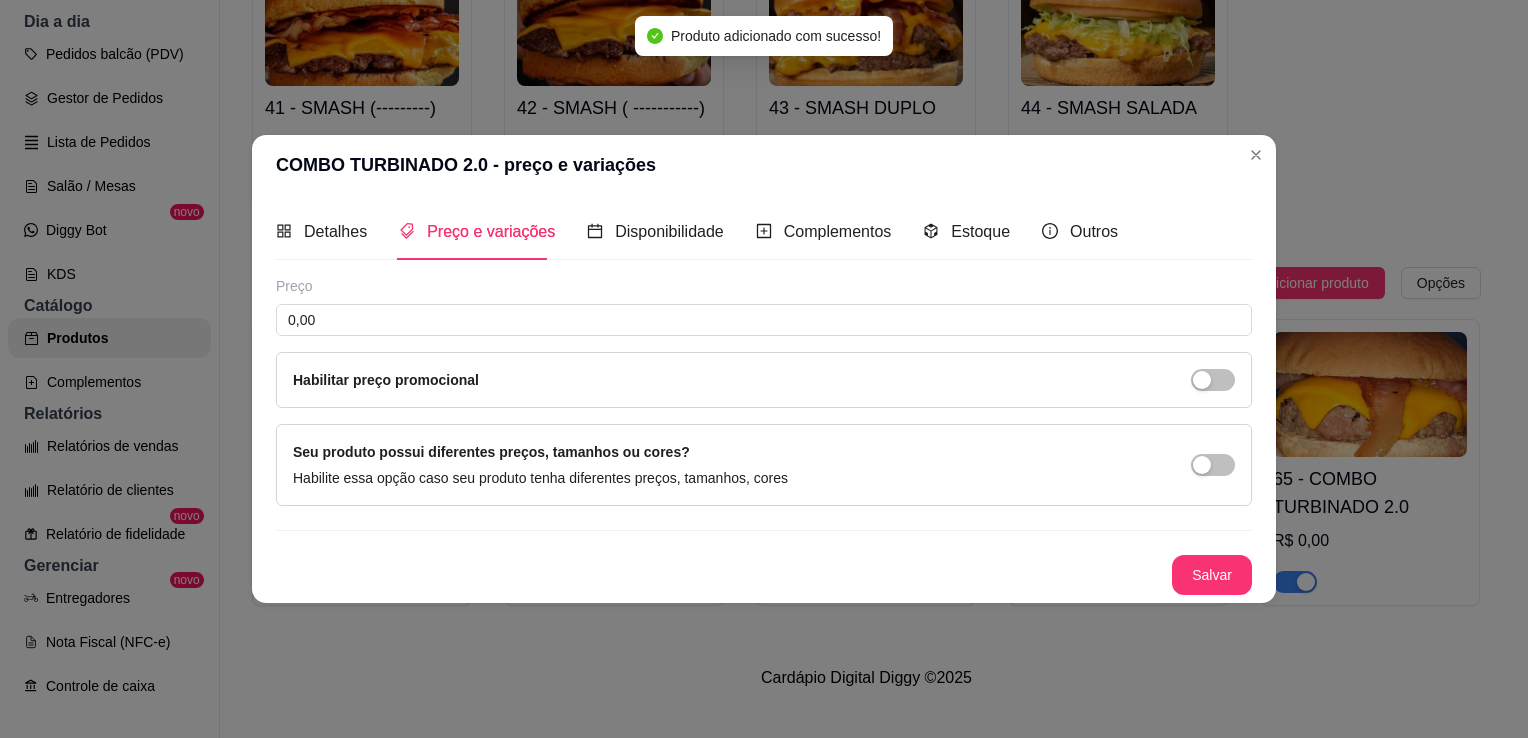 scroll, scrollTop: 0, scrollLeft: 0, axis: both 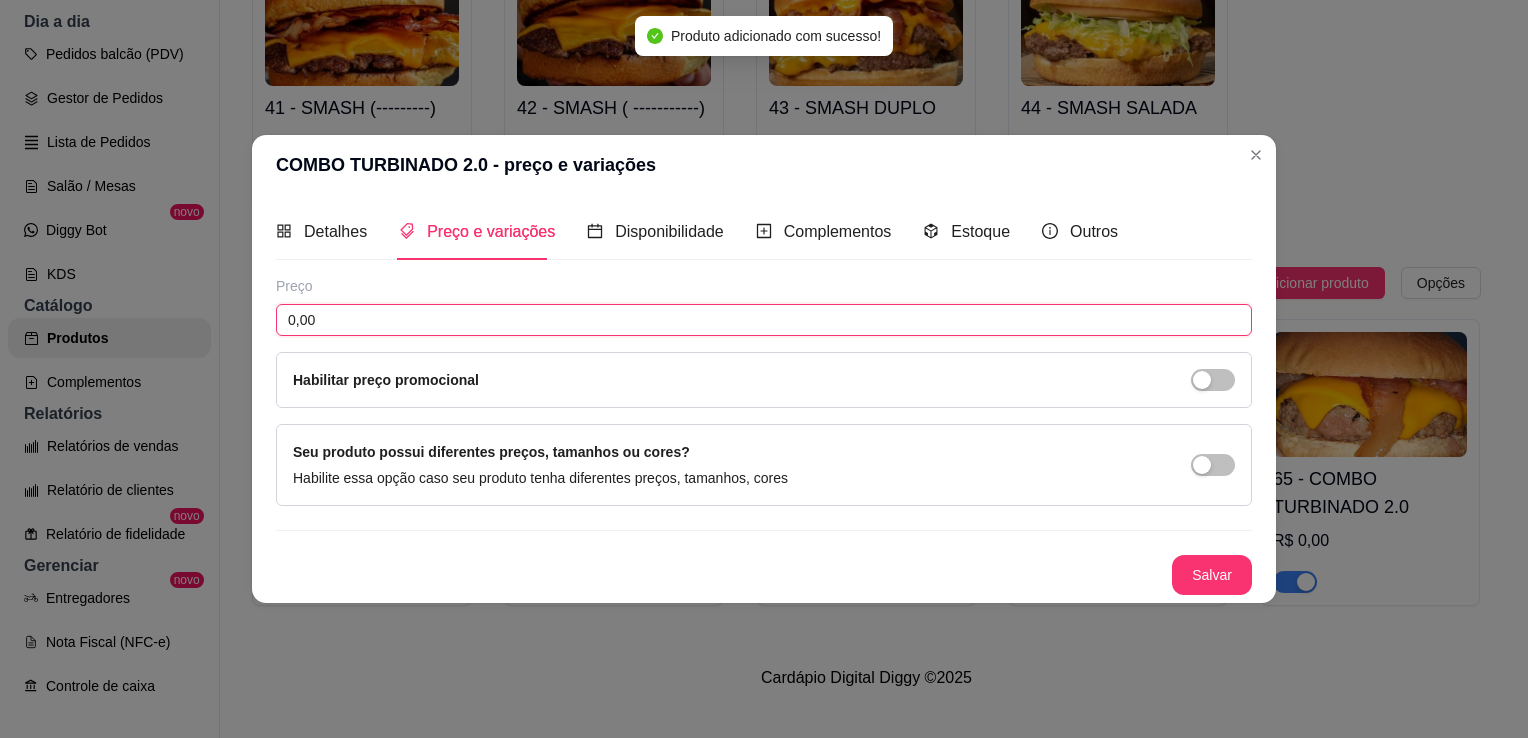 click on "0,00" at bounding box center (764, 320) 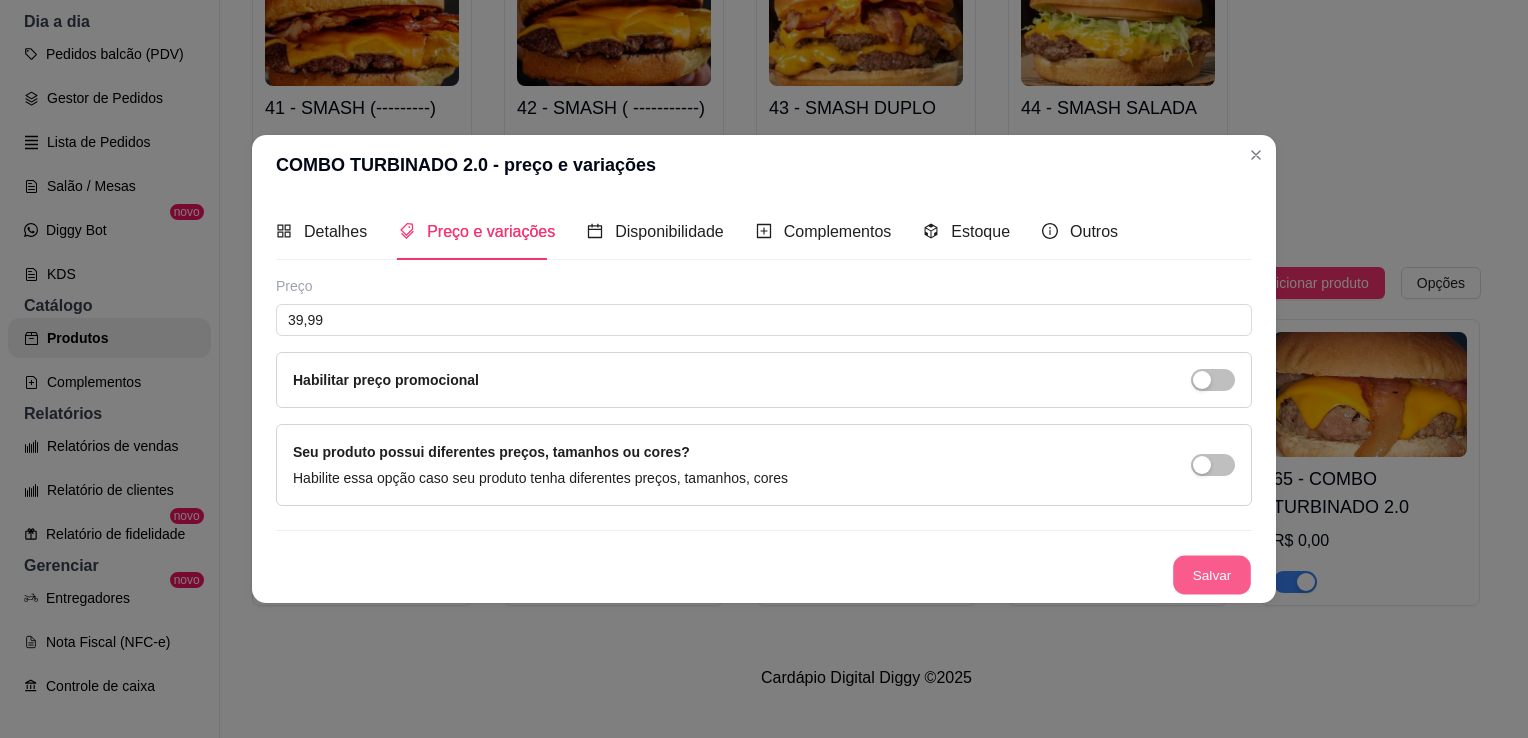 click on "Salvar" at bounding box center [1212, 575] 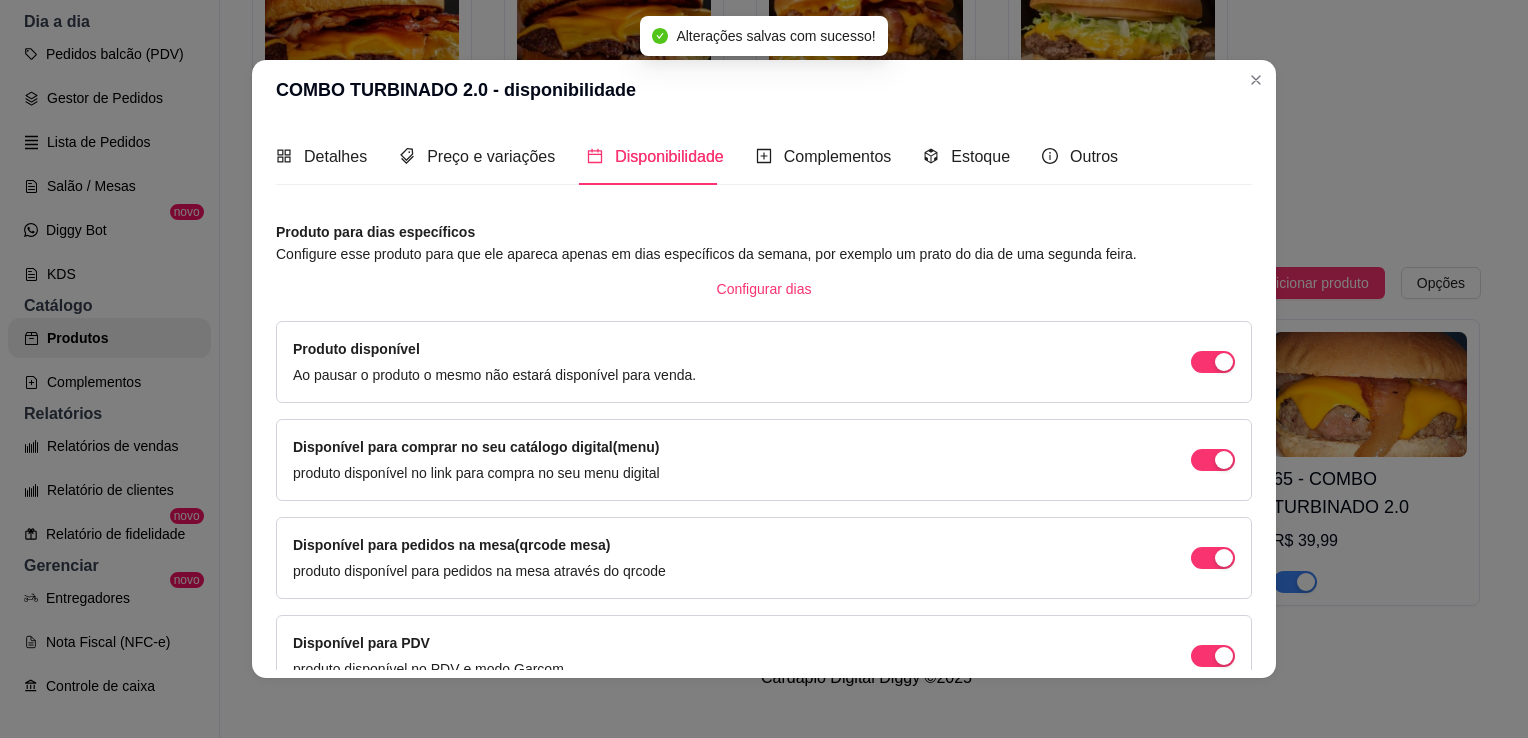 scroll, scrollTop: 105, scrollLeft: 0, axis: vertical 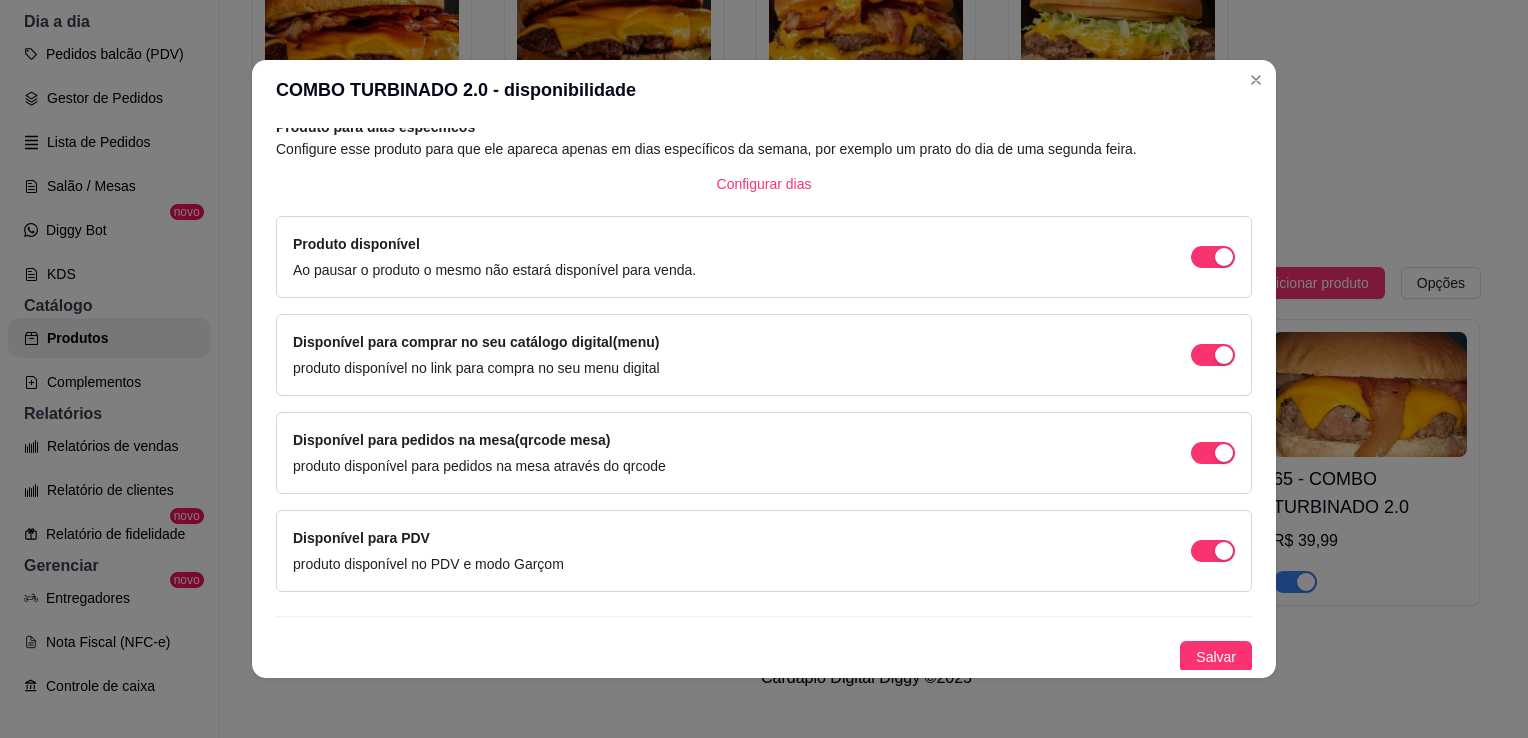 click on "Produto disponível Ao pausar o produto o mesmo não estará disponível para venda." at bounding box center [764, 257] 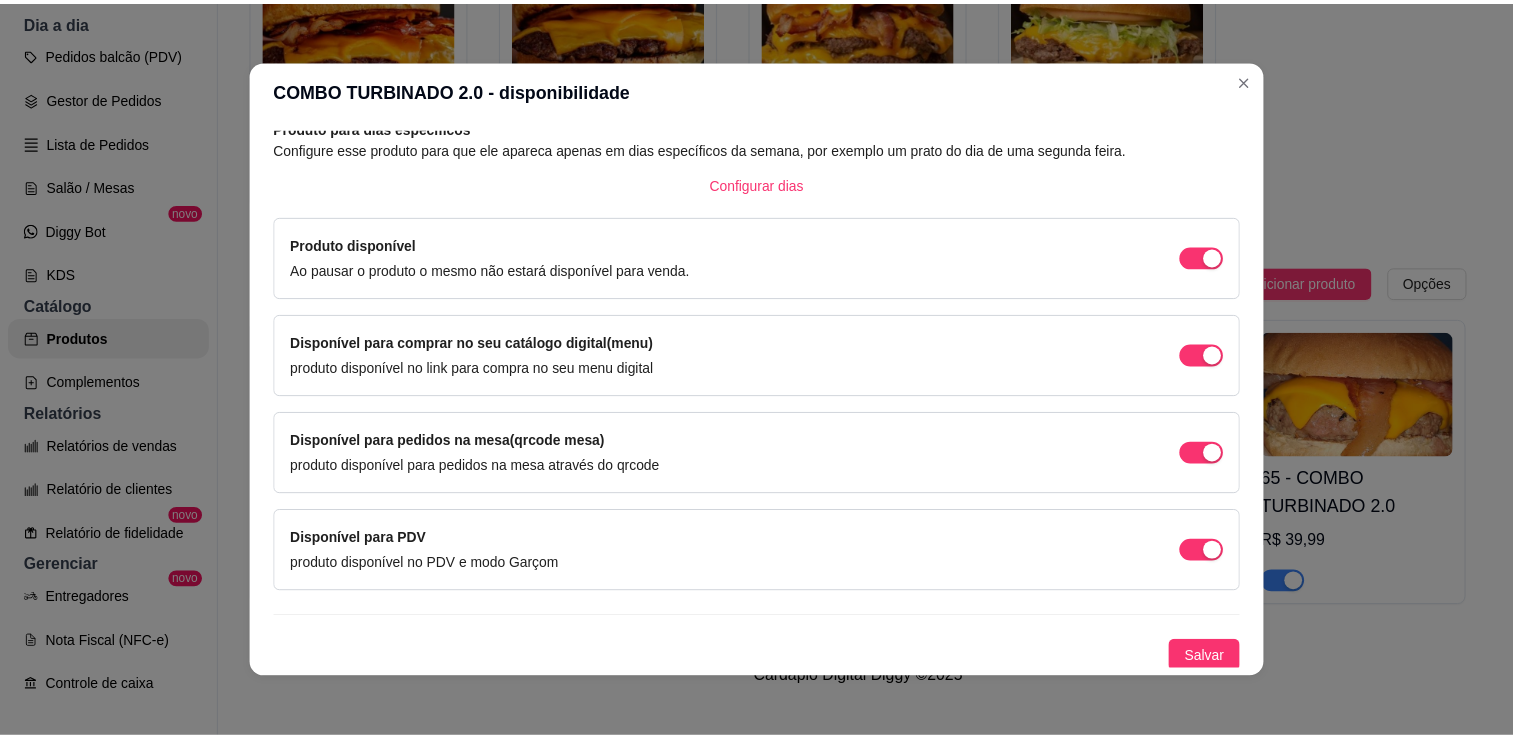 scroll, scrollTop: 0, scrollLeft: 0, axis: both 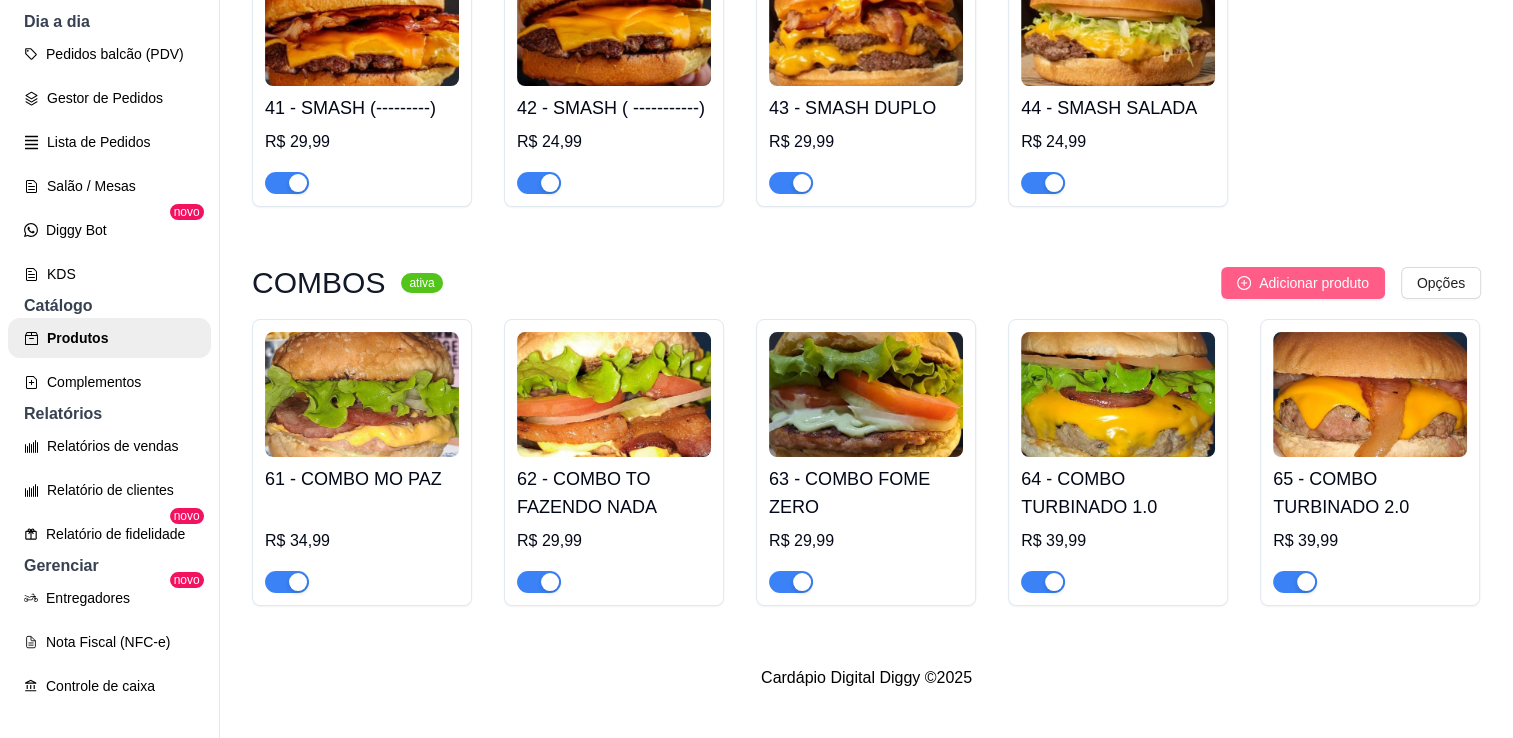 click on "Adicionar produto" at bounding box center (1314, 283) 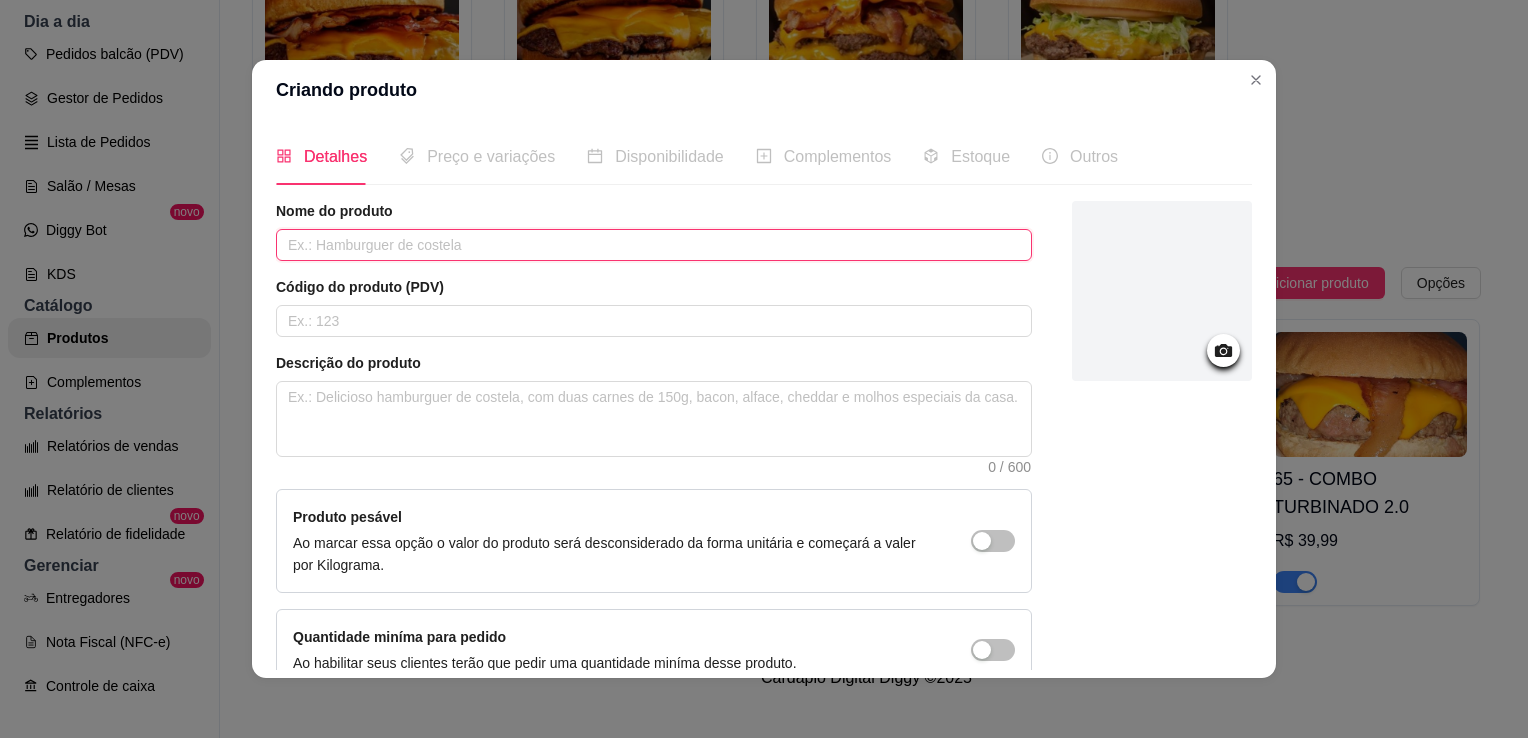 click at bounding box center (654, 245) 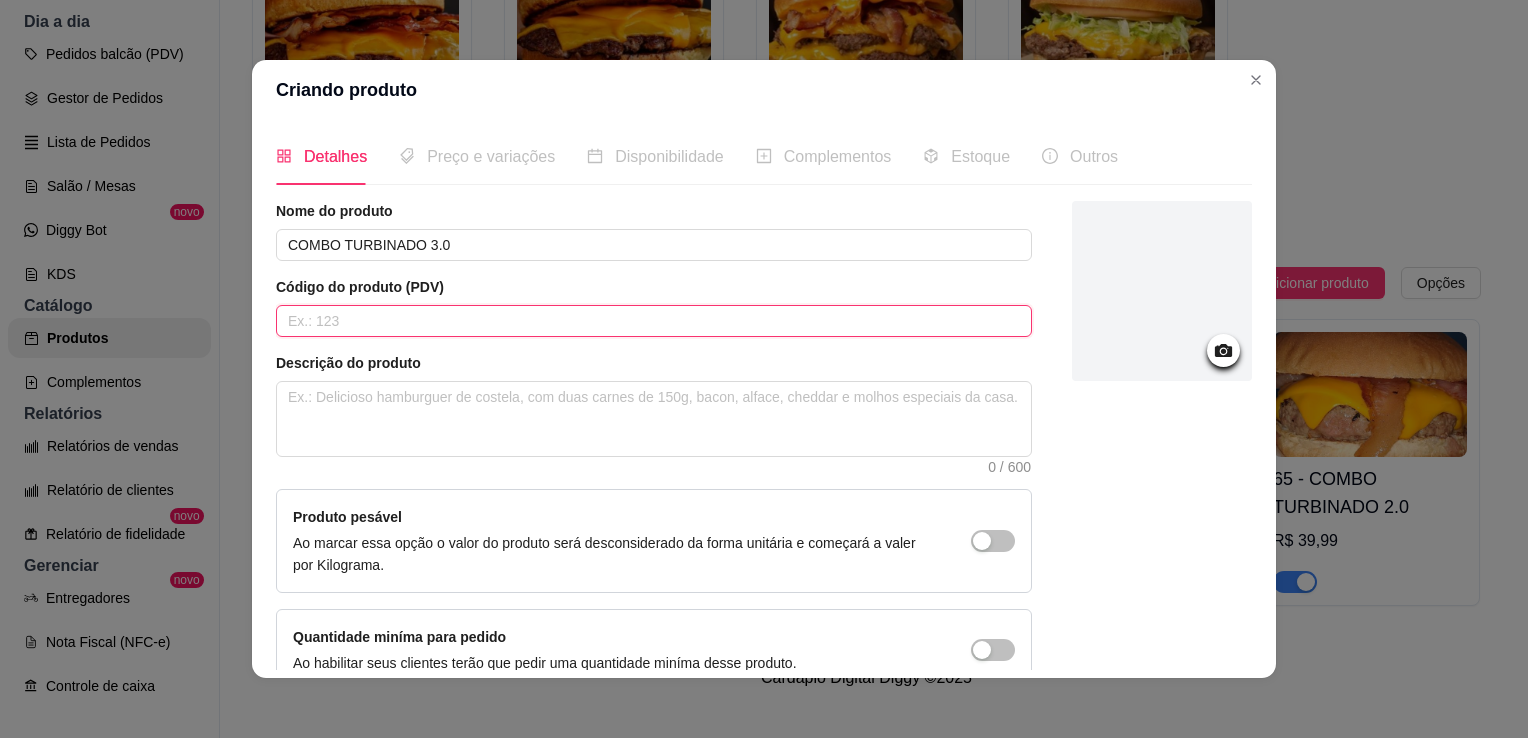 click at bounding box center [654, 321] 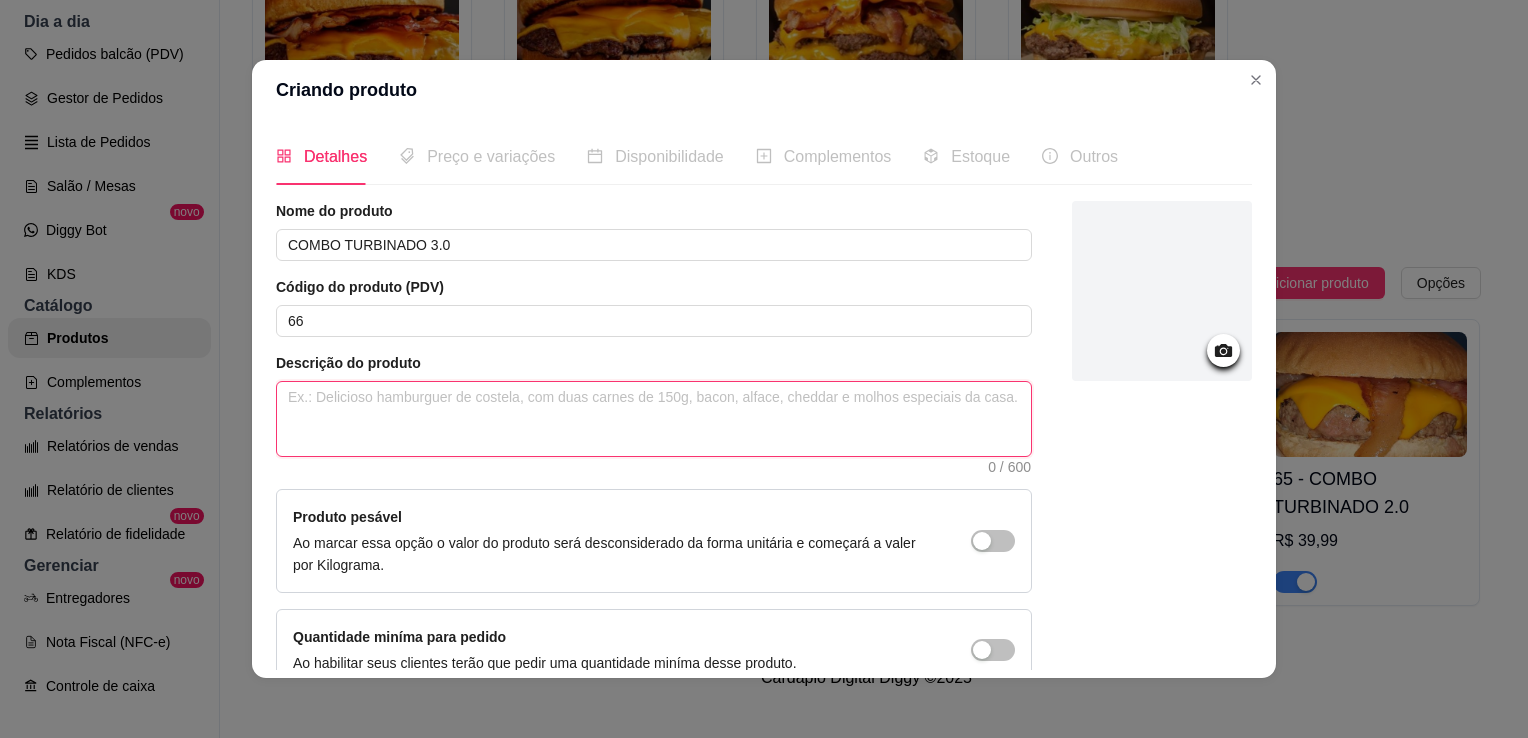 click at bounding box center [654, 419] 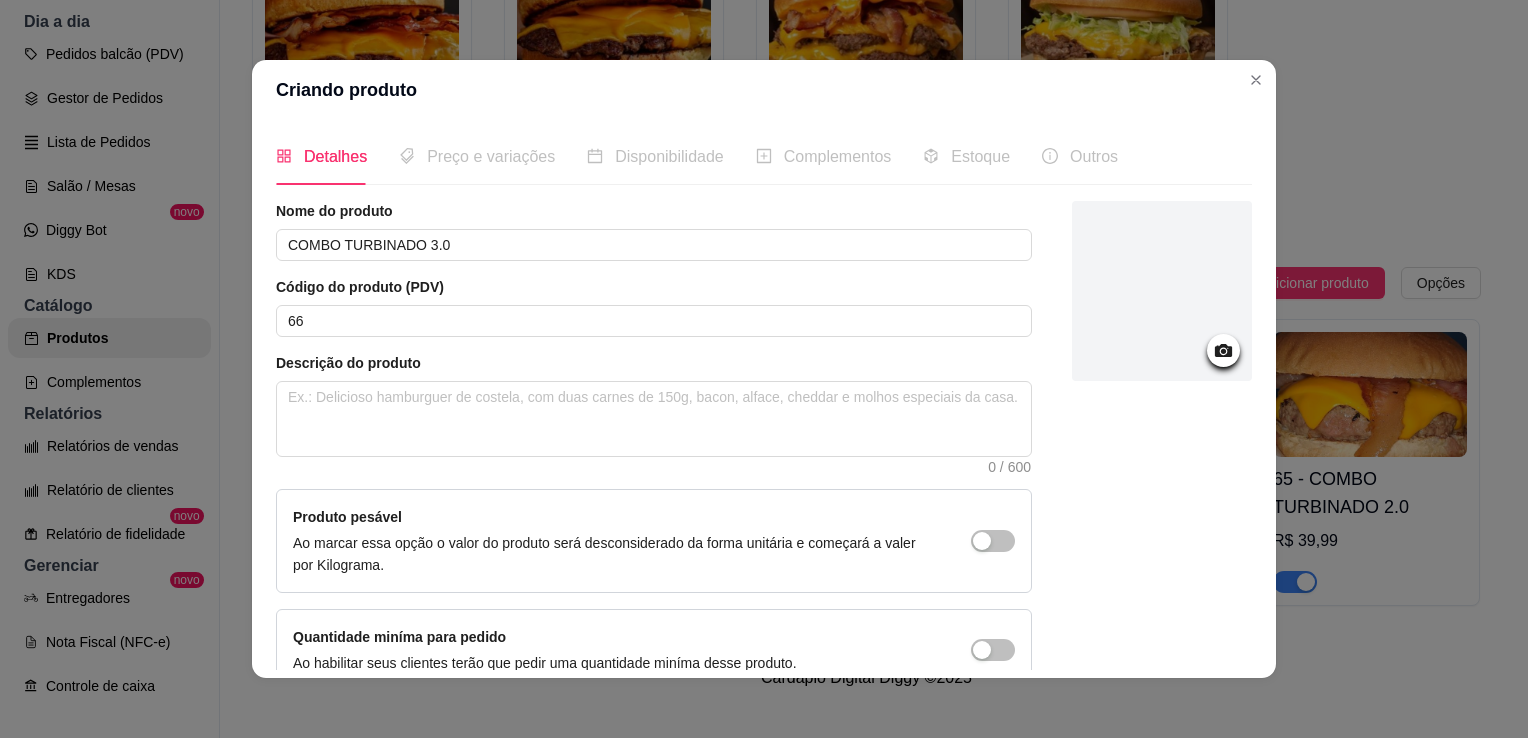 click 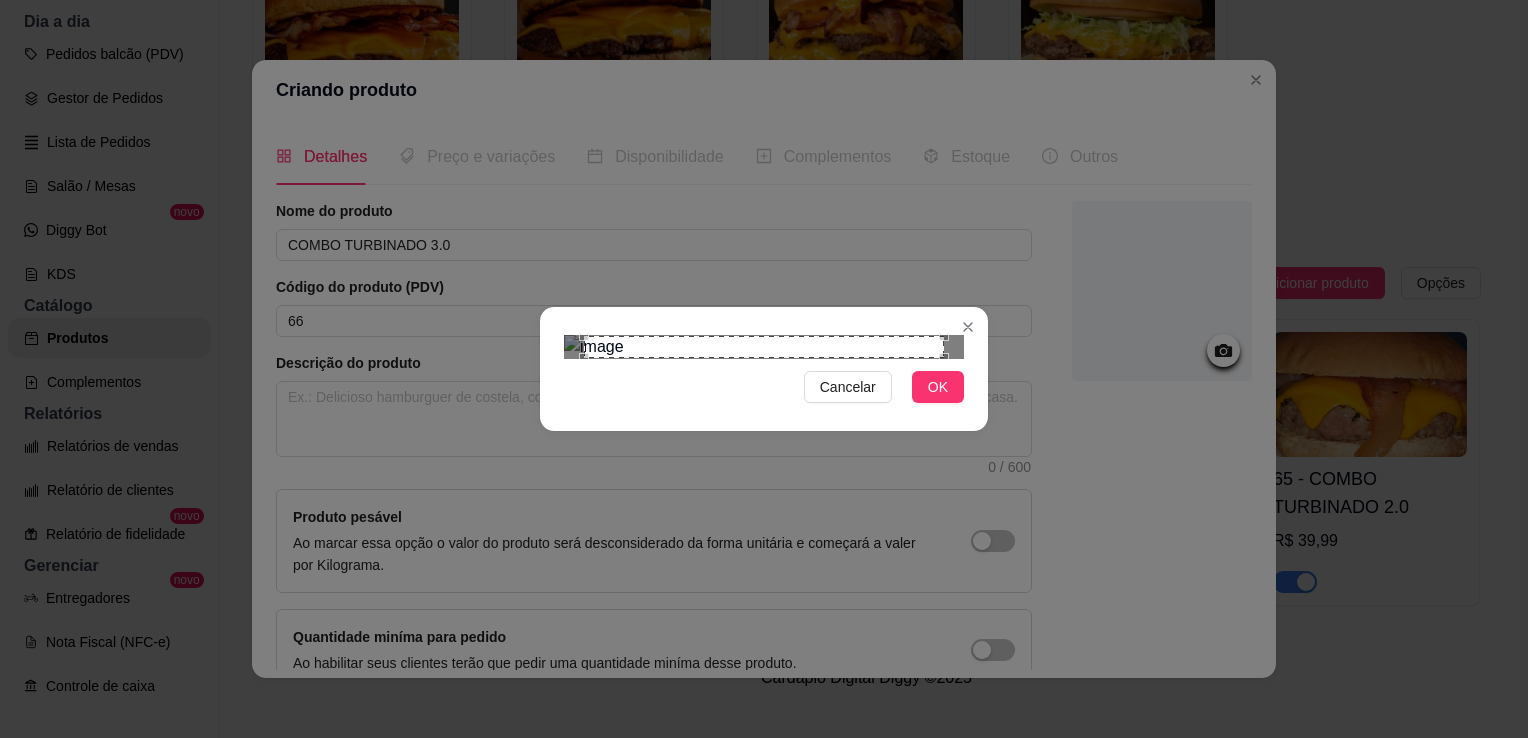 click at bounding box center (764, 347) 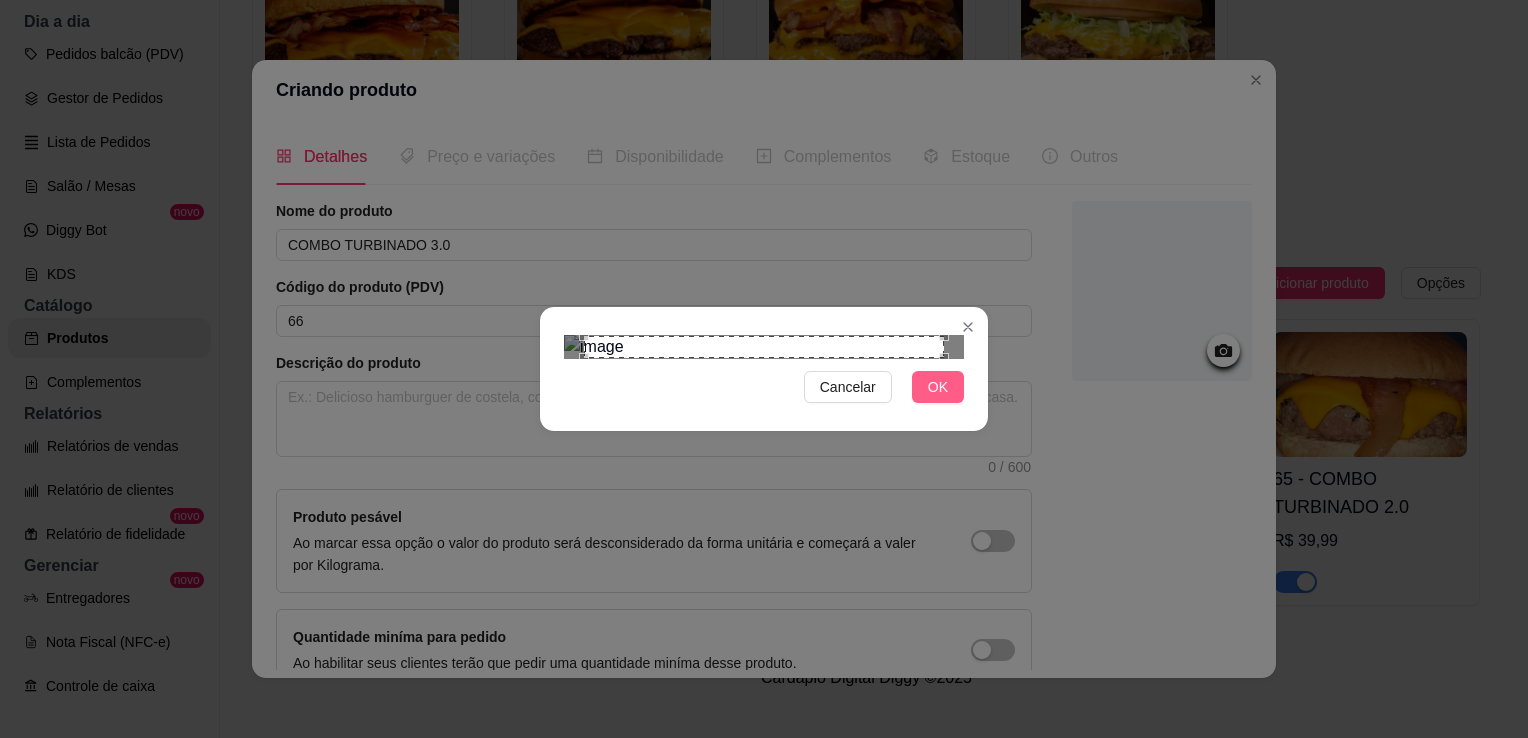 click on "OK" at bounding box center (938, 387) 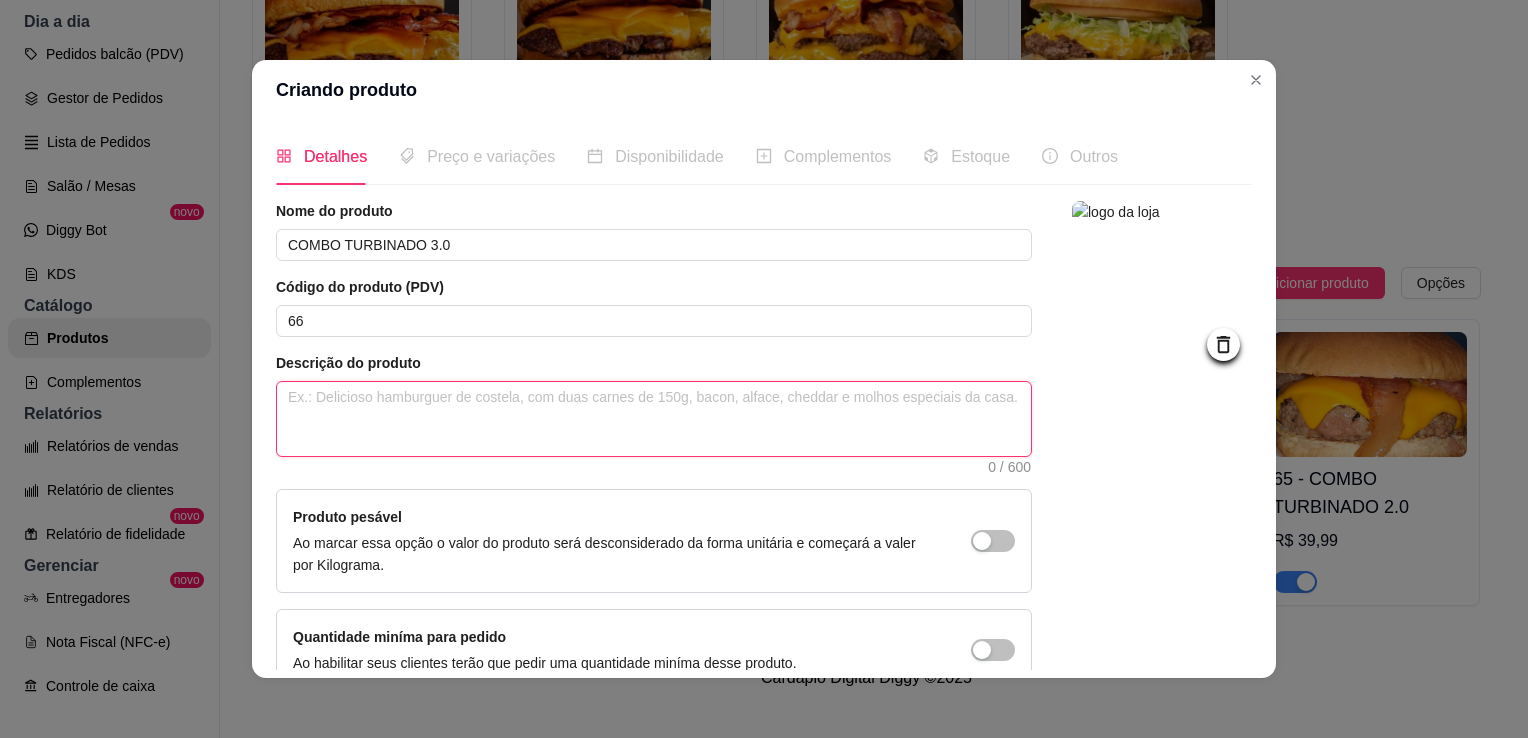 click at bounding box center (654, 419) 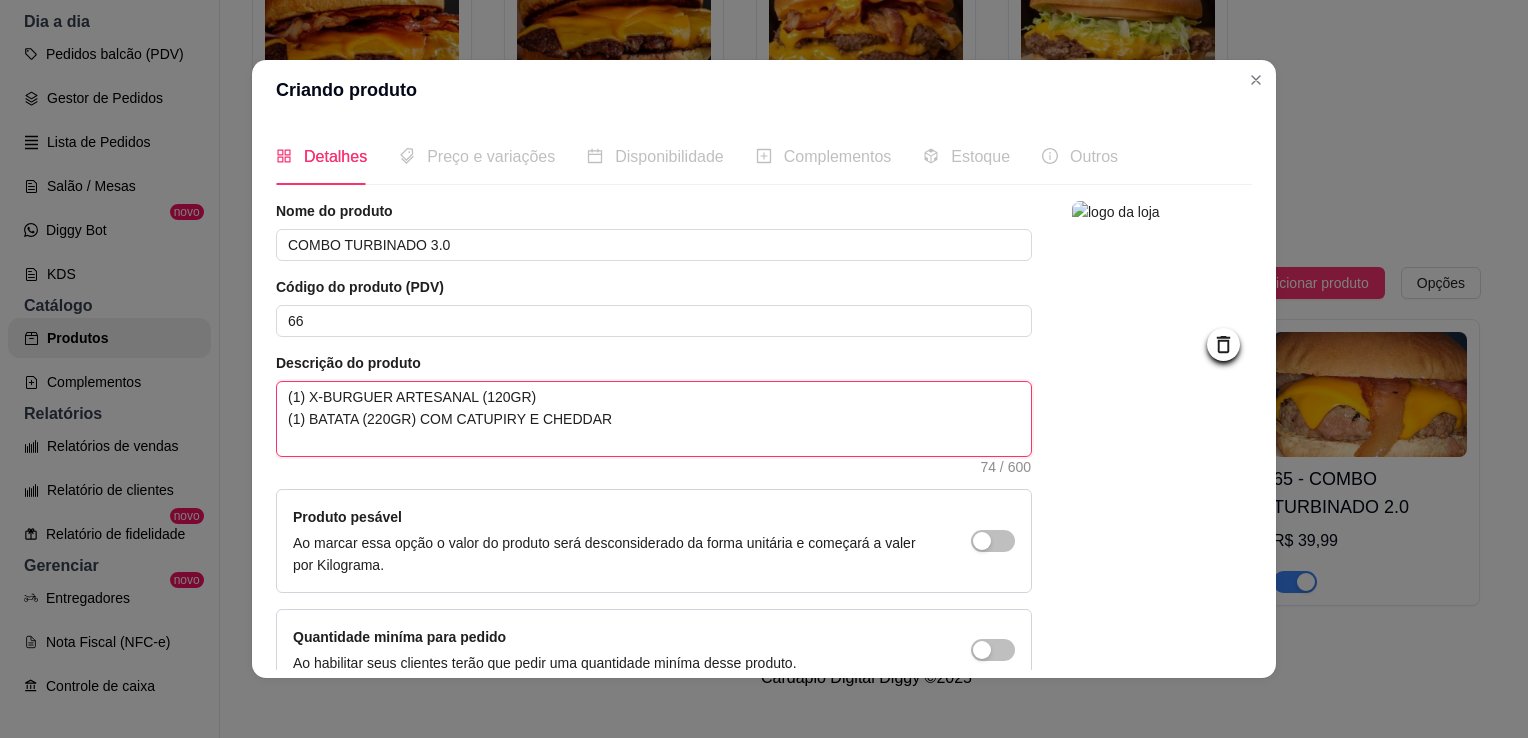 paste on "(1) REFRIGERANTE LATA 350ML" 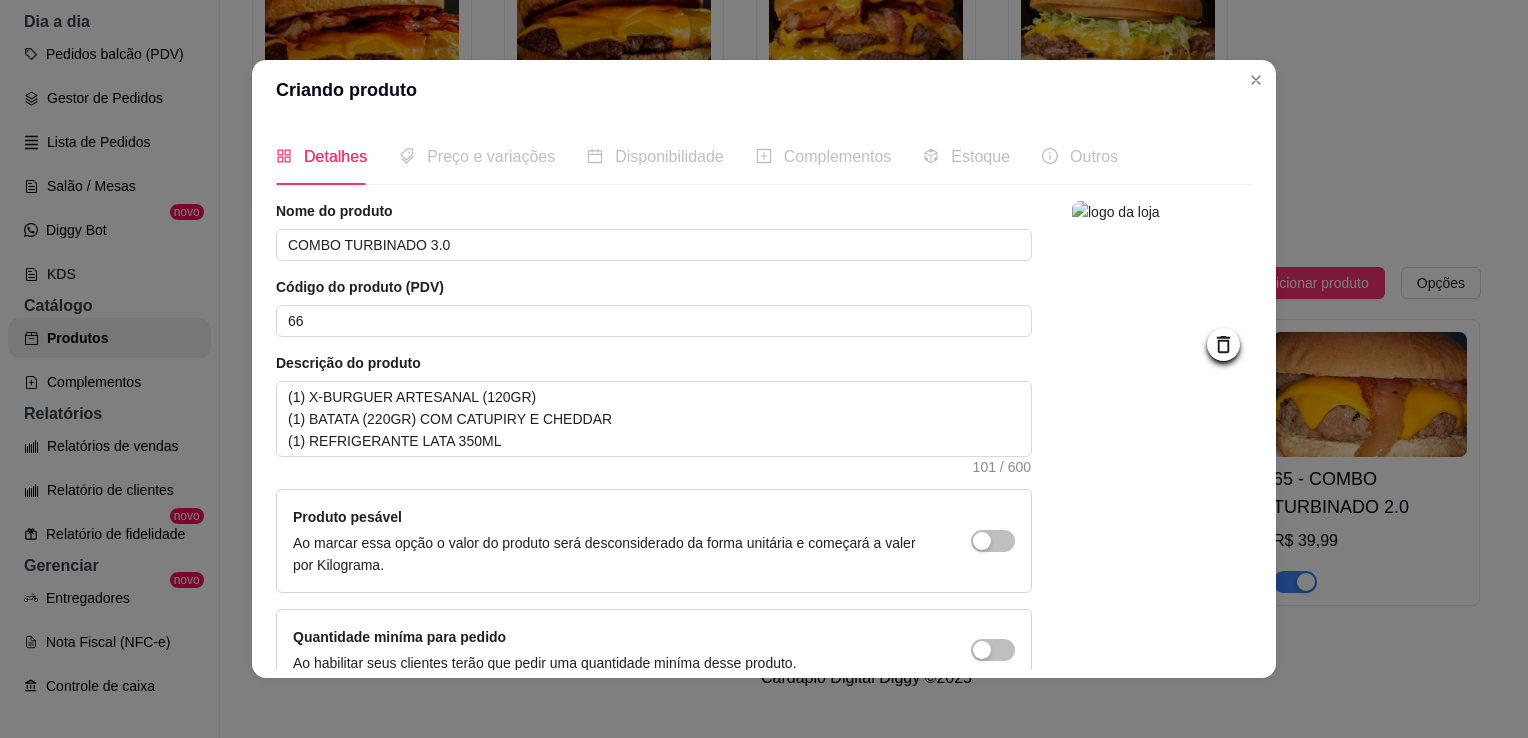 scroll, scrollTop: 107, scrollLeft: 0, axis: vertical 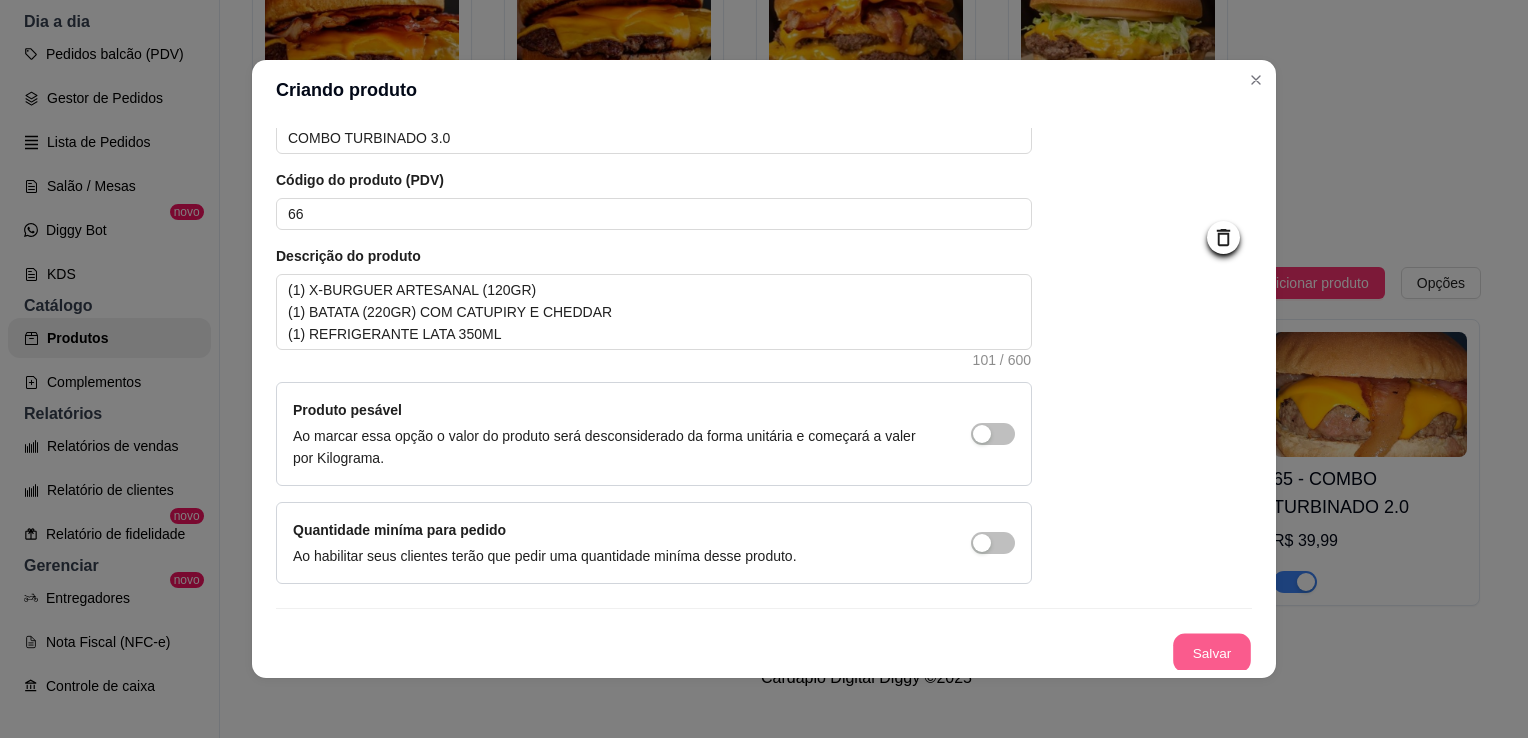 click on "Salvar" at bounding box center (1212, 653) 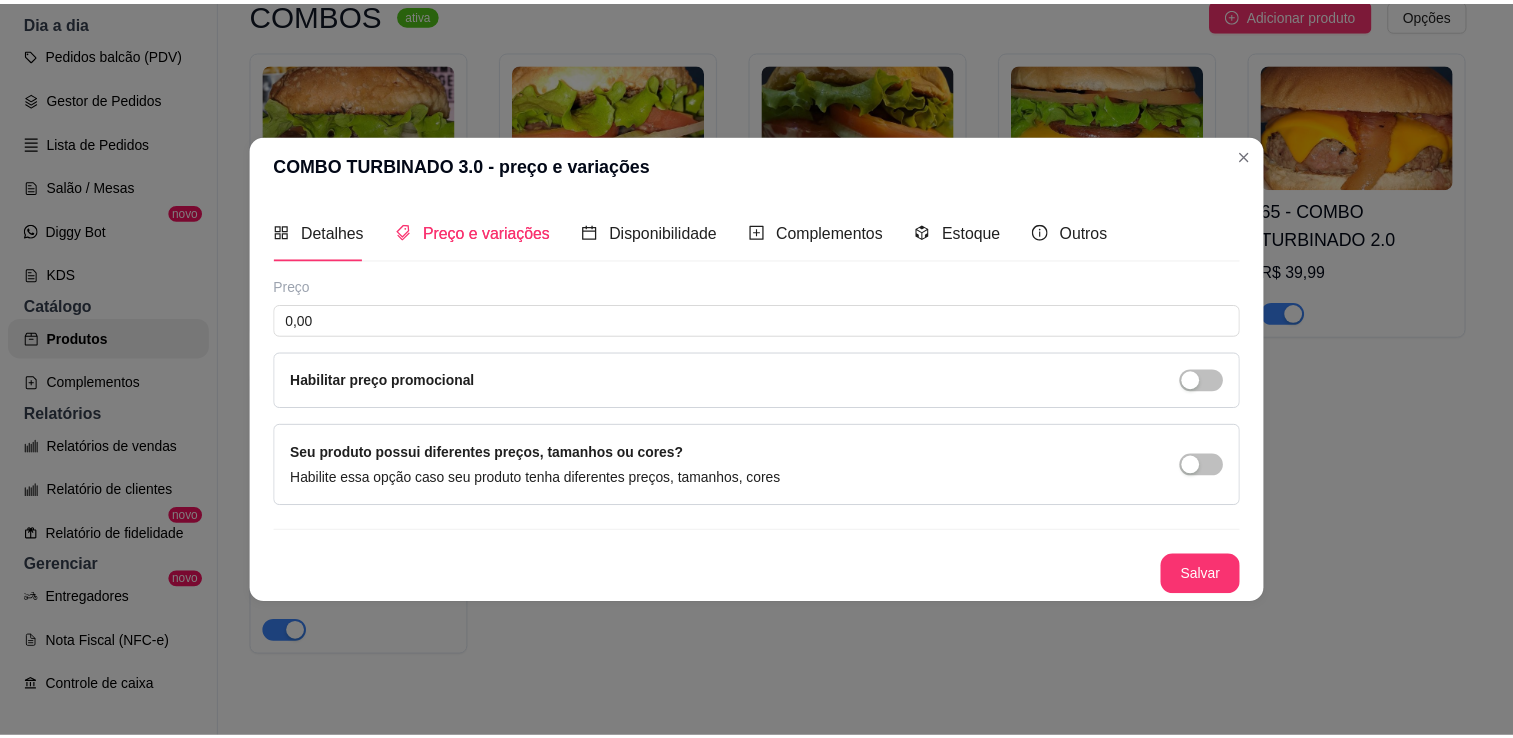scroll, scrollTop: 0, scrollLeft: 0, axis: both 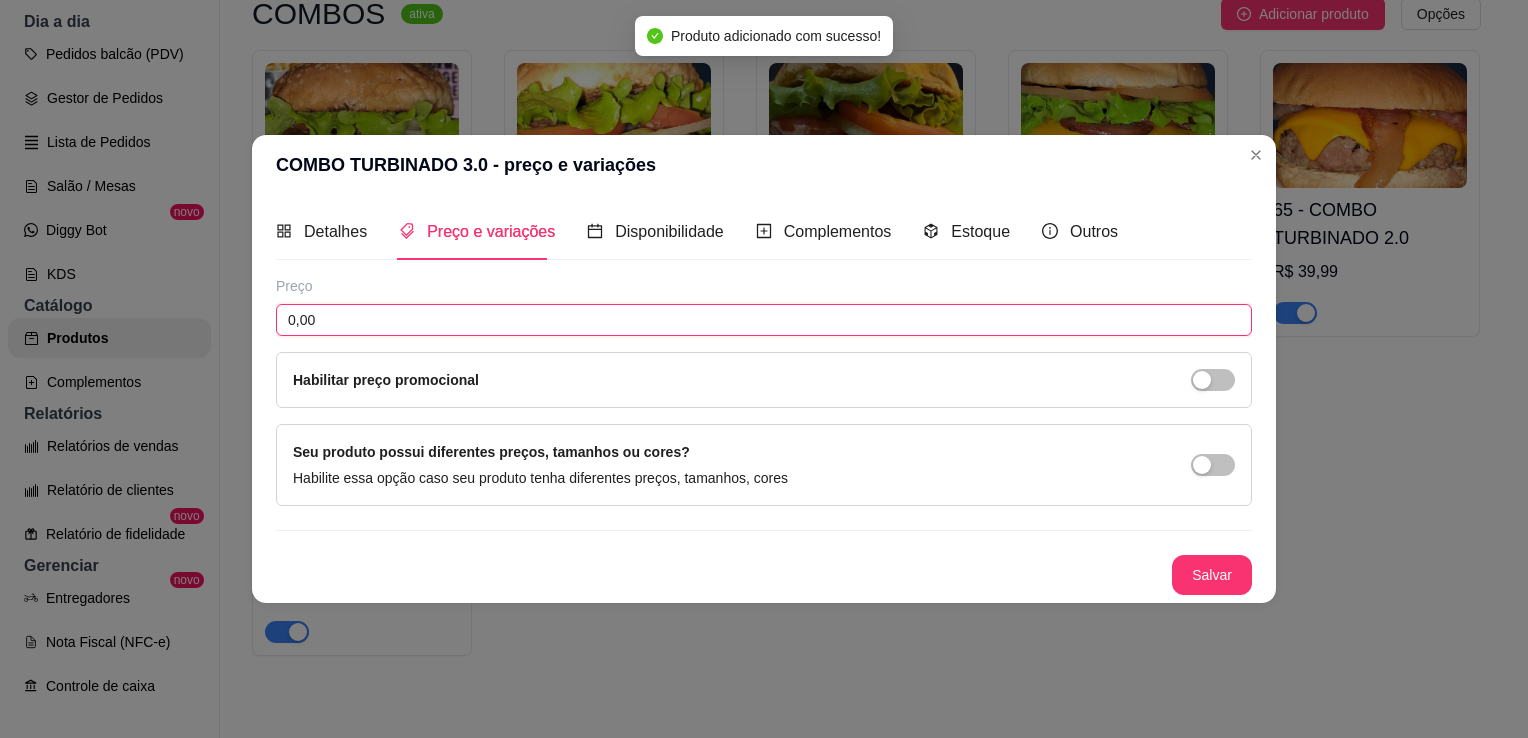 click on "0,00" at bounding box center (764, 320) 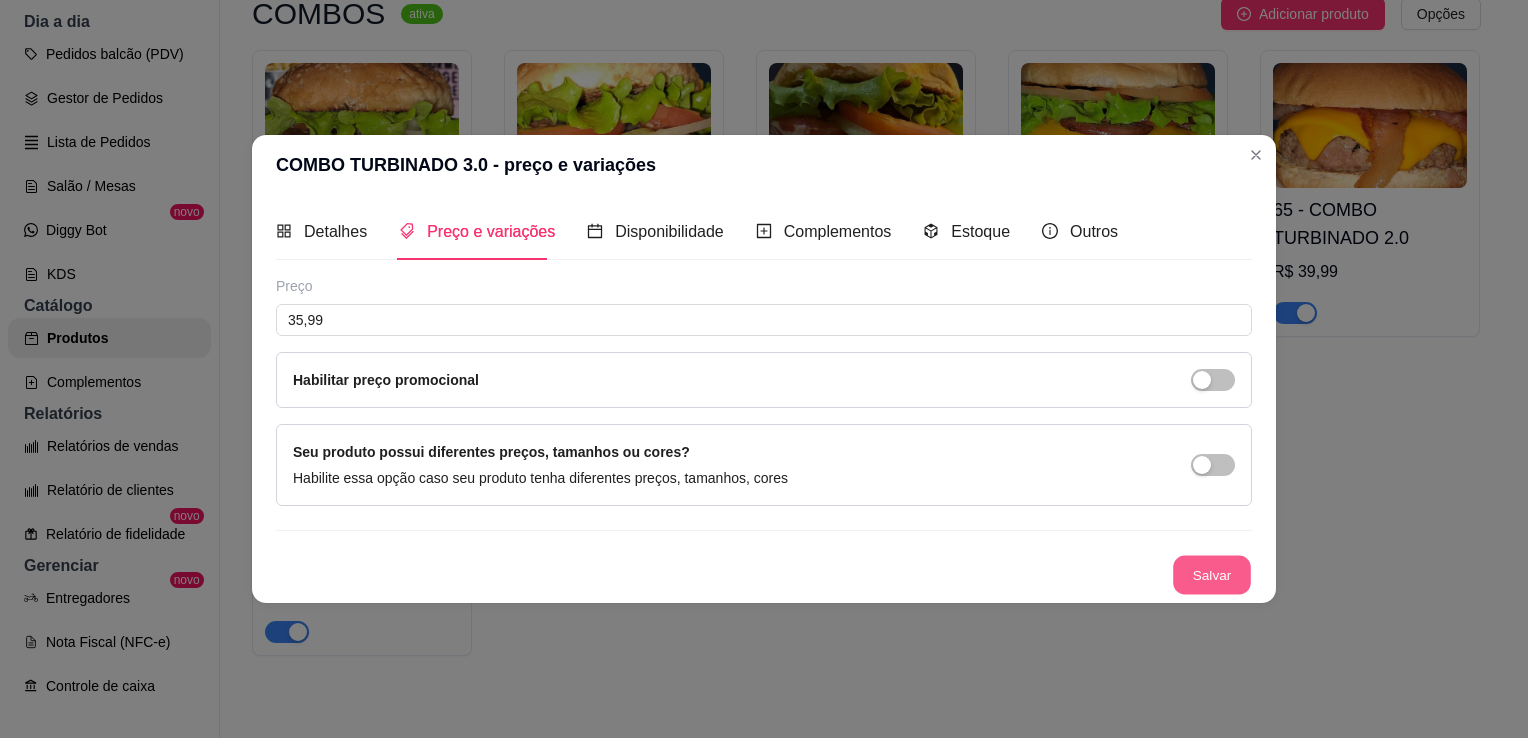 click on "Salvar" at bounding box center (1212, 575) 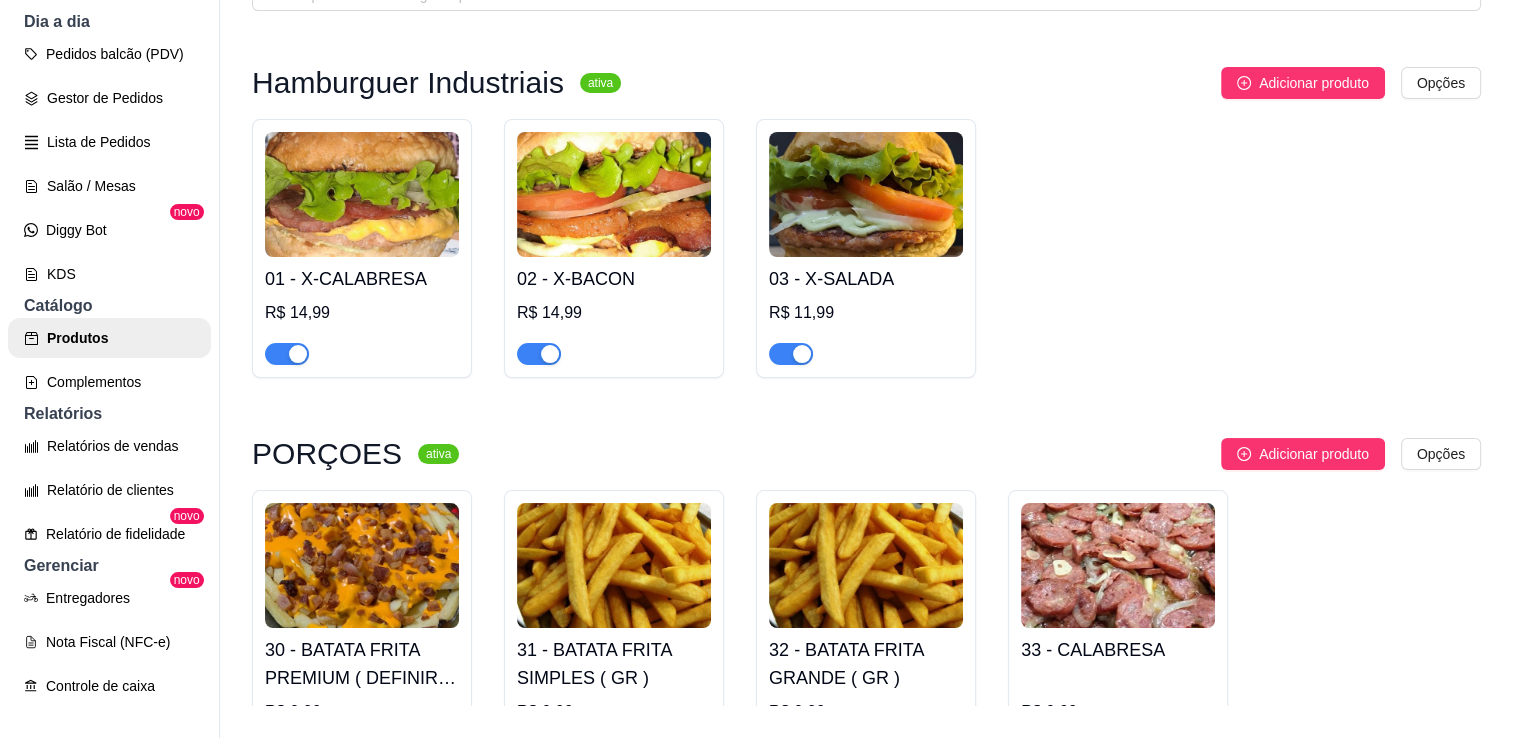 scroll, scrollTop: 0, scrollLeft: 0, axis: both 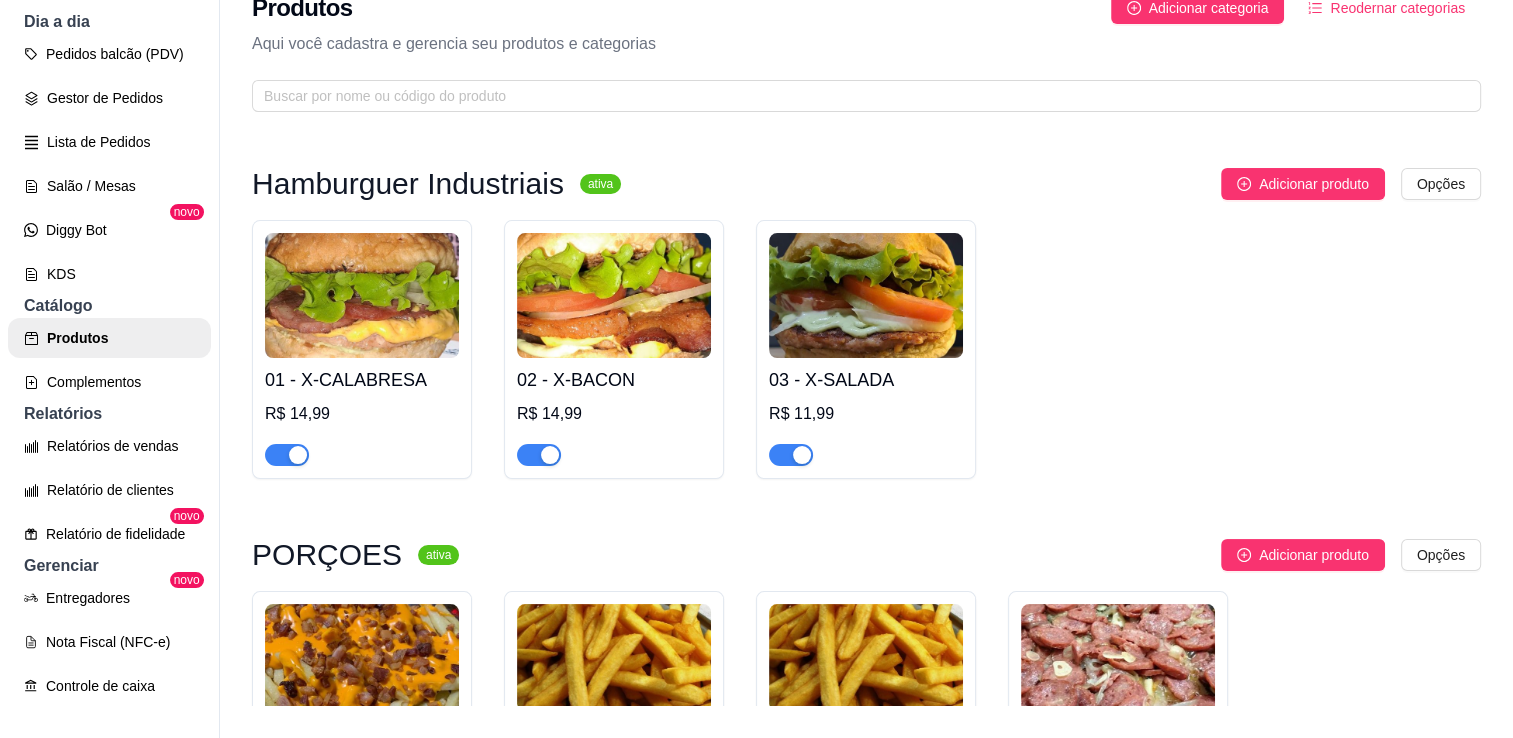 click on "Reodernar categorias" at bounding box center (1397, 8) 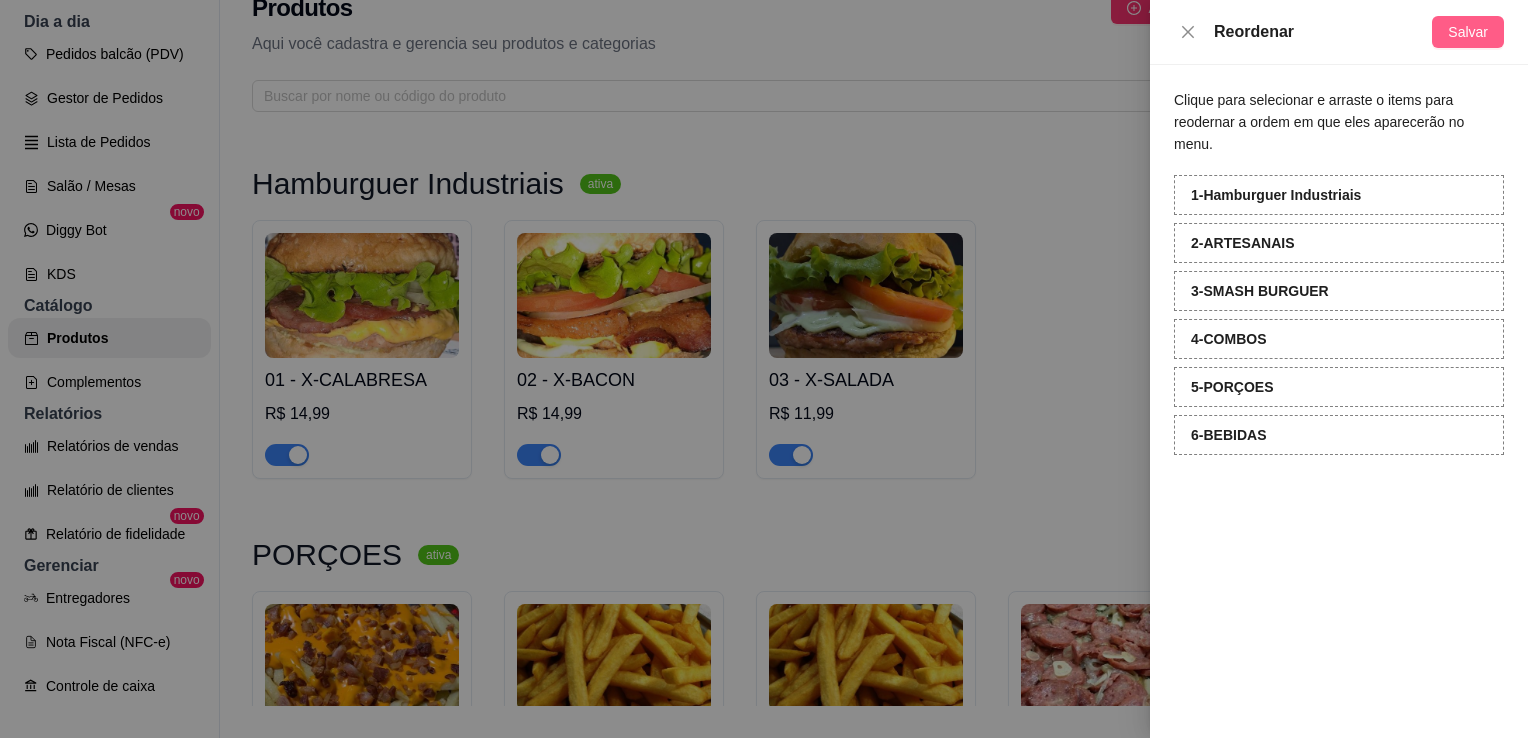 click on "Salvar" at bounding box center [1468, 32] 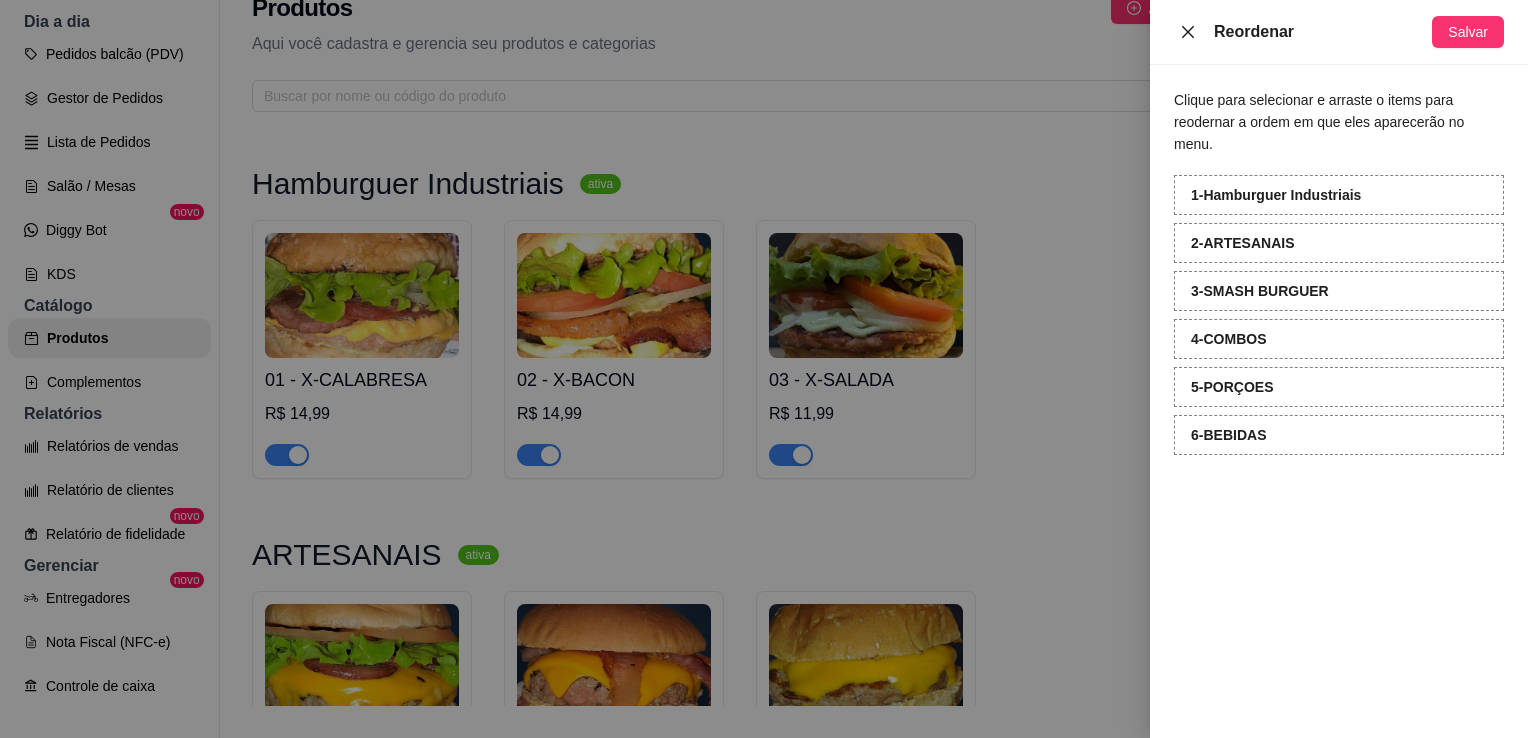 click 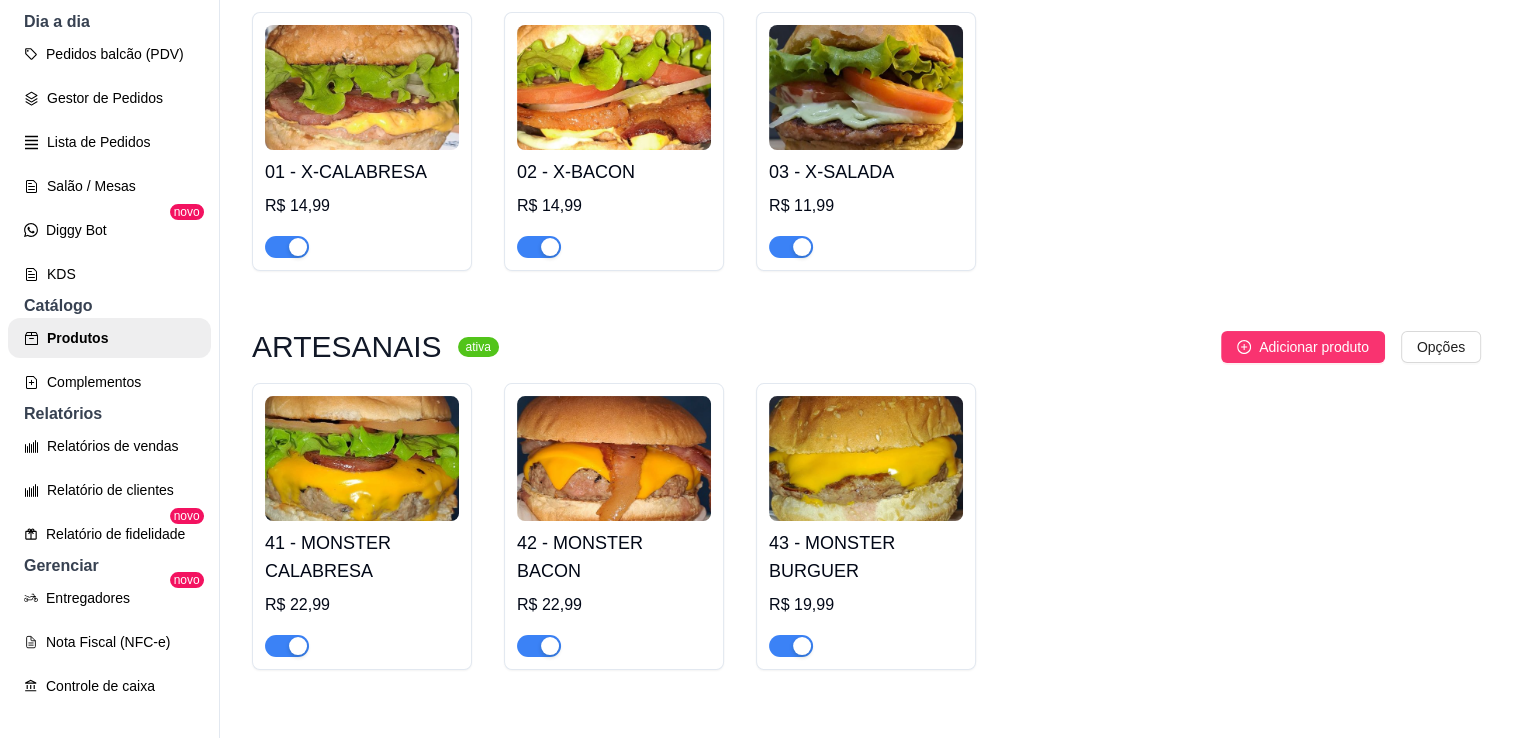 scroll, scrollTop: 0, scrollLeft: 0, axis: both 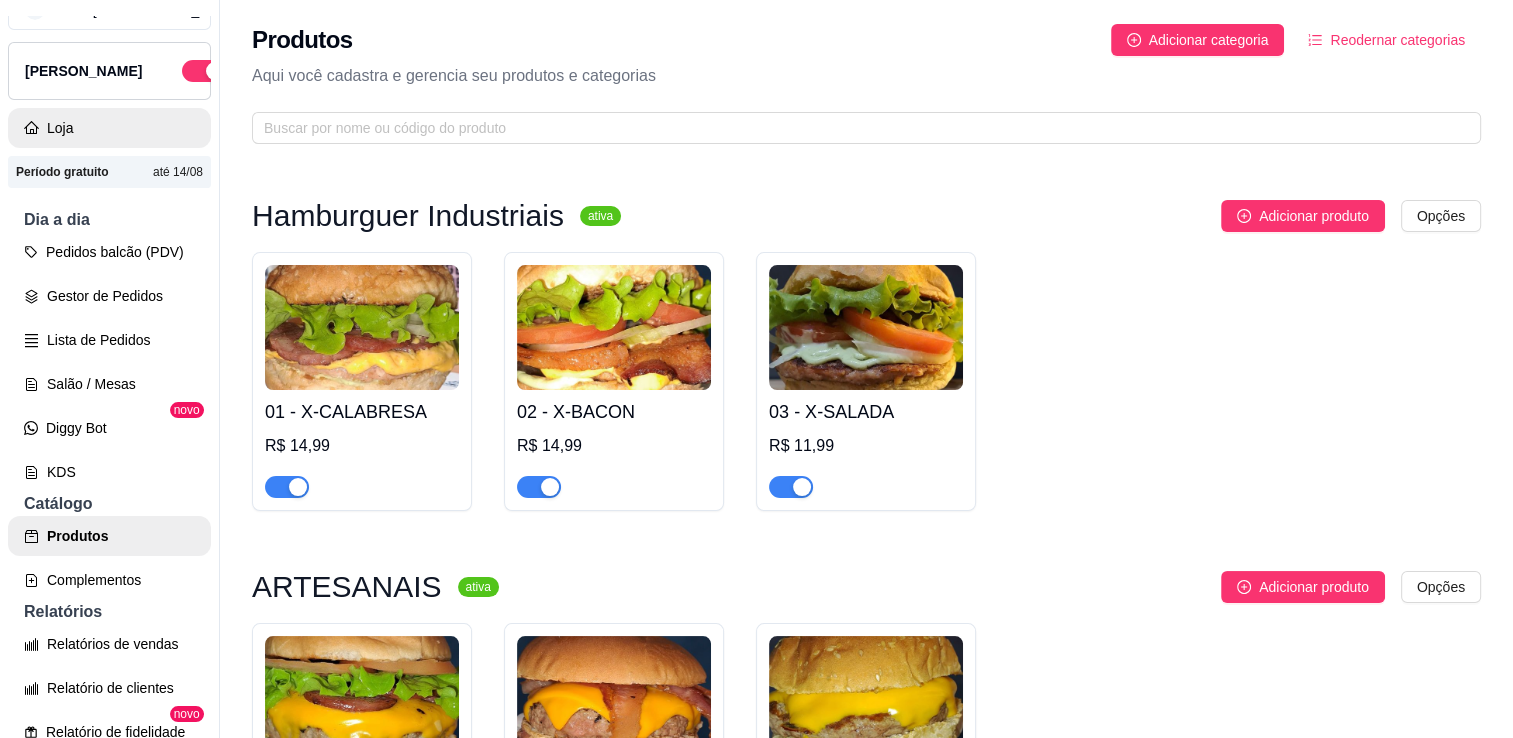 click on "Loja" at bounding box center (109, 128) 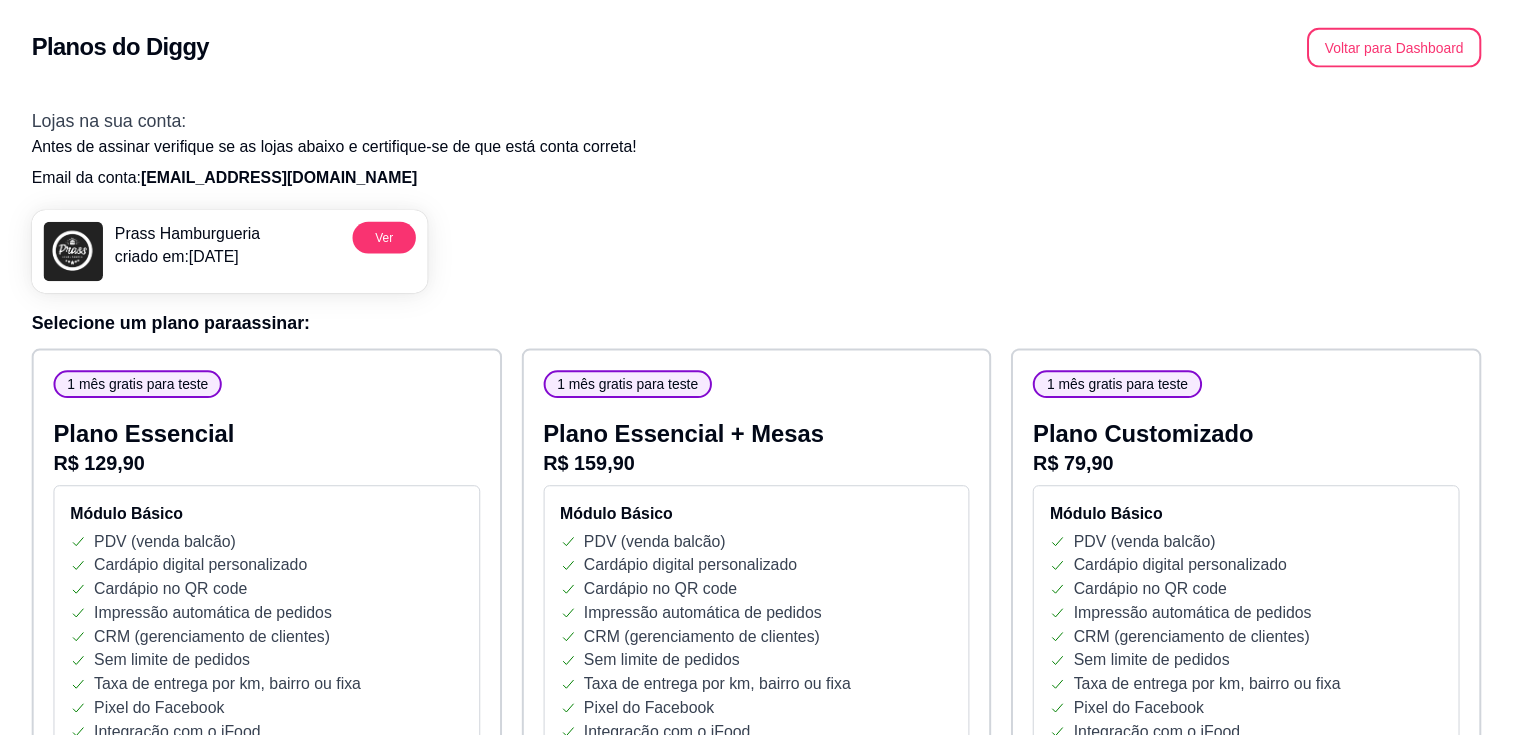 scroll, scrollTop: 0, scrollLeft: 0, axis: both 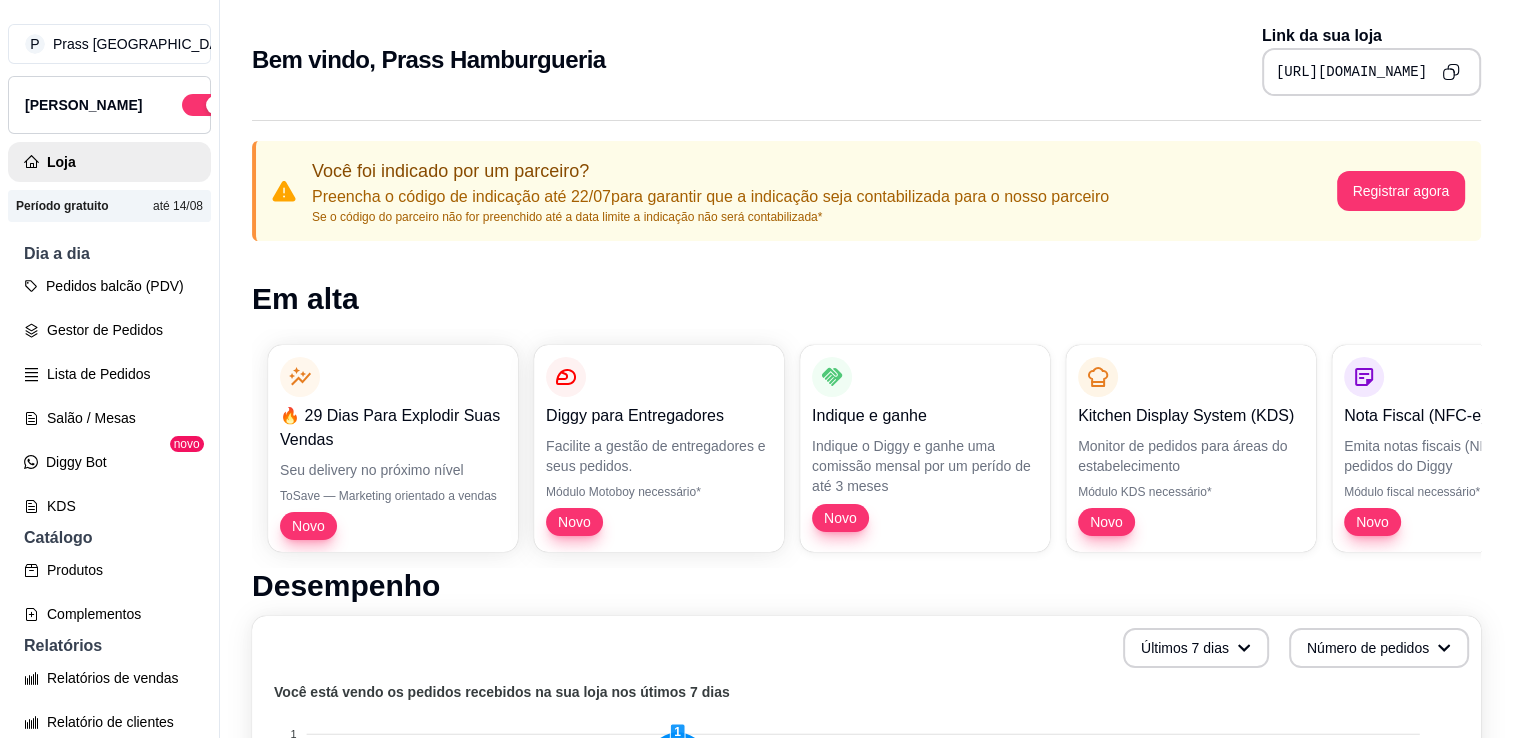 click on "[URL][DOMAIN_NAME]" at bounding box center [1351, 72] 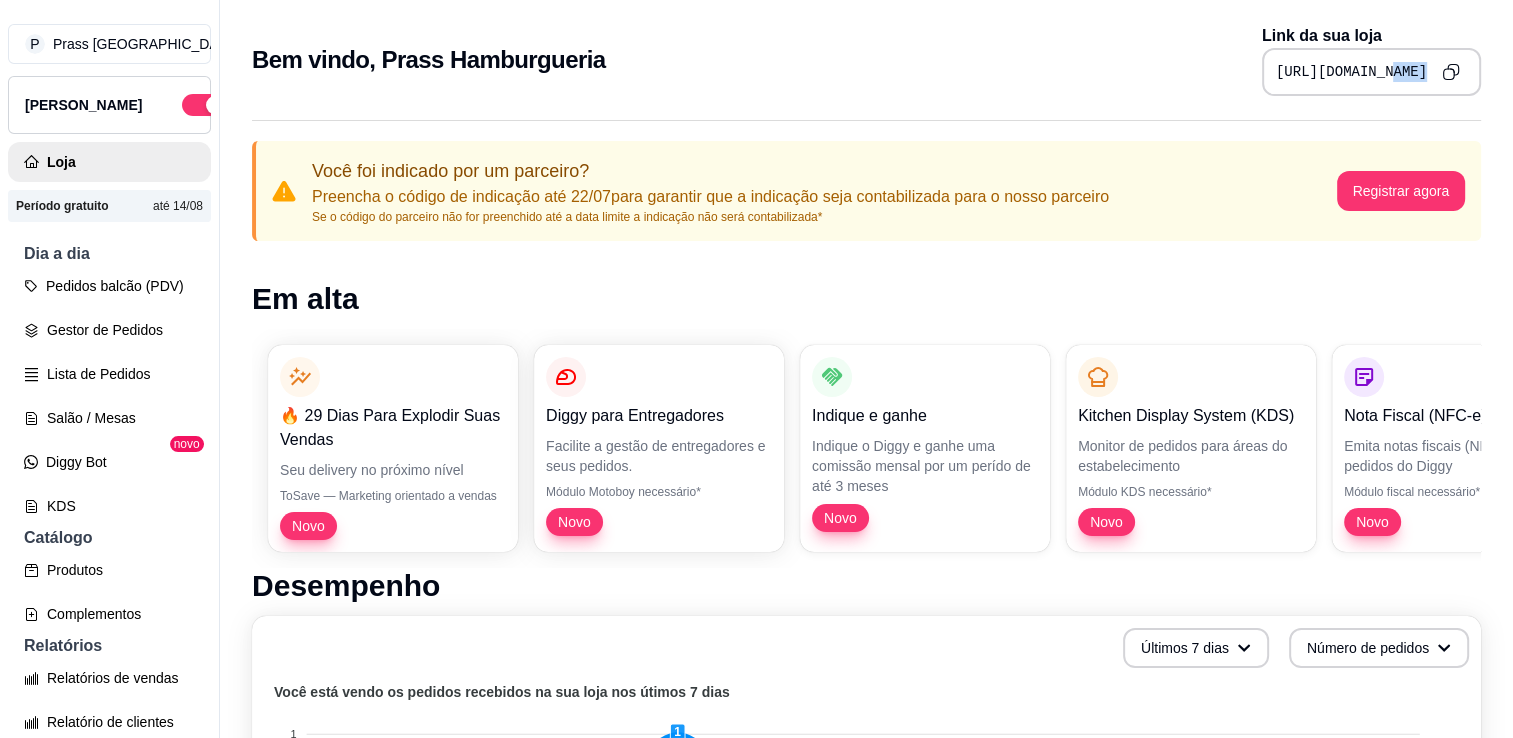 click on "[URL][DOMAIN_NAME]" at bounding box center (1351, 72) 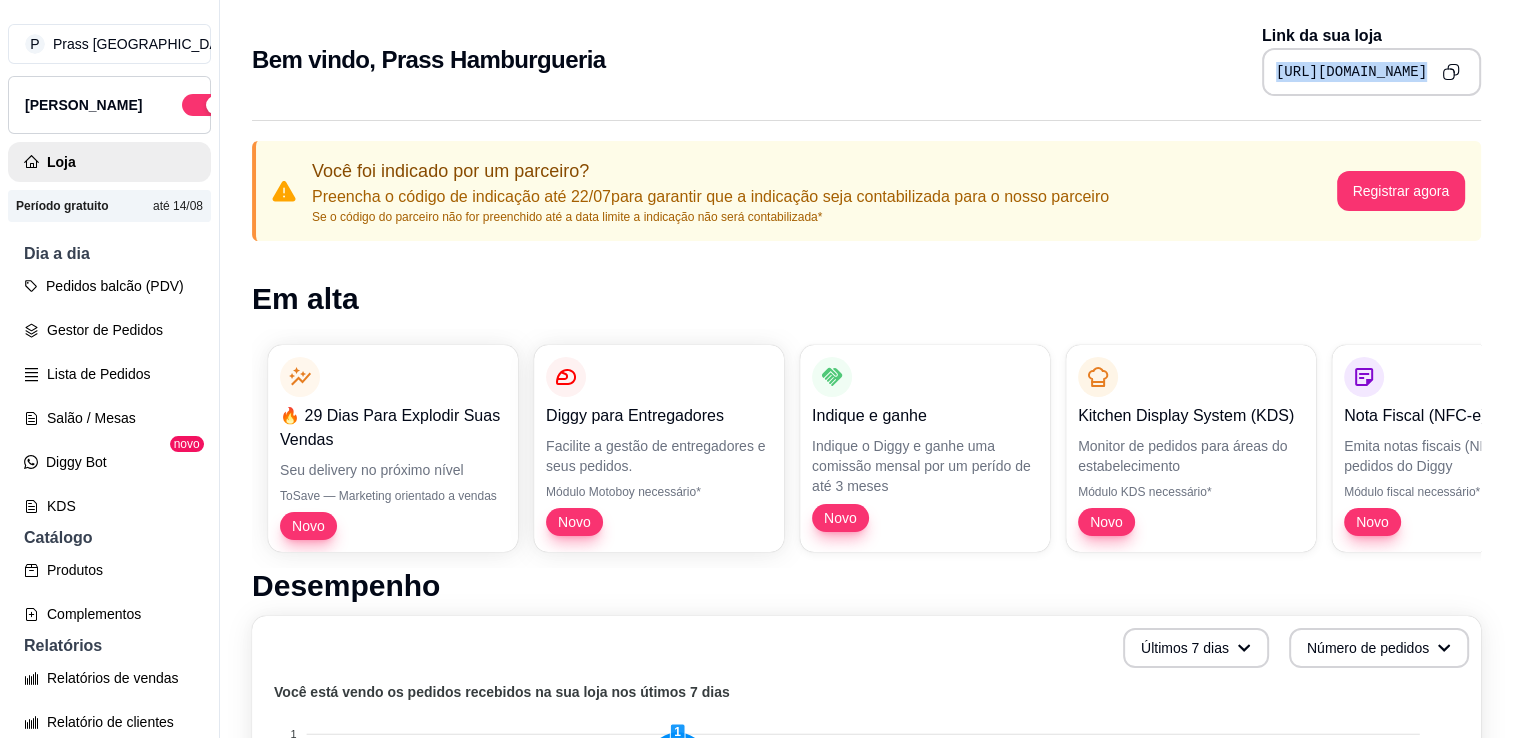 click on "[URL][DOMAIN_NAME]" at bounding box center [1351, 72] 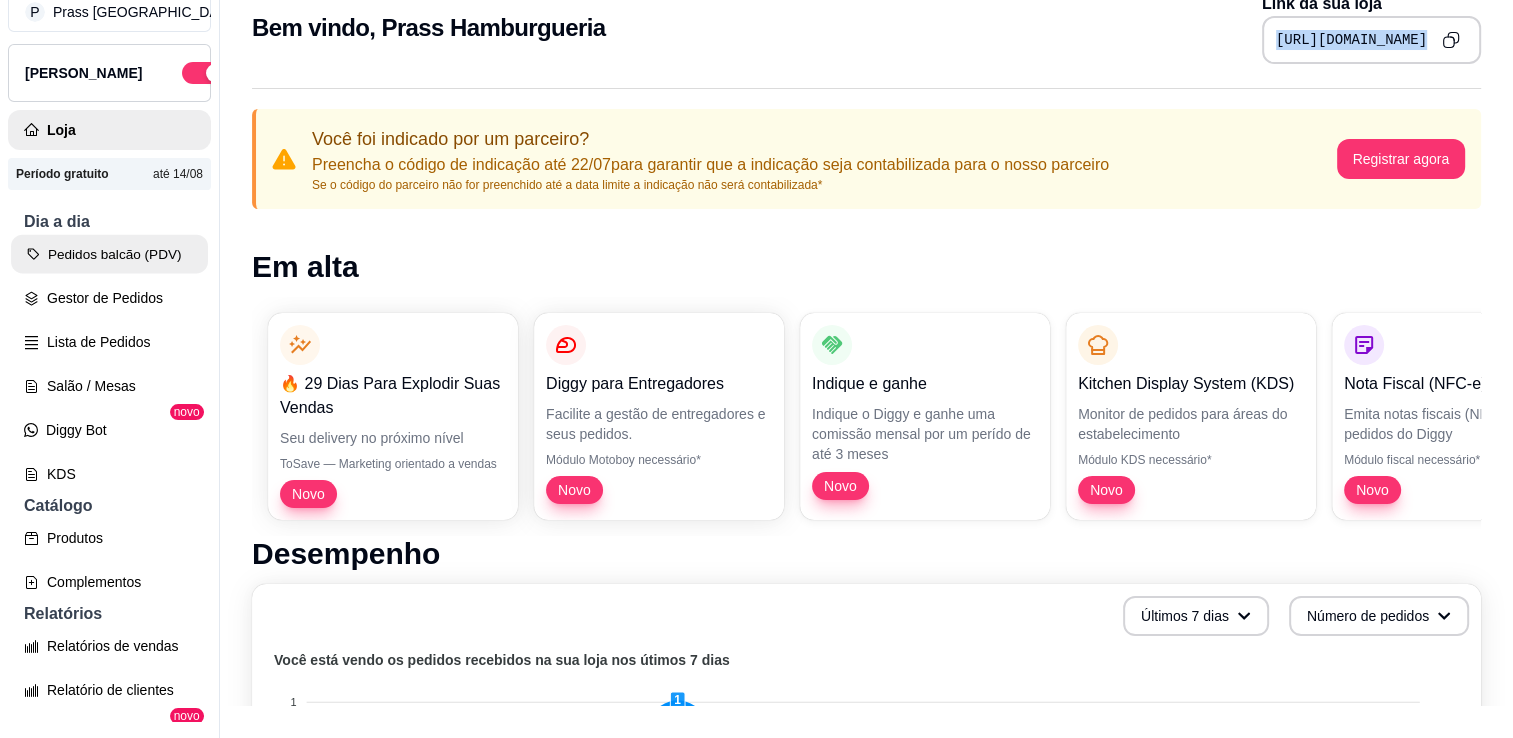 click on "Pedidos balcão (PDV)" at bounding box center (109, 254) 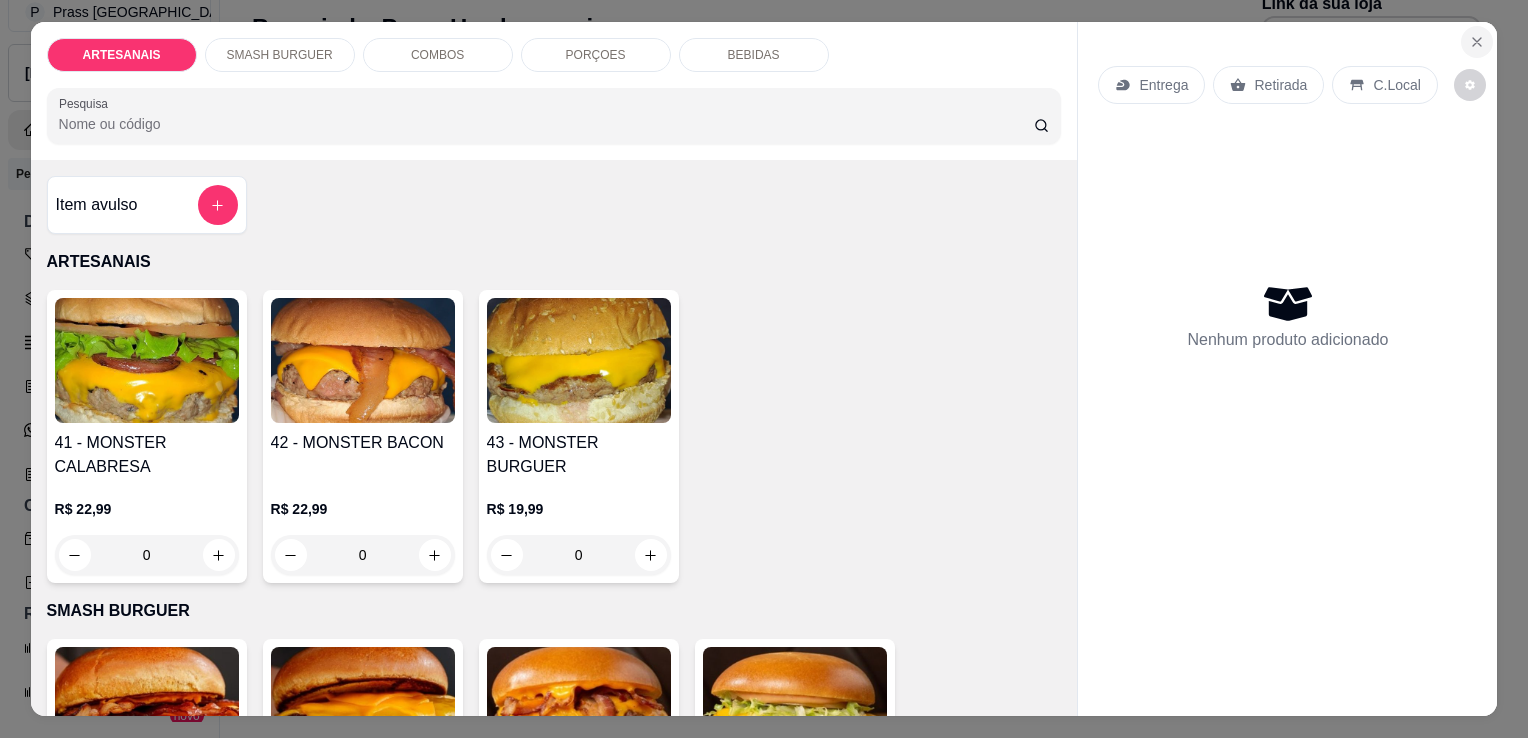 click 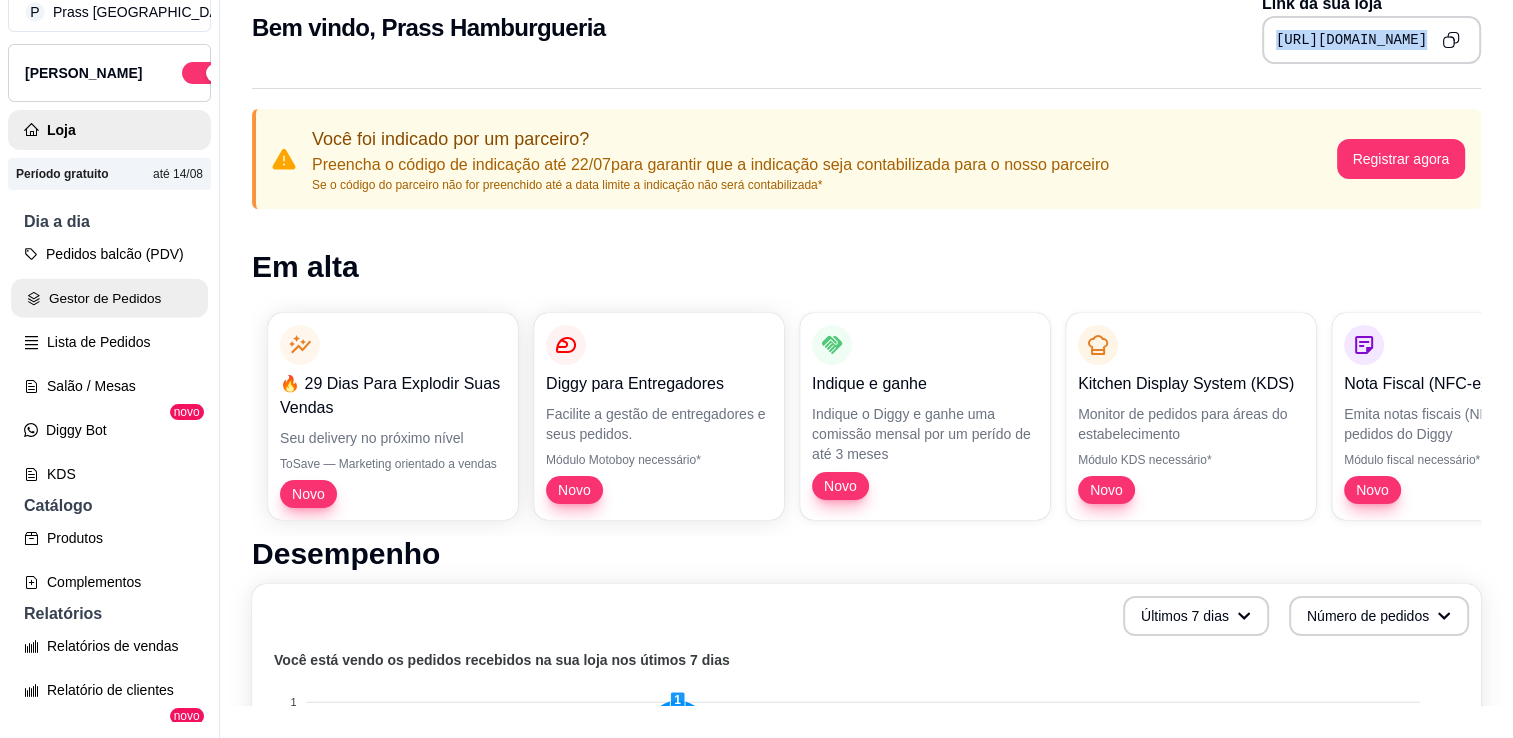 click on "Gestor de Pedidos" at bounding box center (109, 298) 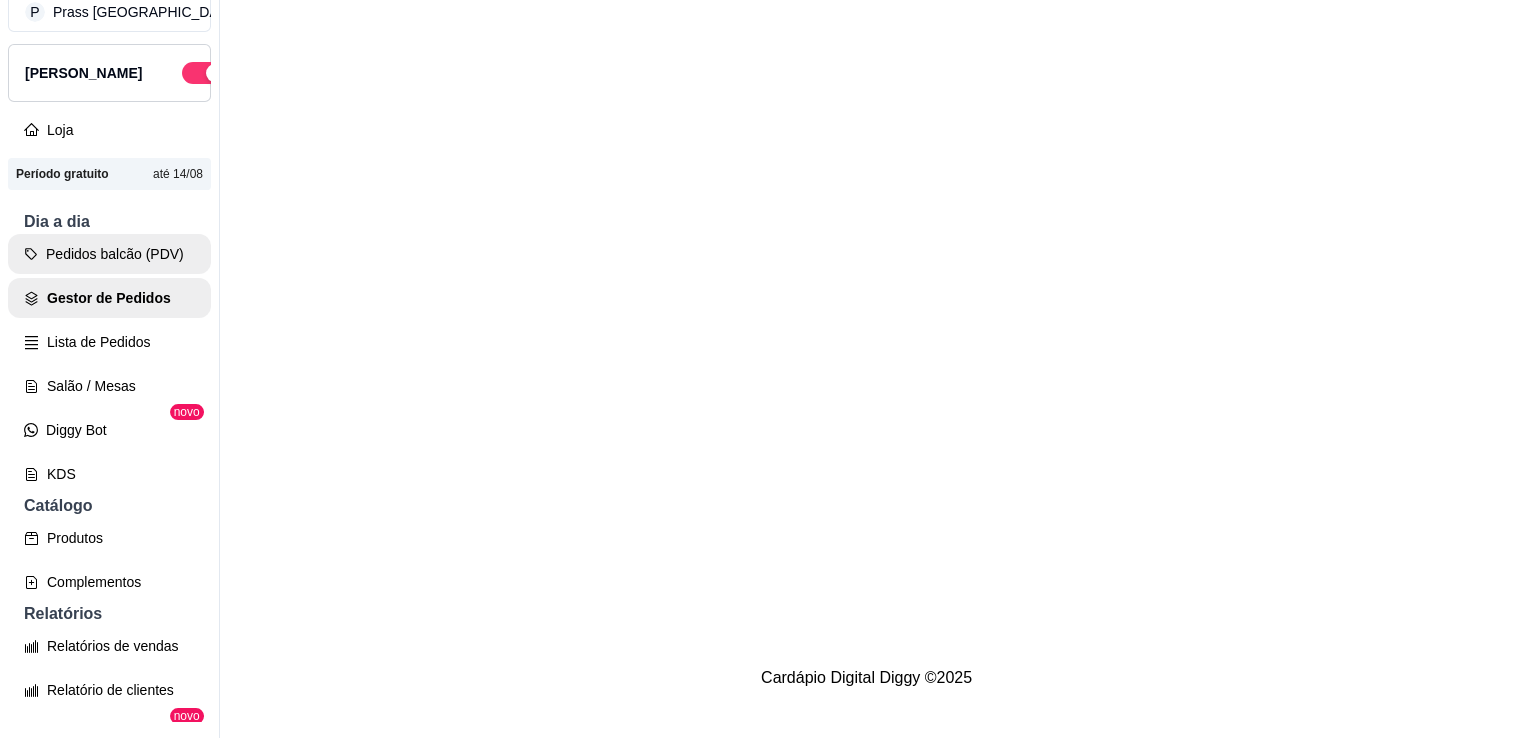 scroll, scrollTop: 0, scrollLeft: 0, axis: both 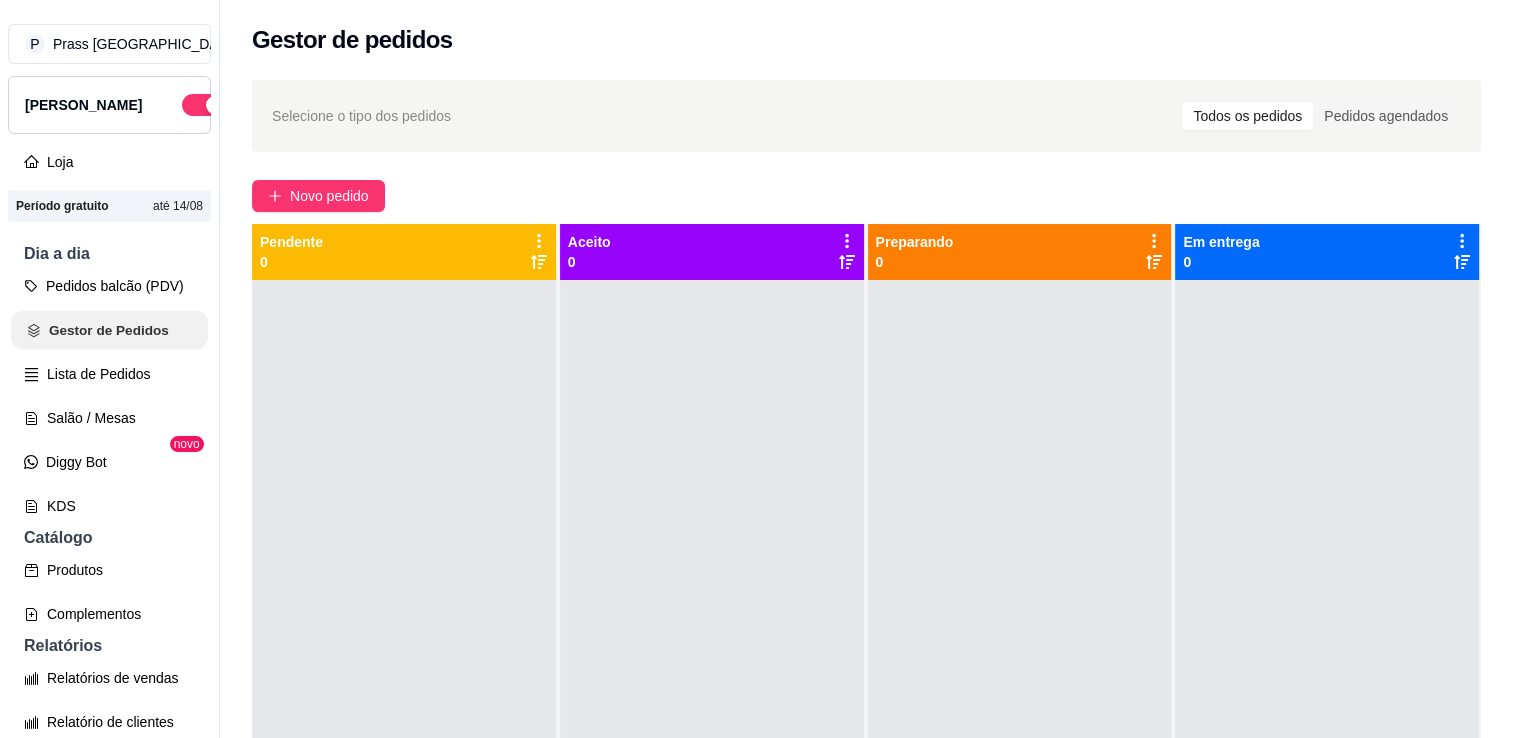 click on "Gestor de Pedidos" at bounding box center (109, 330) 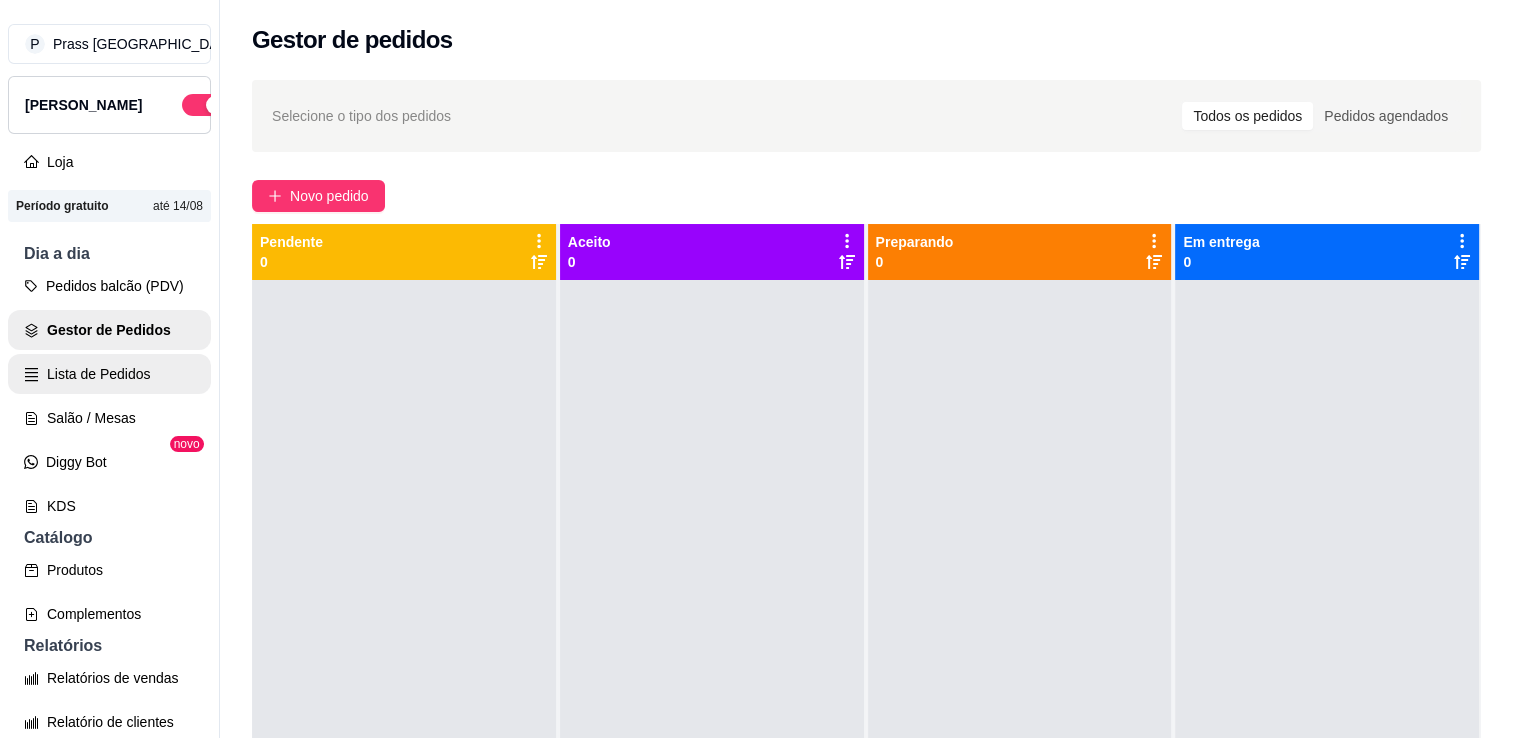 click on "Lista de Pedidos" at bounding box center [109, 374] 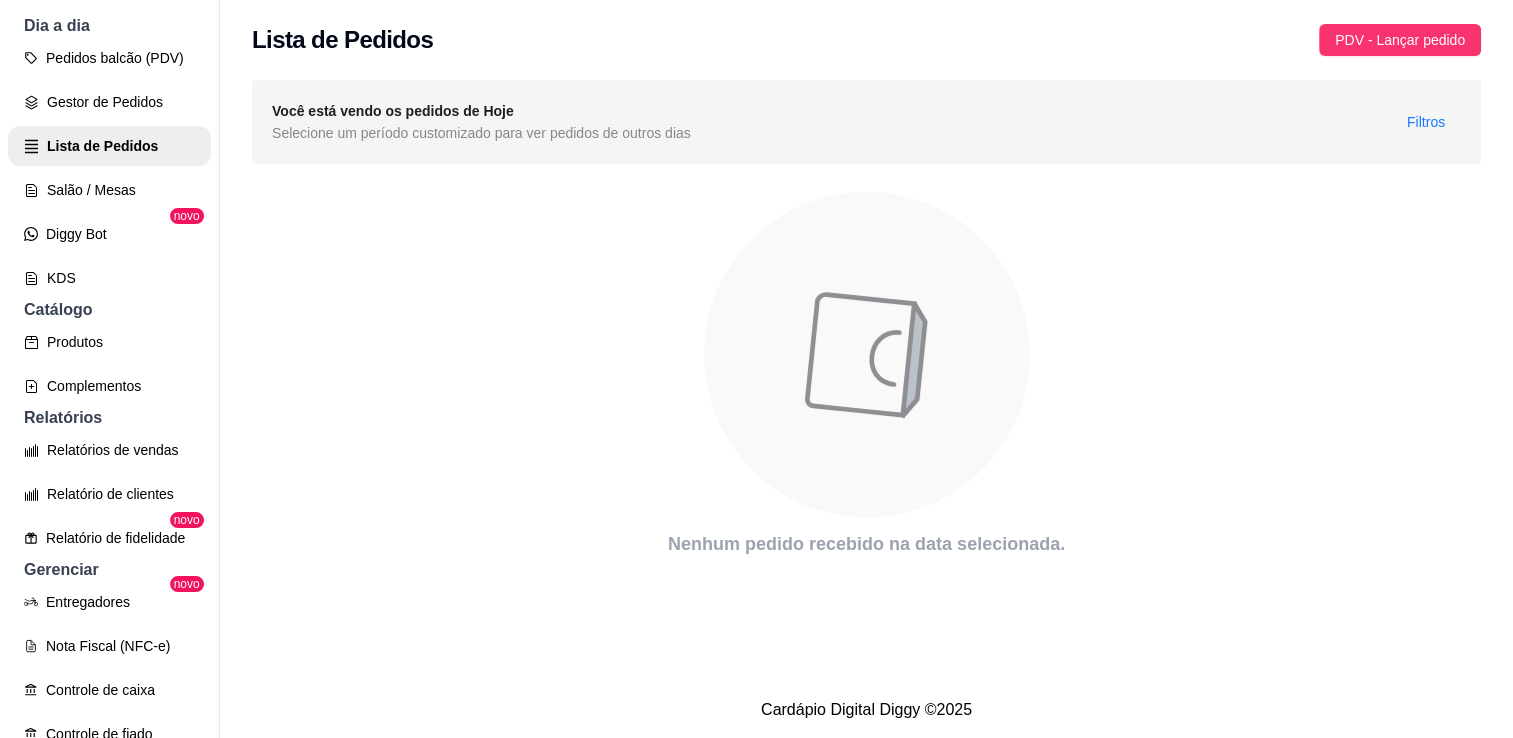 scroll, scrollTop: 233, scrollLeft: 0, axis: vertical 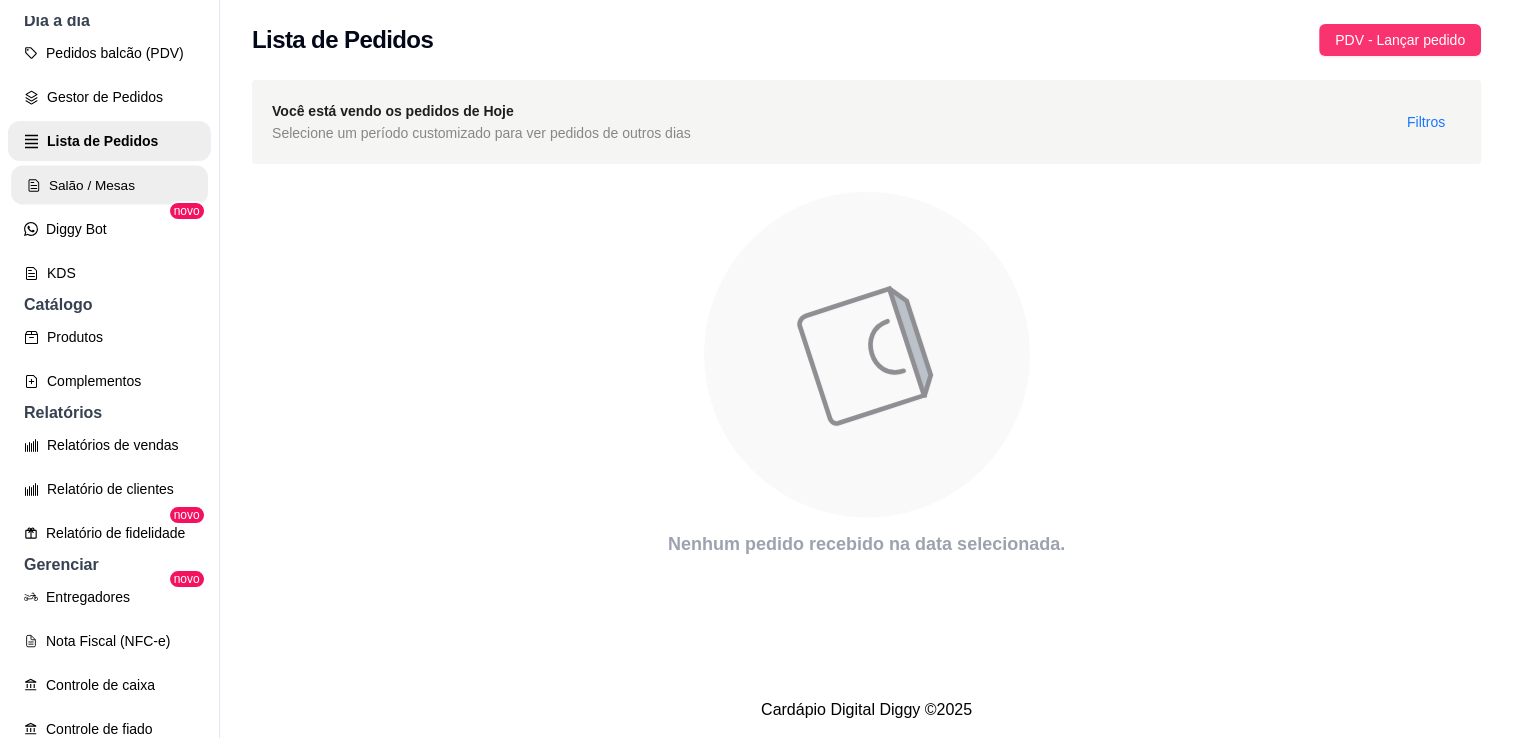 click on "Salão / Mesas" at bounding box center [109, 185] 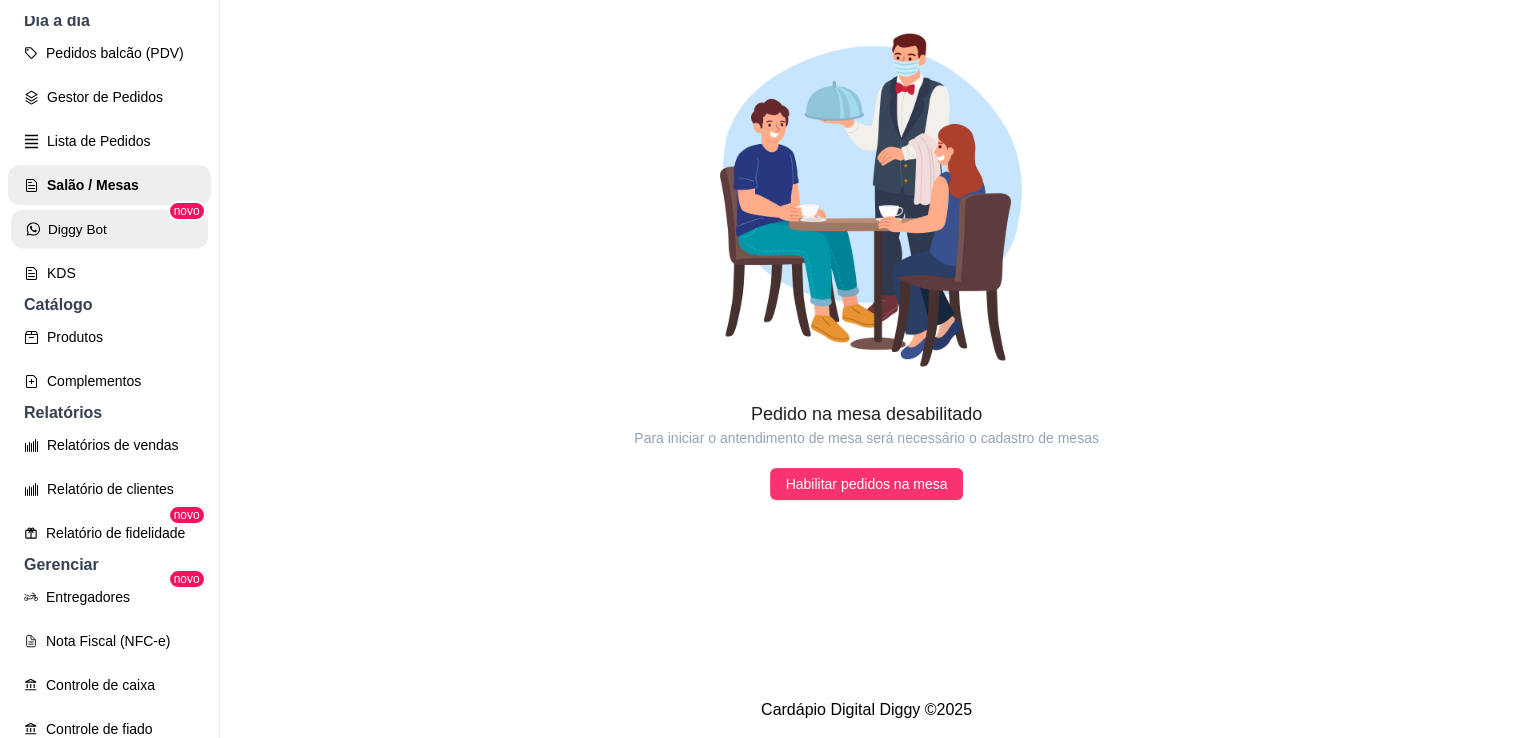 click on "Diggy Bot" at bounding box center [109, 229] 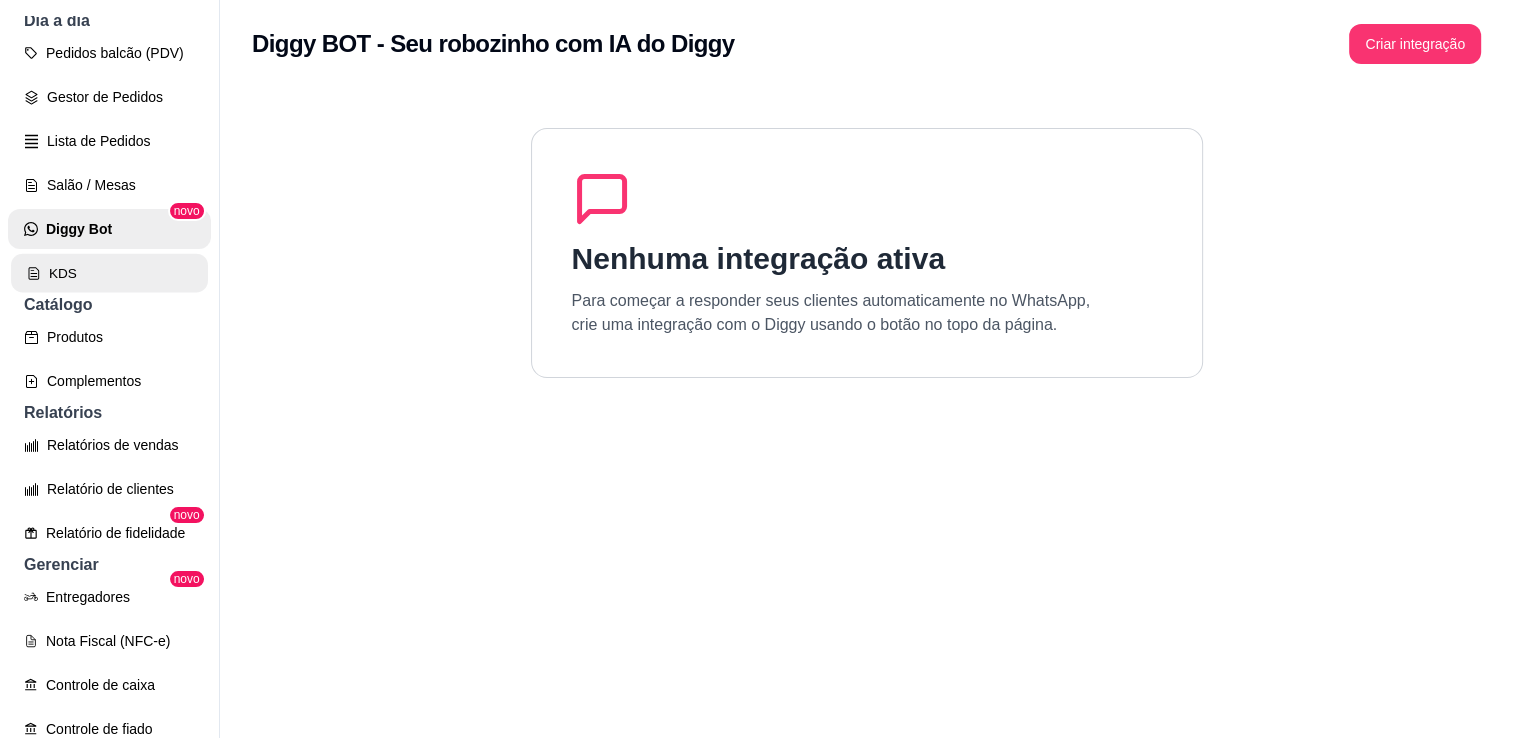 click on "KDS" at bounding box center [109, 273] 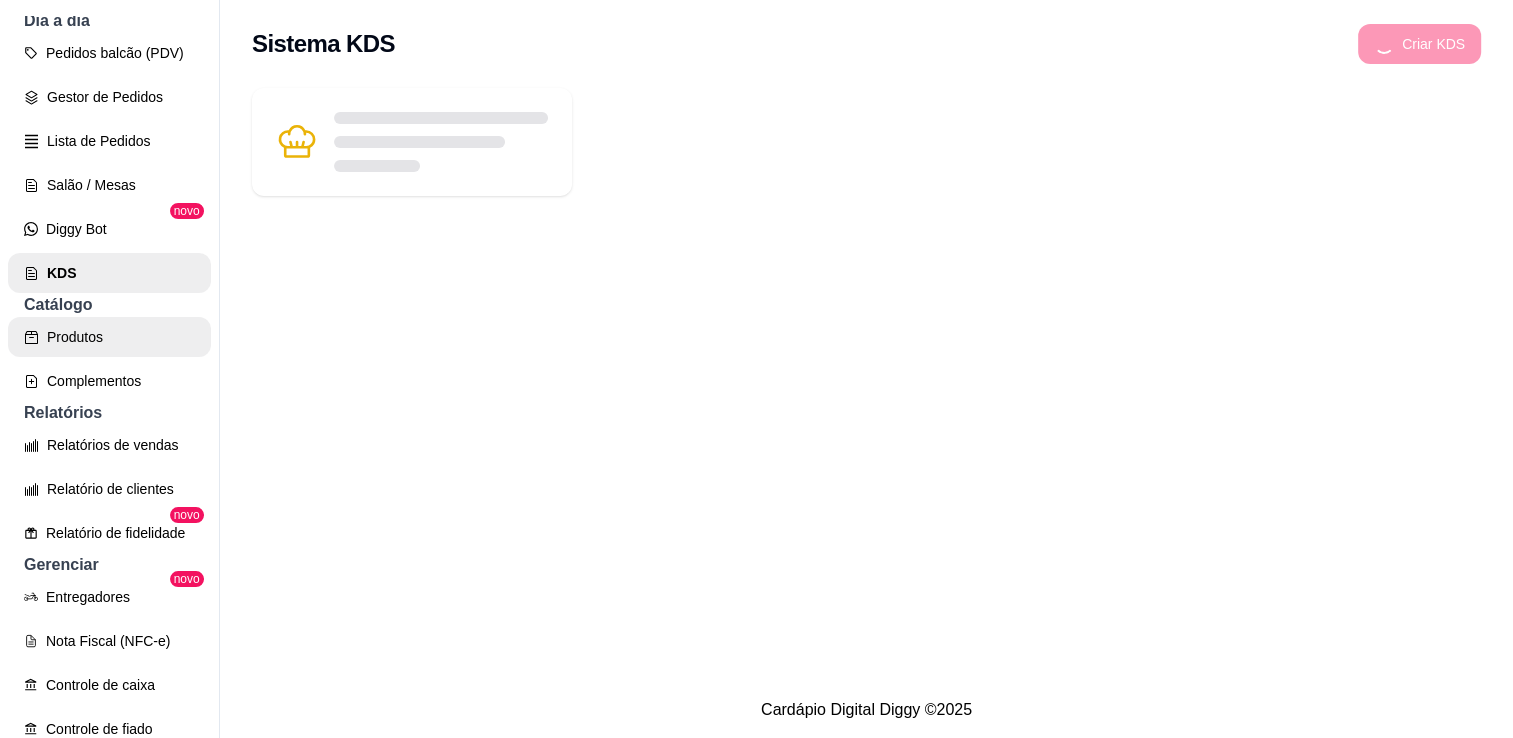 click on "Produtos" at bounding box center (109, 337) 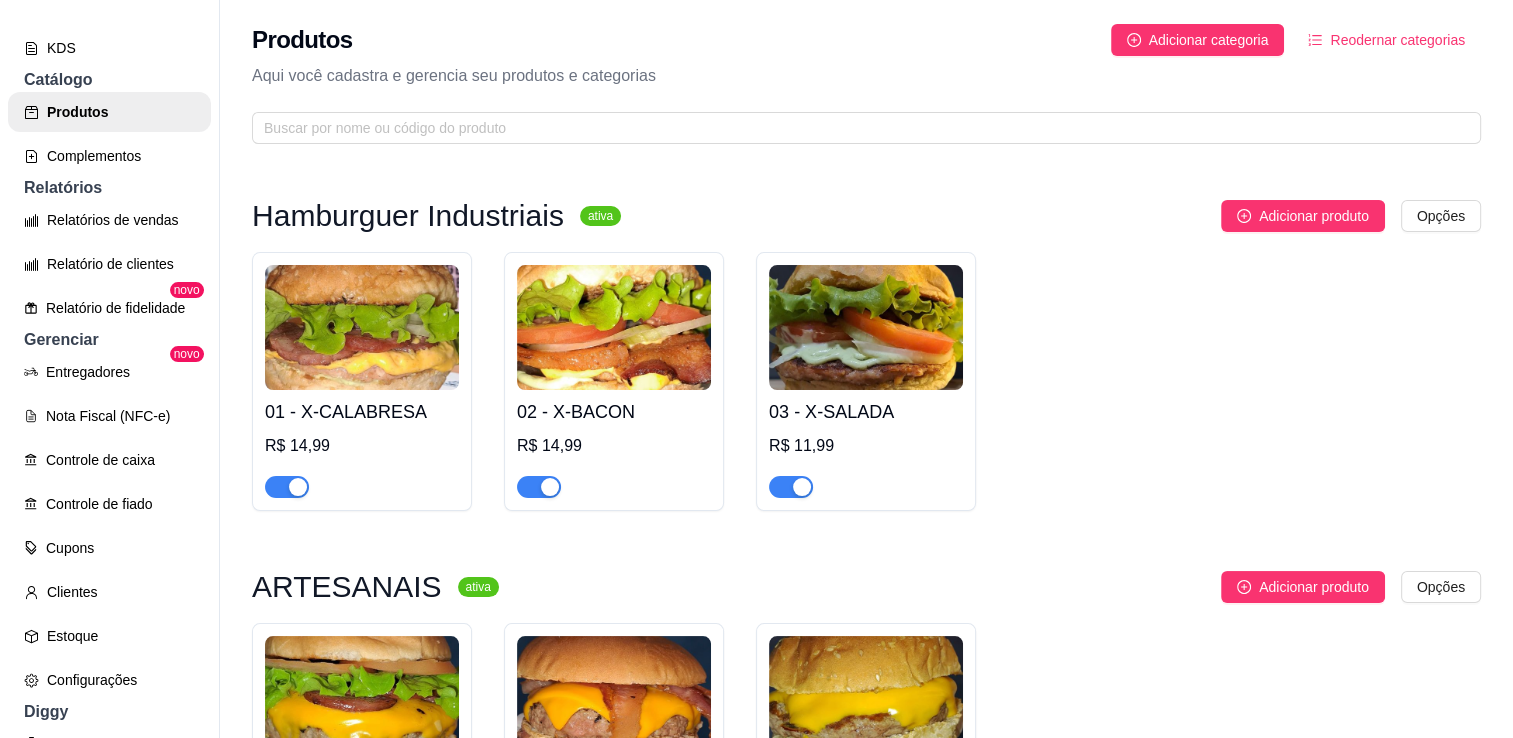 scroll, scrollTop: 466, scrollLeft: 0, axis: vertical 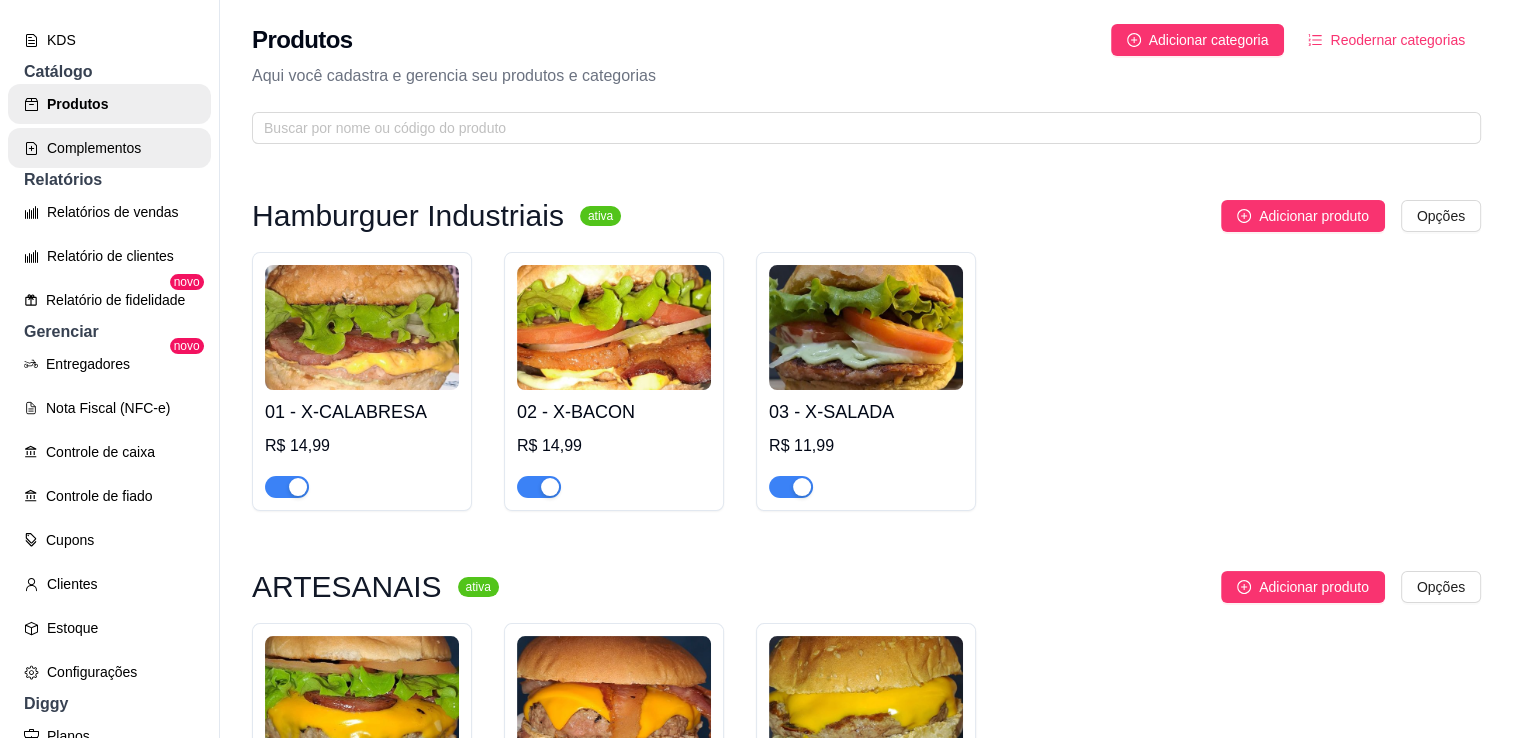 click on "Complementos" at bounding box center [109, 148] 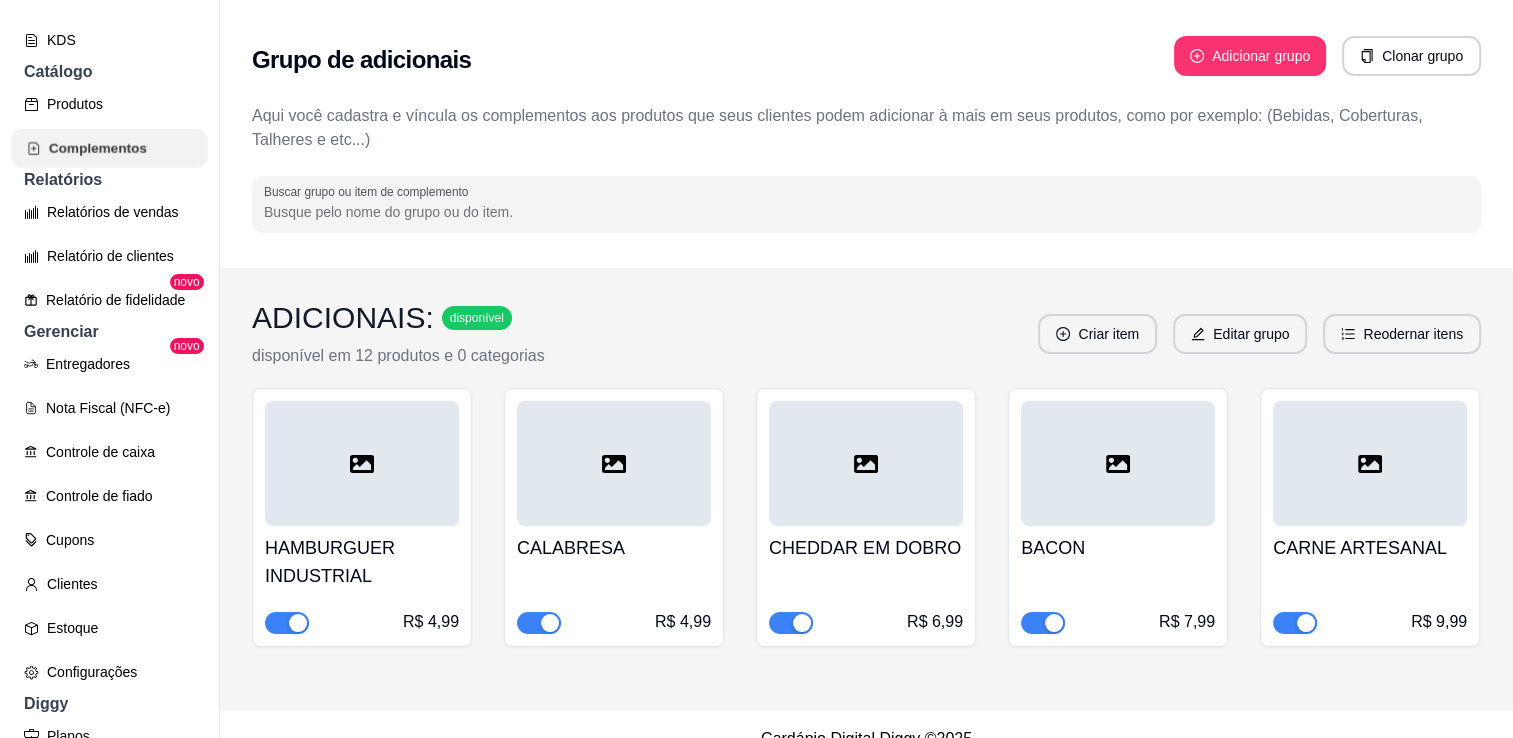 click on "Complementos" at bounding box center [109, 148] 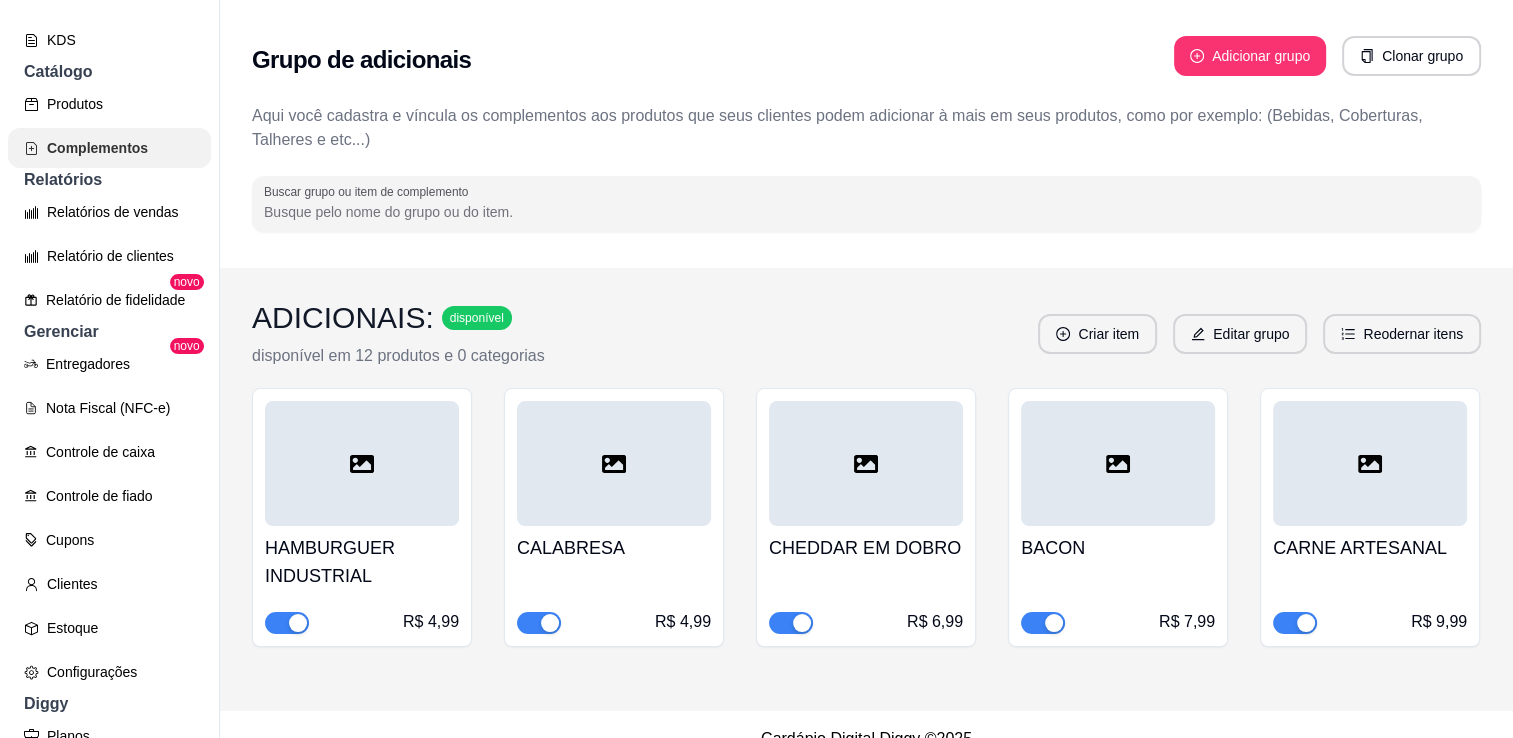 click on "Complementos" at bounding box center [109, 148] 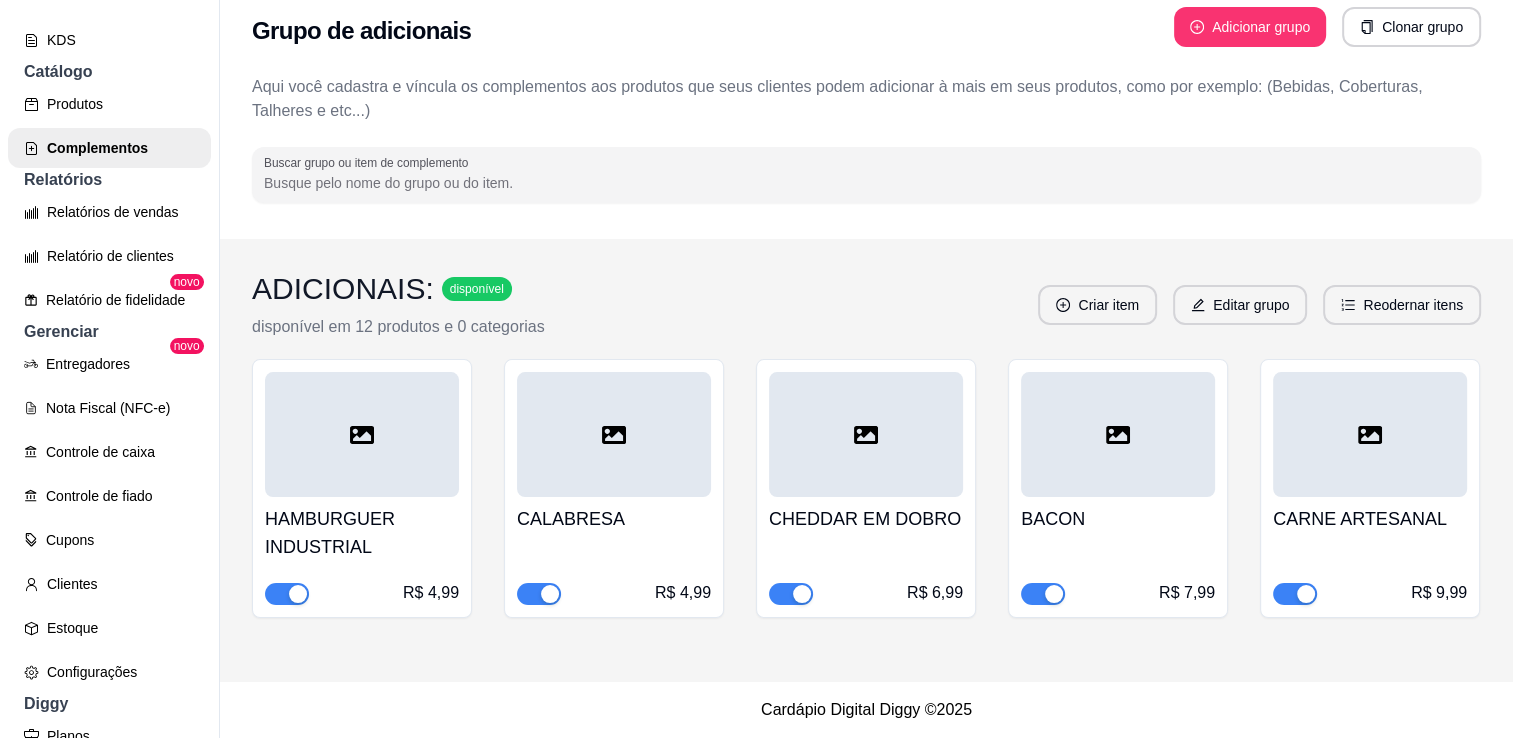 scroll, scrollTop: 233, scrollLeft: 0, axis: vertical 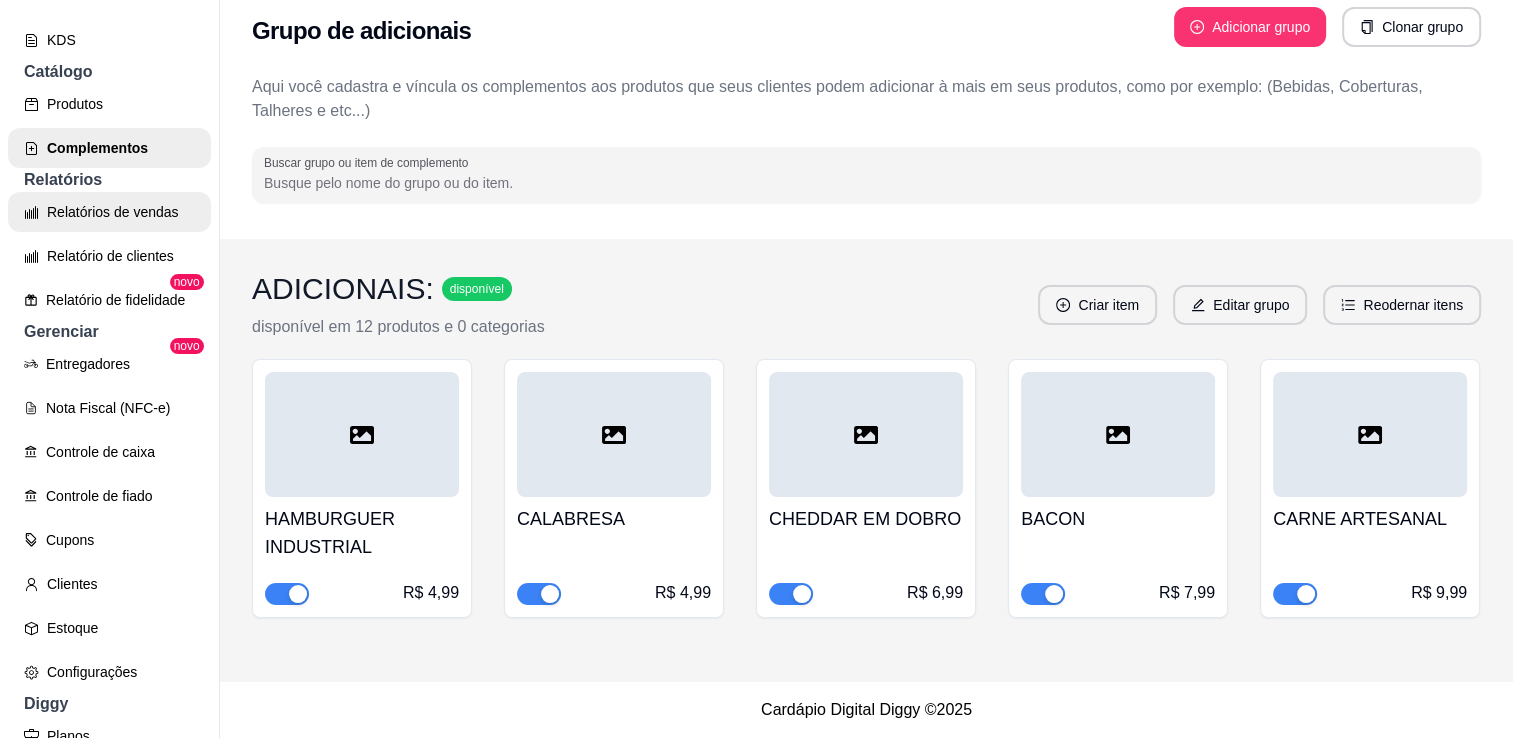 click on "Relatórios de vendas" at bounding box center (109, 212) 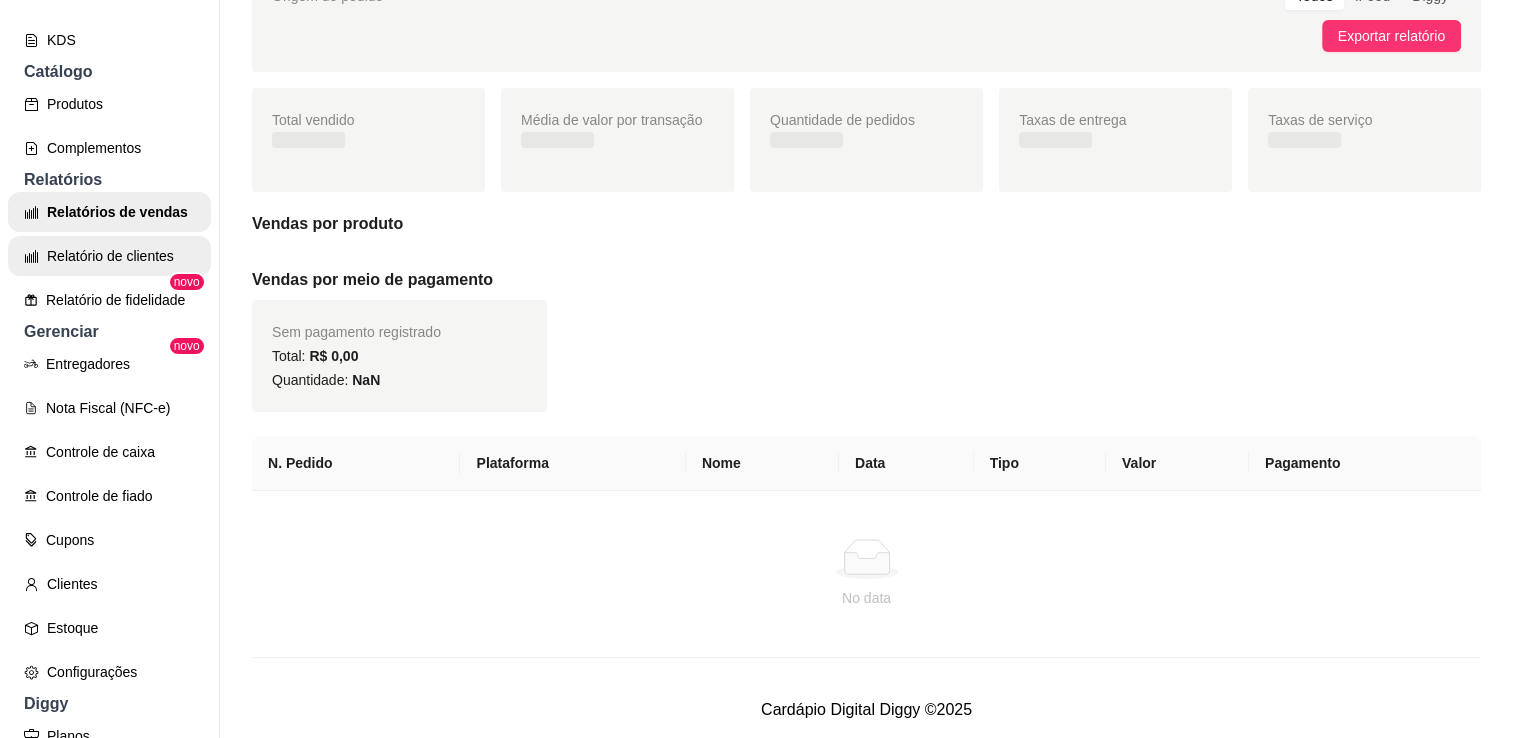 scroll, scrollTop: 0, scrollLeft: 0, axis: both 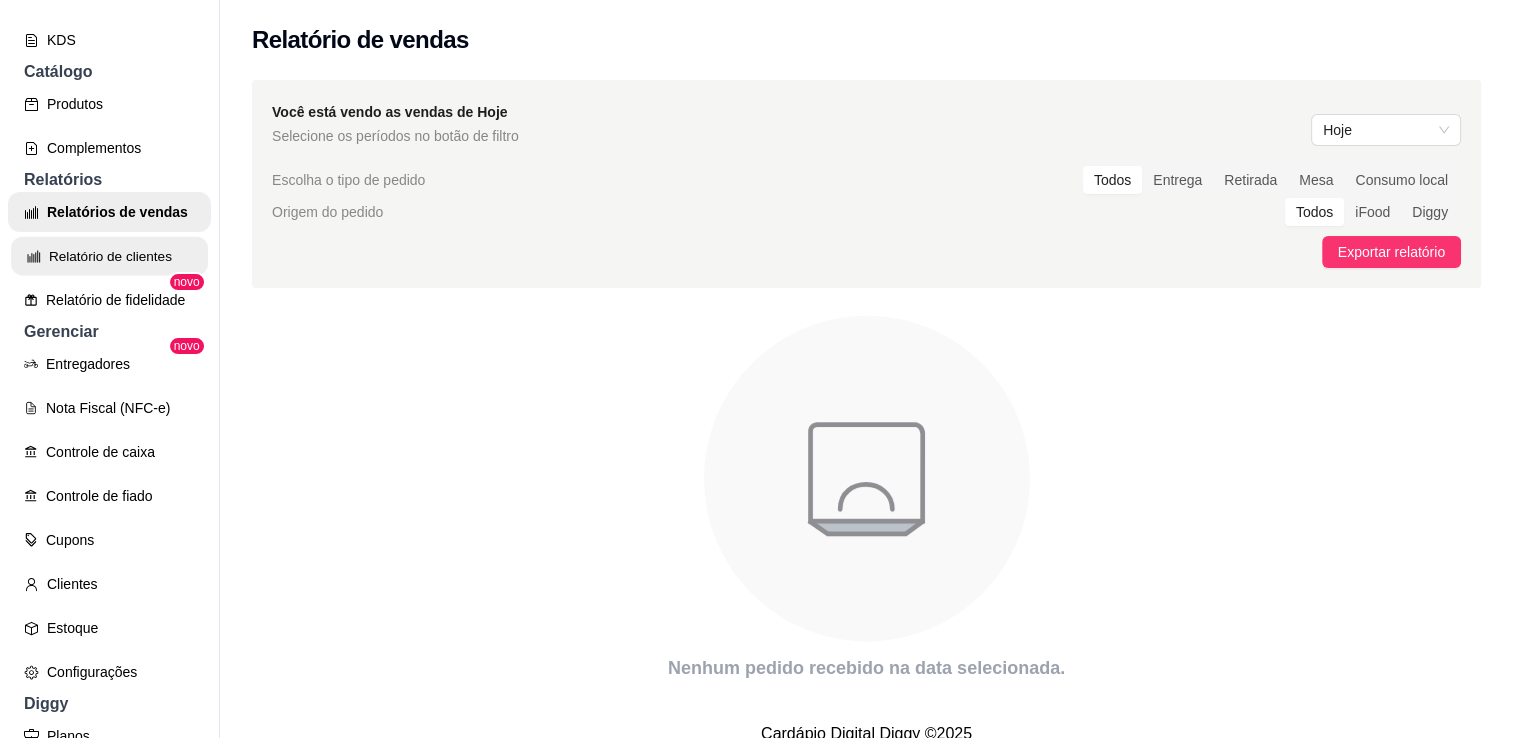 click on "Relatório de clientes" at bounding box center (109, 256) 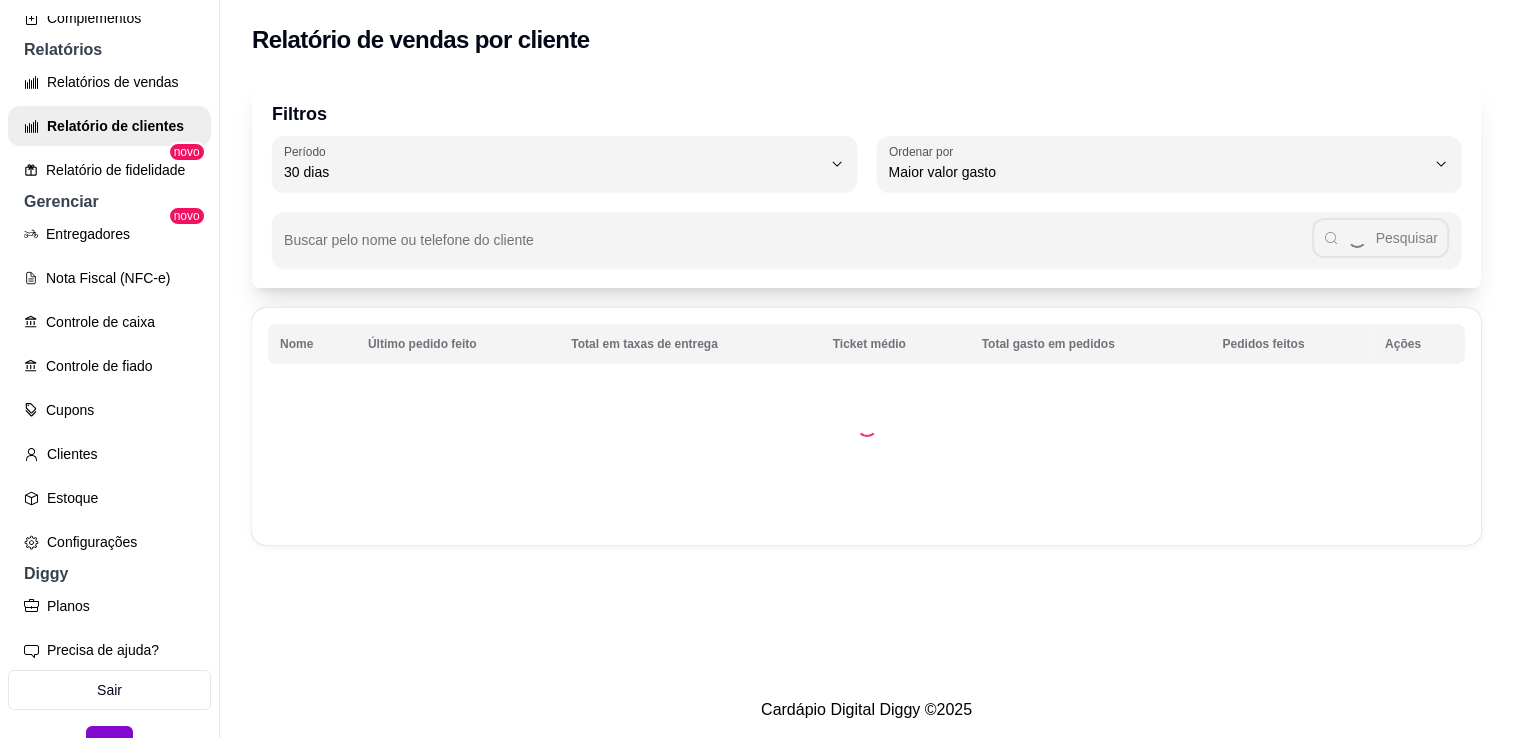 scroll, scrollTop: 628, scrollLeft: 0, axis: vertical 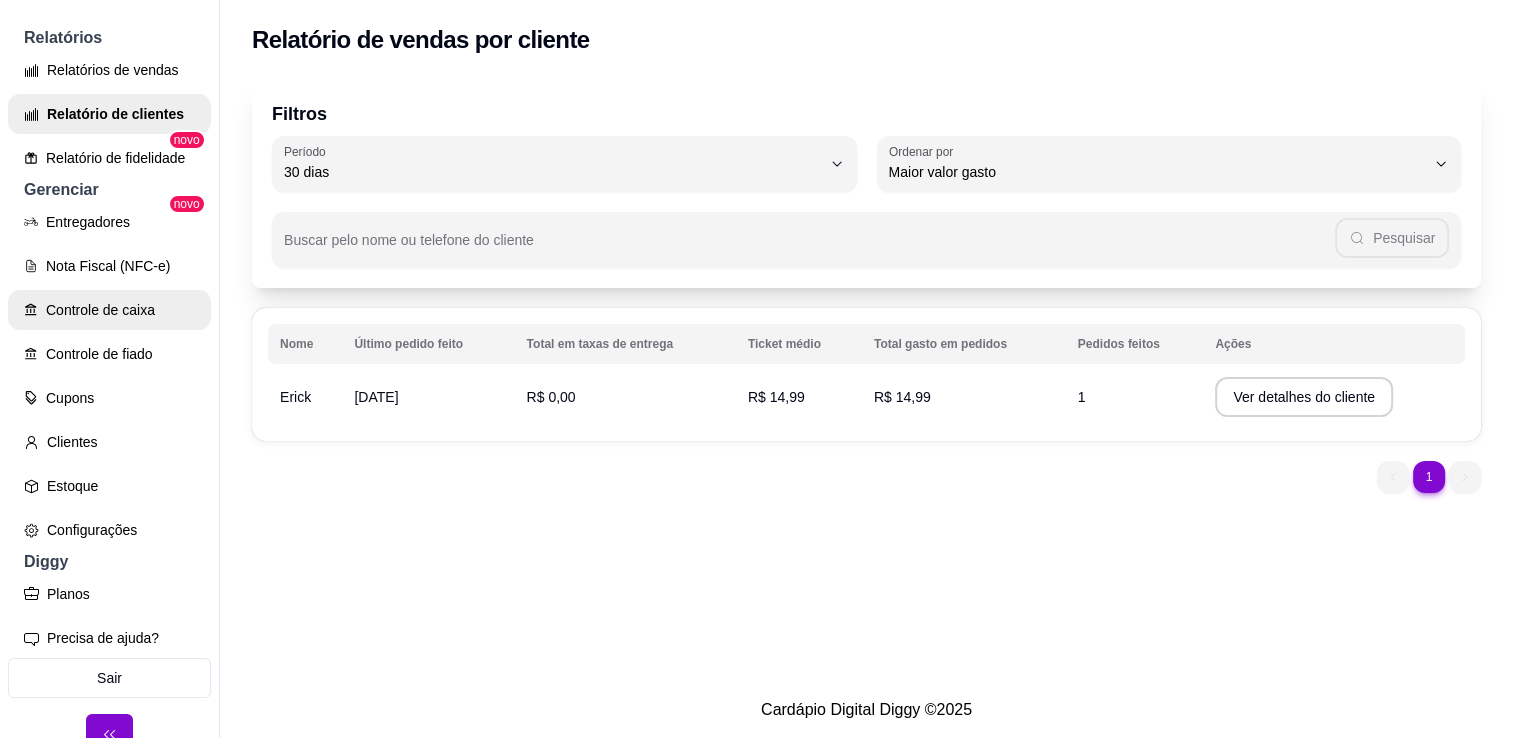 click on "Controle de caixa" at bounding box center [109, 310] 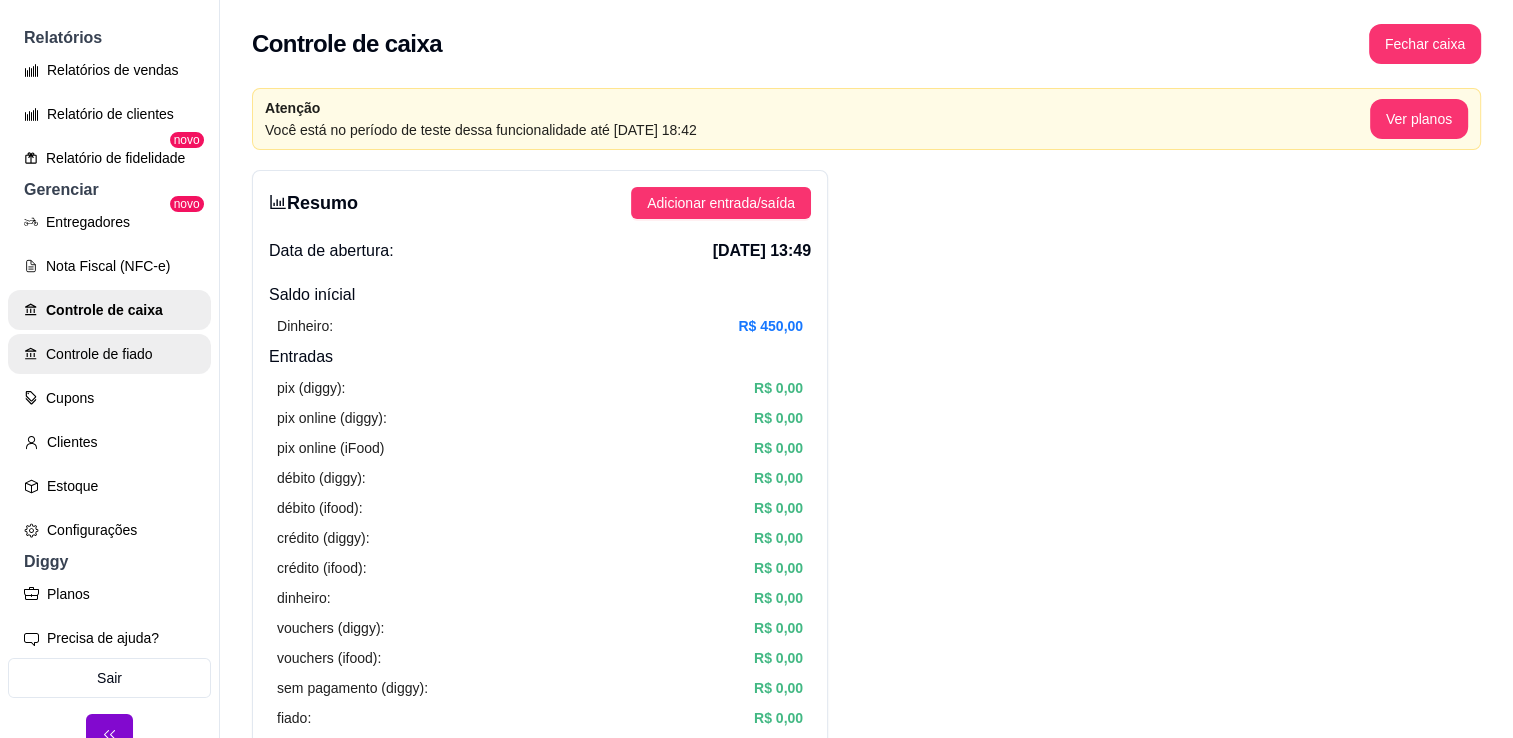 click on "Controle de fiado" at bounding box center [109, 354] 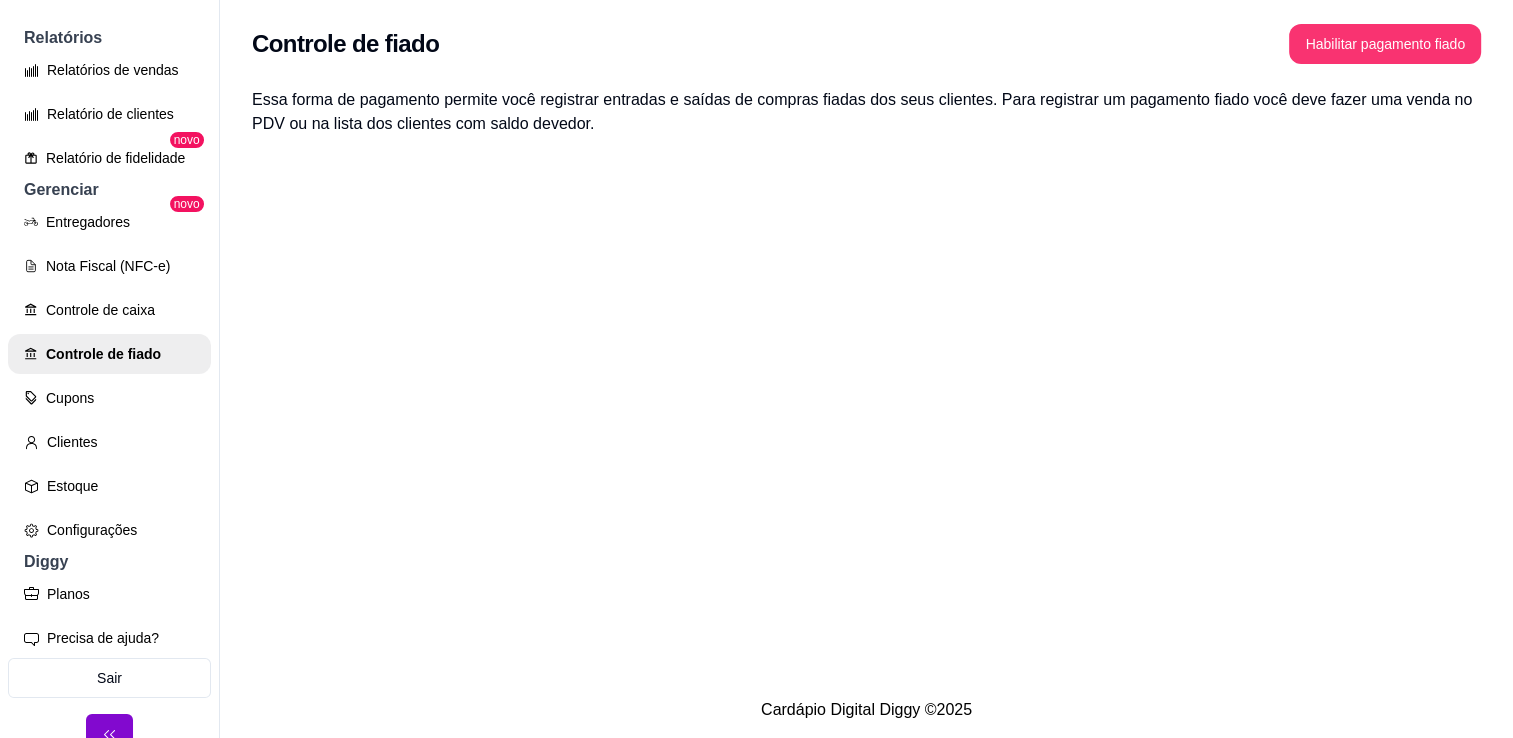 scroll, scrollTop: 631, scrollLeft: 0, axis: vertical 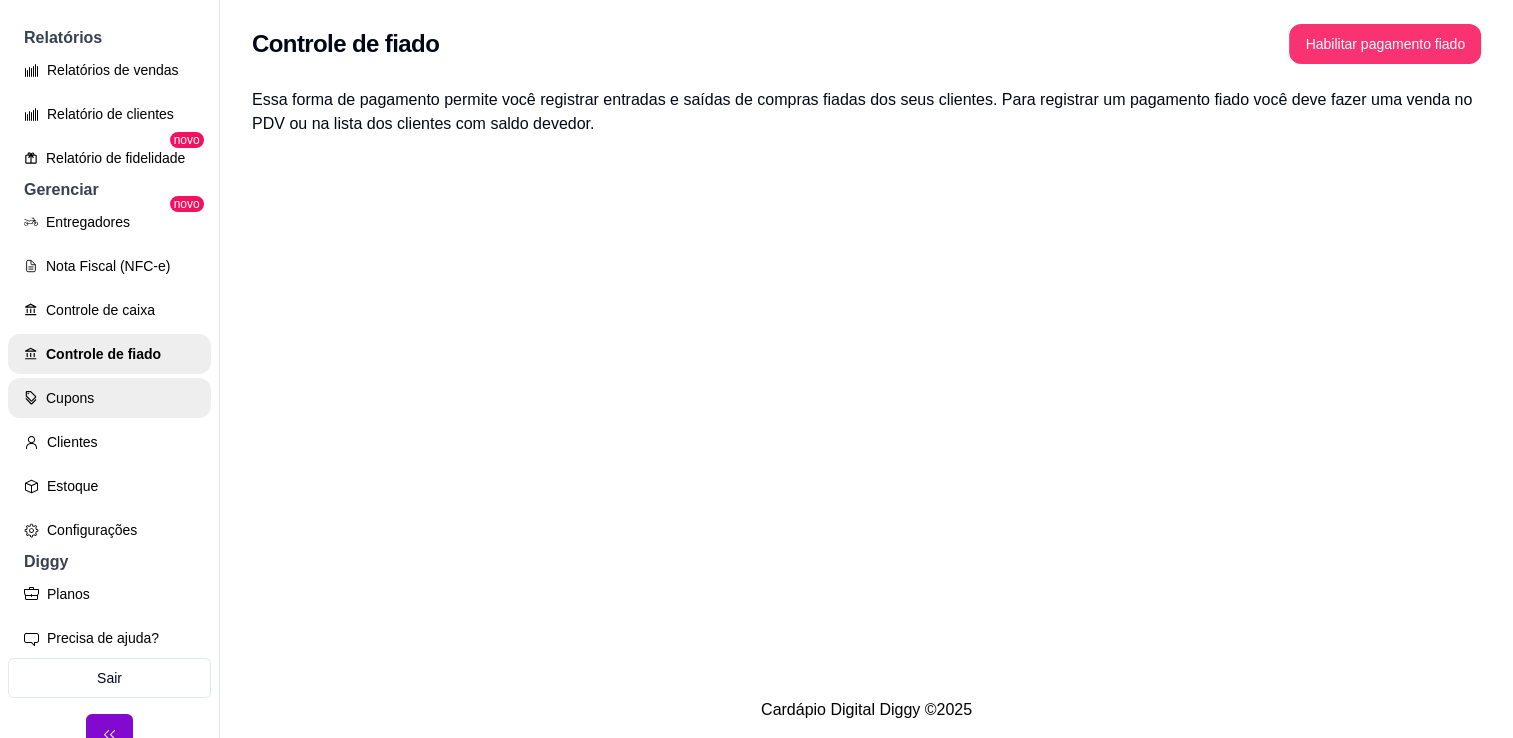 click on "Cupons" at bounding box center (109, 398) 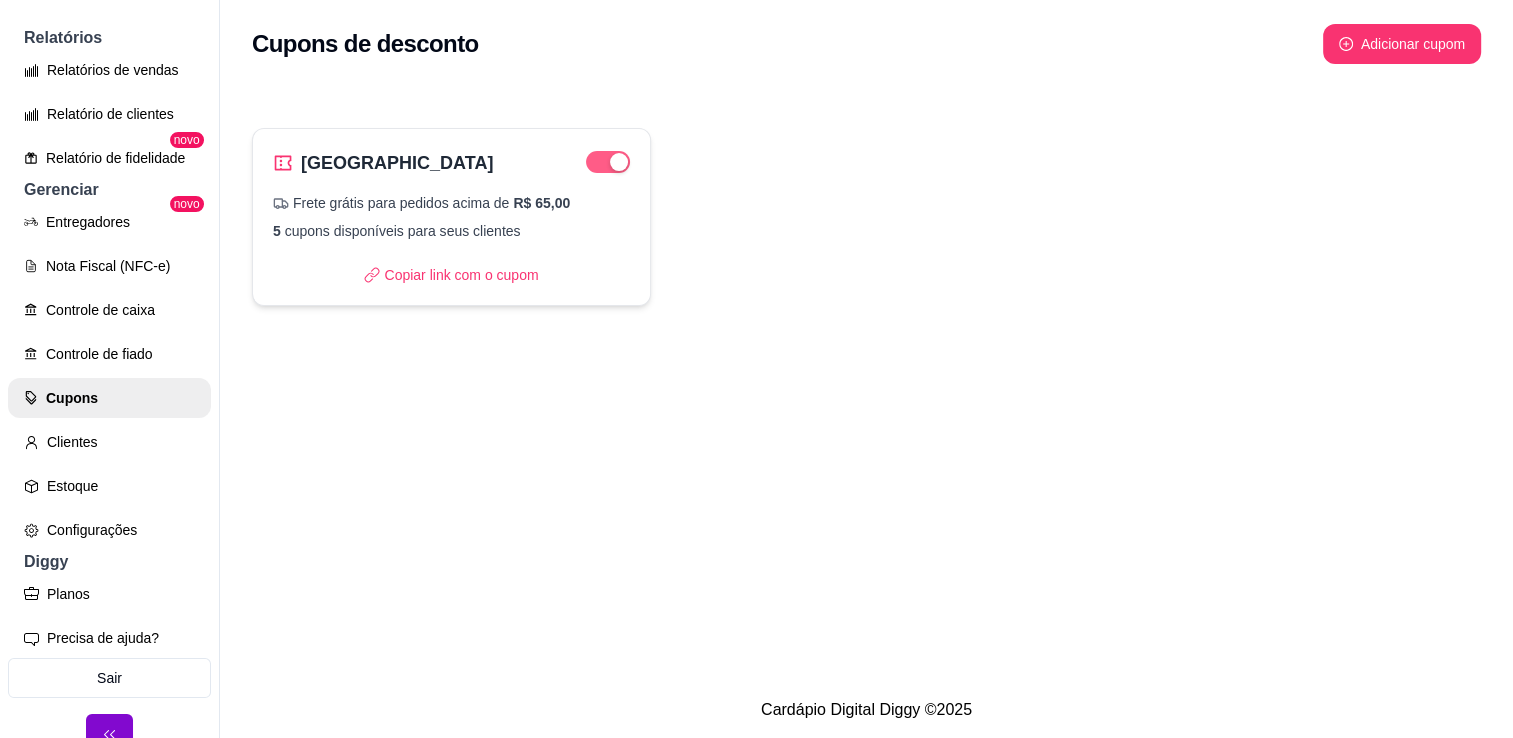 click at bounding box center [619, 162] 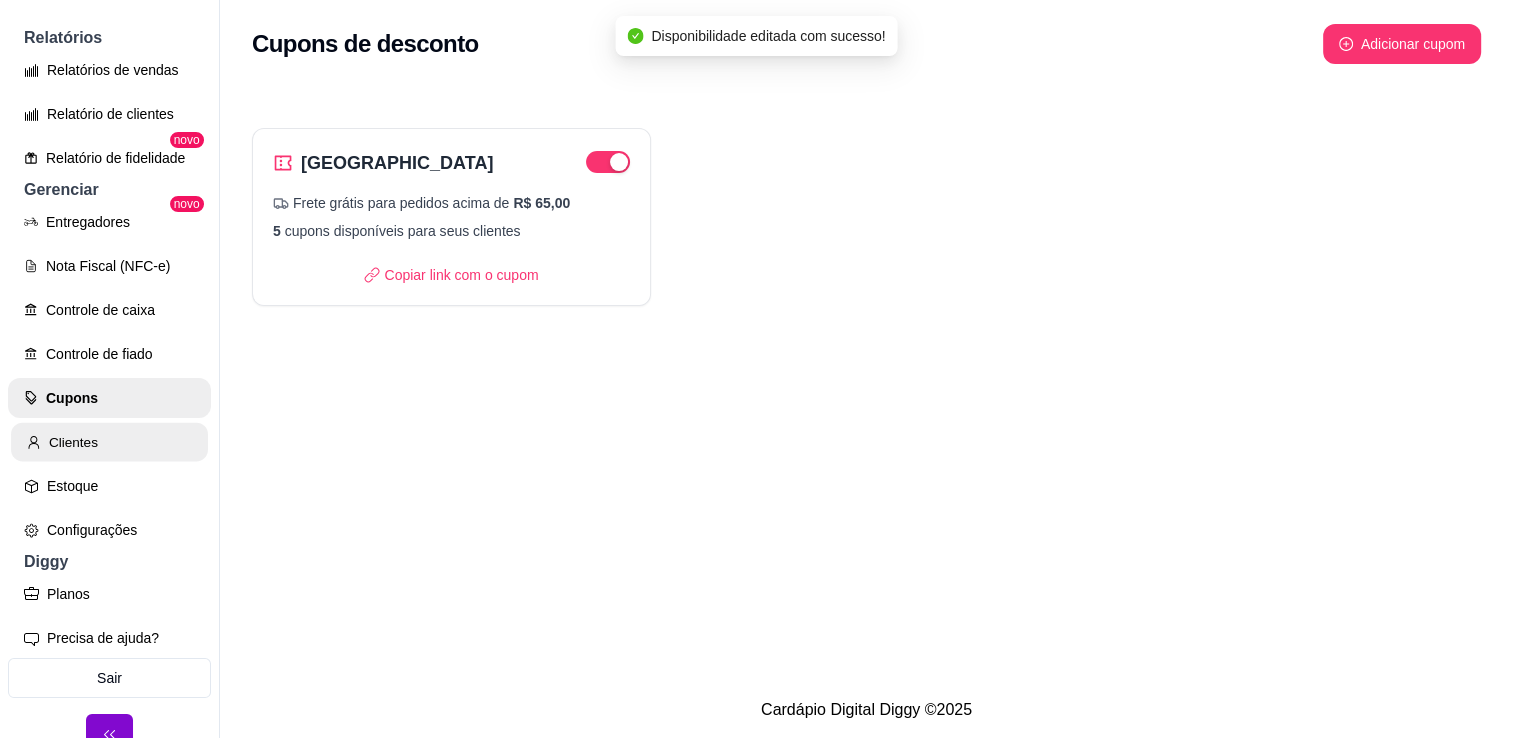 click on "Clientes" at bounding box center (109, 442) 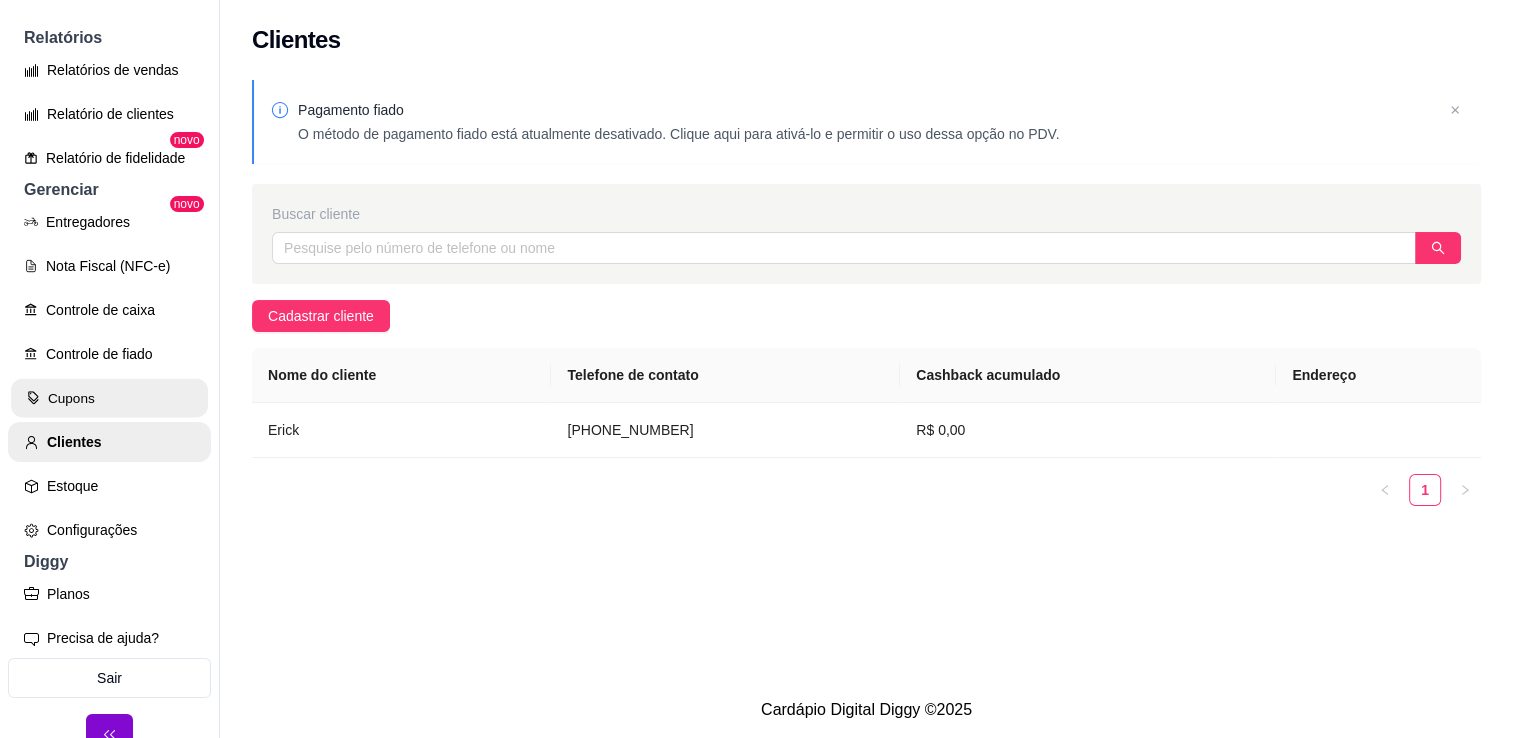 click on "Cupons" at bounding box center [109, 398] 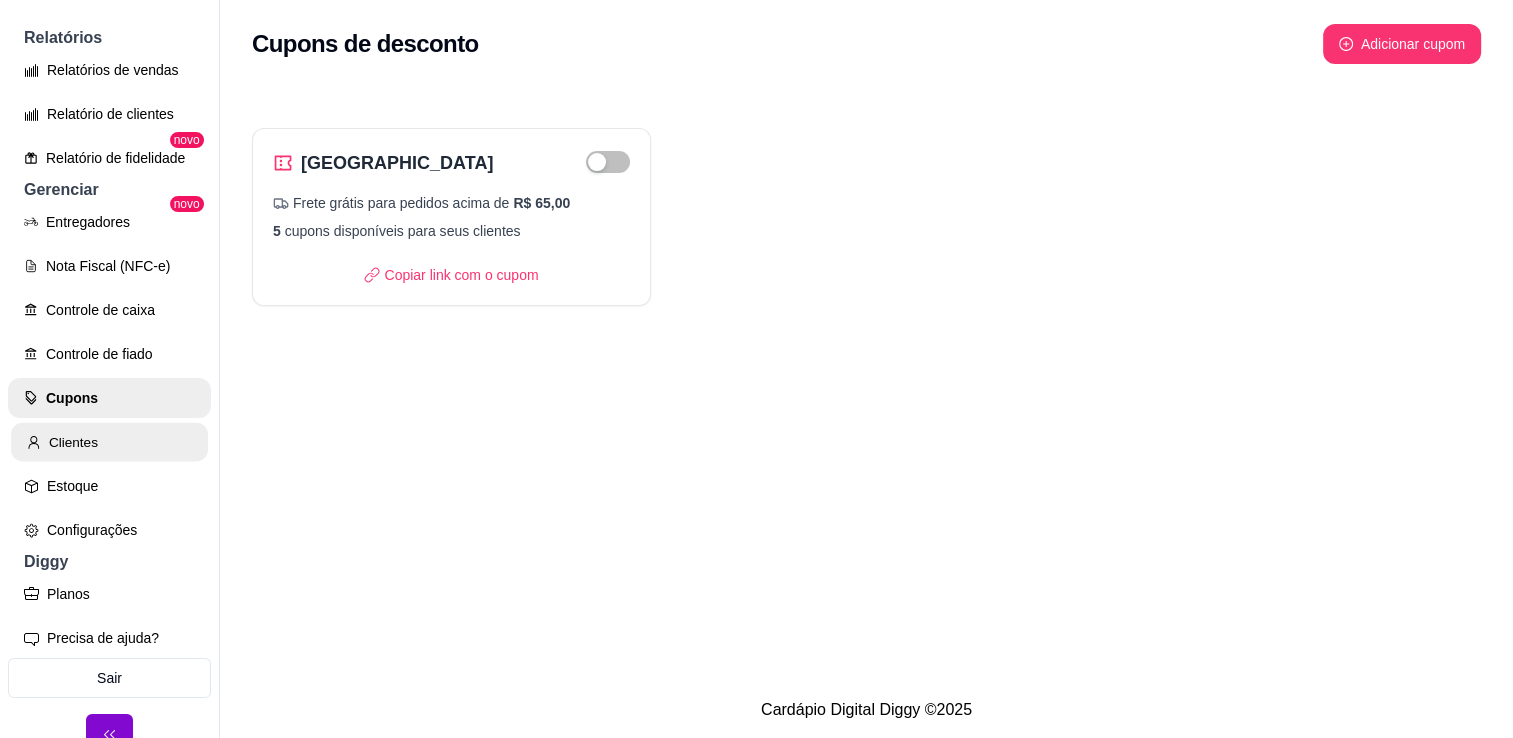 click on "Clientes" at bounding box center [109, 442] 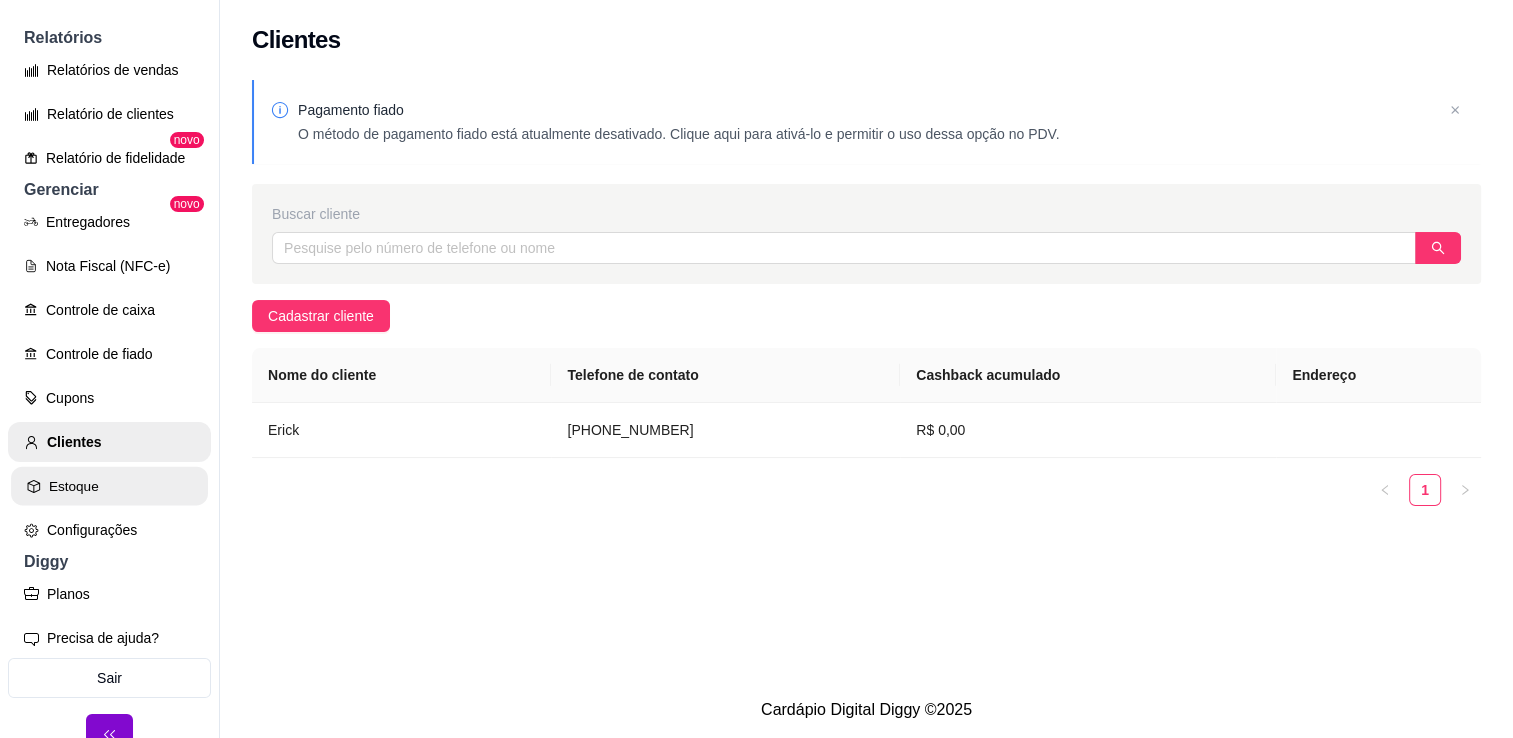 click on "Estoque" at bounding box center [109, 486] 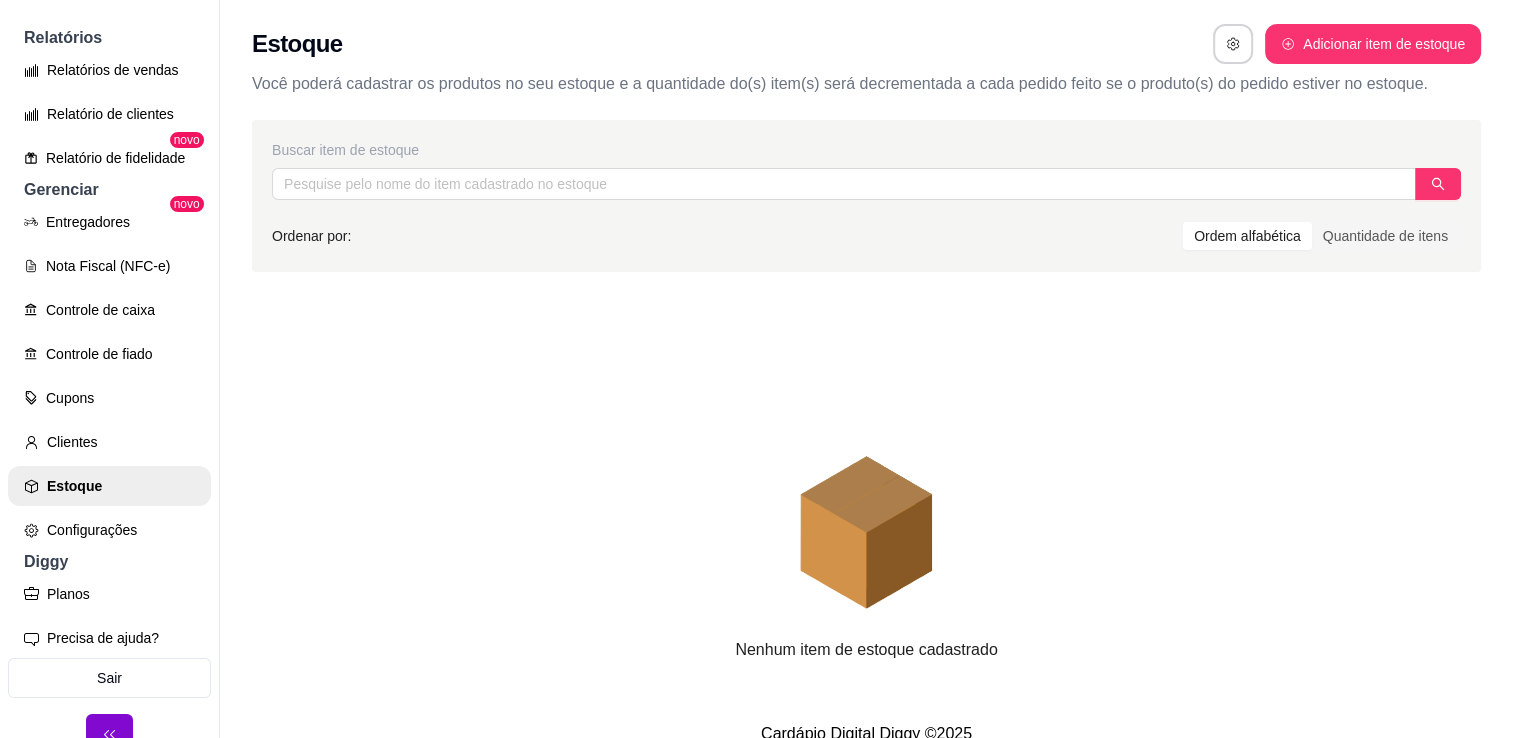 scroll, scrollTop: 32, scrollLeft: 0, axis: vertical 